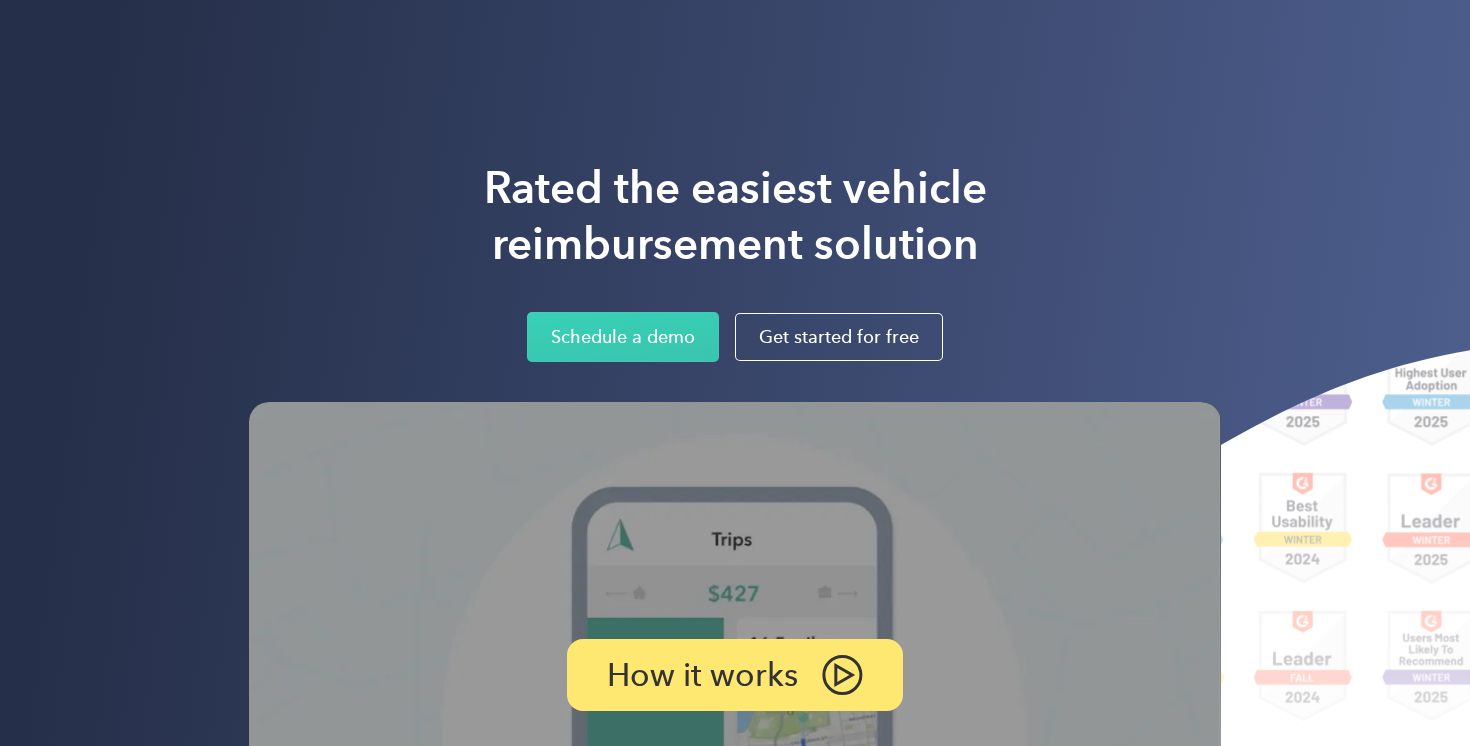 scroll, scrollTop: 0, scrollLeft: 0, axis: both 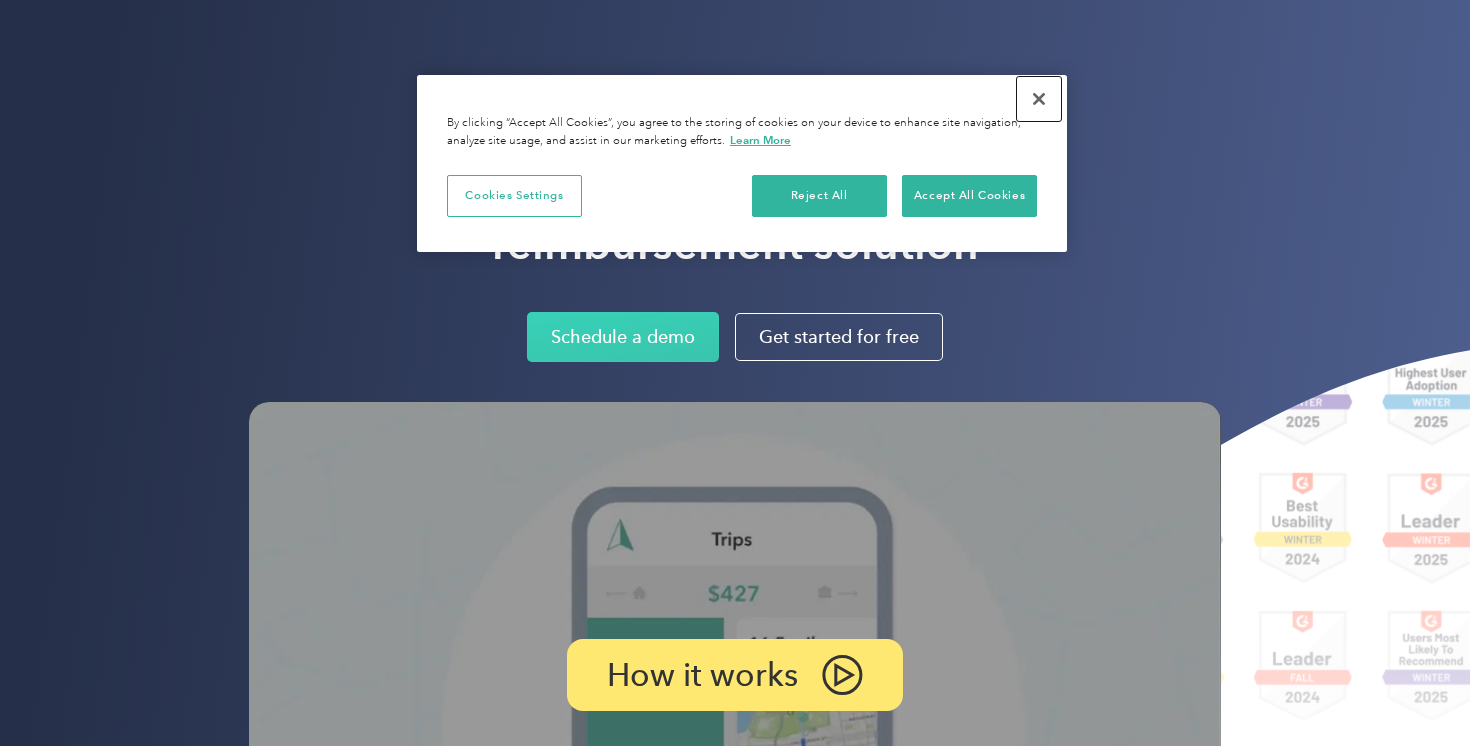 click at bounding box center [1039, 99] 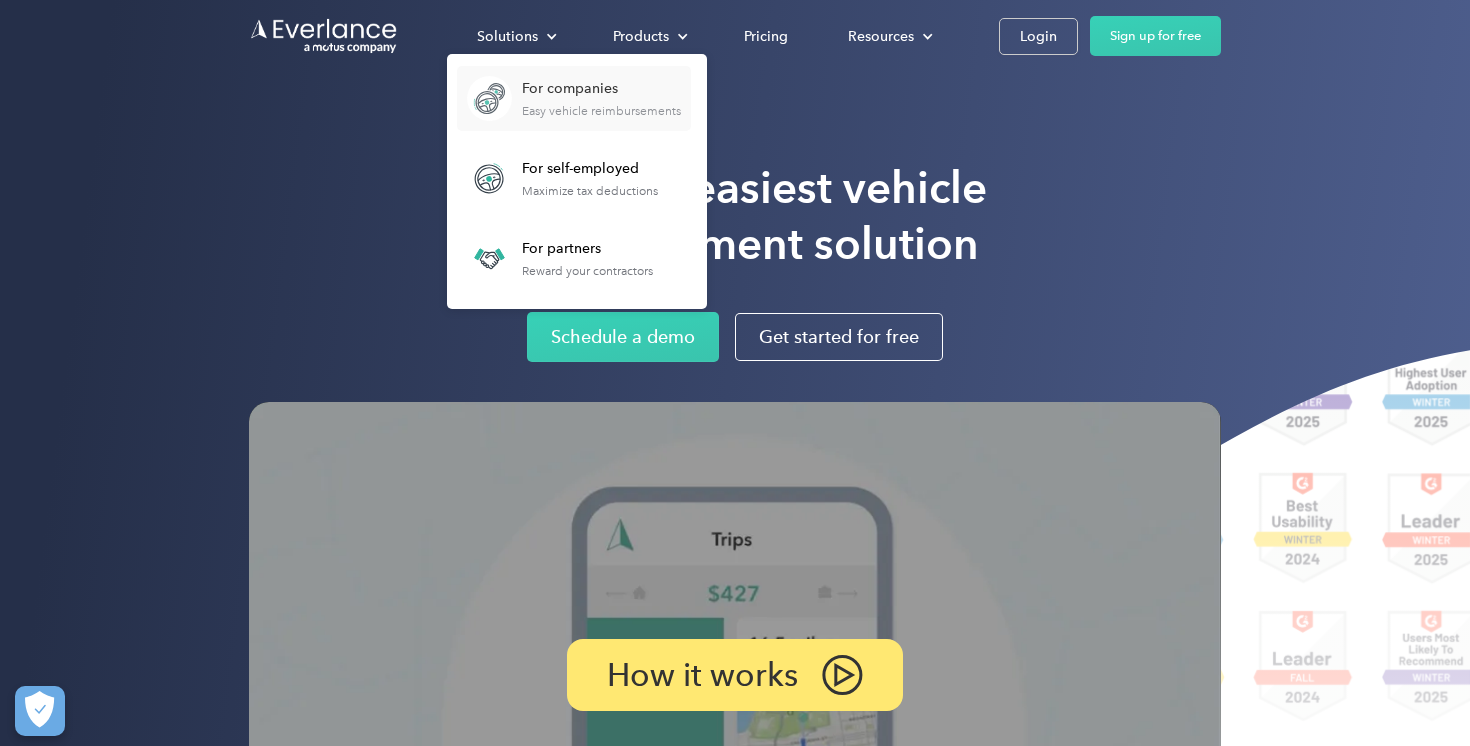 click on "For companies" at bounding box center (601, 89) 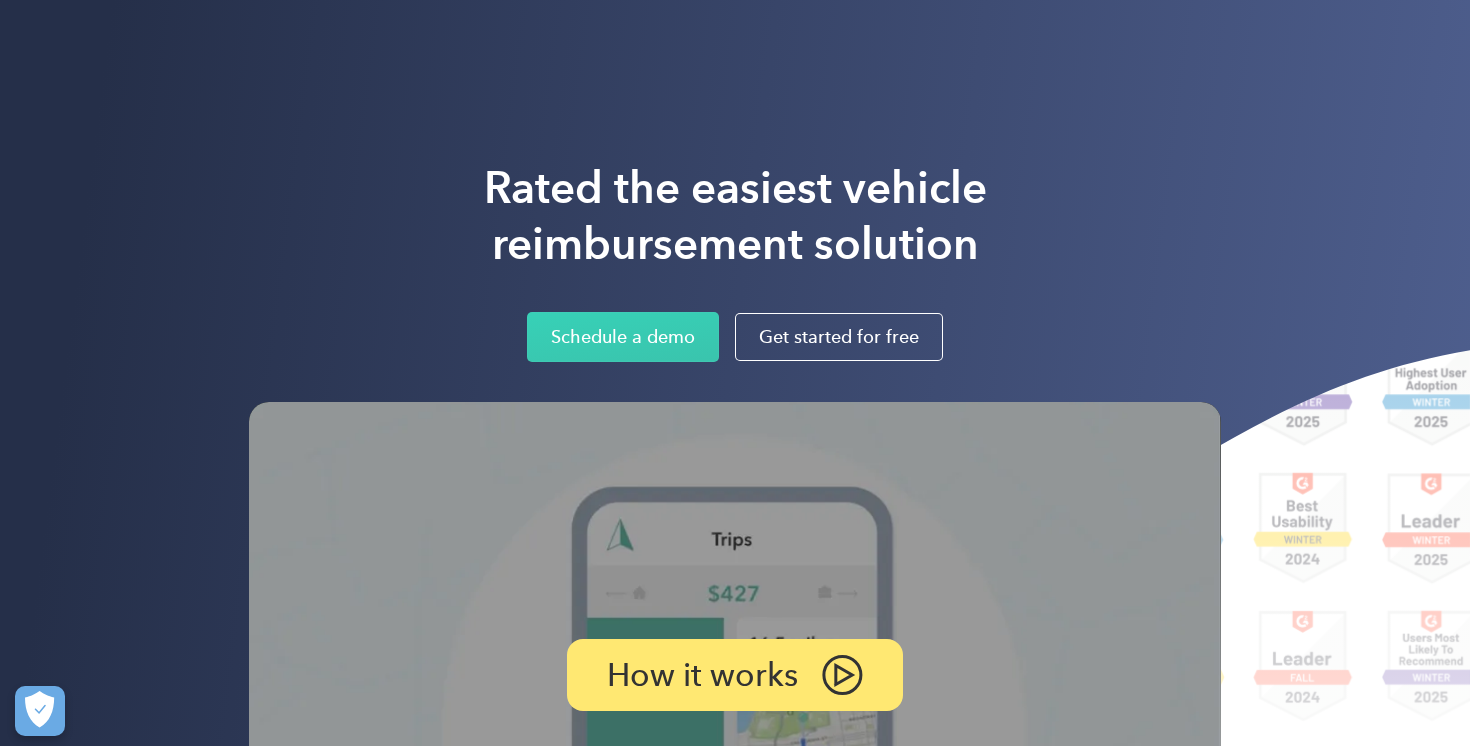 scroll, scrollTop: 0, scrollLeft: 0, axis: both 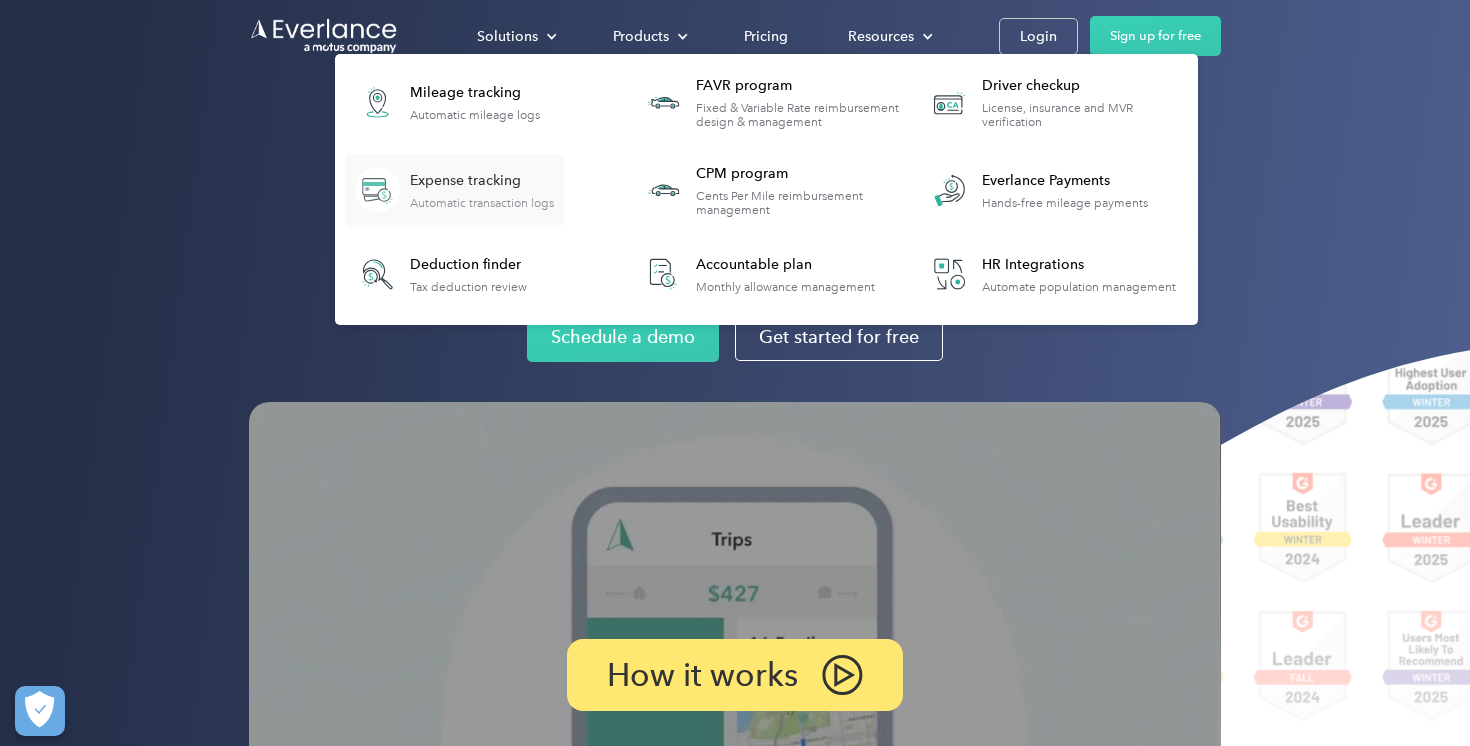 click on "Expense tracking" at bounding box center [482, 181] 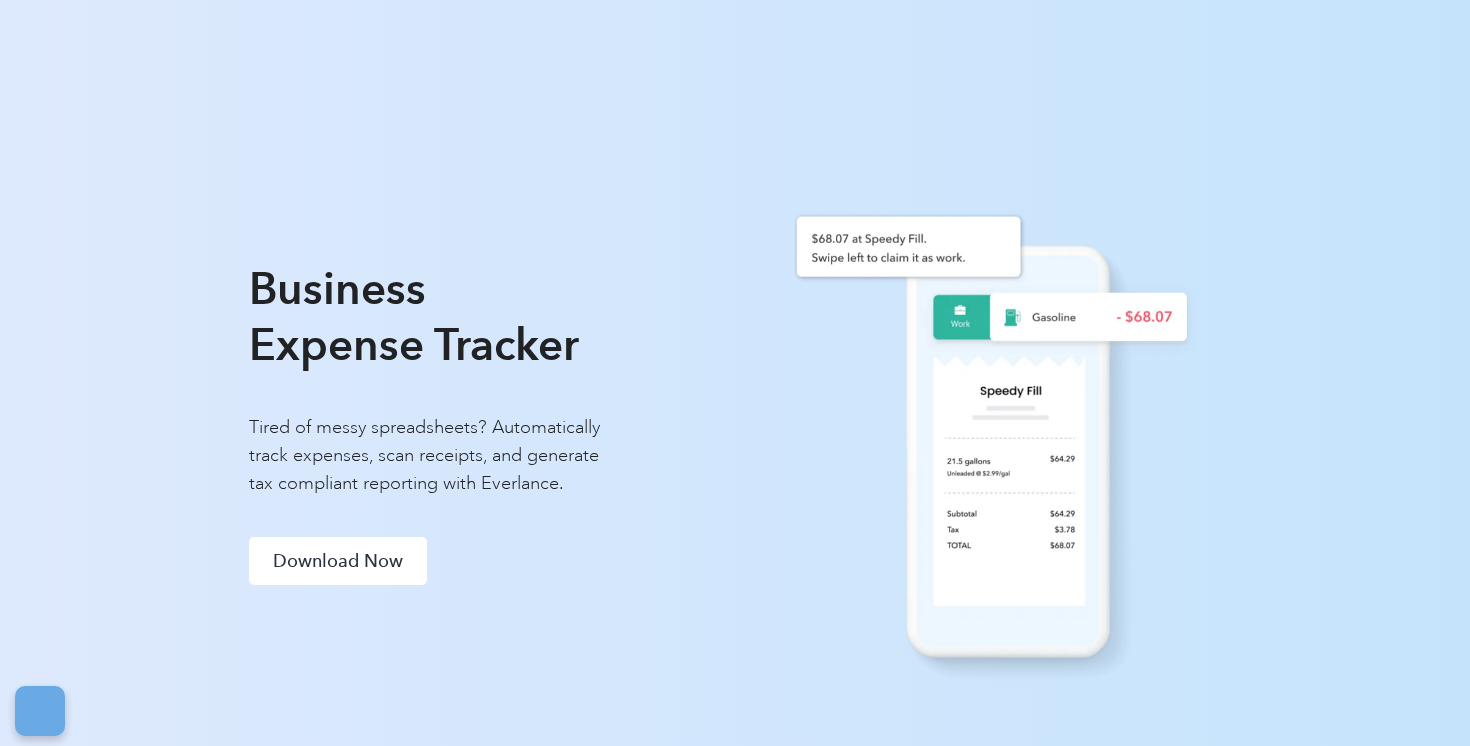 scroll, scrollTop: 0, scrollLeft: 0, axis: both 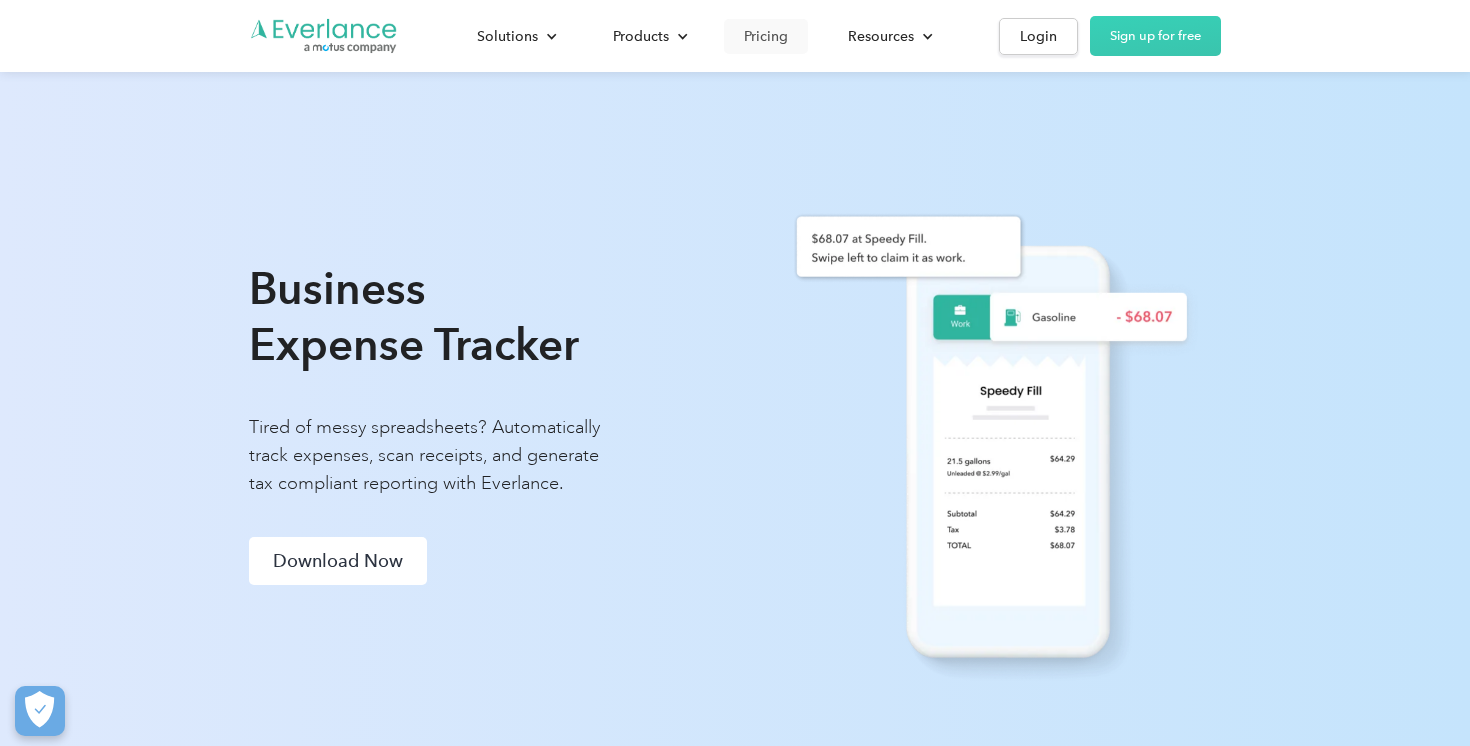 click on "Pricing" at bounding box center [766, 36] 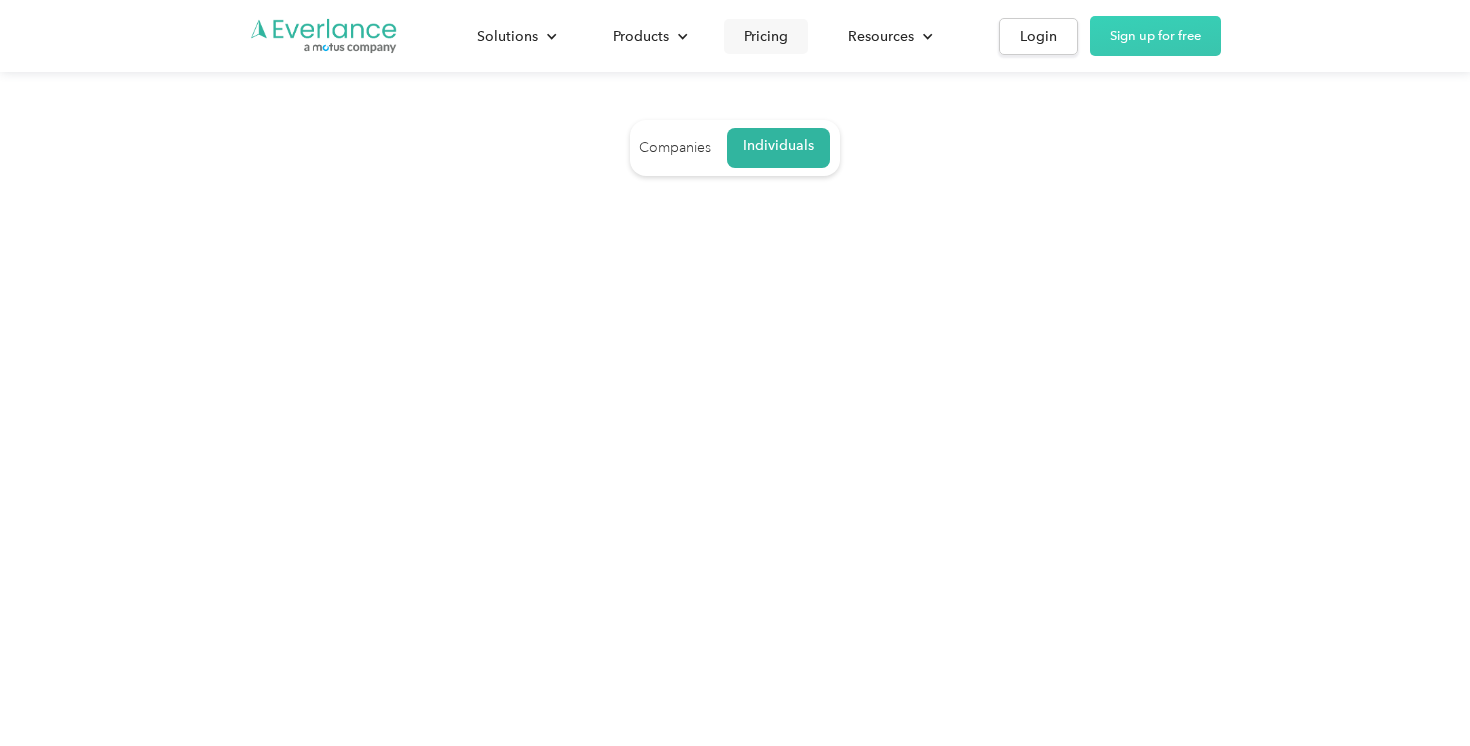 scroll, scrollTop: 0, scrollLeft: 0, axis: both 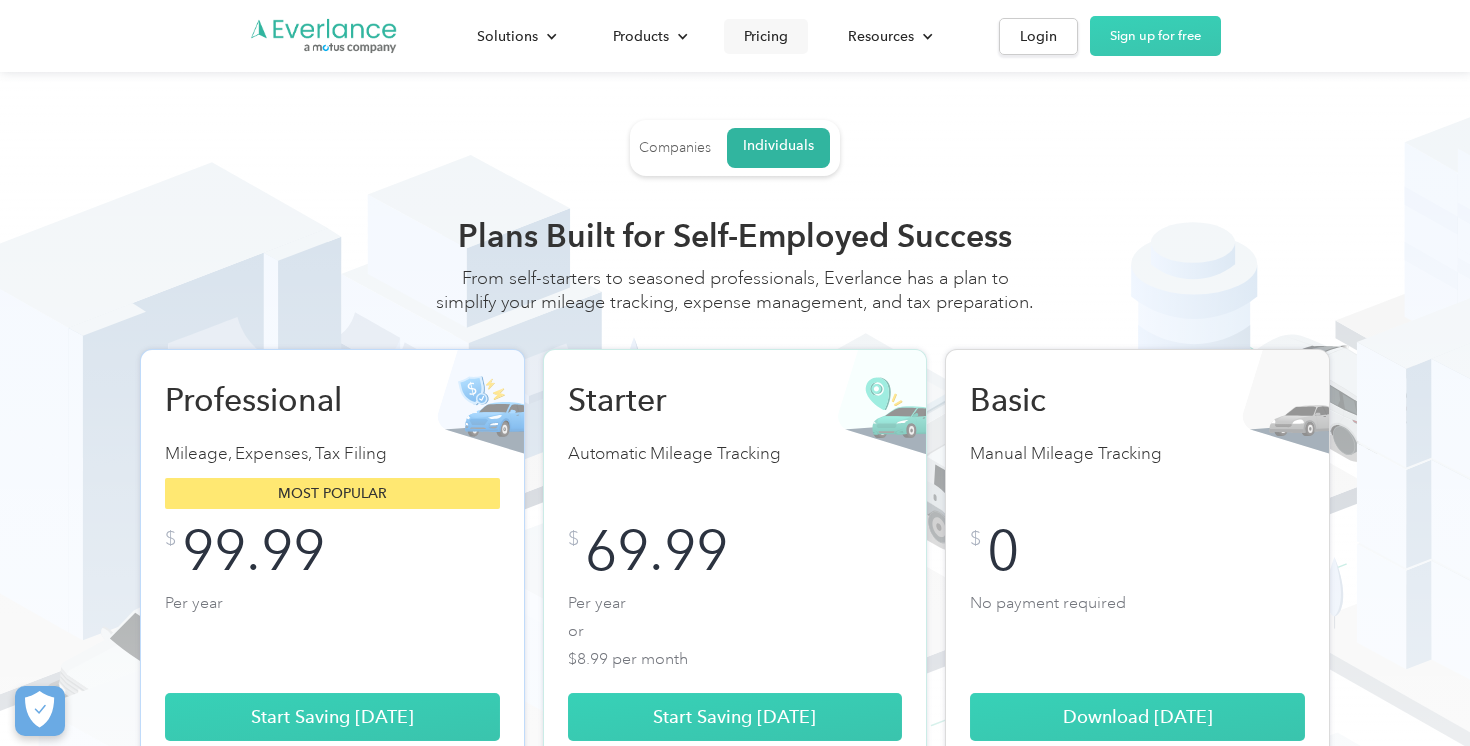 click on "Companies" at bounding box center [675, 148] 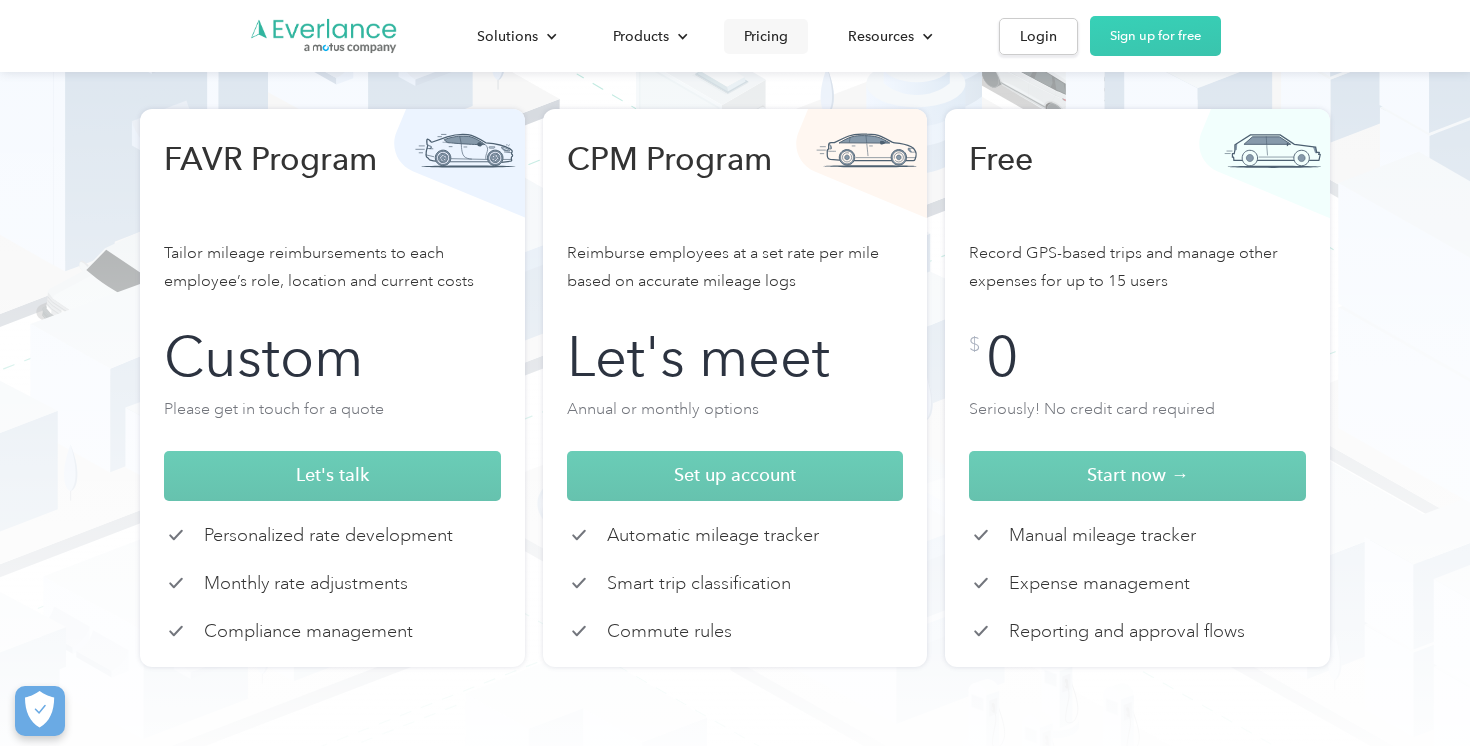 scroll, scrollTop: 237, scrollLeft: 0, axis: vertical 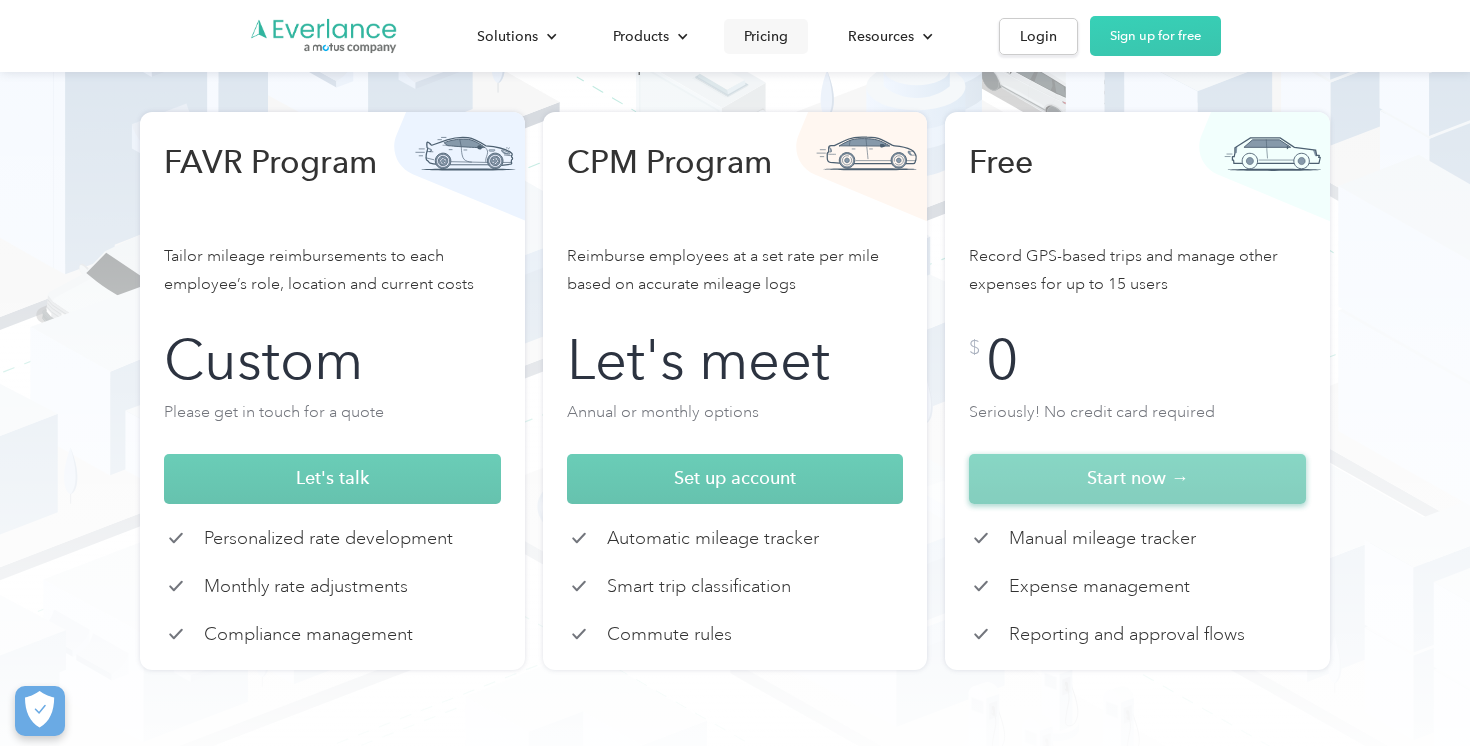 click on "Start now →" at bounding box center (1137, 479) 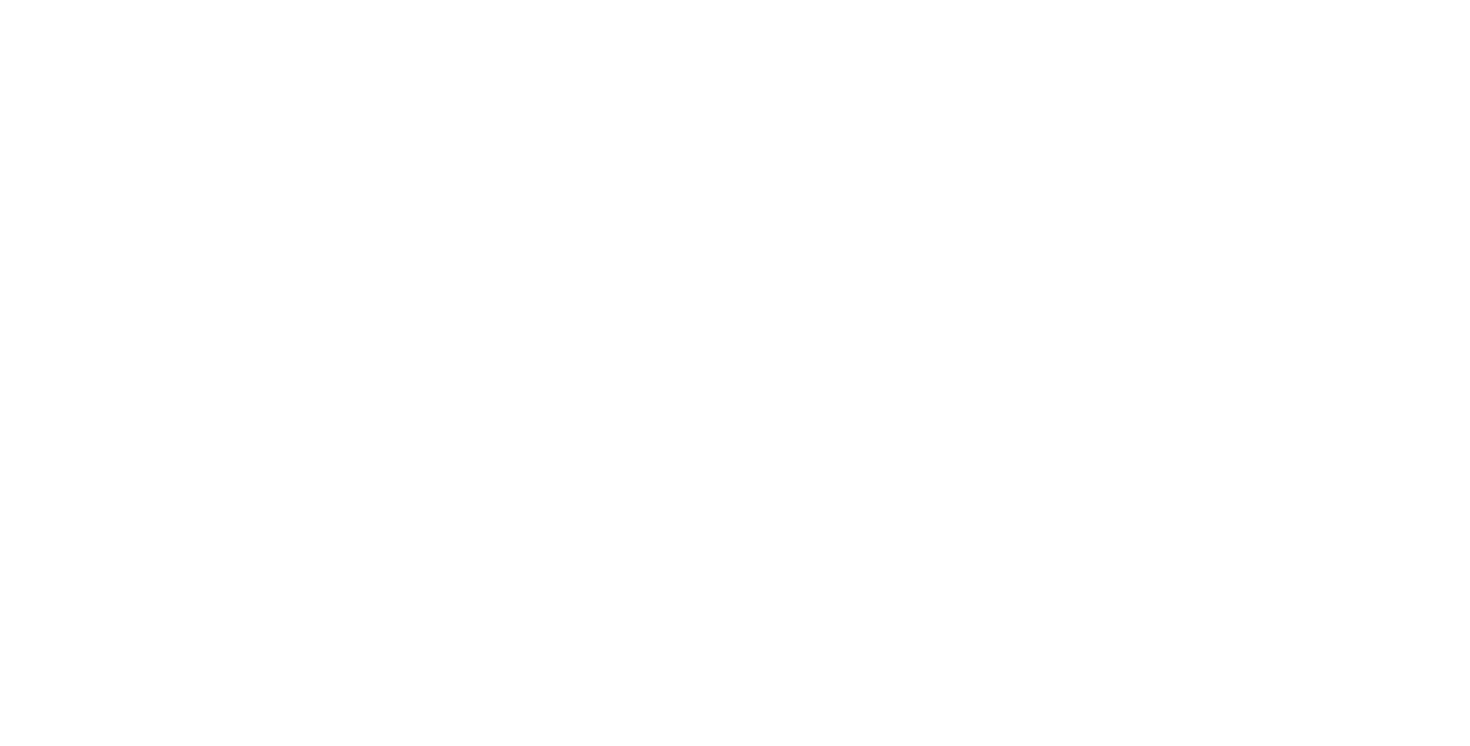 scroll, scrollTop: 0, scrollLeft: 0, axis: both 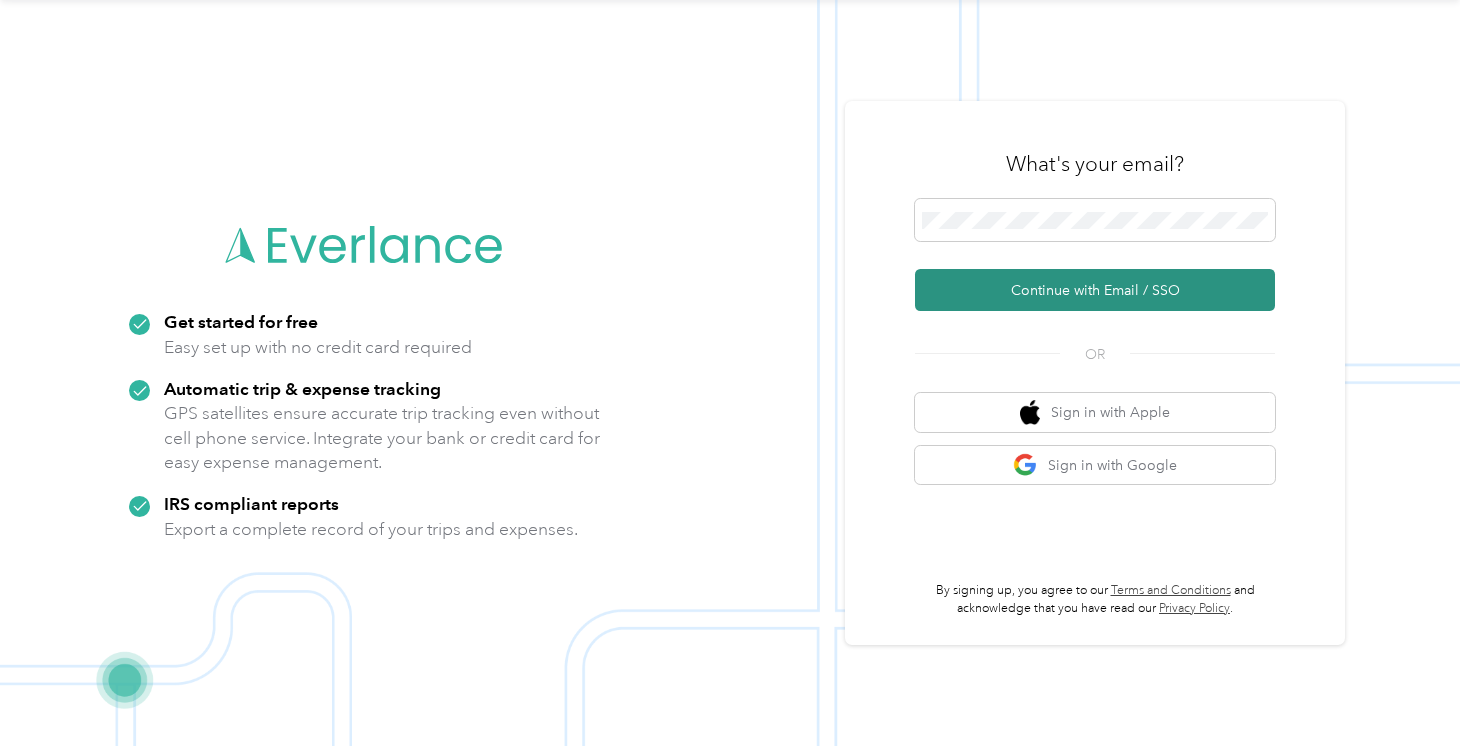 click on "Continue with Email / SSO" at bounding box center [1095, 290] 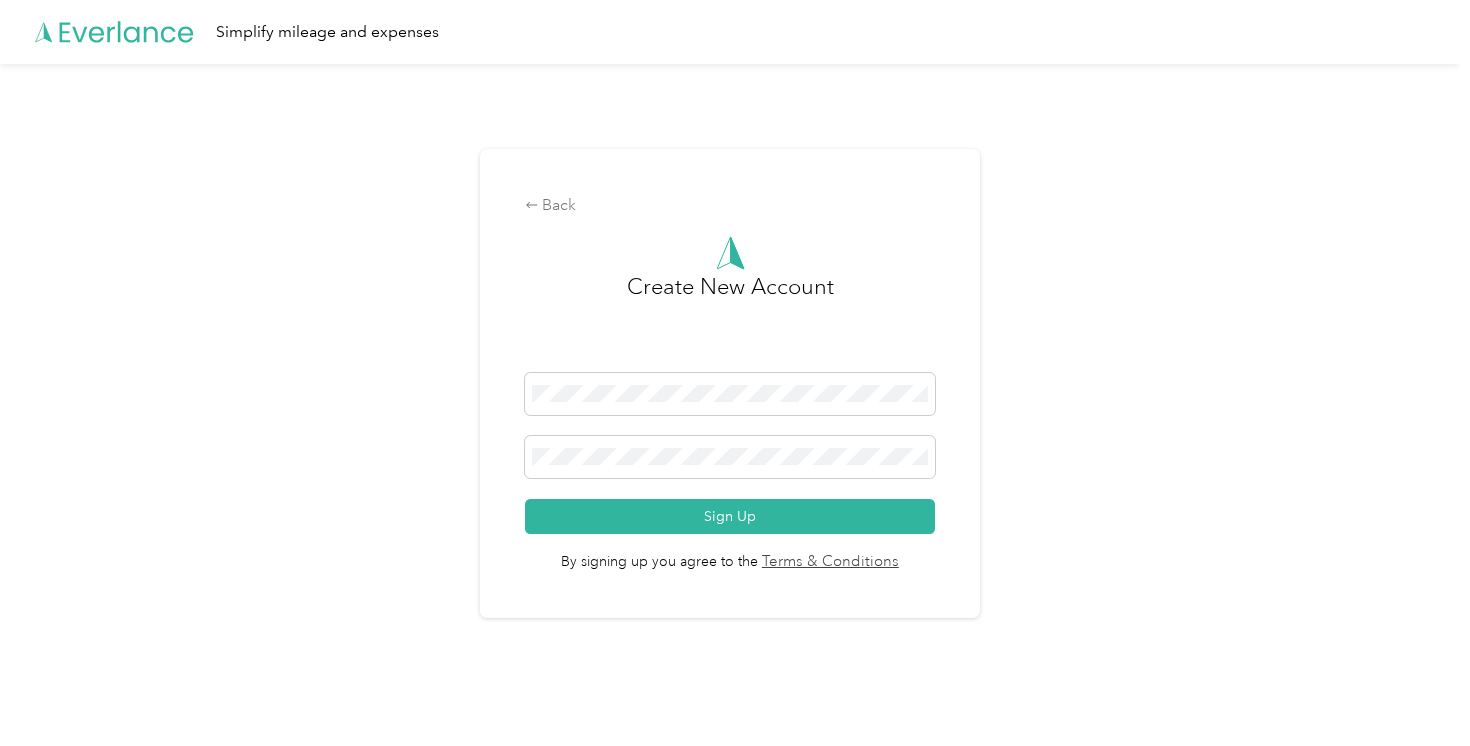 scroll, scrollTop: 0, scrollLeft: 0, axis: both 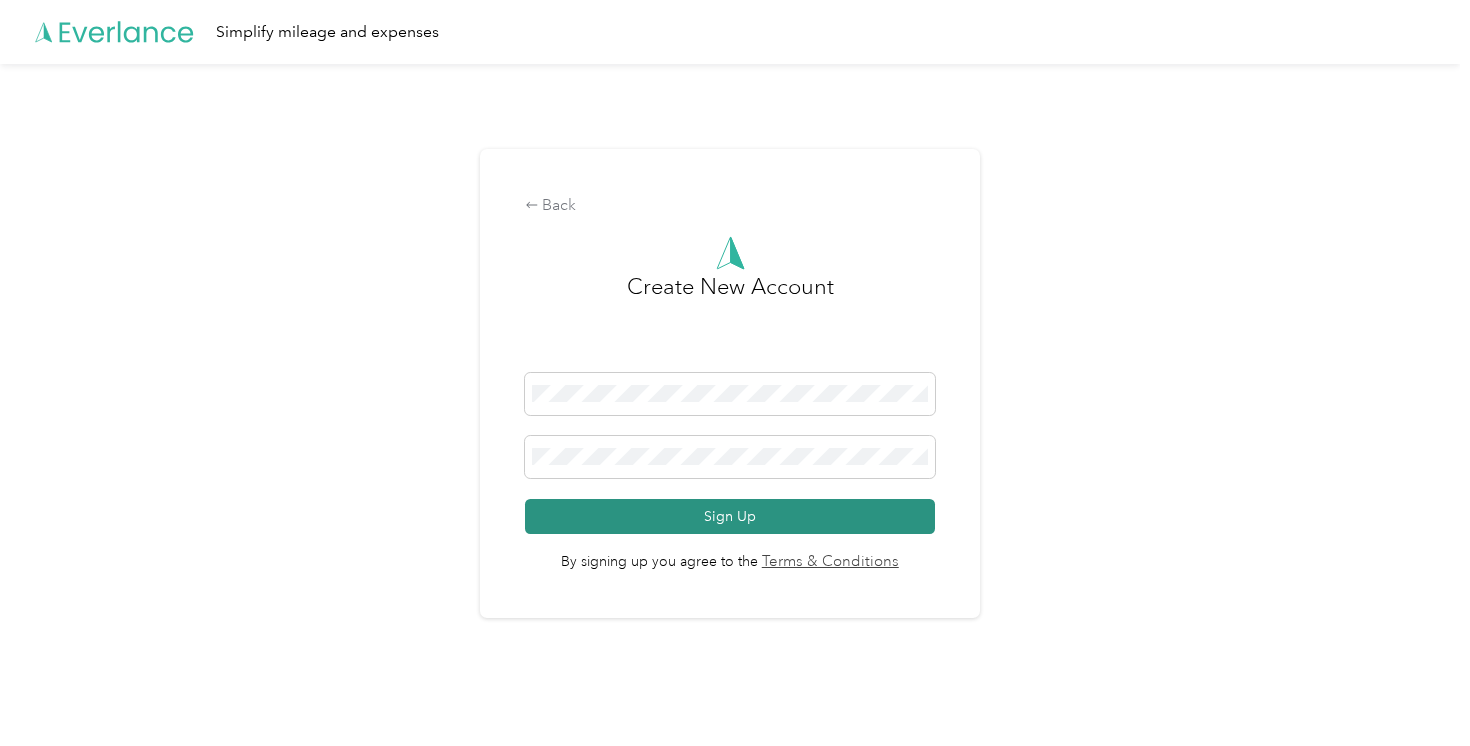 click on "Sign Up" at bounding box center (730, 516) 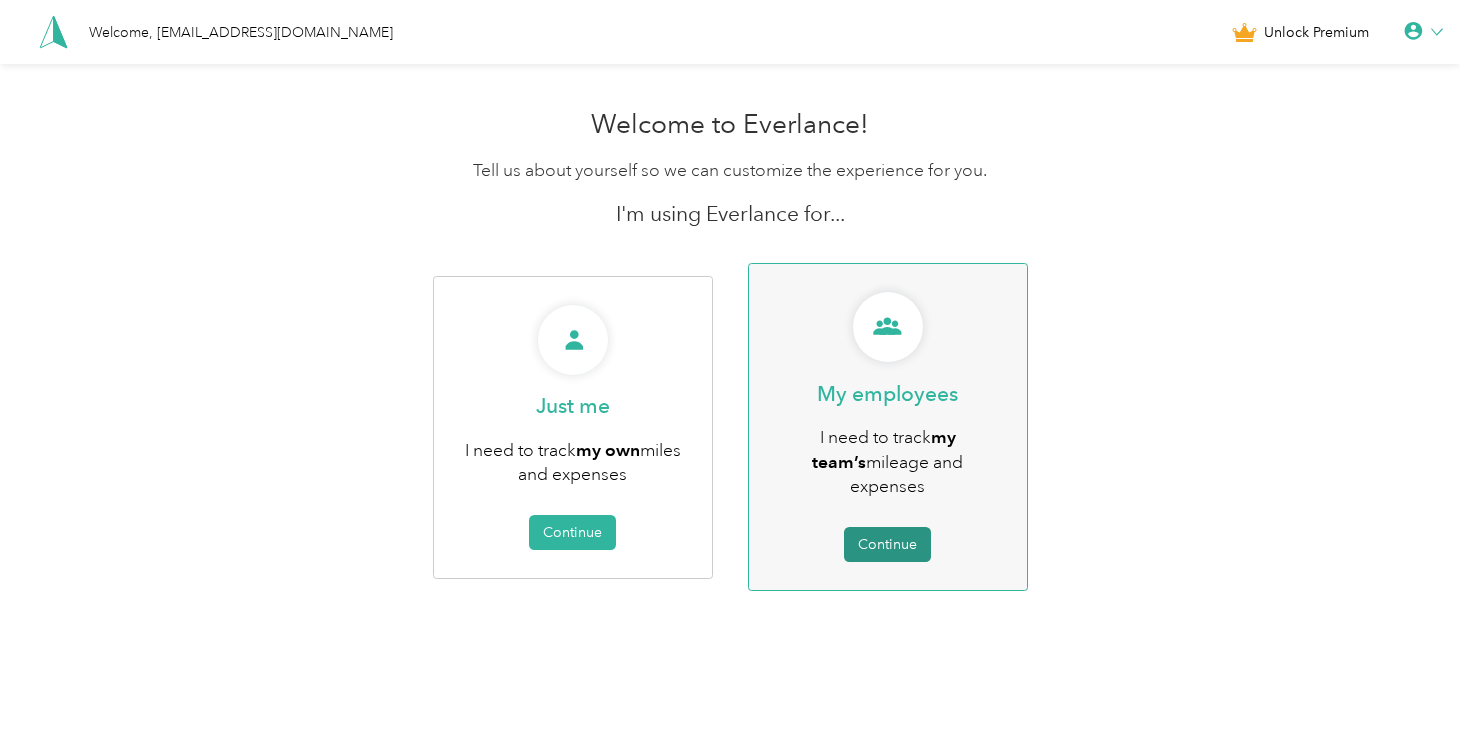 click on "Continue" at bounding box center (887, 544) 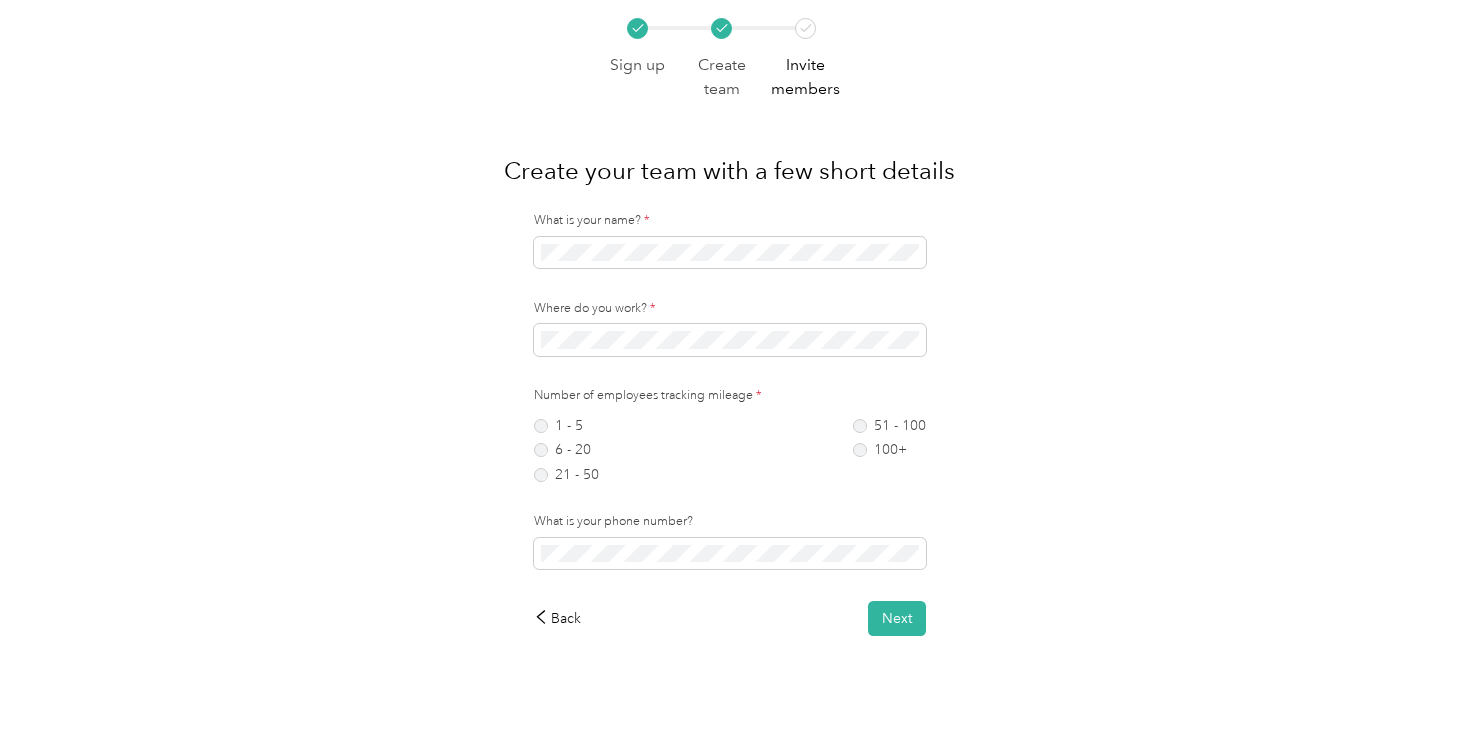 click on "What is your name?   *" at bounding box center [730, 221] 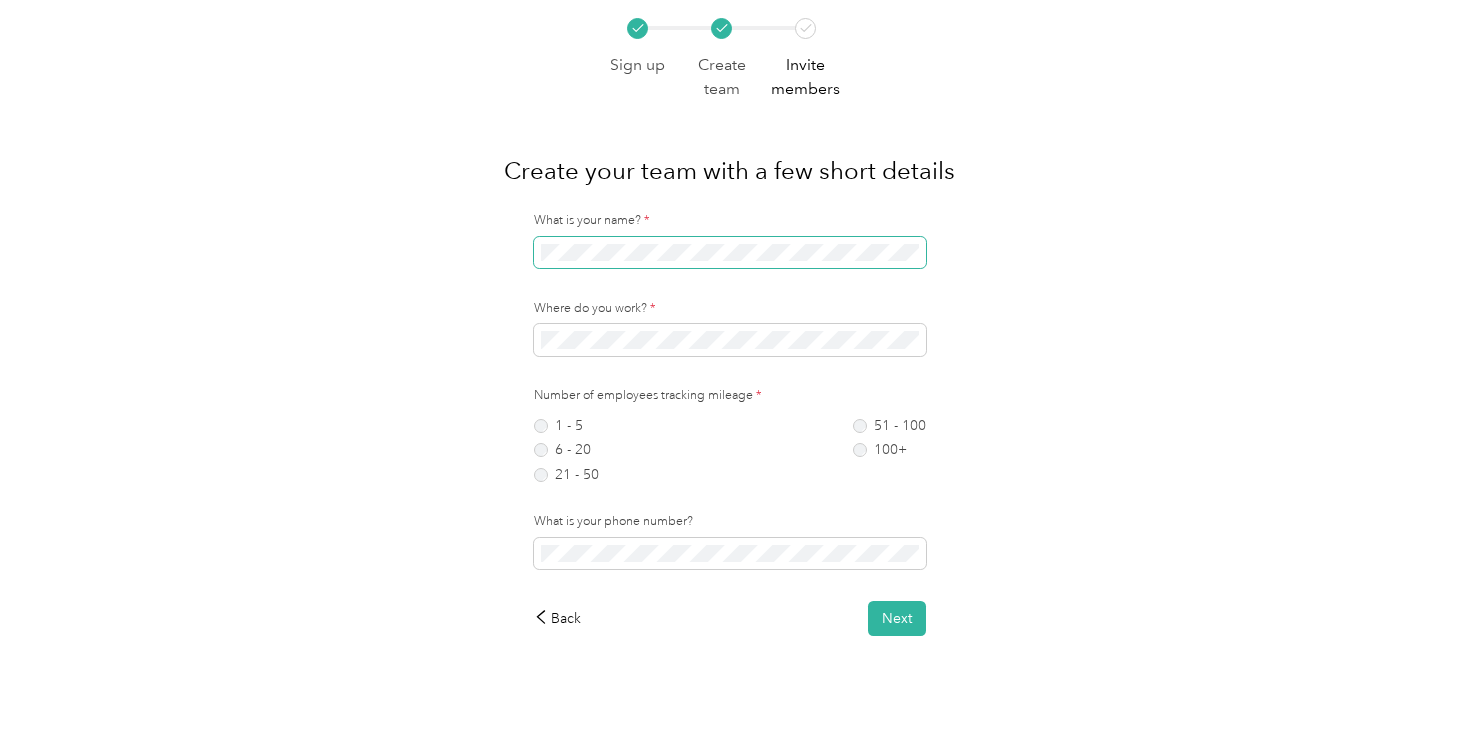 click at bounding box center (730, 253) 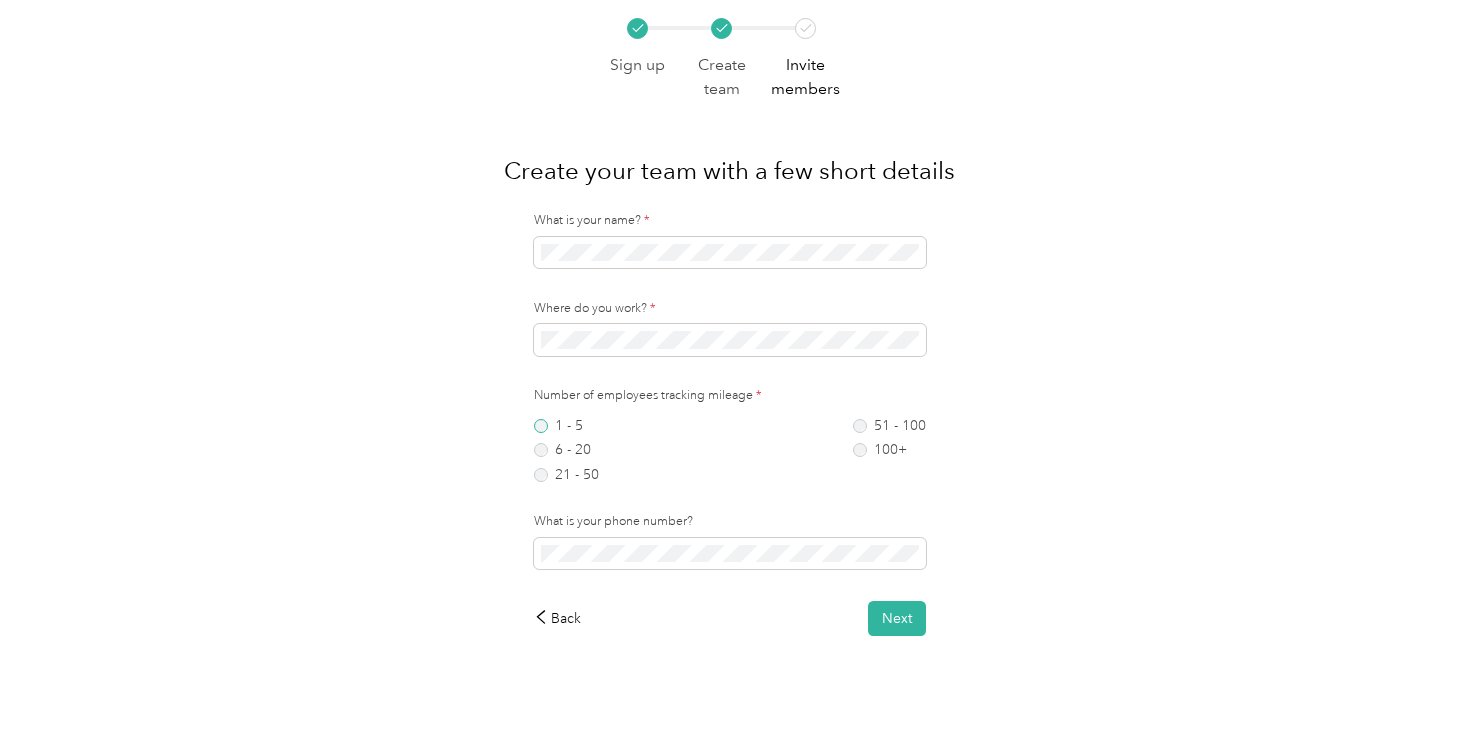 click on "1 - 5" at bounding box center [566, 426] 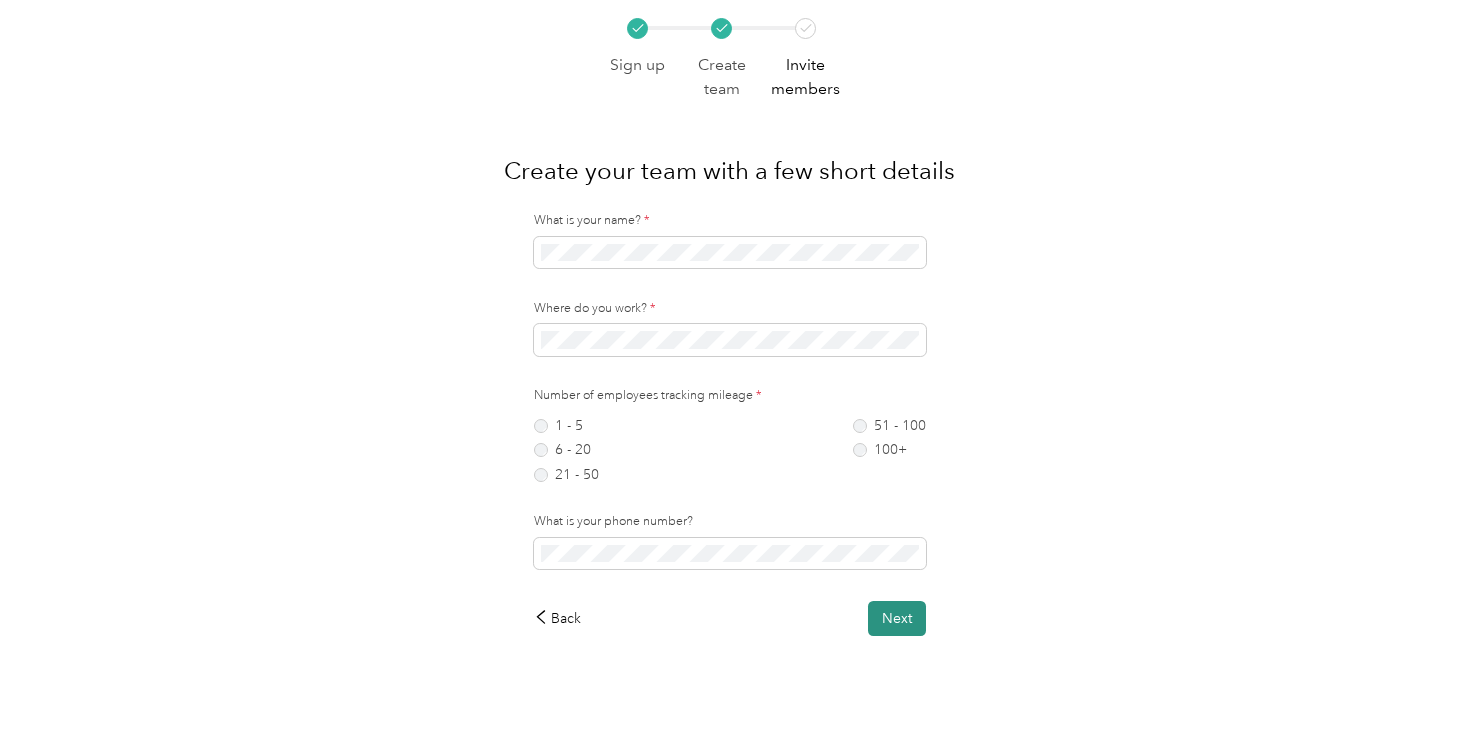 click on "Next" at bounding box center (897, 618) 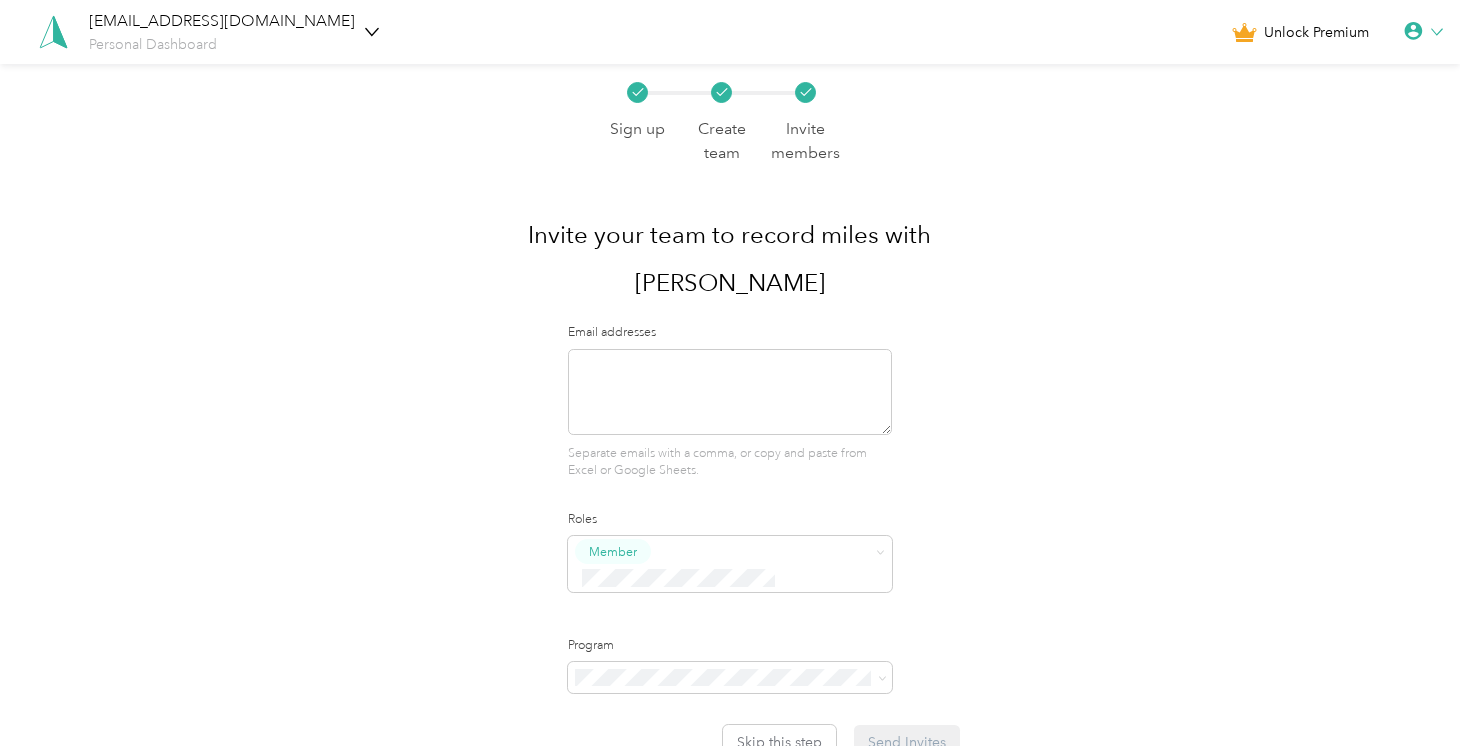 scroll, scrollTop: 87, scrollLeft: 0, axis: vertical 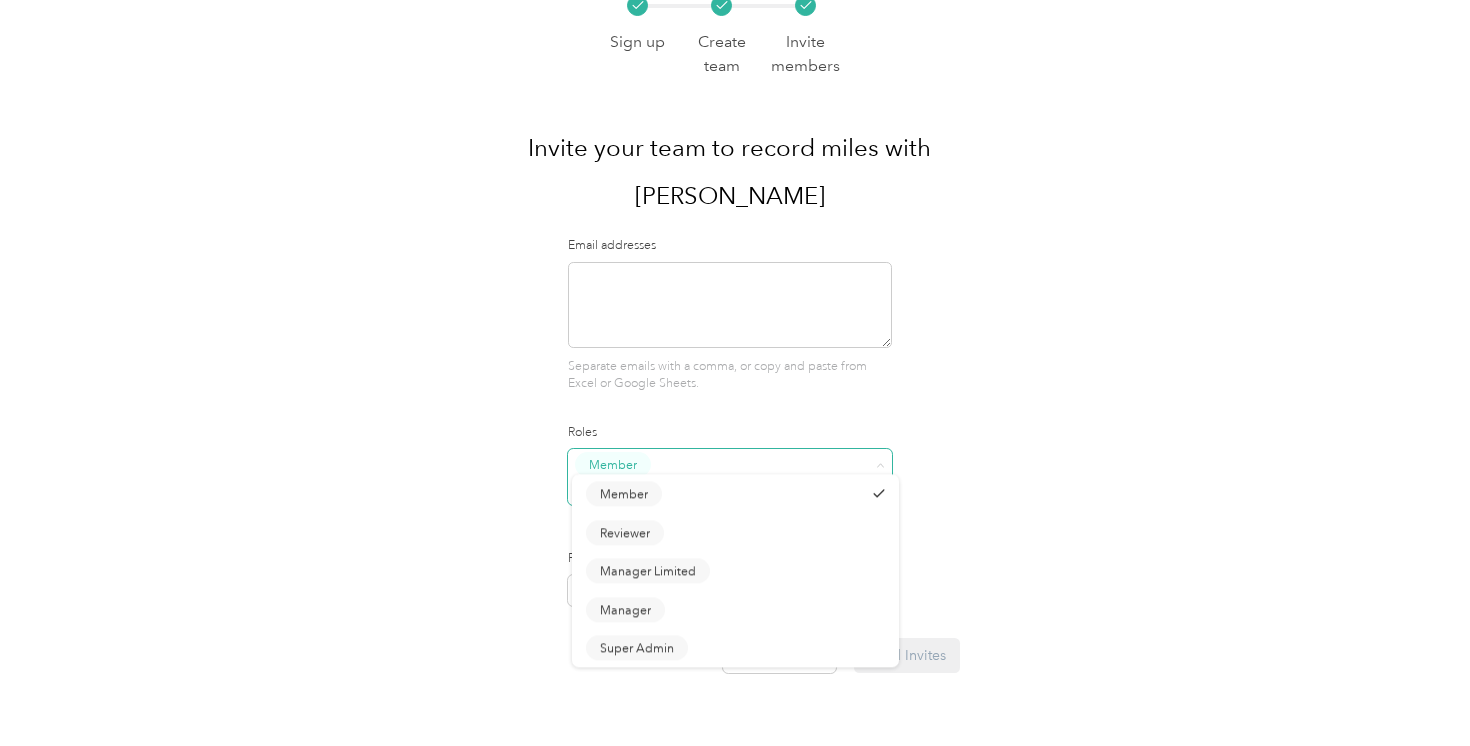 click at bounding box center (717, 490) 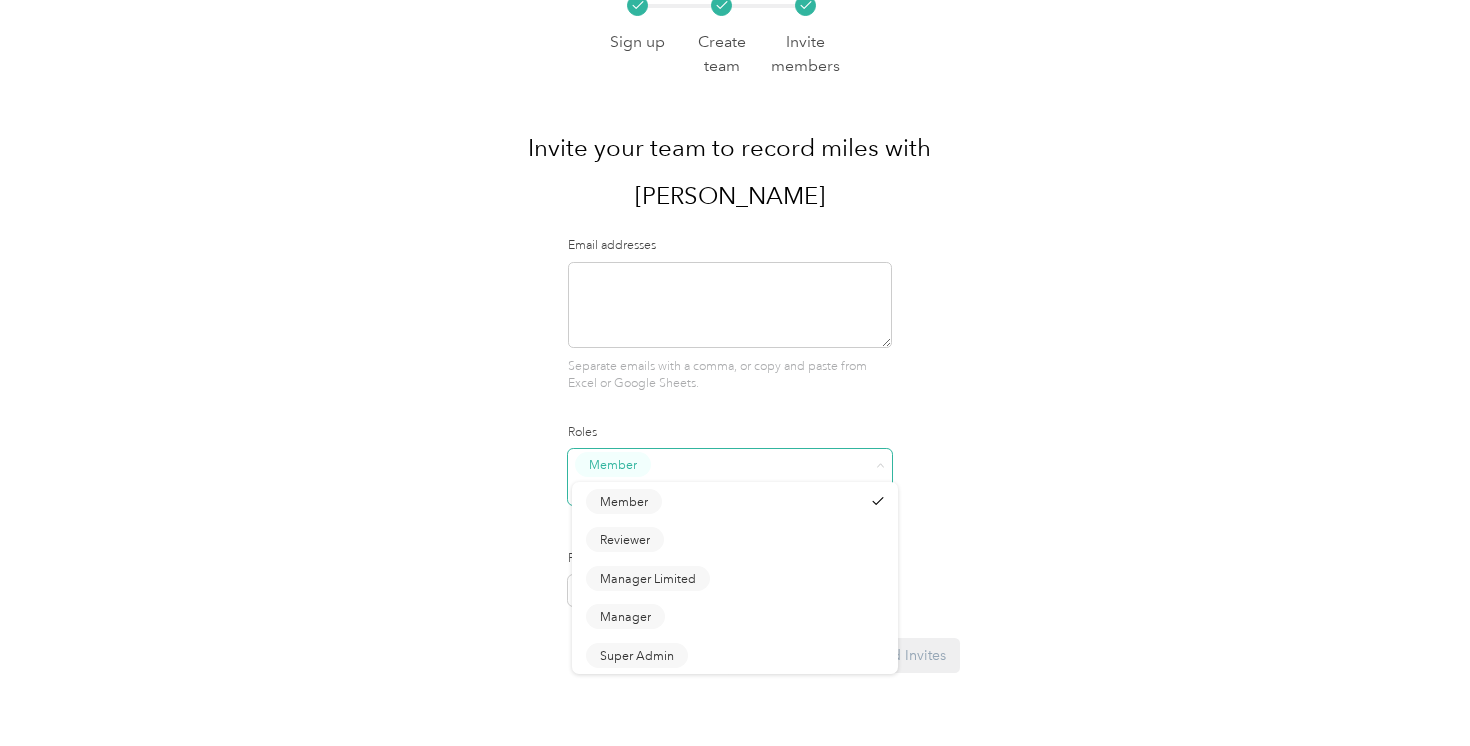 click at bounding box center (717, 490) 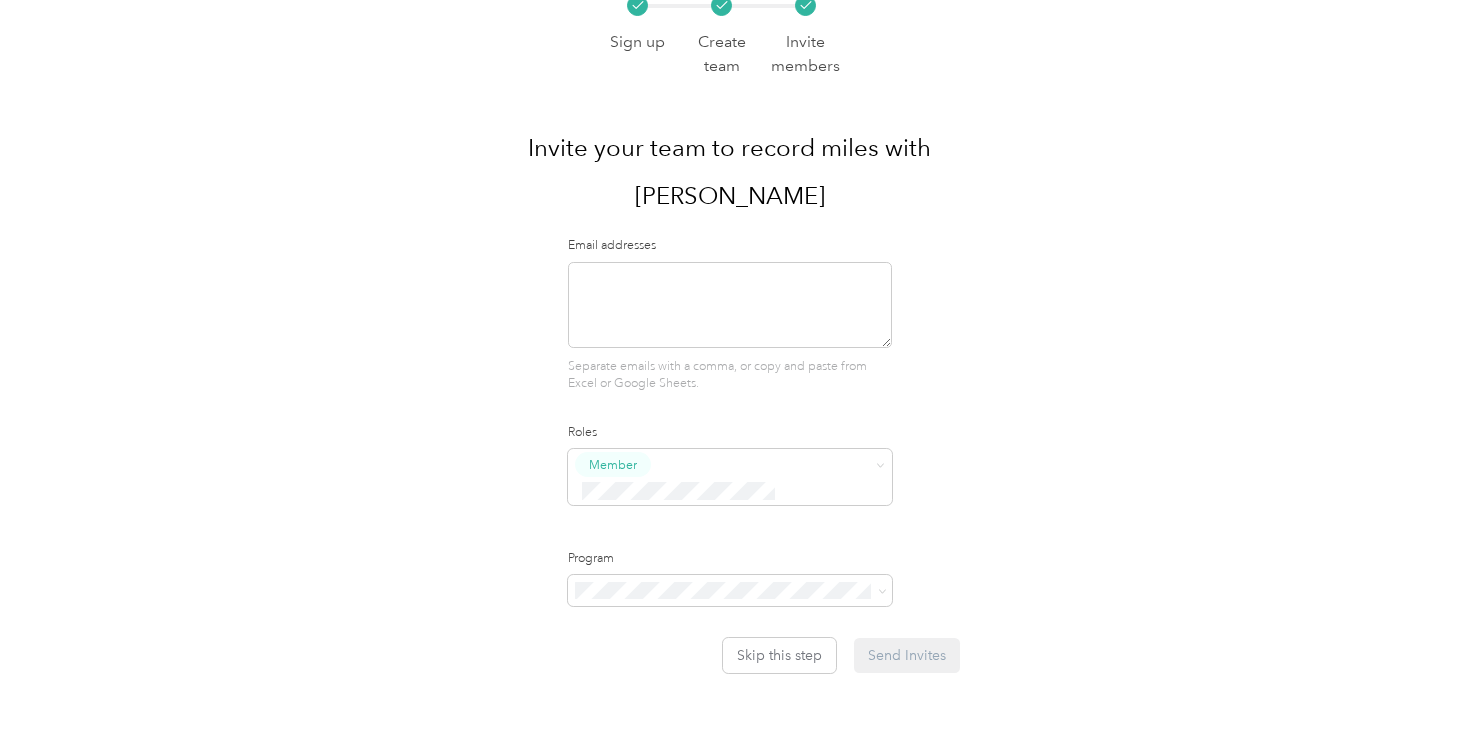 click on "Sign up Create team Invite members Invite your team to record miles with Everlance Email addresses   Separate emails with a comma, or copy and paste from Excel or Google Sheets. Roles   Member   Program   Skip this step Send Invites" at bounding box center (730, 374) 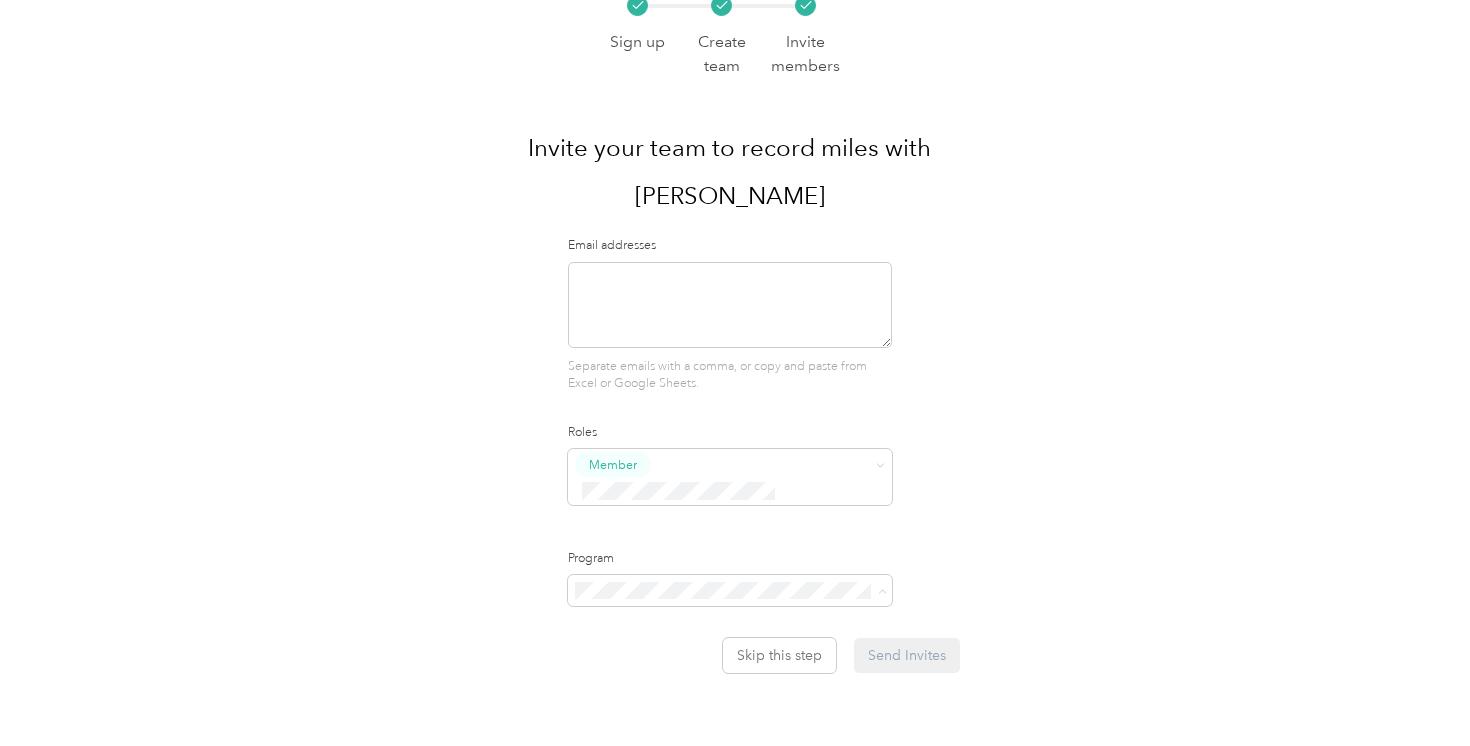 click on "Sign up Create team Invite members Invite your team to record miles with Everlance Email addresses   Separate emails with a comma, or copy and paste from Excel or Google Sheets. Roles   Member   Program   Skip this step Send Invites" at bounding box center [730, 374] 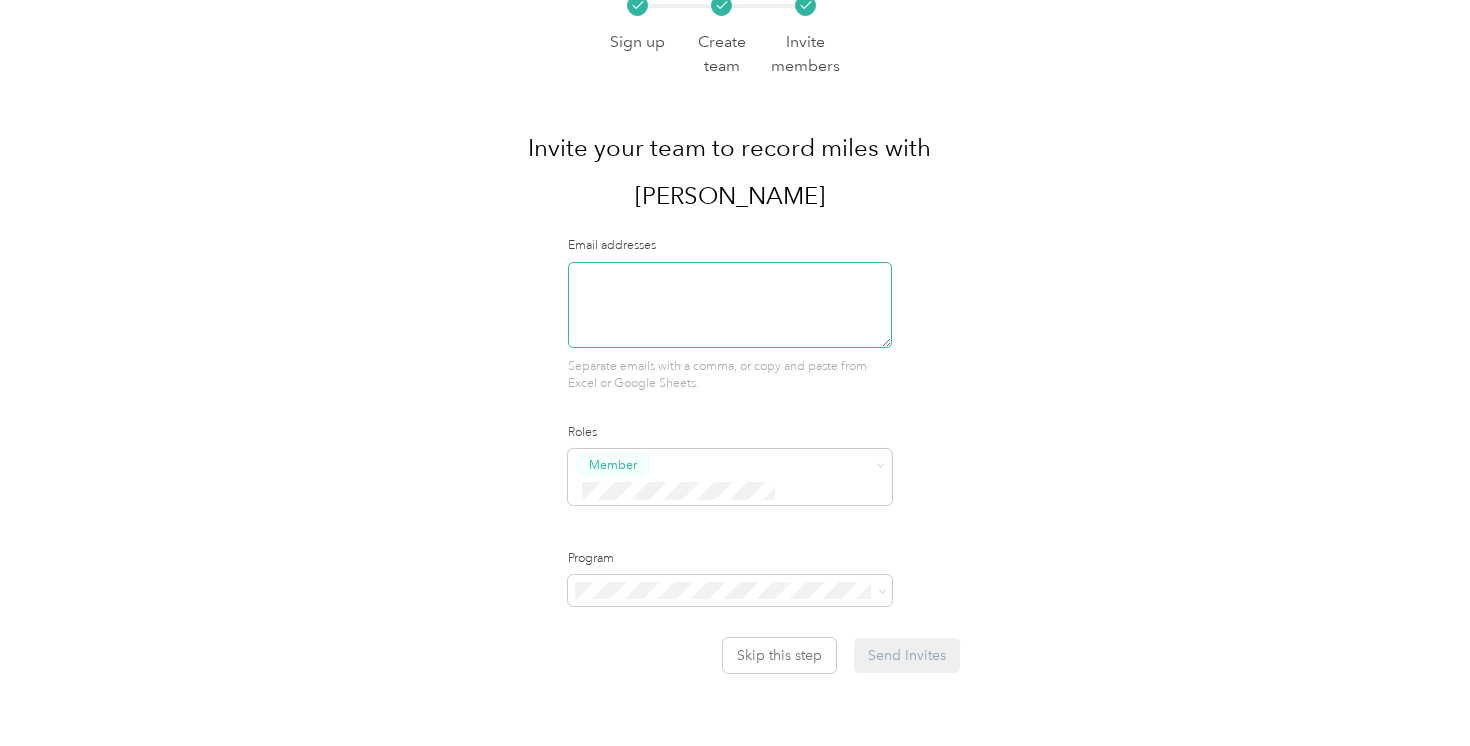click at bounding box center (730, 305) 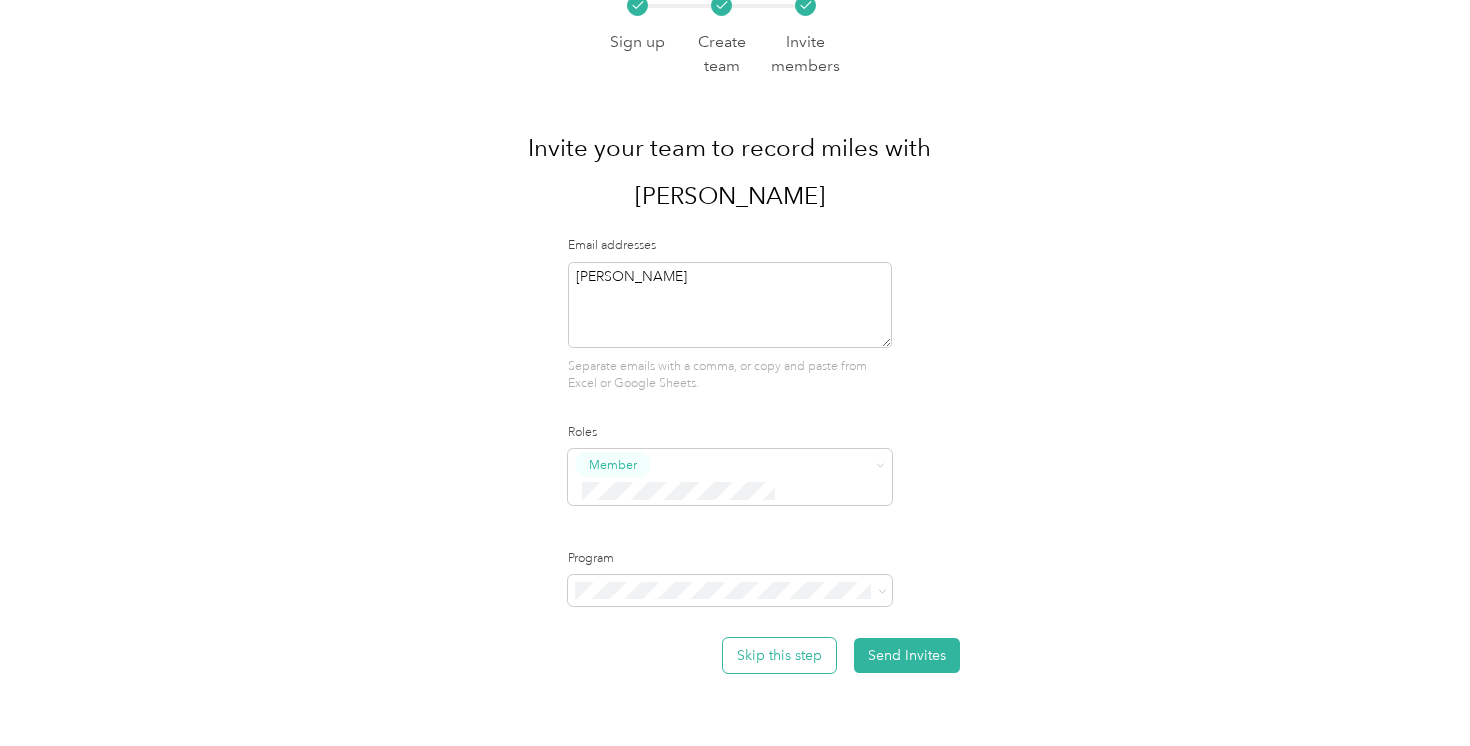 type on "mileydi" 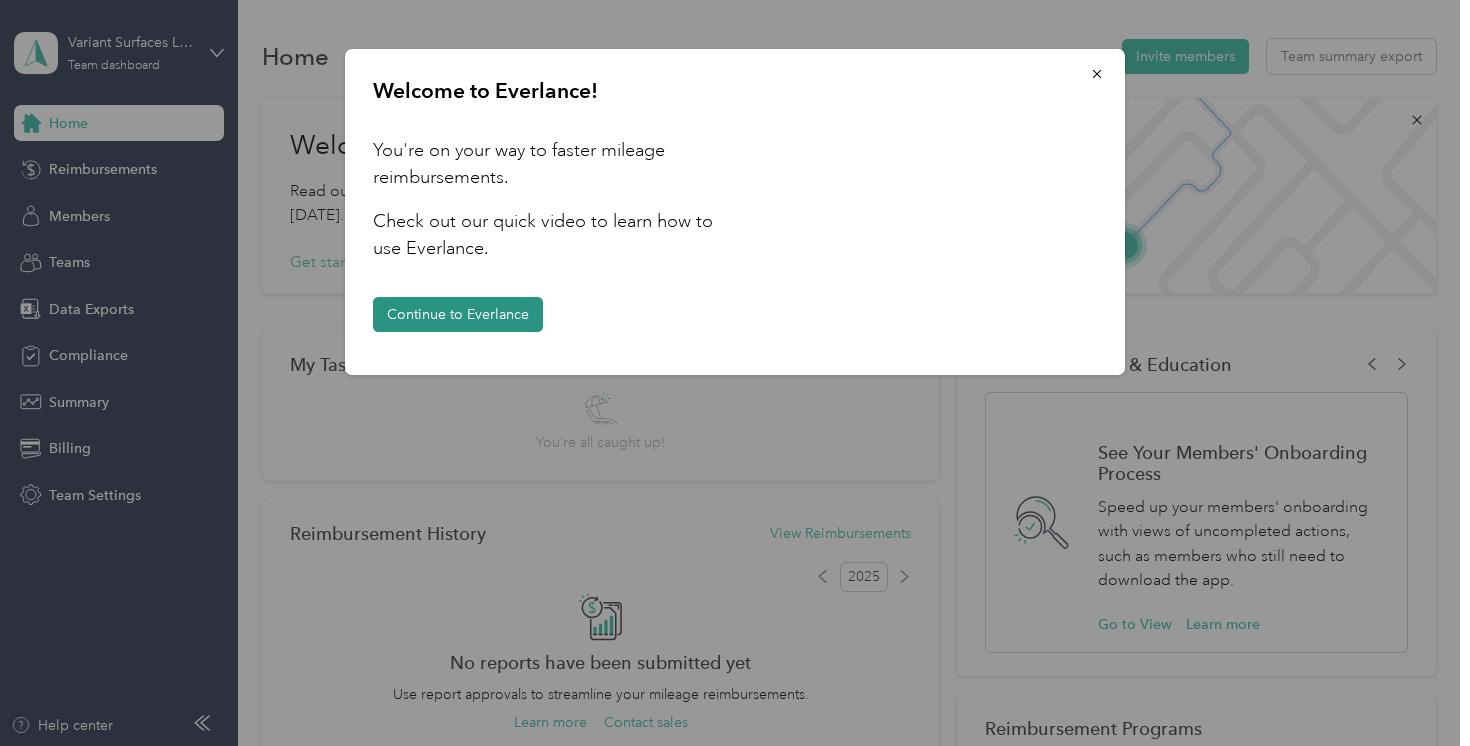 click on "Continue to Everlance" at bounding box center [458, 314] 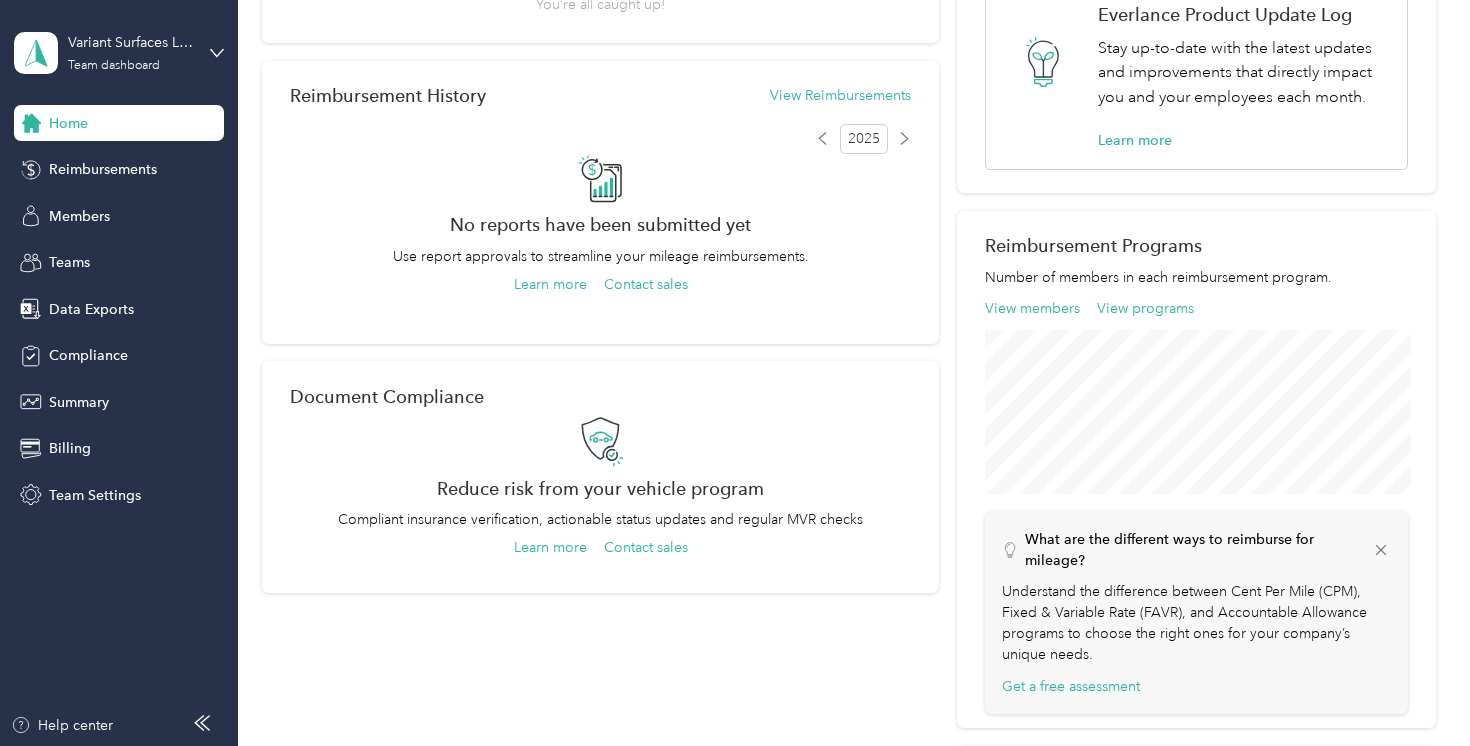 scroll, scrollTop: 0, scrollLeft: 0, axis: both 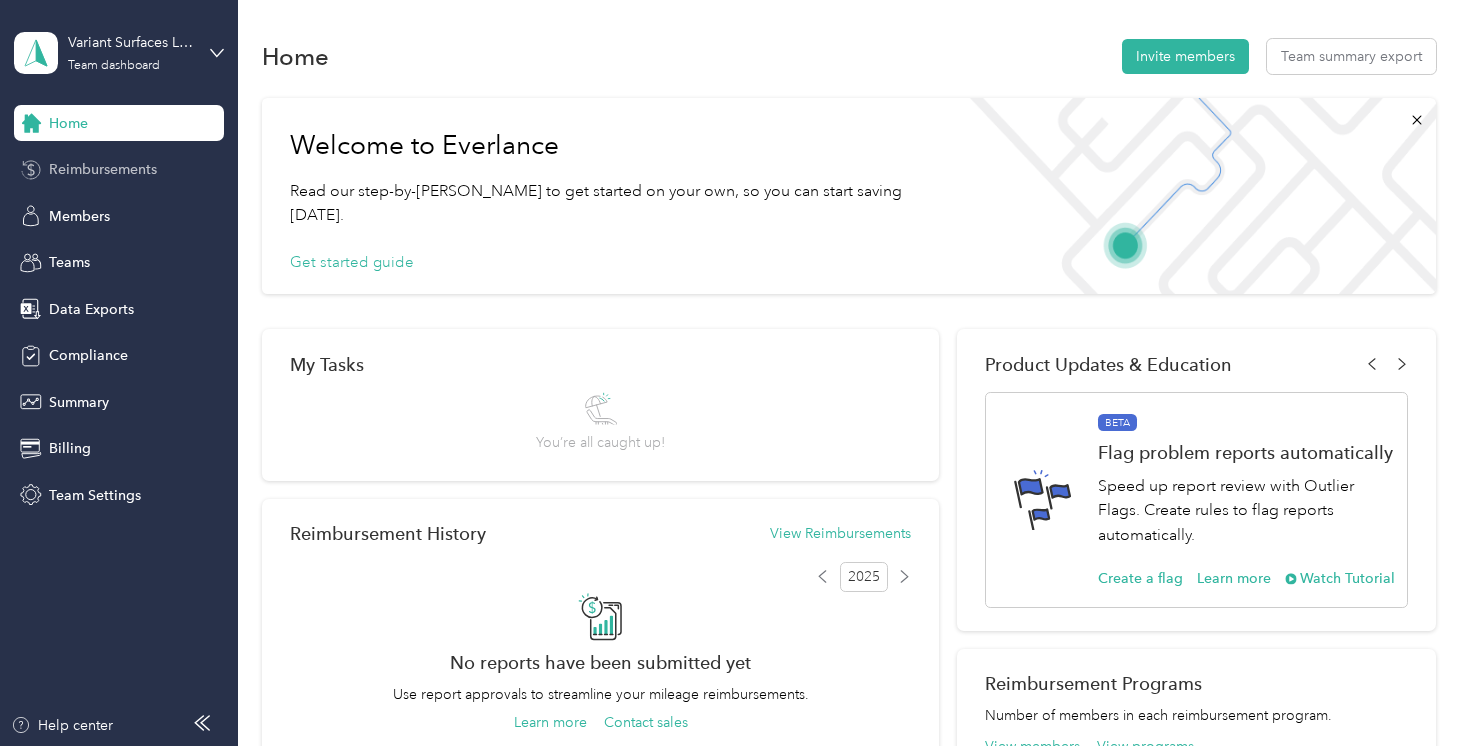 click on "Reimbursements" at bounding box center (119, 170) 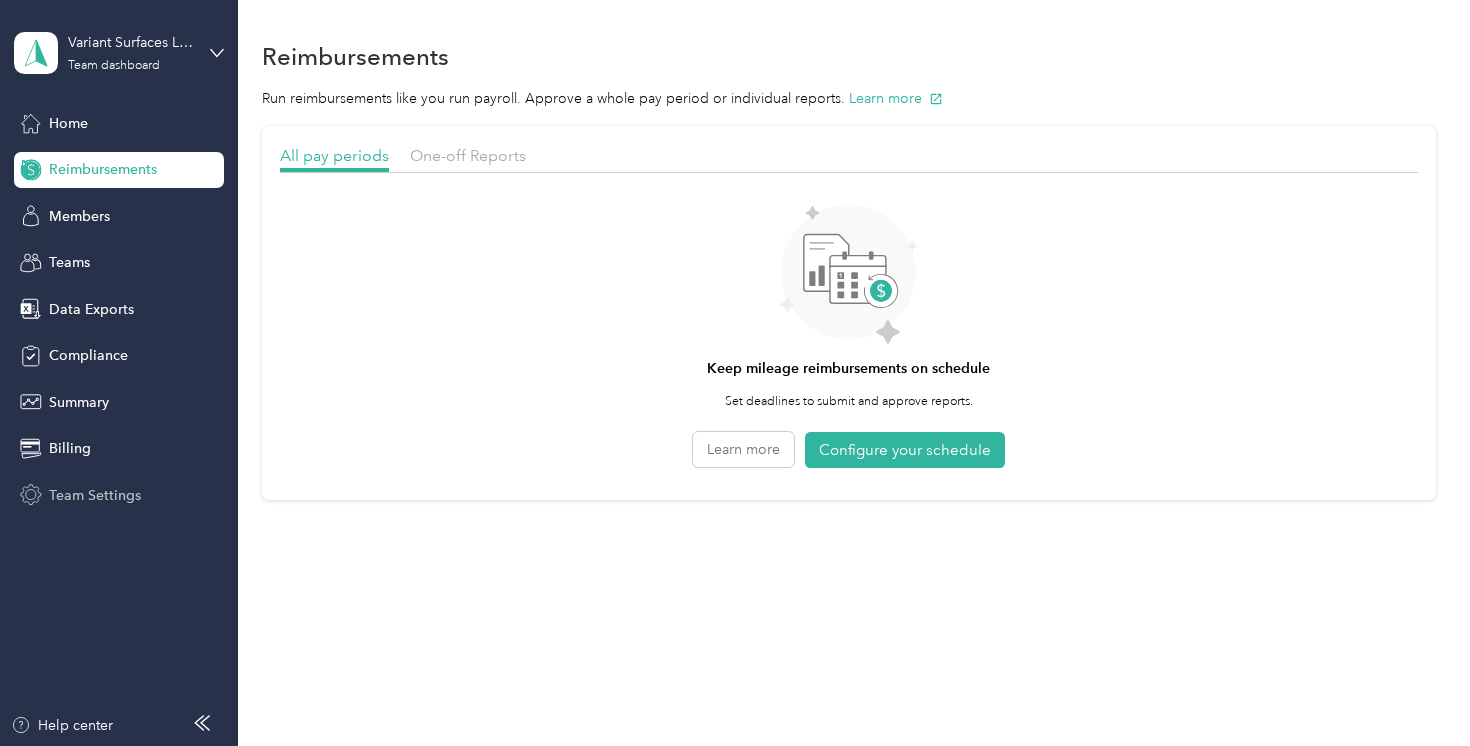 click on "Team Settings" at bounding box center [119, 495] 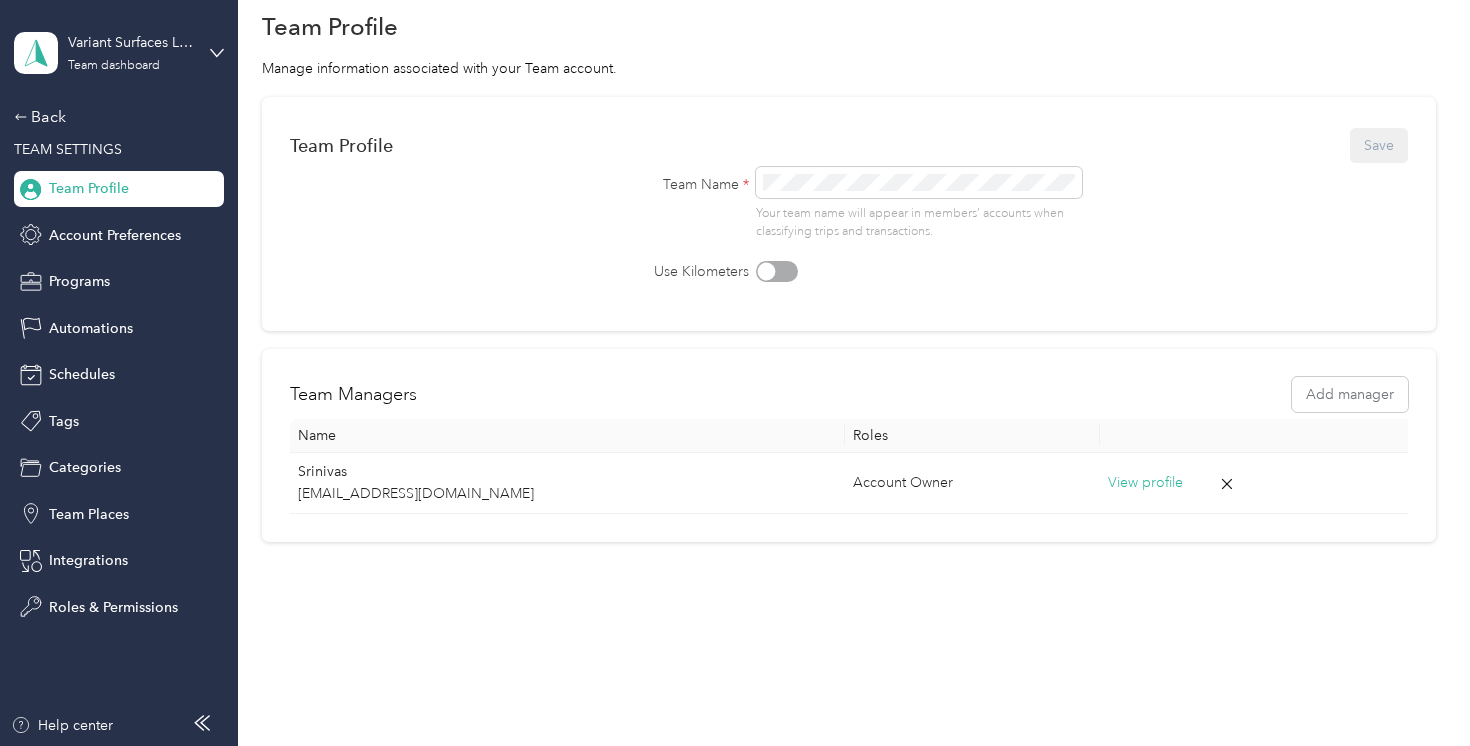 scroll, scrollTop: 69, scrollLeft: 0, axis: vertical 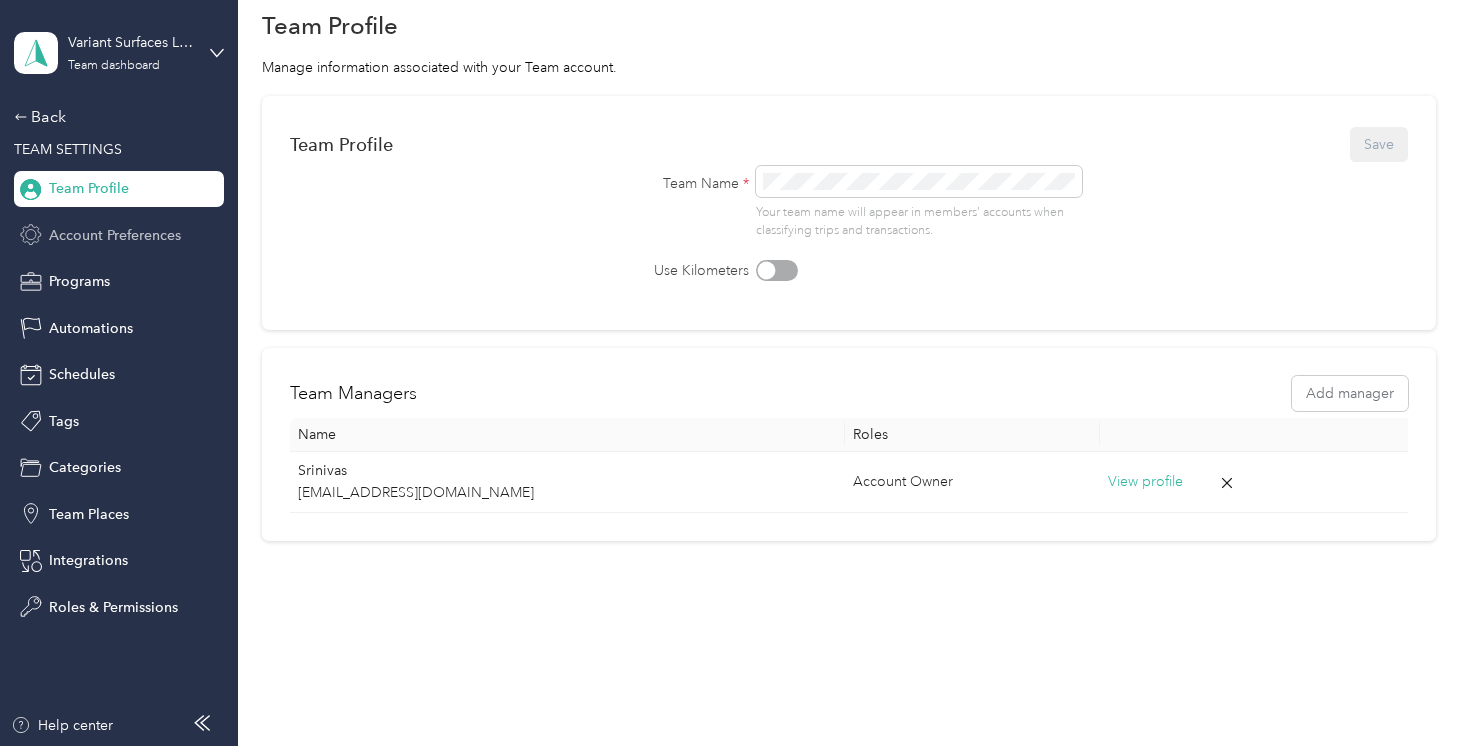 click on "Account Preferences" at bounding box center [115, 235] 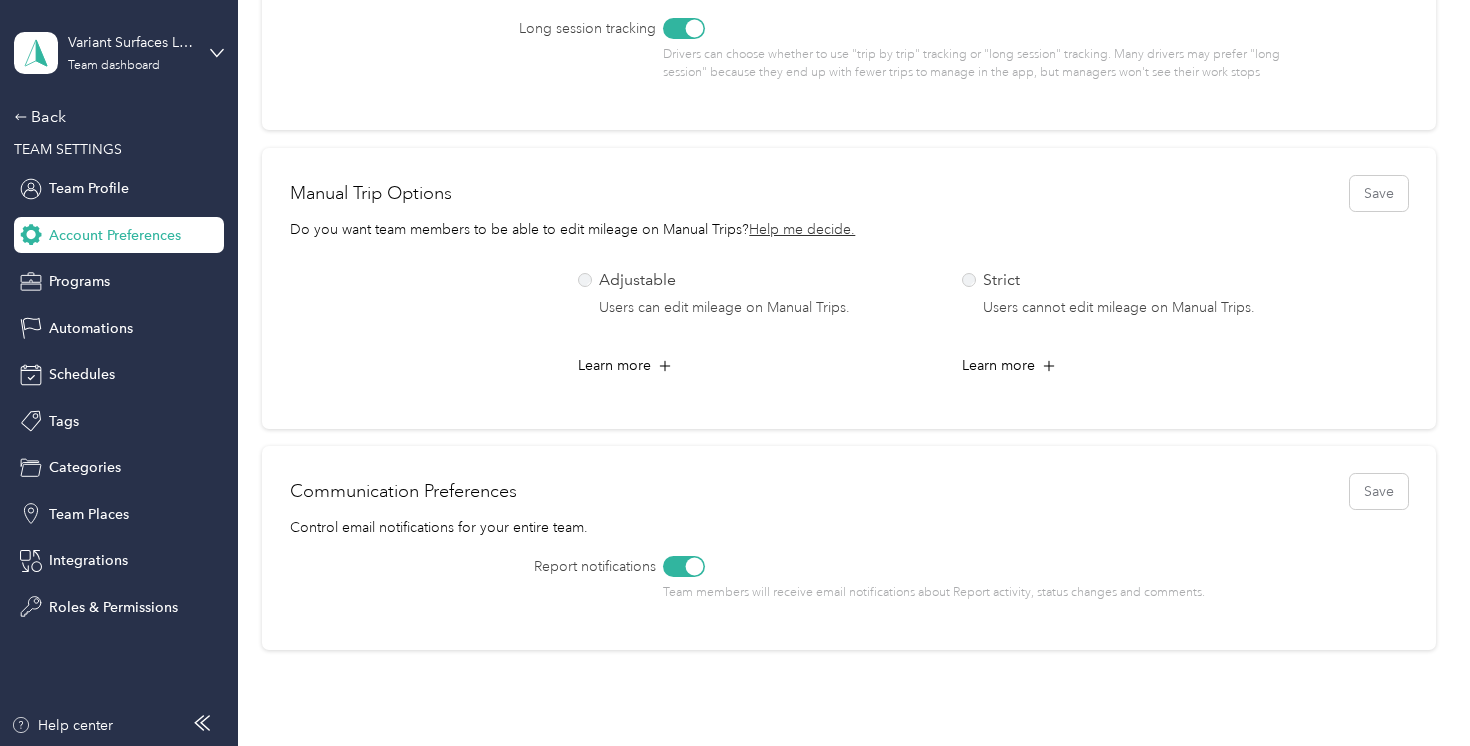scroll, scrollTop: 746, scrollLeft: 0, axis: vertical 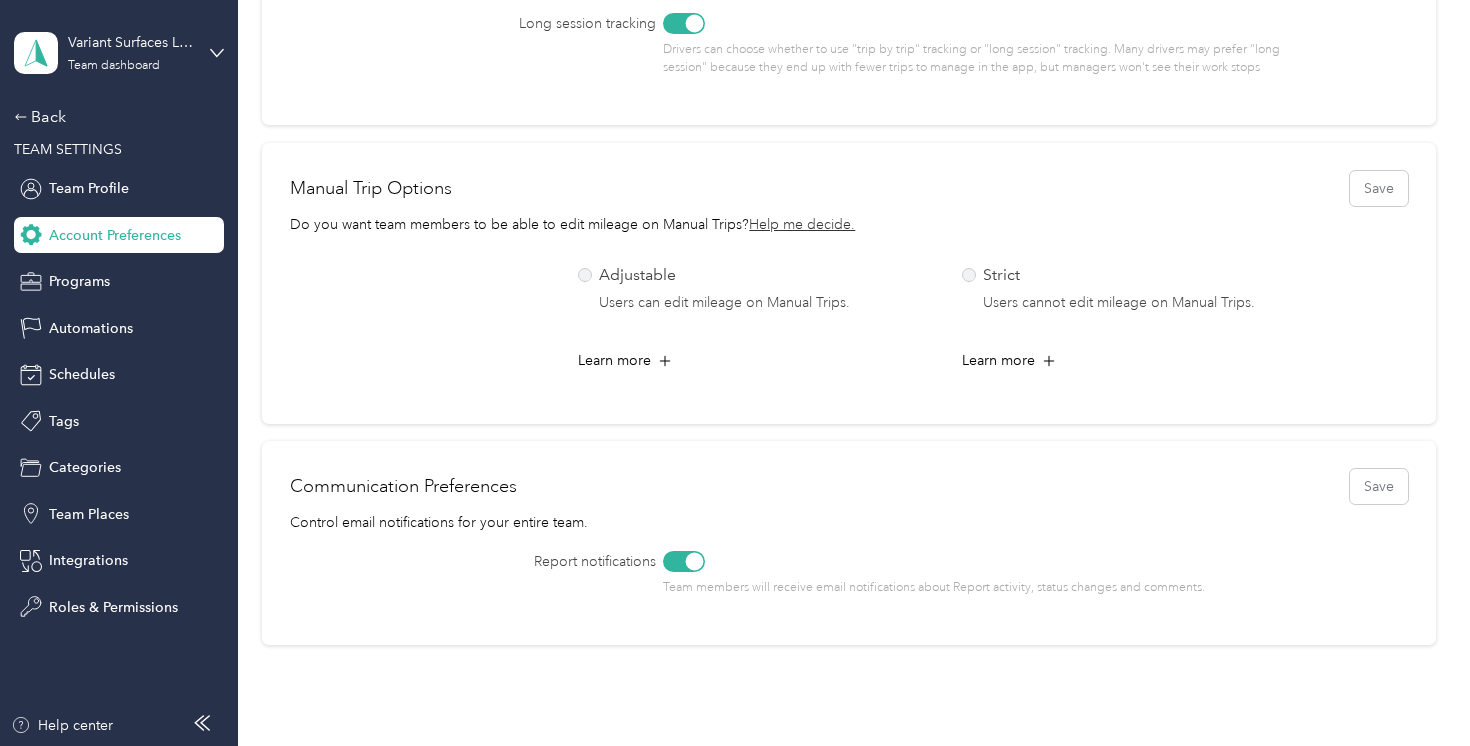 click on "Adjustable Users can edit mileage on Manual Trips. Learn more Strict Users cannot edit mileage on Manual Trips. Learn more" at bounding box center (848, 322) 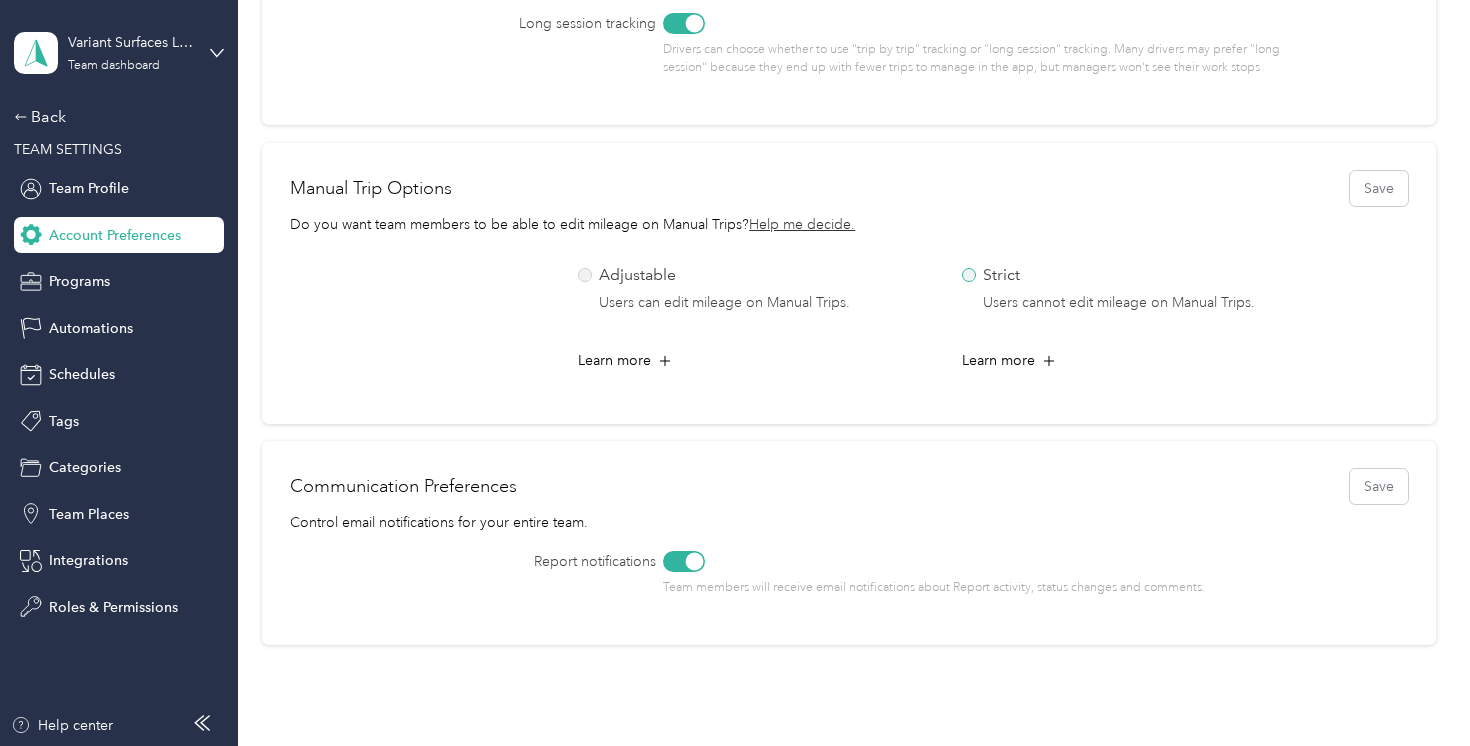 click on "Strict Users cannot edit mileage on Manual Trips." at bounding box center [1136, 289] 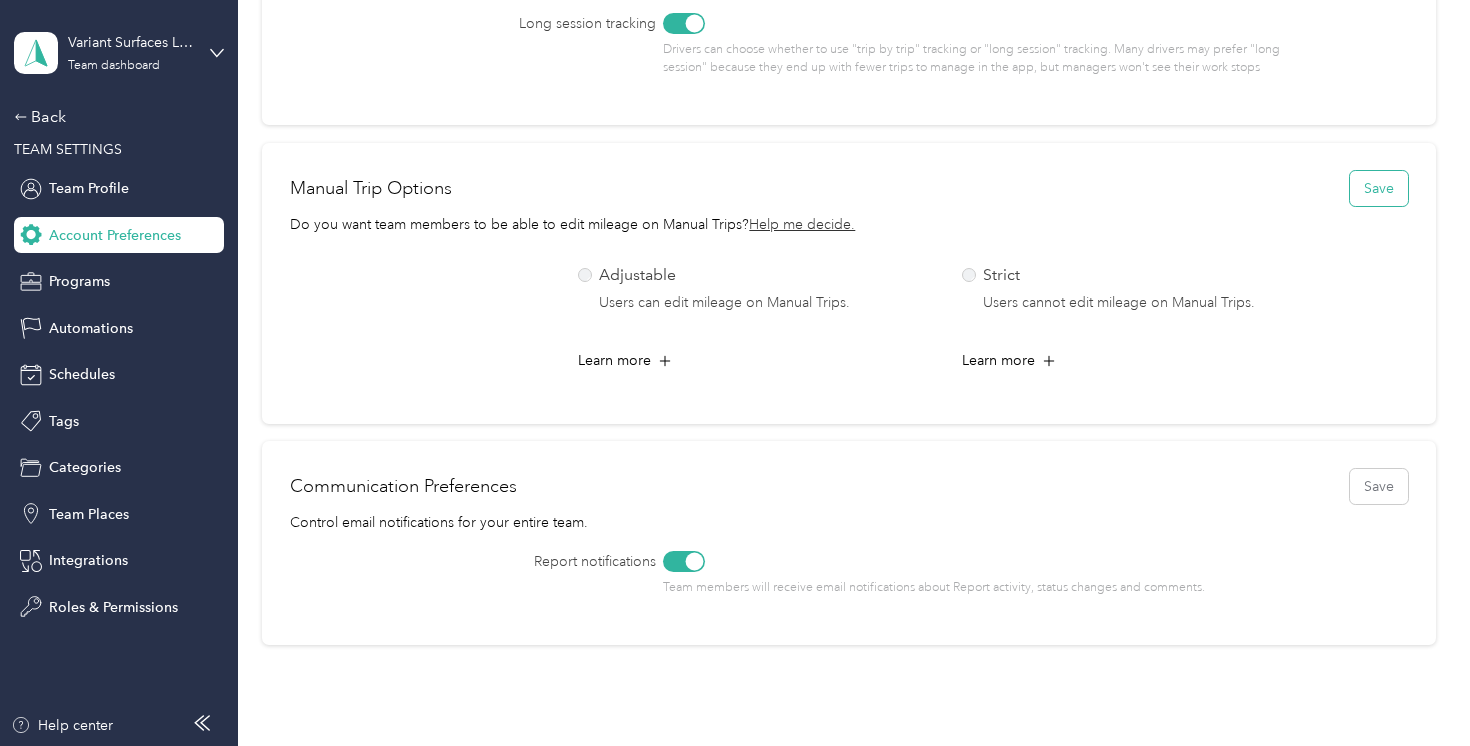 click on "Save" at bounding box center [1379, 188] 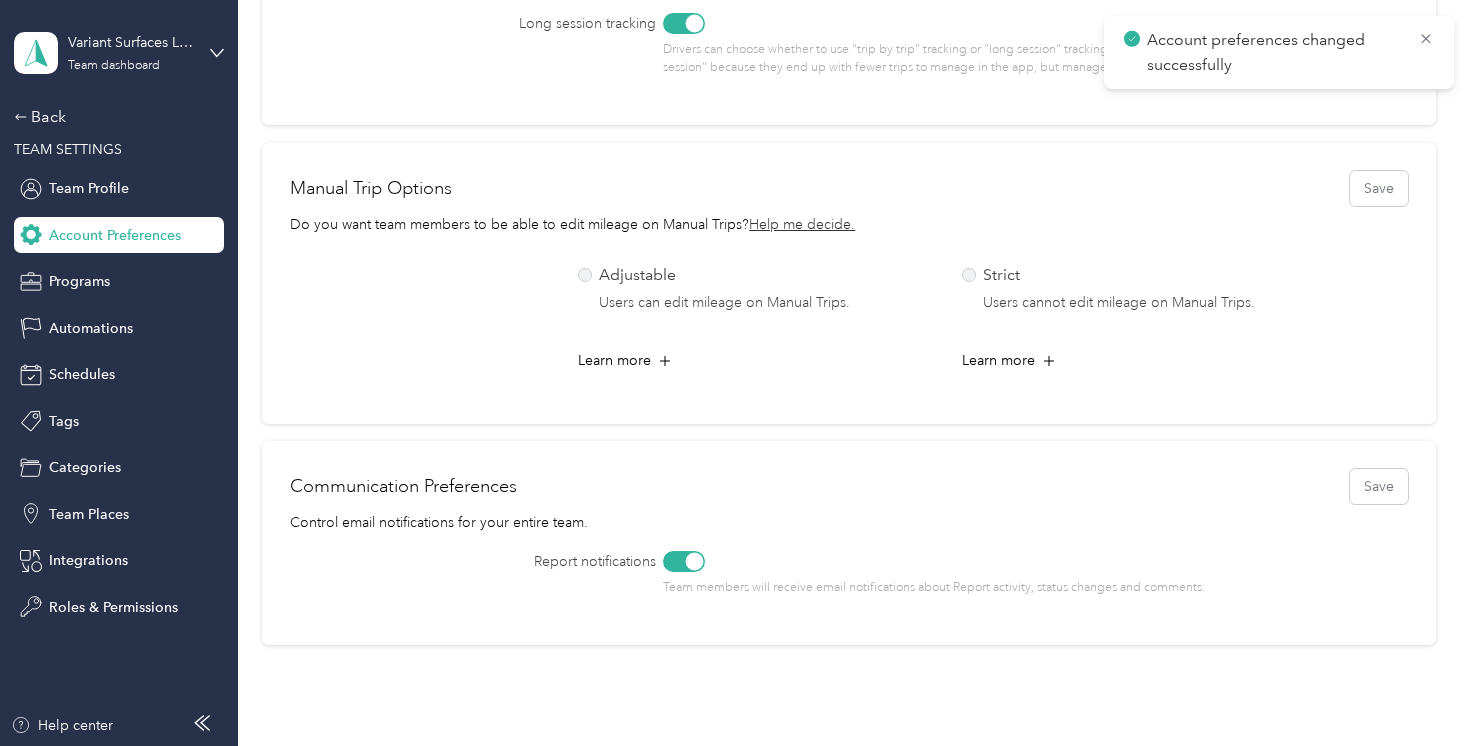 scroll, scrollTop: 869, scrollLeft: 0, axis: vertical 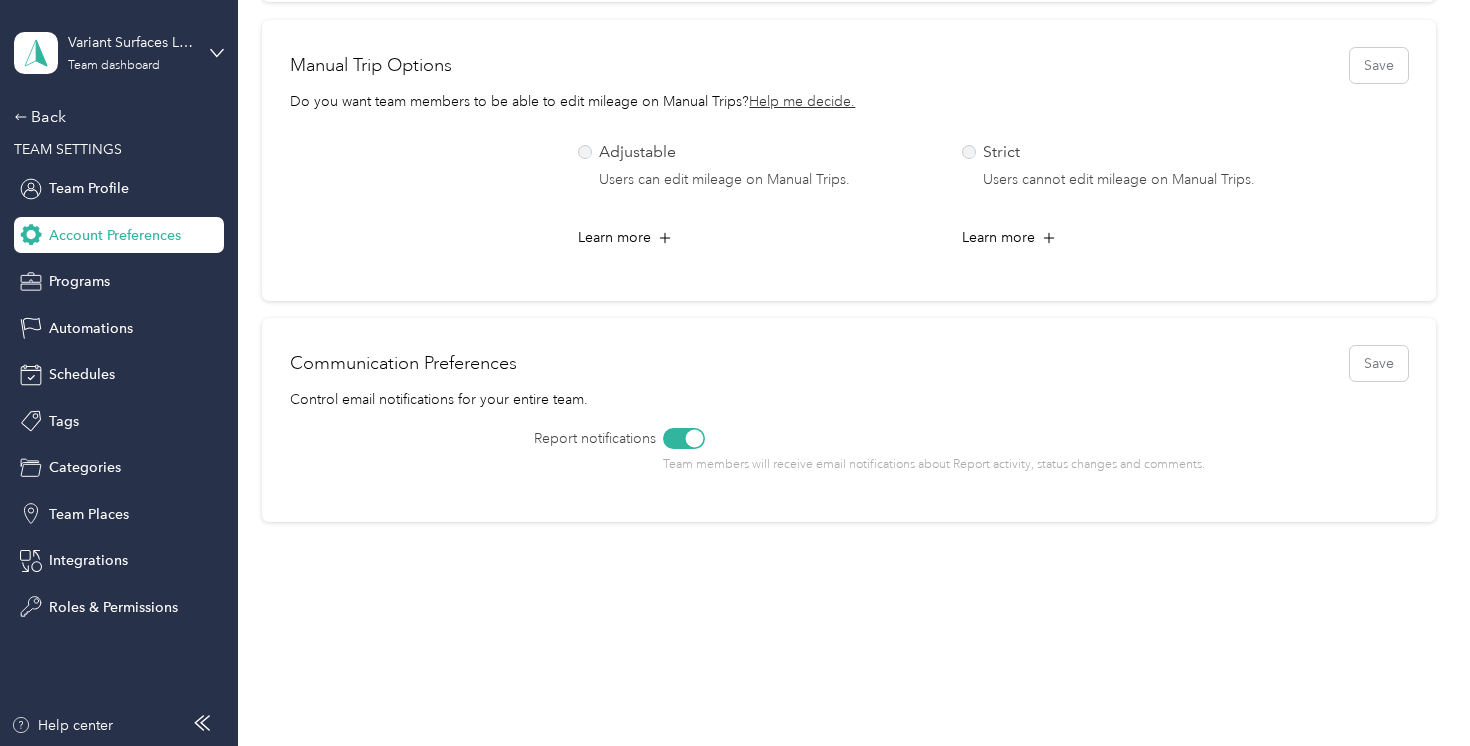 click on "Team members will  receive email notifications about Report
activity, status changes and comments." at bounding box center [989, 451] 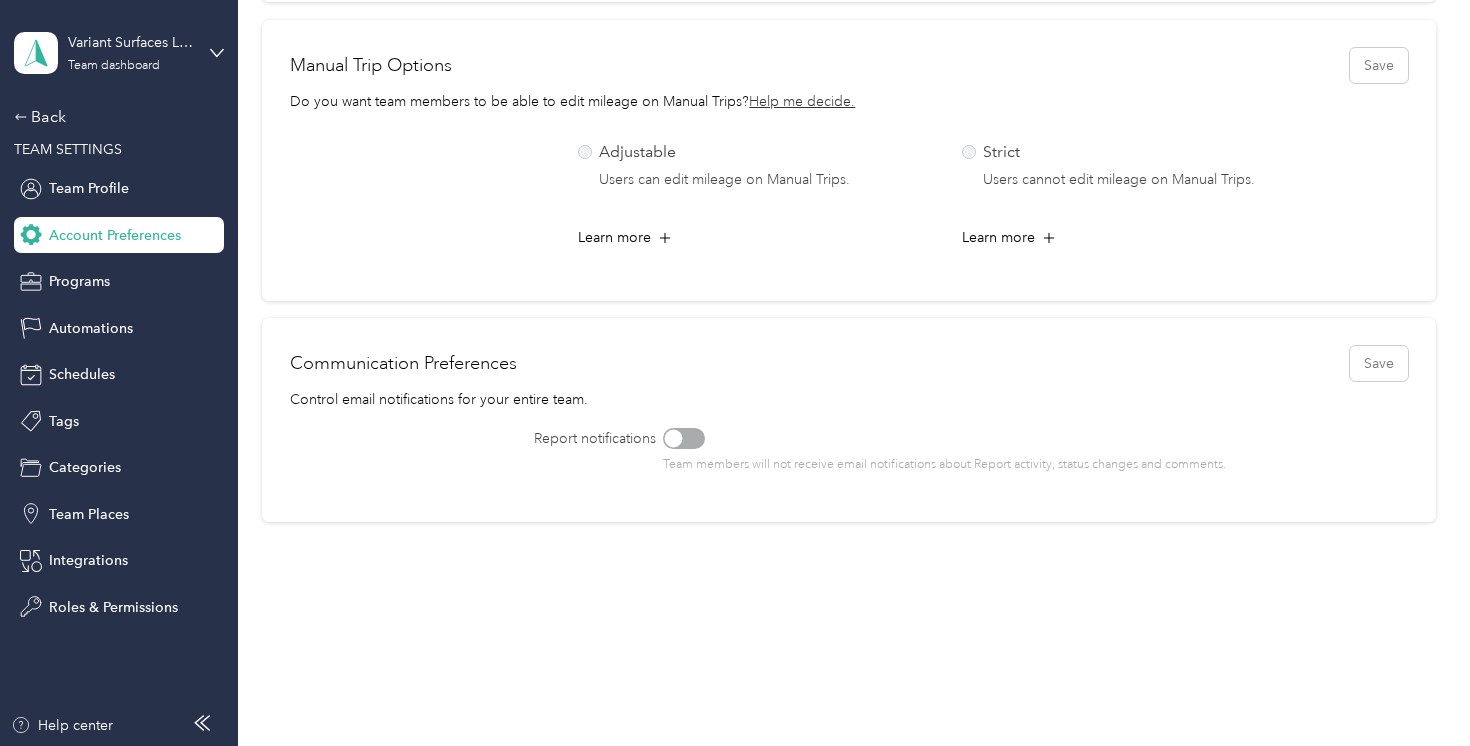 click at bounding box center (673, 438) 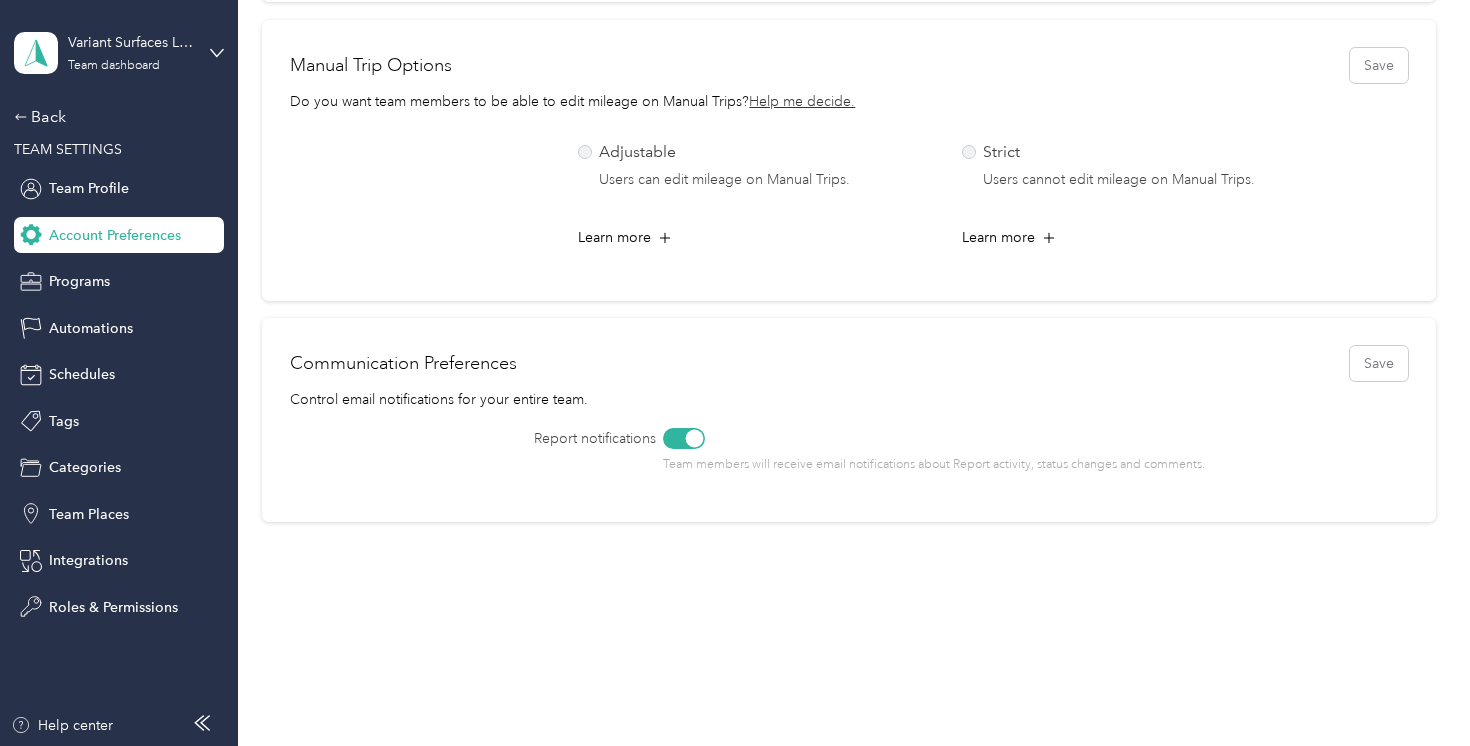 click at bounding box center [684, 438] 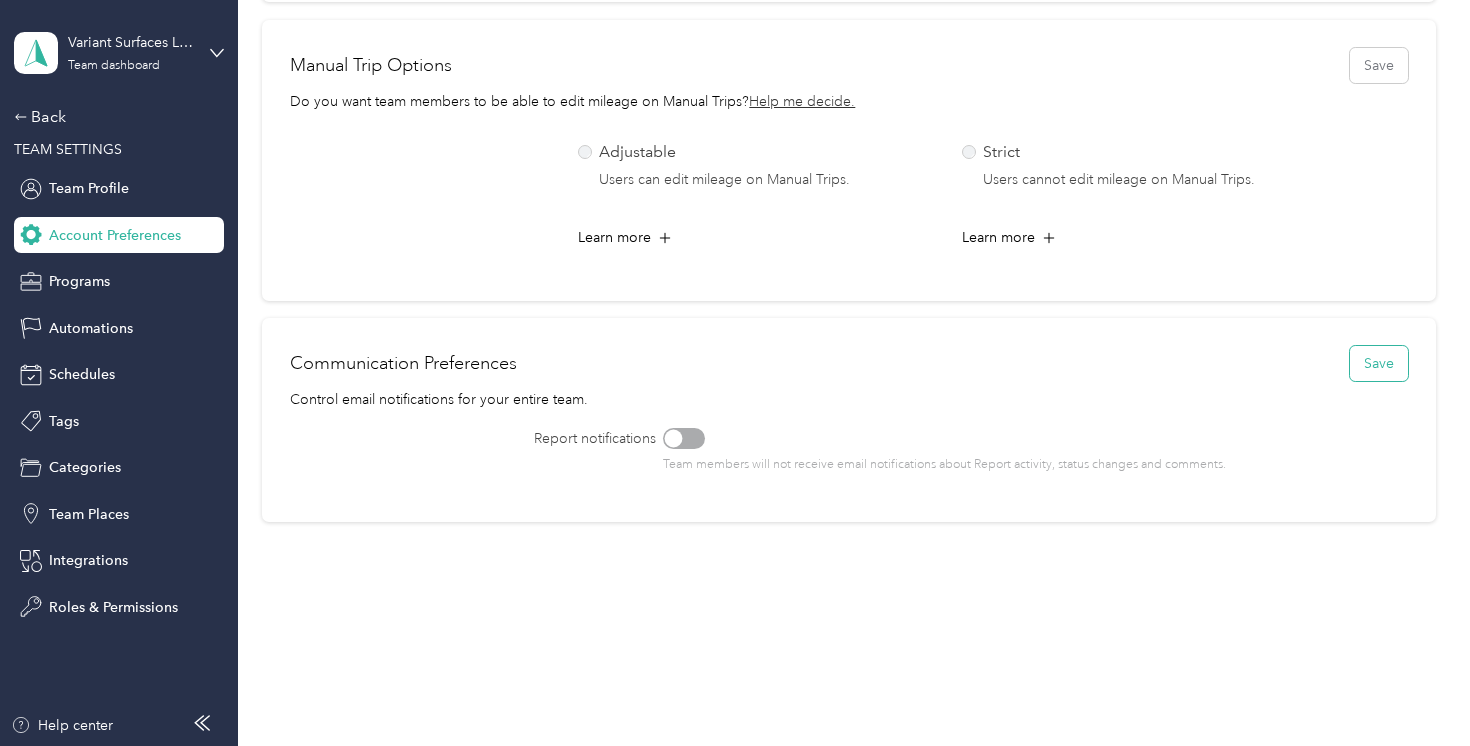 click on "Save" at bounding box center (1379, 363) 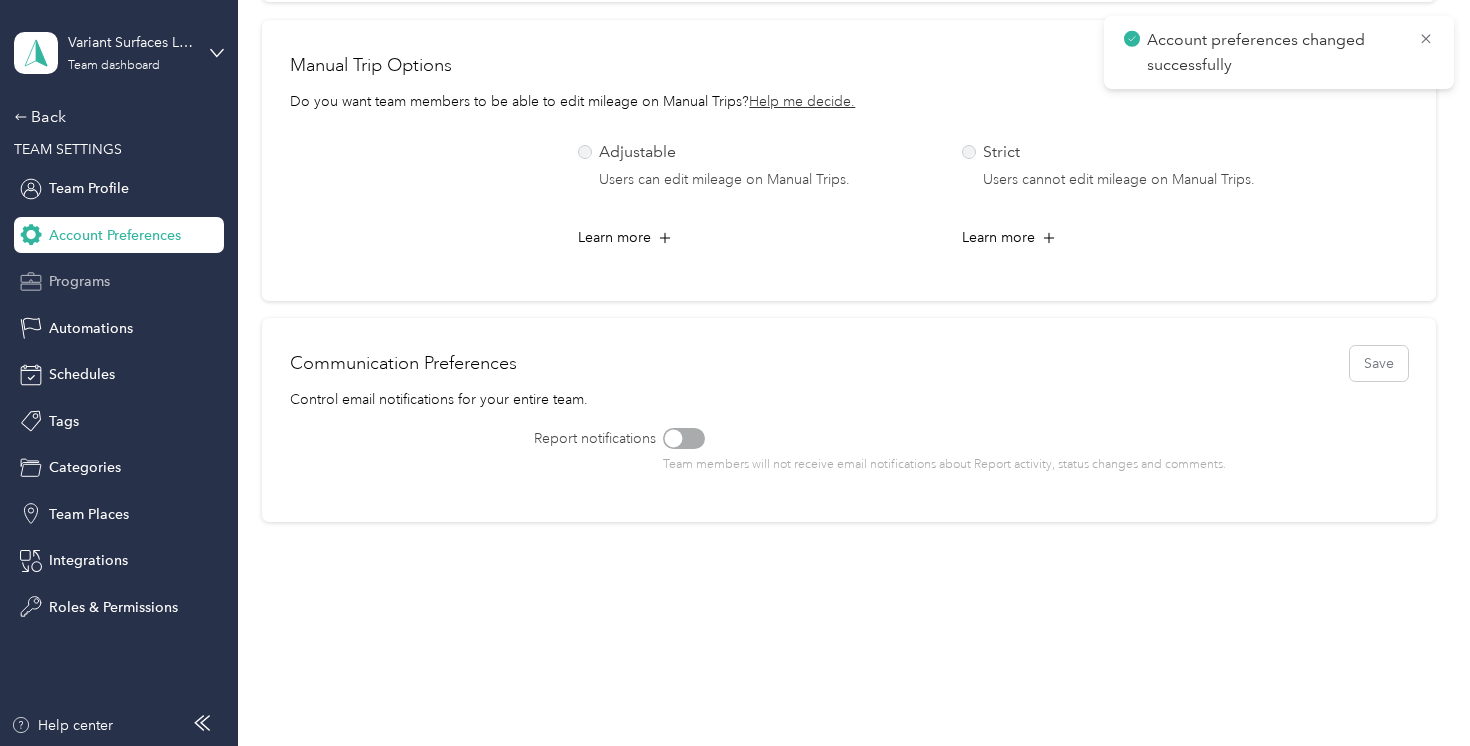 click on "Programs" at bounding box center (119, 282) 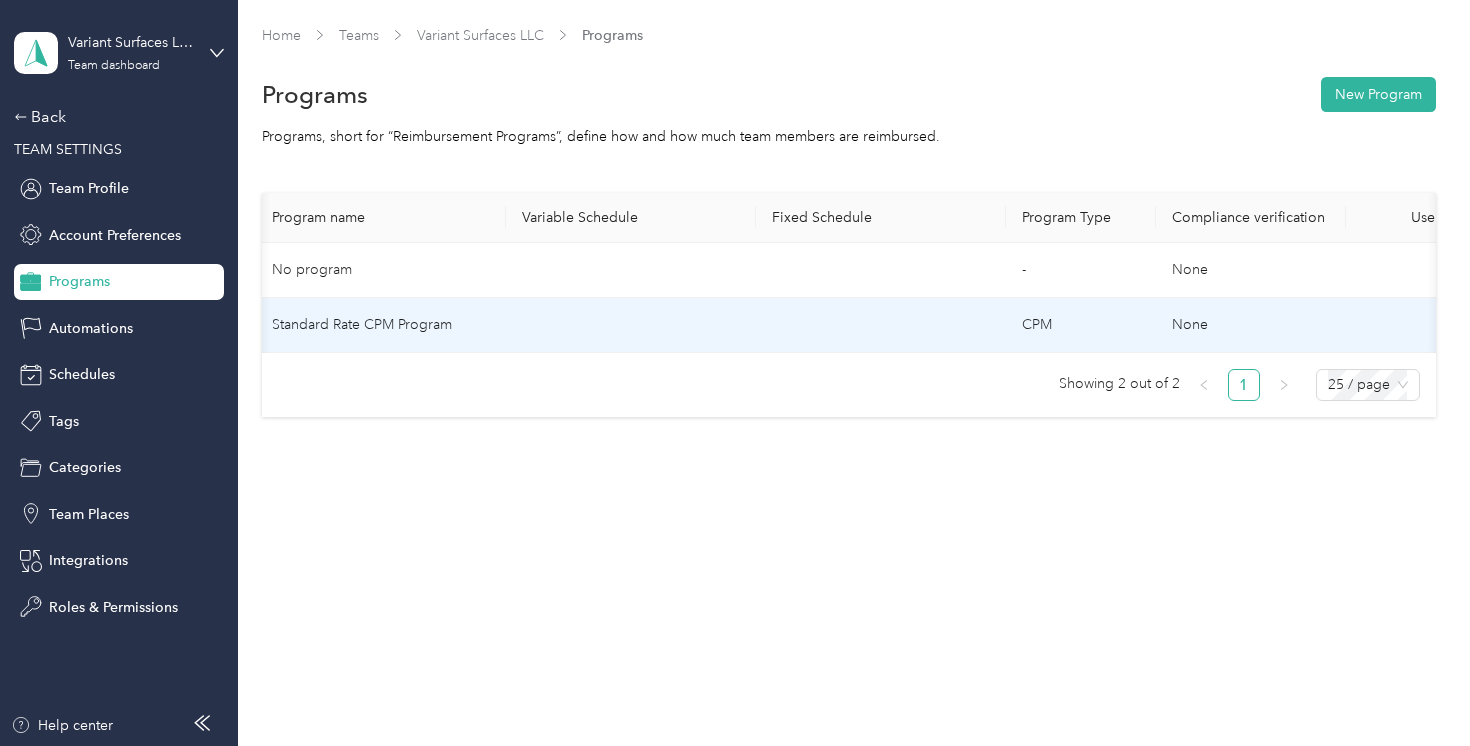scroll, scrollTop: 0, scrollLeft: 0, axis: both 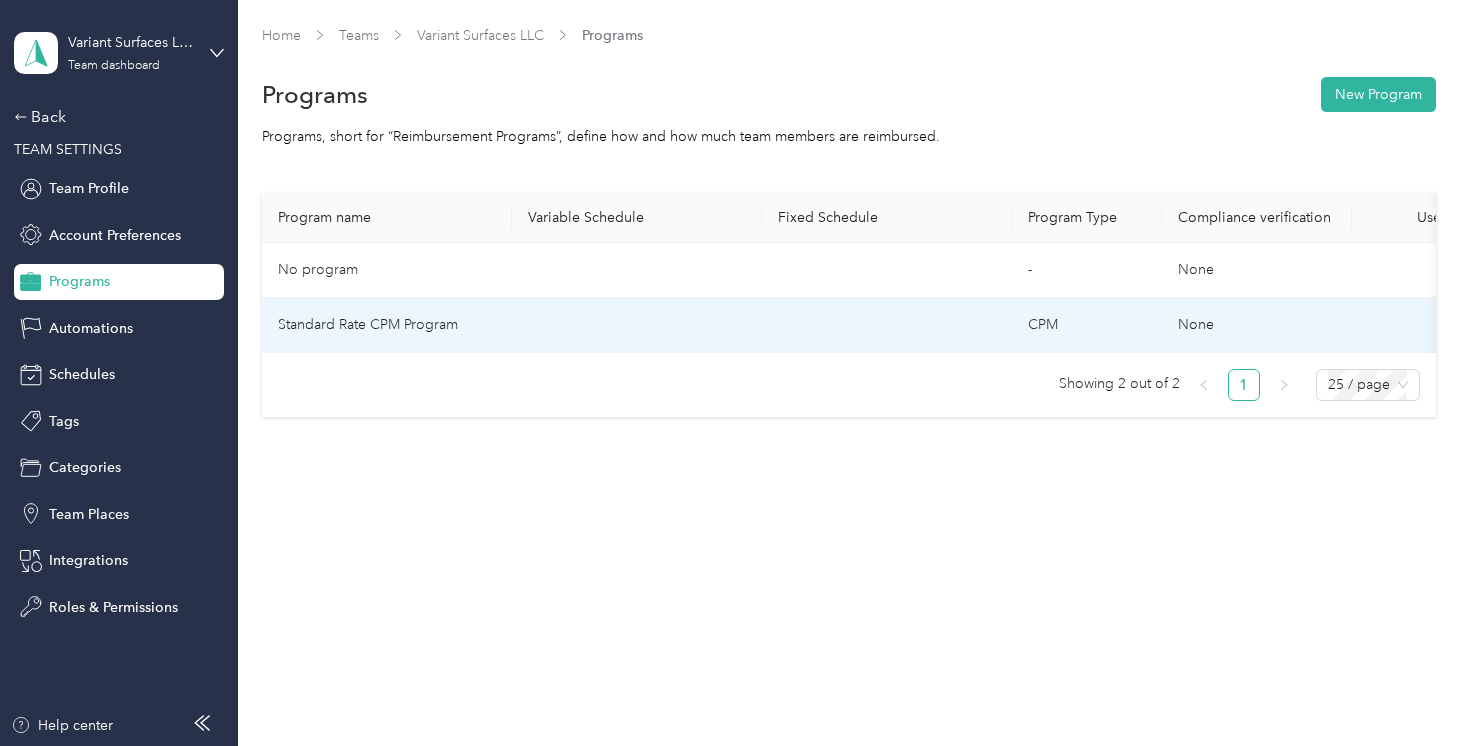 click on "Standard Rate CPM Program" at bounding box center (387, 325) 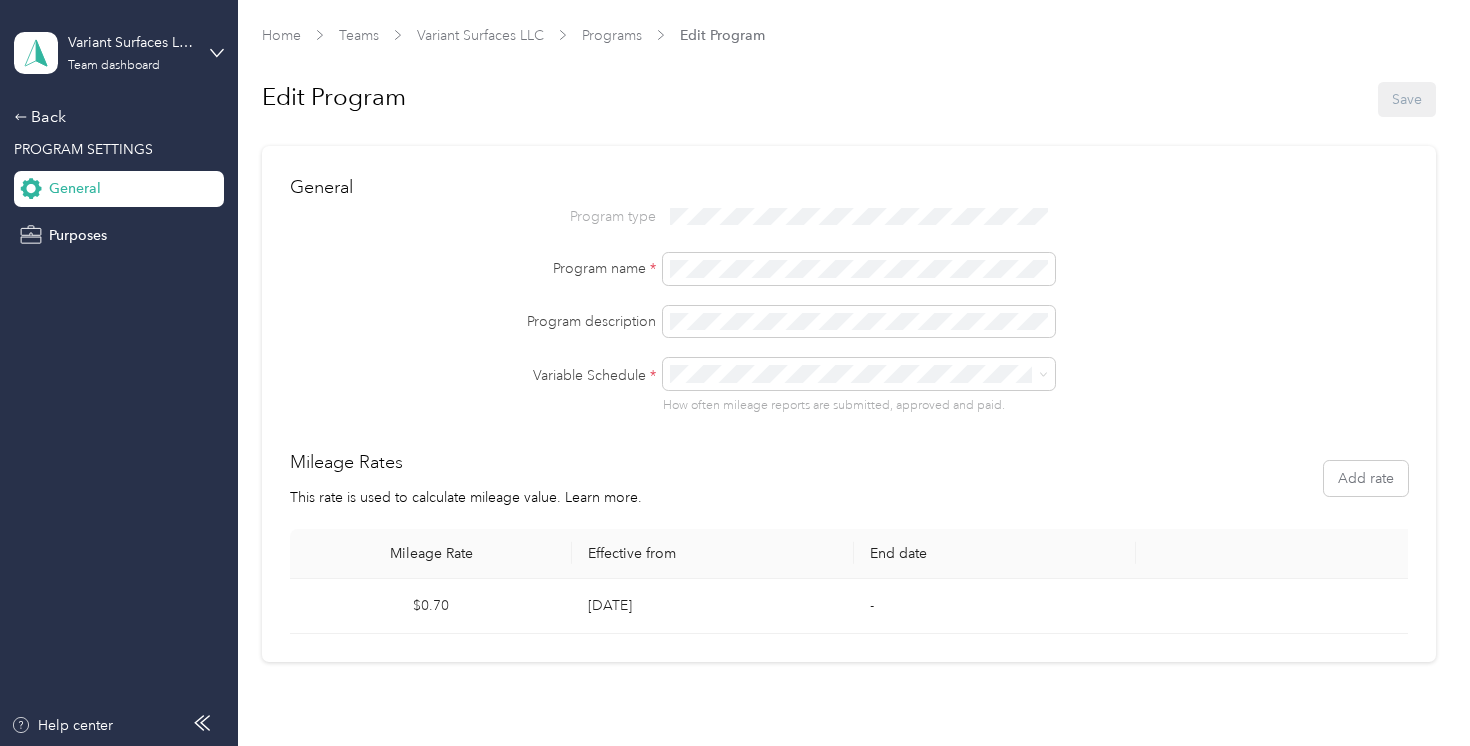 scroll, scrollTop: 37, scrollLeft: 0, axis: vertical 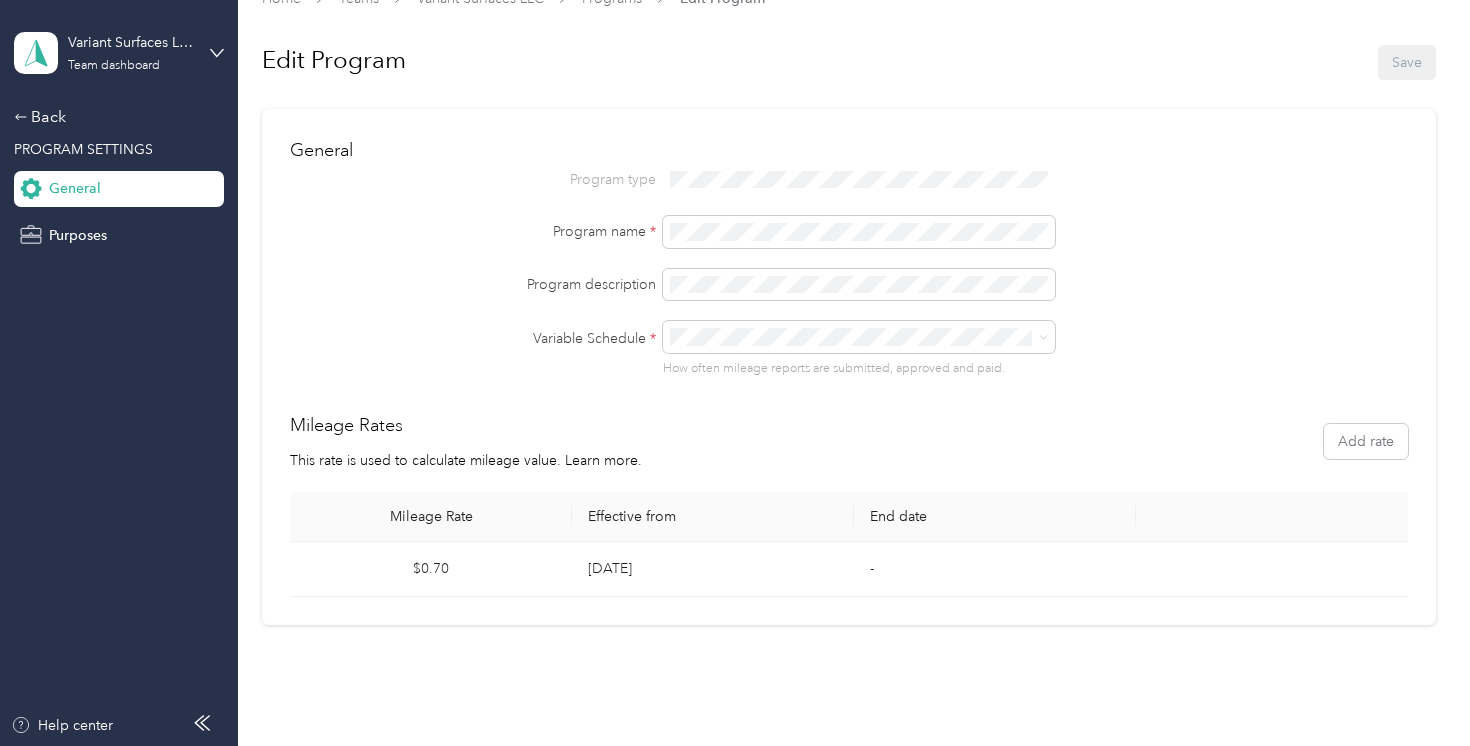 click on "End date" at bounding box center [995, 517] 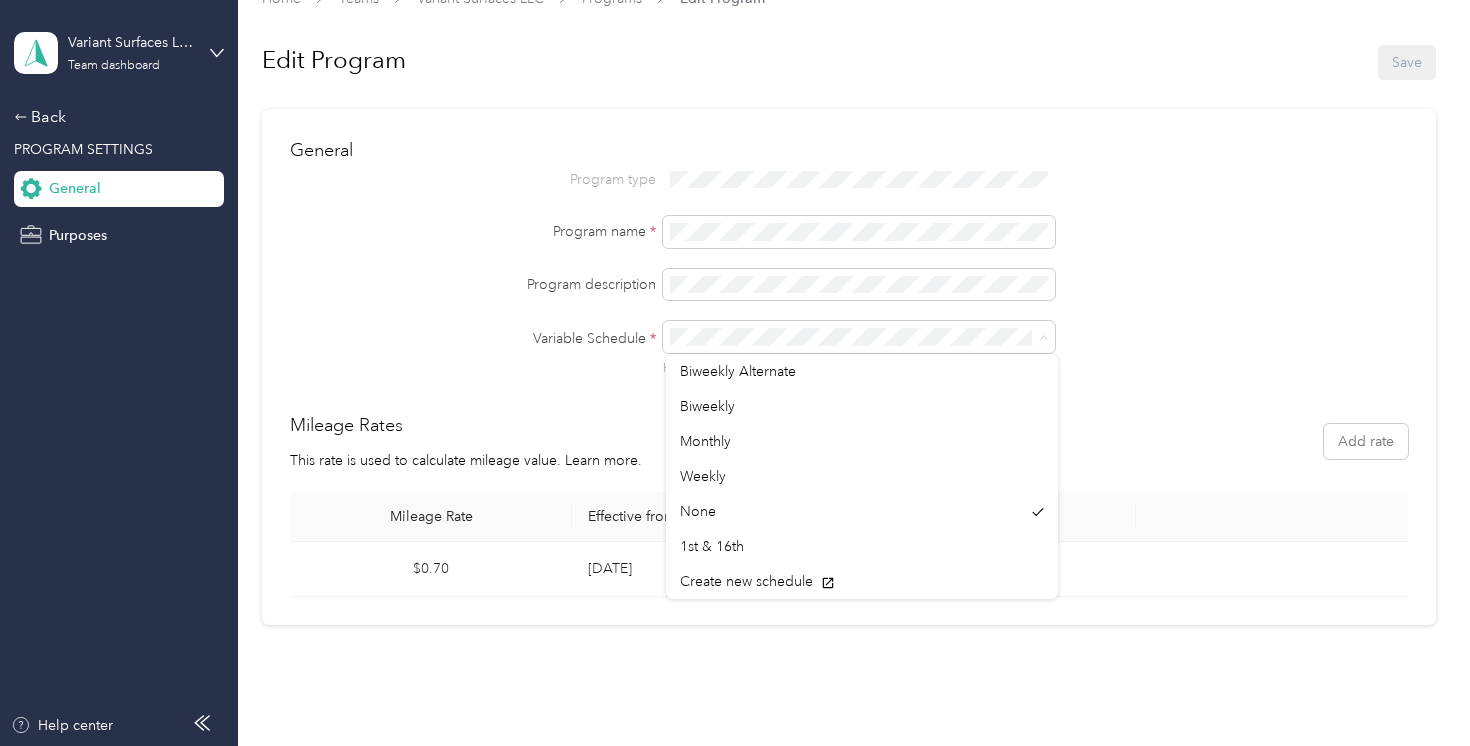 click at bounding box center (989, 337) 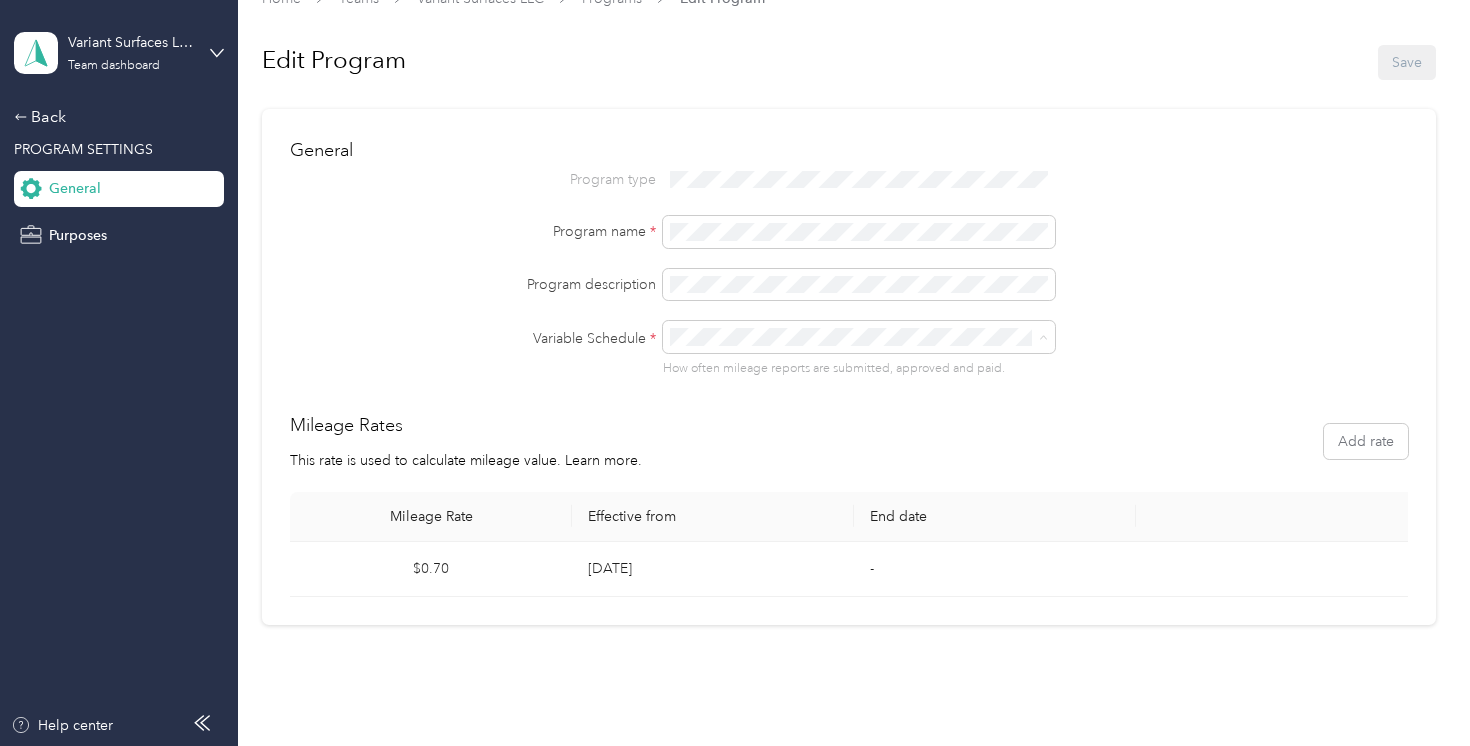 click on "Back PROGRAM SETTINGS General Purposes" at bounding box center (119, 179) 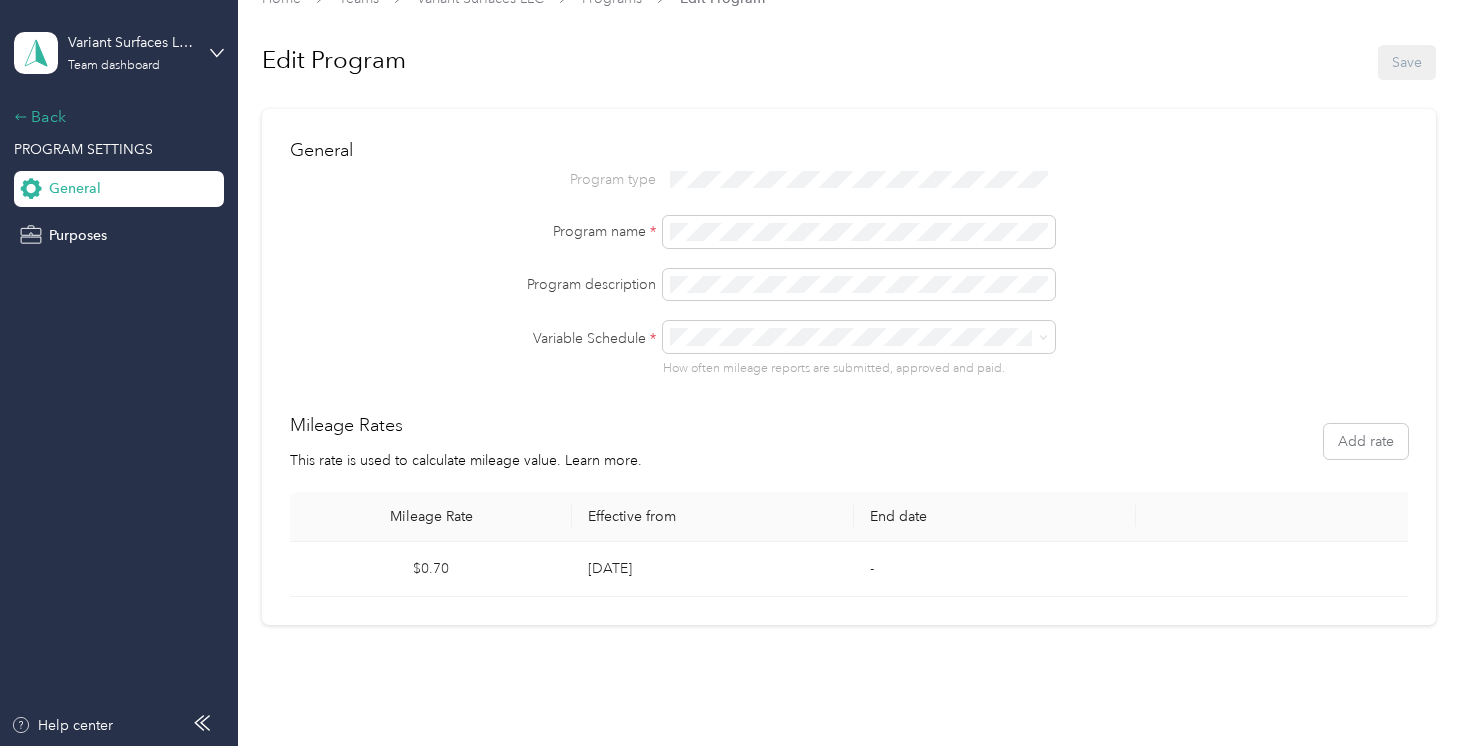 click 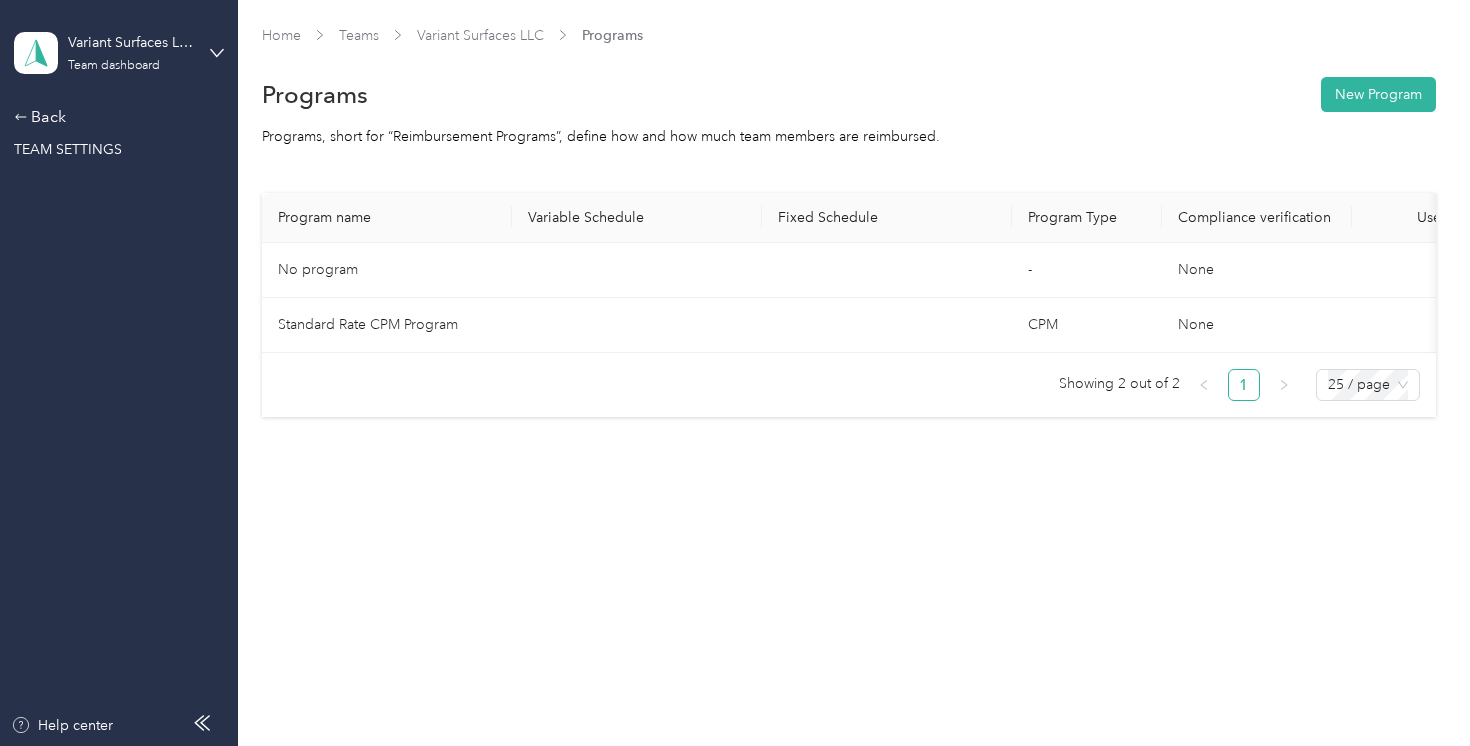 scroll, scrollTop: 0, scrollLeft: 0, axis: both 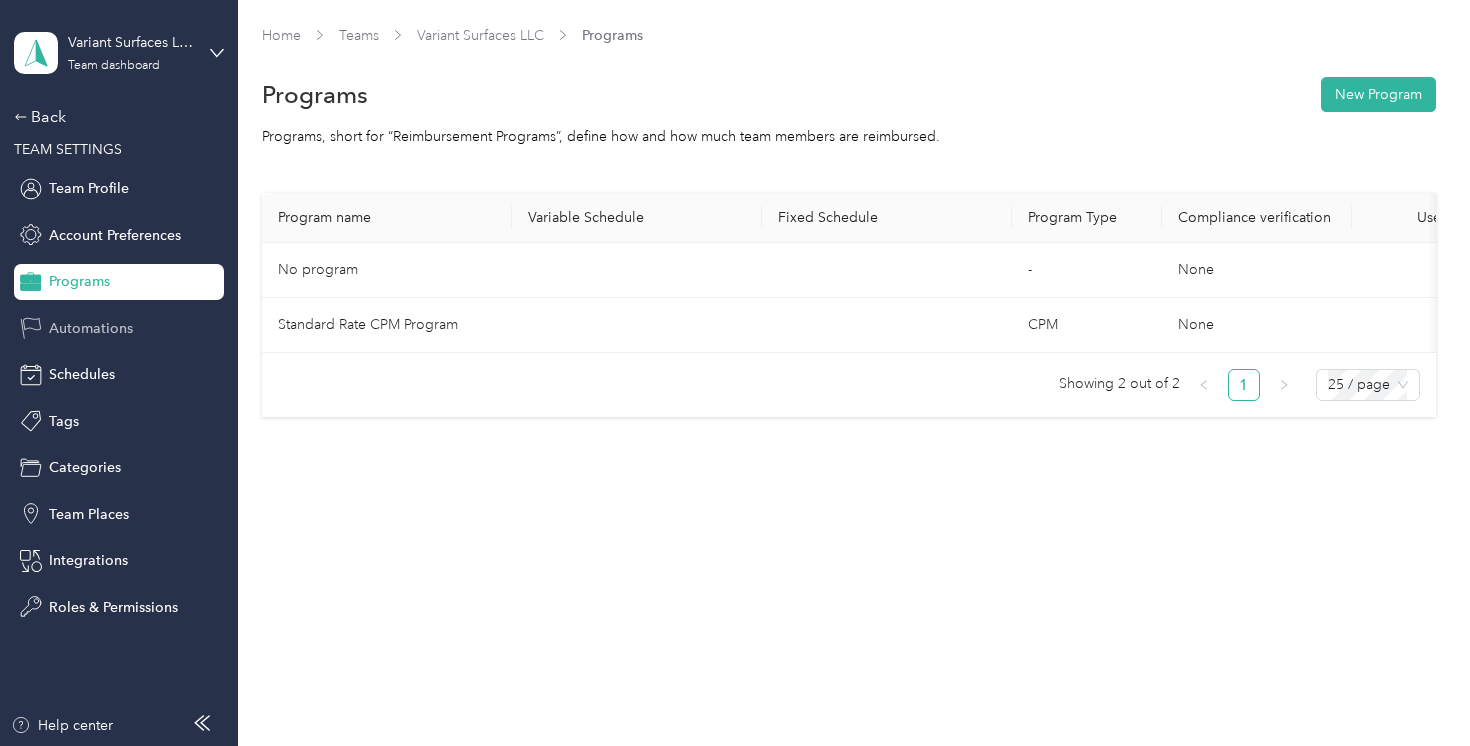 click on "Automations" at bounding box center [91, 328] 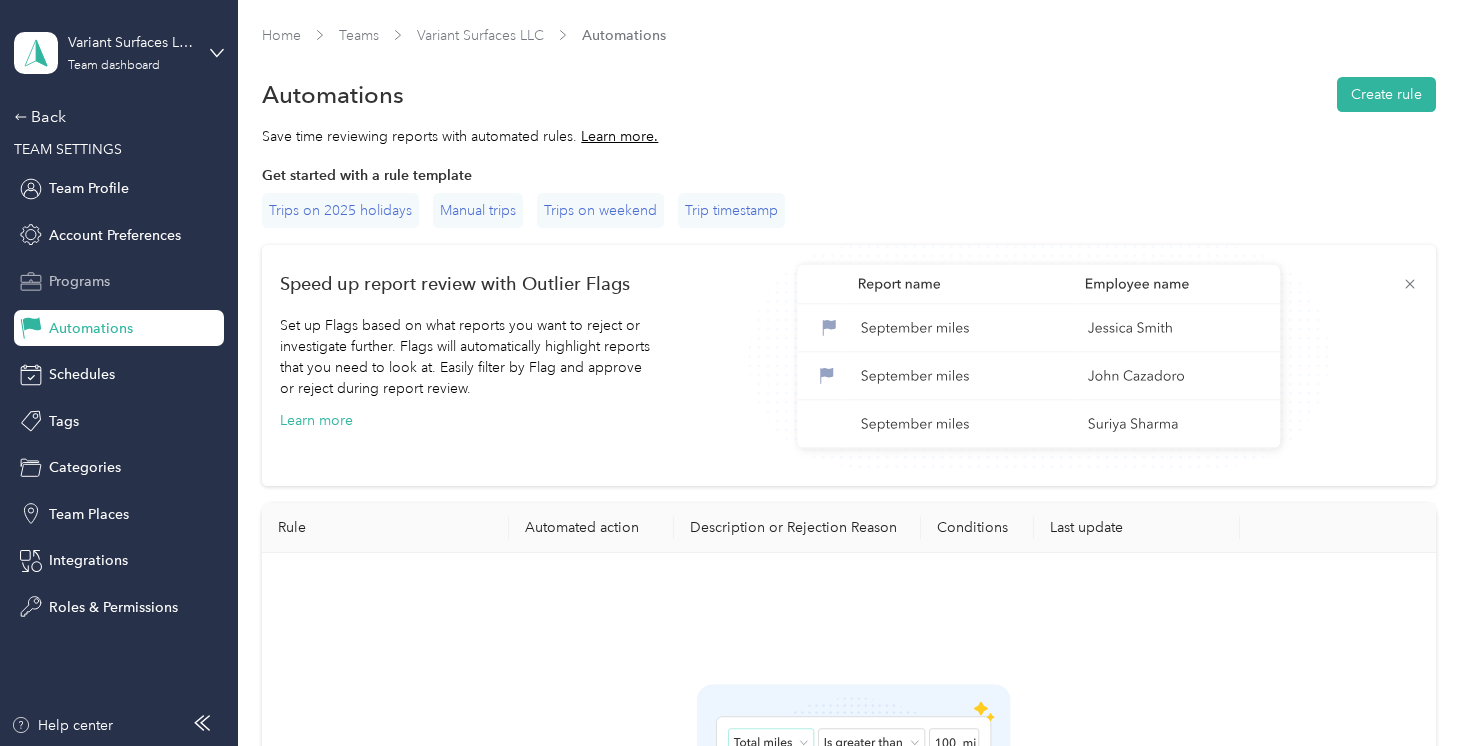 click on "Programs" at bounding box center [119, 282] 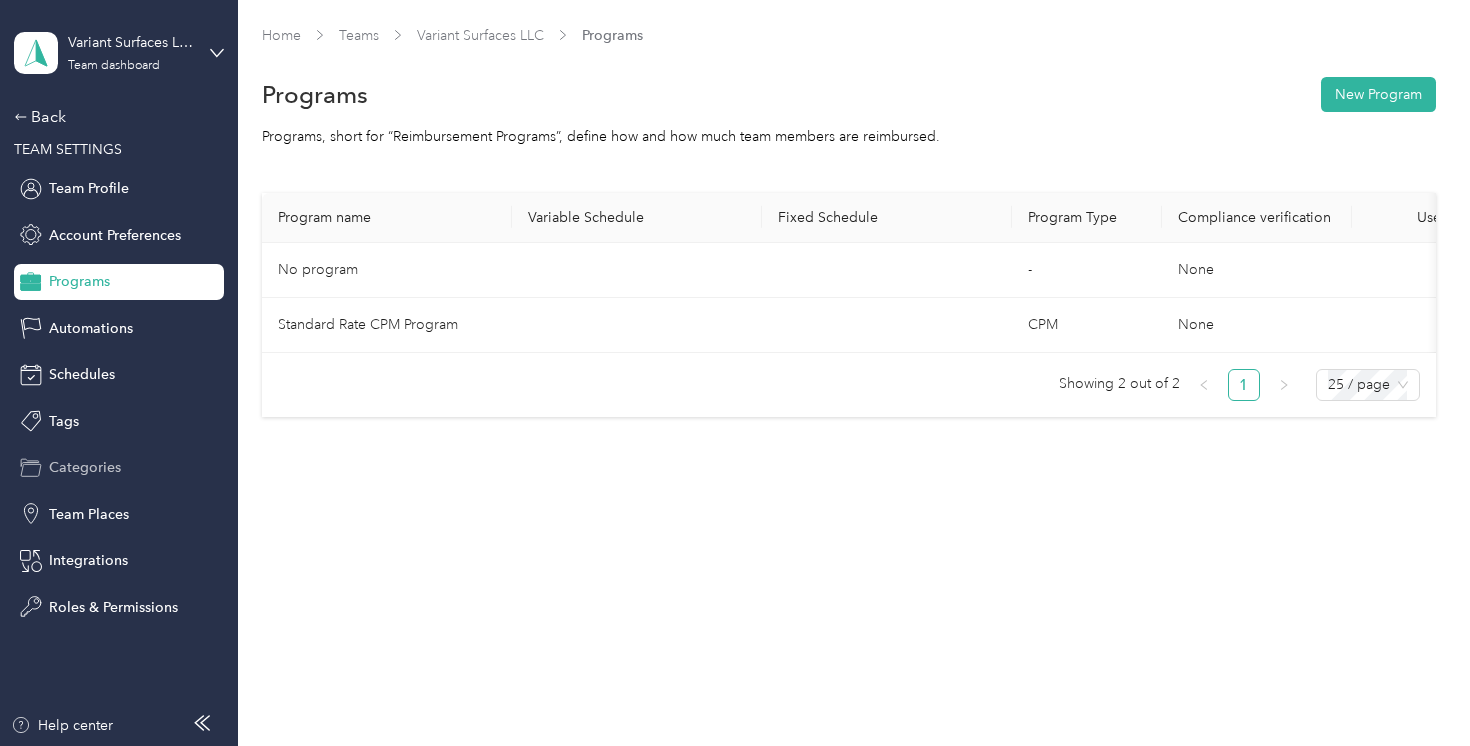 click on "Categories" at bounding box center (85, 467) 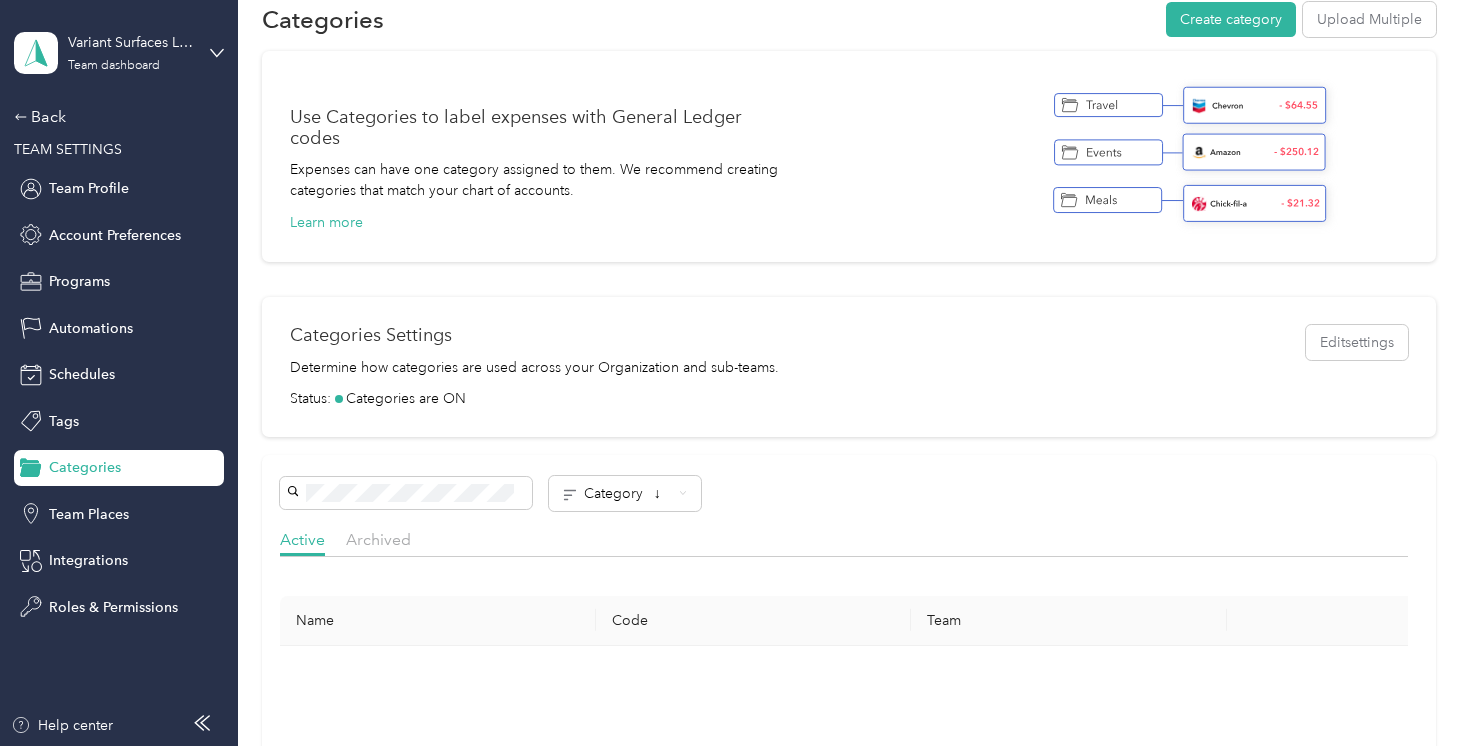 scroll, scrollTop: 0, scrollLeft: 0, axis: both 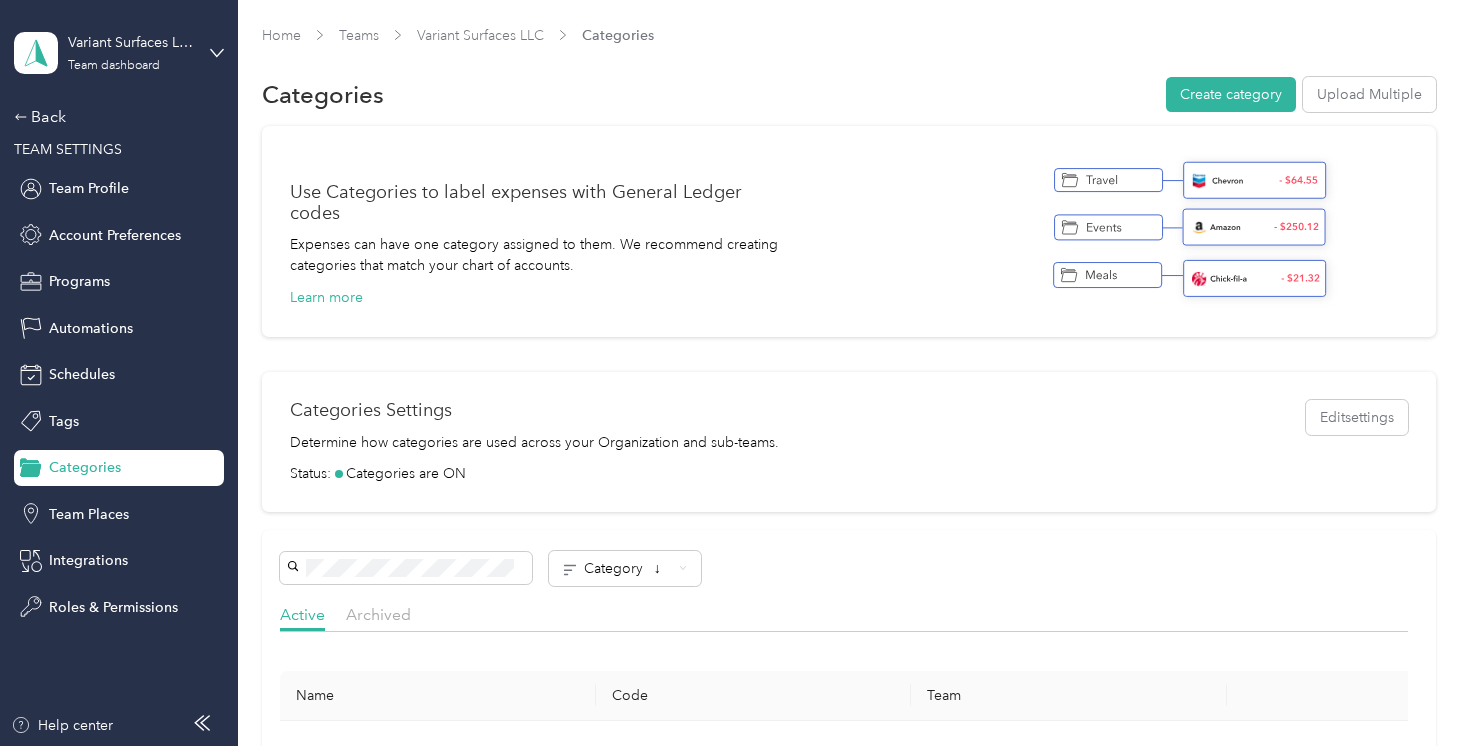 click on "Back TEAM SETTINGS Team Profile Account Preferences Programs Automations Schedules Tags Categories Team Places Integrations Roles & Permissions" at bounding box center [119, 365] 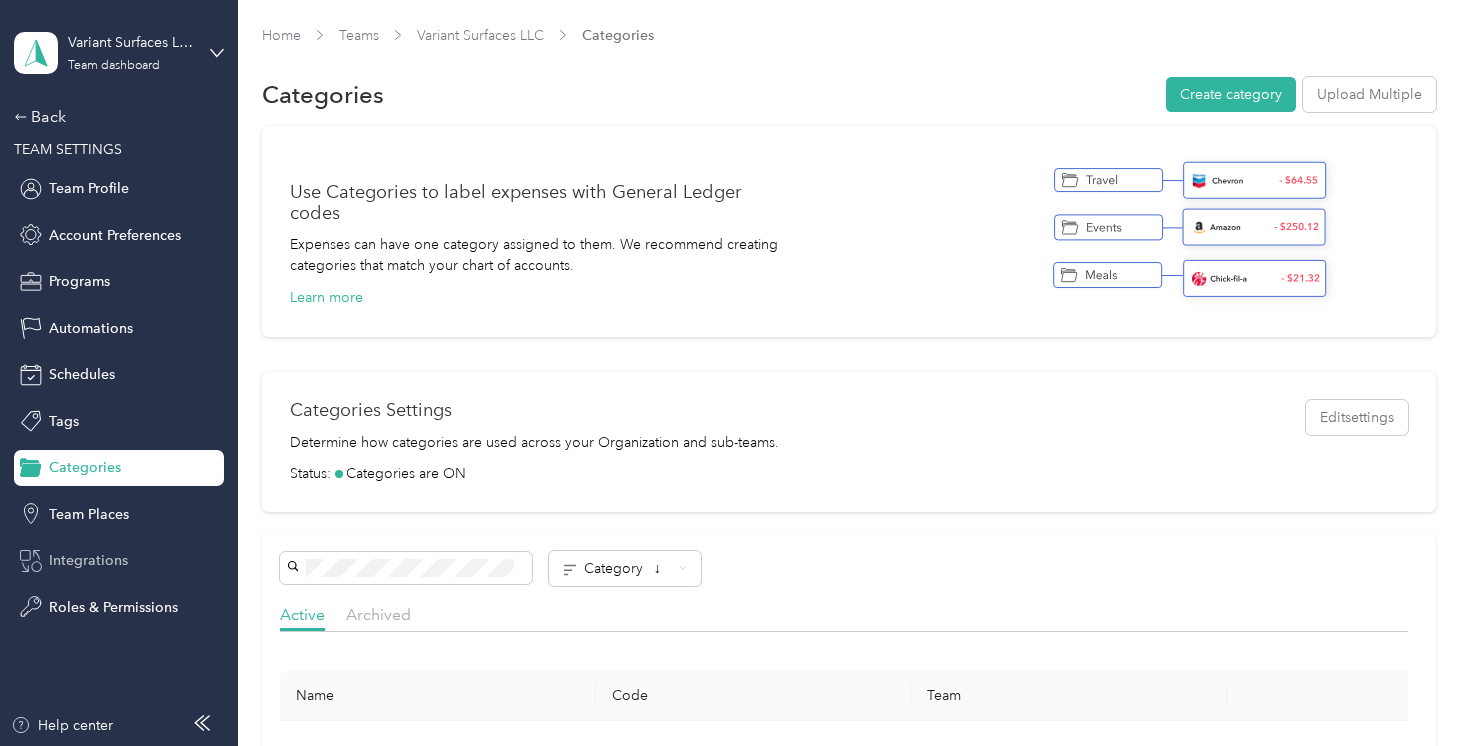 click on "Integrations" at bounding box center [119, 561] 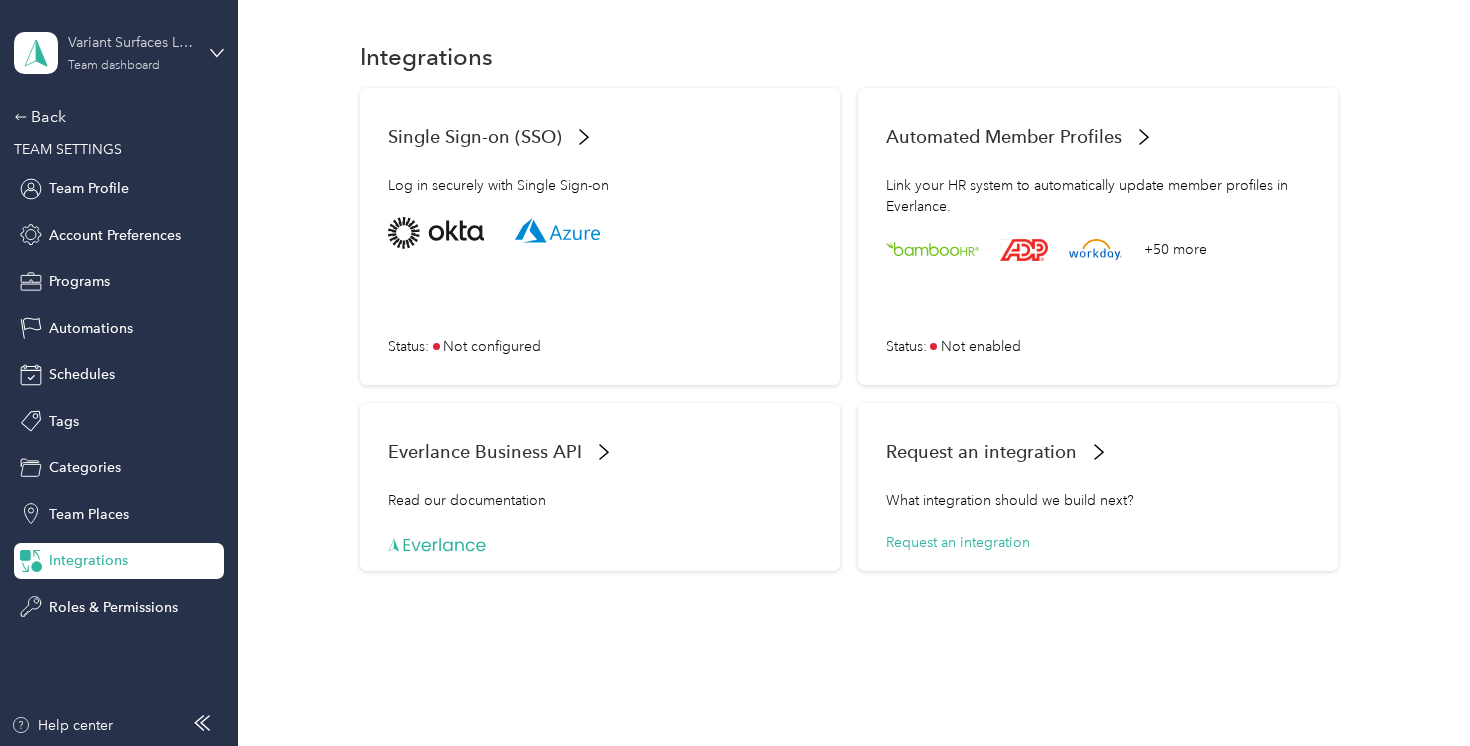 click on "Team dashboard" at bounding box center (114, 66) 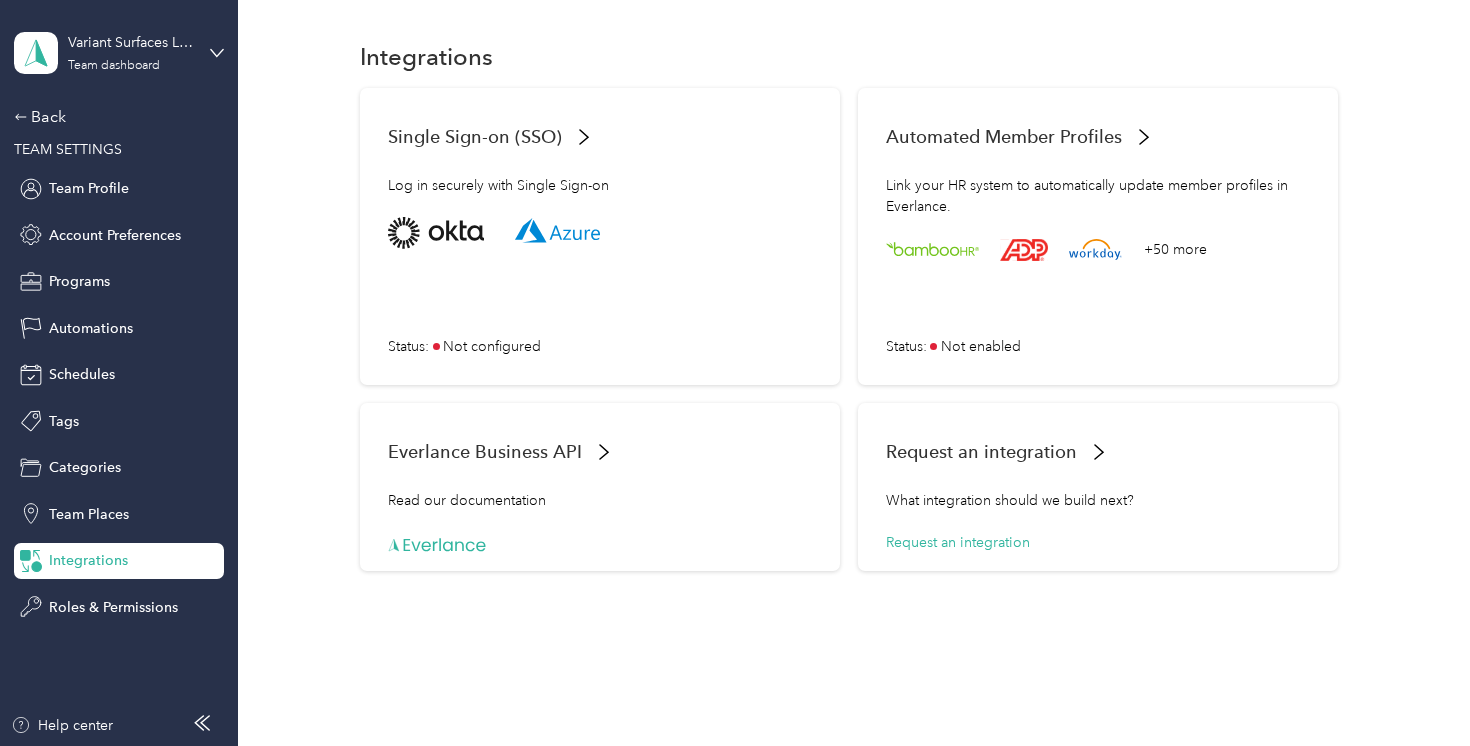 click on "Team dashboard" at bounding box center (87, 160) 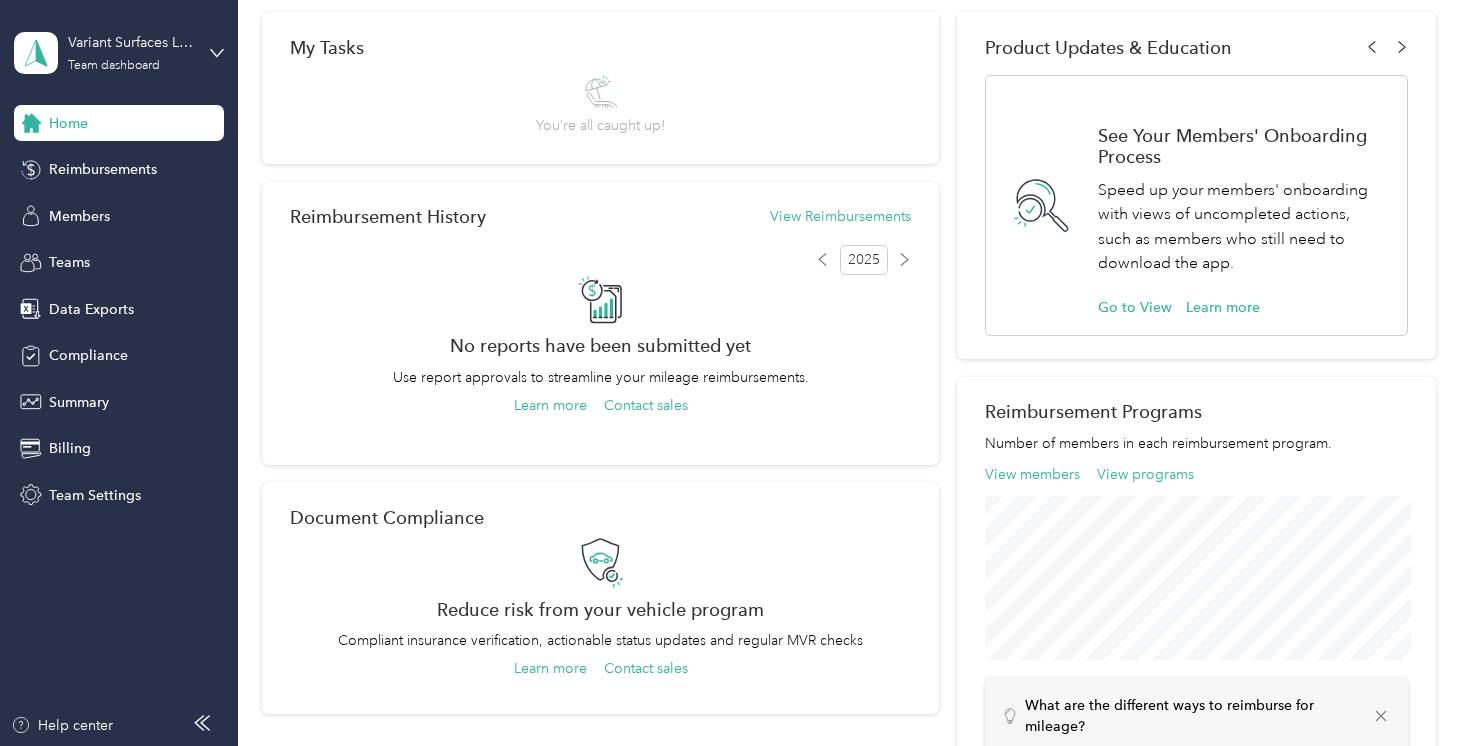 scroll, scrollTop: 0, scrollLeft: 0, axis: both 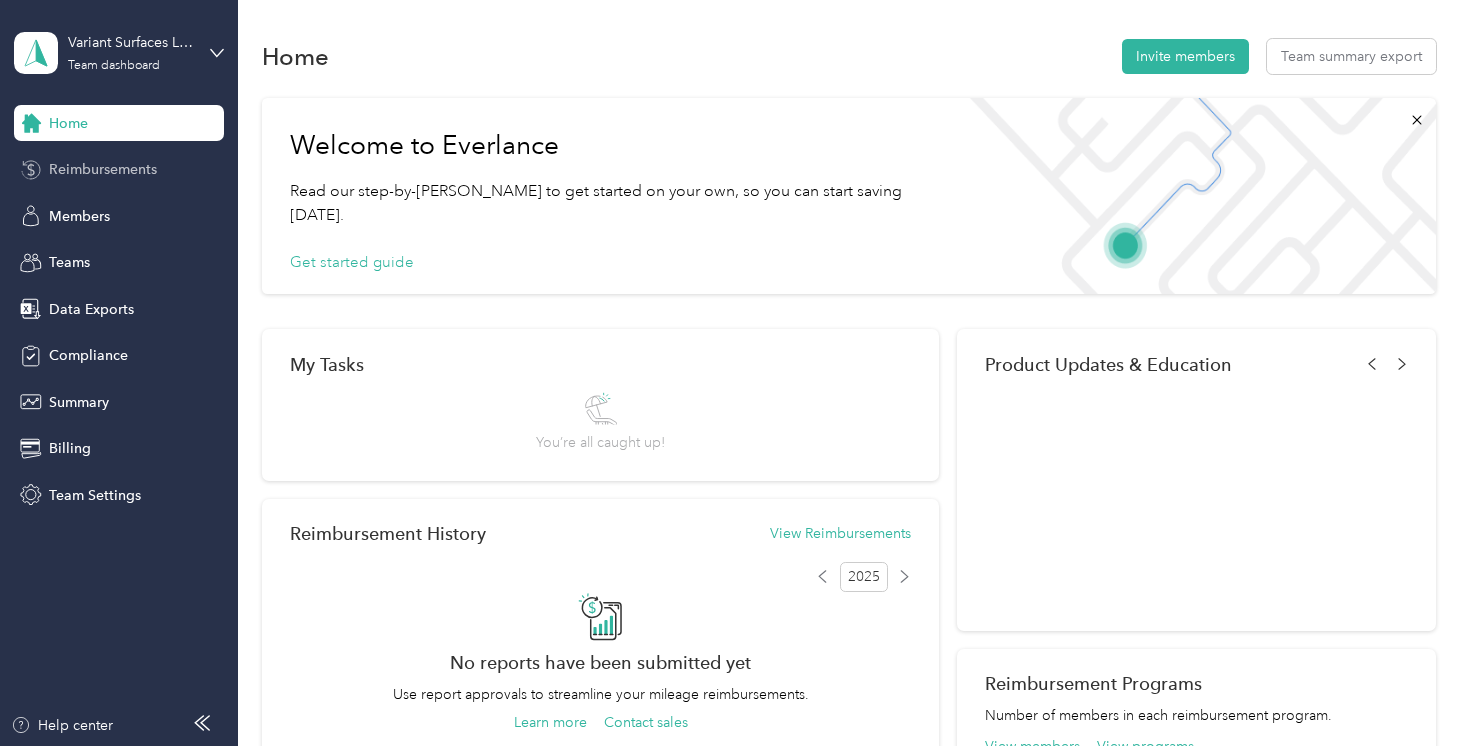 click on "Reimbursements" at bounding box center (103, 169) 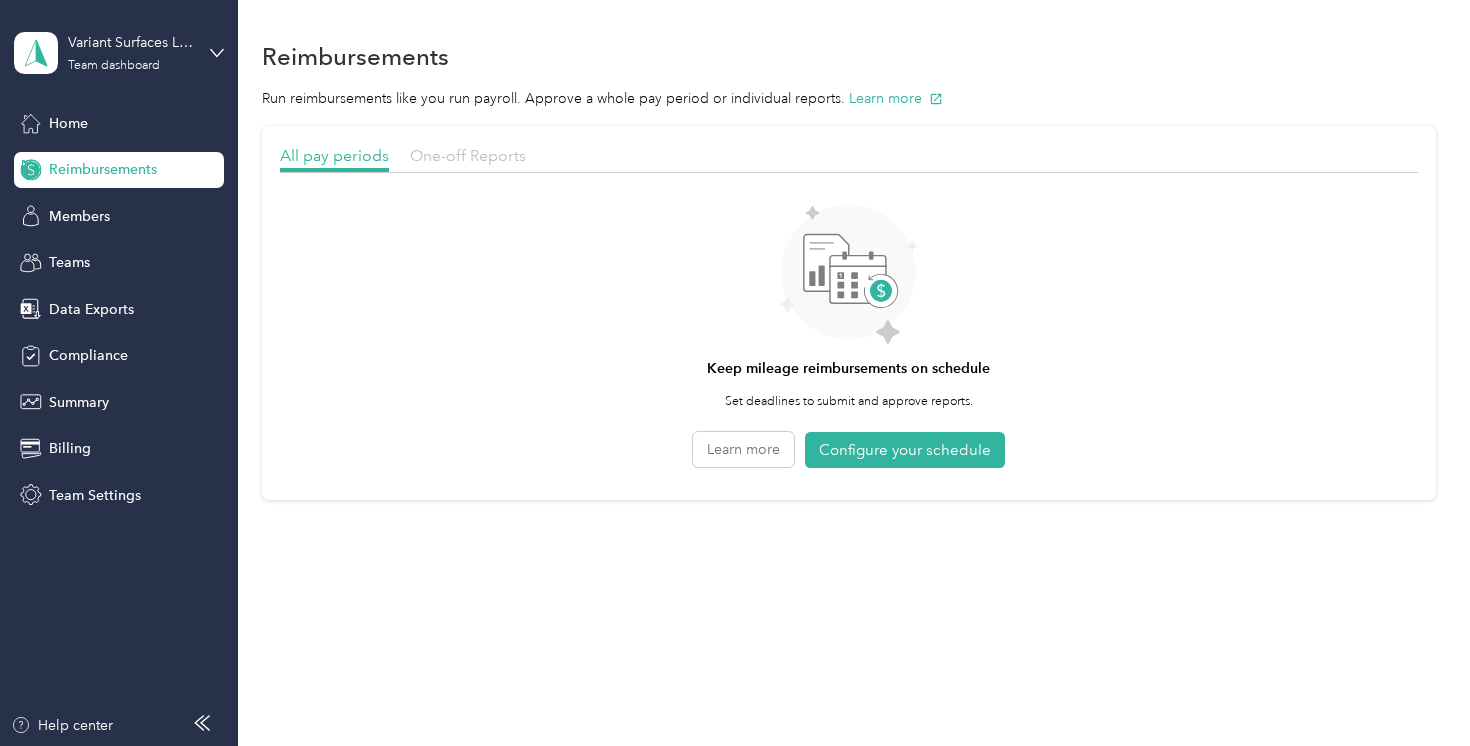 click on "One-off Reports" at bounding box center (468, 155) 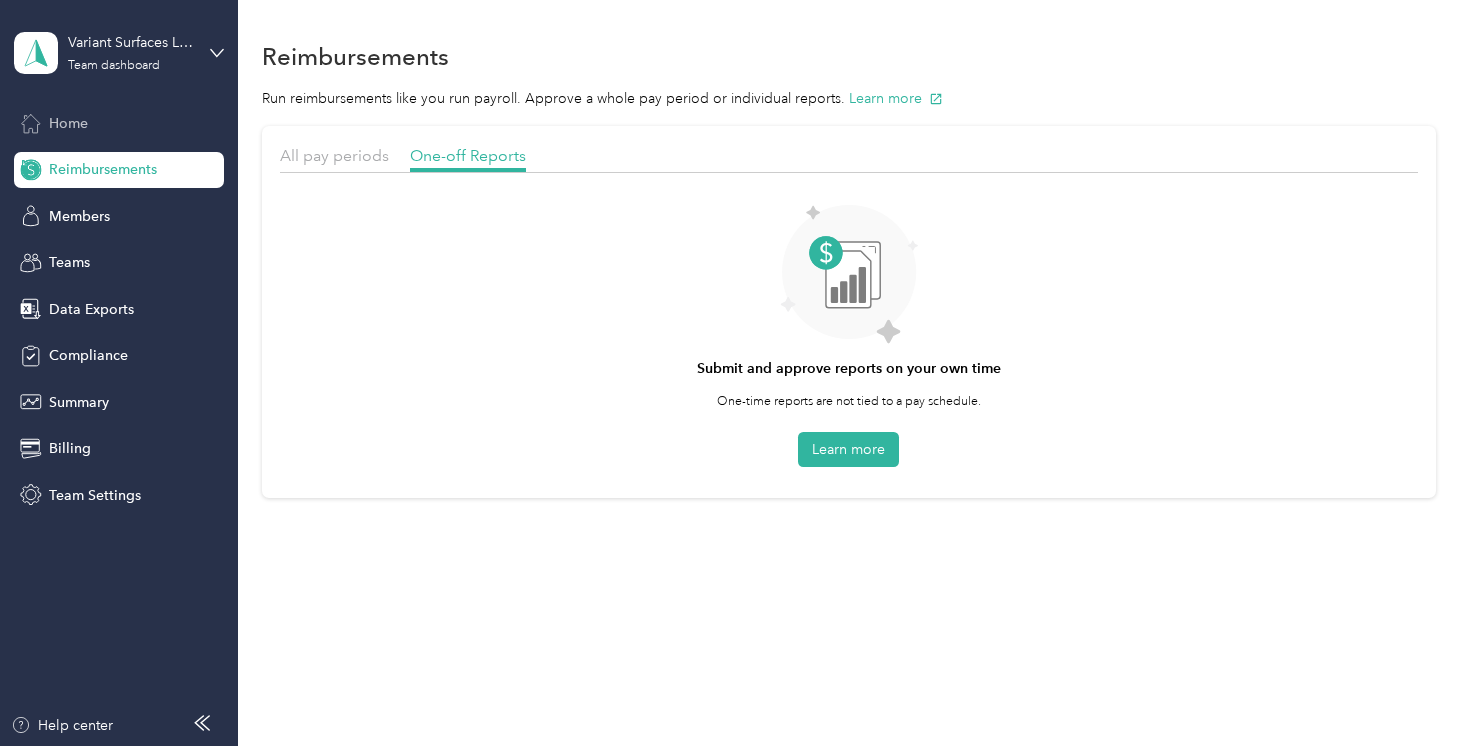 click on "Home" at bounding box center [119, 123] 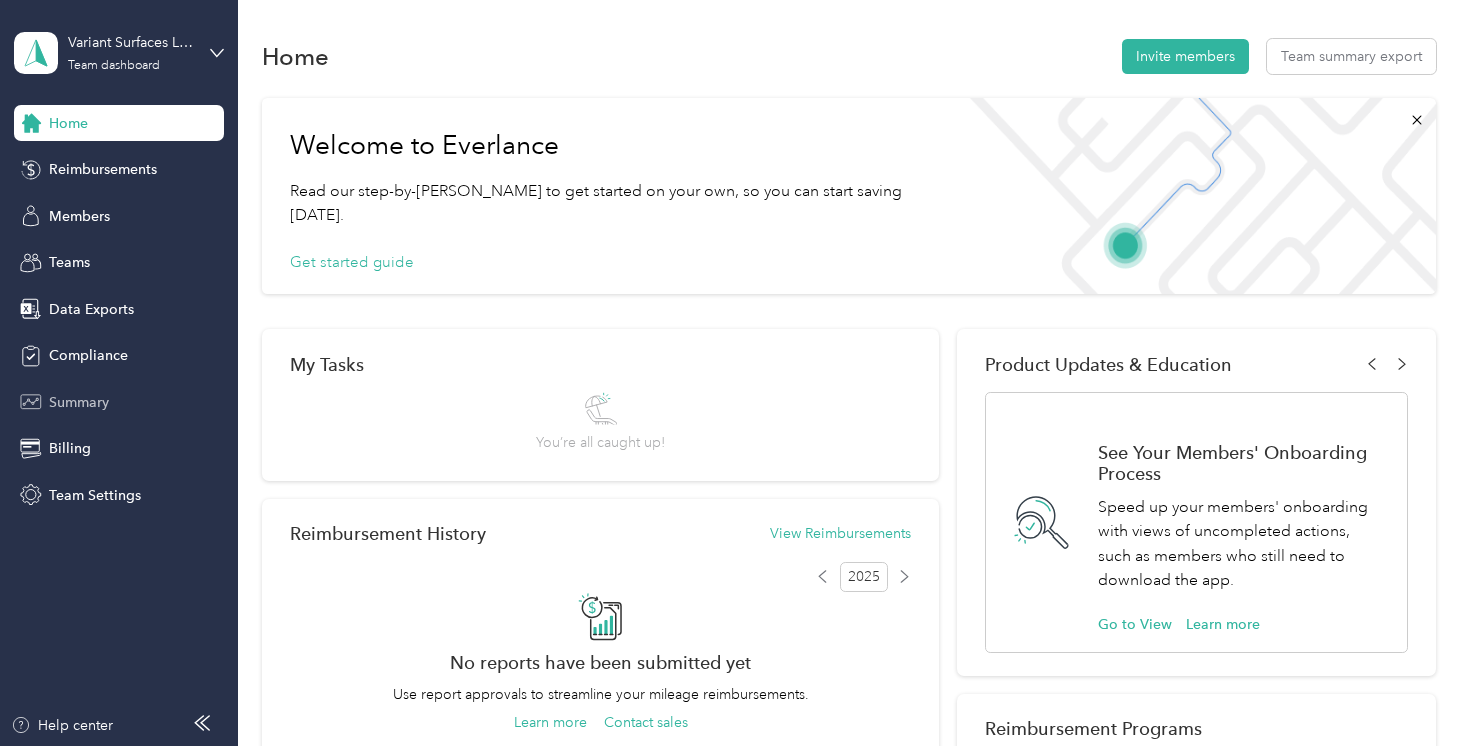 click on "Summary" at bounding box center [119, 402] 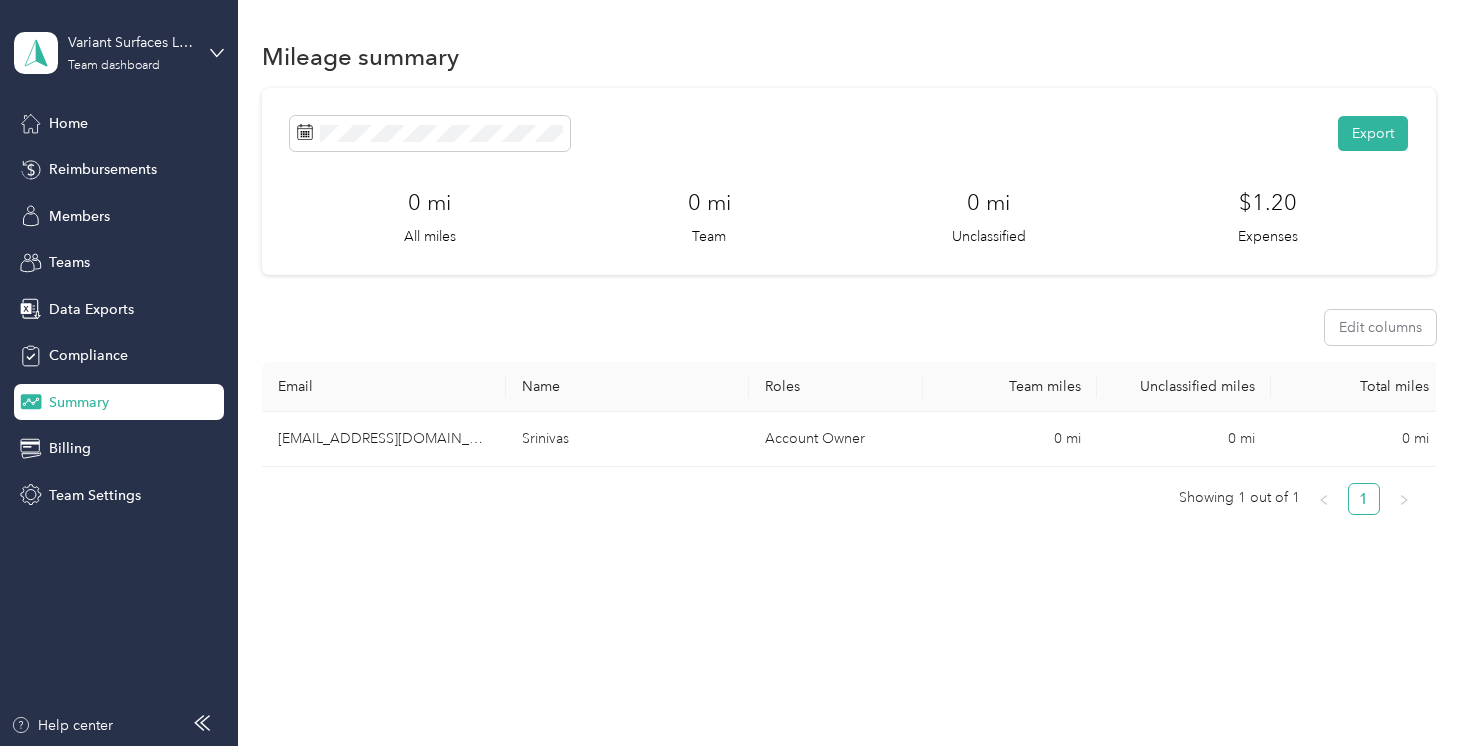 click on "$1.20" at bounding box center [1268, 202] 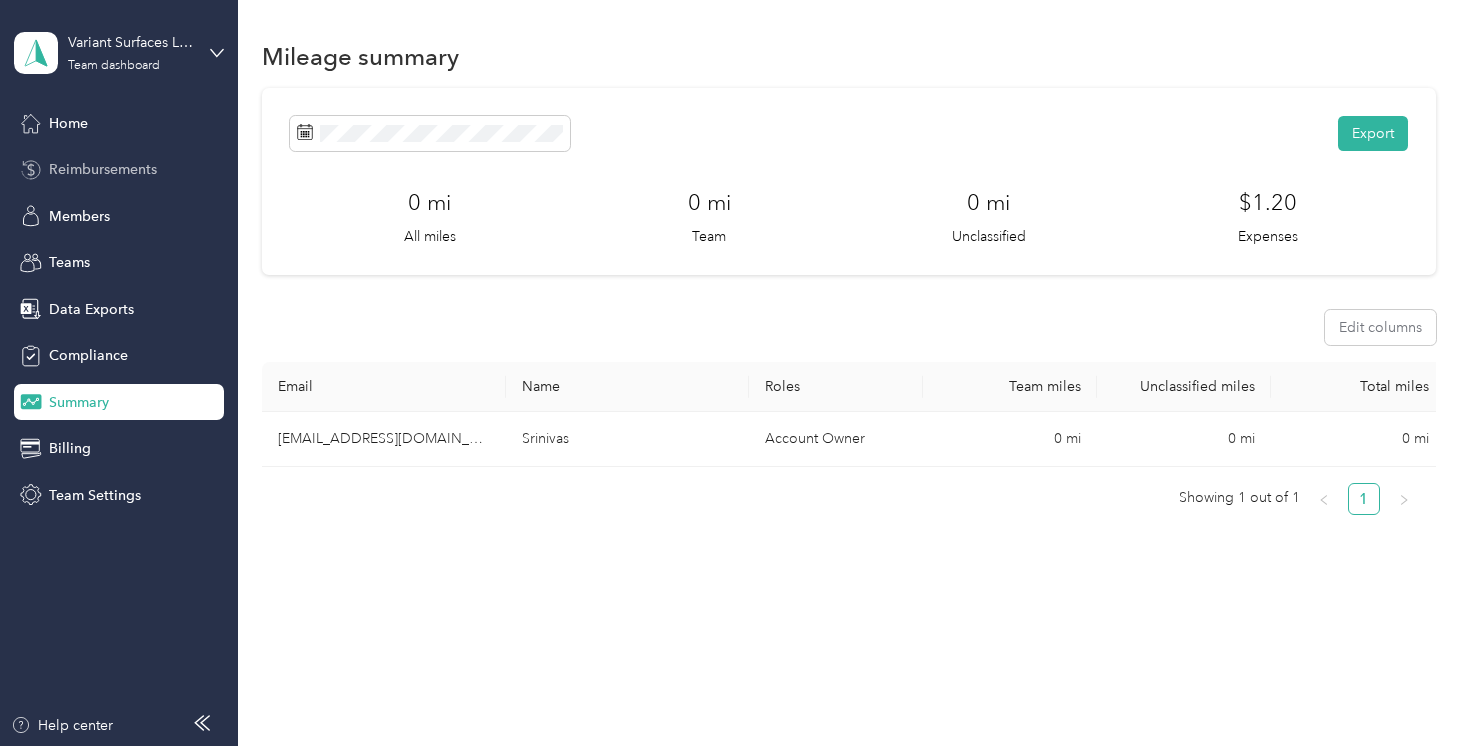 click on "Reimbursements" at bounding box center (103, 169) 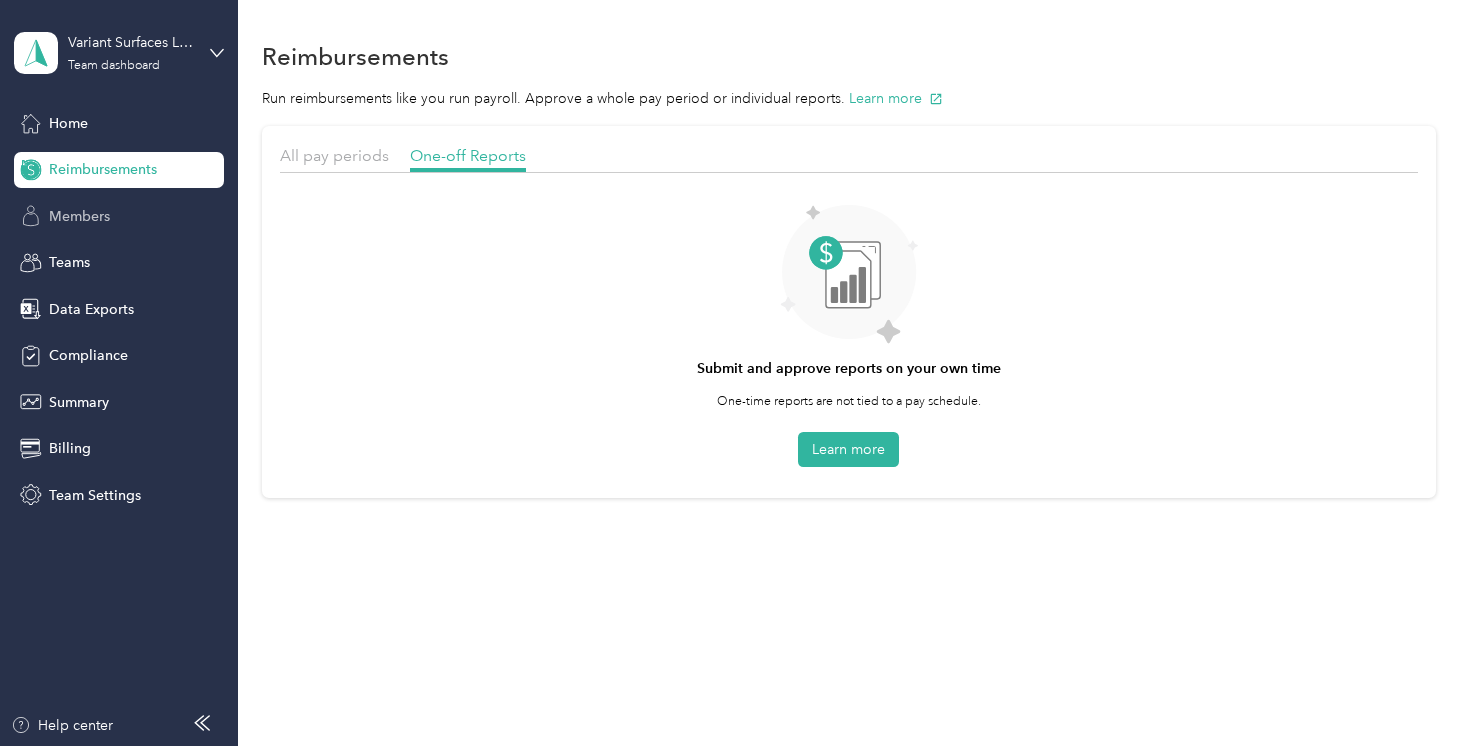 click on "Members" at bounding box center [79, 216] 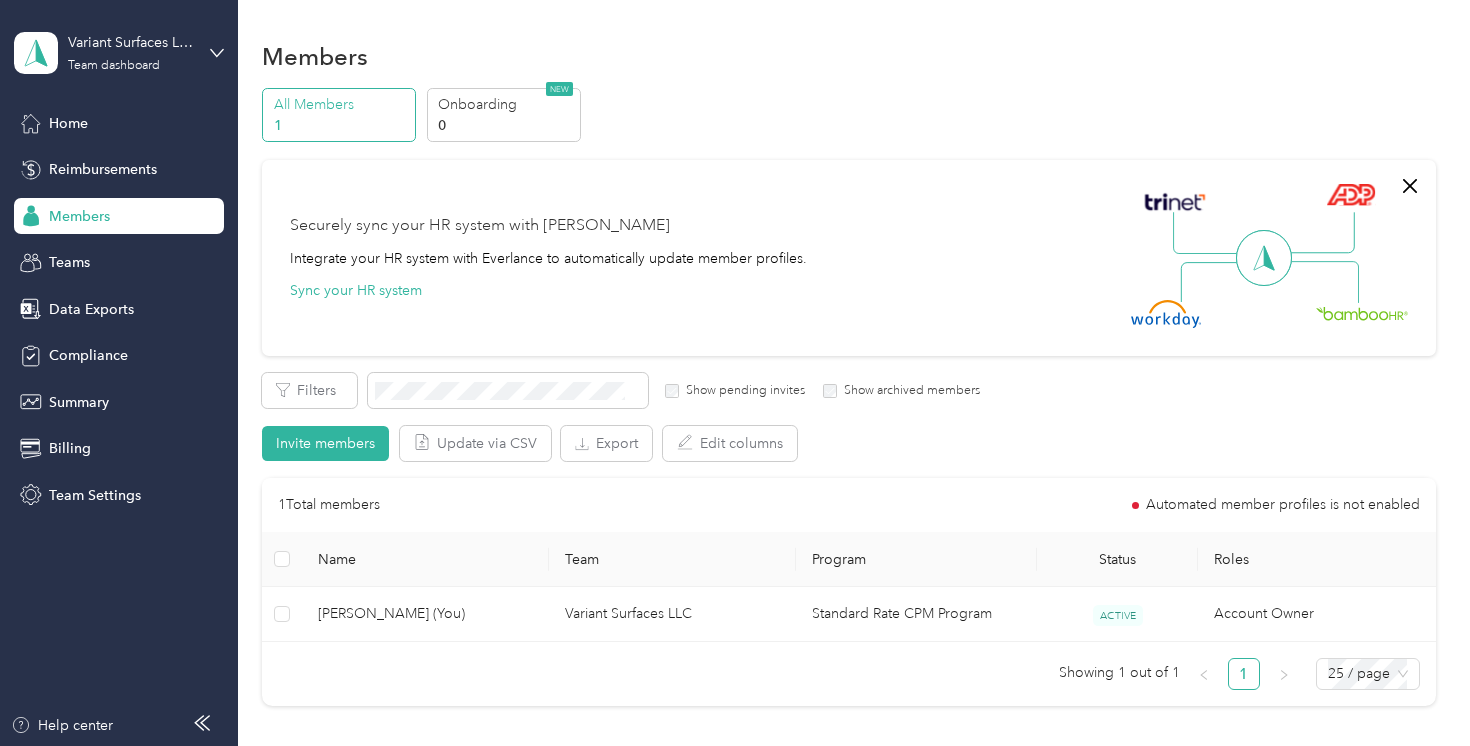 click on "All Members" at bounding box center [342, 104] 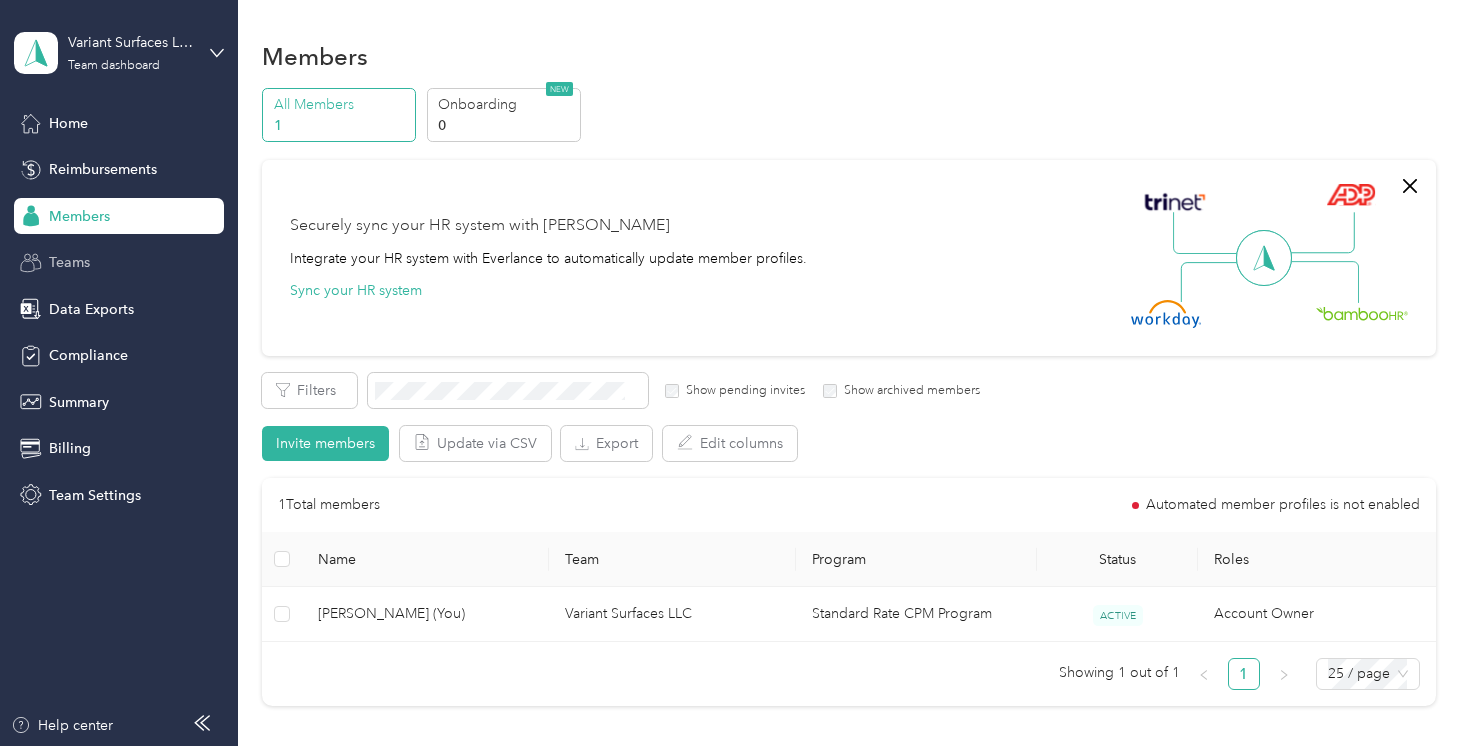 click on "Teams" at bounding box center (119, 263) 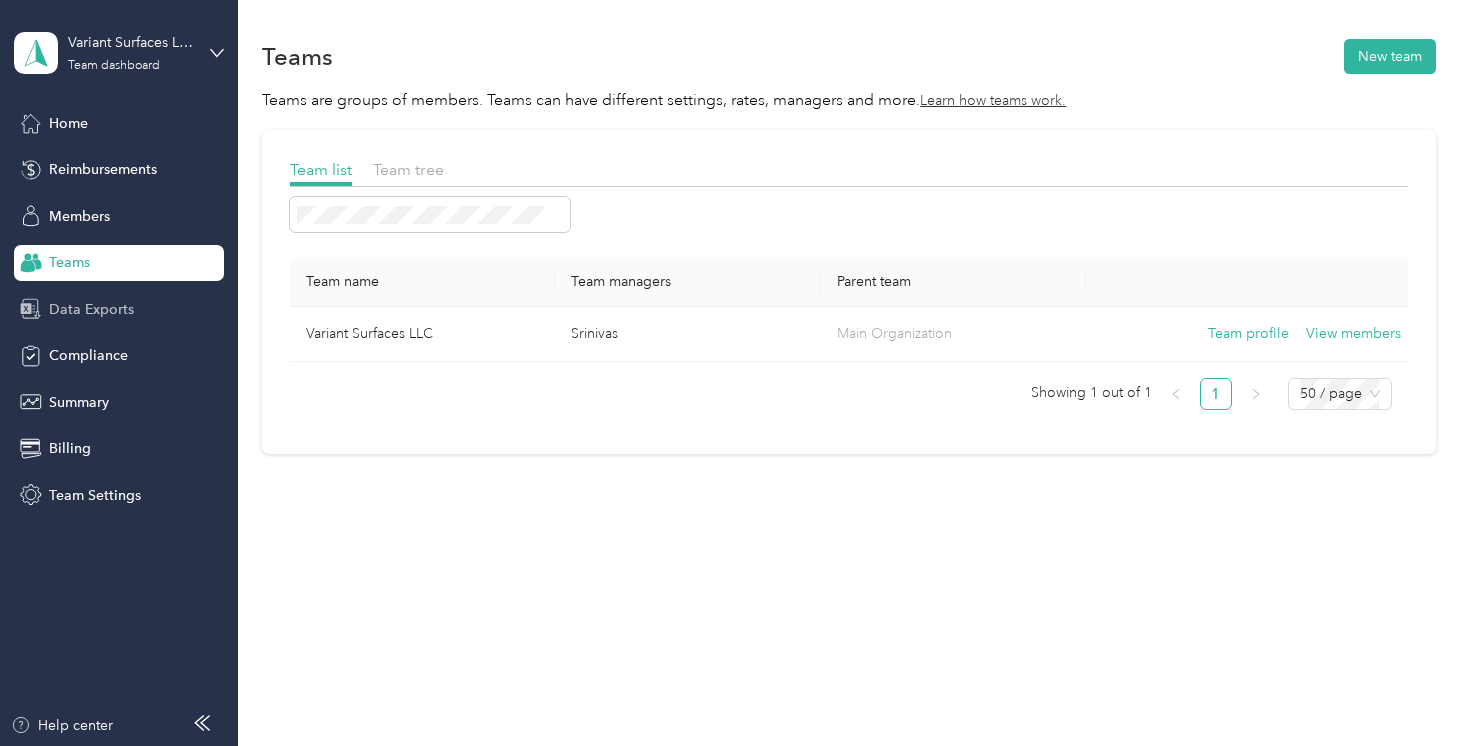 click on "Data Exports" at bounding box center [91, 309] 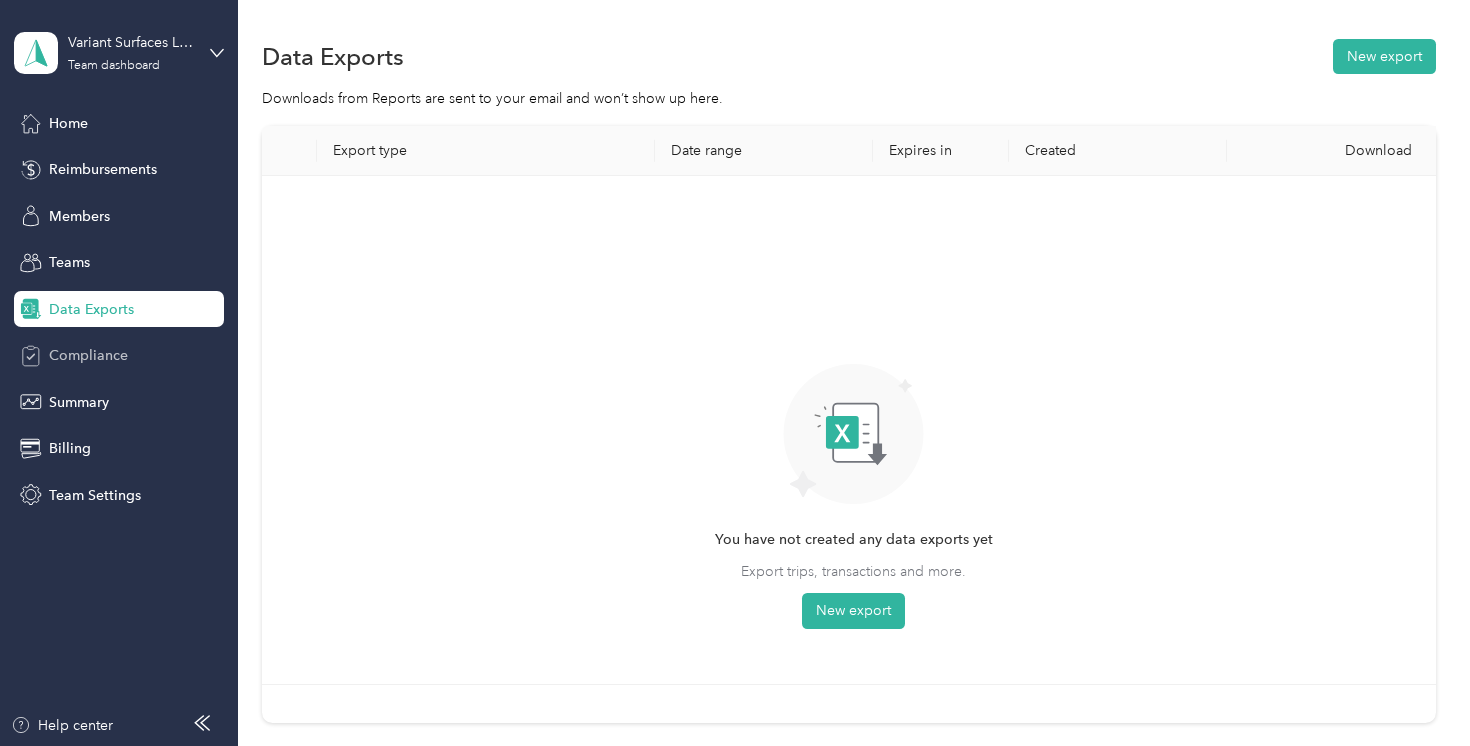 click on "Compliance" at bounding box center (119, 356) 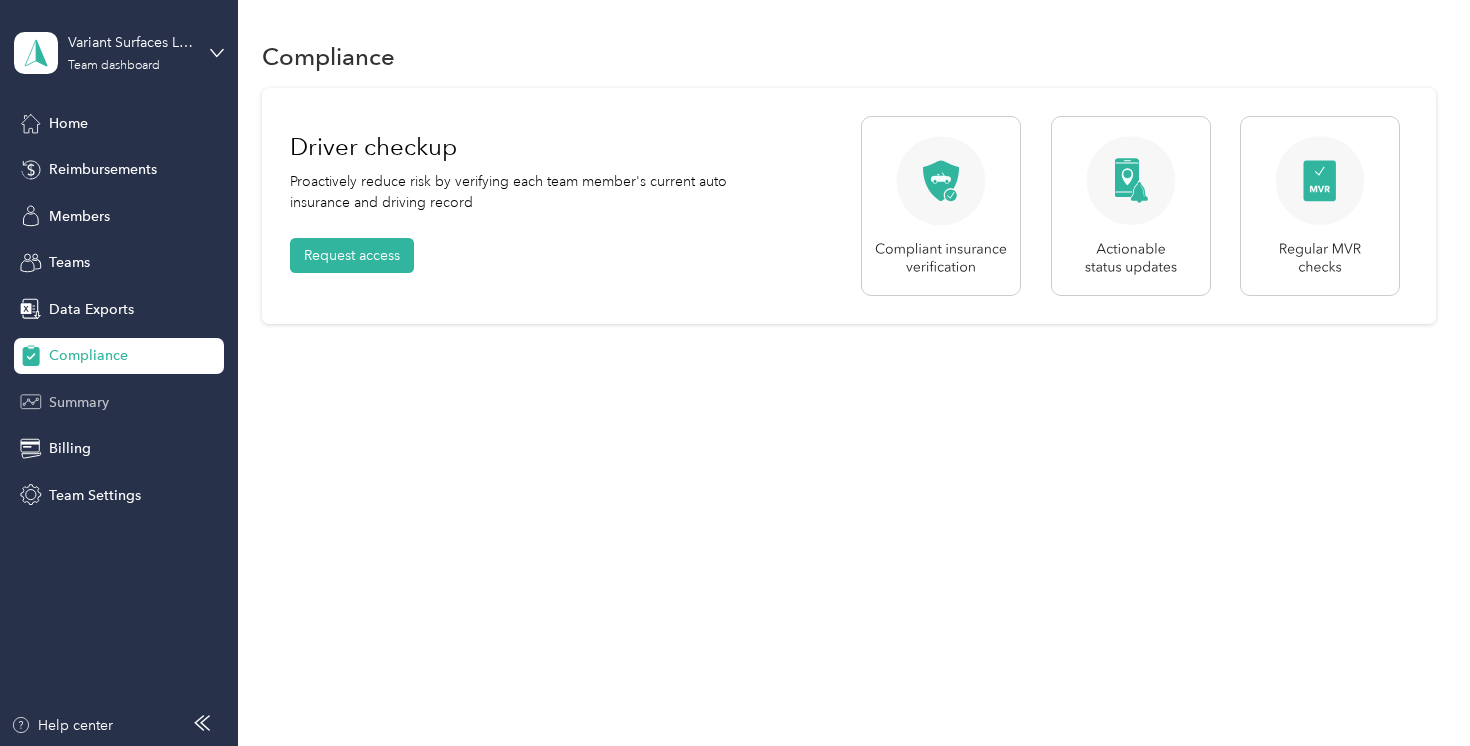 click on "Summary" at bounding box center [79, 402] 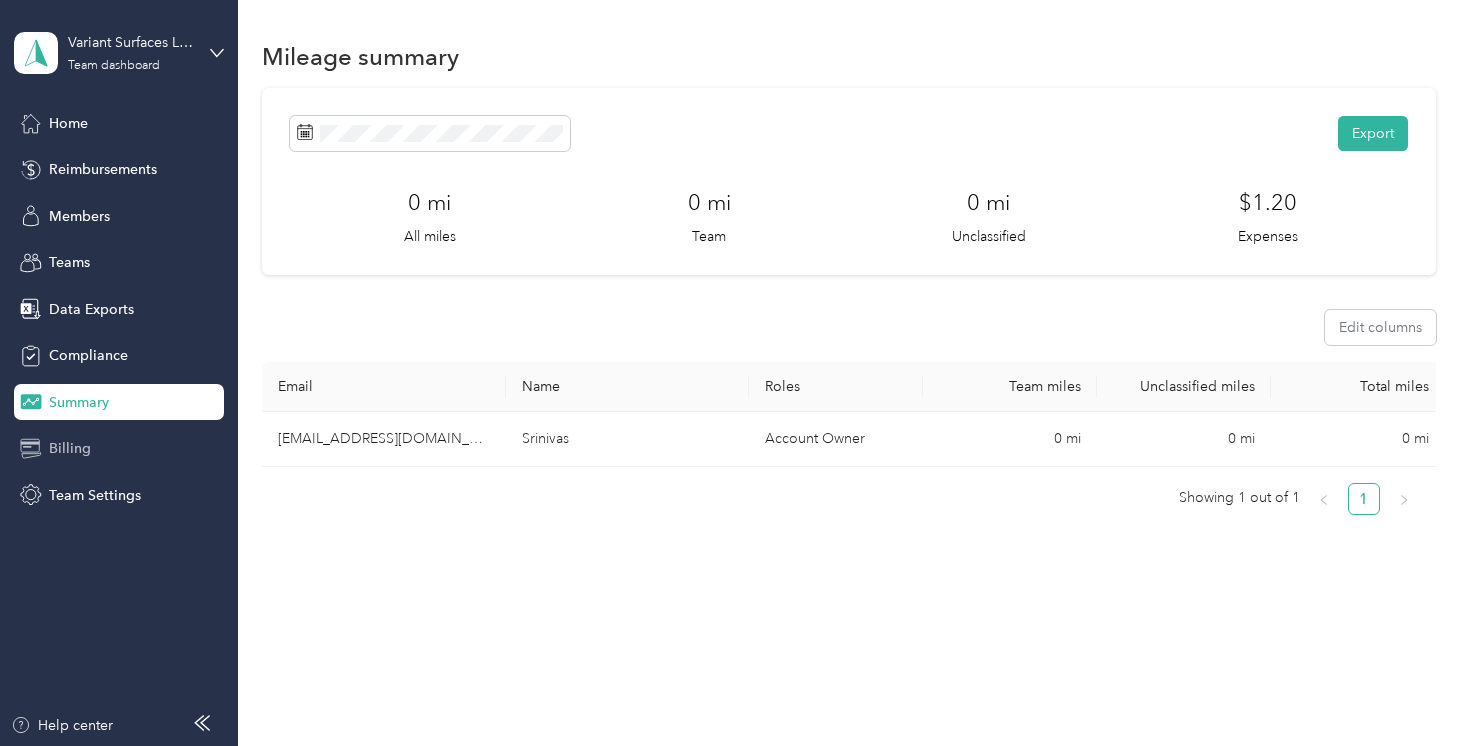 click on "Billing" at bounding box center (70, 448) 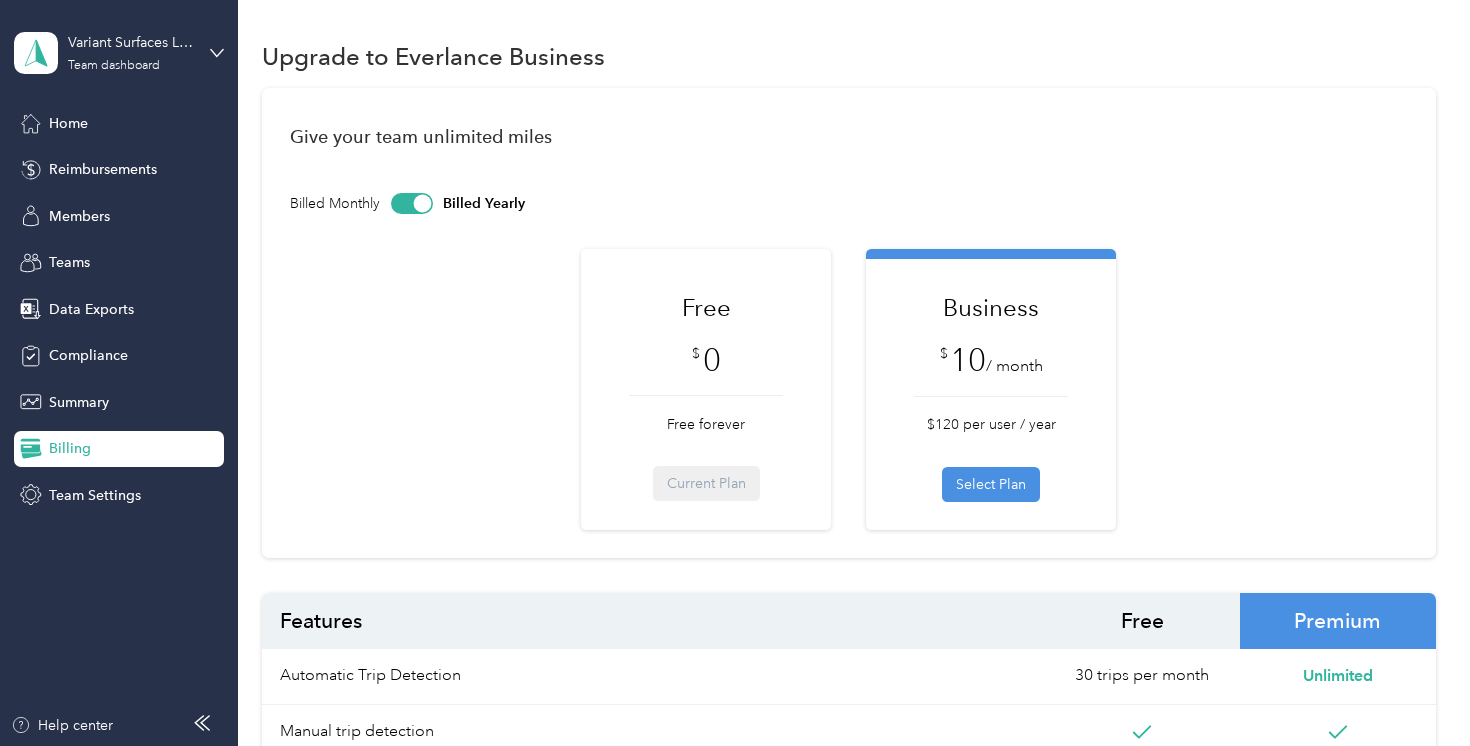 click on "Free $ 0 Free forever Current Plan" at bounding box center [706, 395] 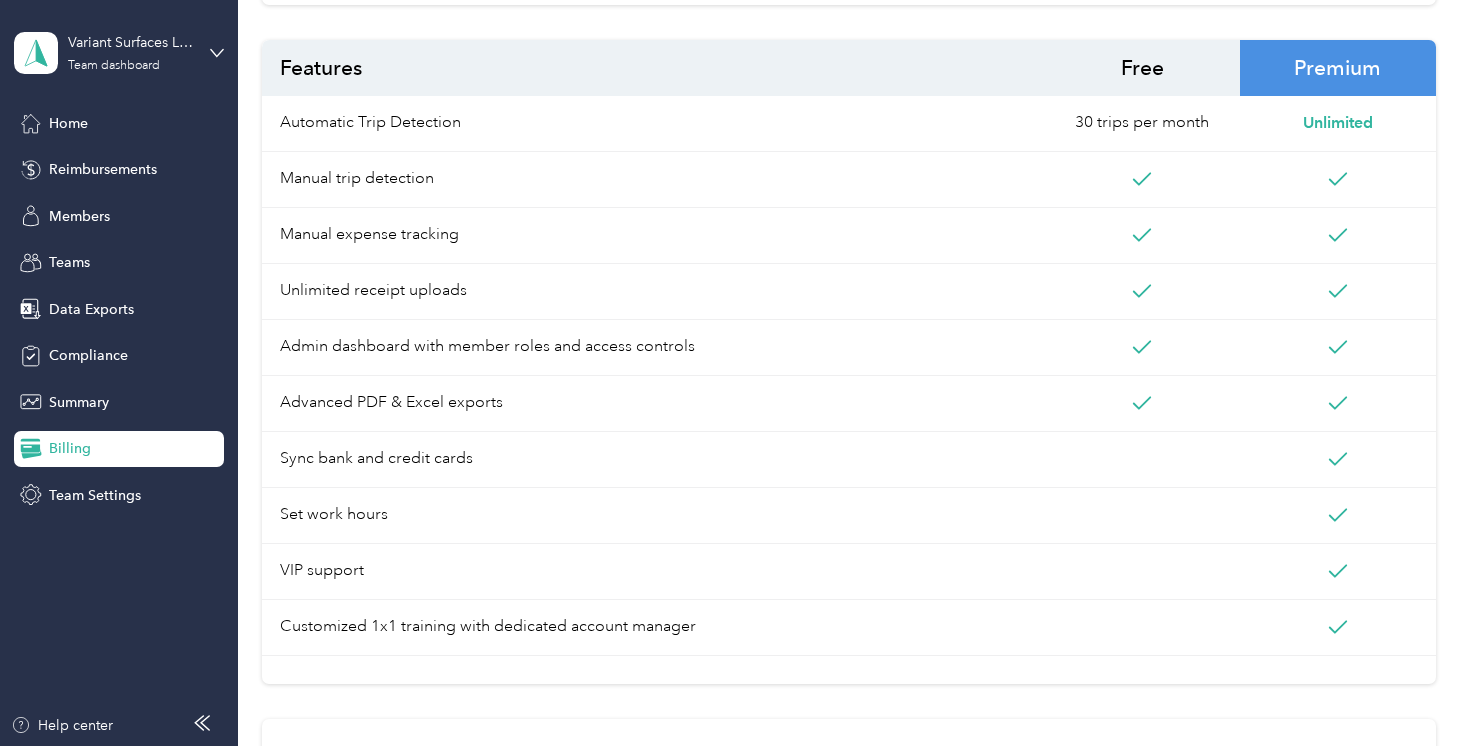 scroll, scrollTop: 552, scrollLeft: 0, axis: vertical 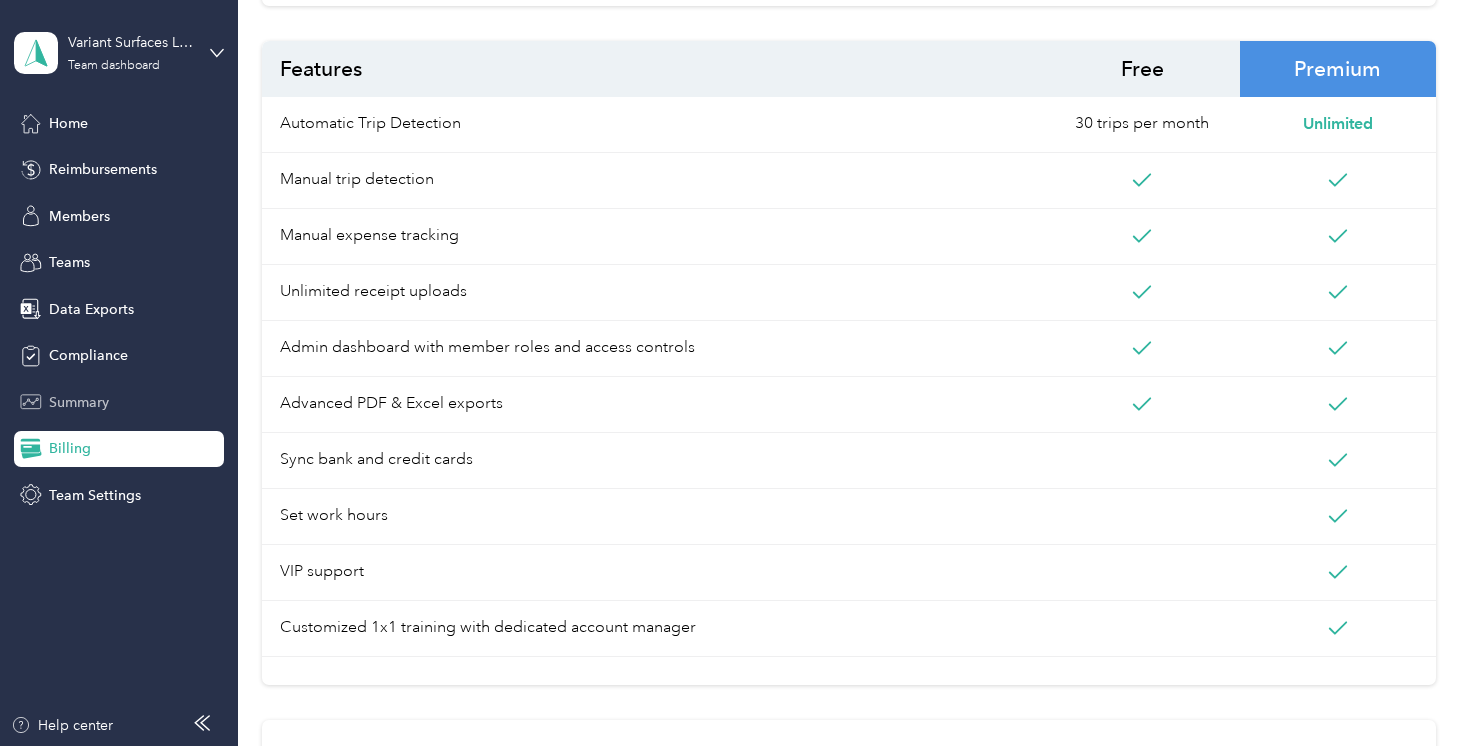 click on "Summary" at bounding box center [119, 402] 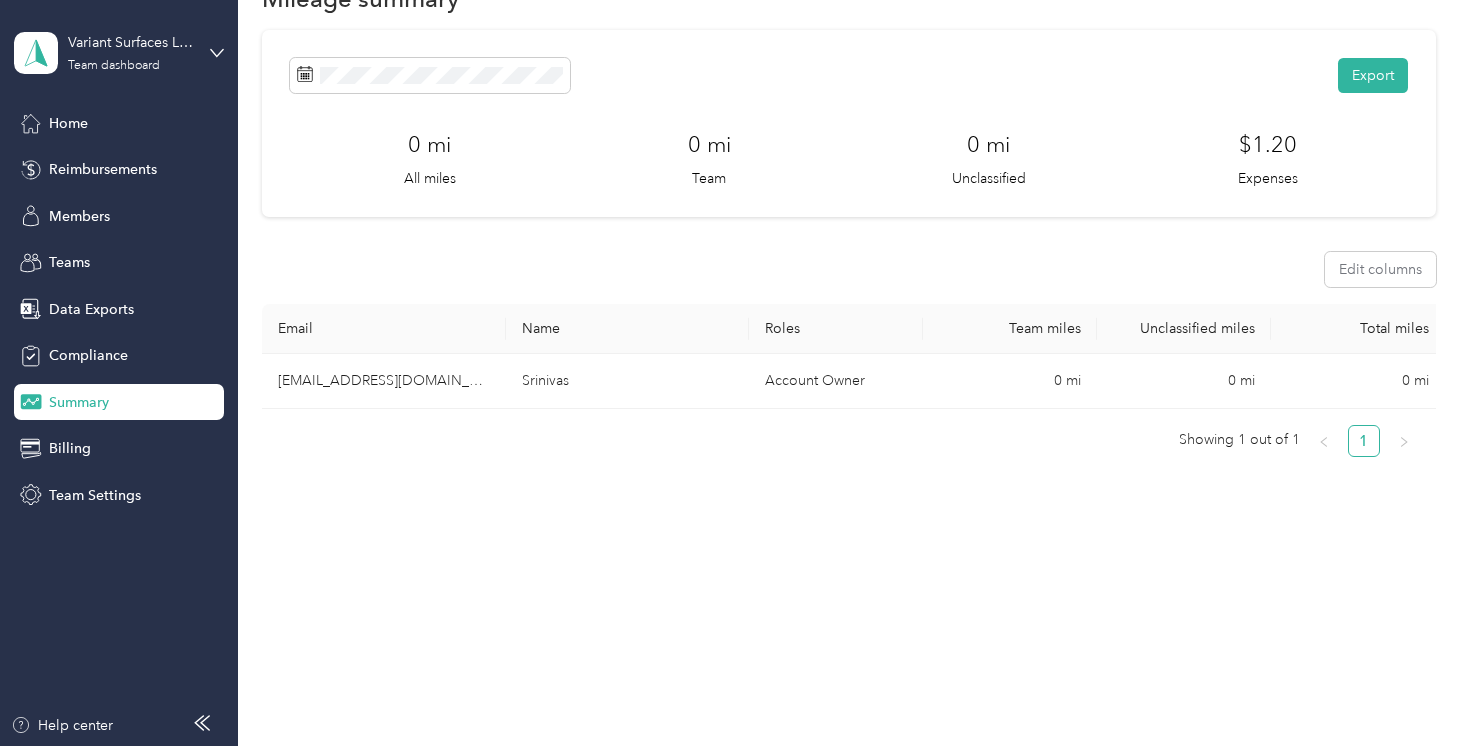 scroll, scrollTop: 75, scrollLeft: 0, axis: vertical 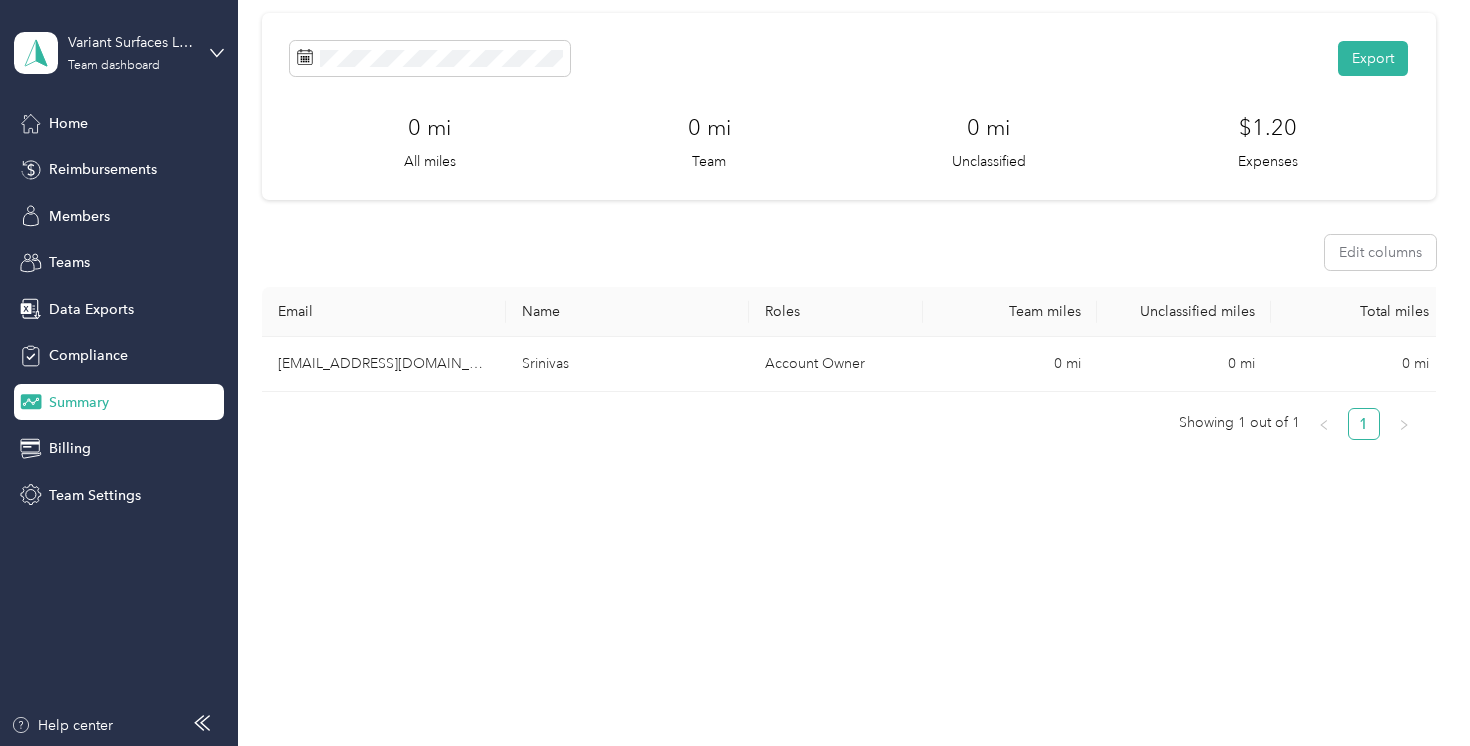 click on "Expenses" at bounding box center [1268, 161] 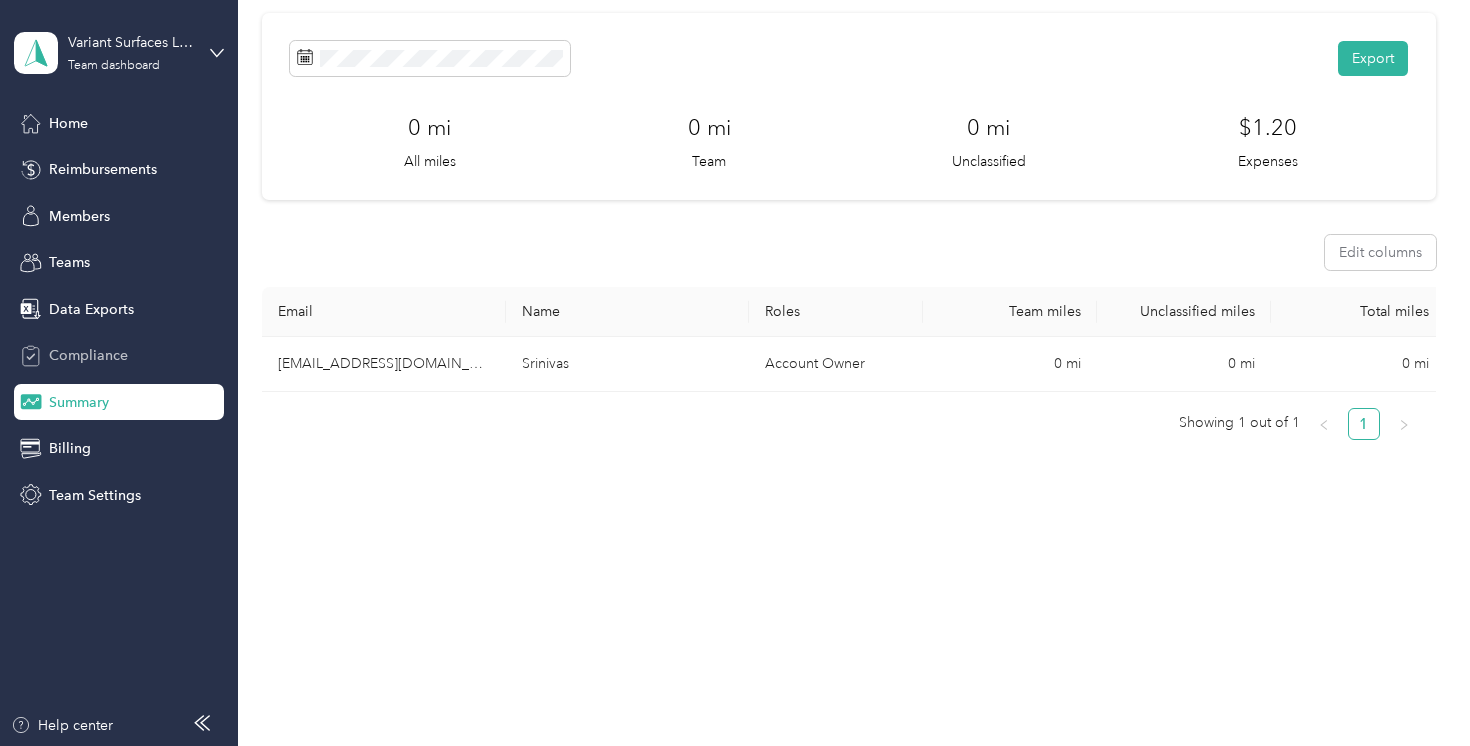 click on "Compliance" at bounding box center [88, 355] 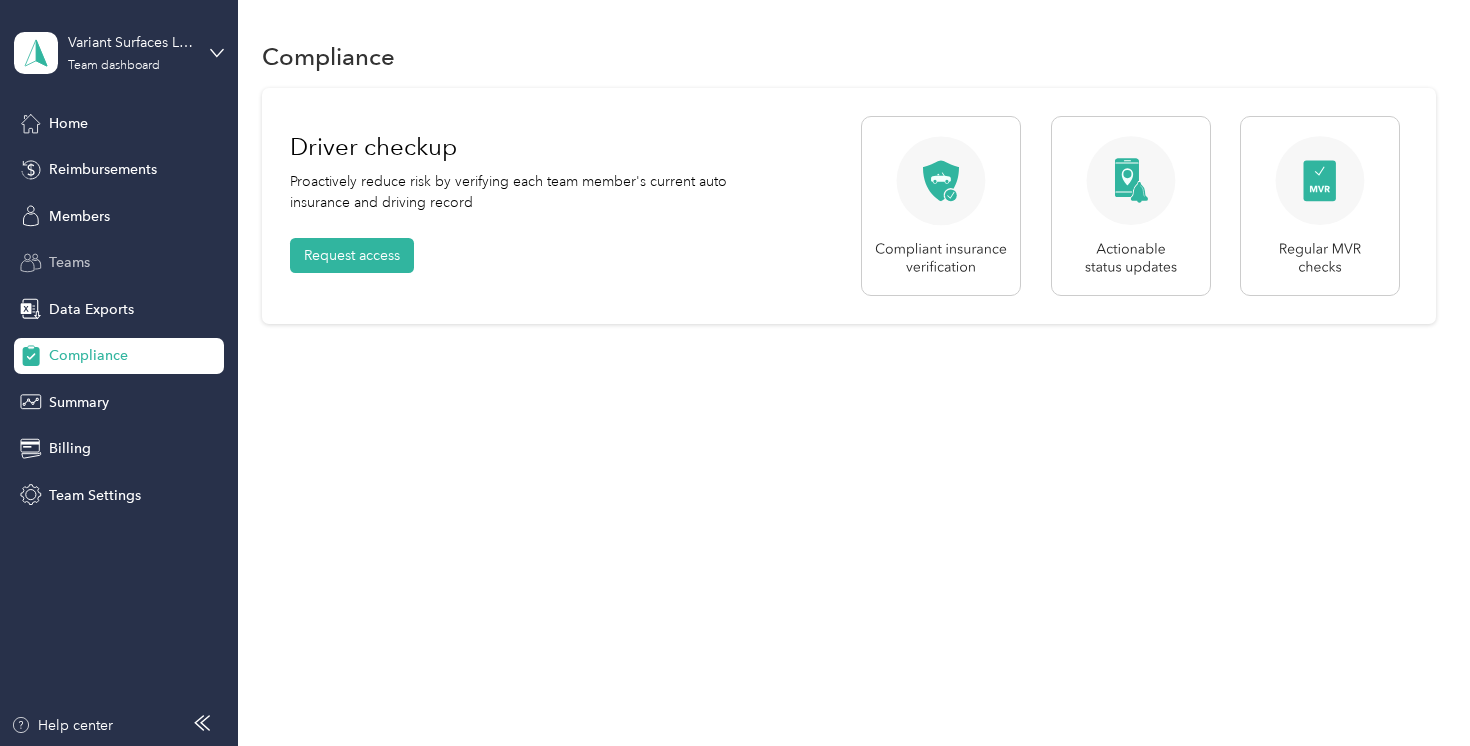 click on "Teams" at bounding box center [69, 262] 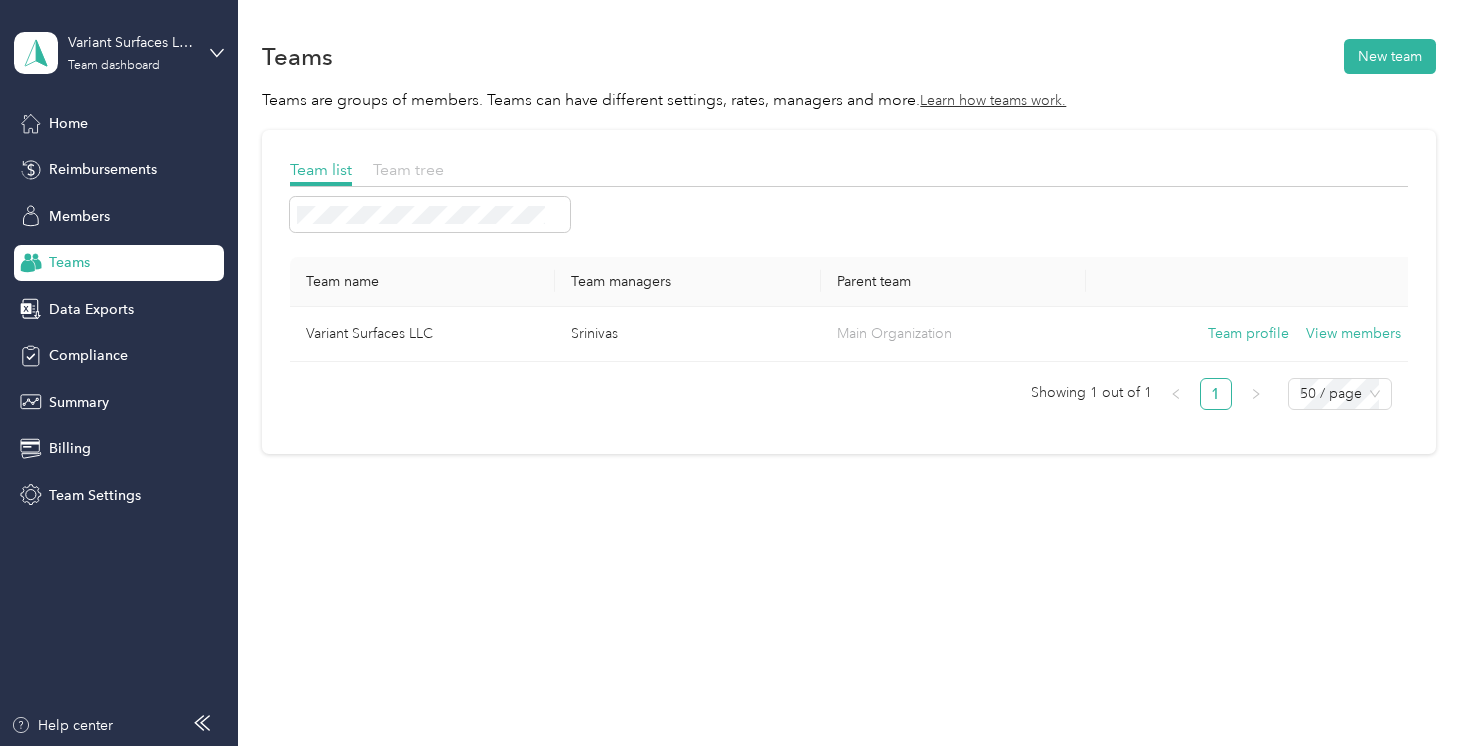 click on "Team tree" at bounding box center [408, 169] 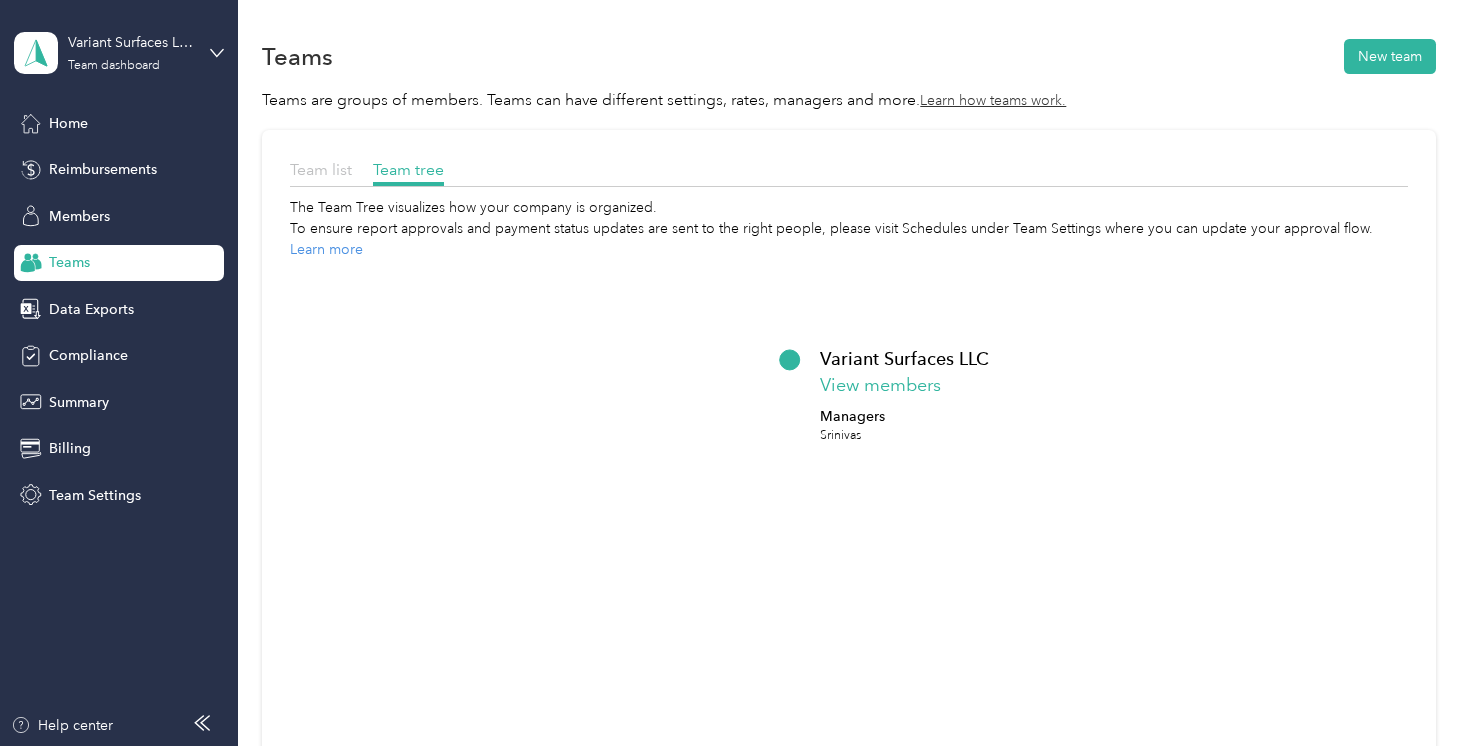 click on "Team list" at bounding box center [321, 169] 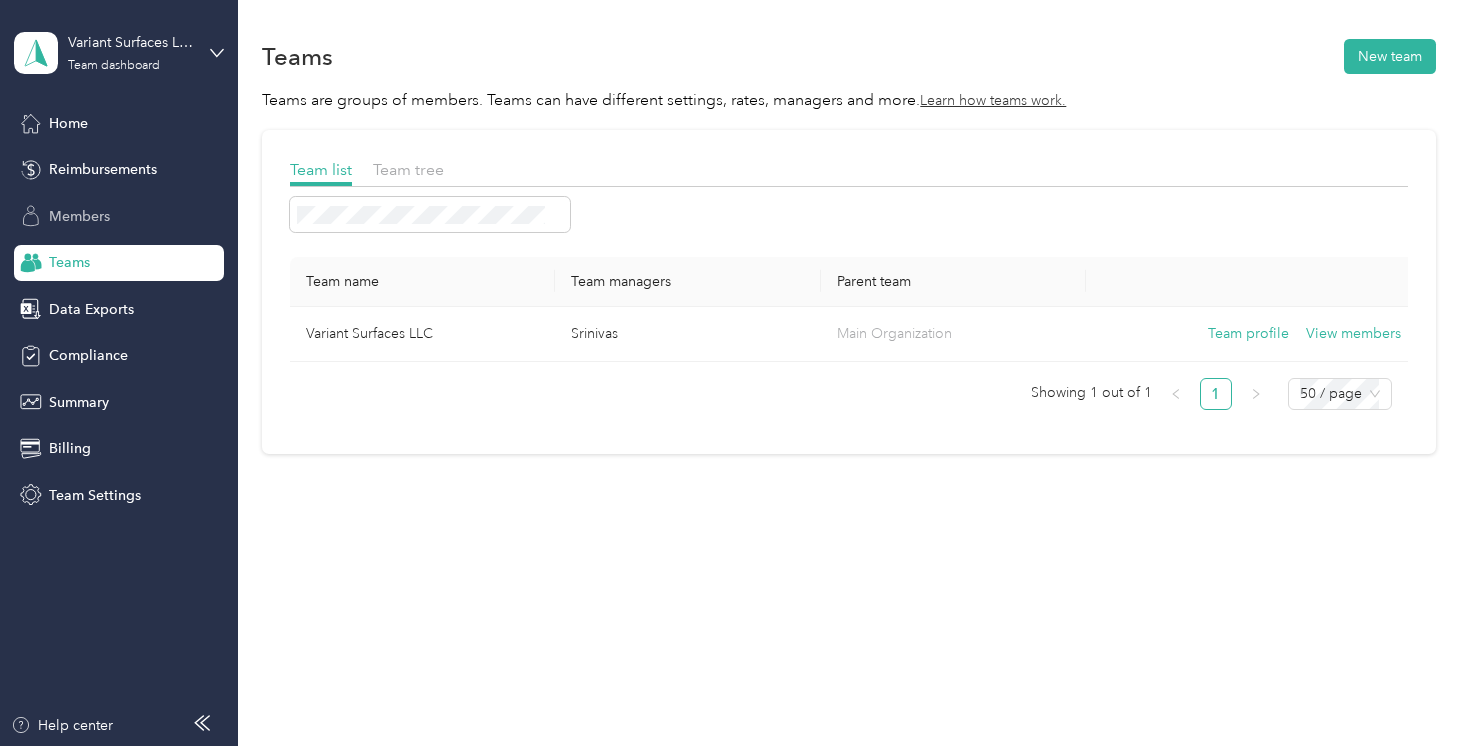 click on "Members" at bounding box center (79, 216) 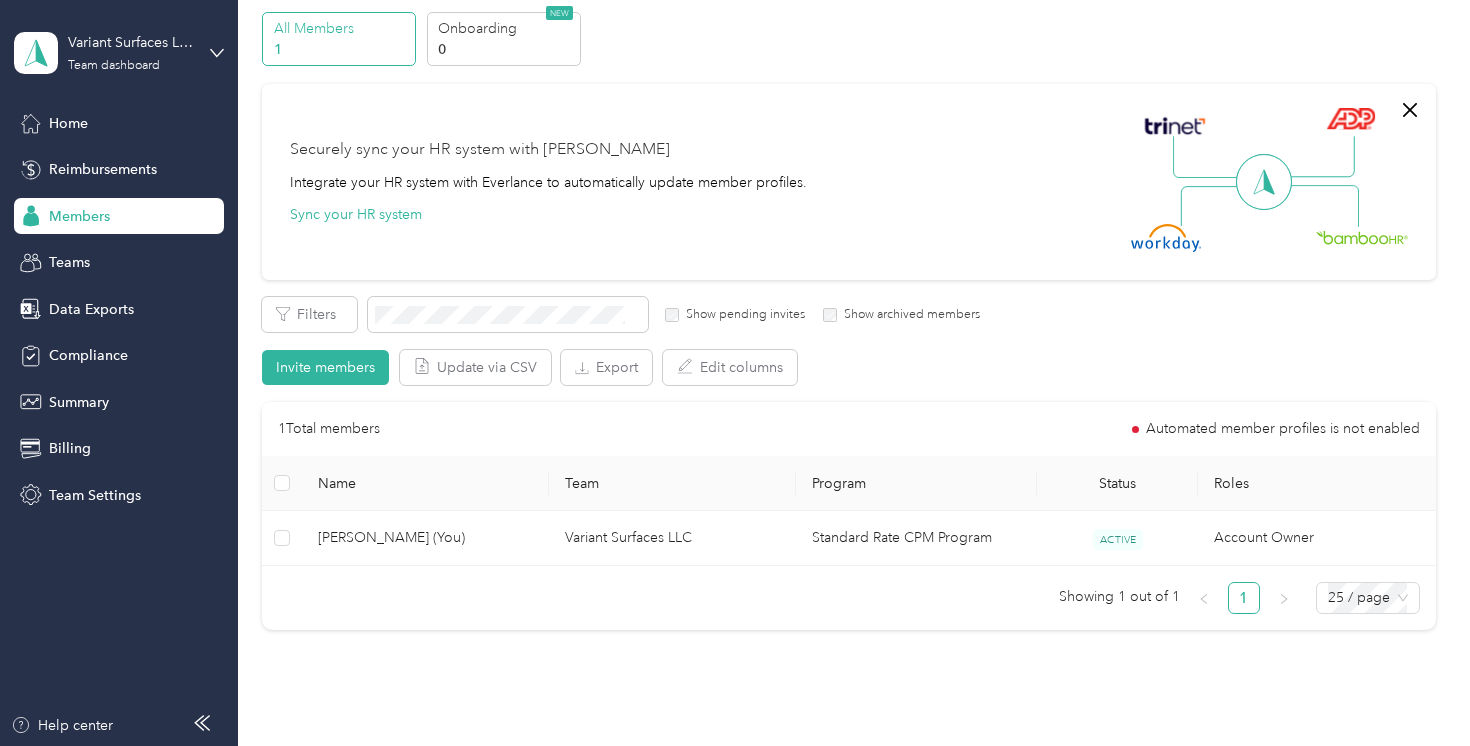 scroll, scrollTop: 170, scrollLeft: 0, axis: vertical 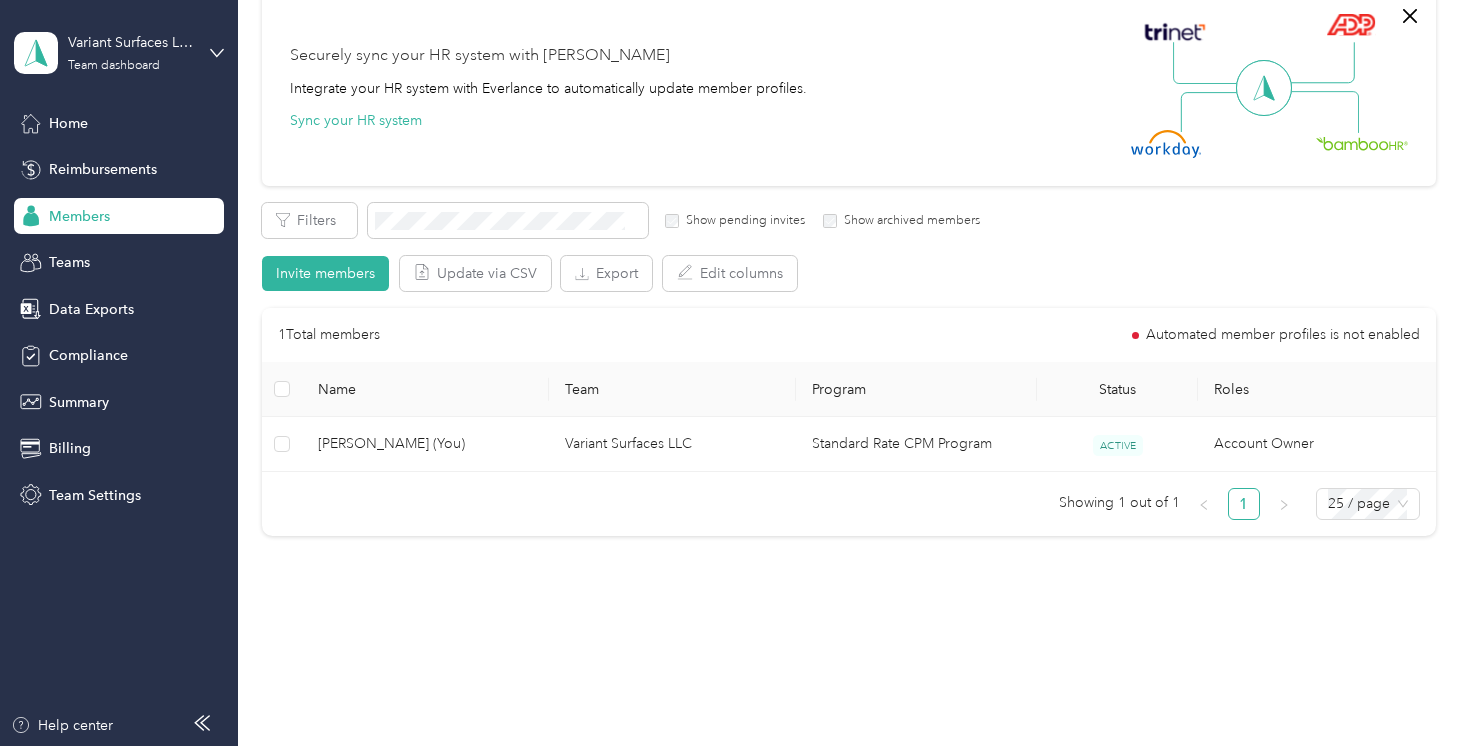 click on "Name" at bounding box center [425, 389] 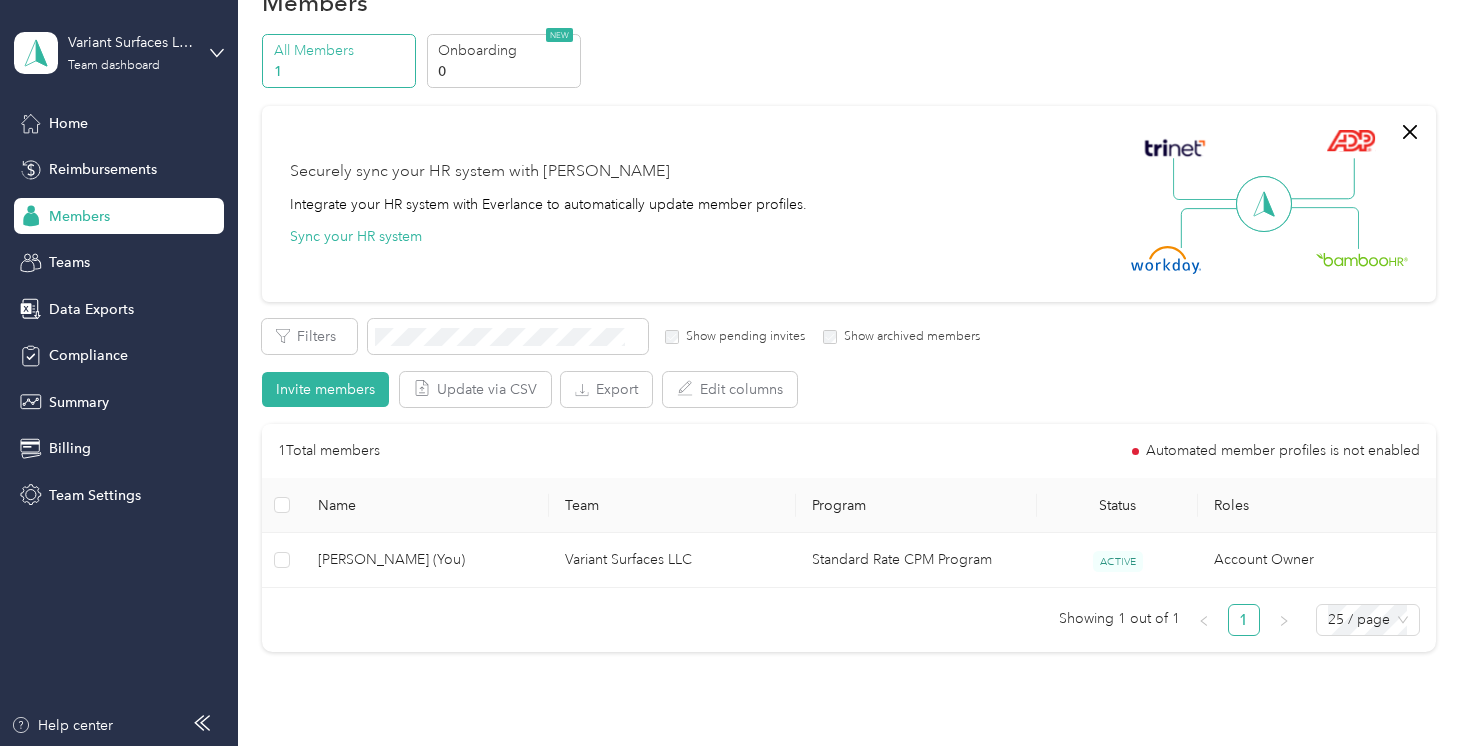 scroll, scrollTop: 0, scrollLeft: 0, axis: both 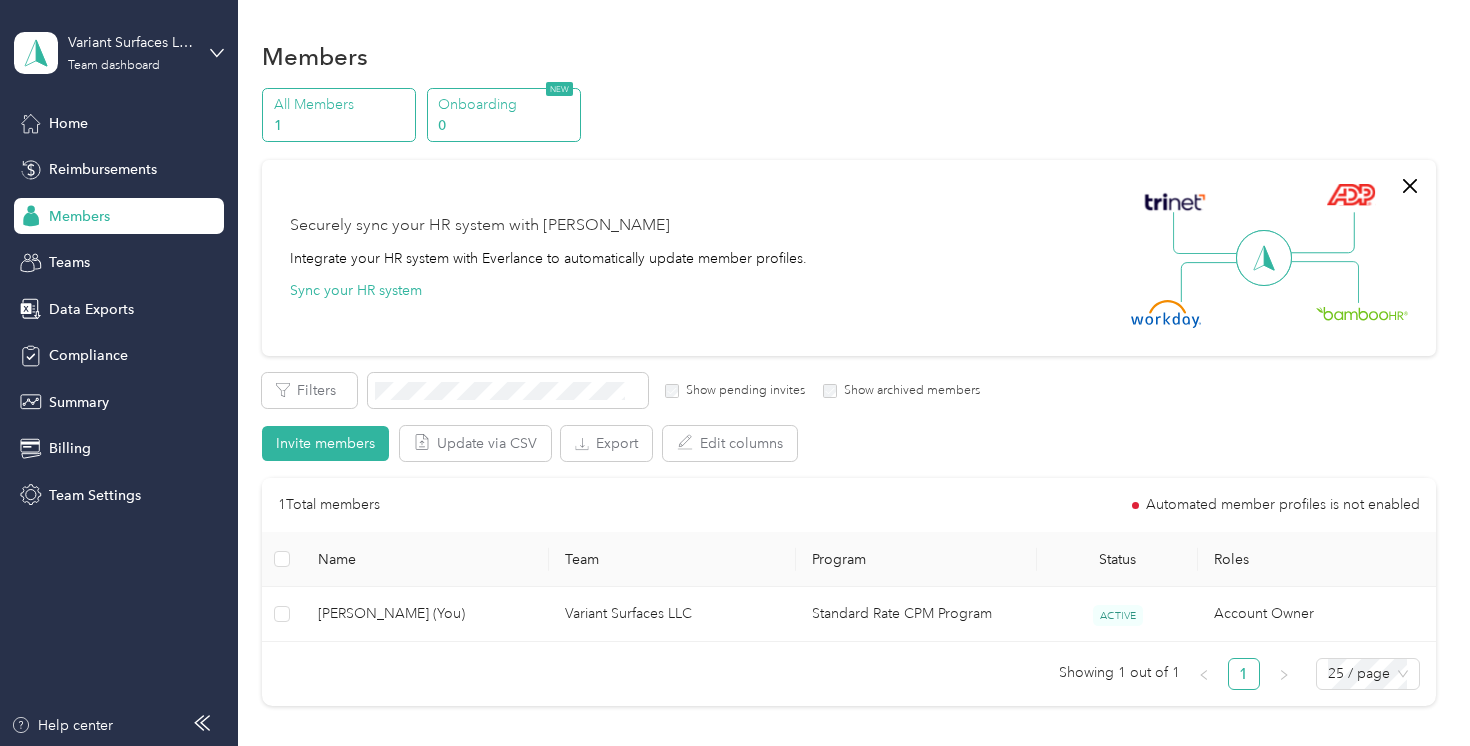 click on "Onboarding" at bounding box center (506, 104) 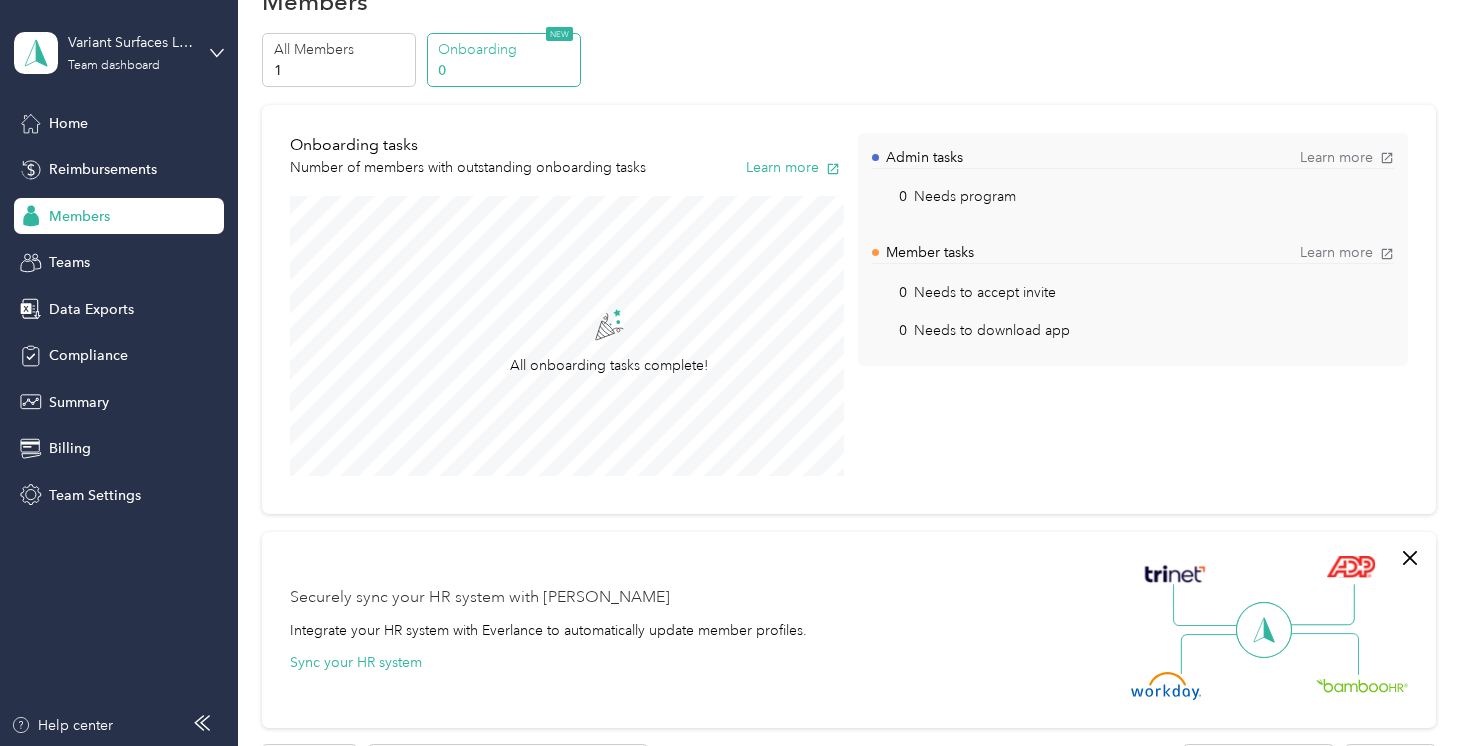 scroll, scrollTop: 0, scrollLeft: 0, axis: both 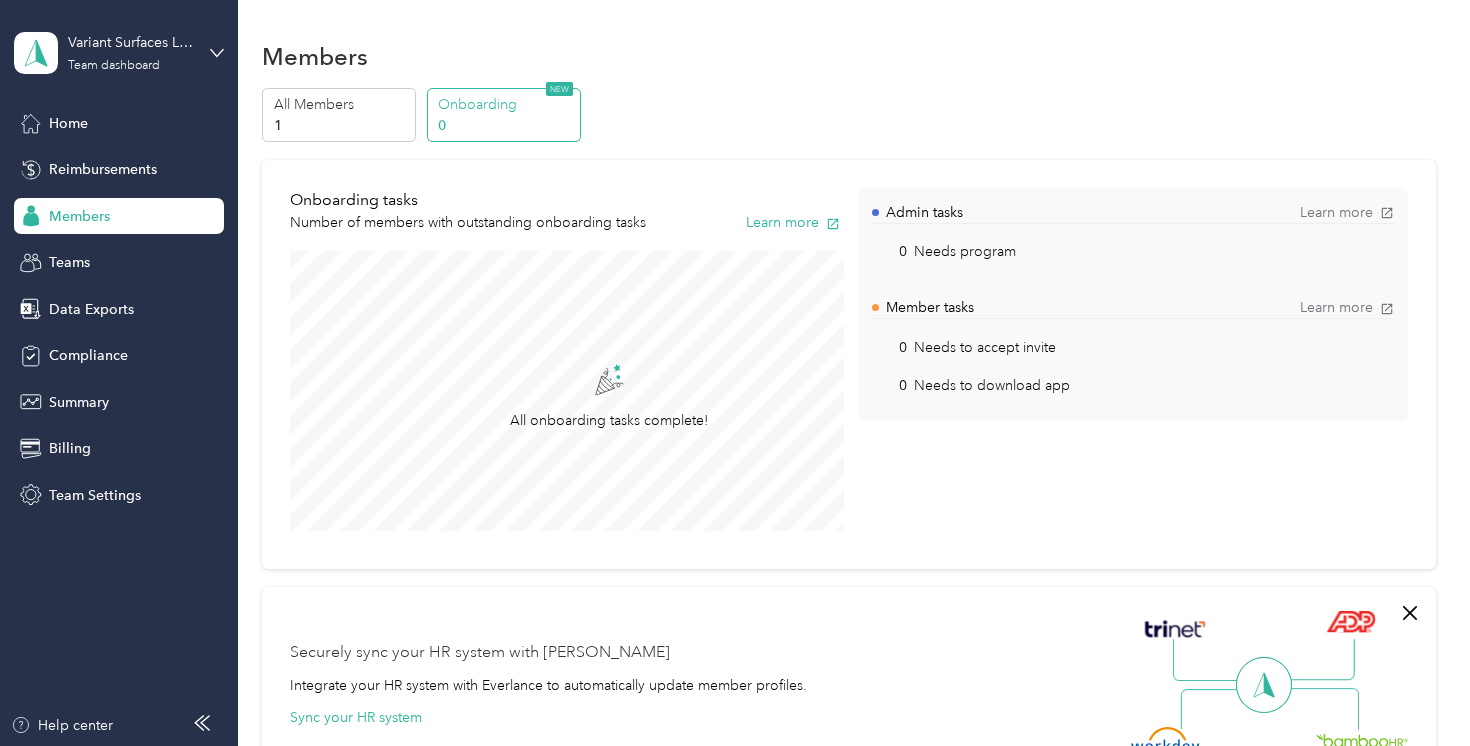 click on "Members All Members 1 Onboarding 0 NEW Onboarding tasks Number of members with outstanding onboarding tasks Learn more All onboarding tasks complete!   Admin tasks Learn more 0 Needs program View     Member tasks Learn more 0 Needs to accept invite View   0 Needs to download app View Securely sync your HR system with Everlance Integrate your HR system with Everlance to automatically update member profiles. Sync your HR system Edit program Export Selected  0  of  0   members Cancel Filters Update via CSV Export 0  Total members   Automated member profiles is not enabled Name Status Onboarding tasks Team Roles Program                   Woo hoo! All members are onboarded!  Nothing for you to do right now" at bounding box center [848, 761] 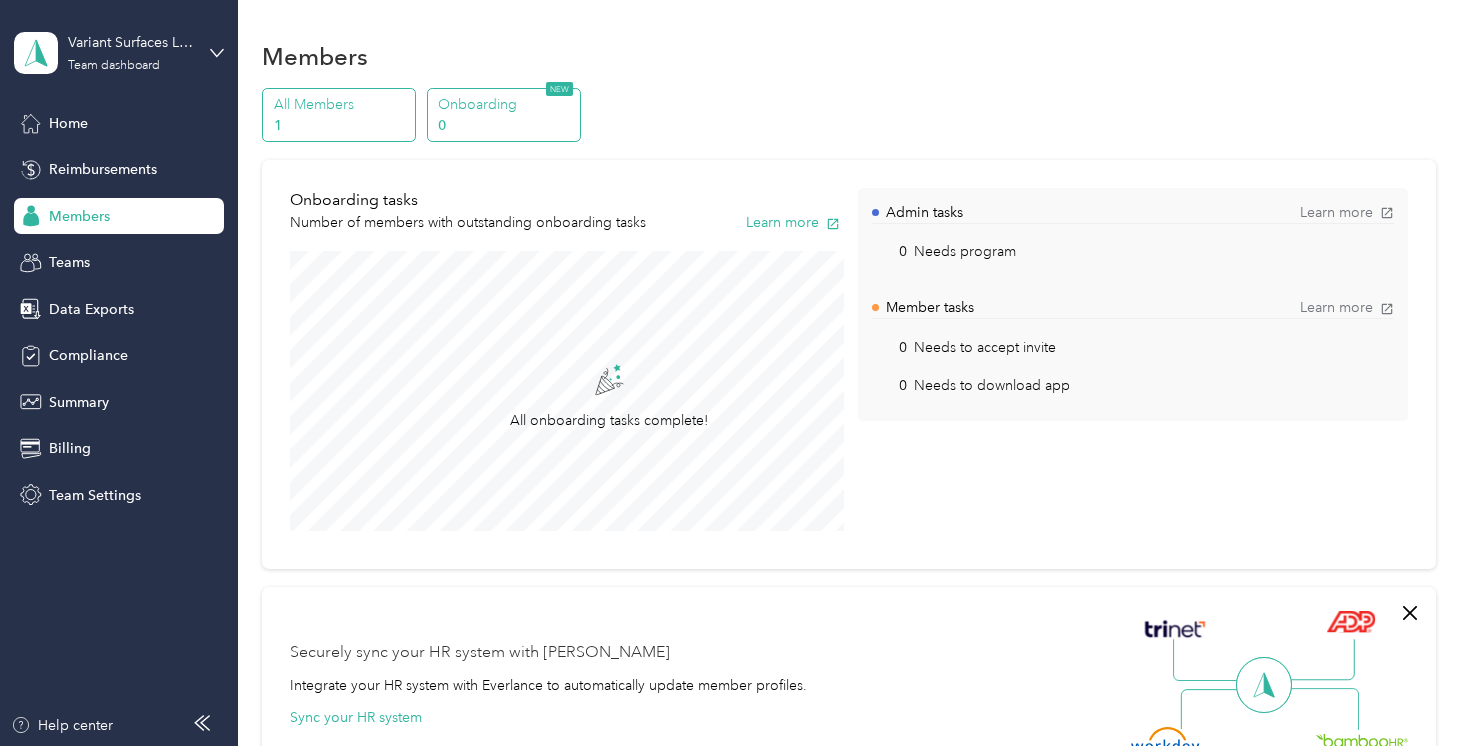 click on "1" at bounding box center [342, 125] 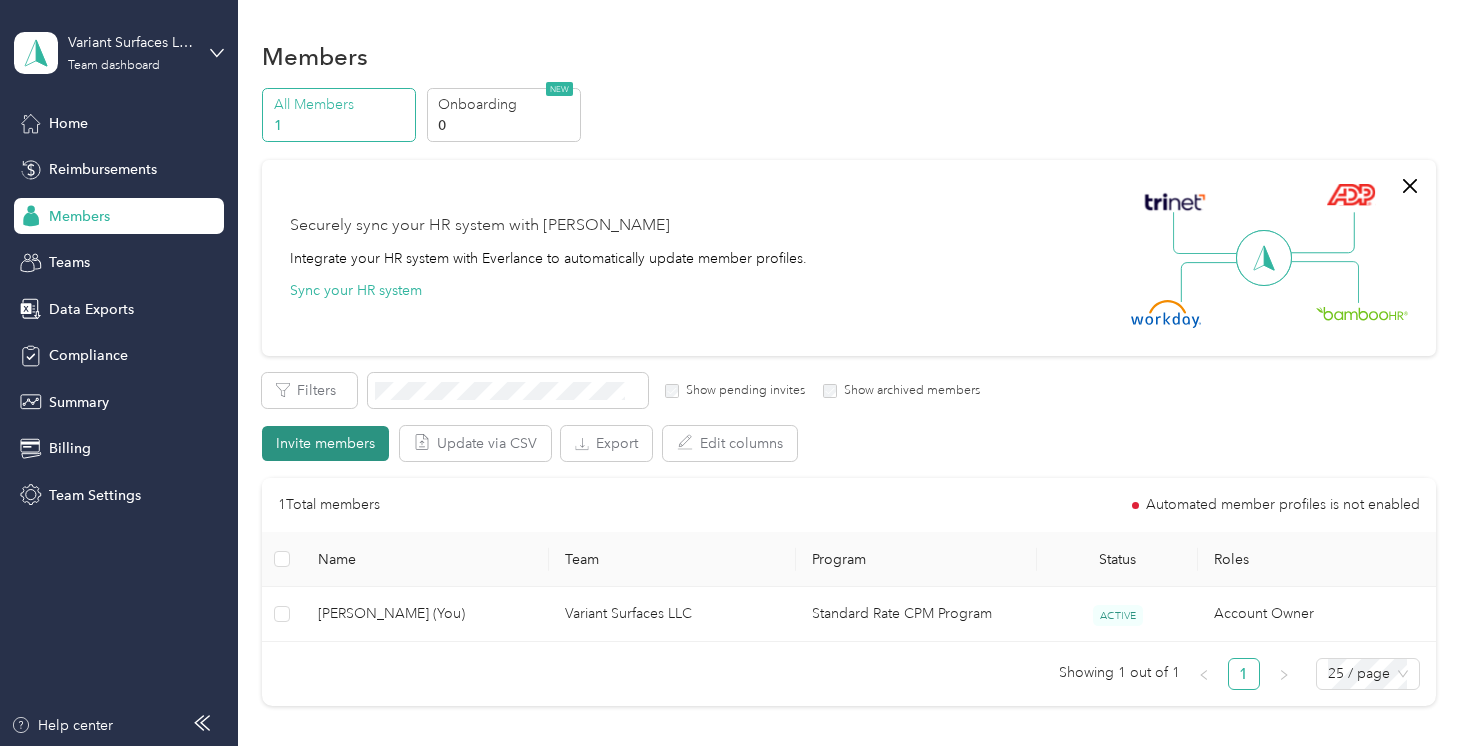 click on "Invite members" at bounding box center [325, 443] 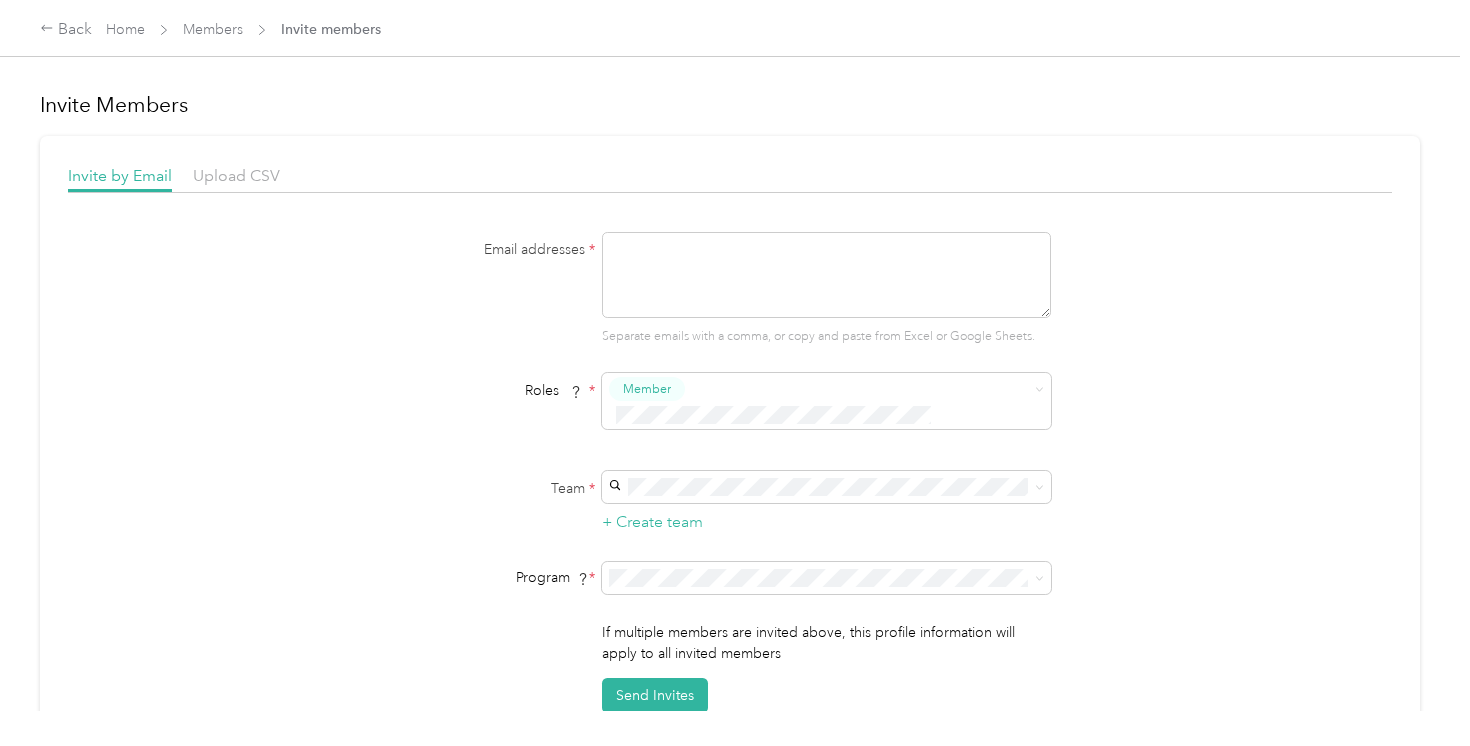 click at bounding box center (826, 275) 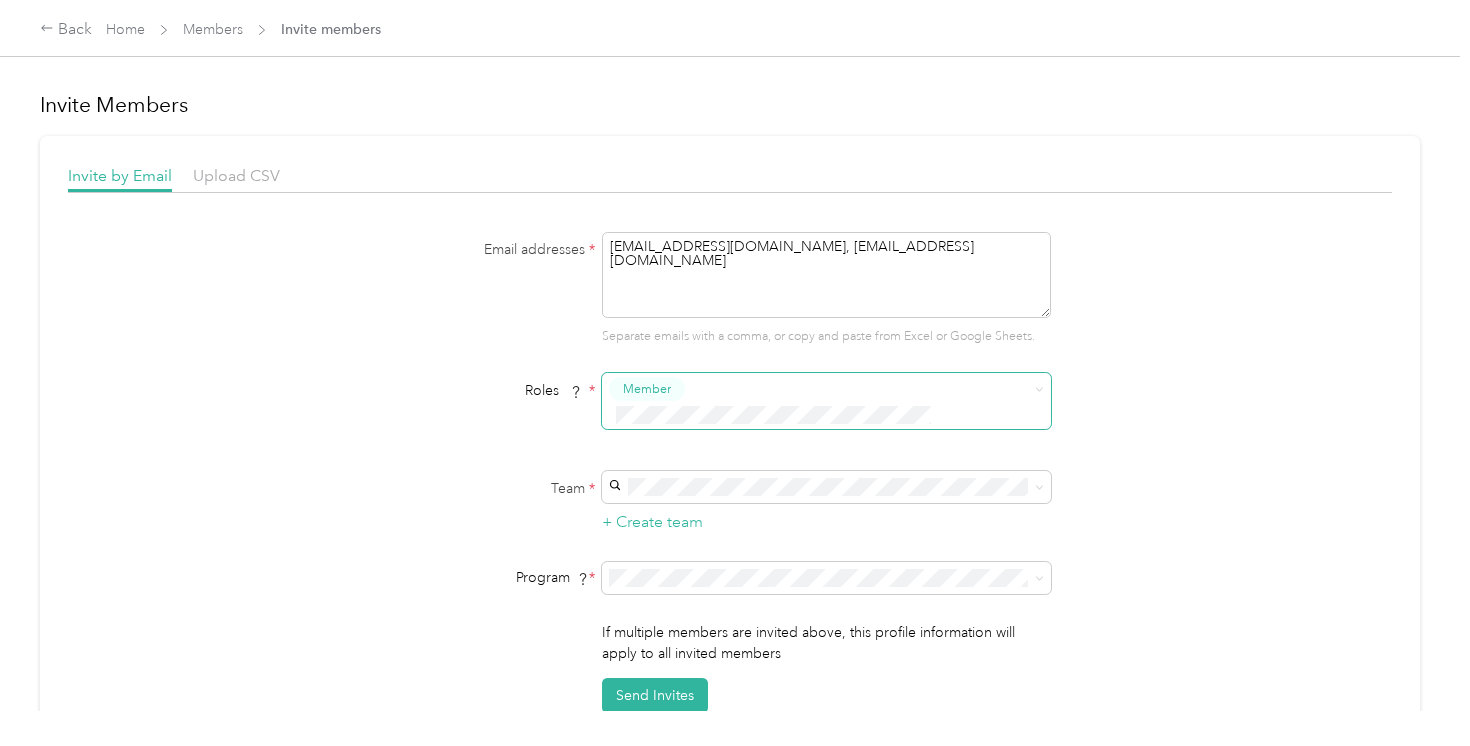 type on "mileydi@variant.co, karime@variant.co" 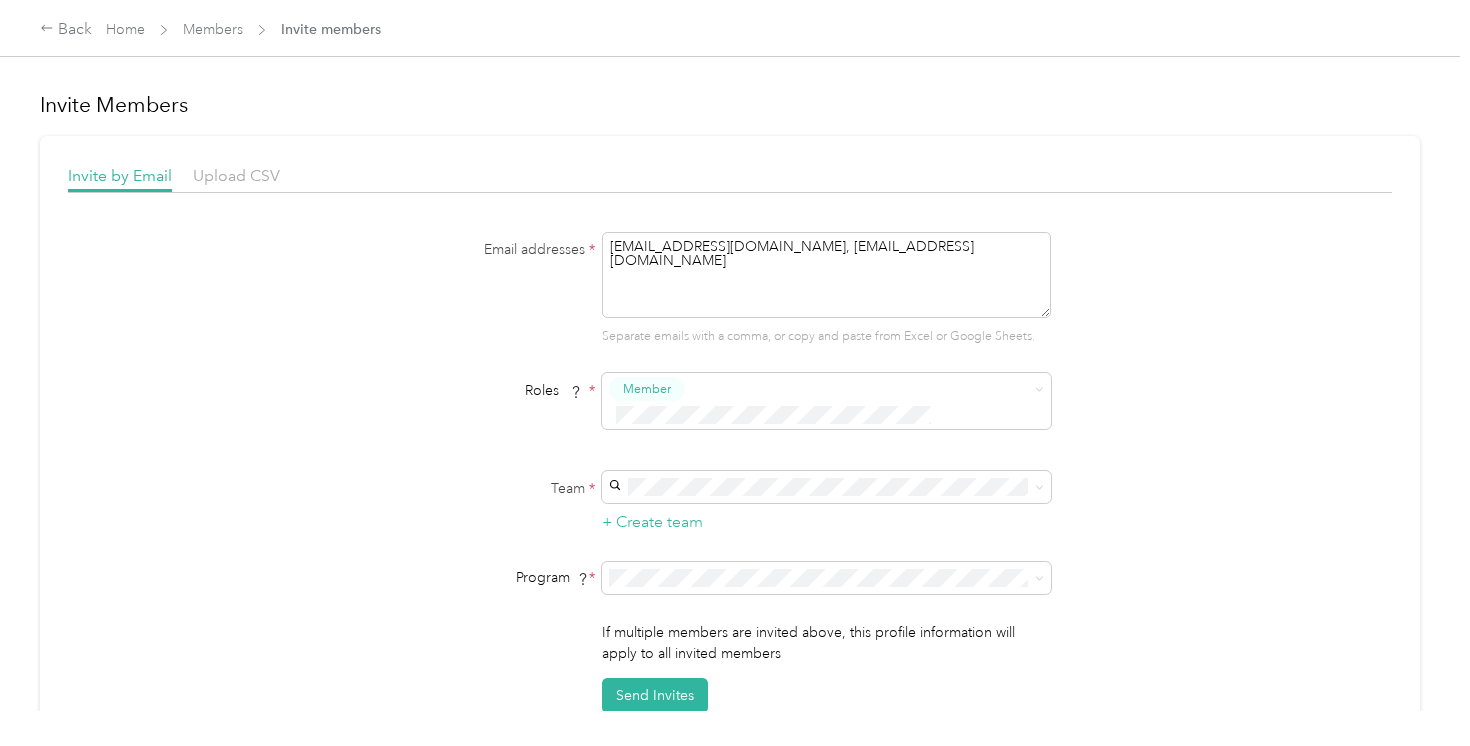 click on "Member" at bounding box center [831, 424] 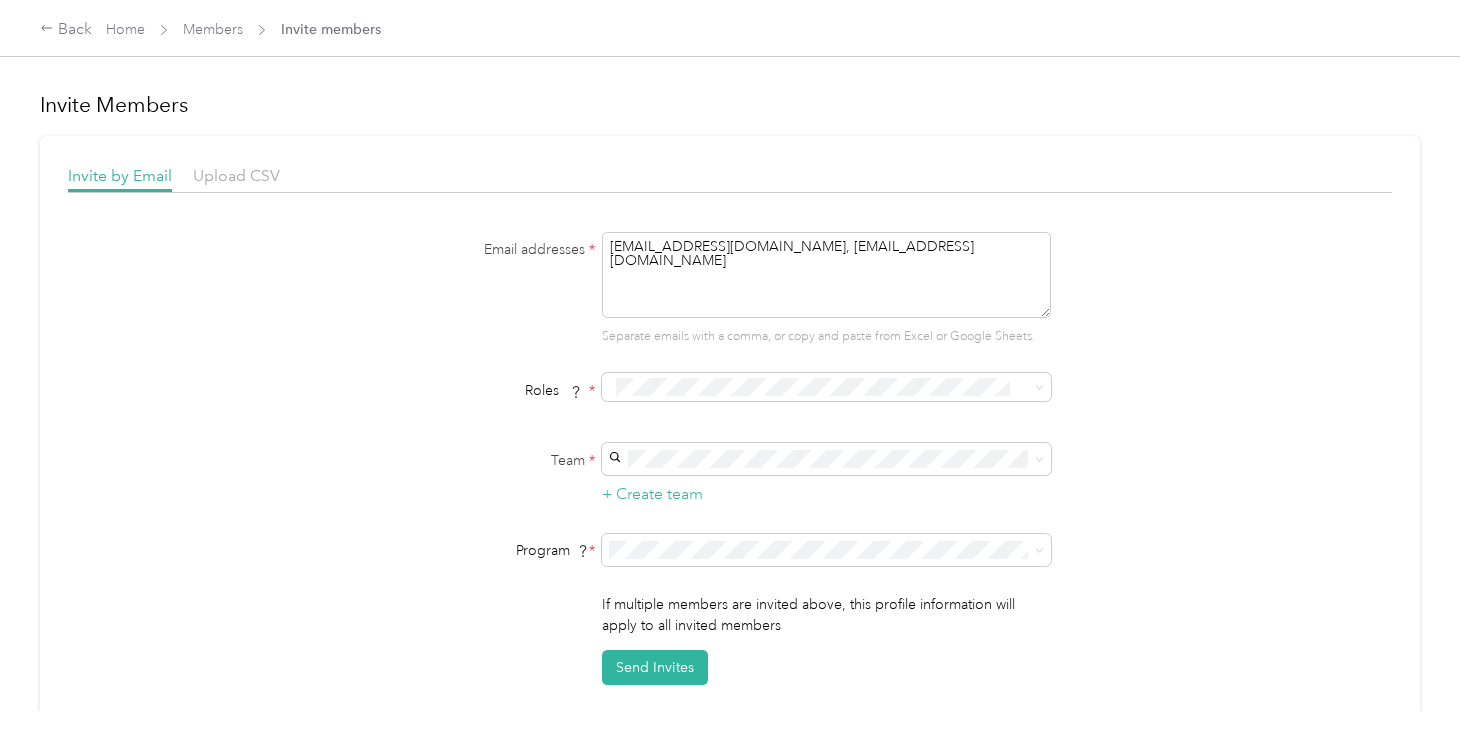 click on "Variant Surfaces LLC (Main organization) Srinivas" at bounding box center (831, 502) 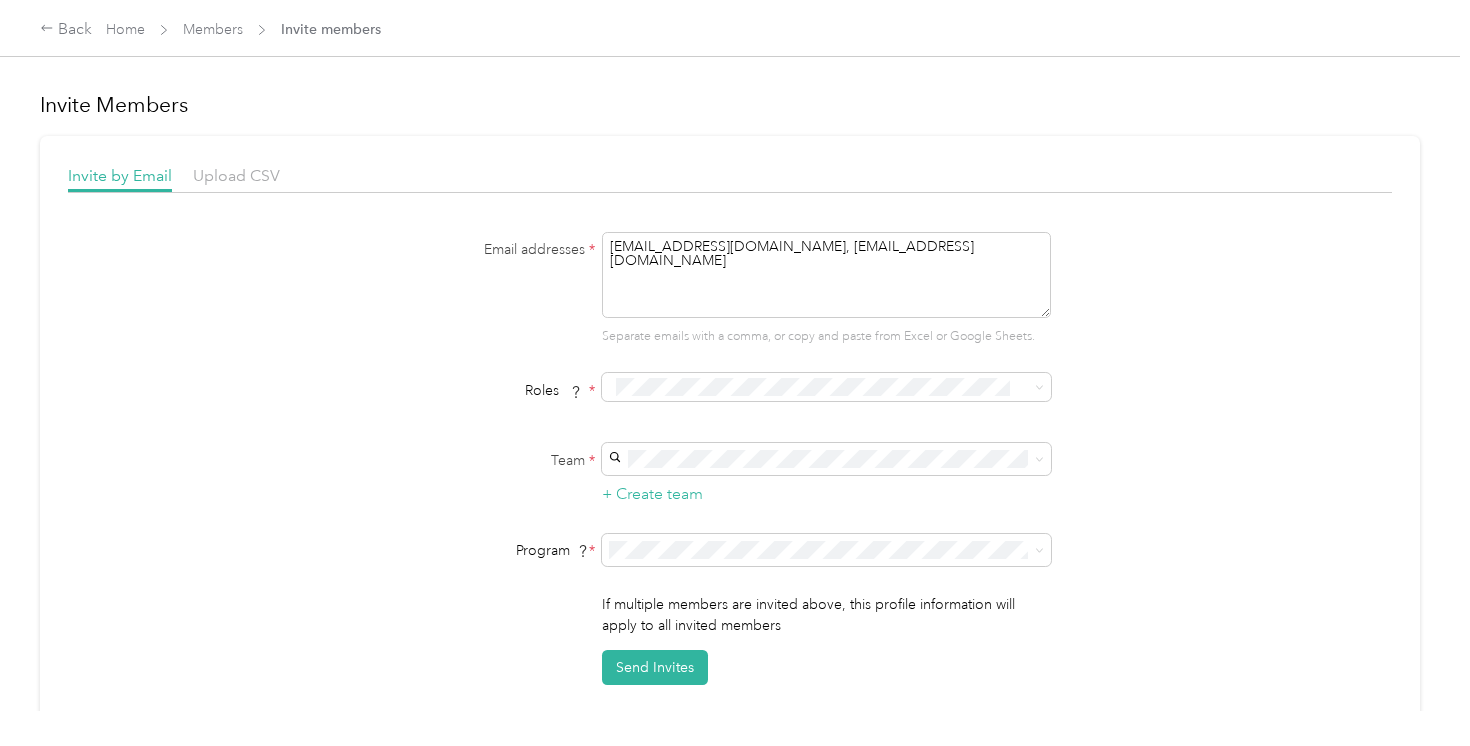 click on "FAVR Programs" at bounding box center [831, 654] 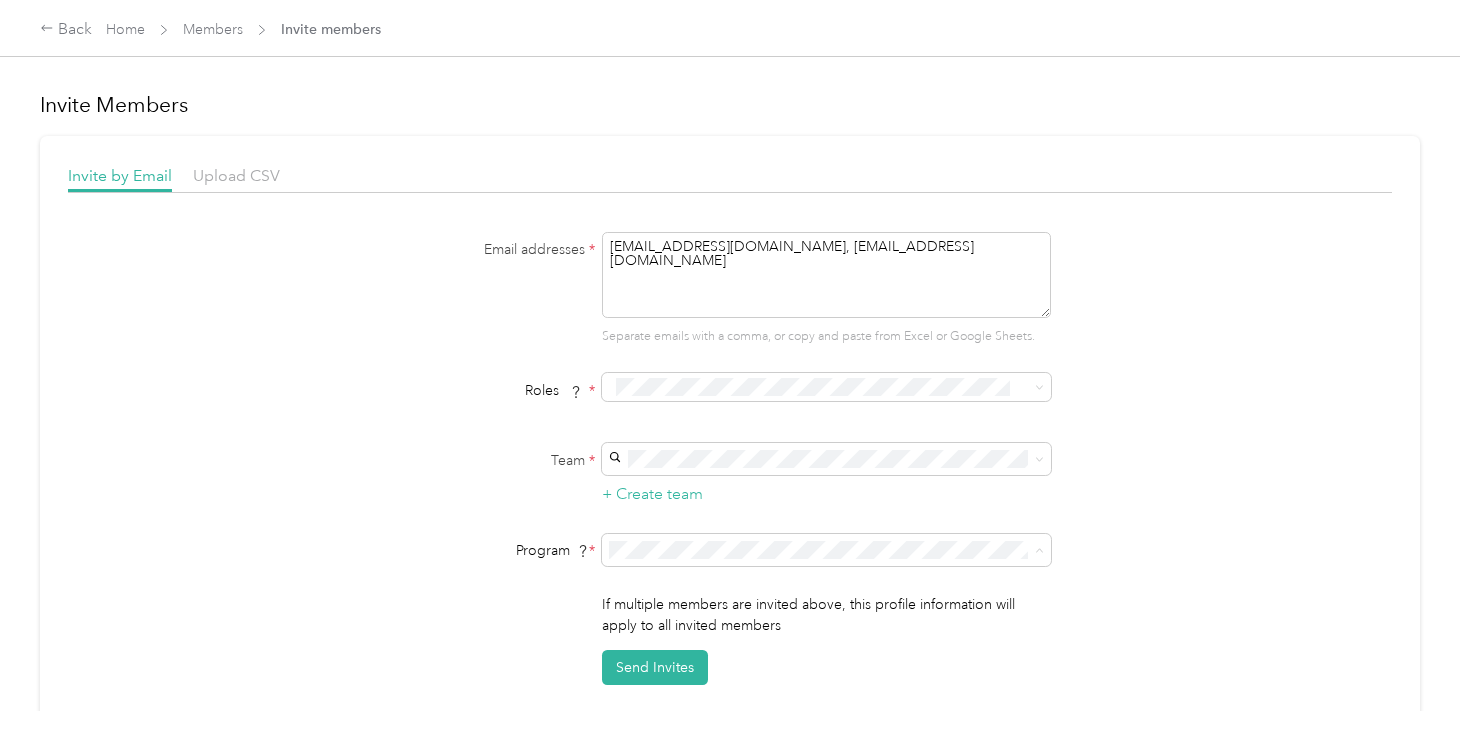 click on "If multiple members are invited above, this profile information will apply to all invited members Send Invites" at bounding box center (730, 639) 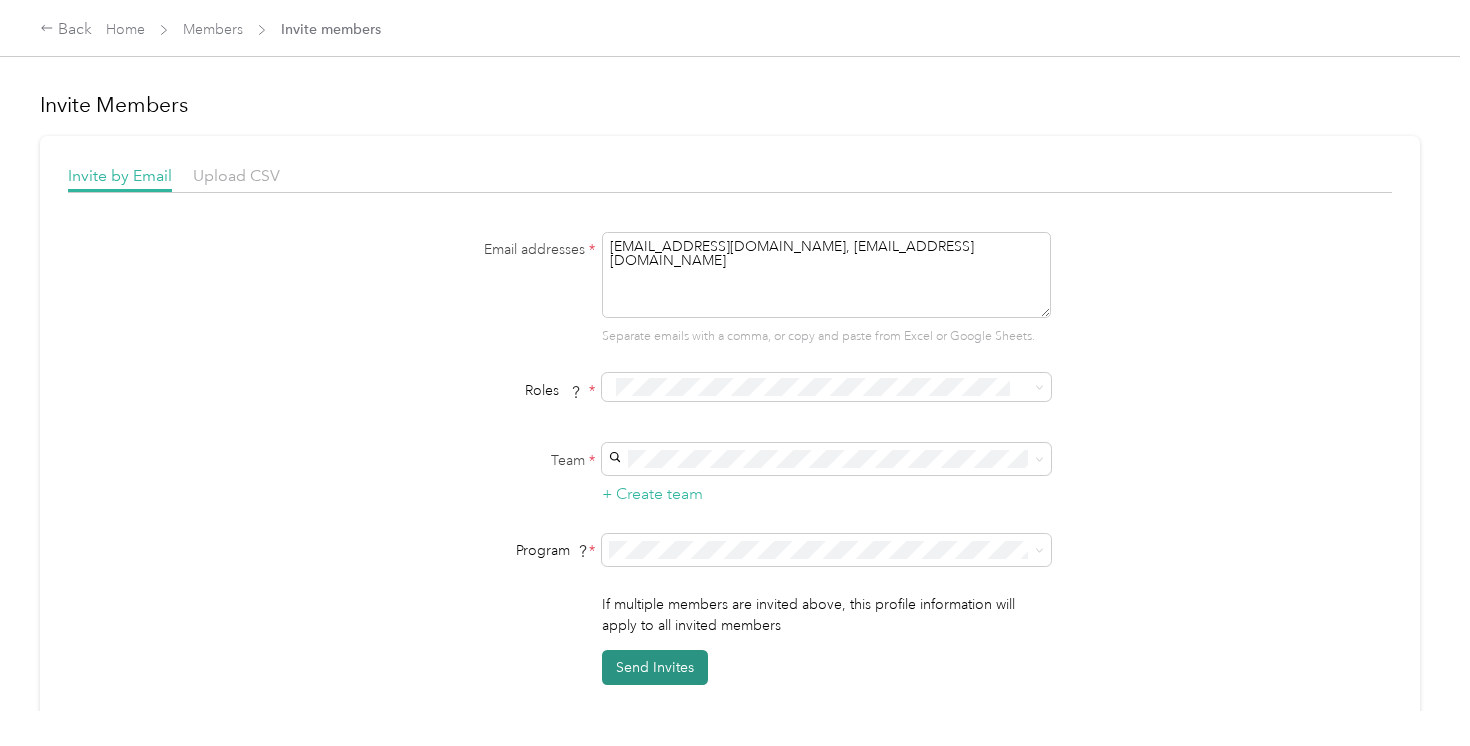 click on "Send Invites" at bounding box center [655, 667] 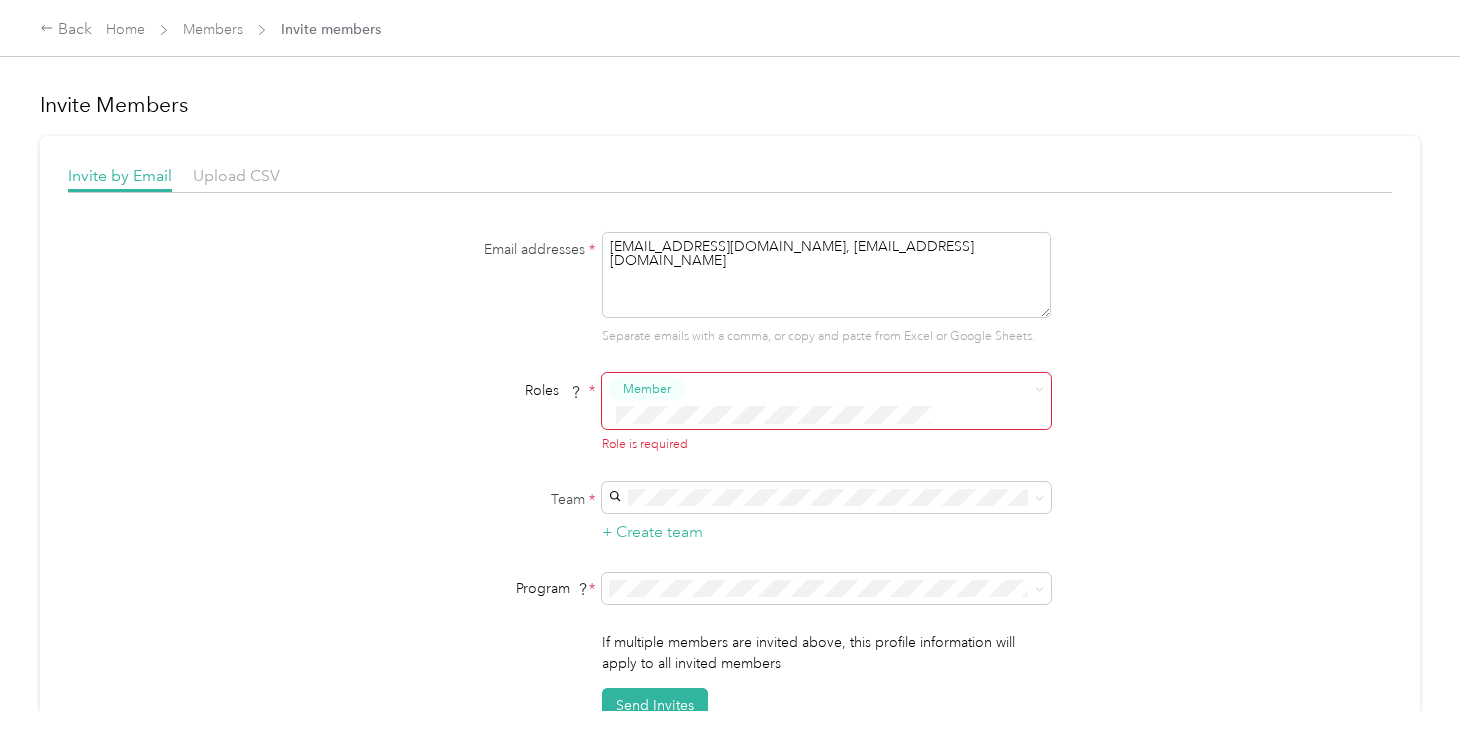 click at bounding box center (813, 415) 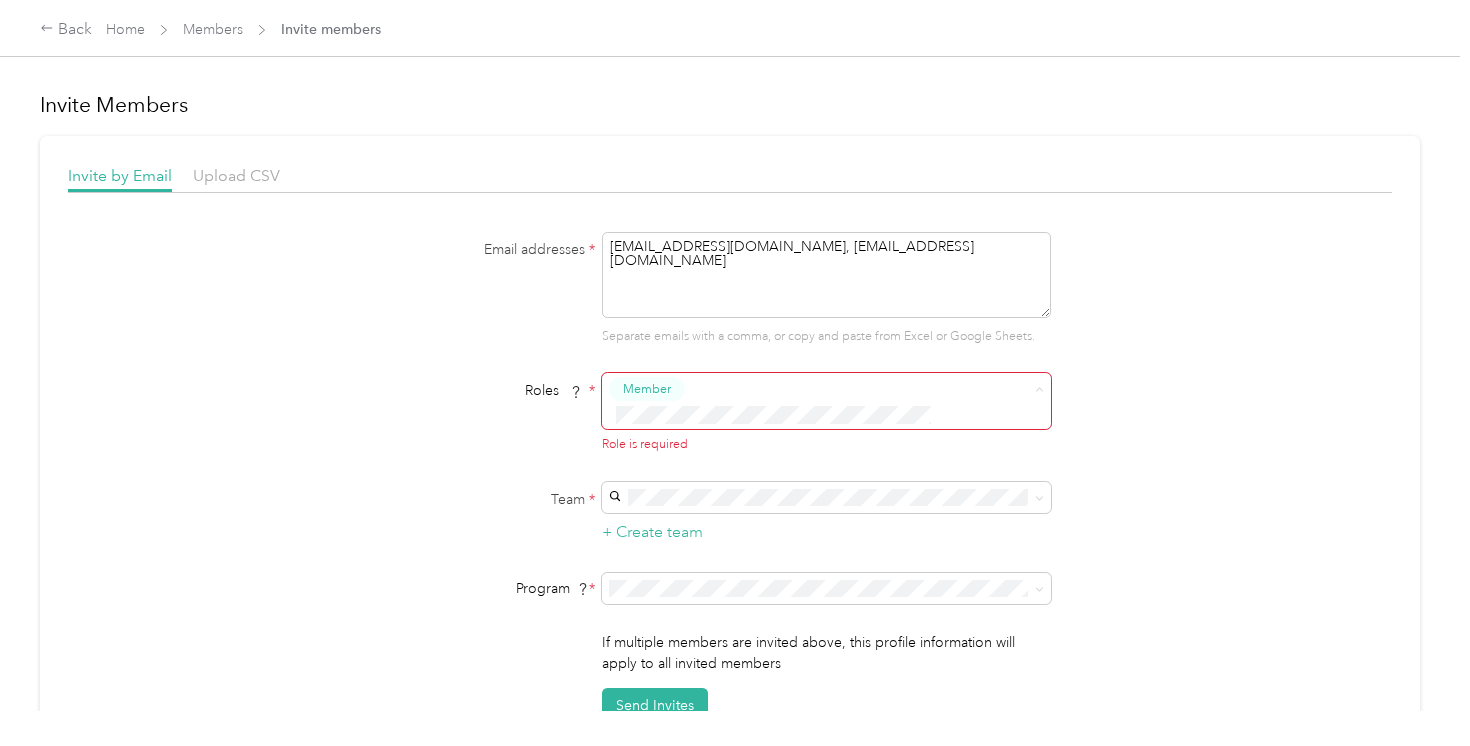 click on "Member" at bounding box center (659, 426) 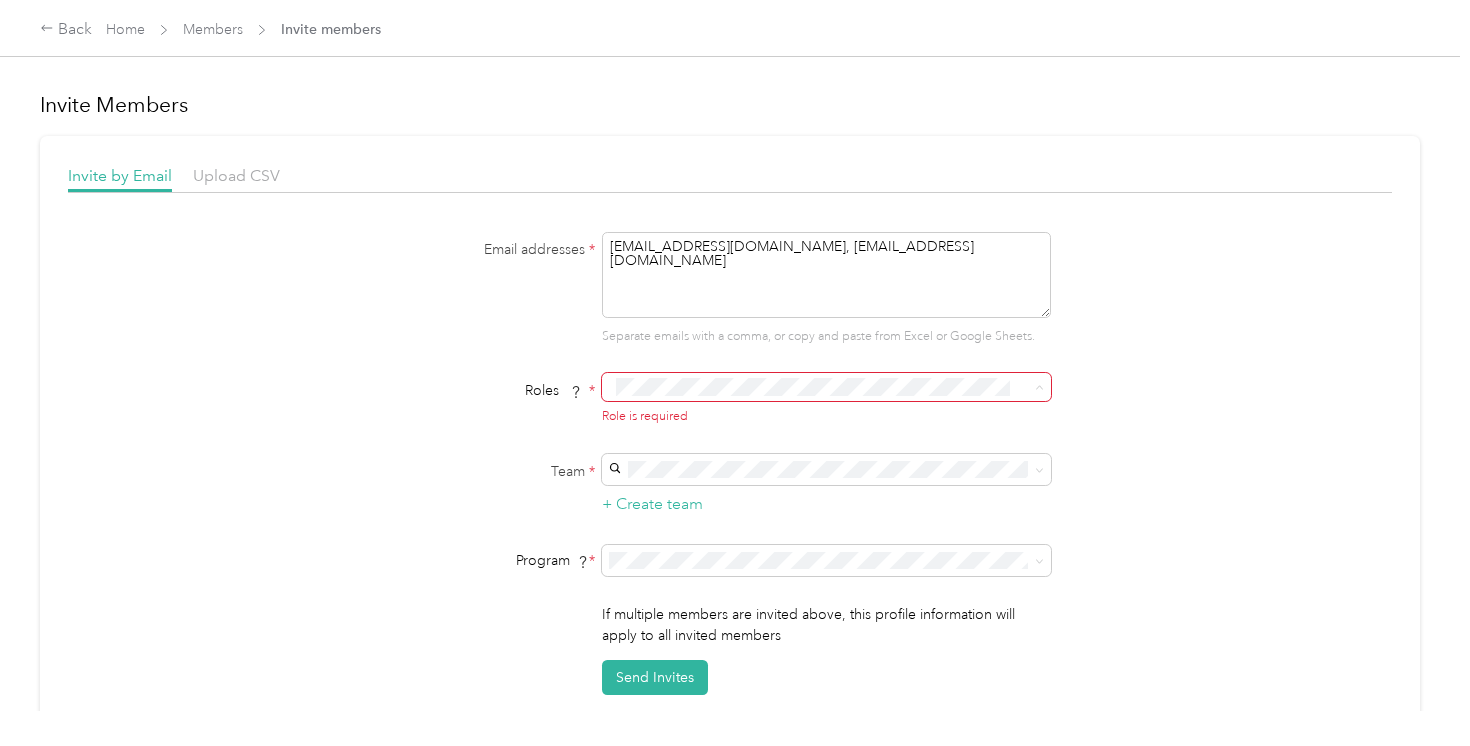 click on "Member" at bounding box center [659, 422] 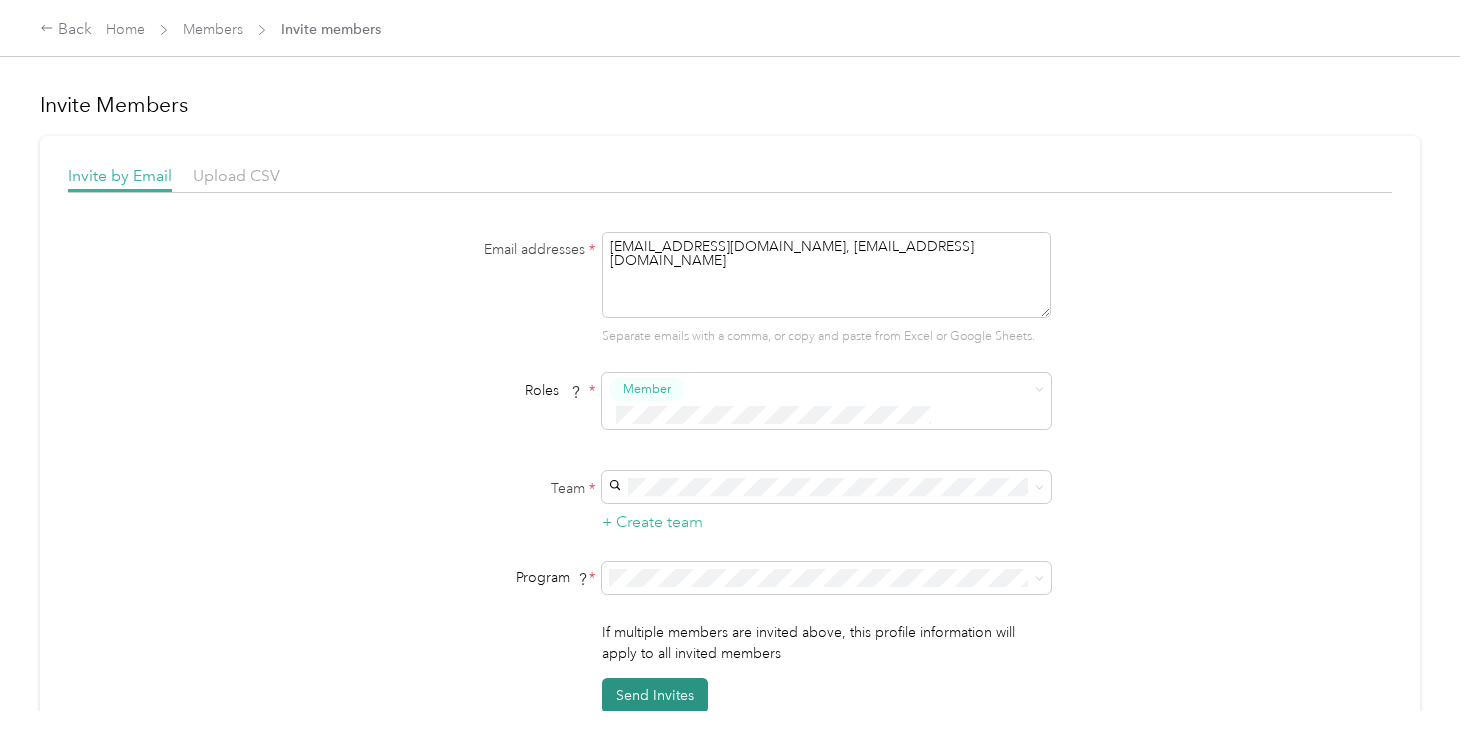 click on "Send Invites" at bounding box center [655, 695] 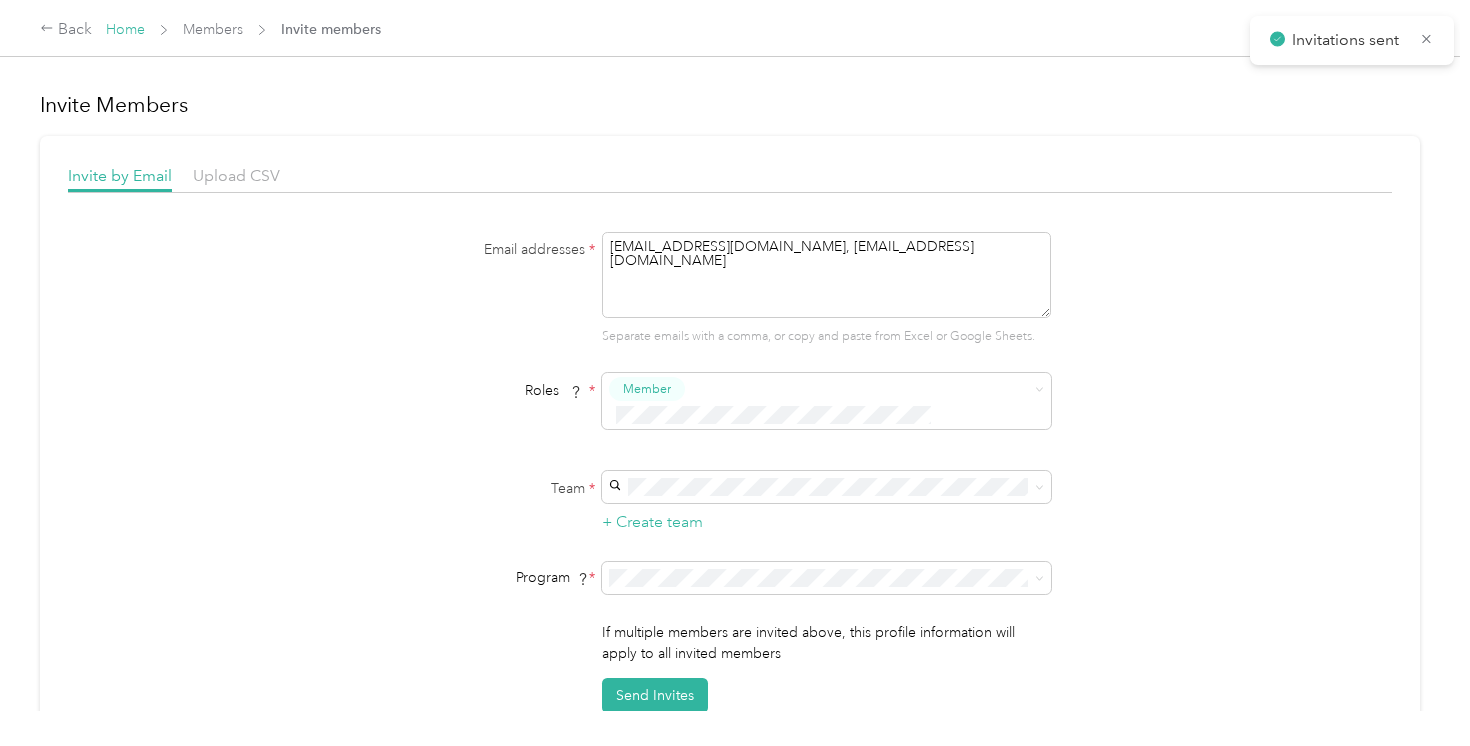 click on "Home" at bounding box center [125, 29] 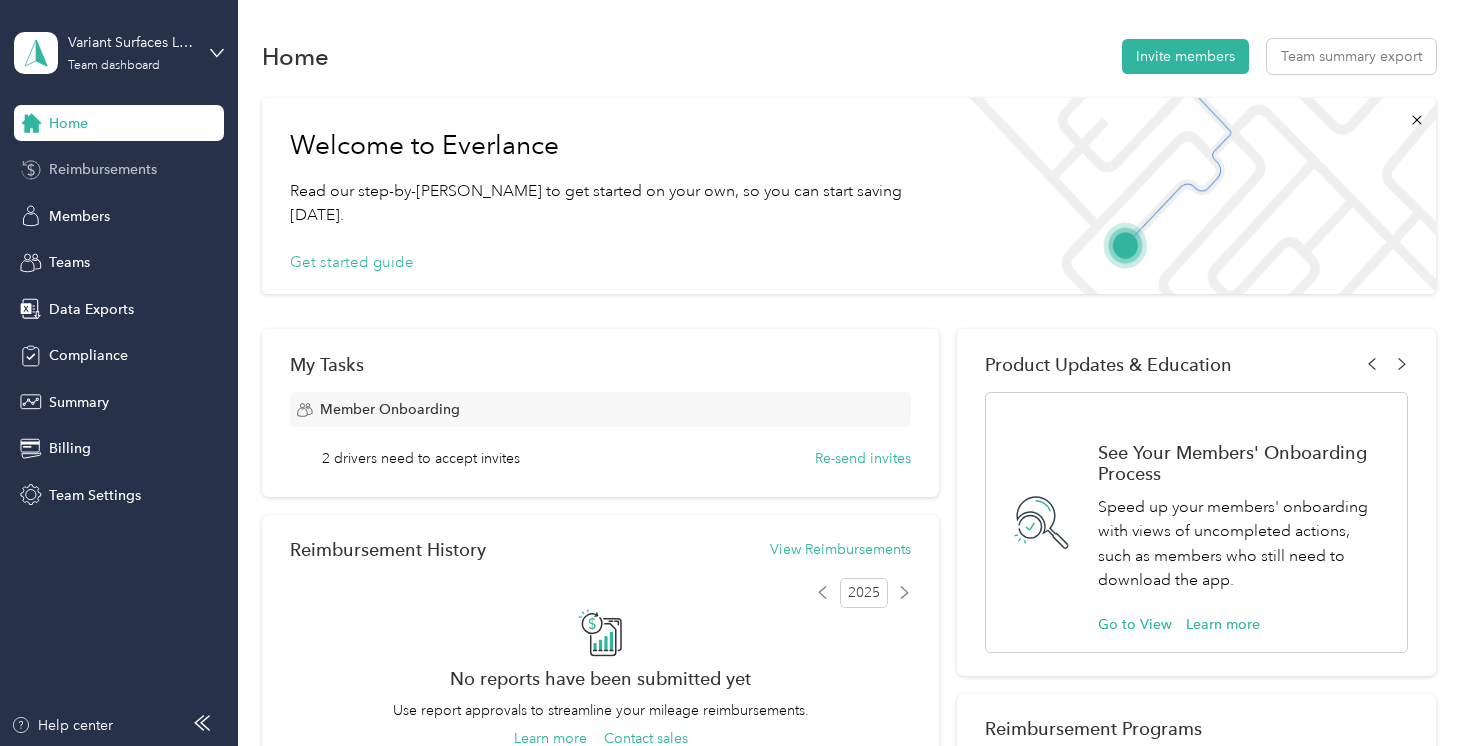 click on "Reimbursements" at bounding box center [103, 169] 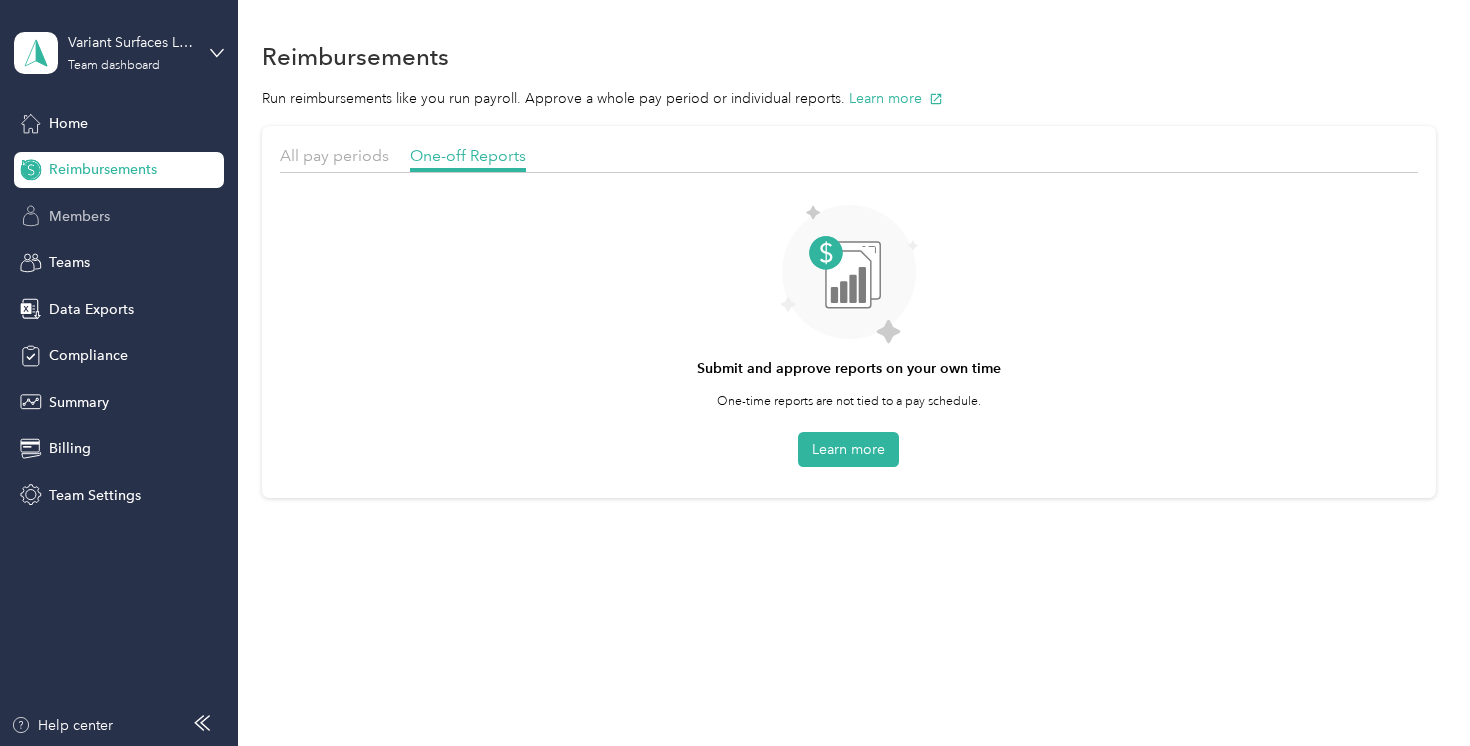 click on "Members" at bounding box center [79, 216] 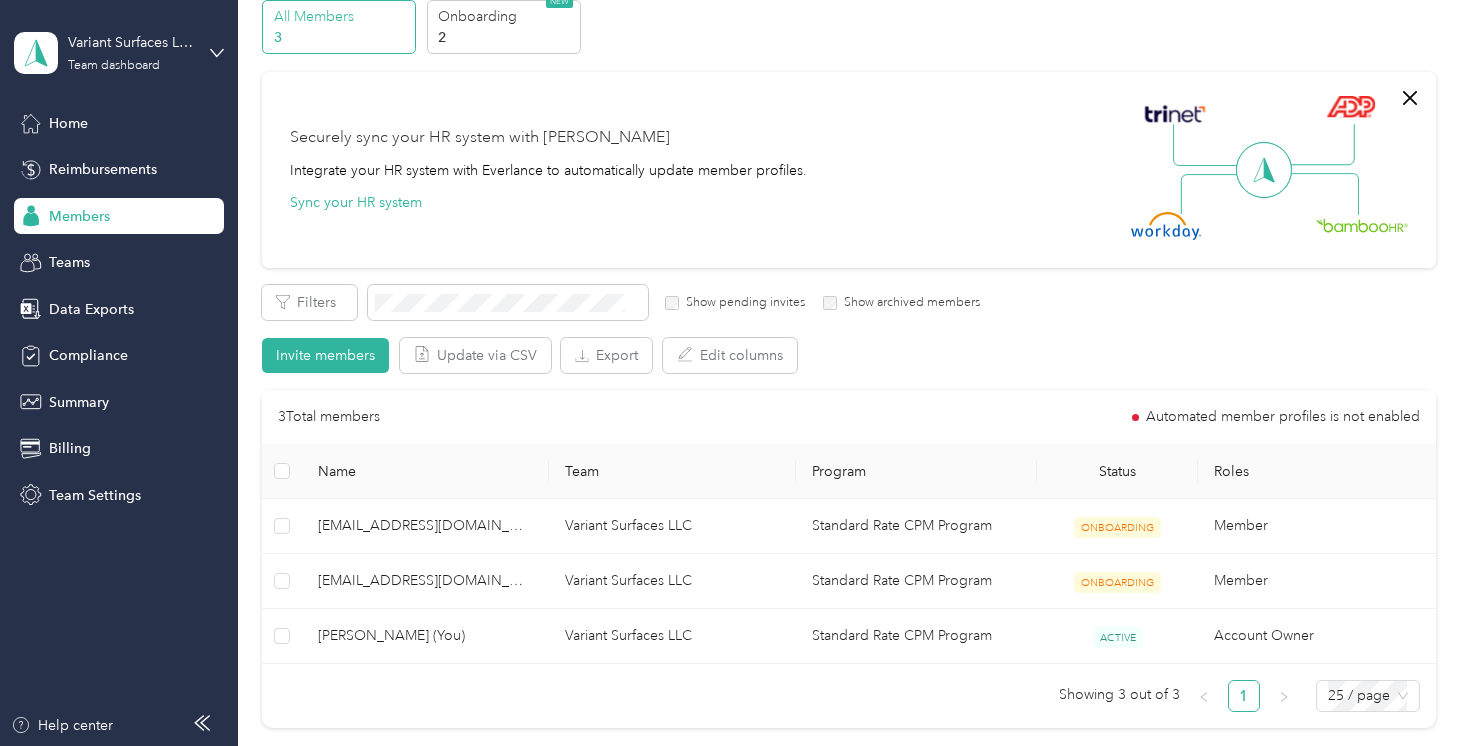 scroll, scrollTop: 93, scrollLeft: 0, axis: vertical 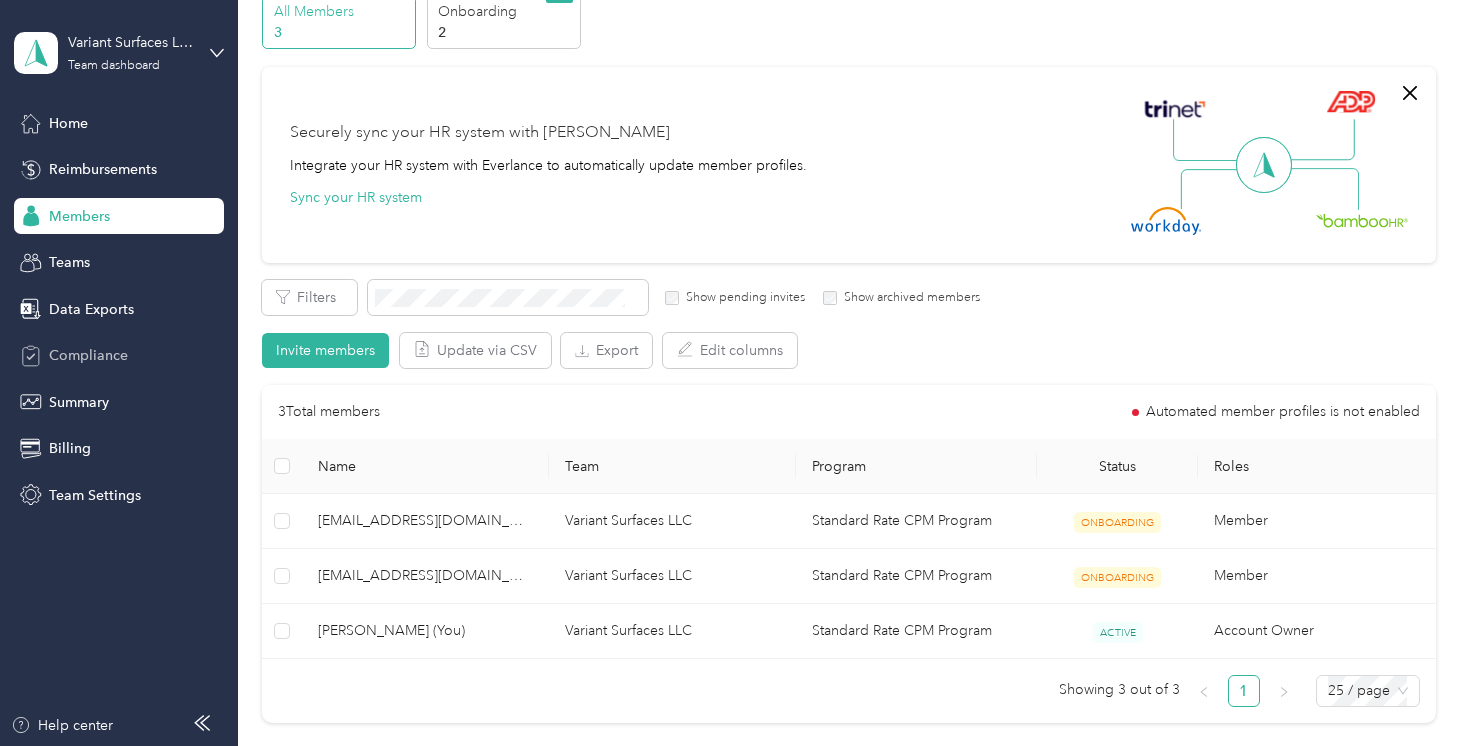 click on "Compliance" at bounding box center [88, 355] 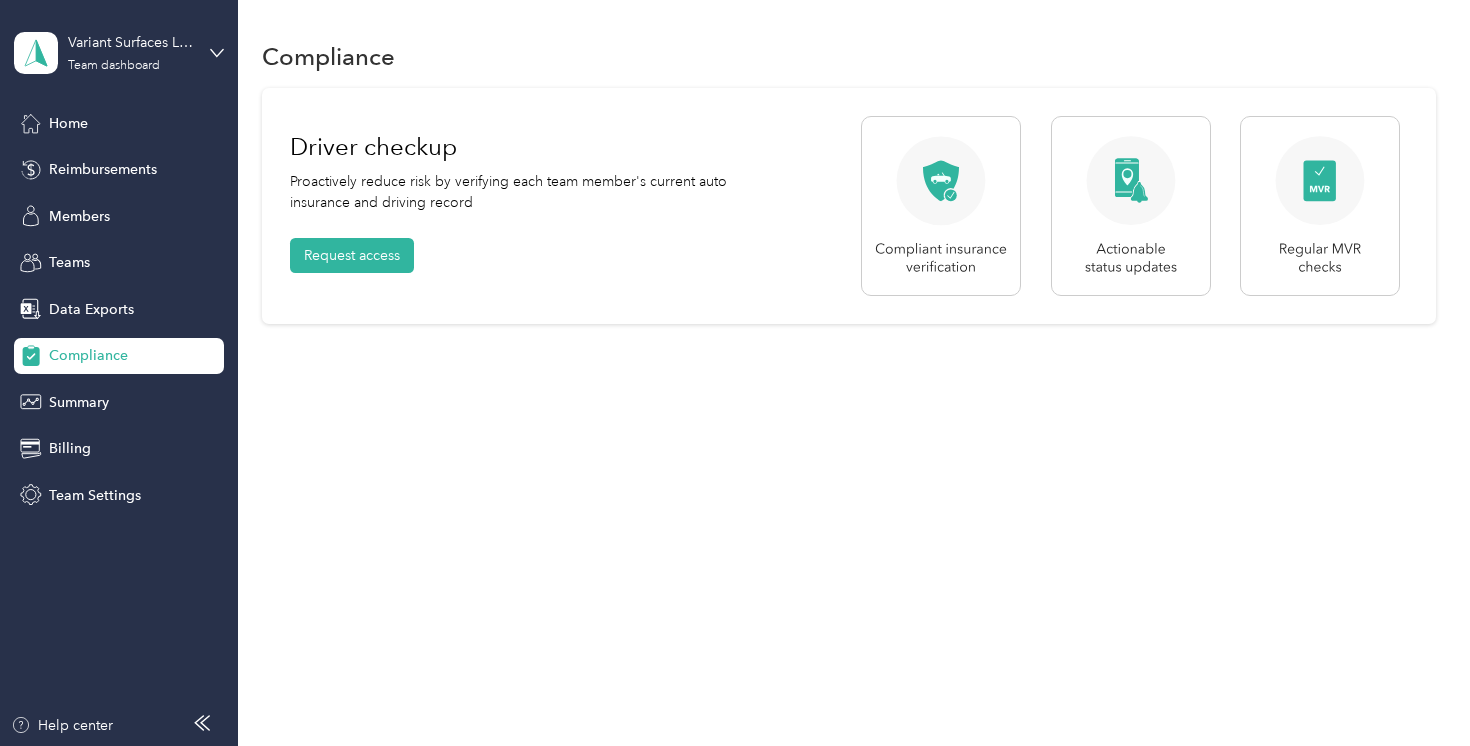 scroll, scrollTop: 0, scrollLeft: 0, axis: both 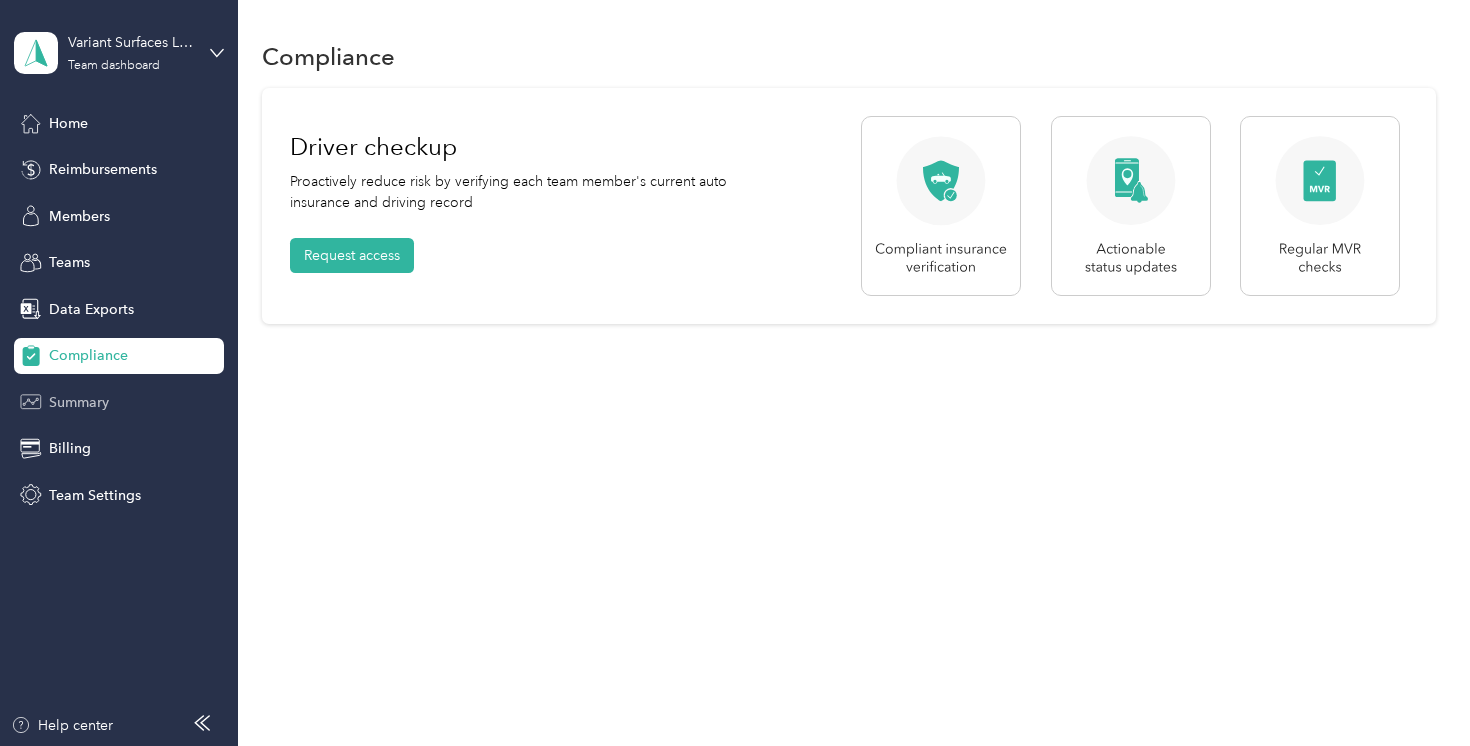 click on "Summary" at bounding box center (79, 402) 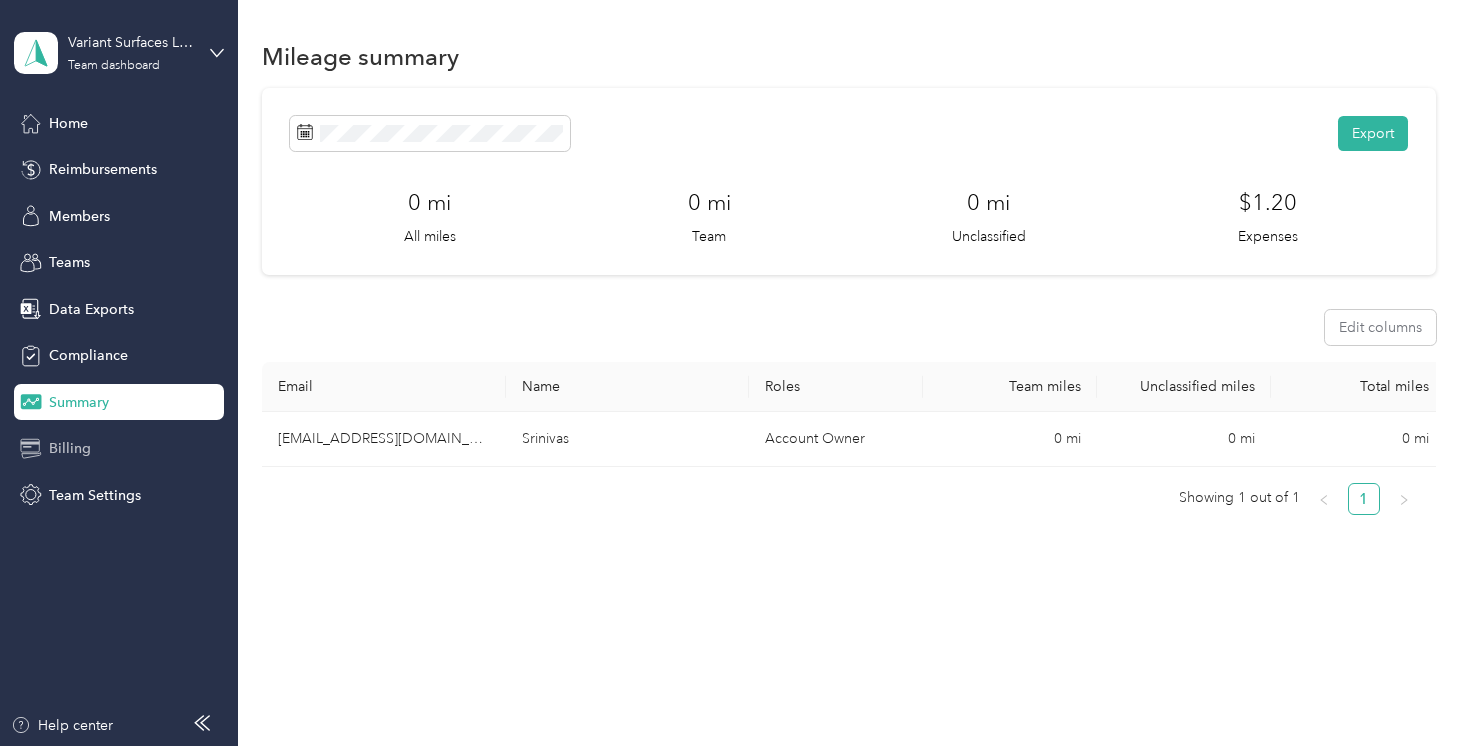 click on "Billing" at bounding box center [119, 449] 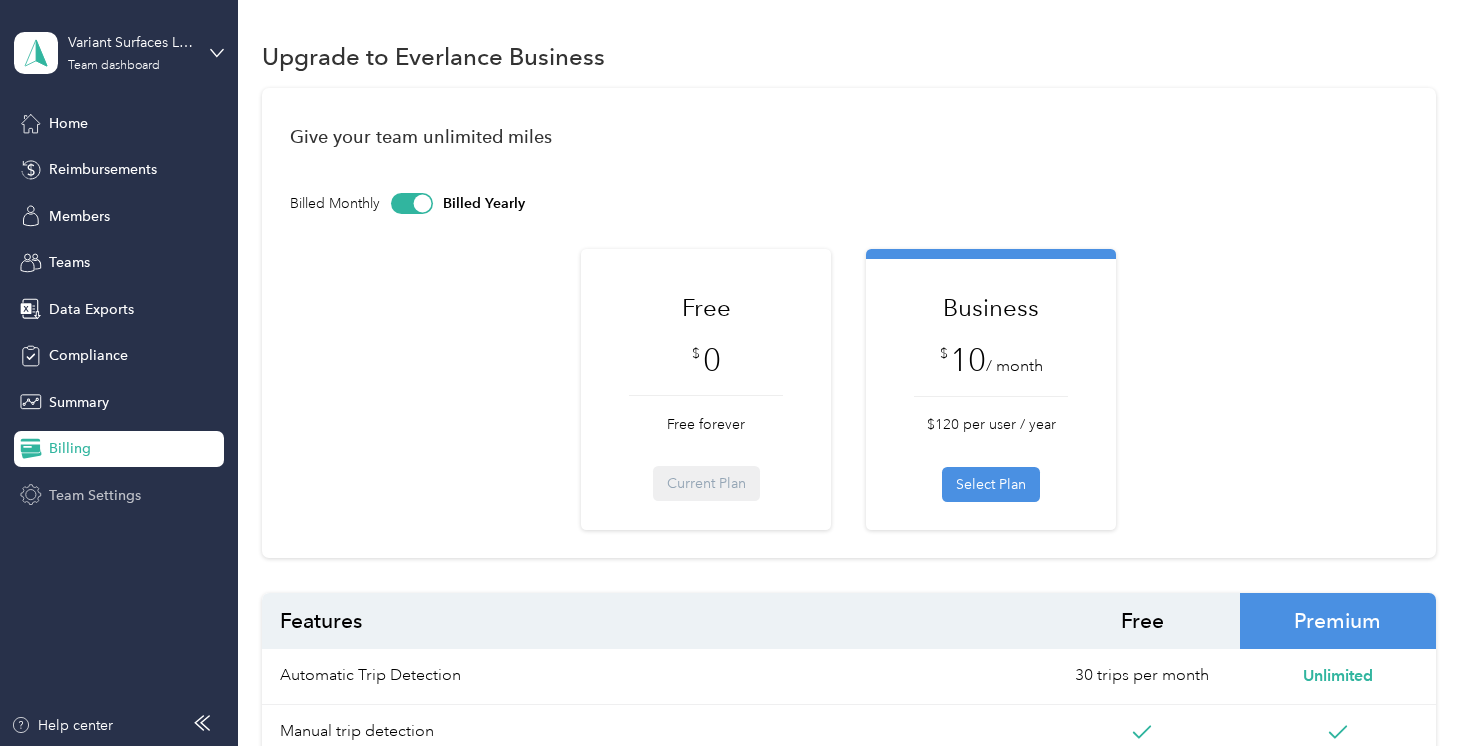 click on "Team Settings" at bounding box center (95, 495) 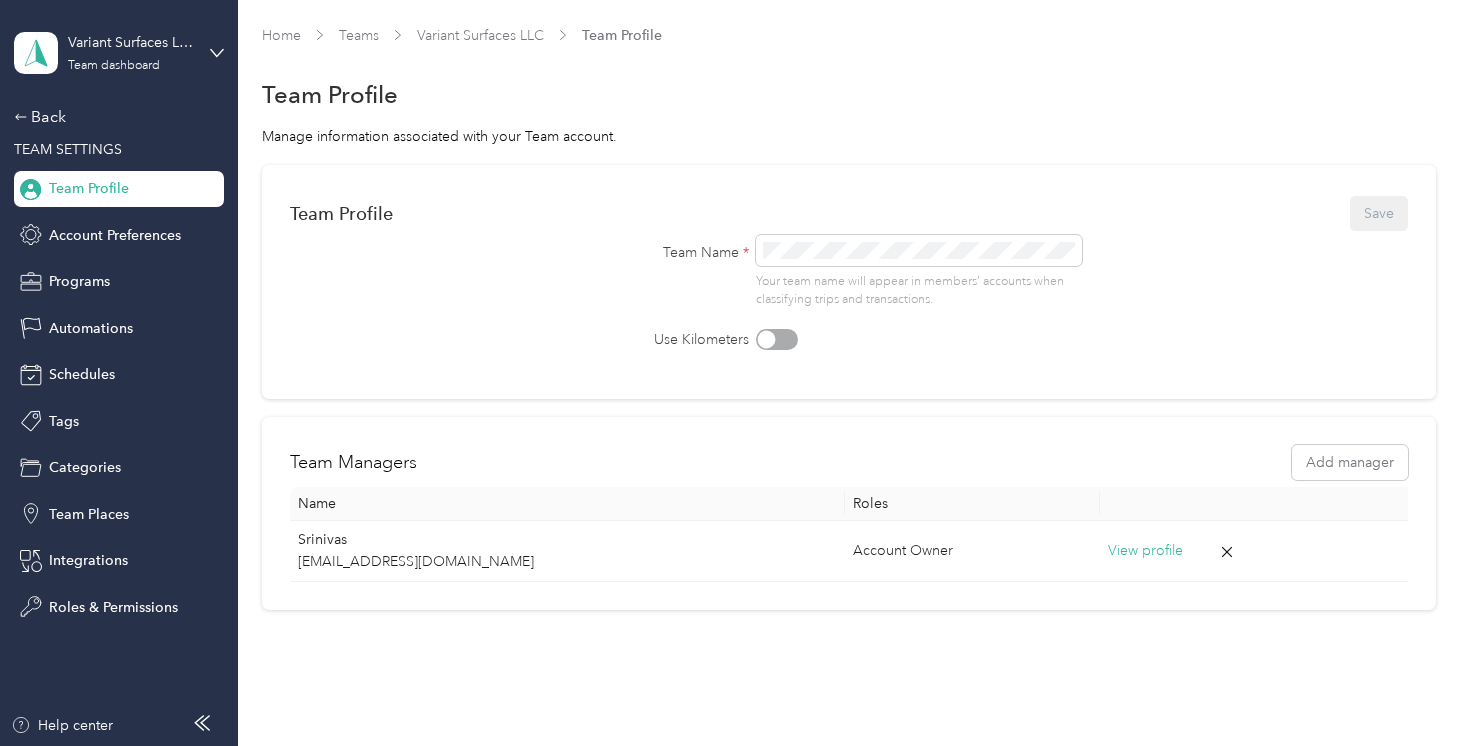 scroll, scrollTop: 69, scrollLeft: 0, axis: vertical 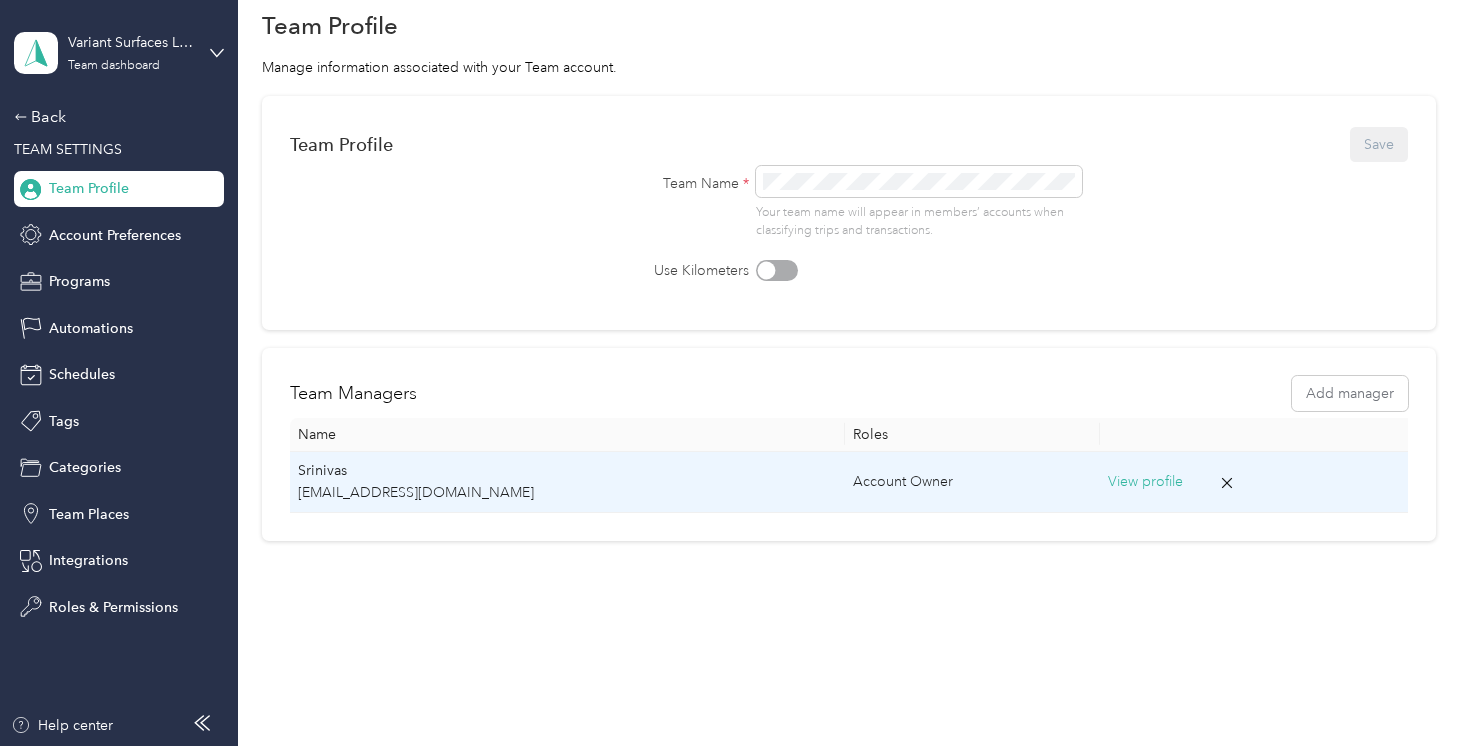 click on "View profile" at bounding box center [1145, 482] 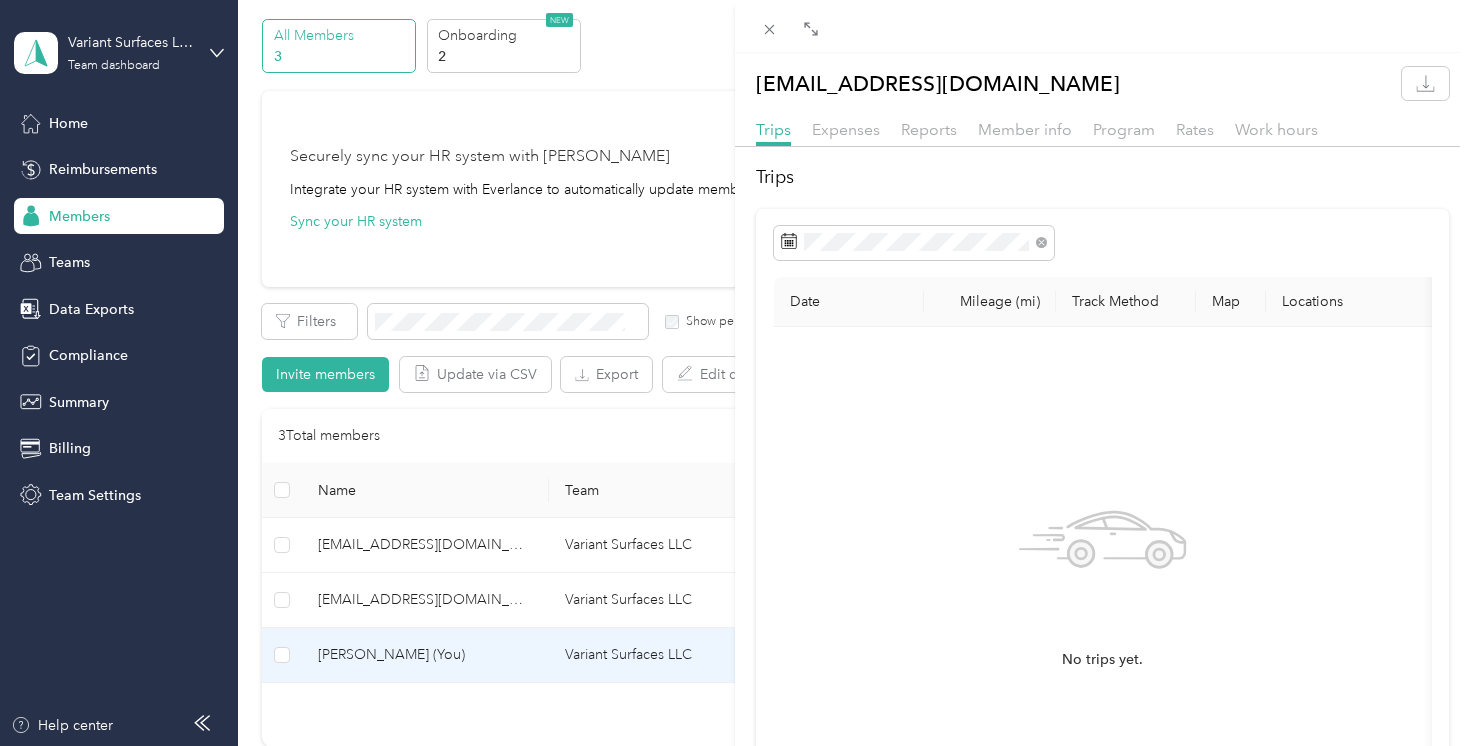 click on "Trips Expenses Reports Member info Program Rates Work hours" at bounding box center [1102, 132] 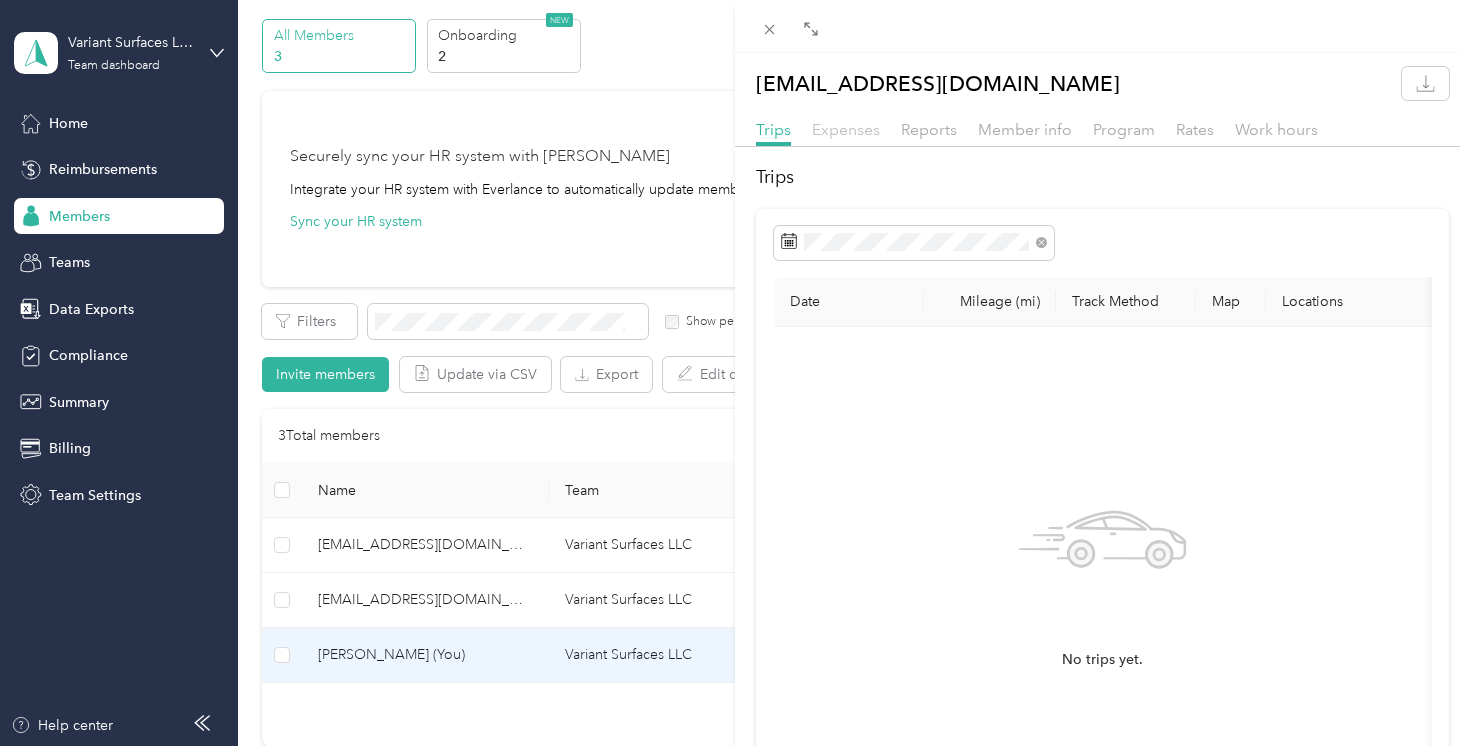 click on "Expenses" at bounding box center [846, 129] 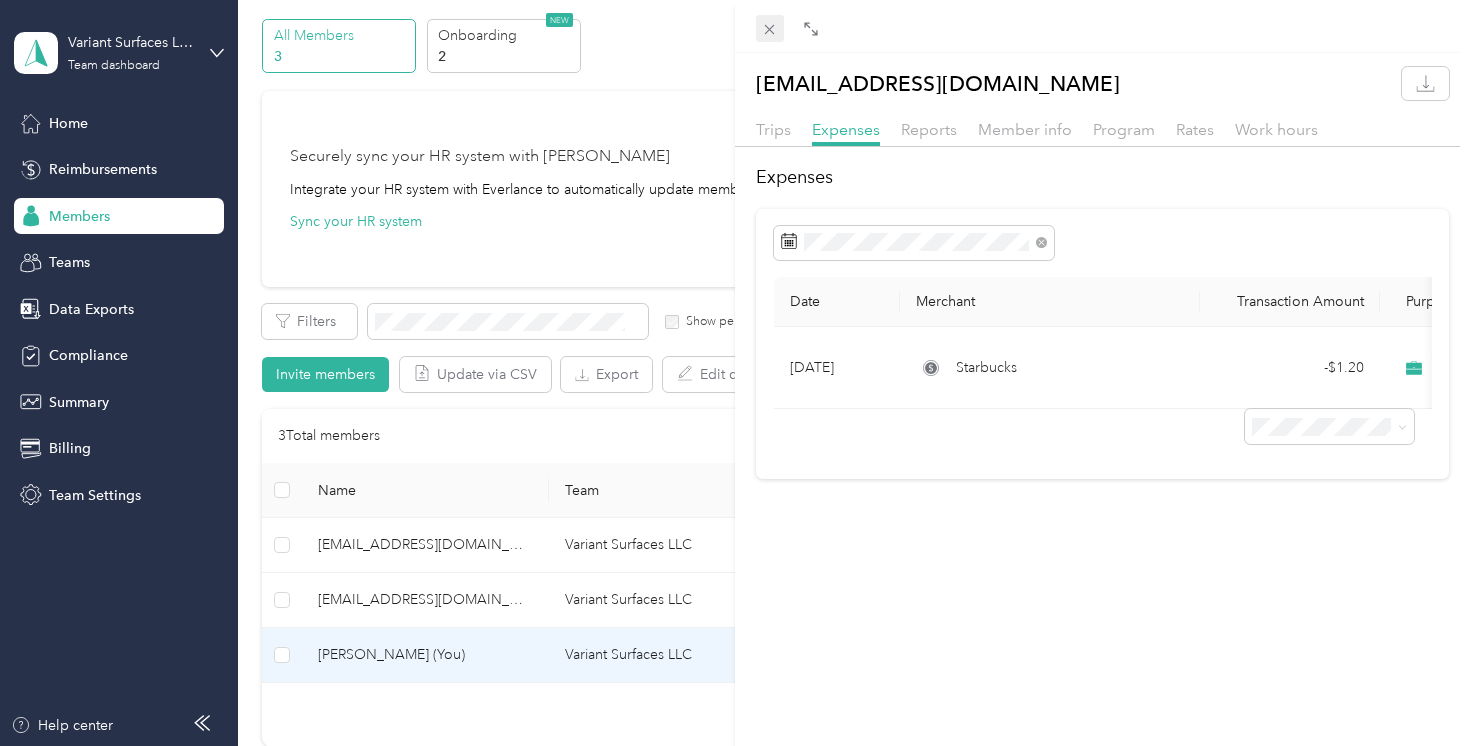 click at bounding box center (770, 29) 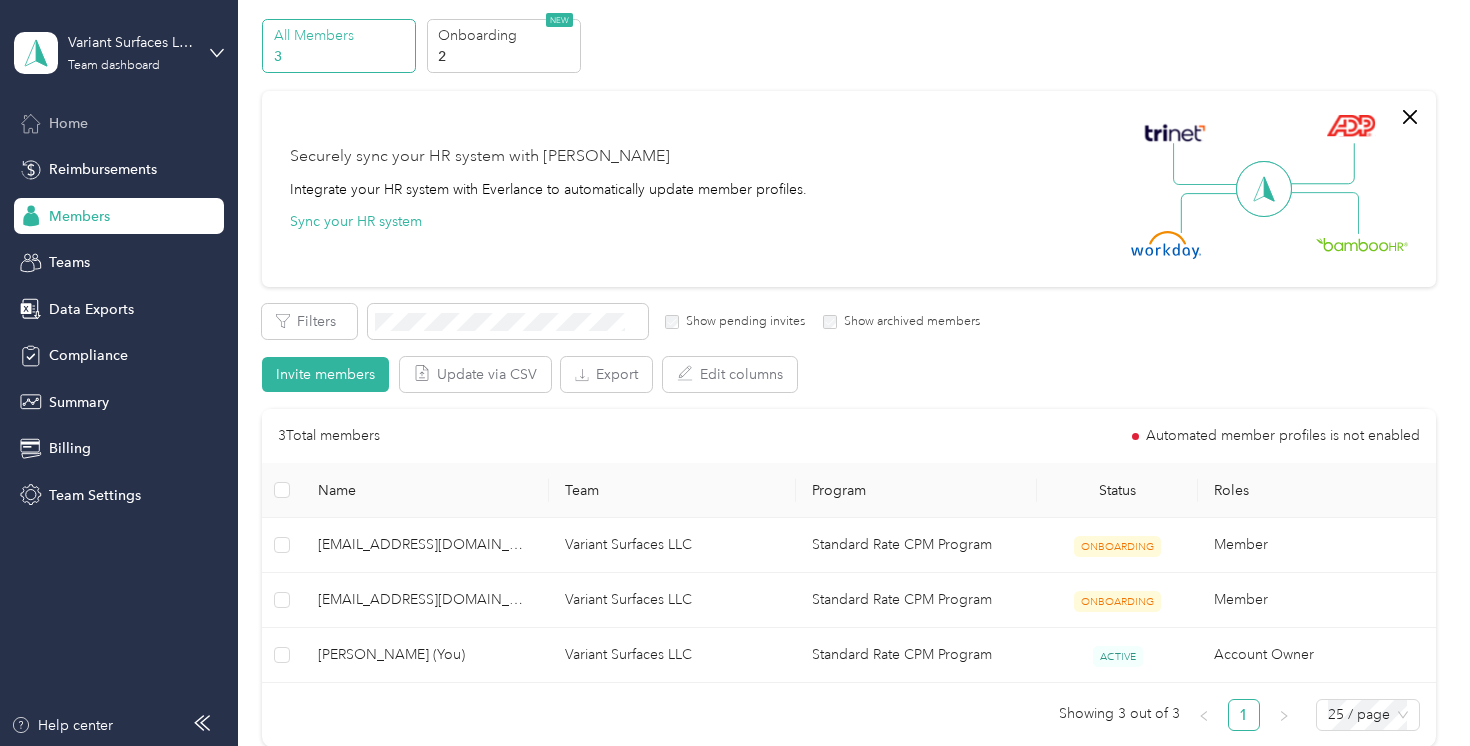 click on "Home" at bounding box center [119, 123] 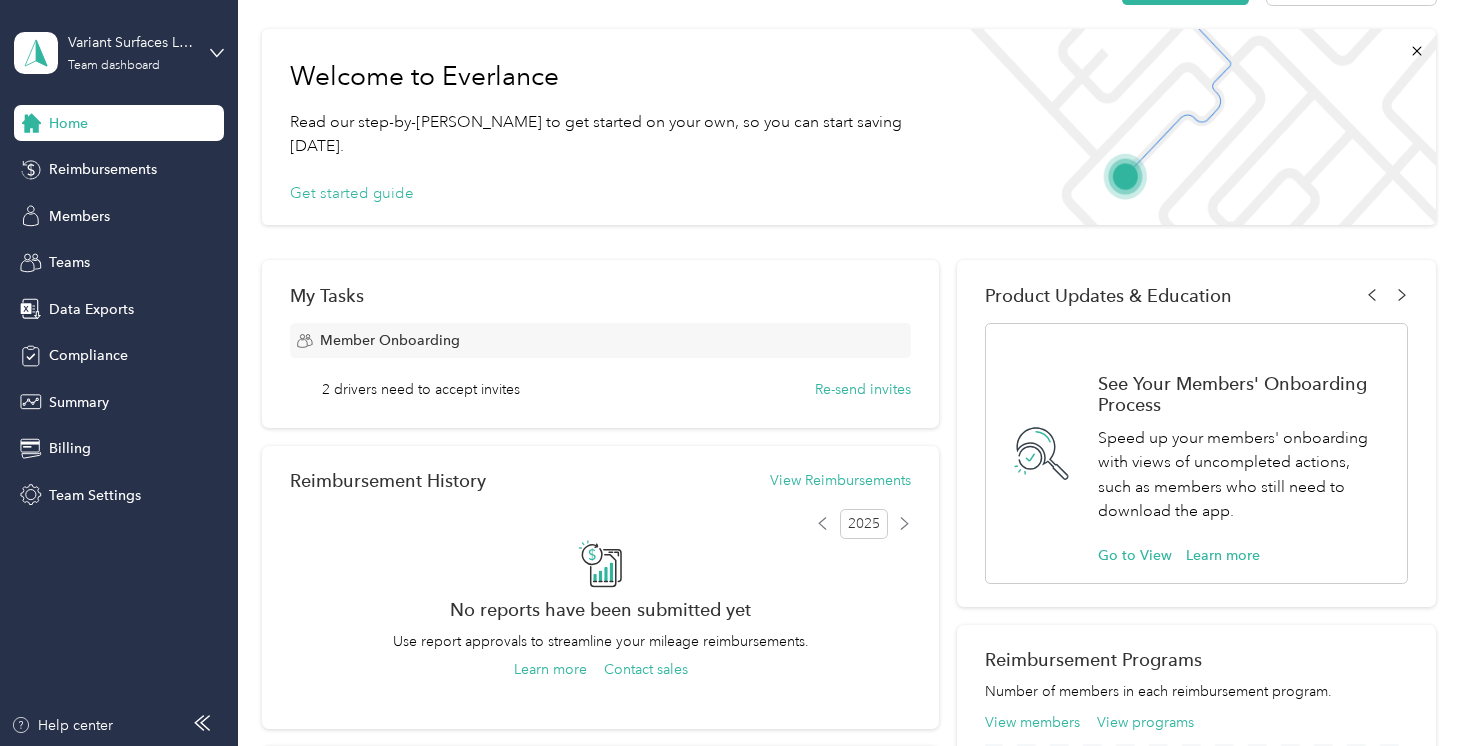 click on "My Tasks Member Onboarding 2 drivers need to accept invites Re-send invites" at bounding box center [600, 344] 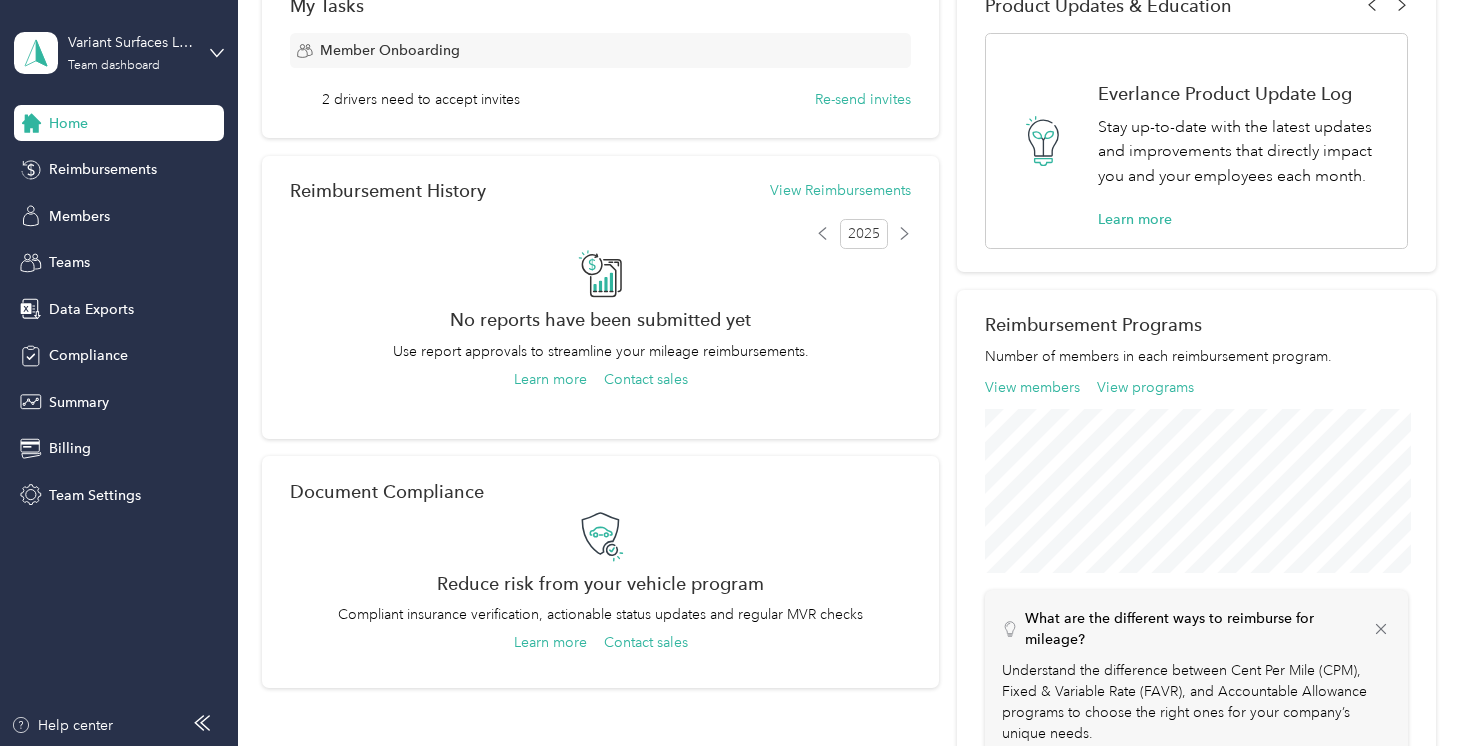 scroll, scrollTop: 766, scrollLeft: 0, axis: vertical 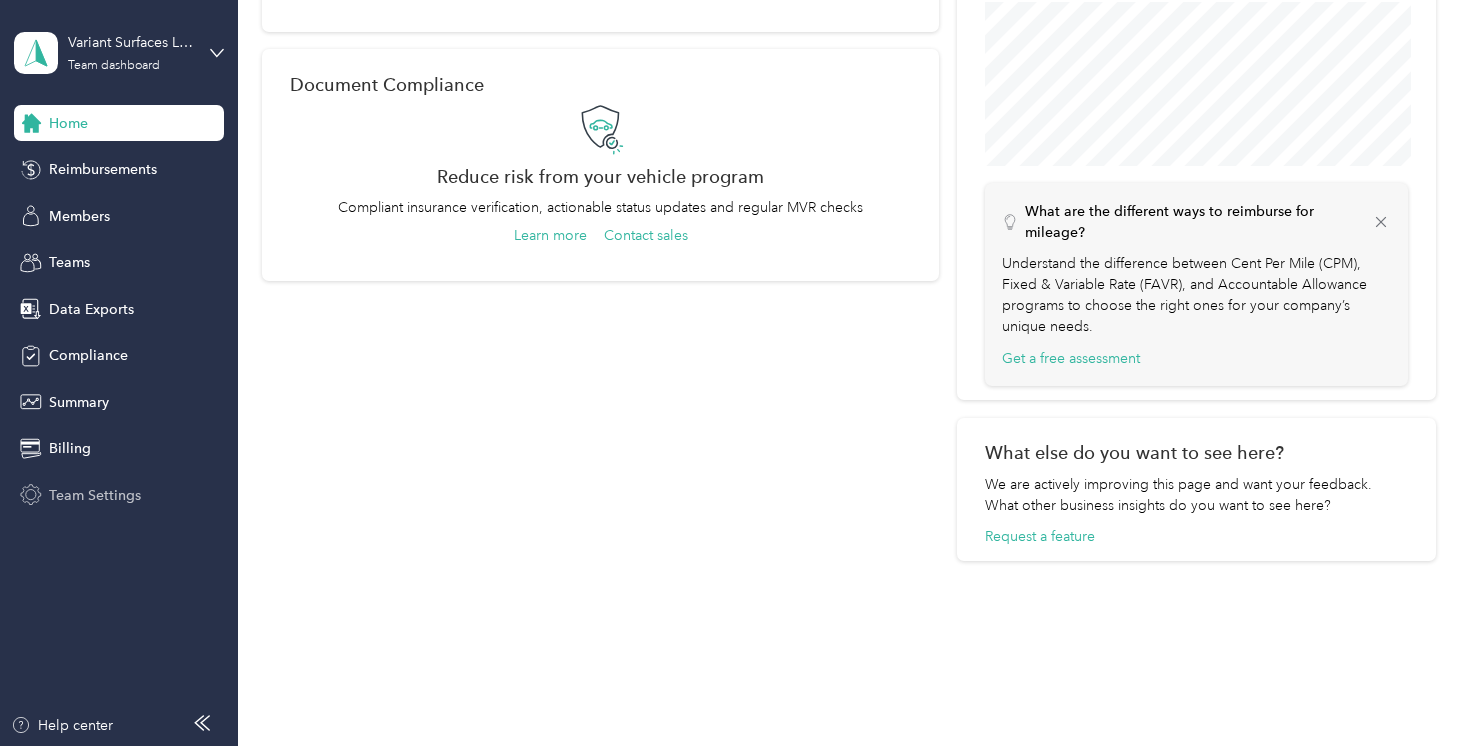 click on "Team Settings" at bounding box center [95, 495] 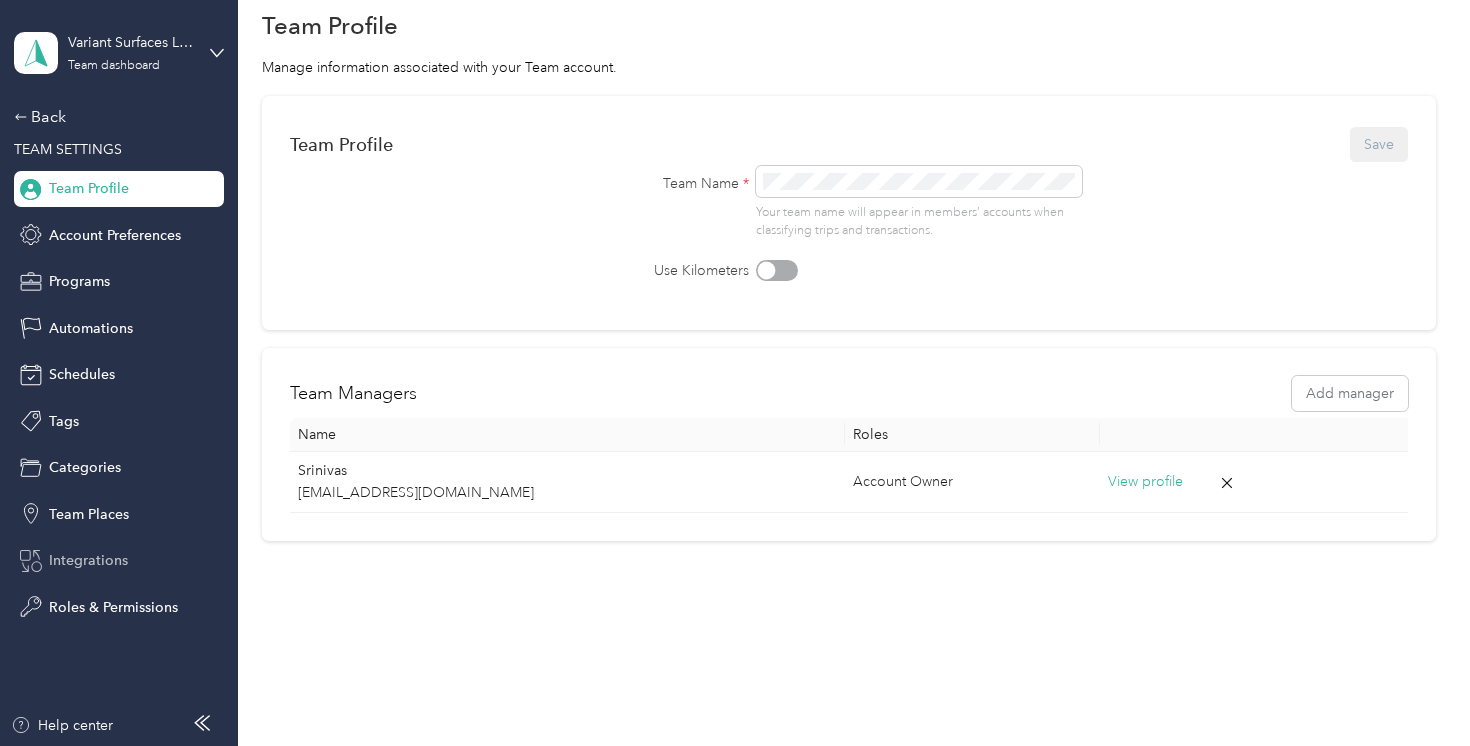 click on "Integrations" at bounding box center [119, 561] 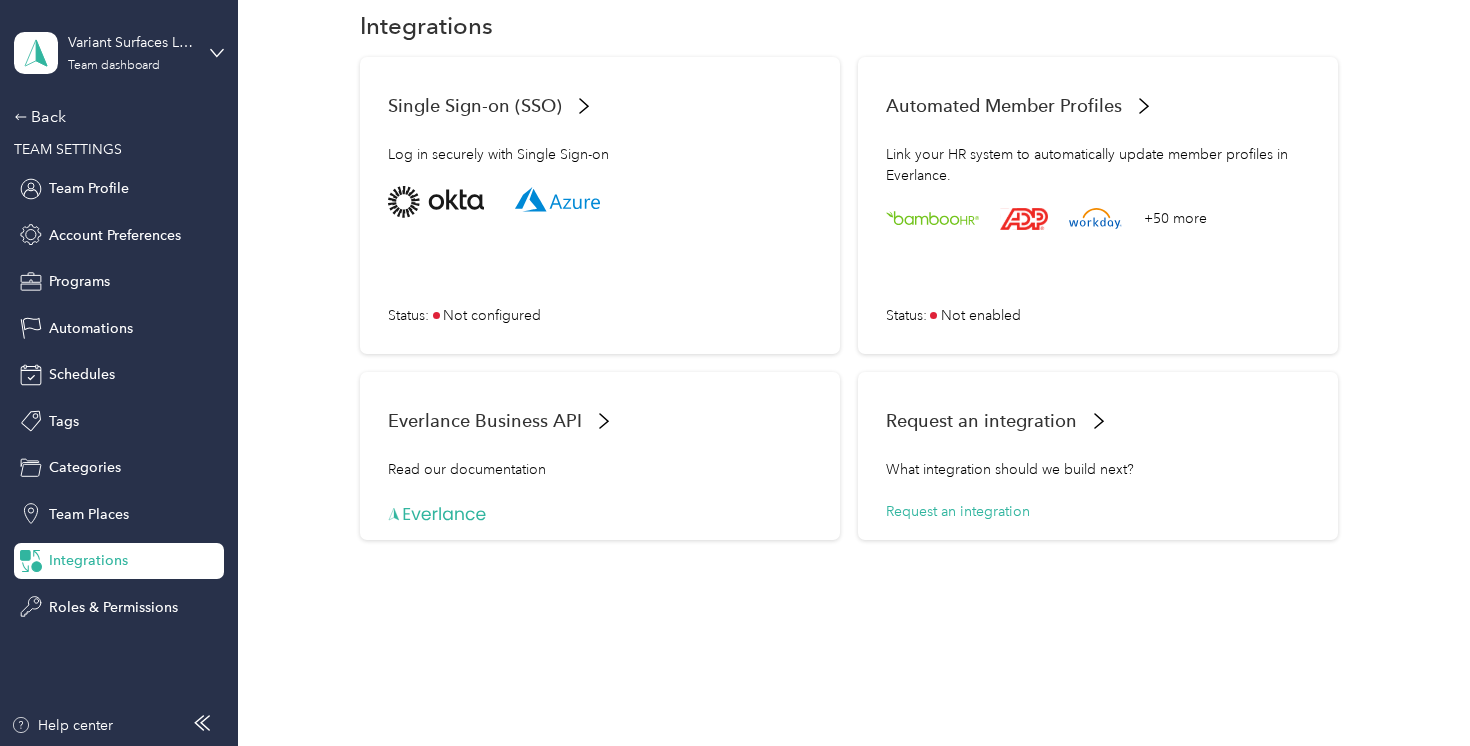 scroll, scrollTop: 31, scrollLeft: 0, axis: vertical 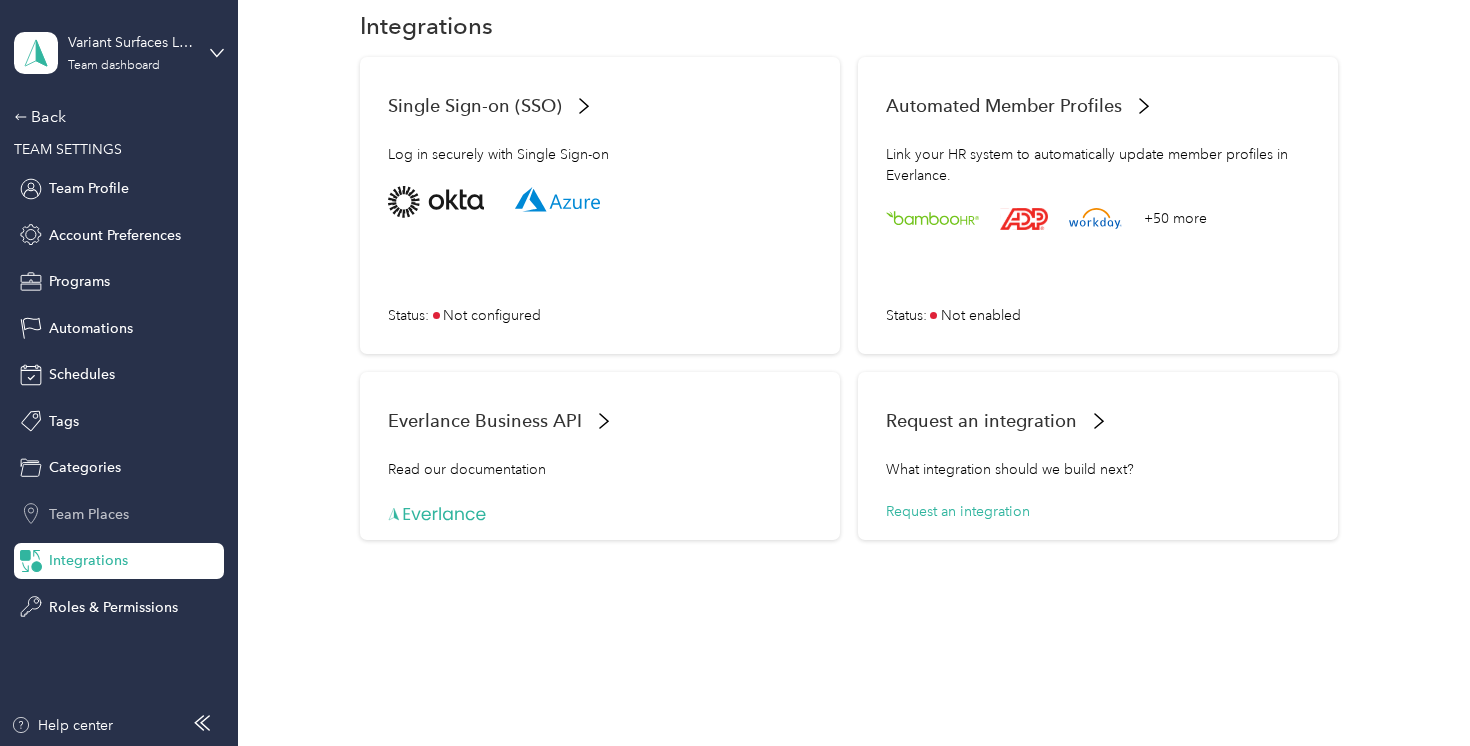 click on "Team Places" at bounding box center (89, 514) 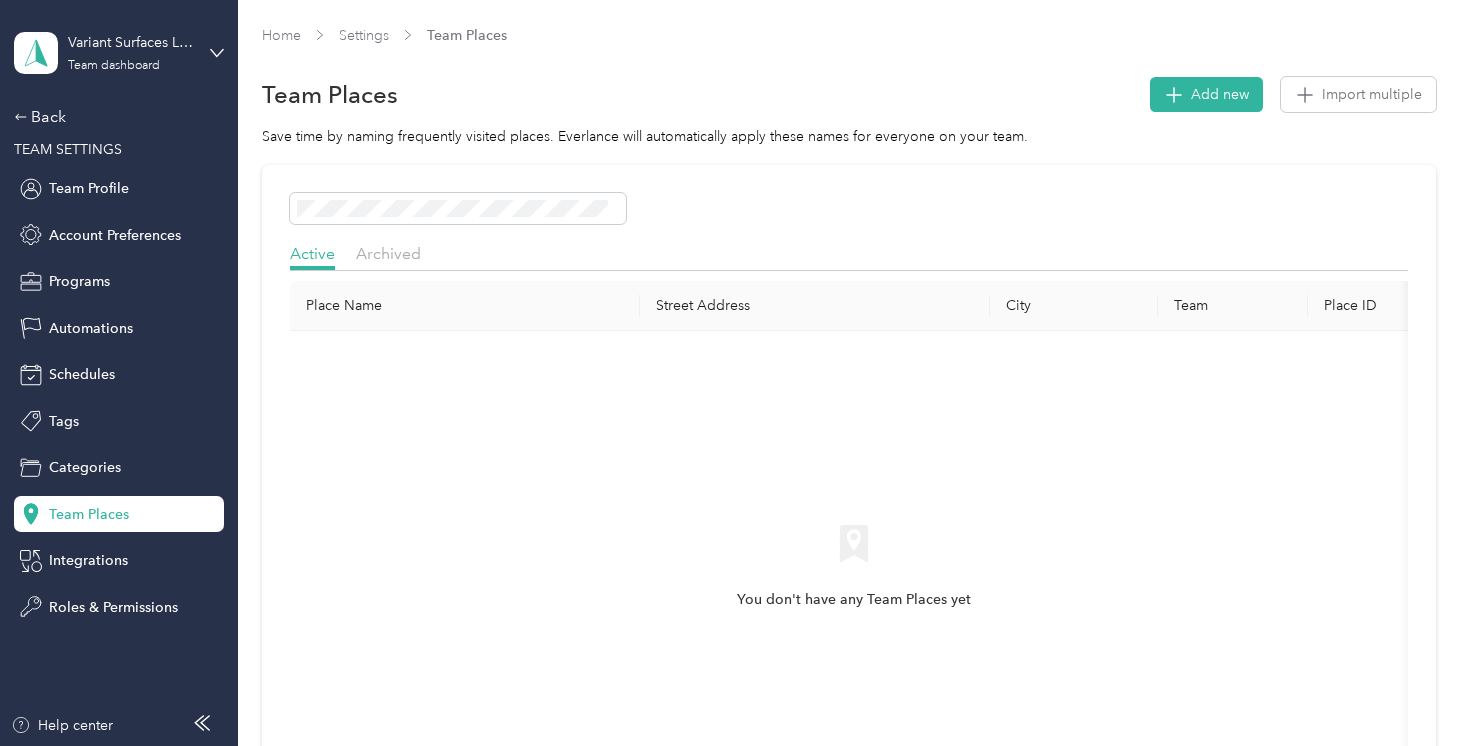 click on "Back TEAM SETTINGS Team Profile Account Preferences Programs Automations Schedules Tags Categories Team Places Integrations Roles & Permissions" at bounding box center (119, 365) 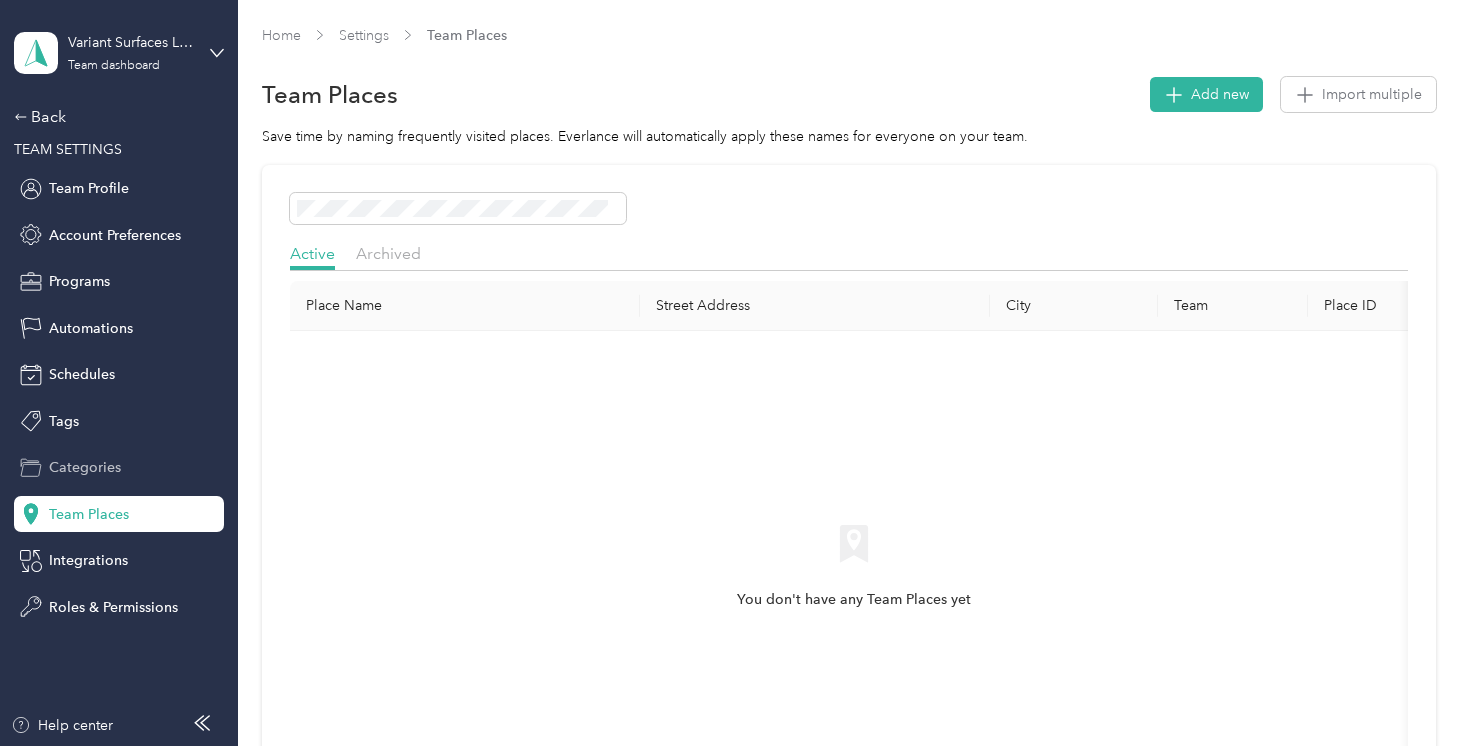 click on "Categories" at bounding box center (119, 468) 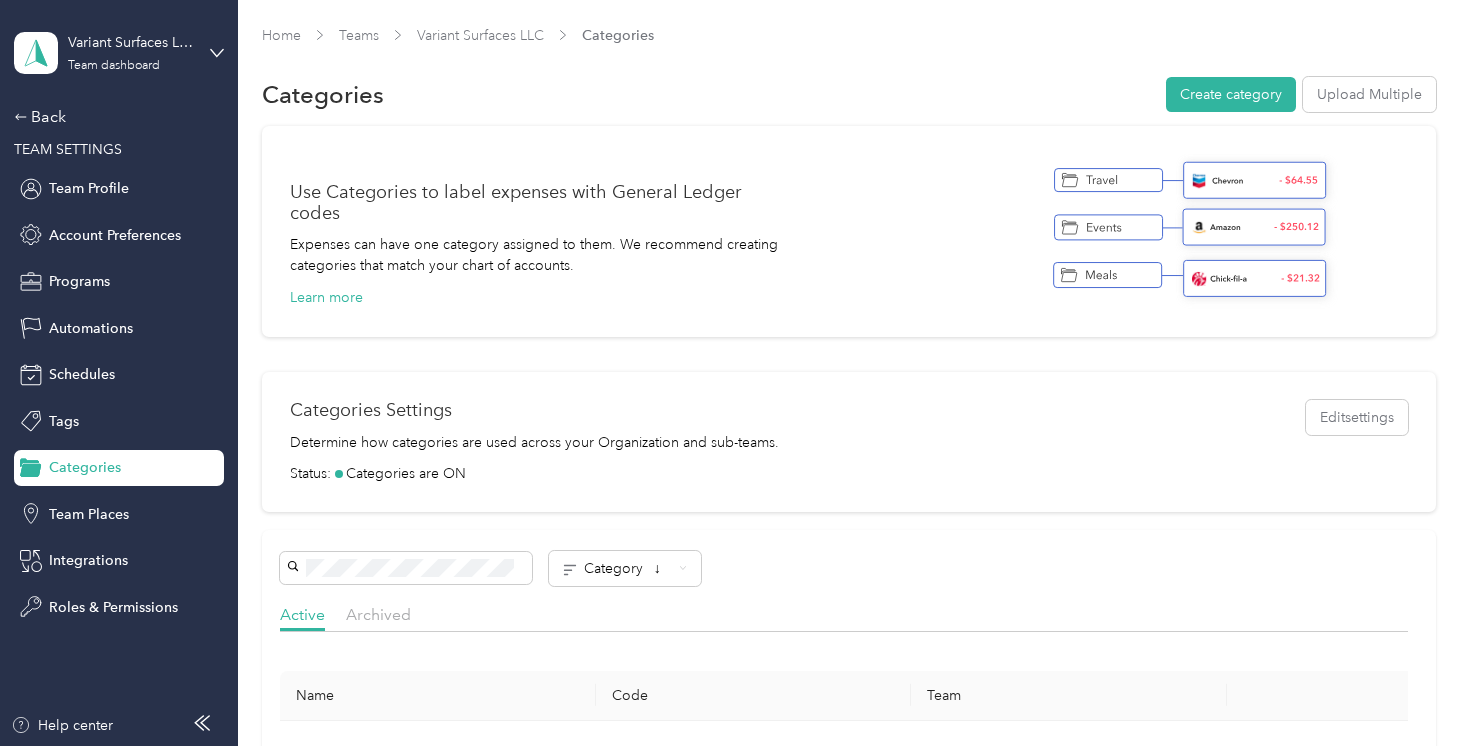 scroll, scrollTop: 2, scrollLeft: 0, axis: vertical 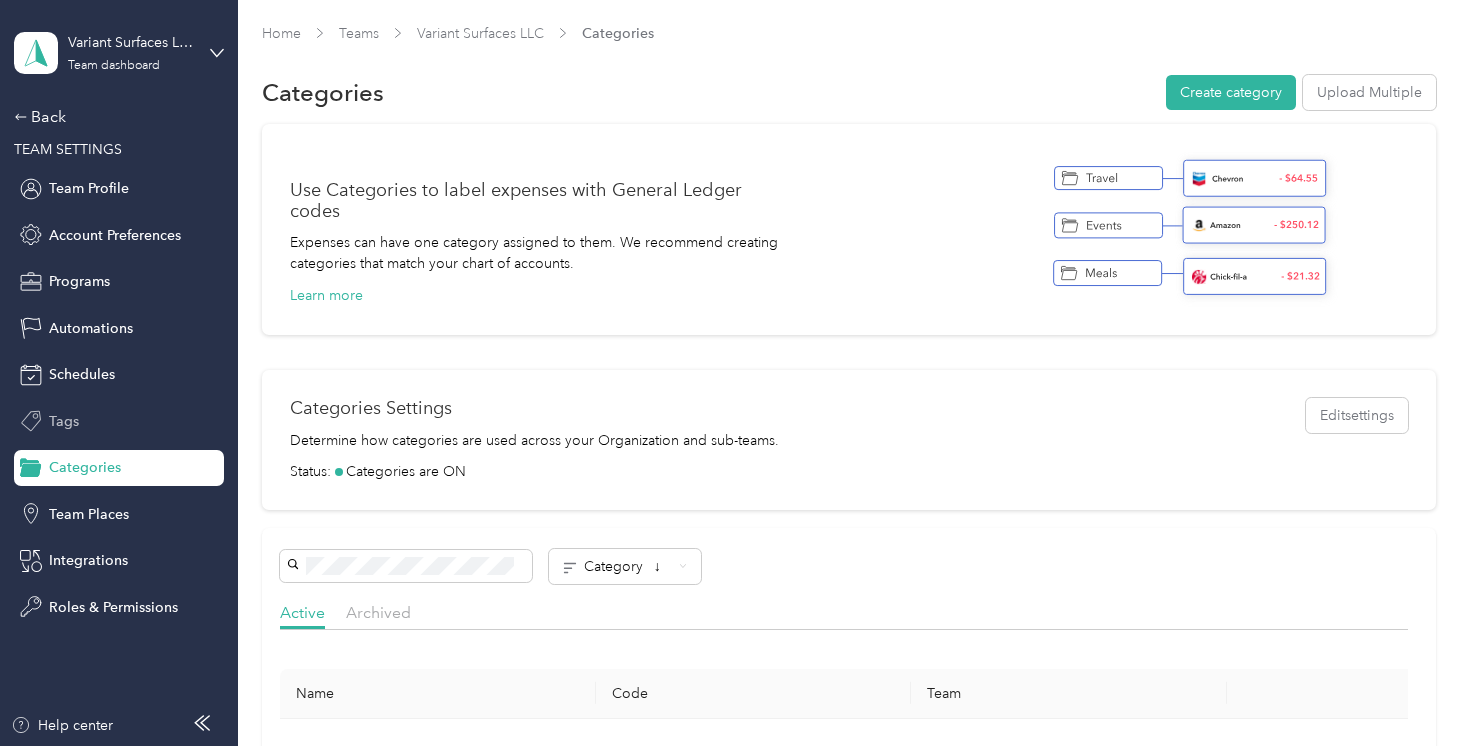 click on "Tags" at bounding box center (119, 421) 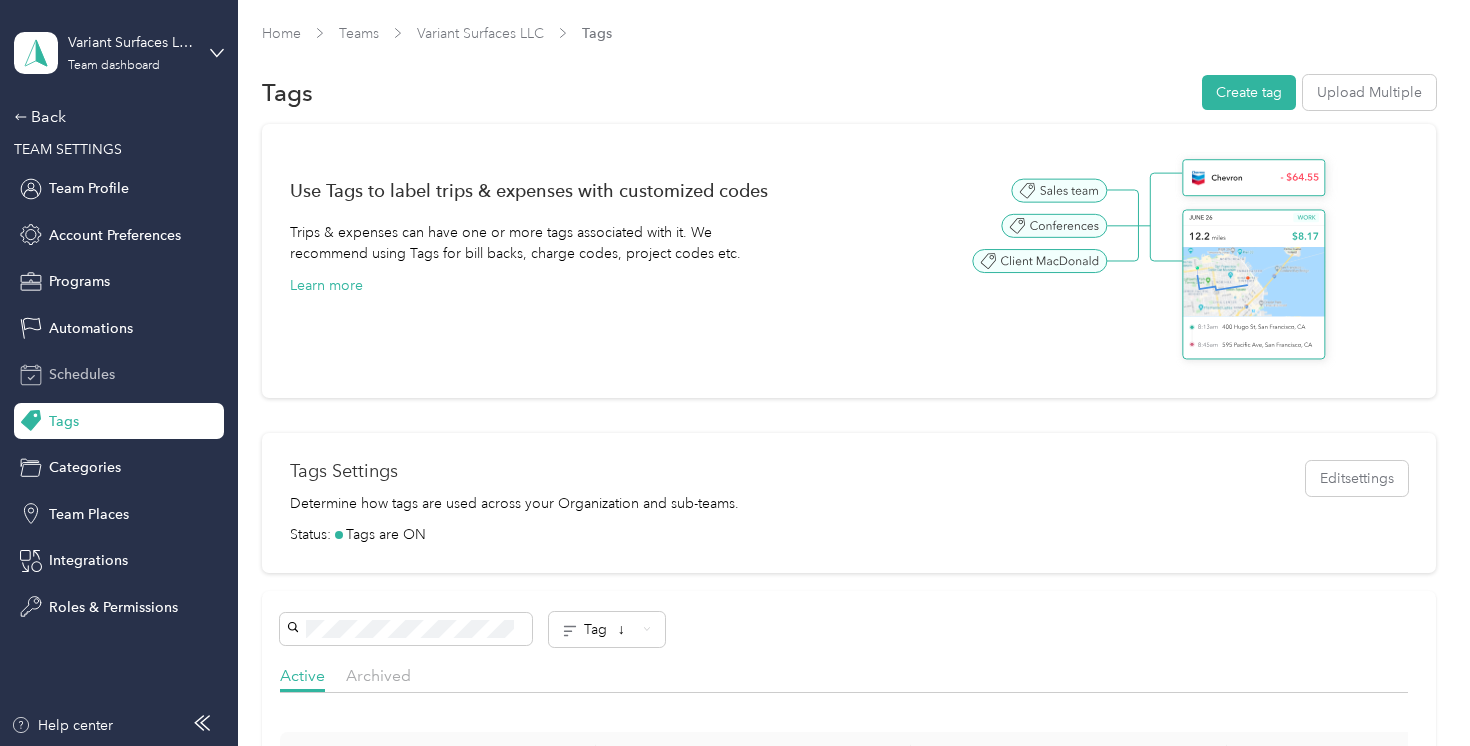 click on "Schedules" at bounding box center [82, 374] 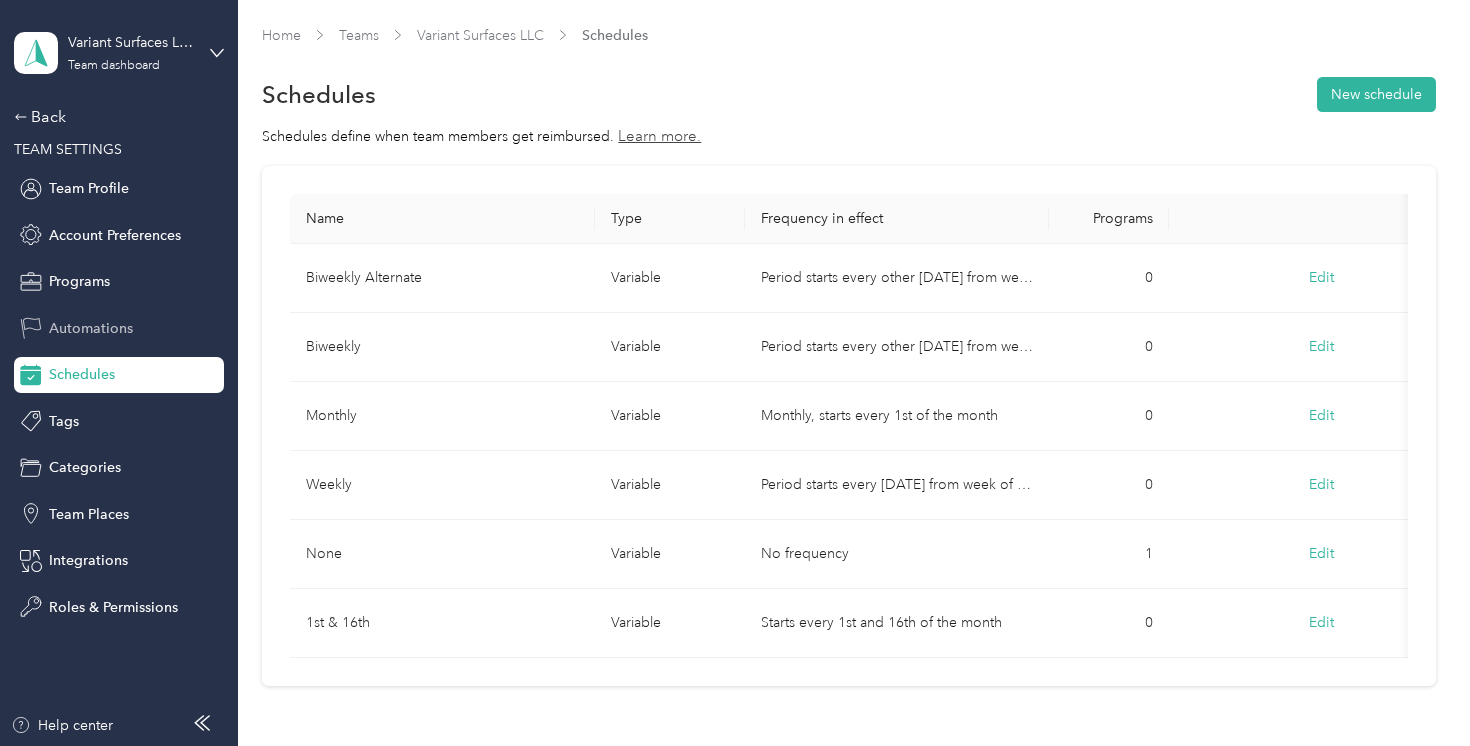 click on "Automations" at bounding box center [91, 328] 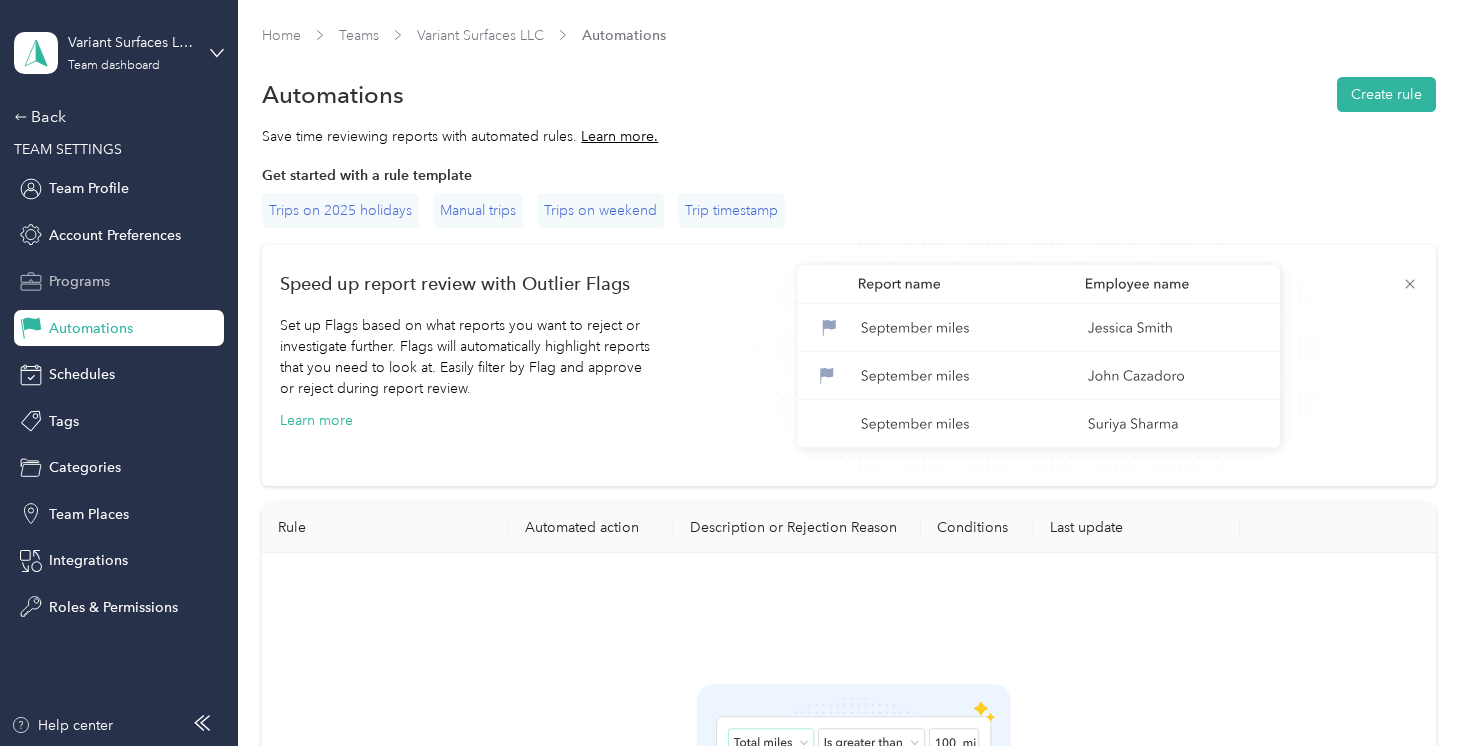 click on "Programs" at bounding box center [79, 281] 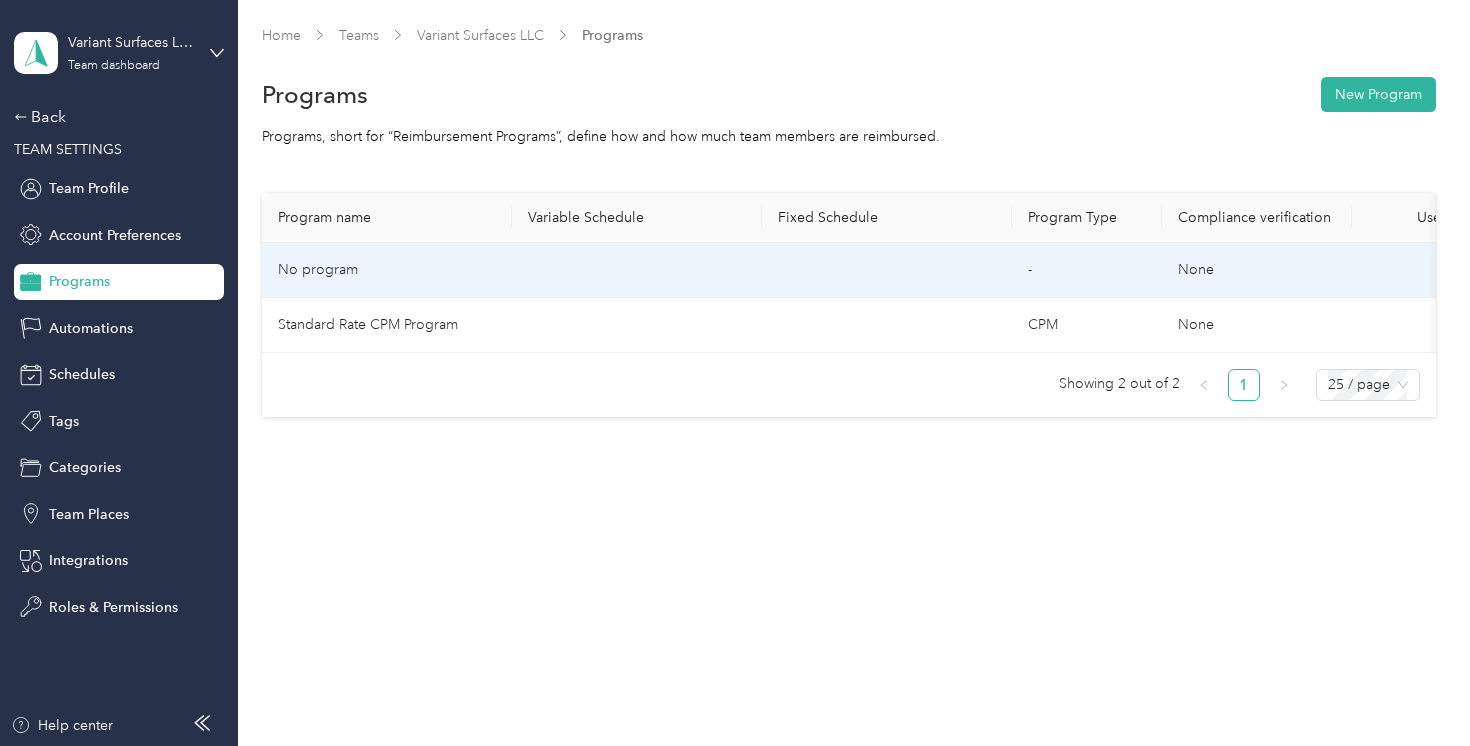 click on "-" at bounding box center [1087, 270] 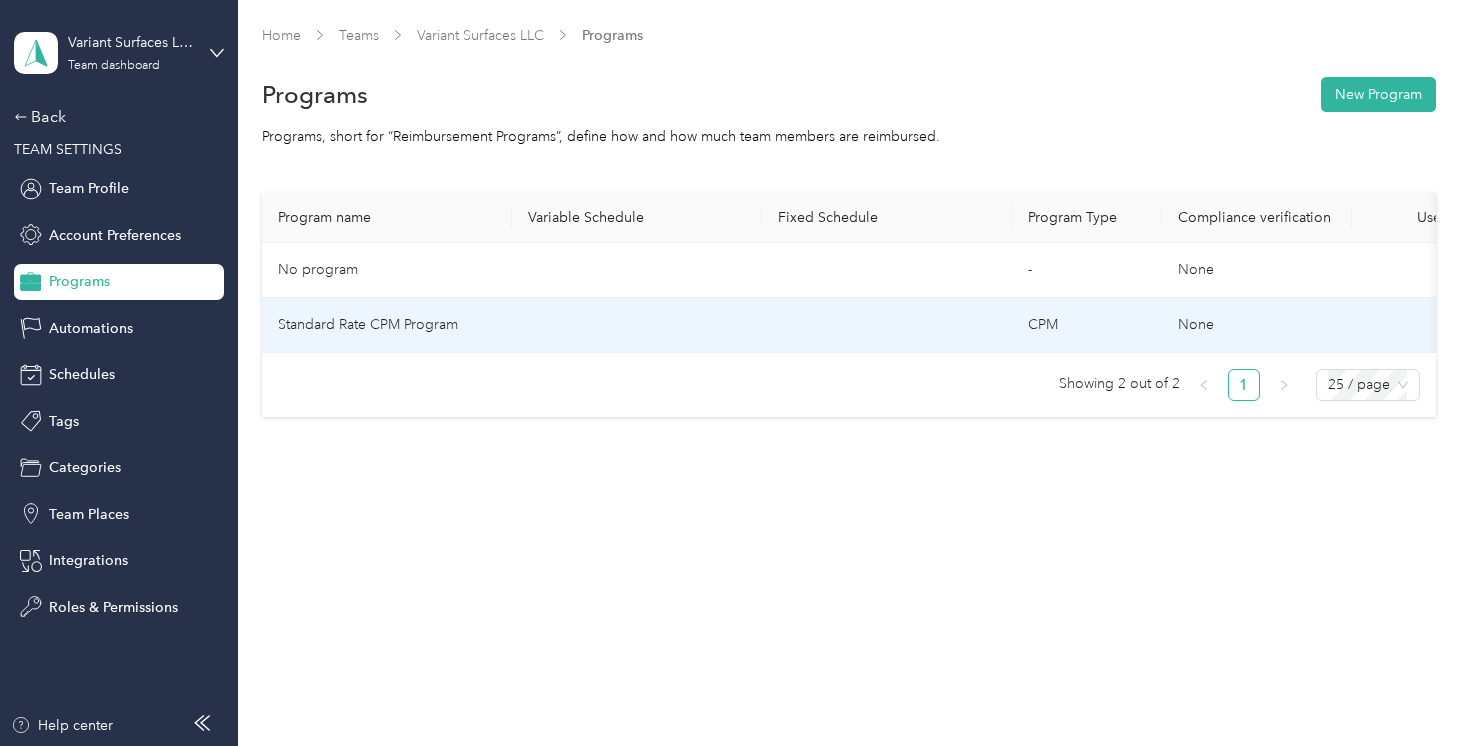 click on "CPM" at bounding box center (1087, 325) 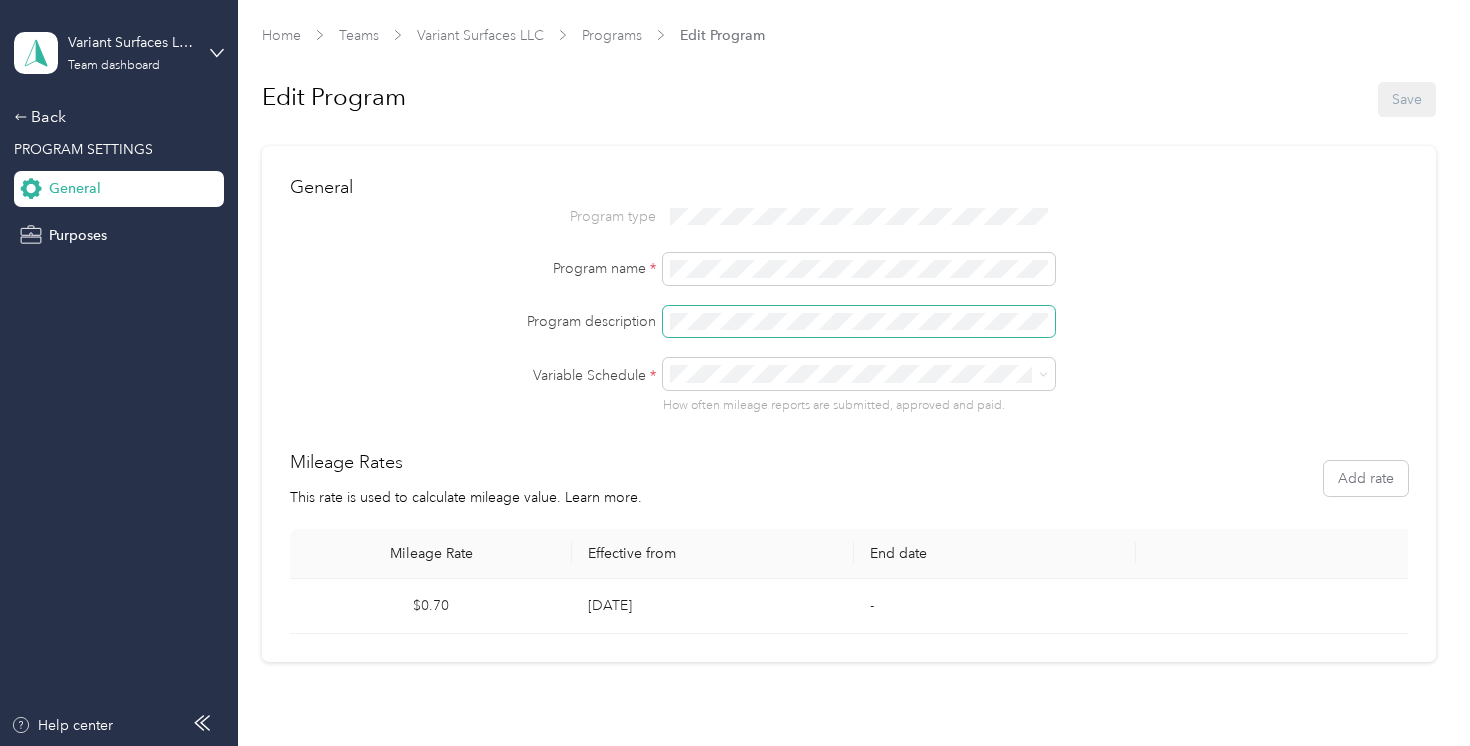 click at bounding box center [859, 322] 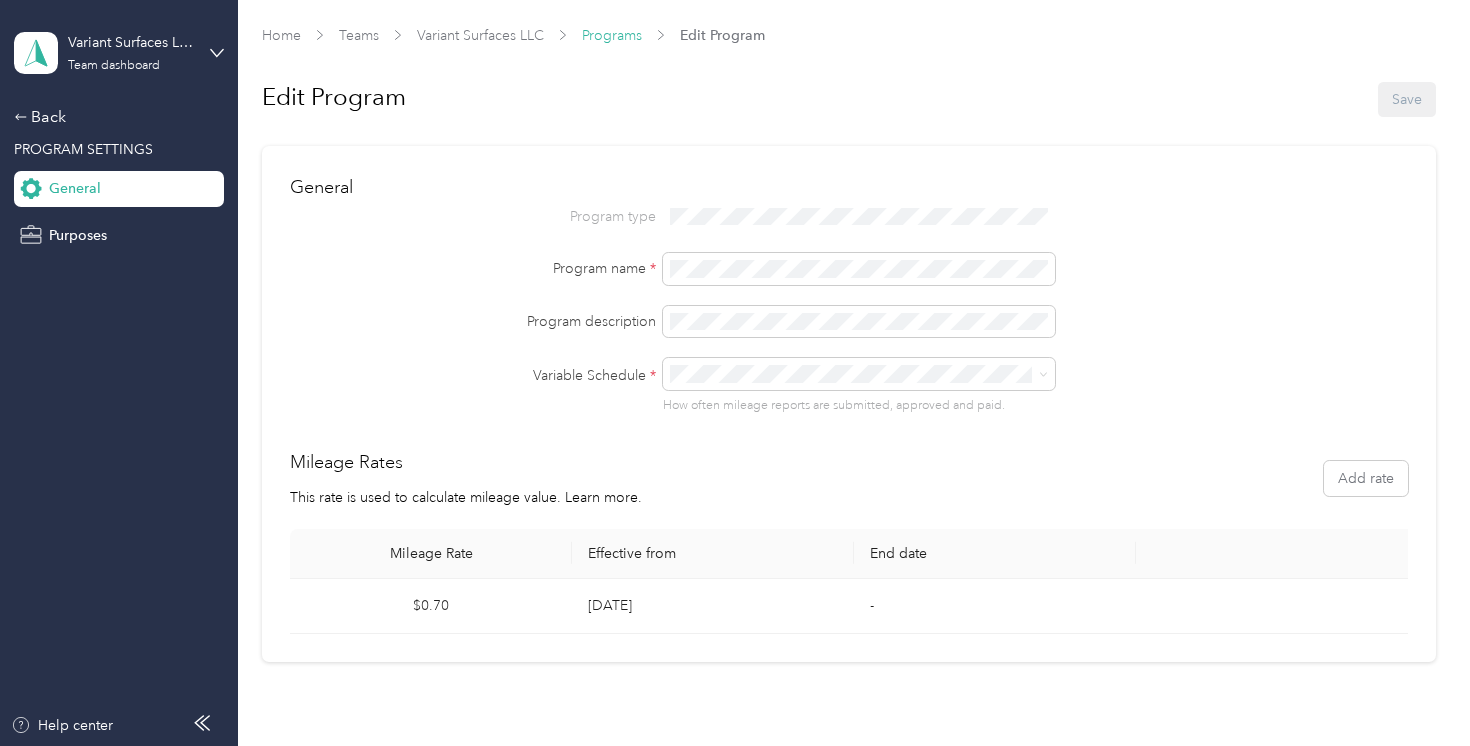 click on "Programs" at bounding box center [612, 35] 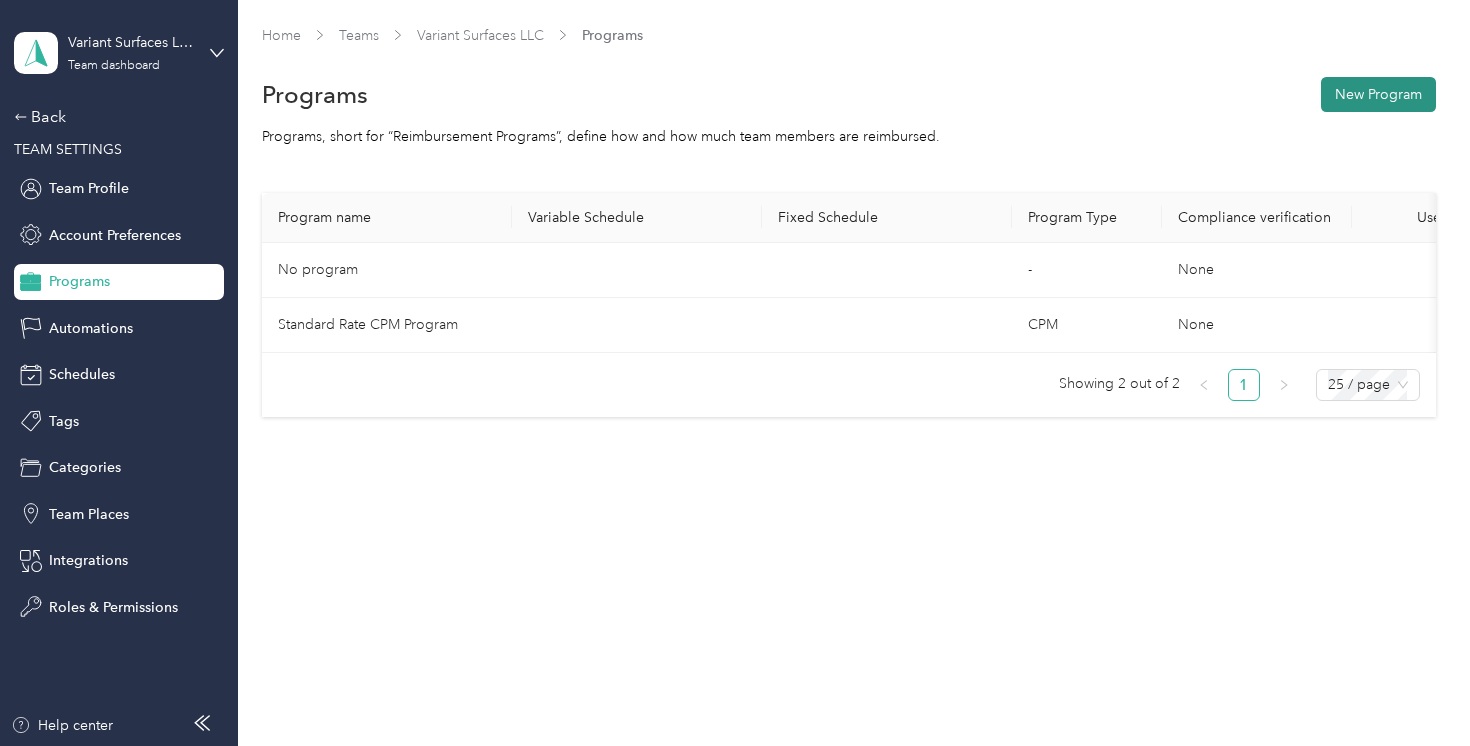 click on "New Program" at bounding box center (1378, 94) 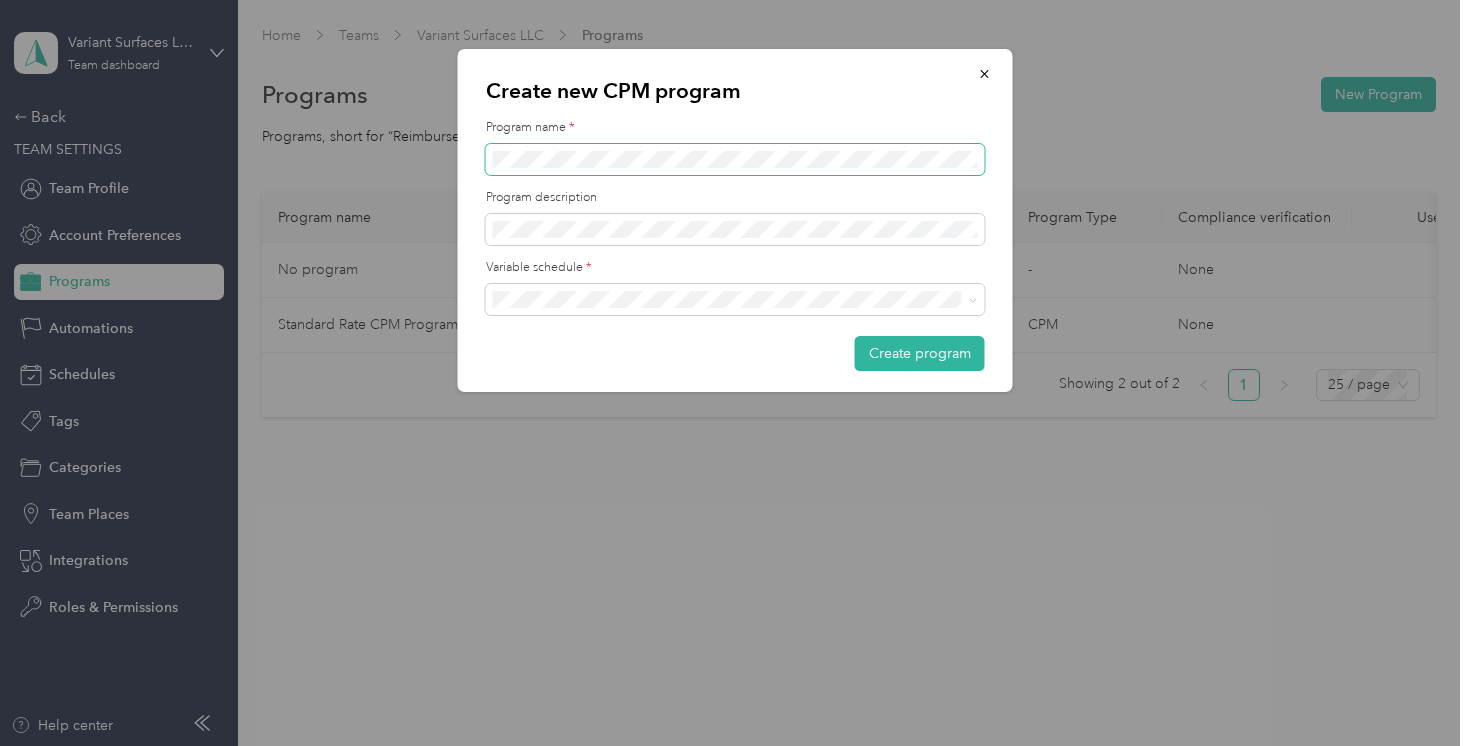 click at bounding box center (735, 160) 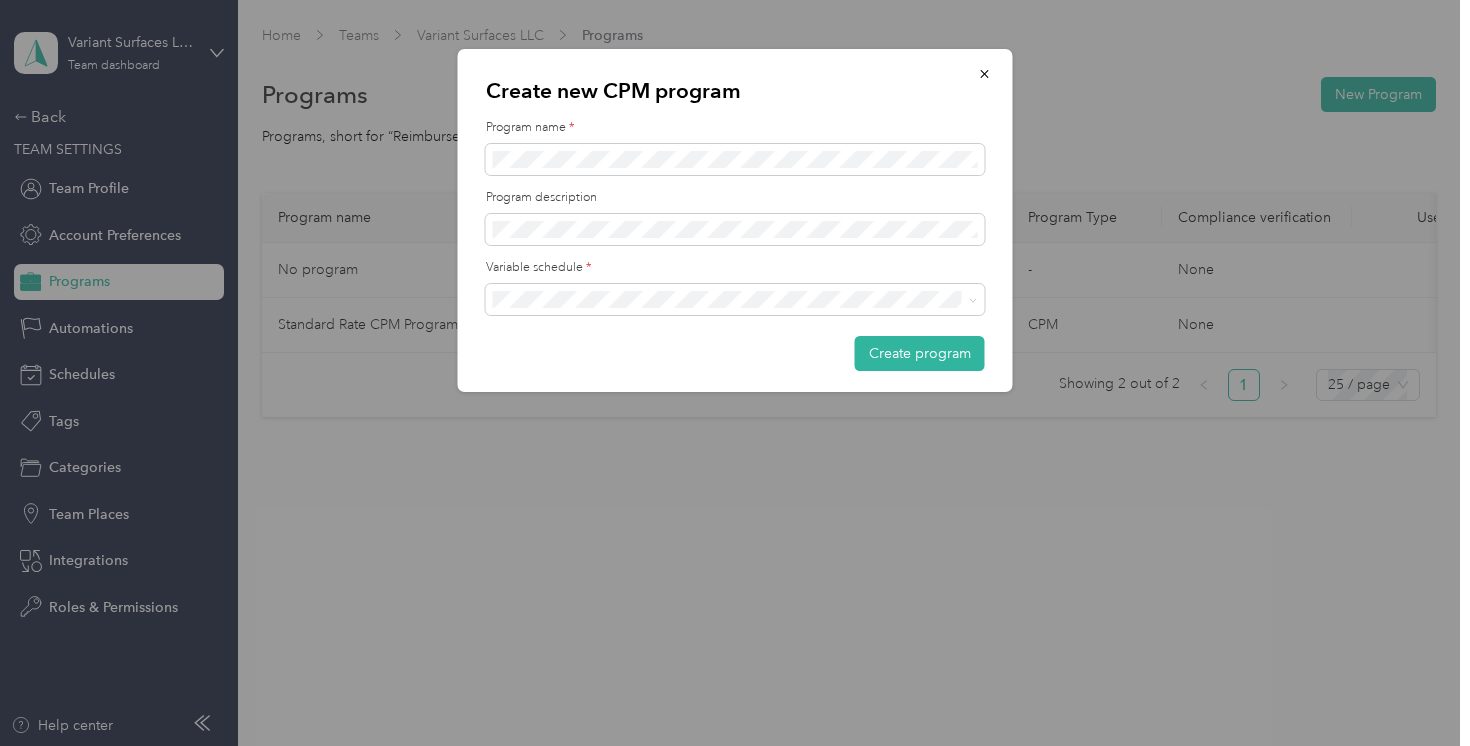click at bounding box center [735, 373] 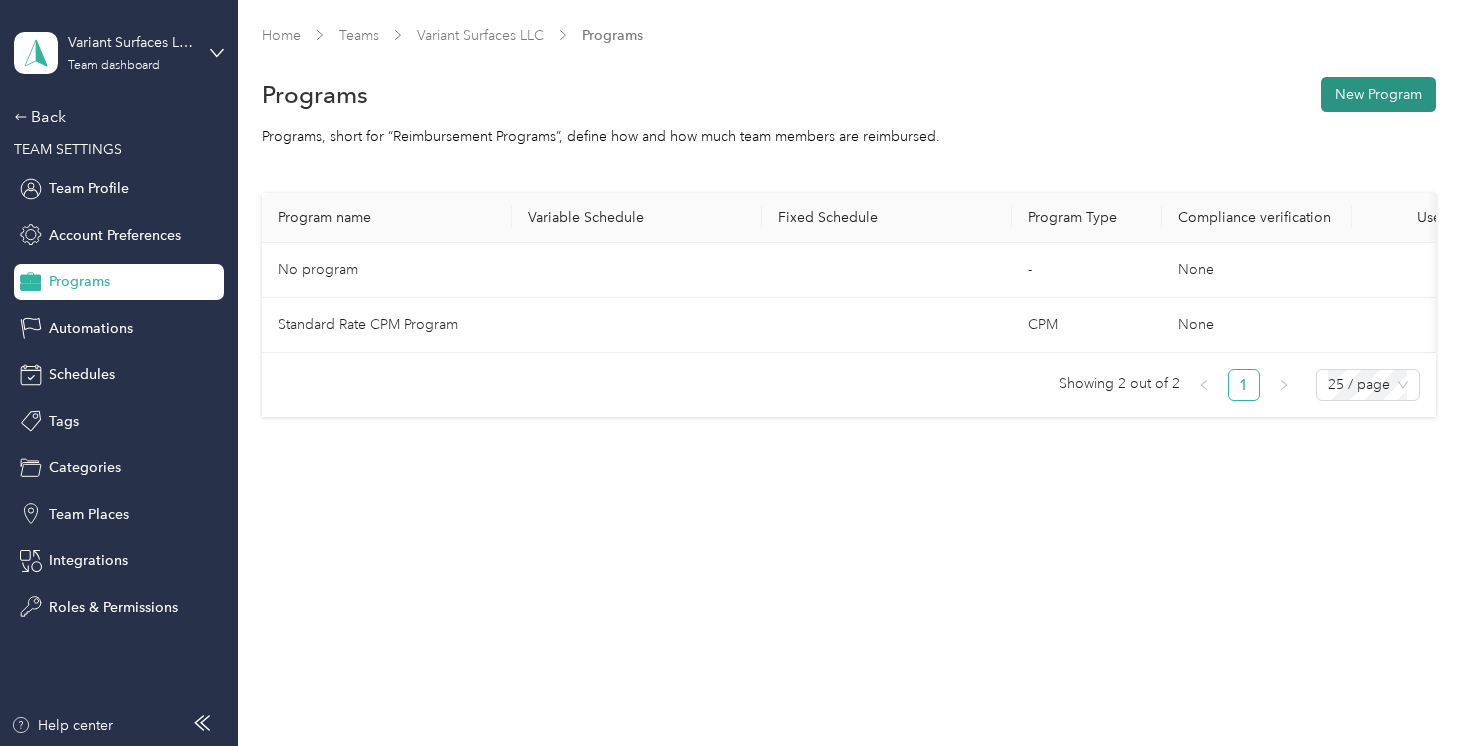 click on "New Program" at bounding box center [1378, 94] 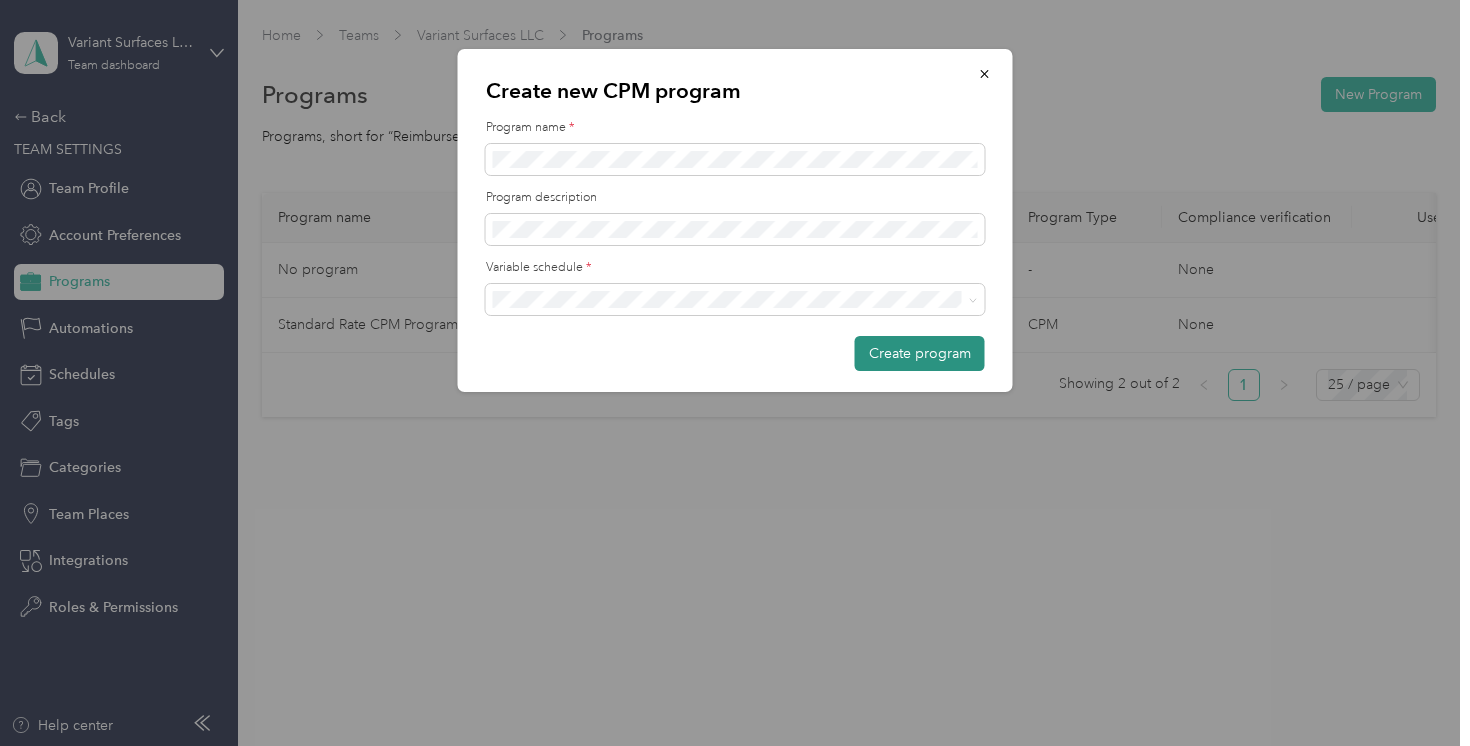 click on "Create program" at bounding box center [920, 353] 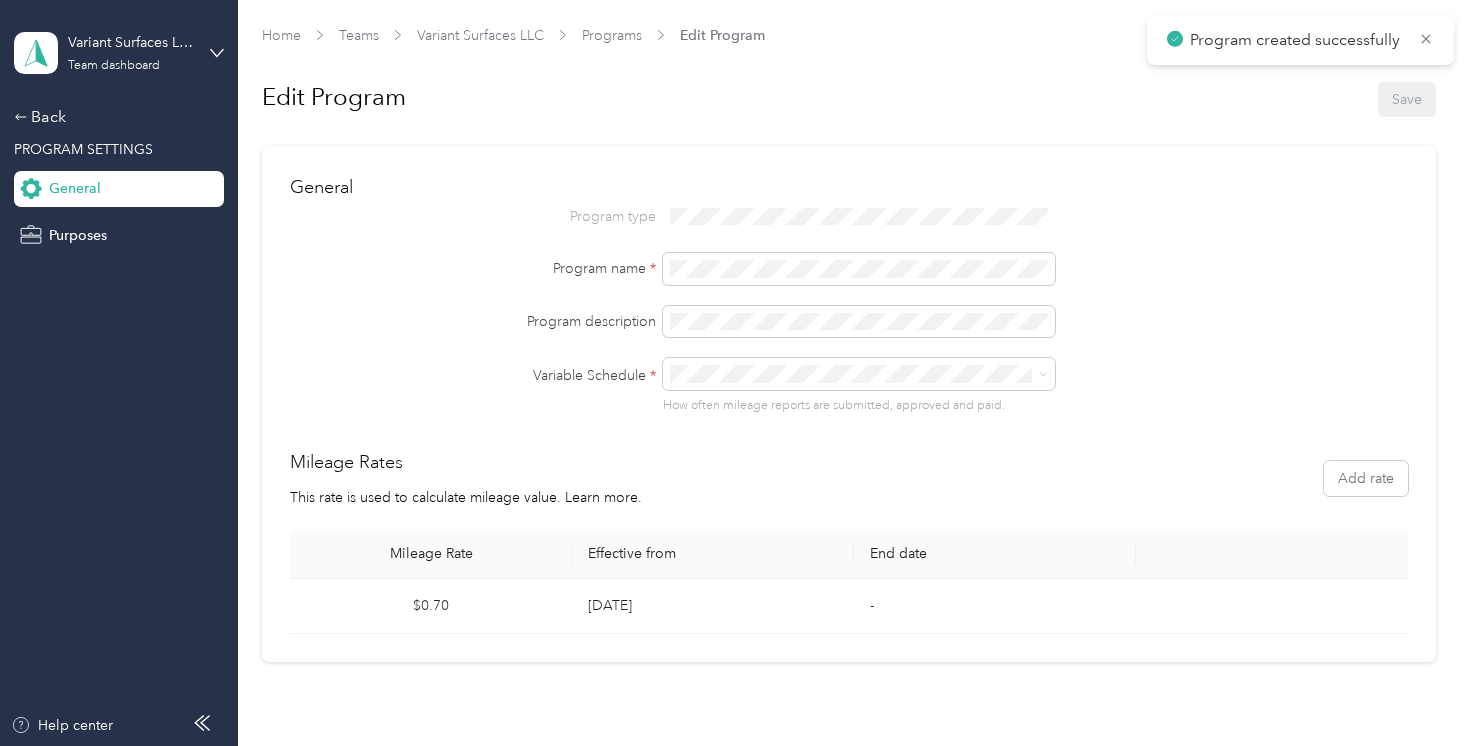 scroll, scrollTop: 37, scrollLeft: 0, axis: vertical 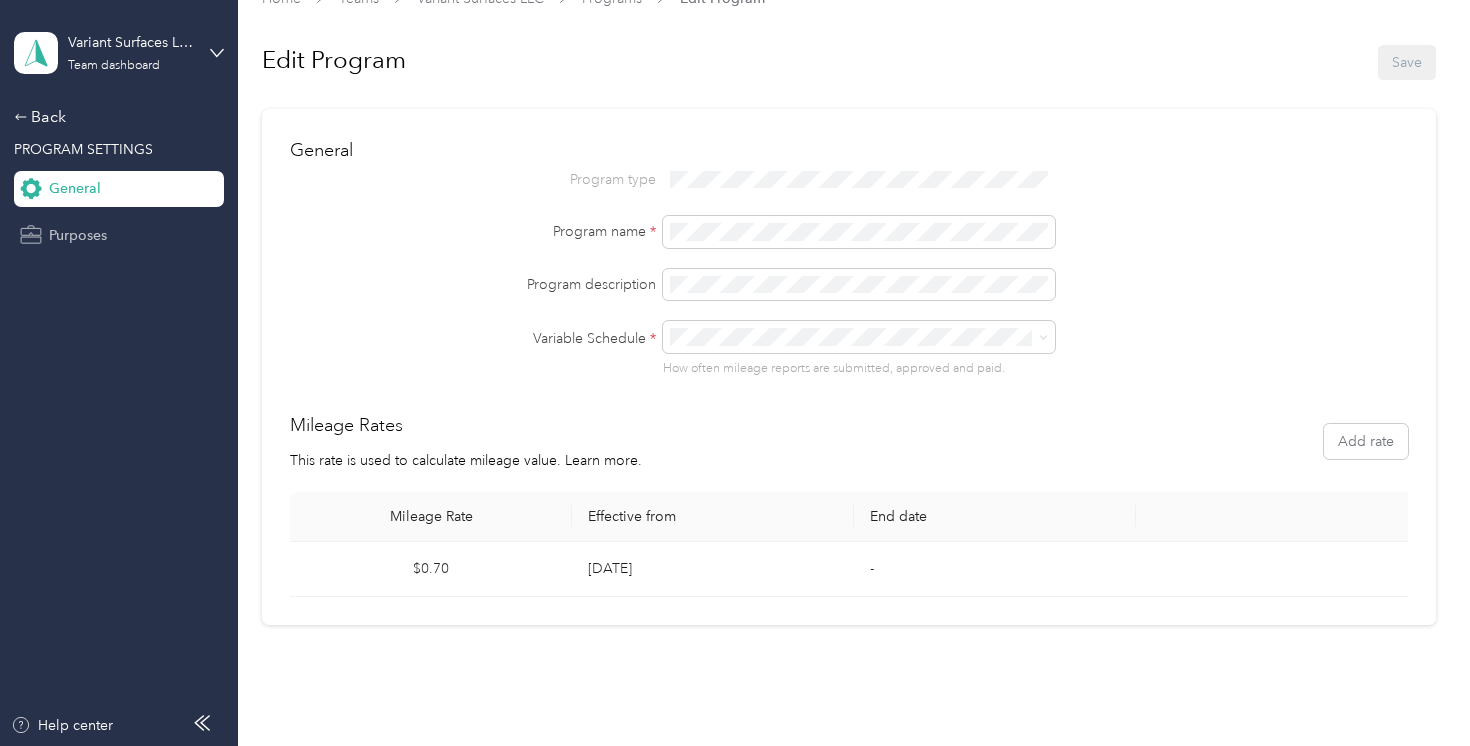 click on "Purposes" at bounding box center [78, 235] 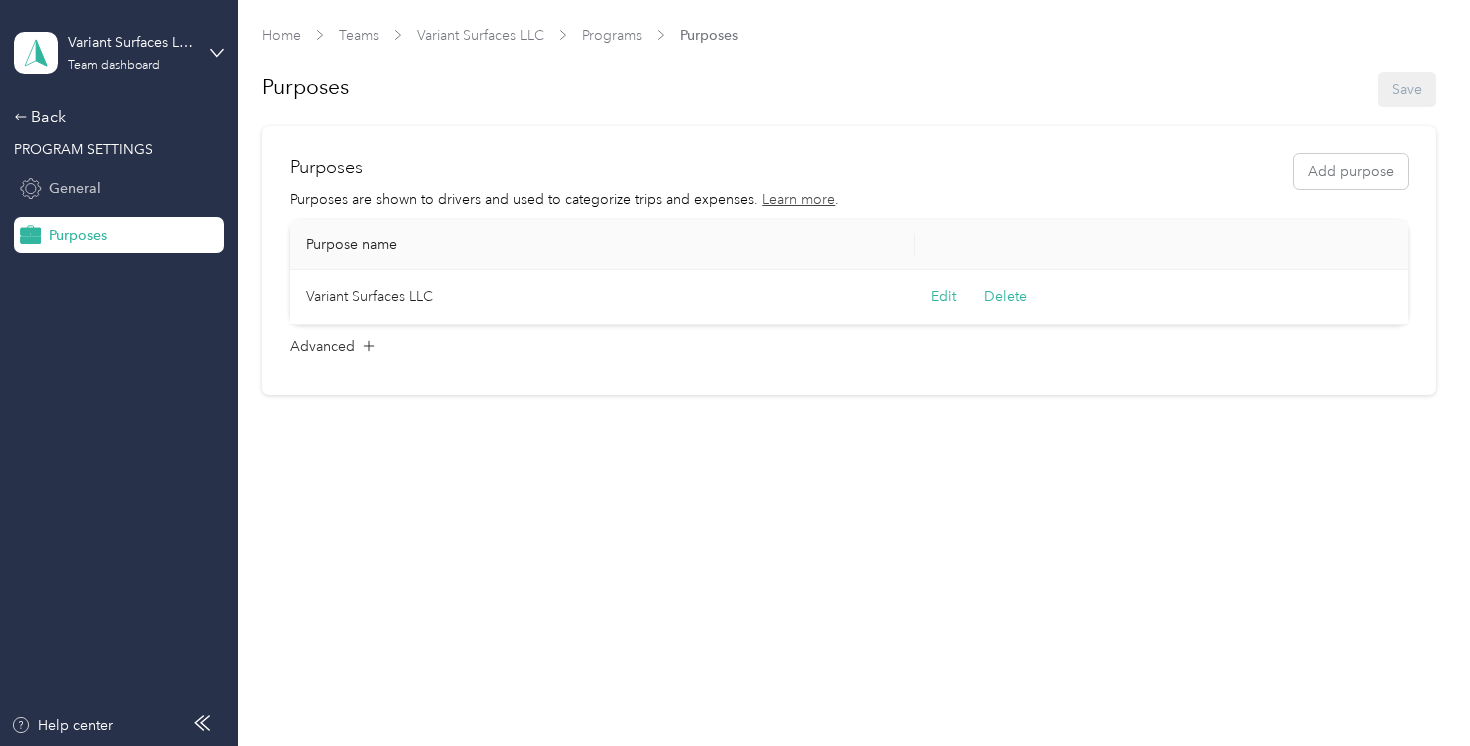click on "General" at bounding box center [75, 188] 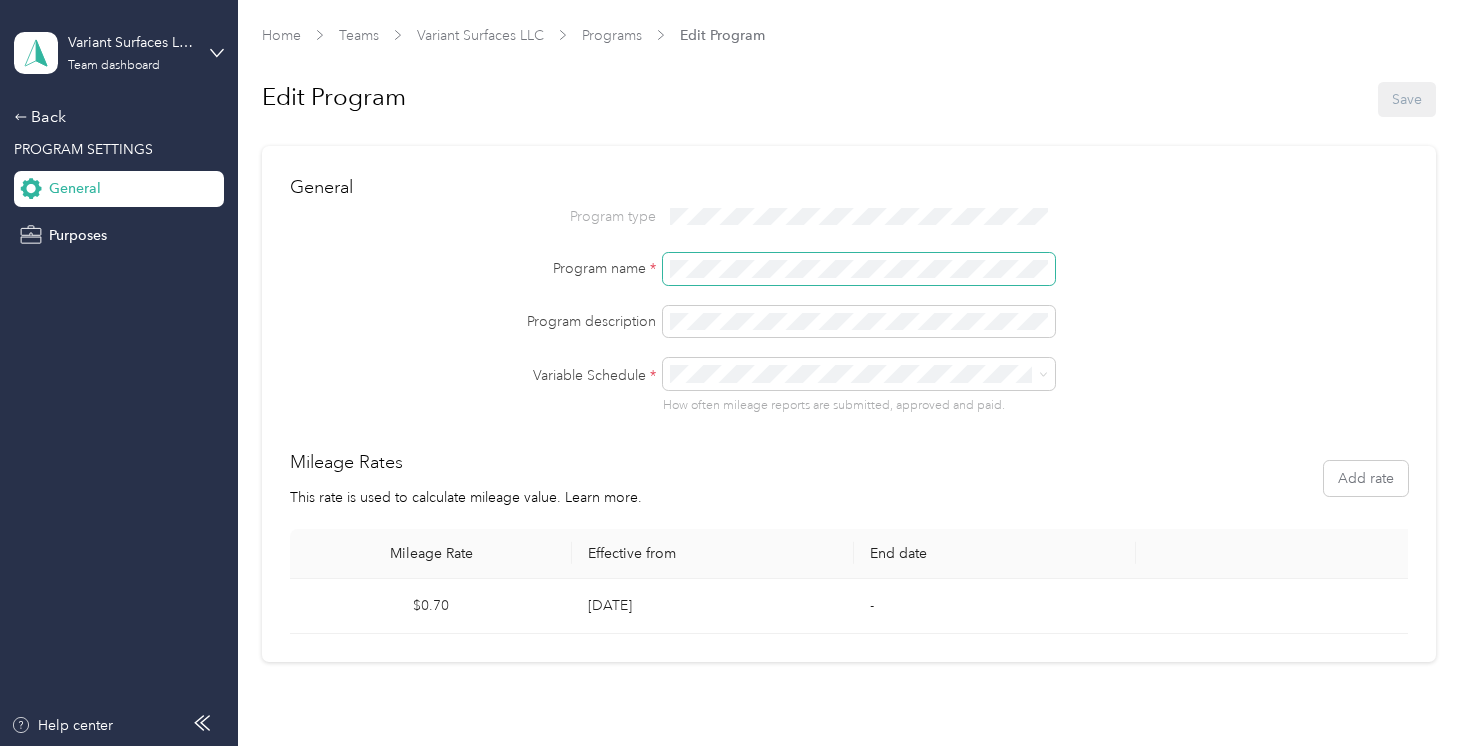 click at bounding box center [859, 269] 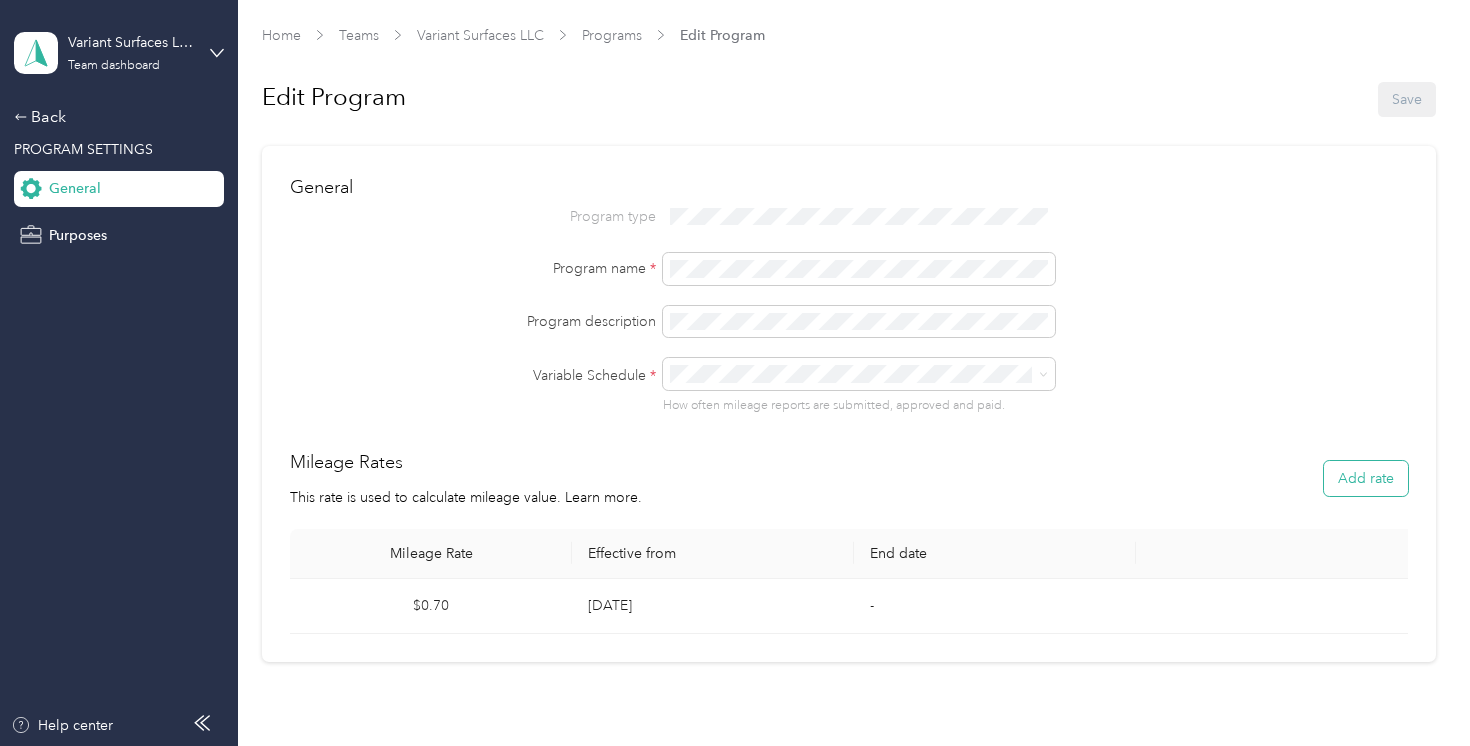 click on "Add rate" at bounding box center [1366, 478] 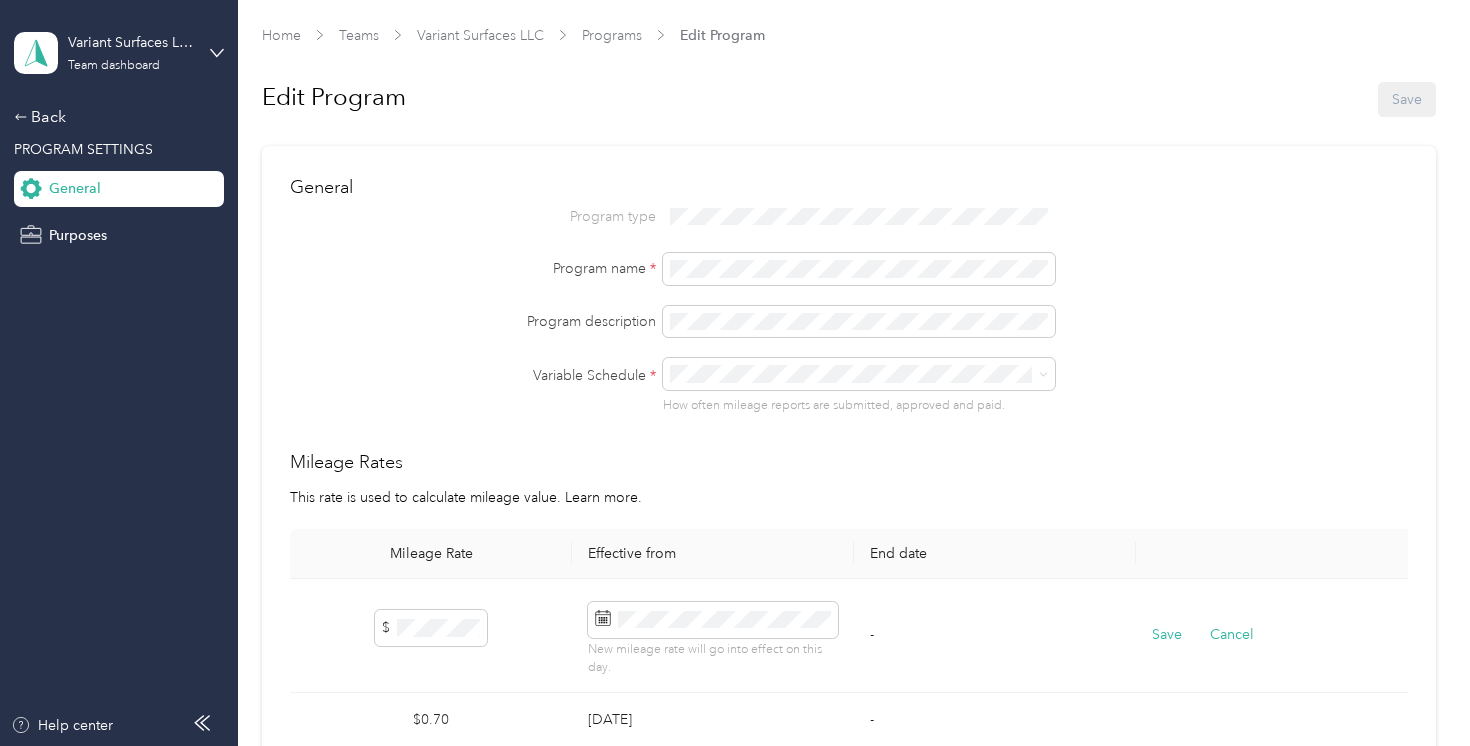 scroll, scrollTop: 152, scrollLeft: 0, axis: vertical 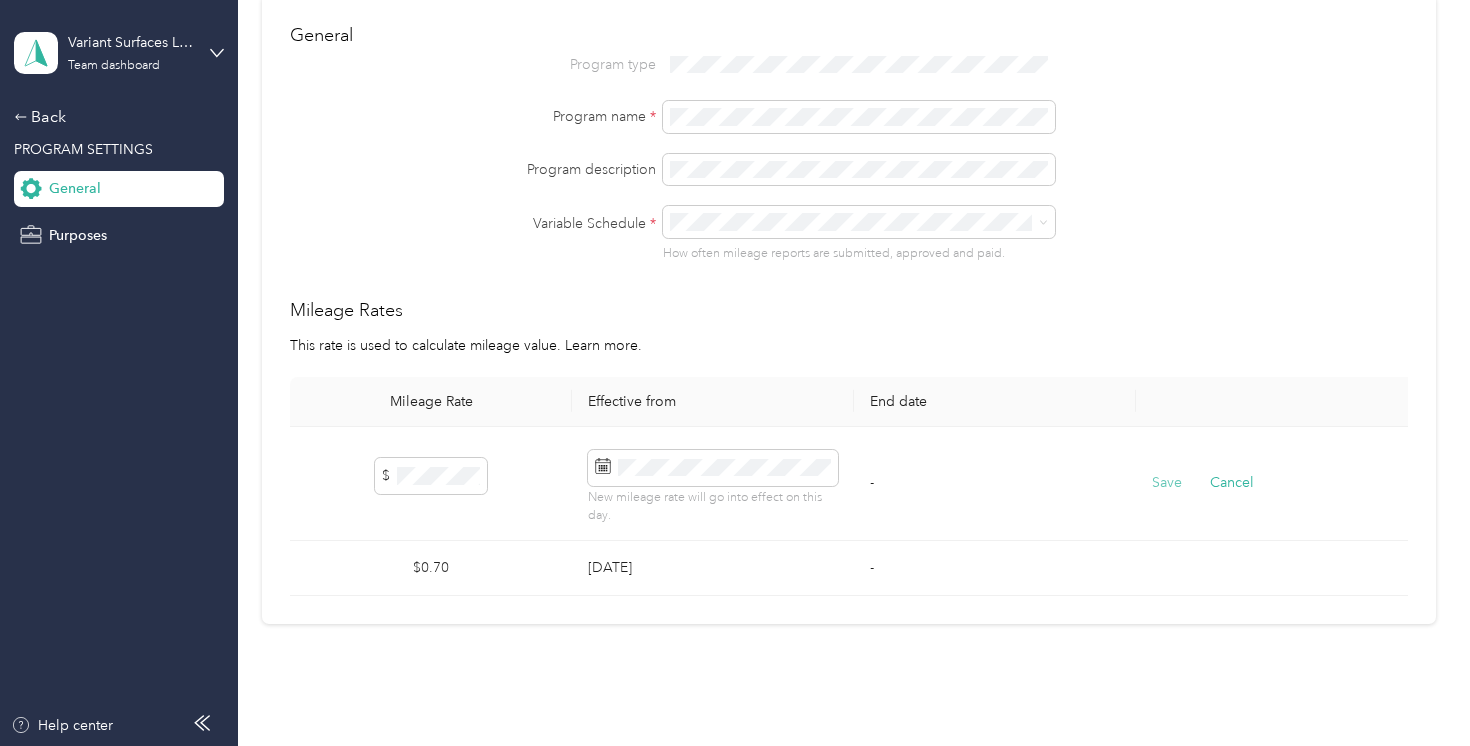 click on "Save" at bounding box center [1167, 483] 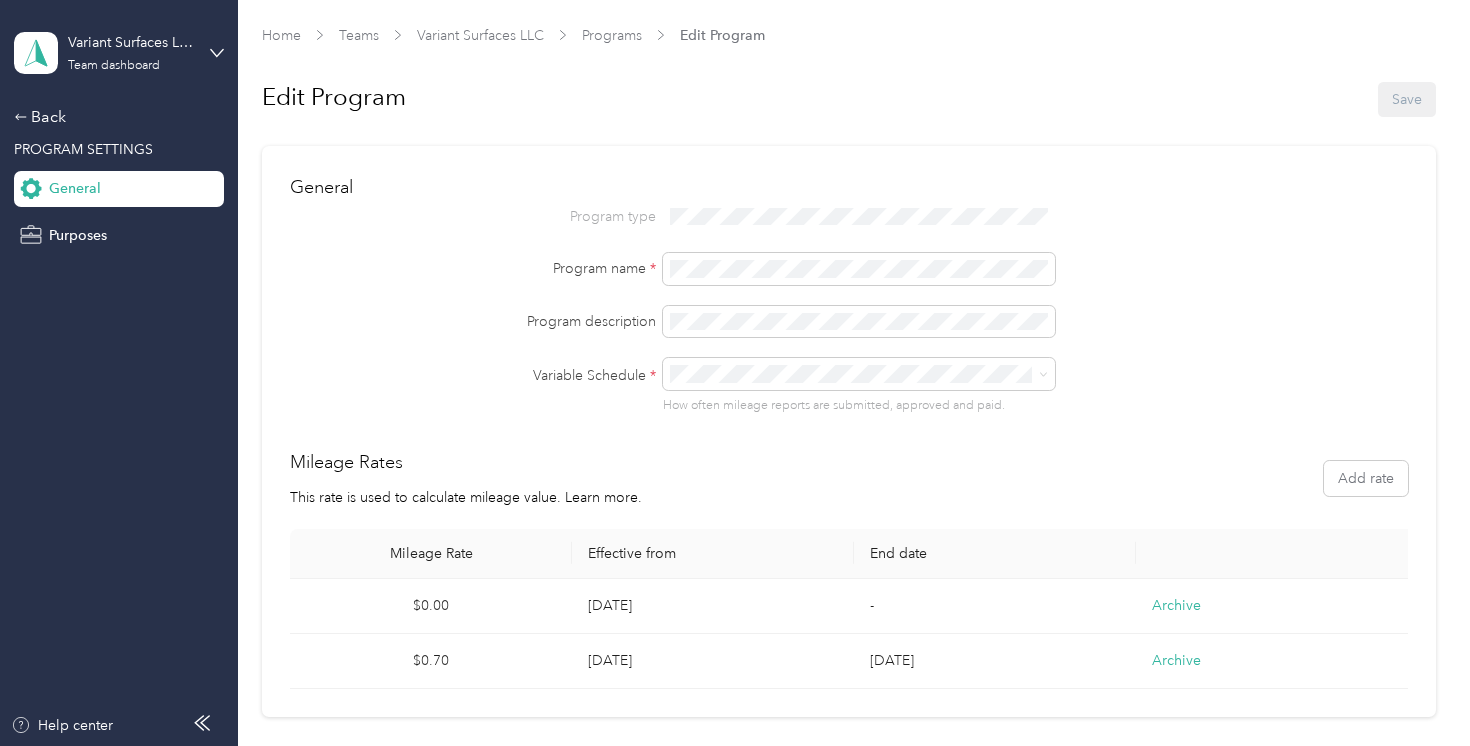 scroll, scrollTop: 2, scrollLeft: 0, axis: vertical 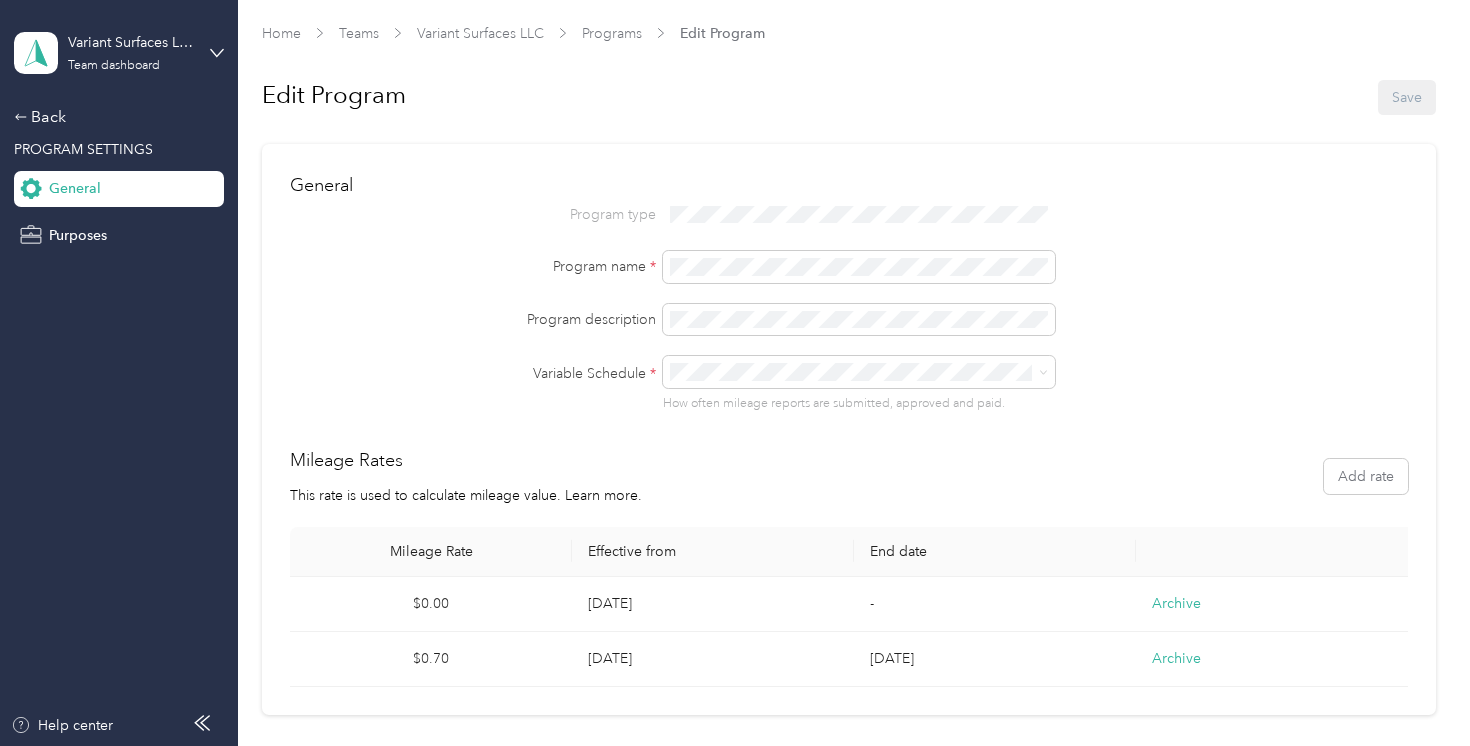 click on "Edit Program Save" at bounding box center (848, 97) 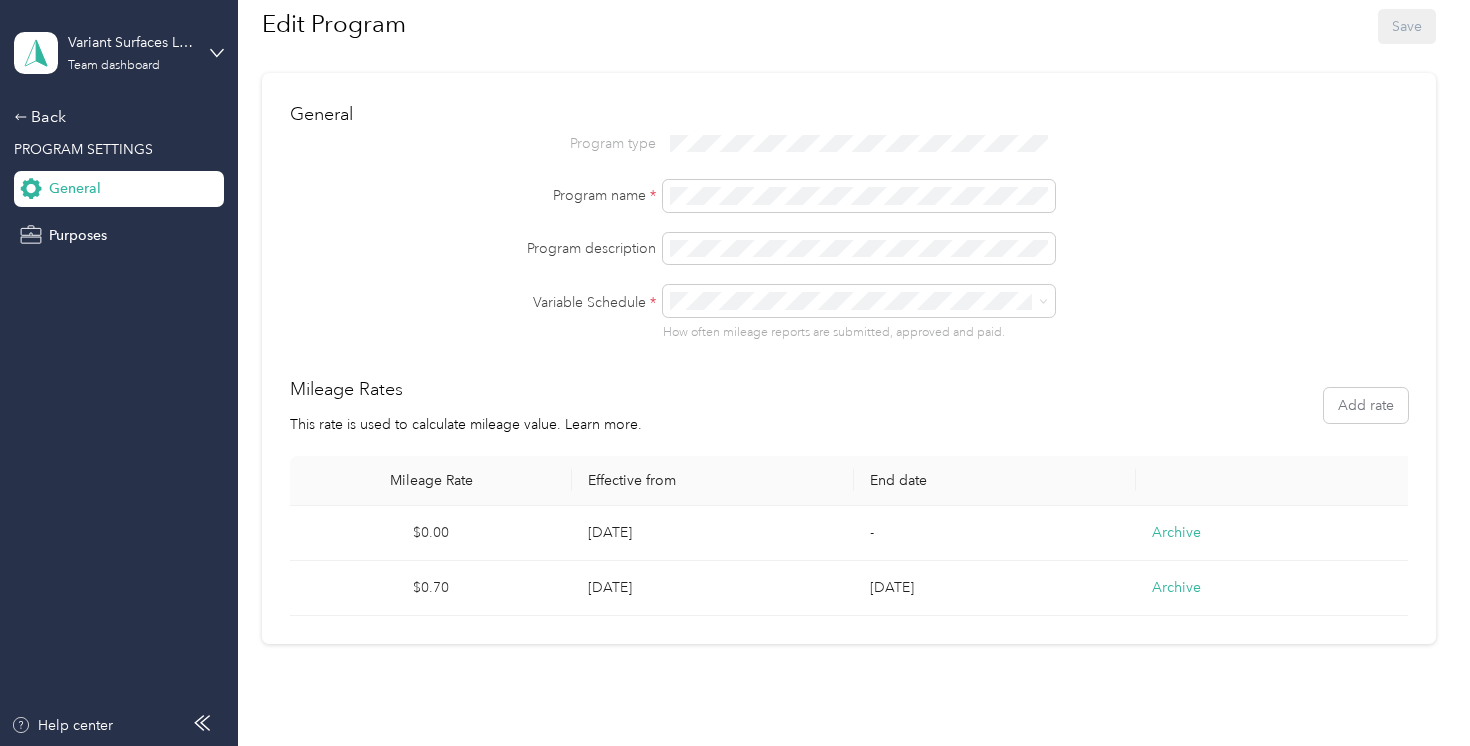 scroll, scrollTop: 0, scrollLeft: 0, axis: both 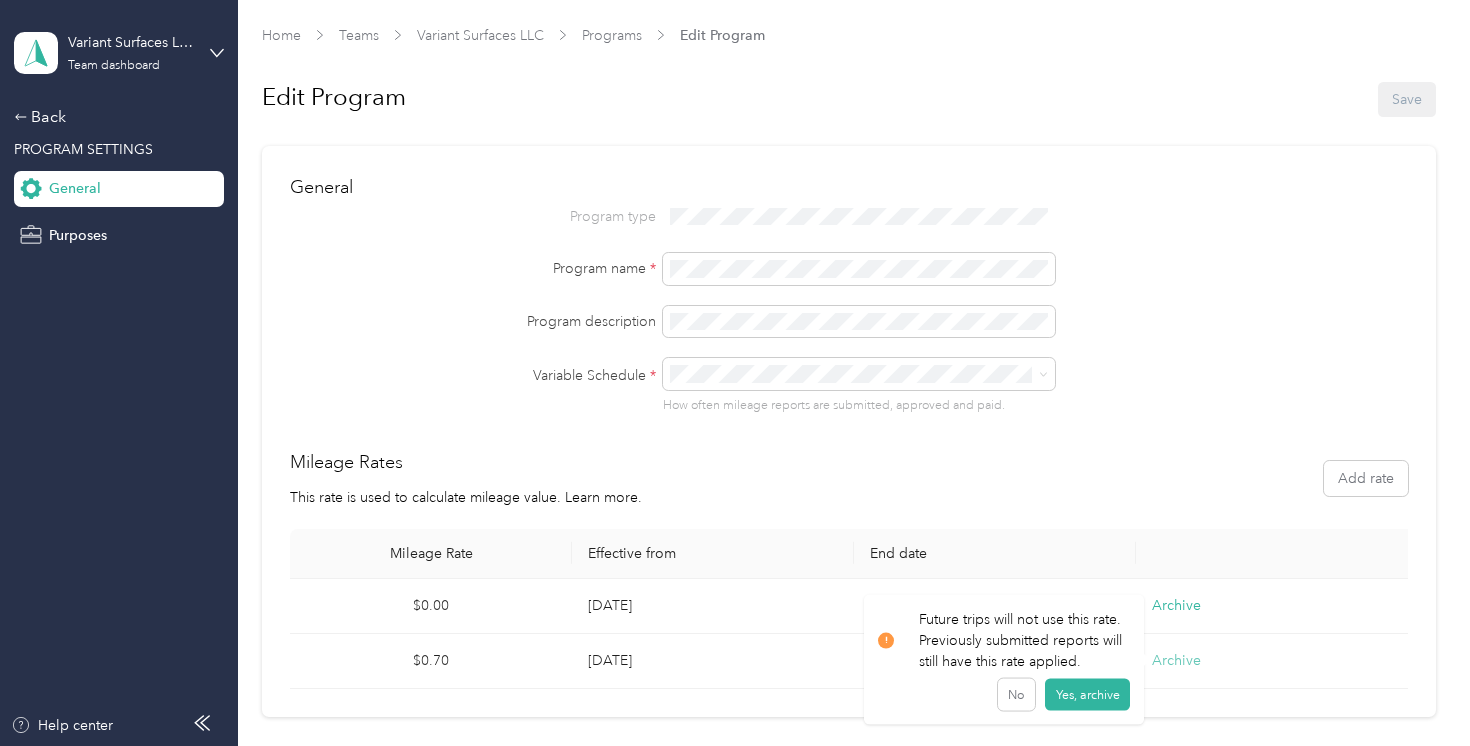 click on "Archive" at bounding box center (1176, 660) 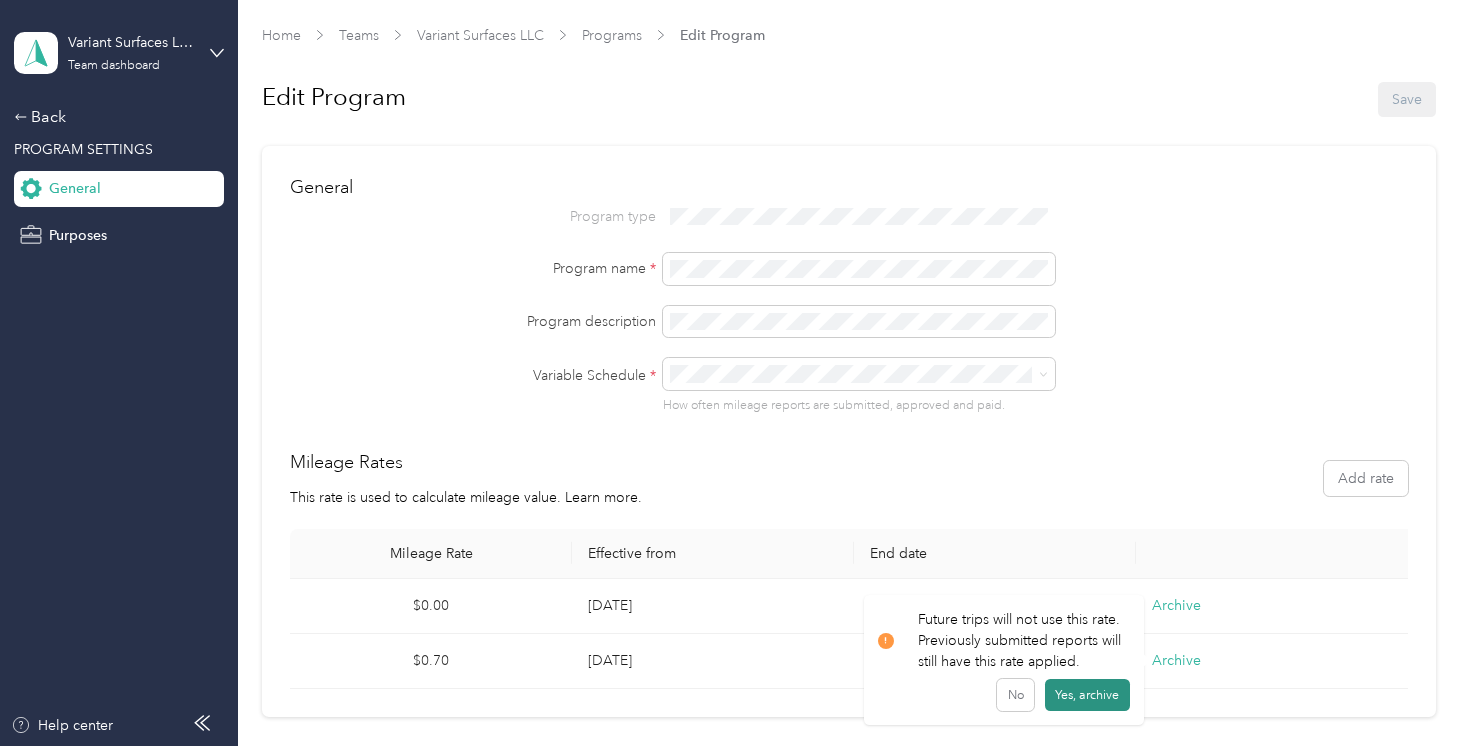 click on "Yes, archive" at bounding box center (1087, 695) 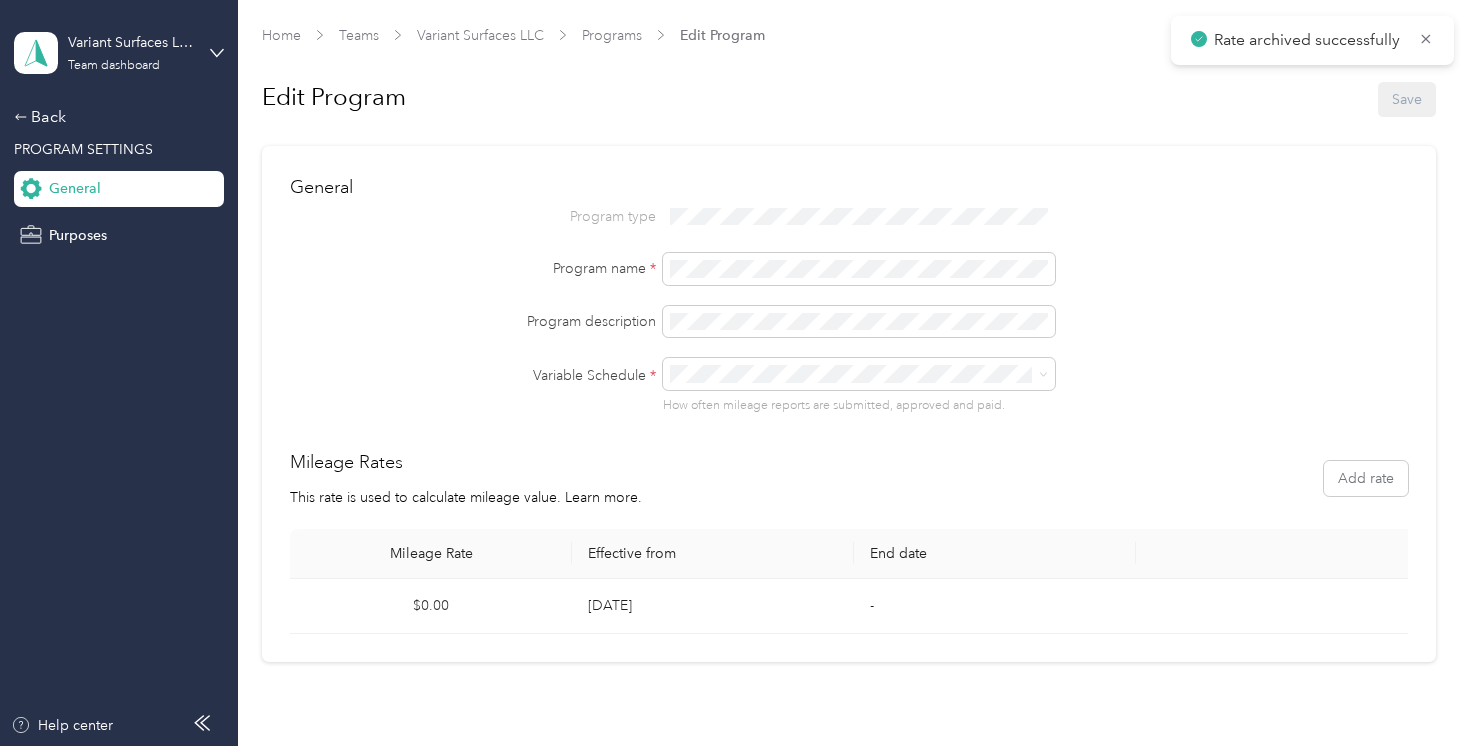click on "Home Teams Variant Surfaces LLC Programs Edit Program Edit Program Save General Program type Program name   * Program description   Variable Schedule   * How often mileage reports are submitted, approved and paid. Mileage Rates This rate is used to calculate mileage value. Learn more. Add rate Mileage Rate Effective from End date         $0.00 Jul 13, 2025 -" at bounding box center [849, 343] 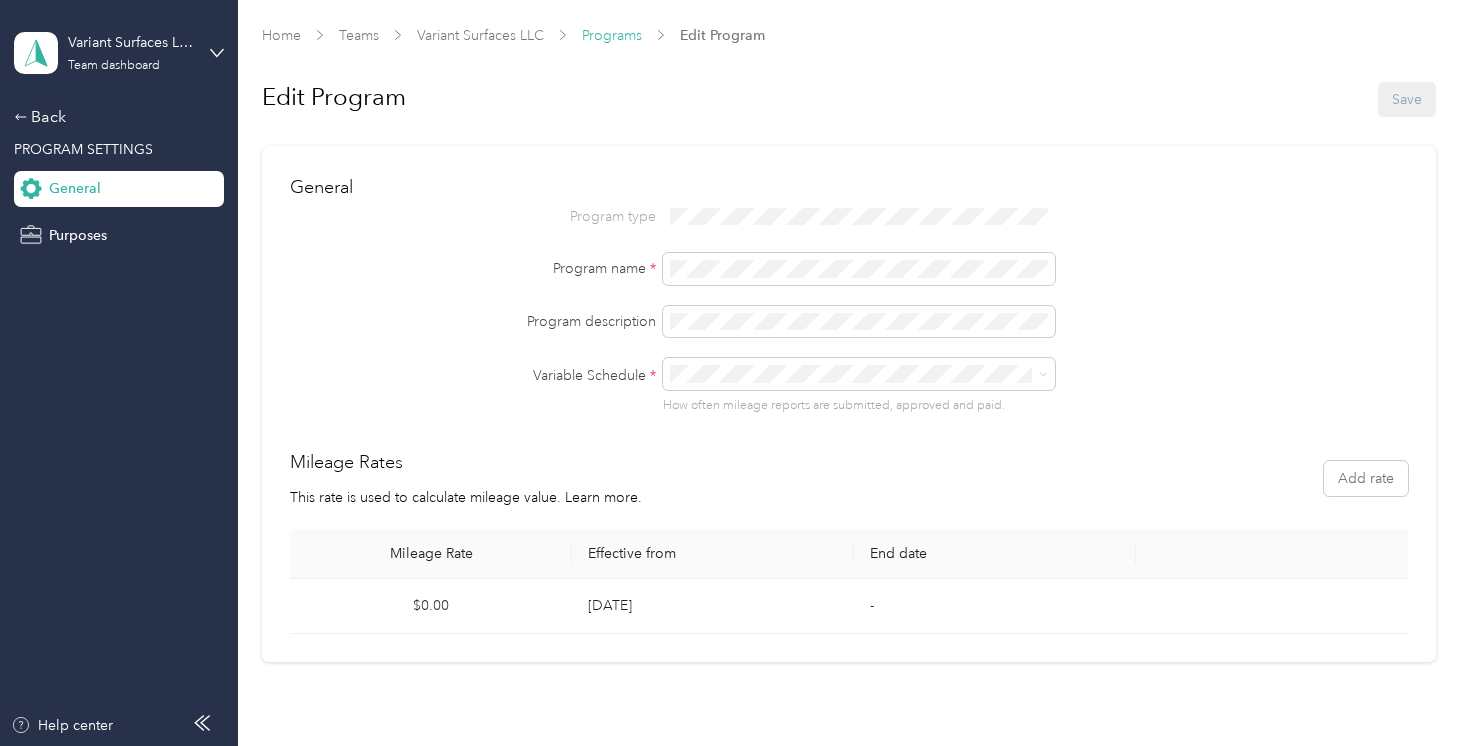 click on "Programs" at bounding box center [612, 35] 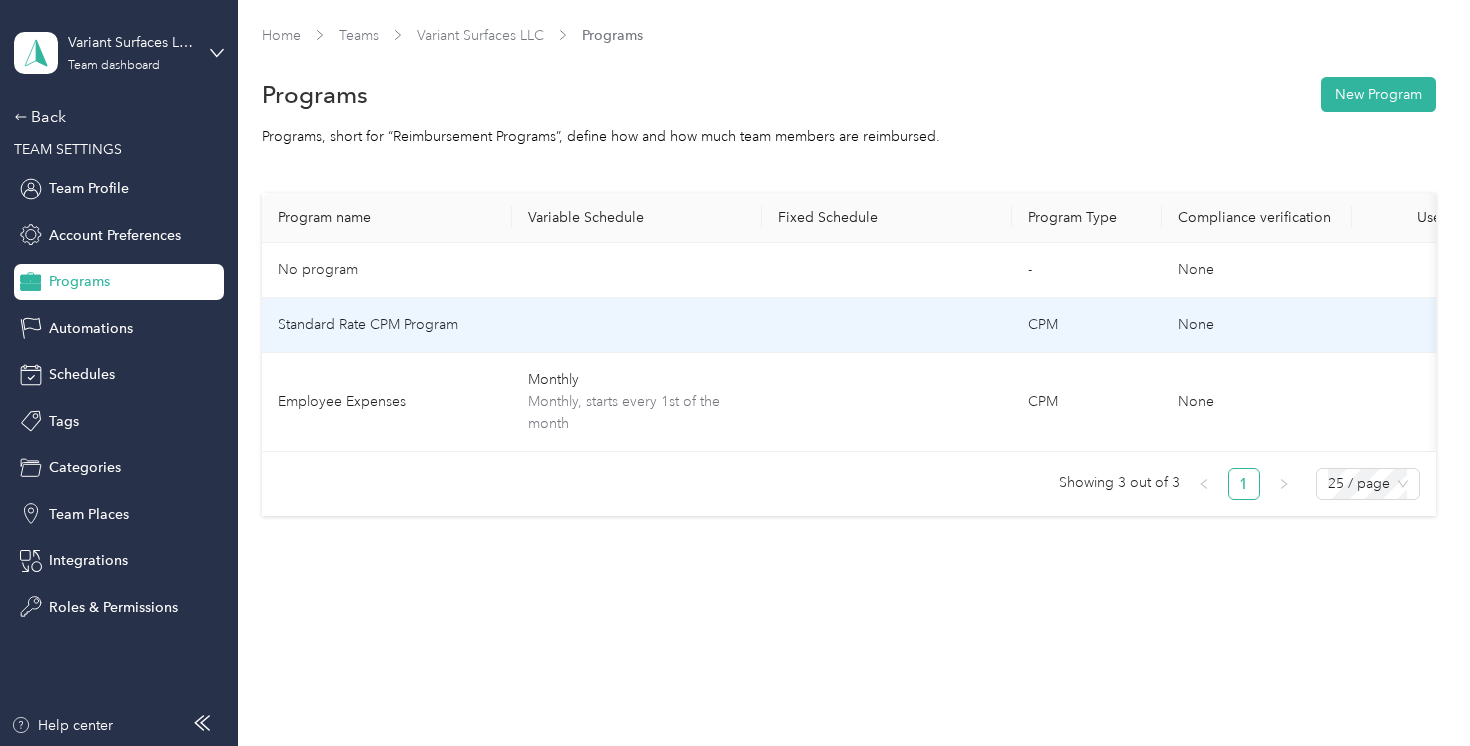 click on "None" at bounding box center [1257, 325] 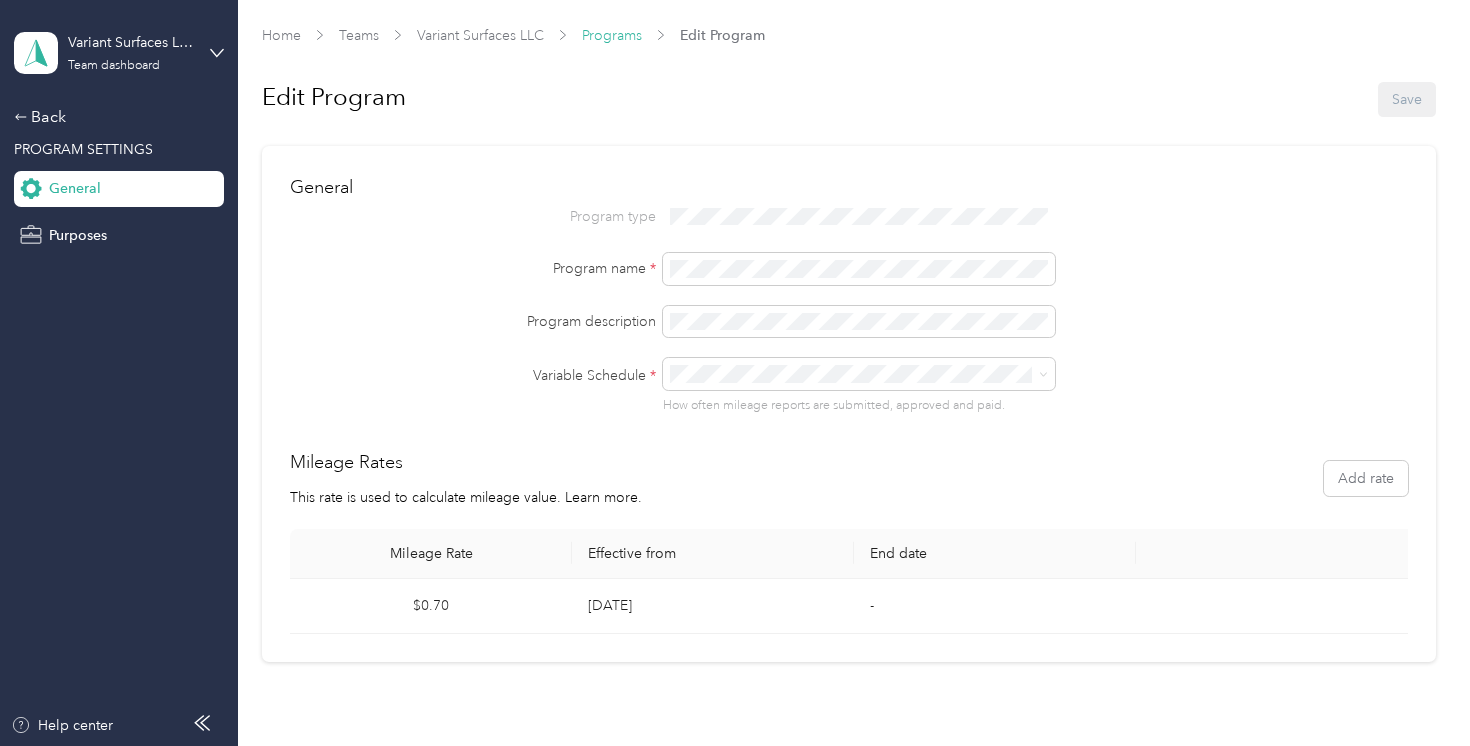 click on "Programs" at bounding box center (612, 35) 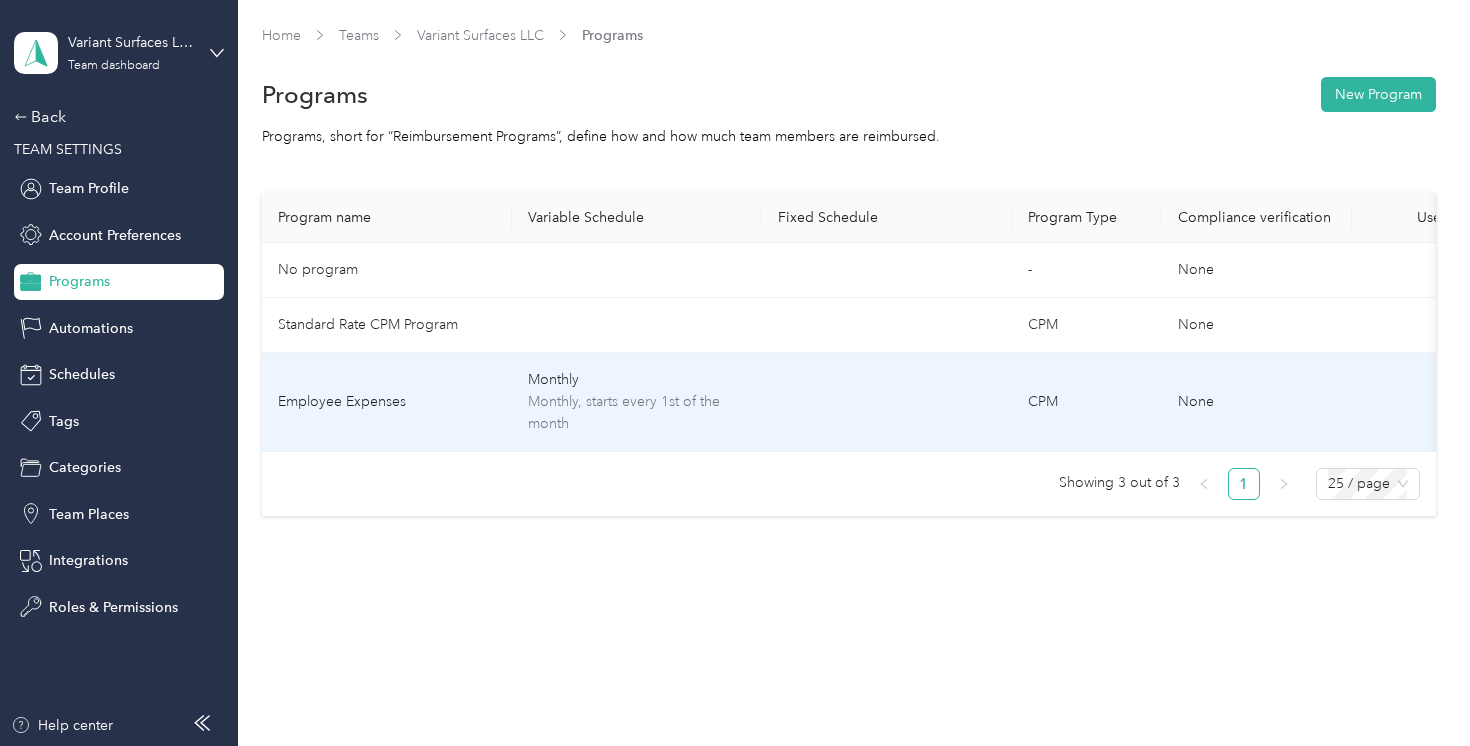 click on "Employee Expenses" at bounding box center (387, 402) 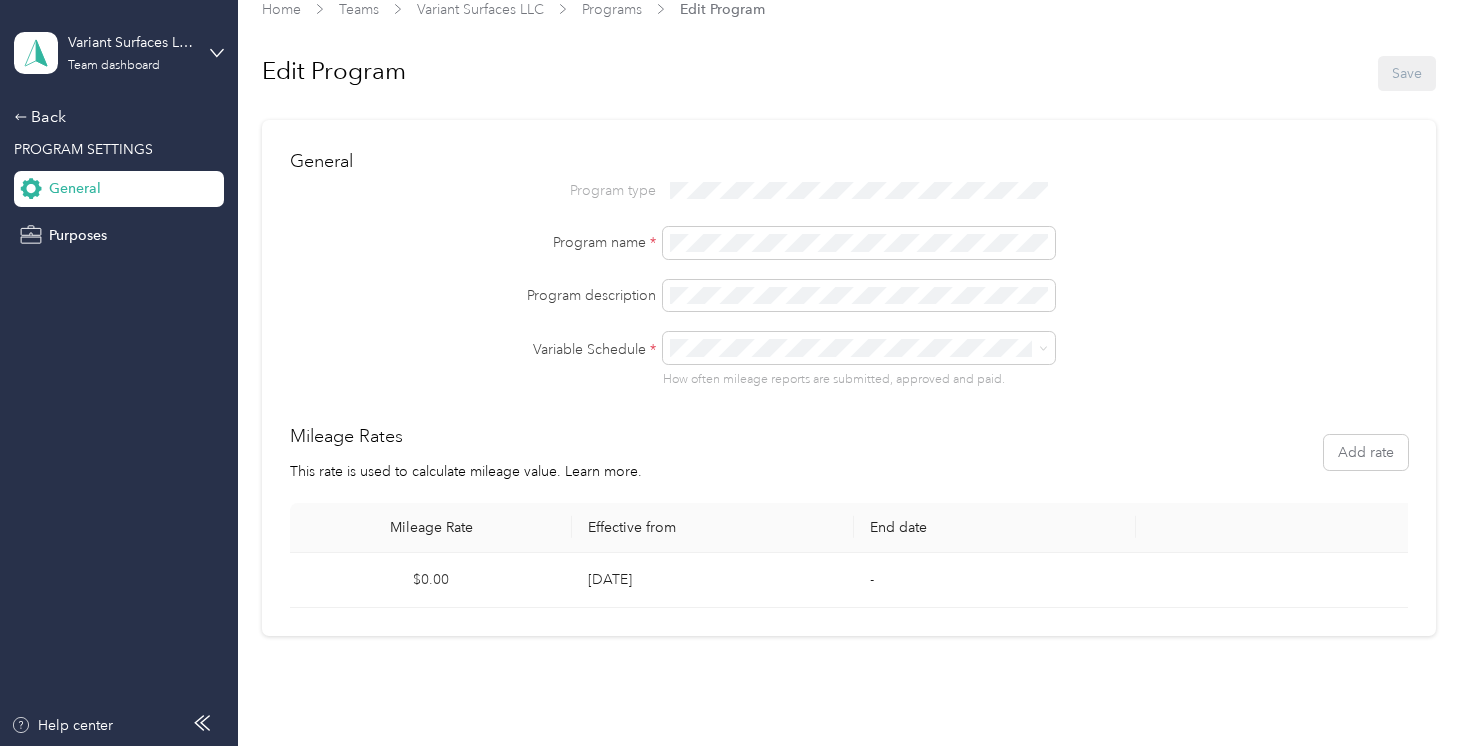 scroll, scrollTop: 0, scrollLeft: 0, axis: both 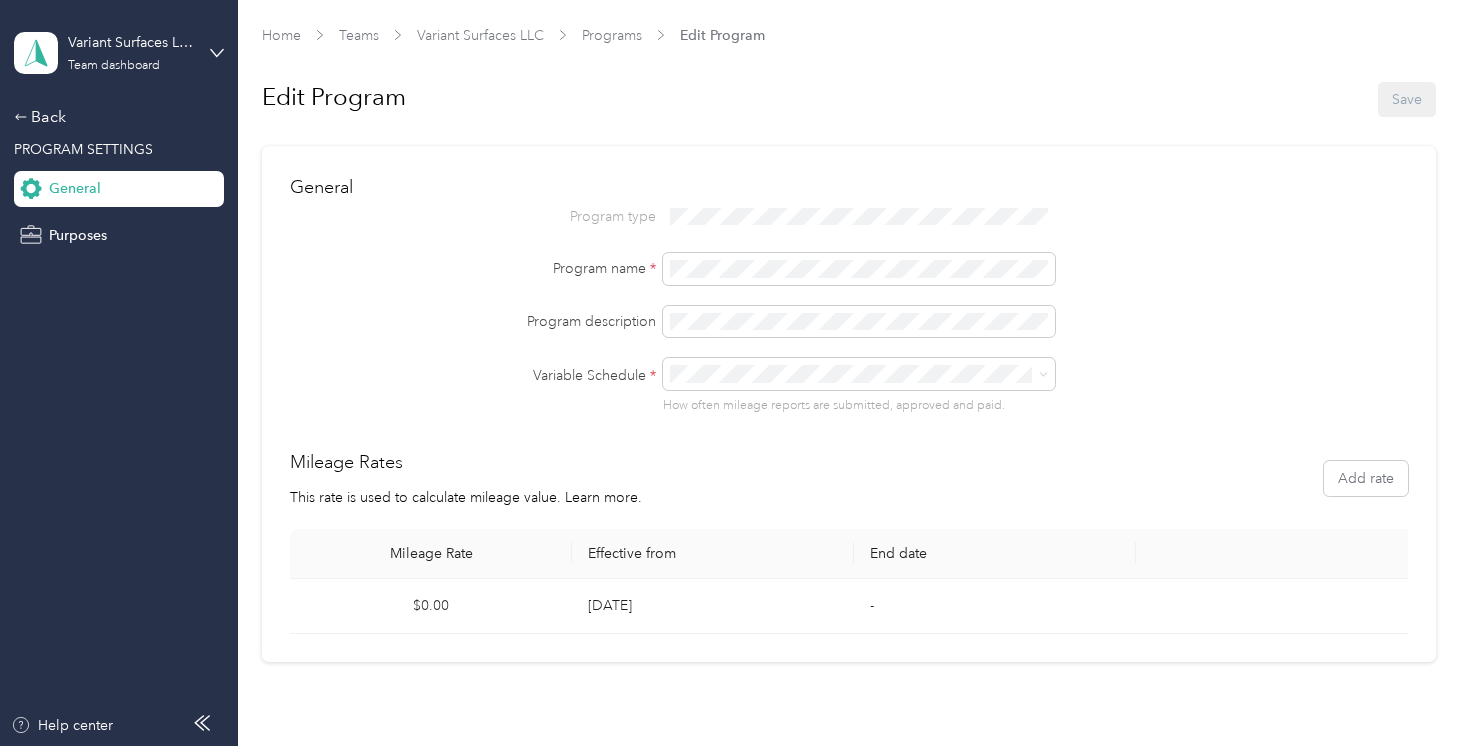 click on "Home Teams Variant Surfaces LLC Programs Edit Program" at bounding box center [848, 35] 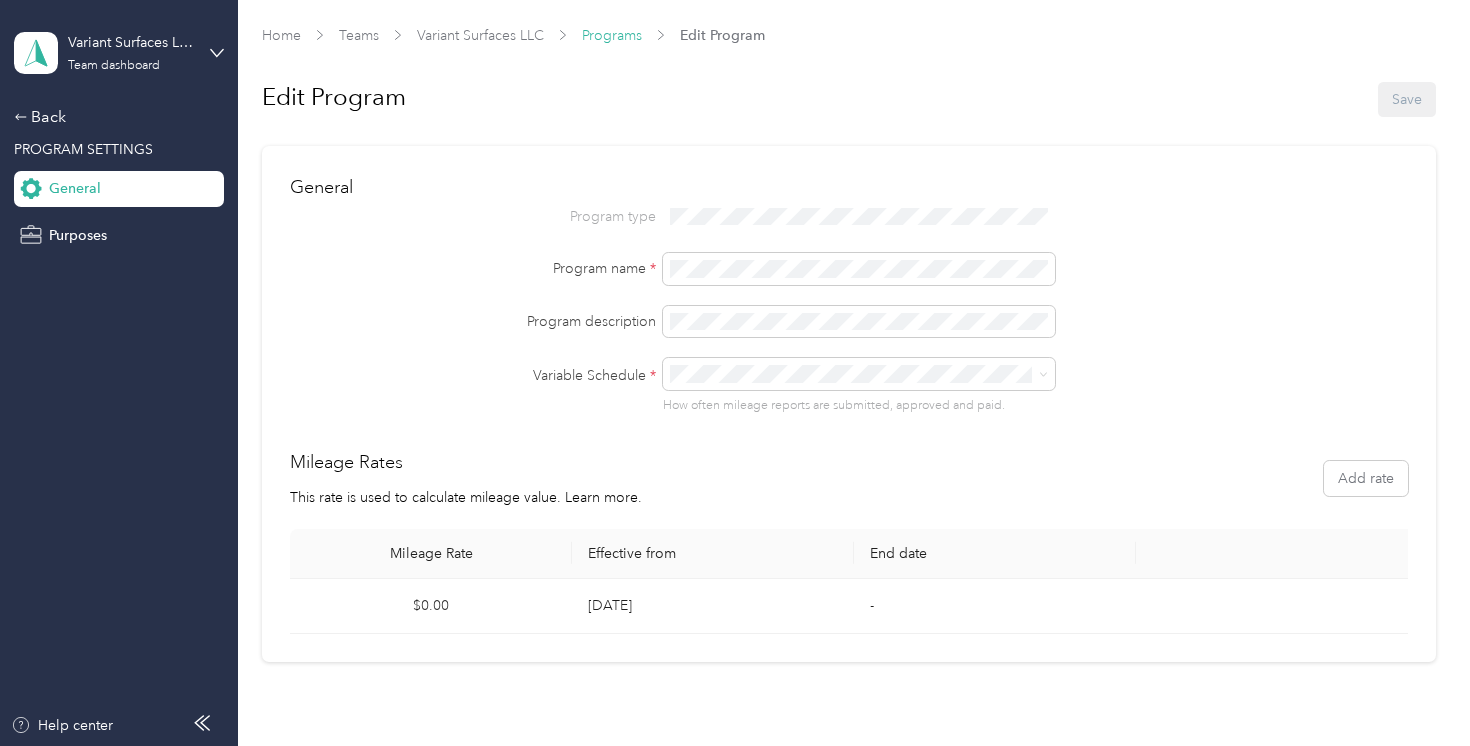 click on "Programs" at bounding box center (612, 35) 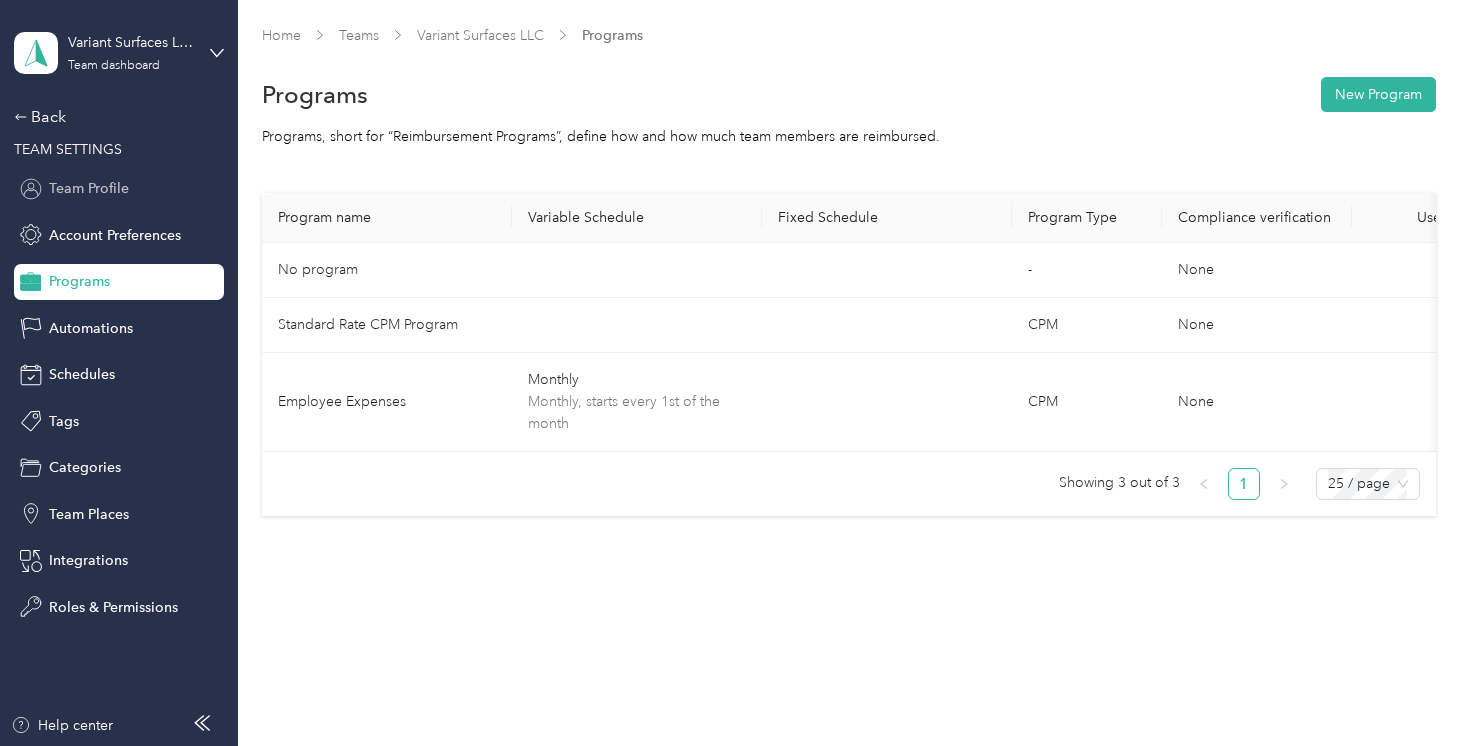 click on "Team Profile" at bounding box center [119, 189] 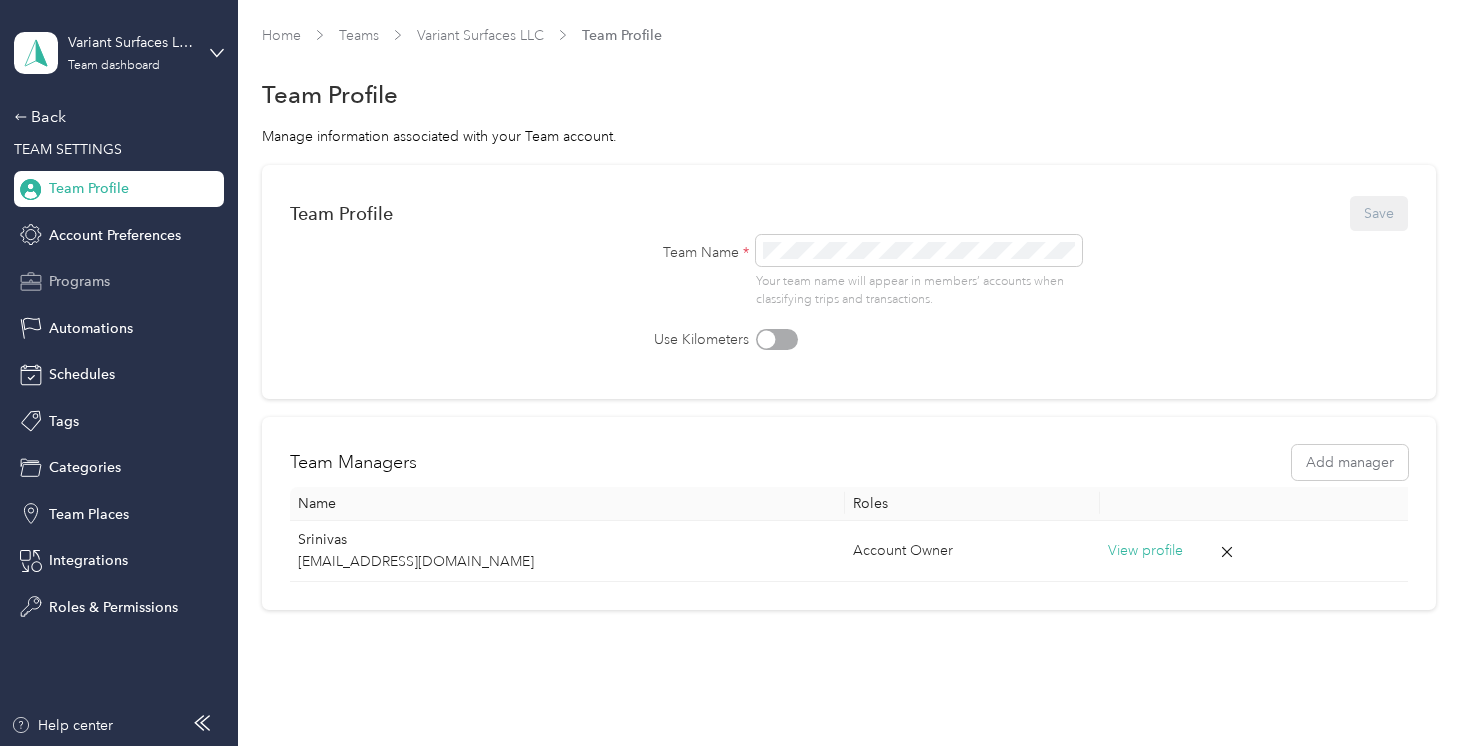 click on "Programs" at bounding box center [79, 281] 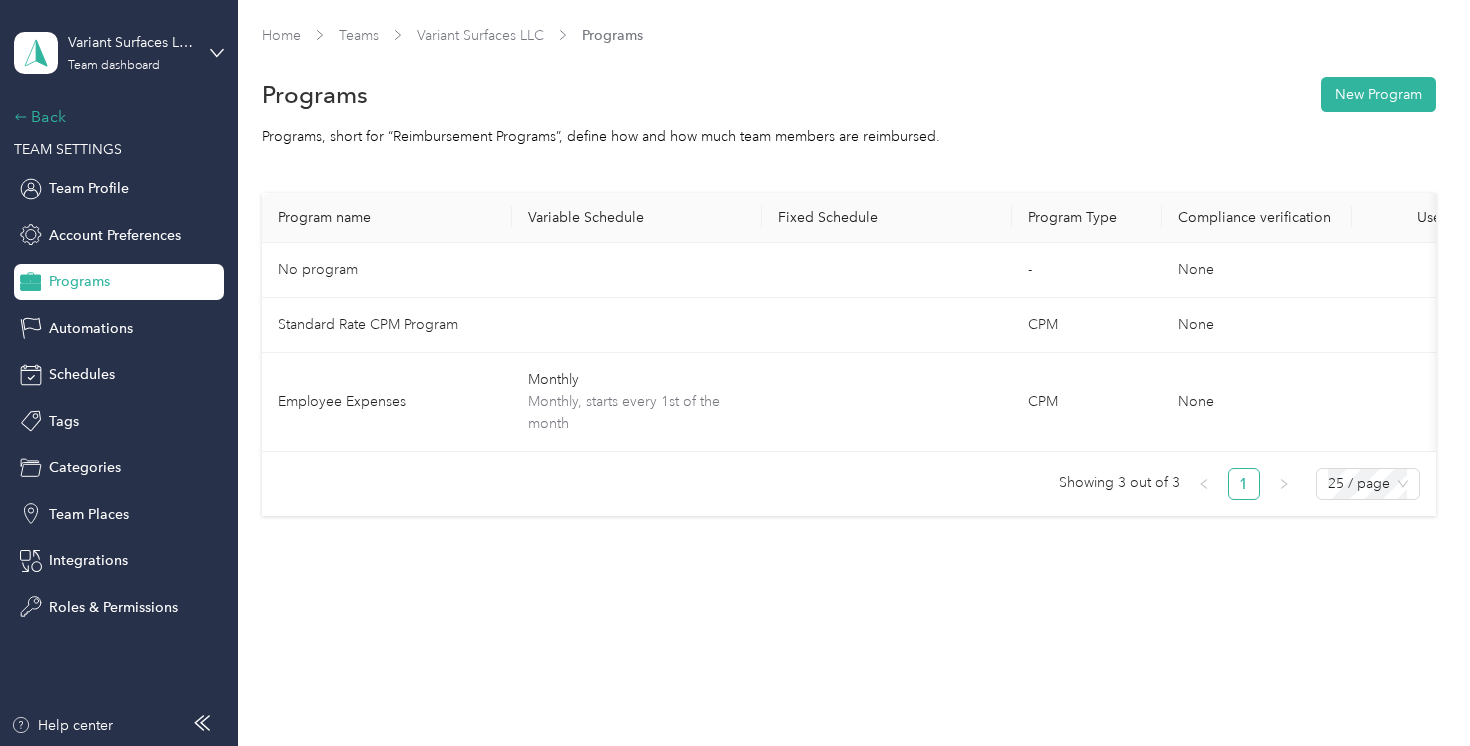 click on "Back" at bounding box center (114, 117) 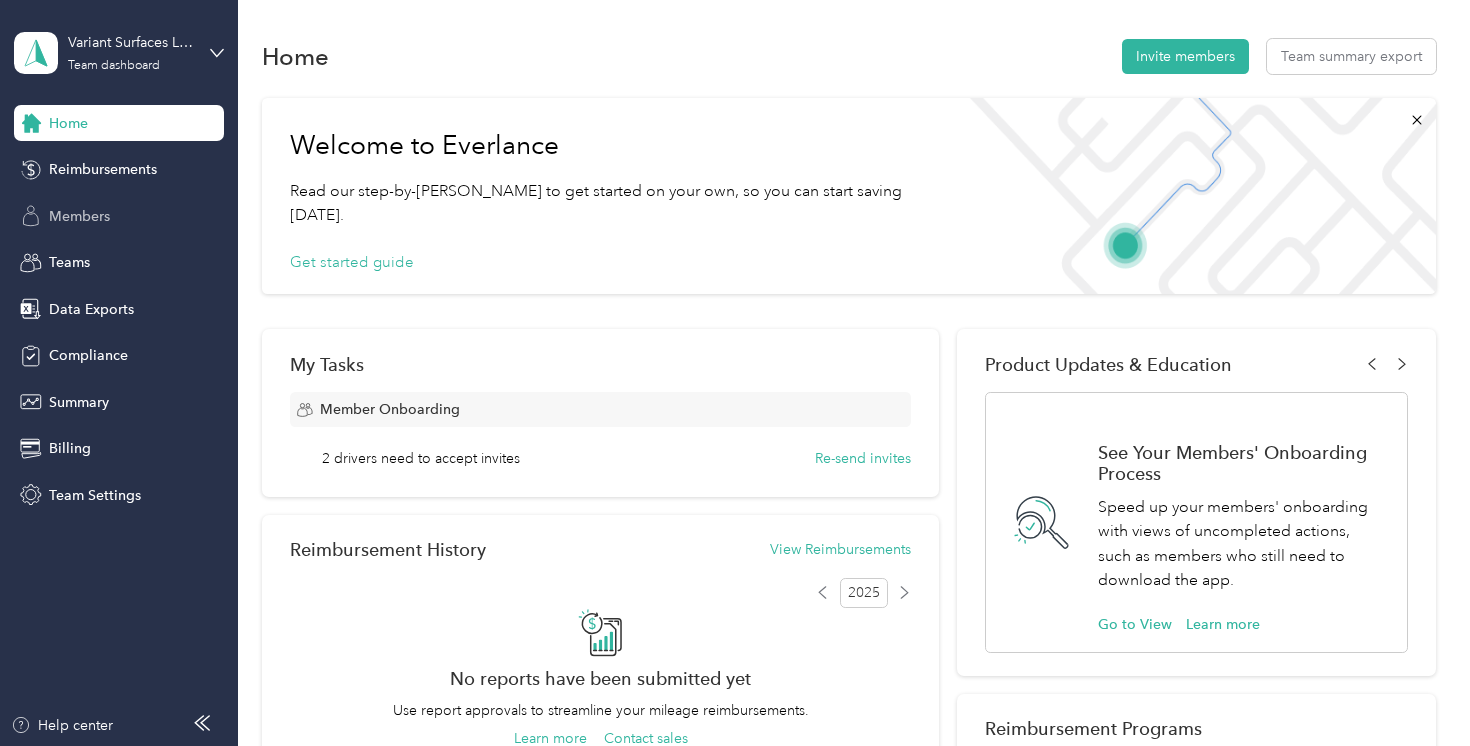 click on "Members" at bounding box center (79, 216) 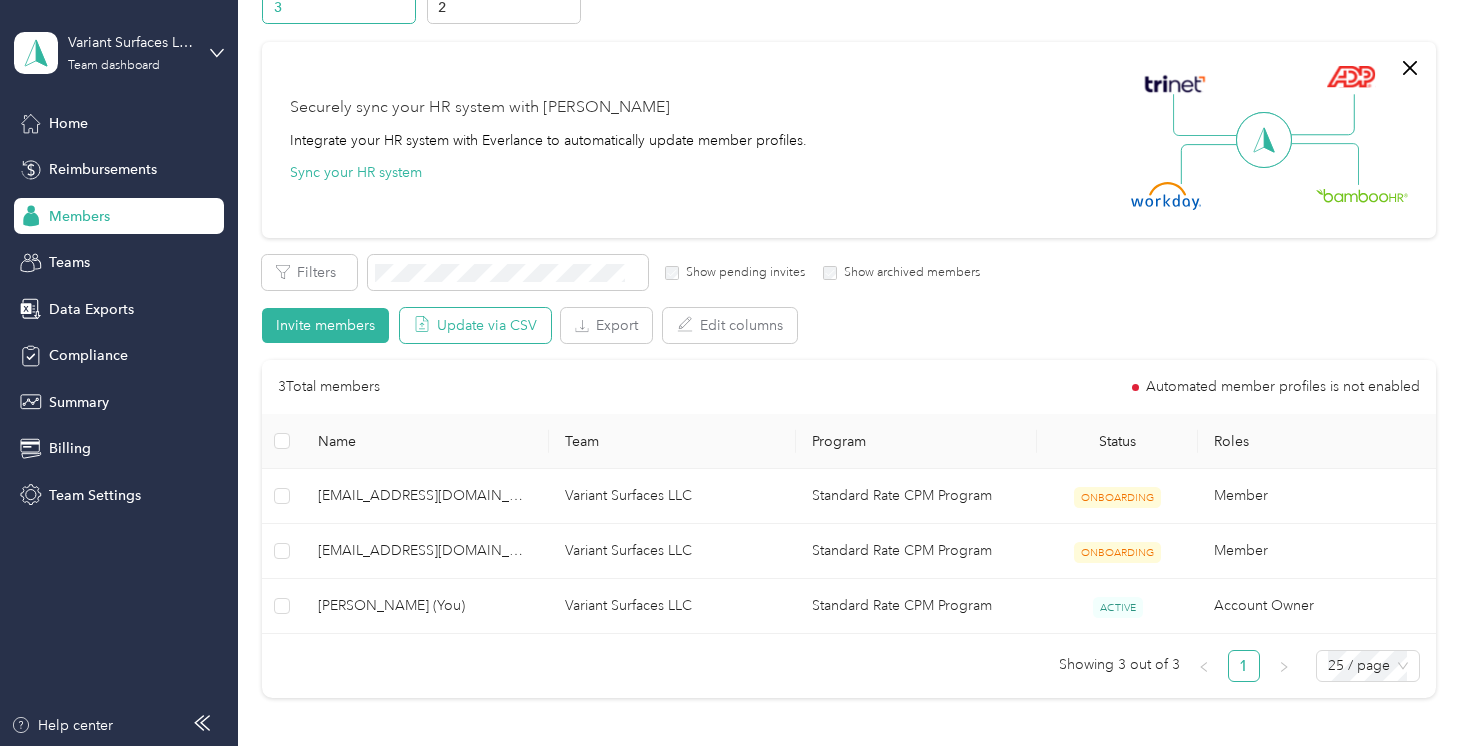 scroll, scrollTop: 117, scrollLeft: 0, axis: vertical 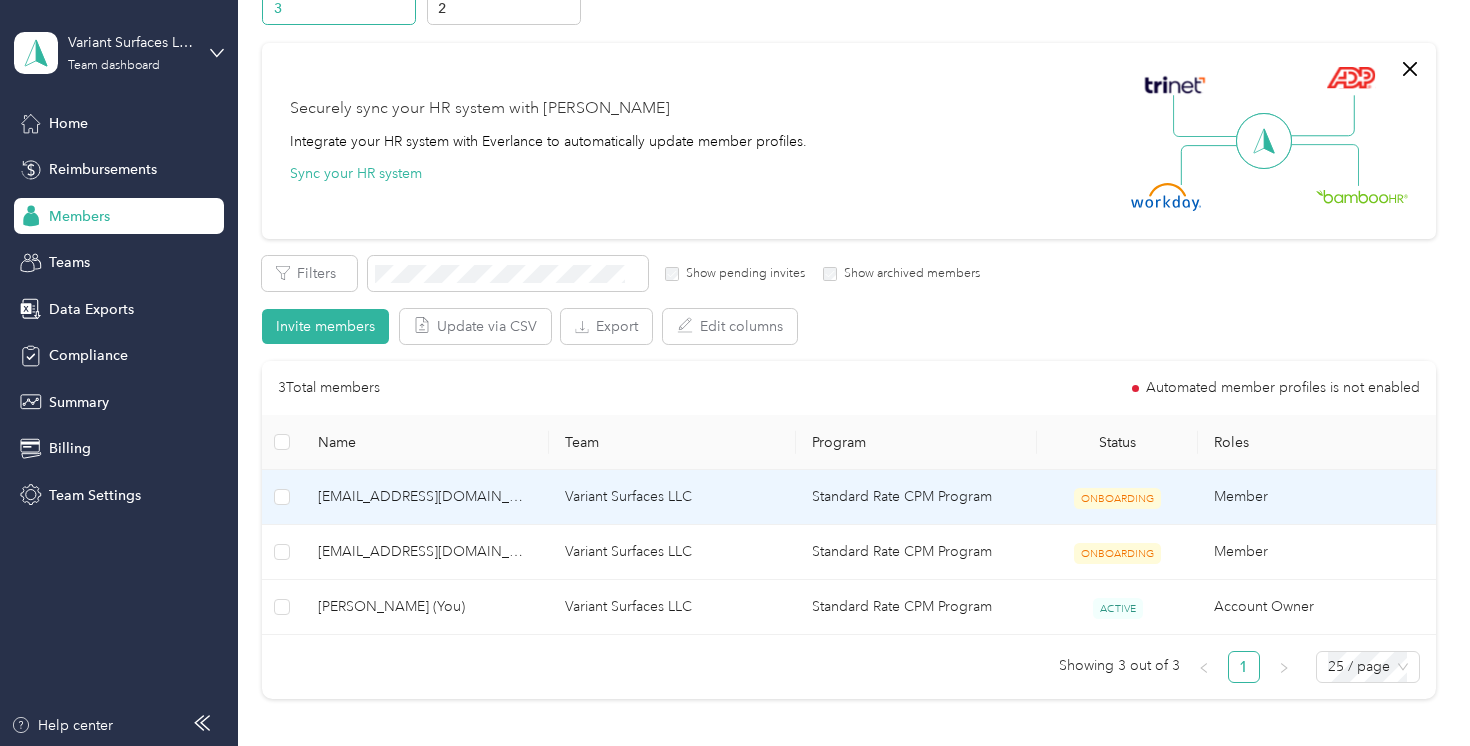 click on "Standard Rate CPM Program" at bounding box center [916, 497] 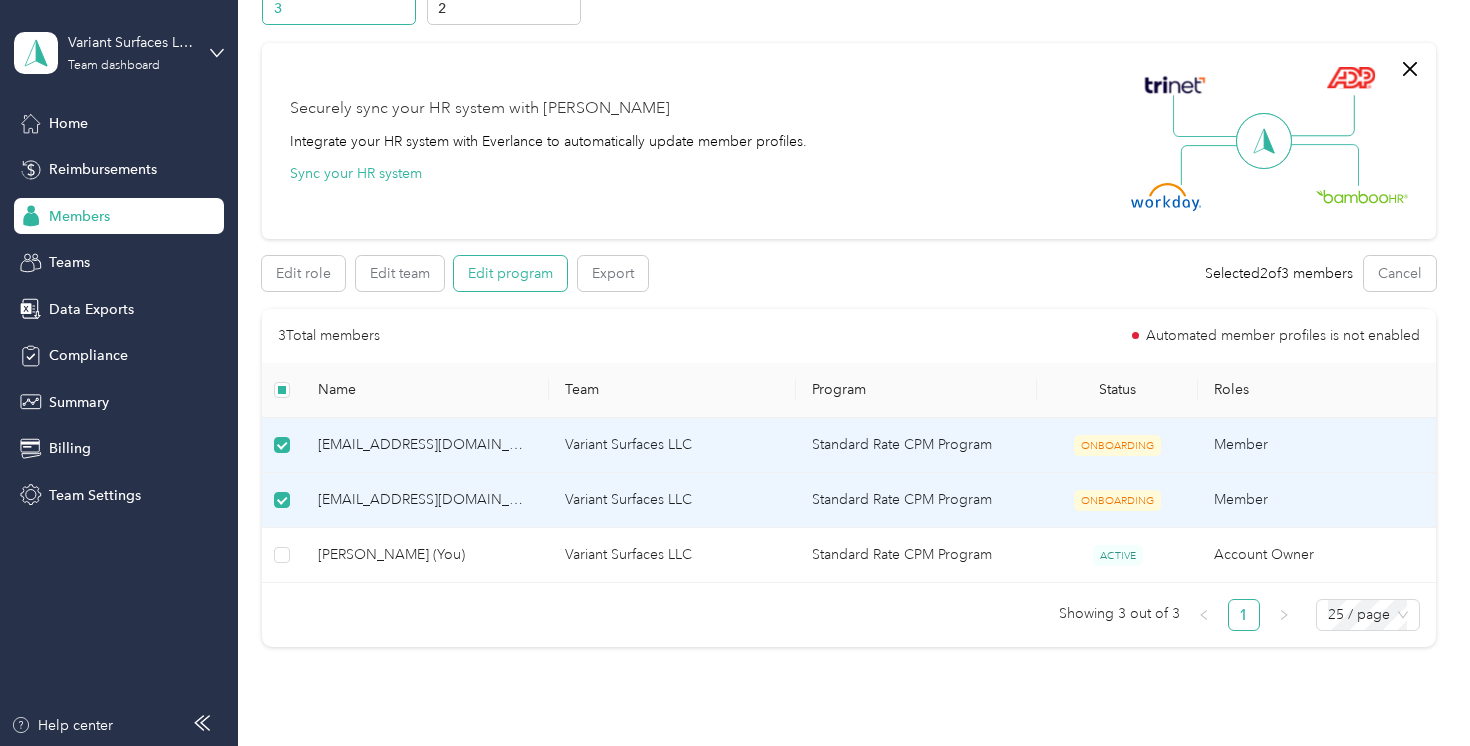 click on "Edit program" at bounding box center (510, 273) 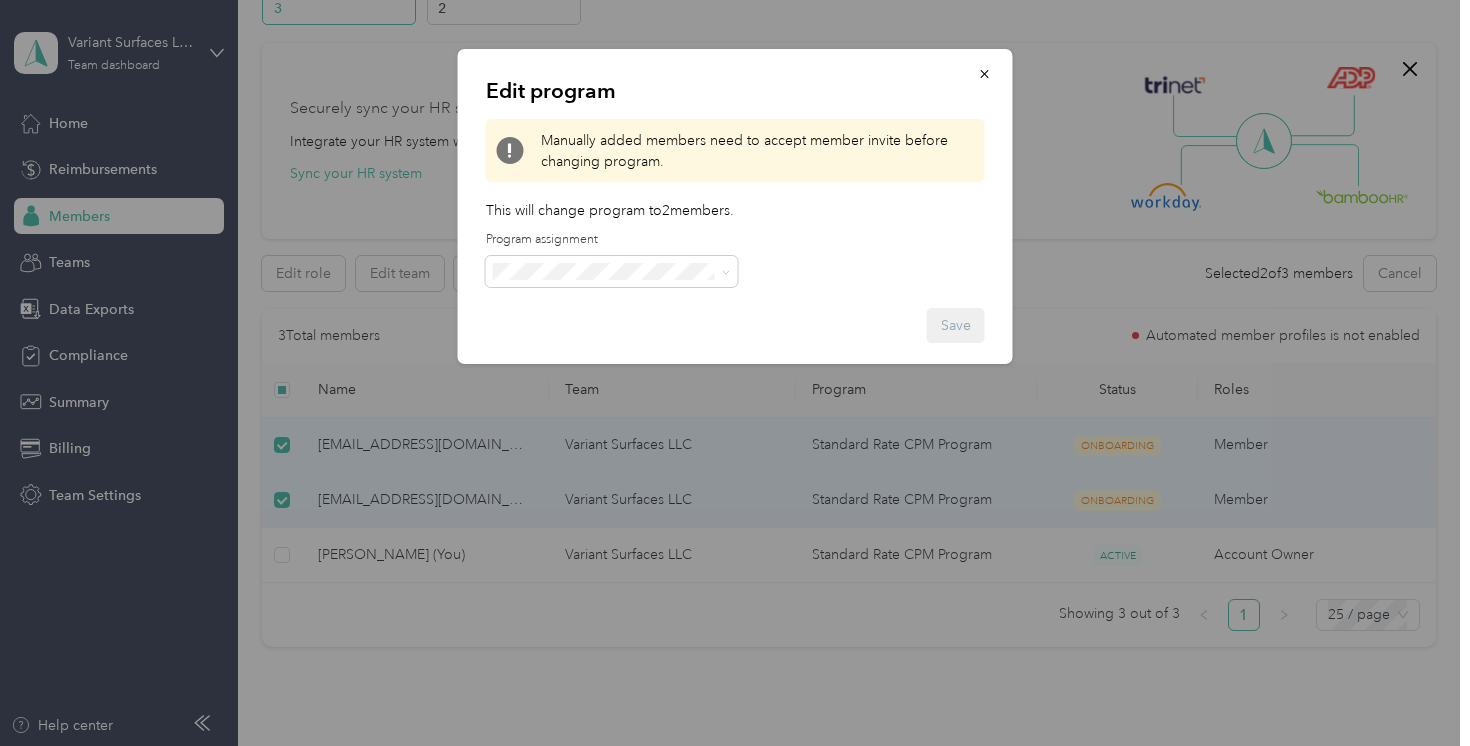 click on "Employee Expenses (CPM)" at bounding box center [585, 373] 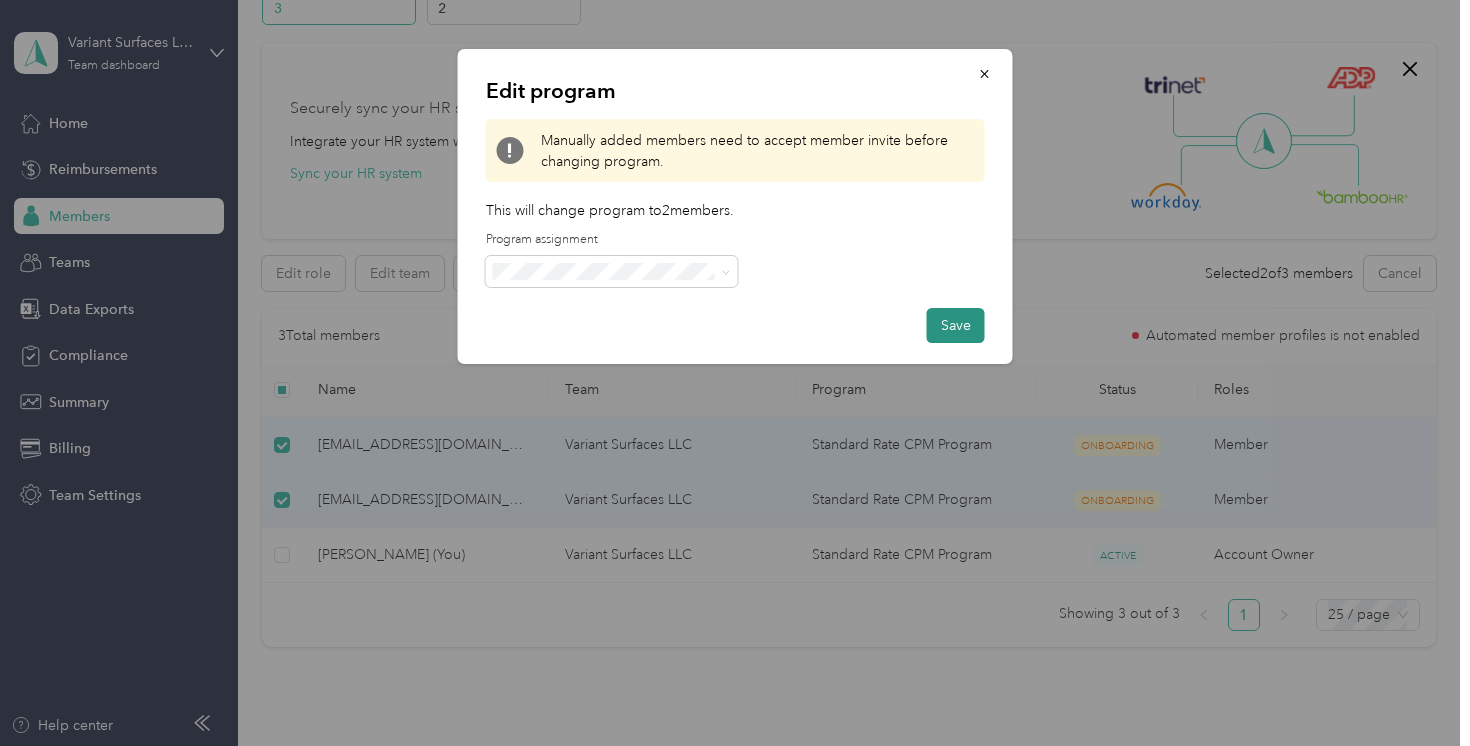 click on "Save" at bounding box center [956, 325] 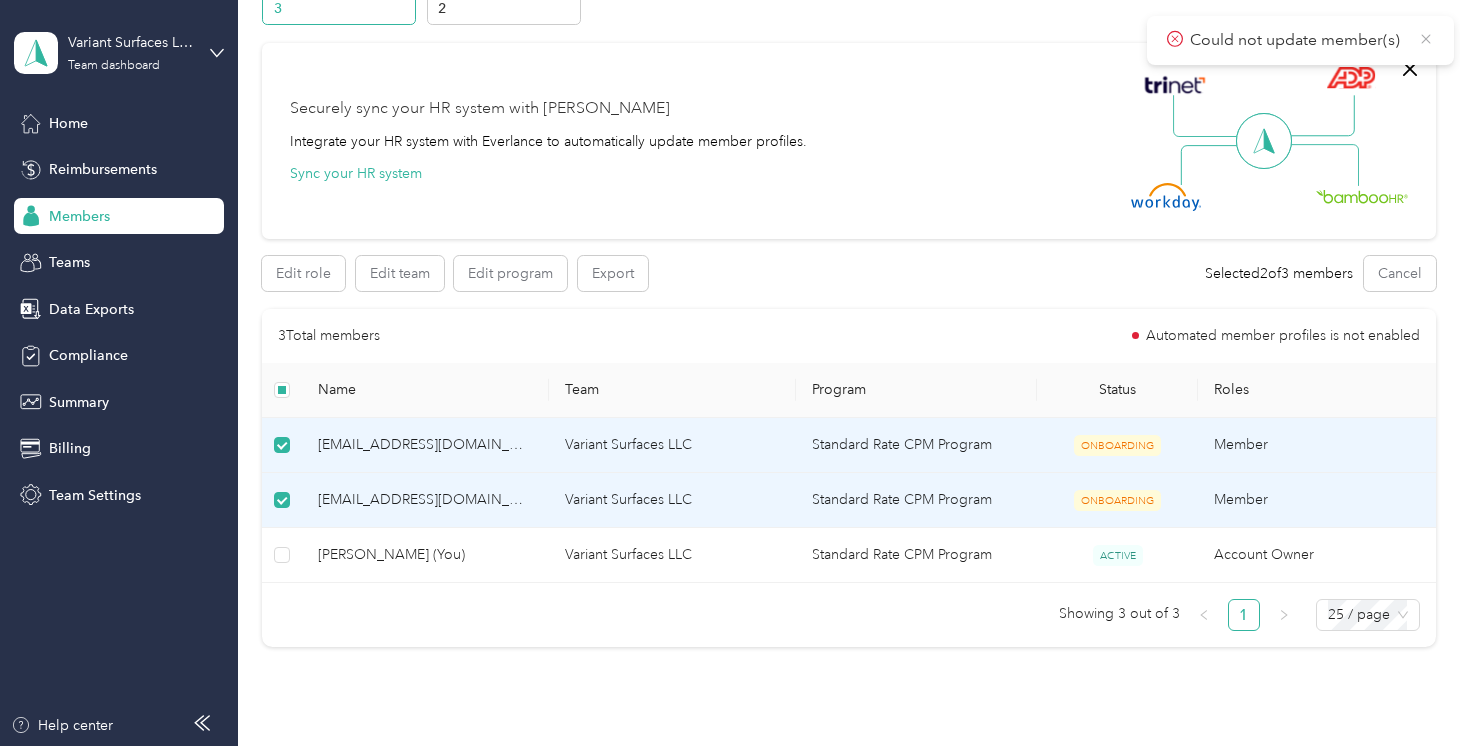 click 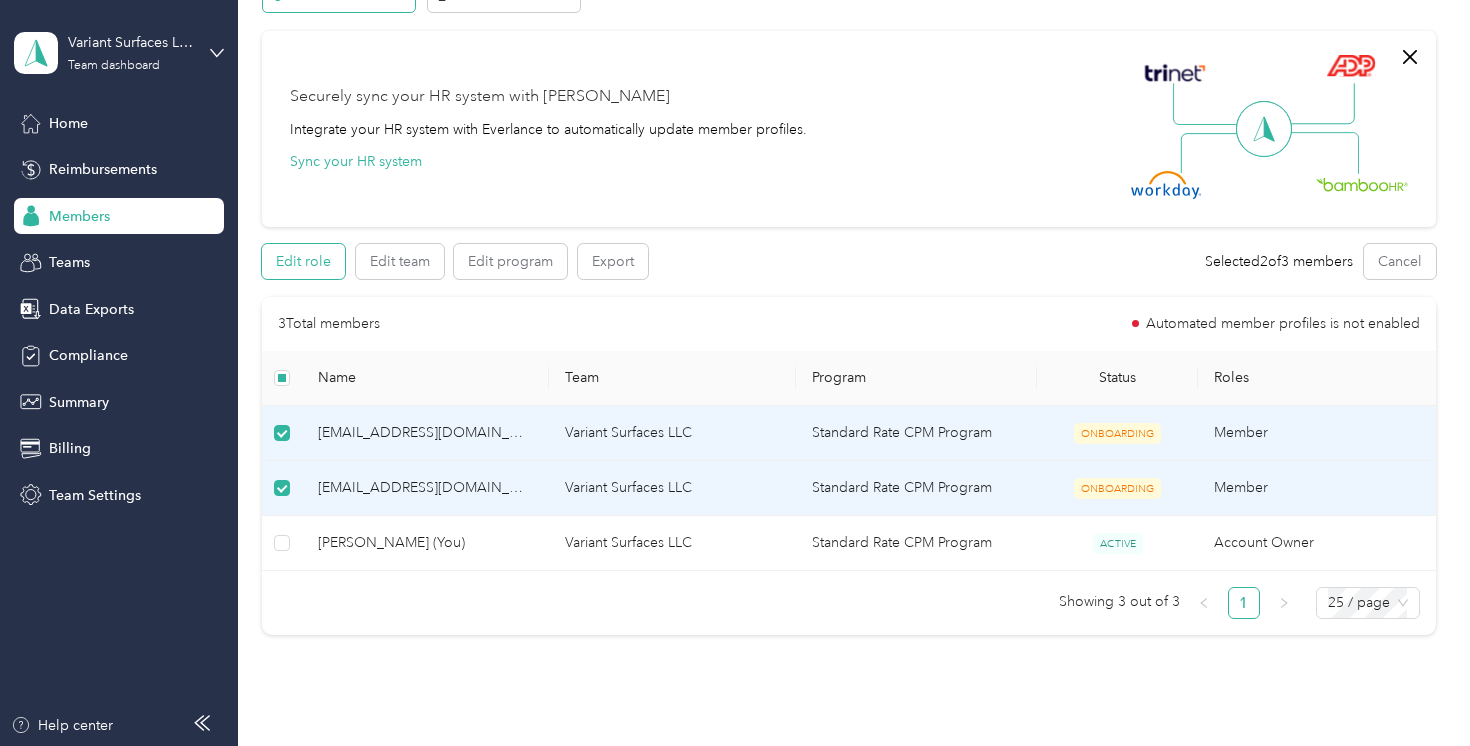 scroll, scrollTop: 131, scrollLeft: 0, axis: vertical 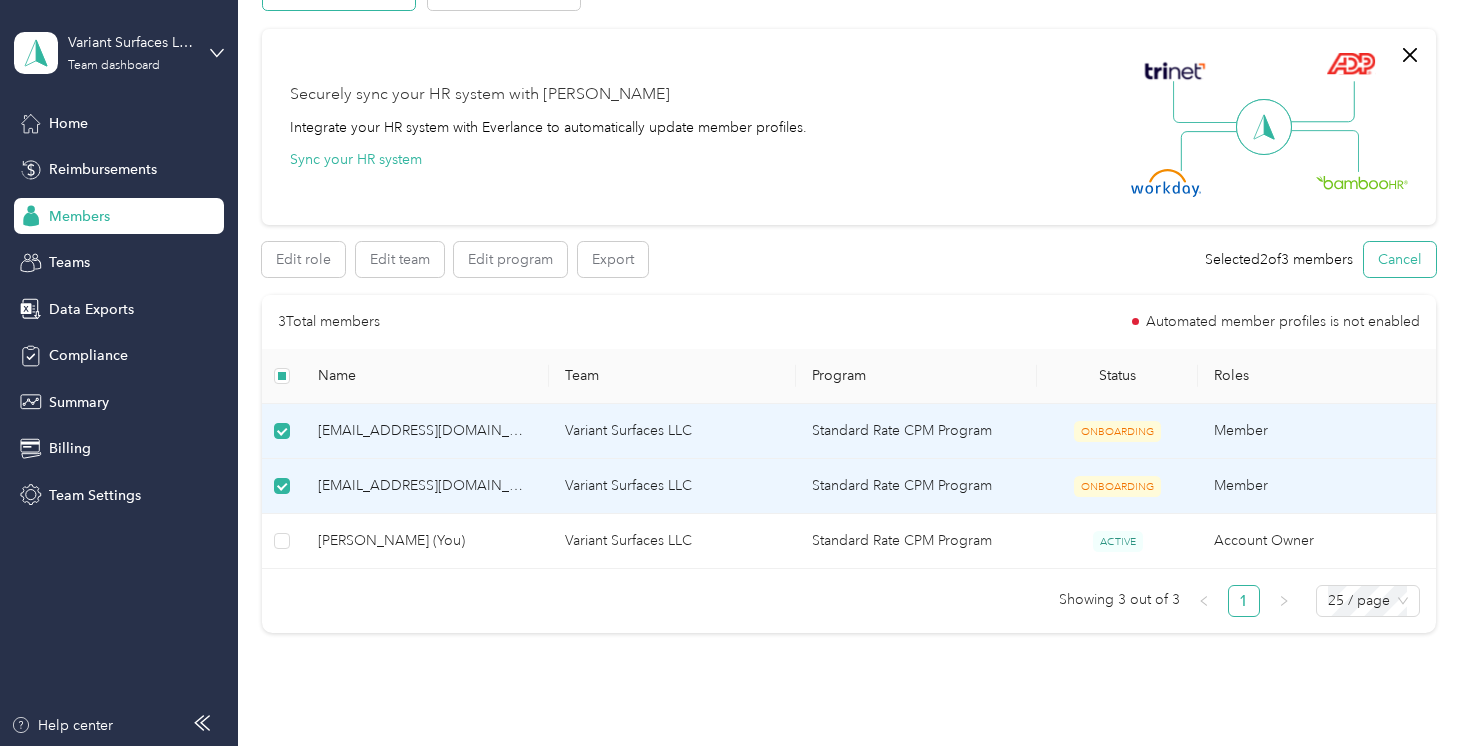 click on "Cancel" at bounding box center (1400, 259) 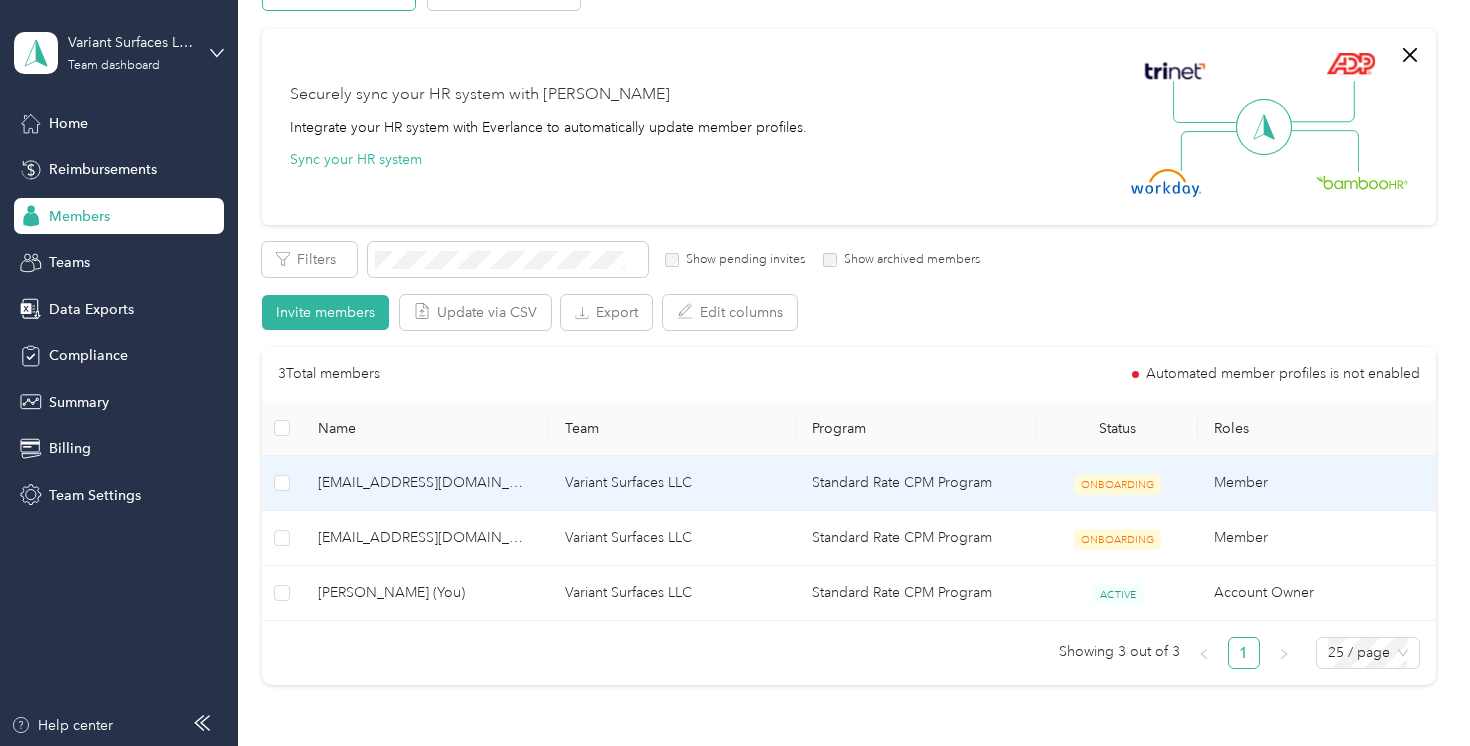 click on "[EMAIL_ADDRESS][DOMAIN_NAME]" at bounding box center (425, 483) 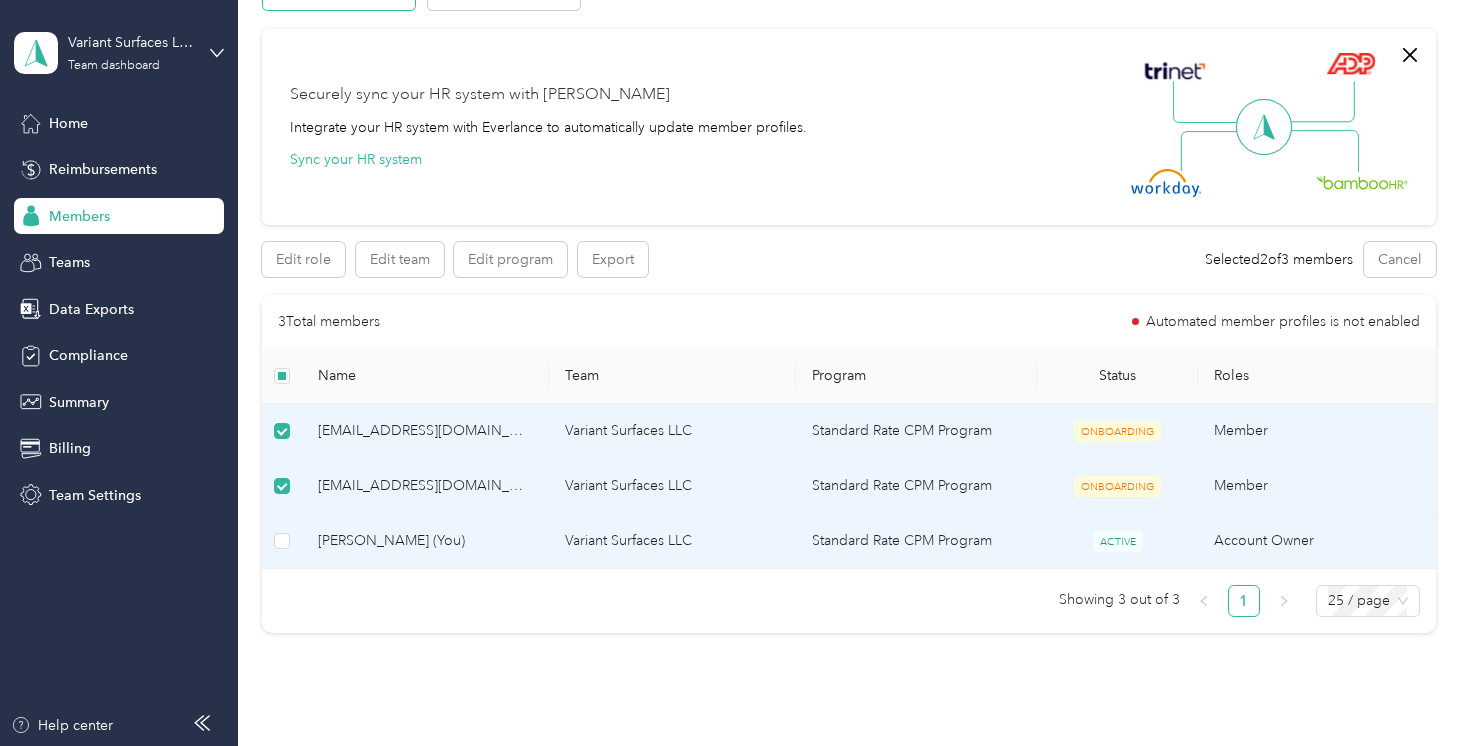 scroll, scrollTop: 0, scrollLeft: 0, axis: both 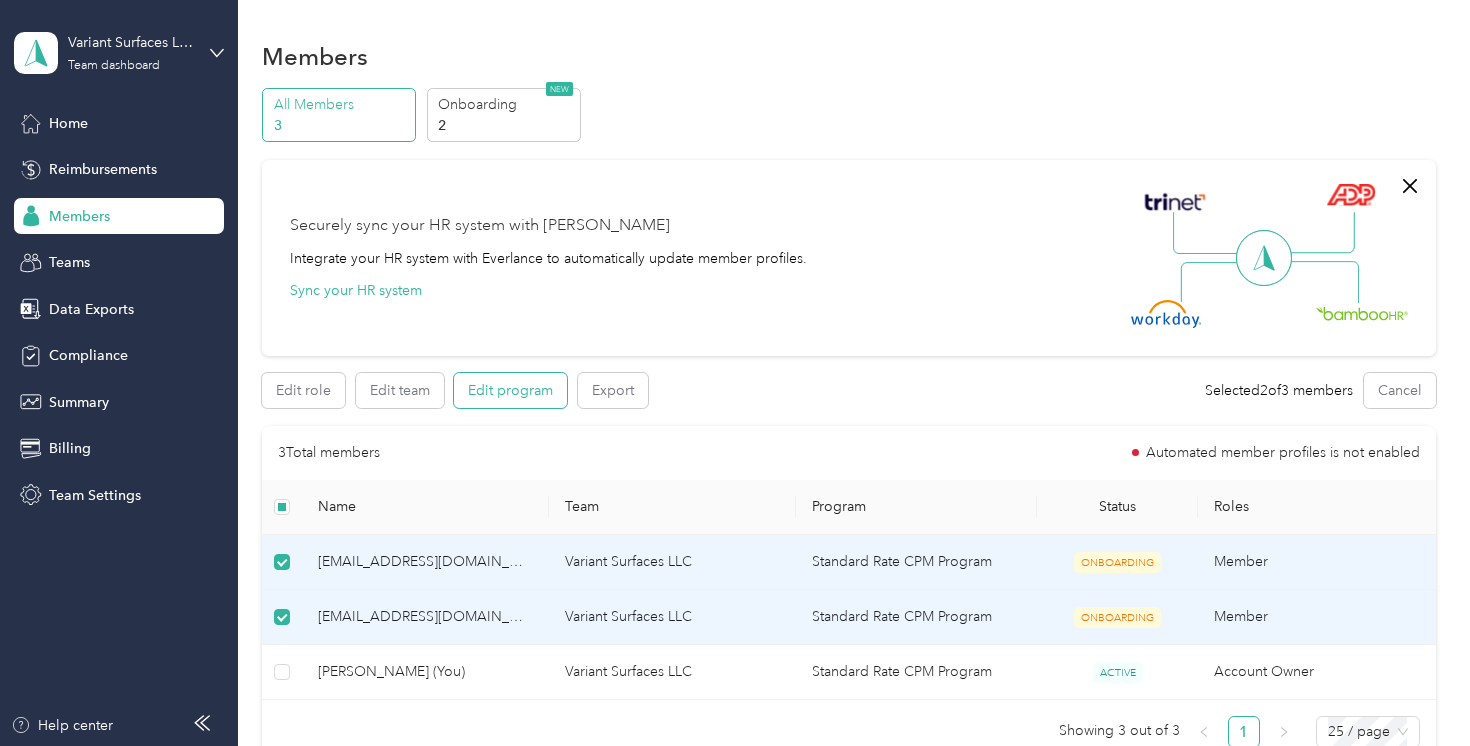 click on "Edit program" at bounding box center (510, 390) 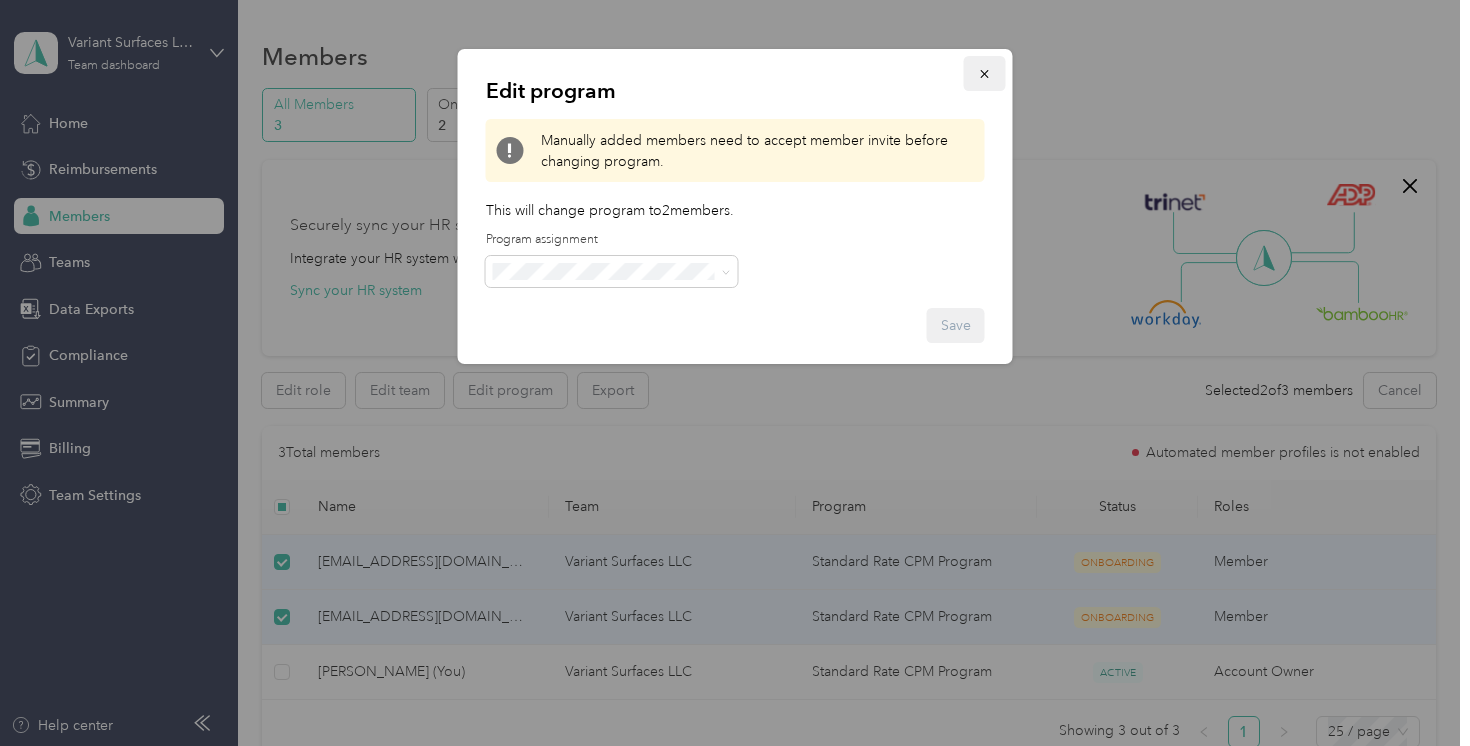 click at bounding box center [985, 73] 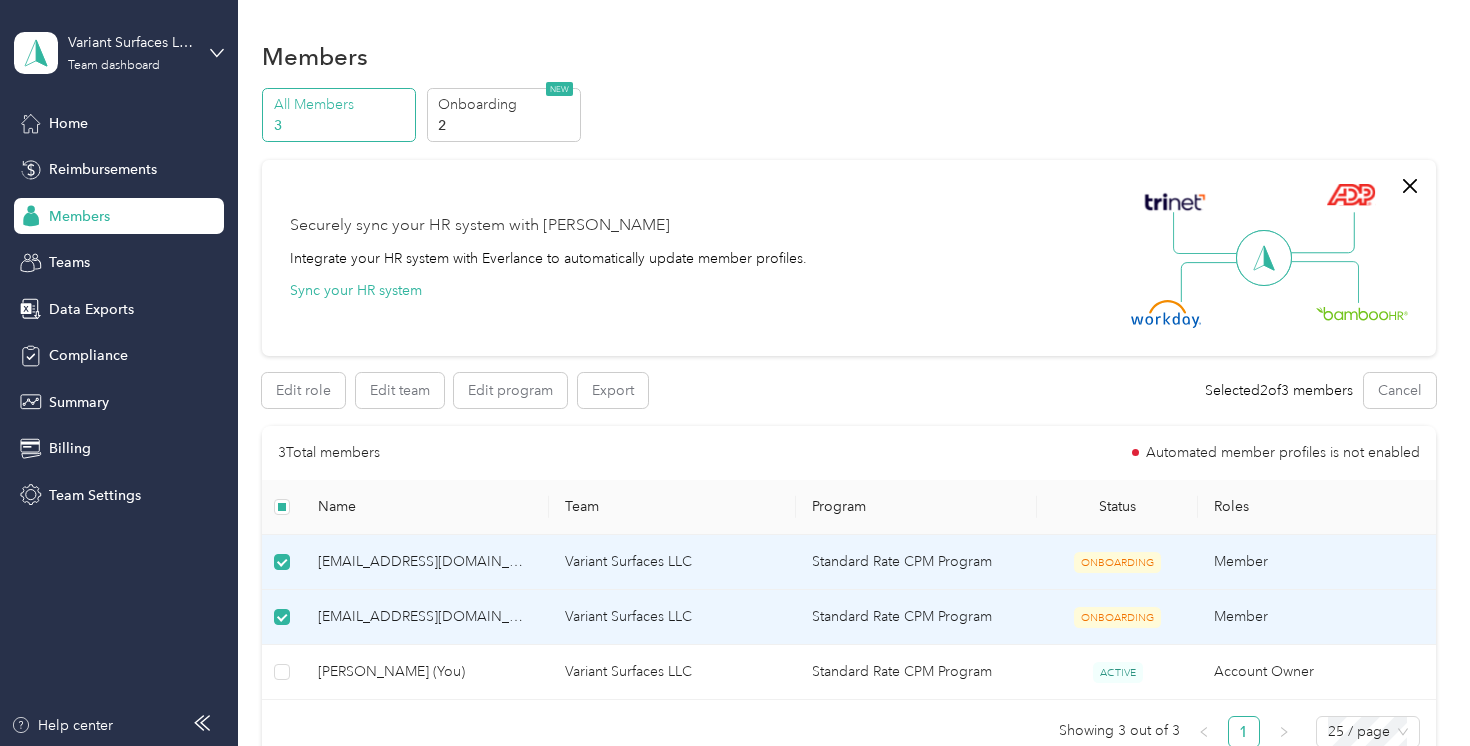 click on "Securely sync your HR system with Everlance Integrate your HR system with Everlance to automatically update member profiles. Sync your HR system" at bounding box center [848, 258] 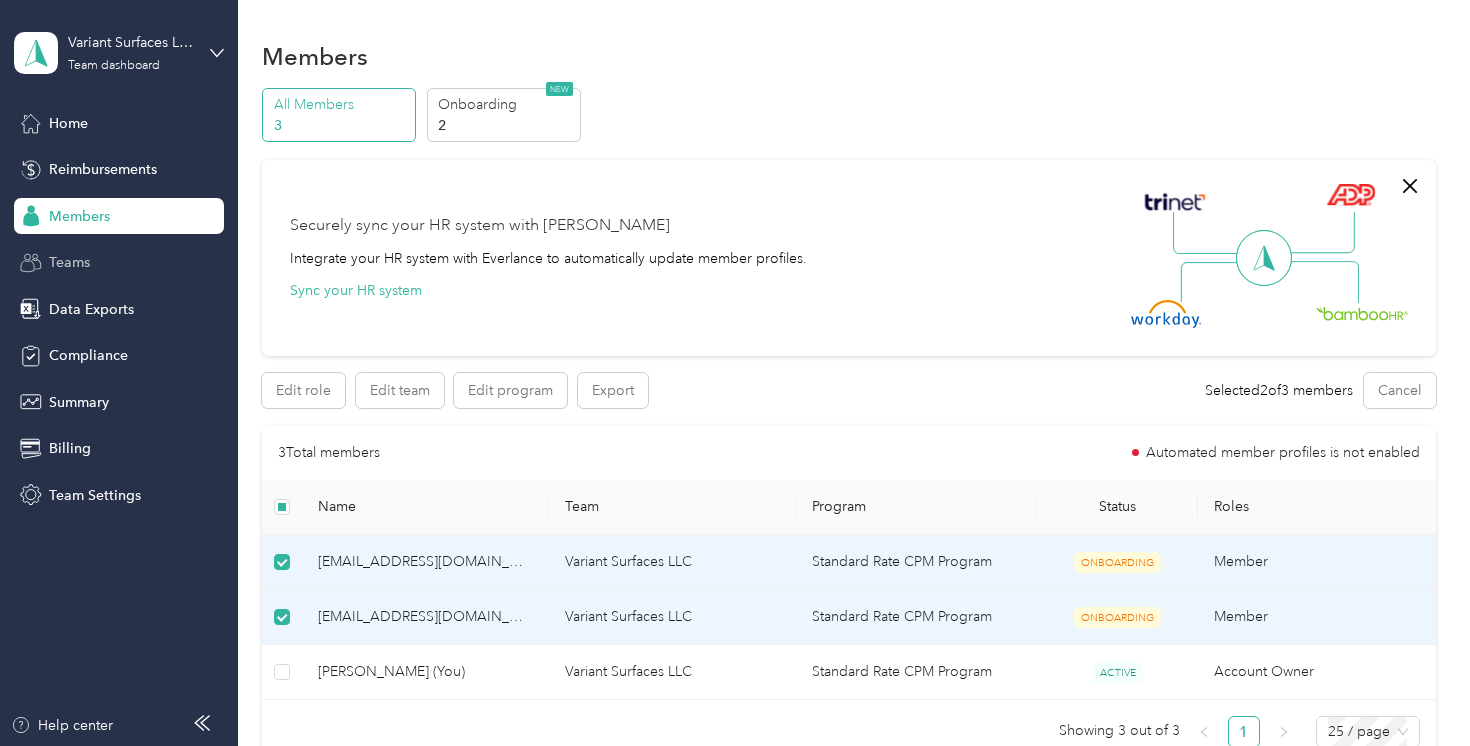click on "Teams" at bounding box center (69, 262) 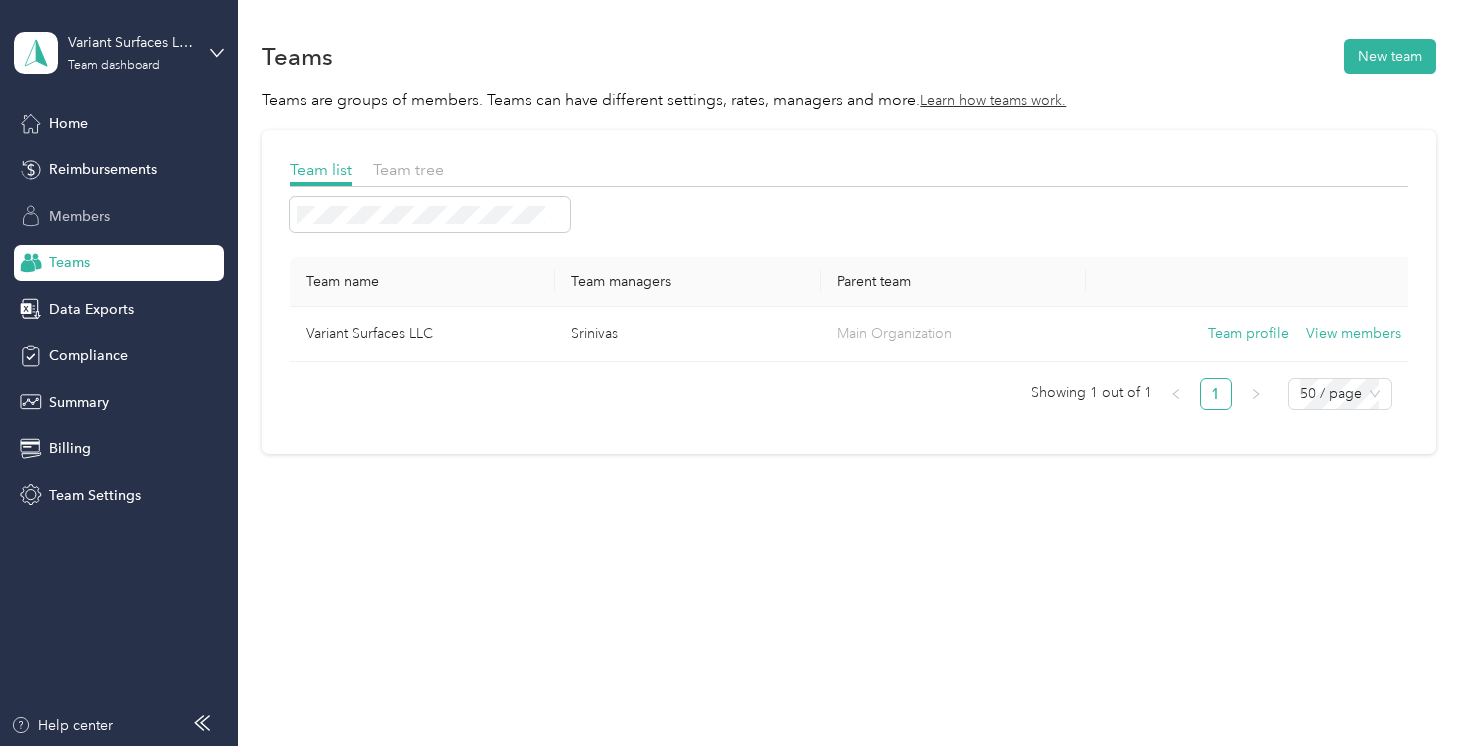 click on "Members" at bounding box center (119, 216) 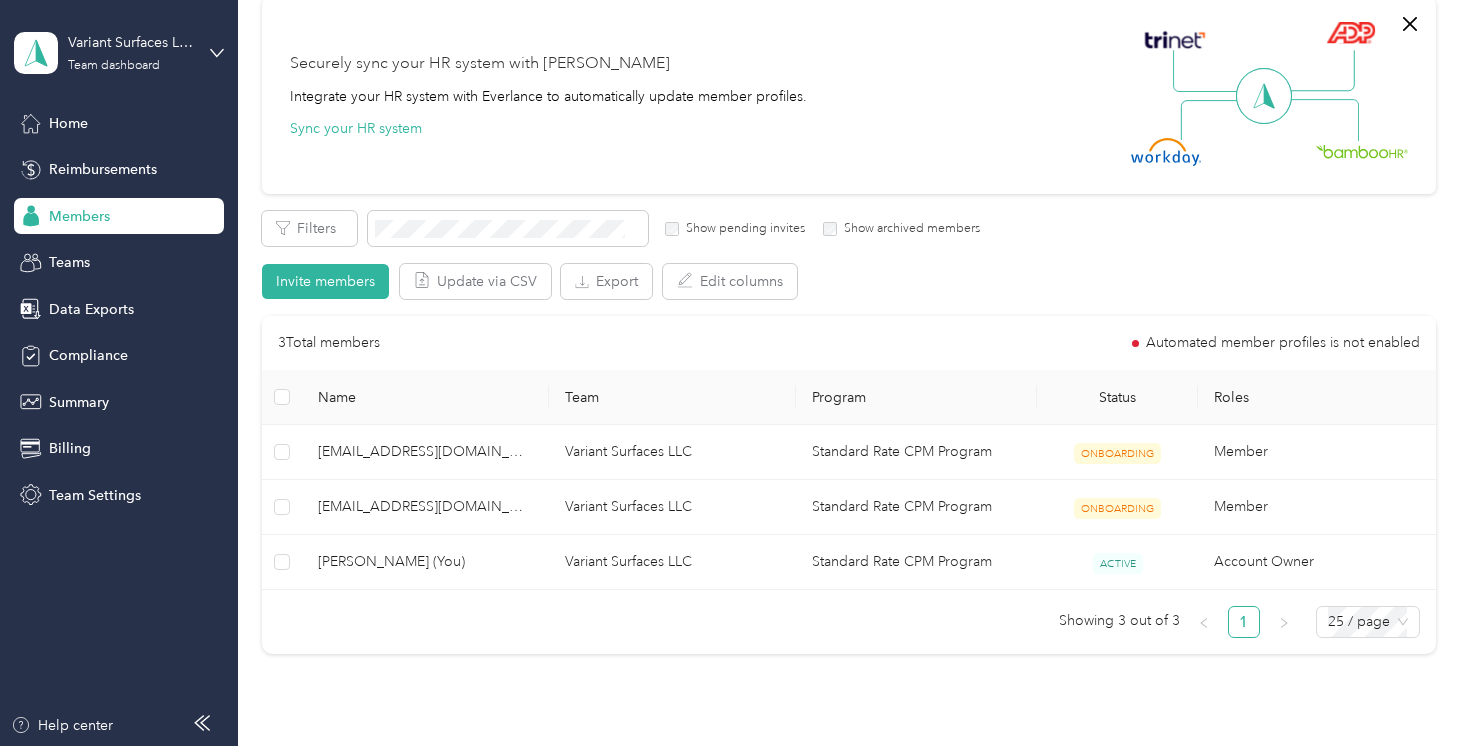 scroll, scrollTop: 165, scrollLeft: 0, axis: vertical 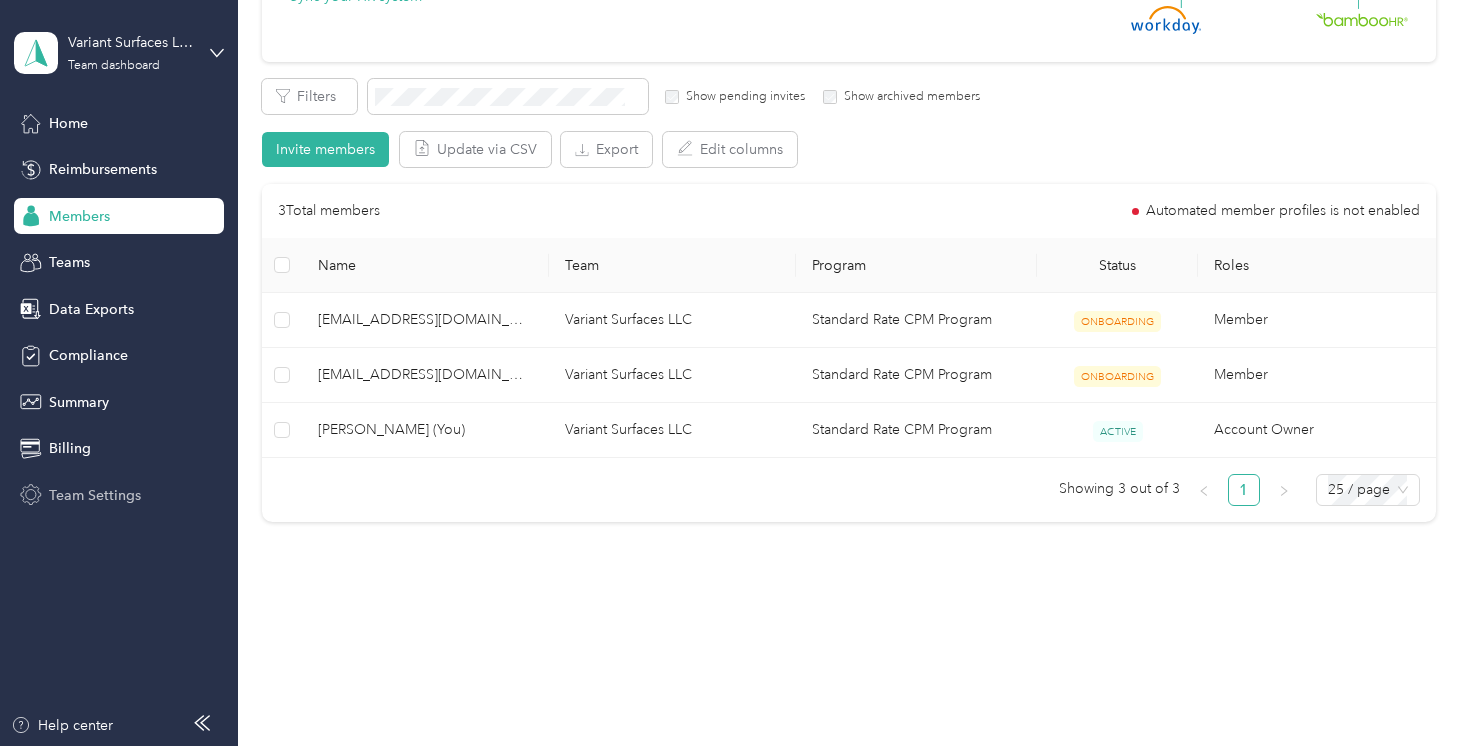 click 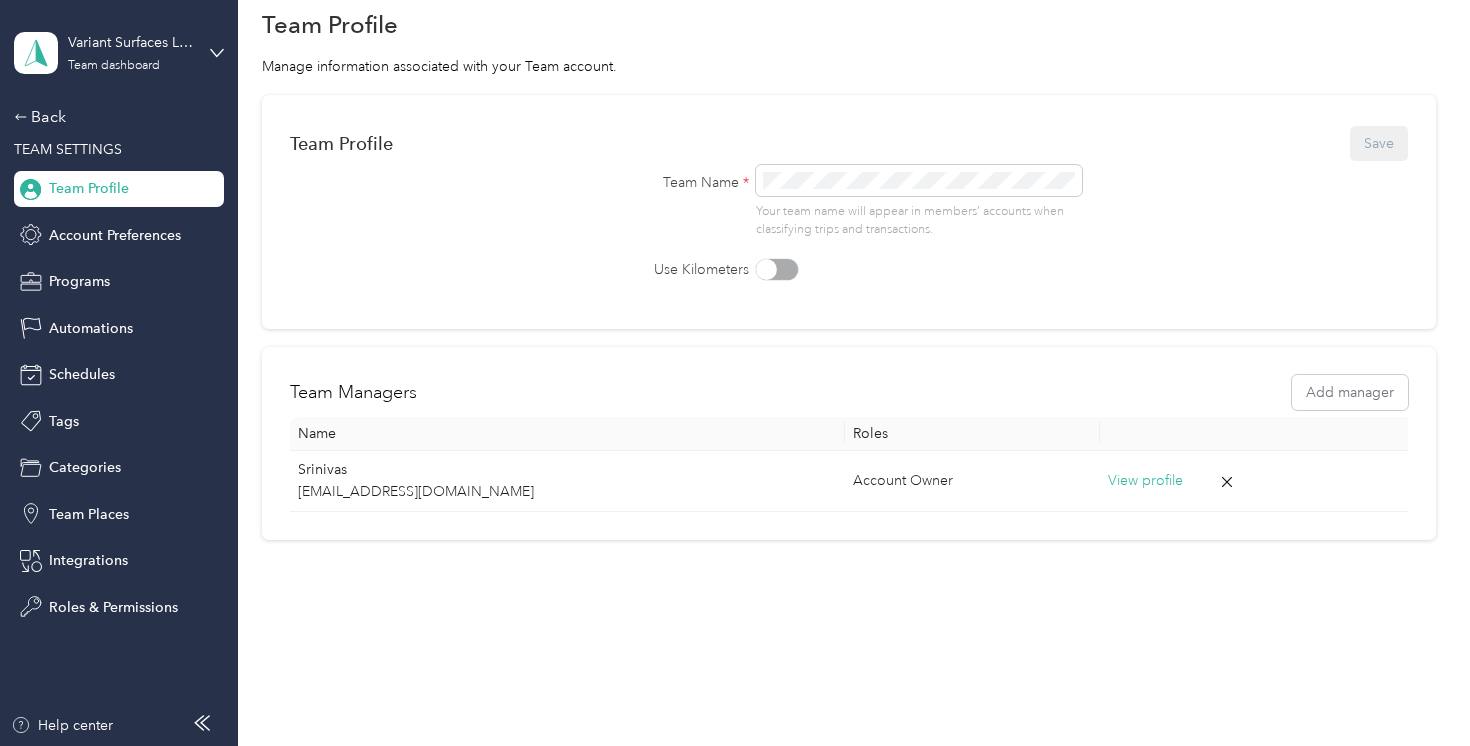 scroll, scrollTop: 69, scrollLeft: 0, axis: vertical 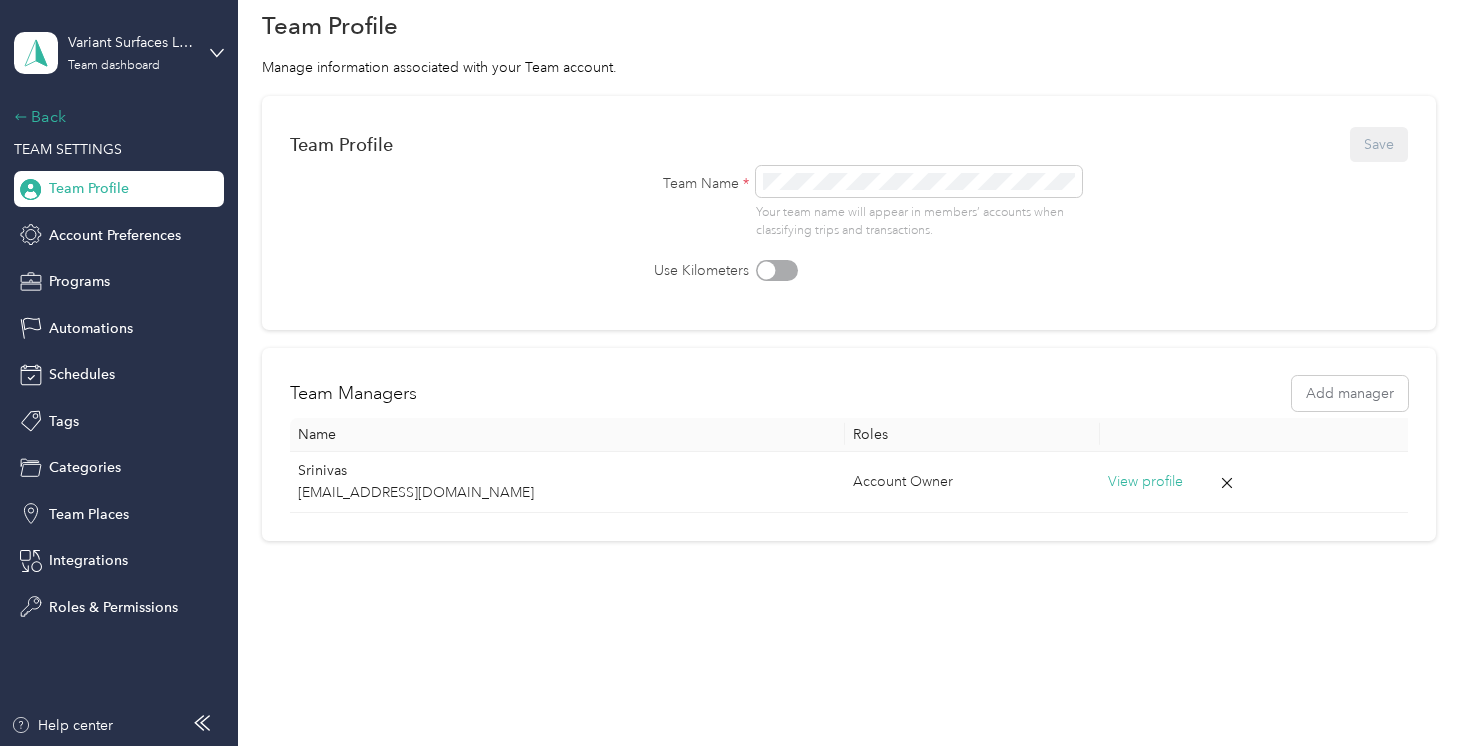 click on "Back" at bounding box center [114, 117] 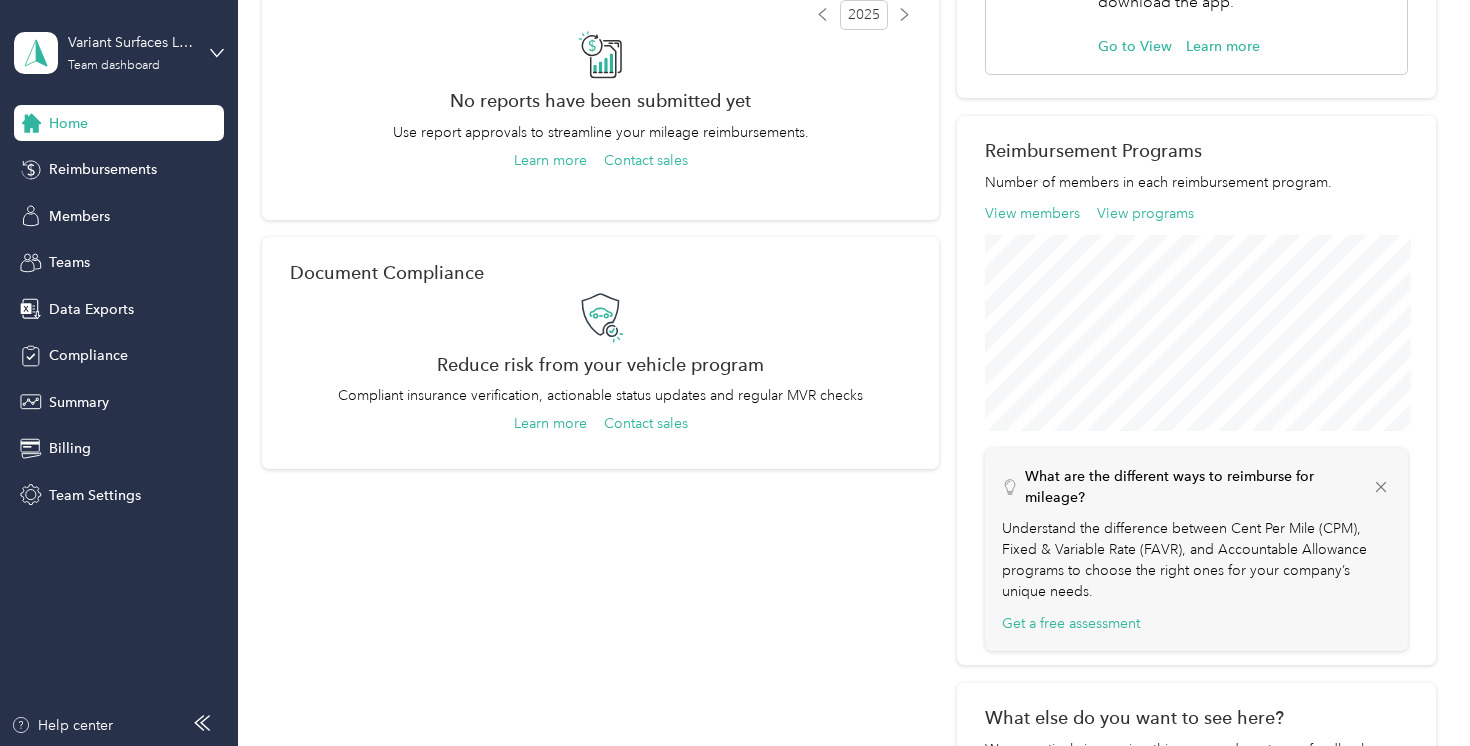 scroll, scrollTop: 0, scrollLeft: 0, axis: both 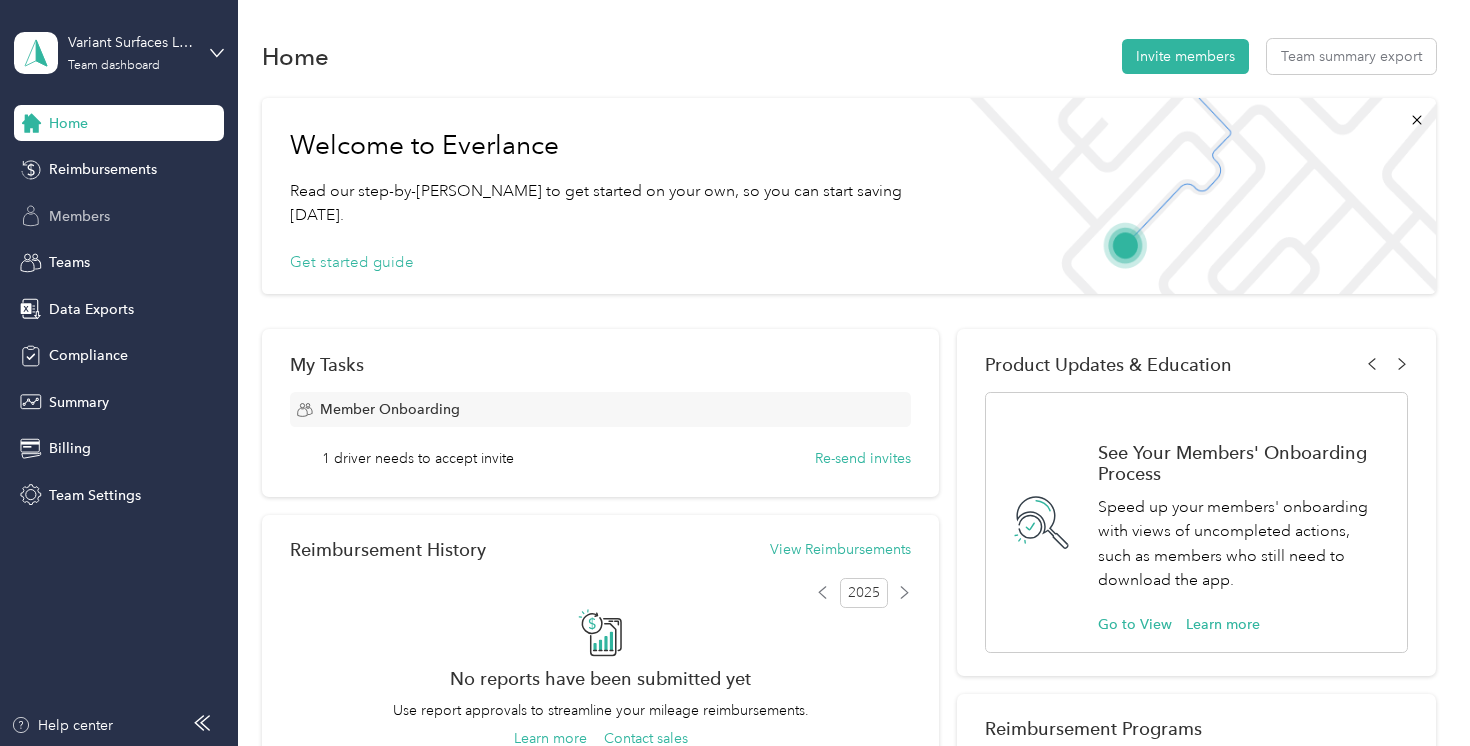 click on "Members" at bounding box center [79, 216] 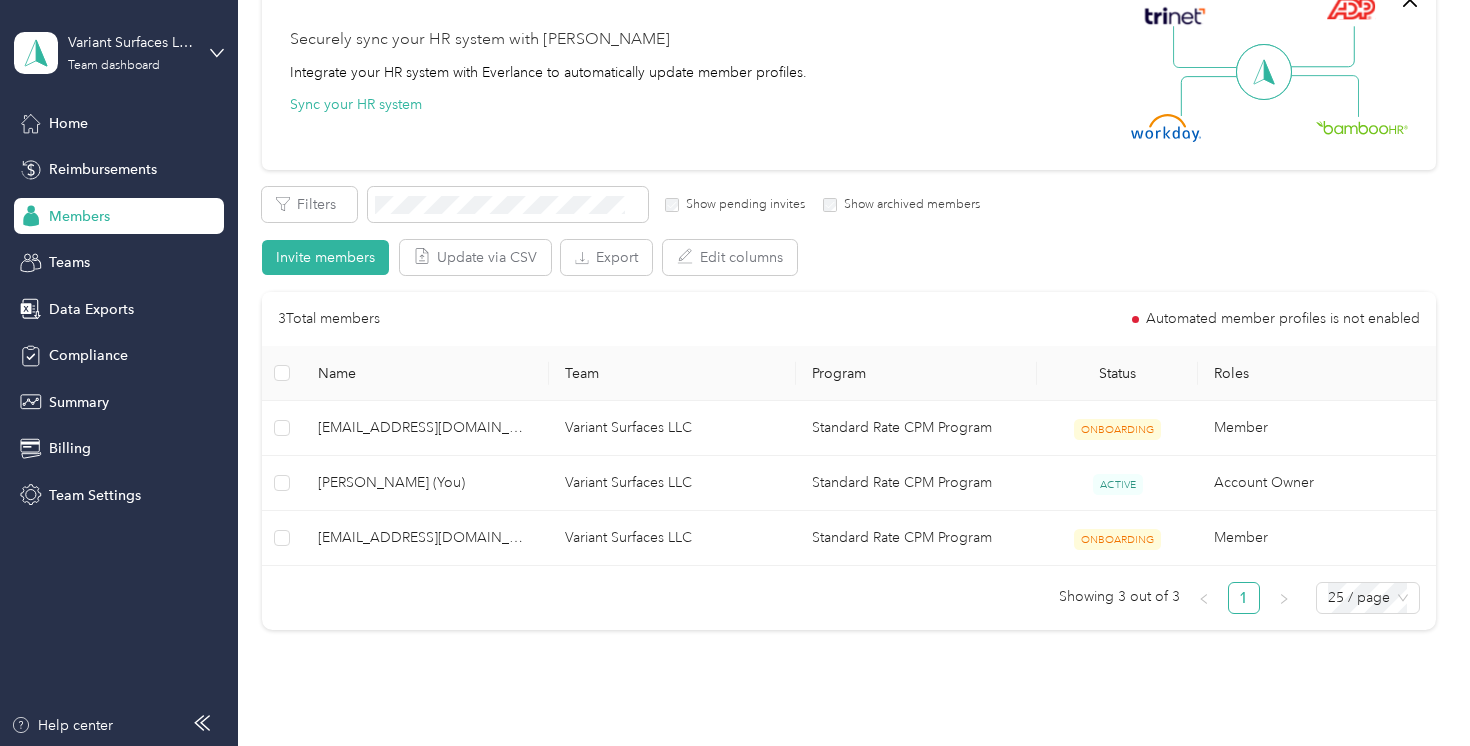scroll, scrollTop: 187, scrollLeft: 0, axis: vertical 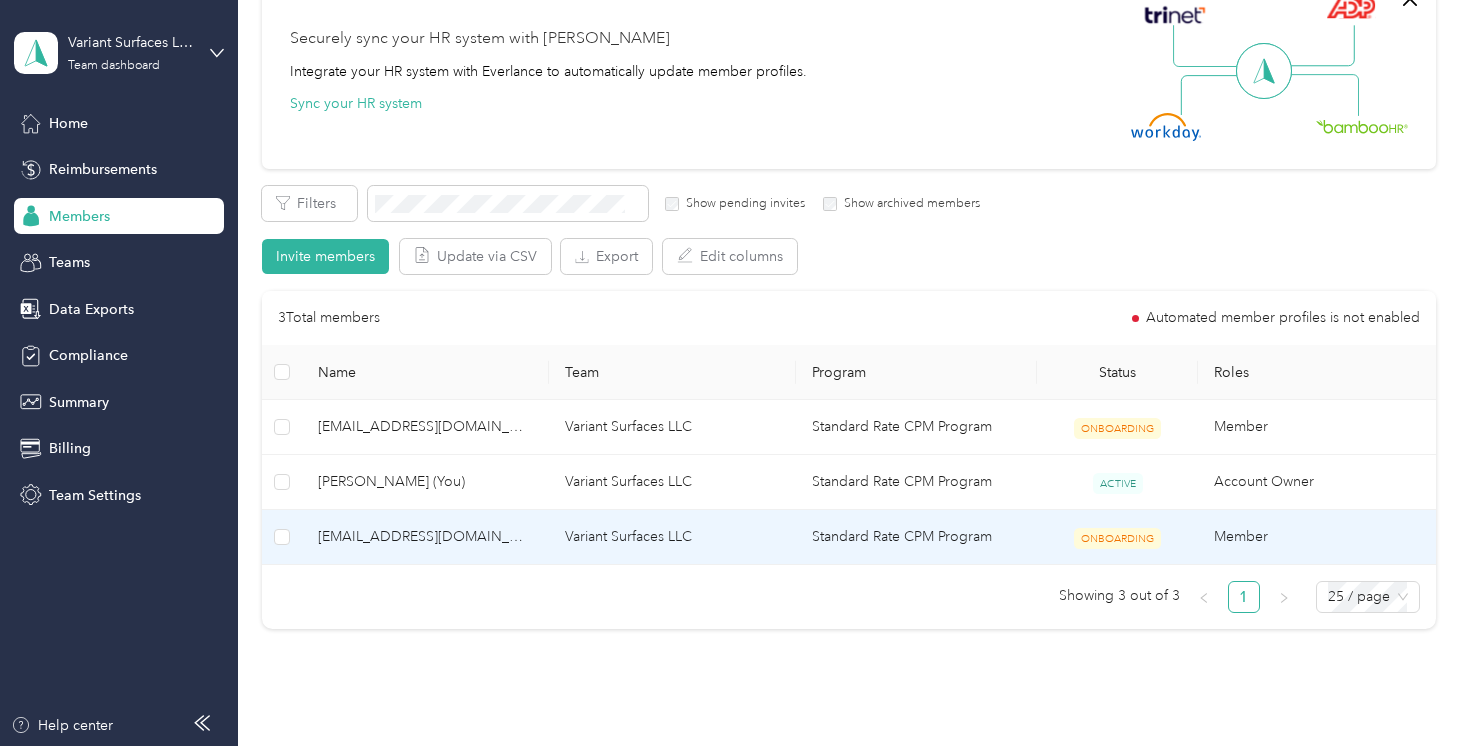 click on "[EMAIL_ADDRESS][DOMAIN_NAME]" at bounding box center [425, 537] 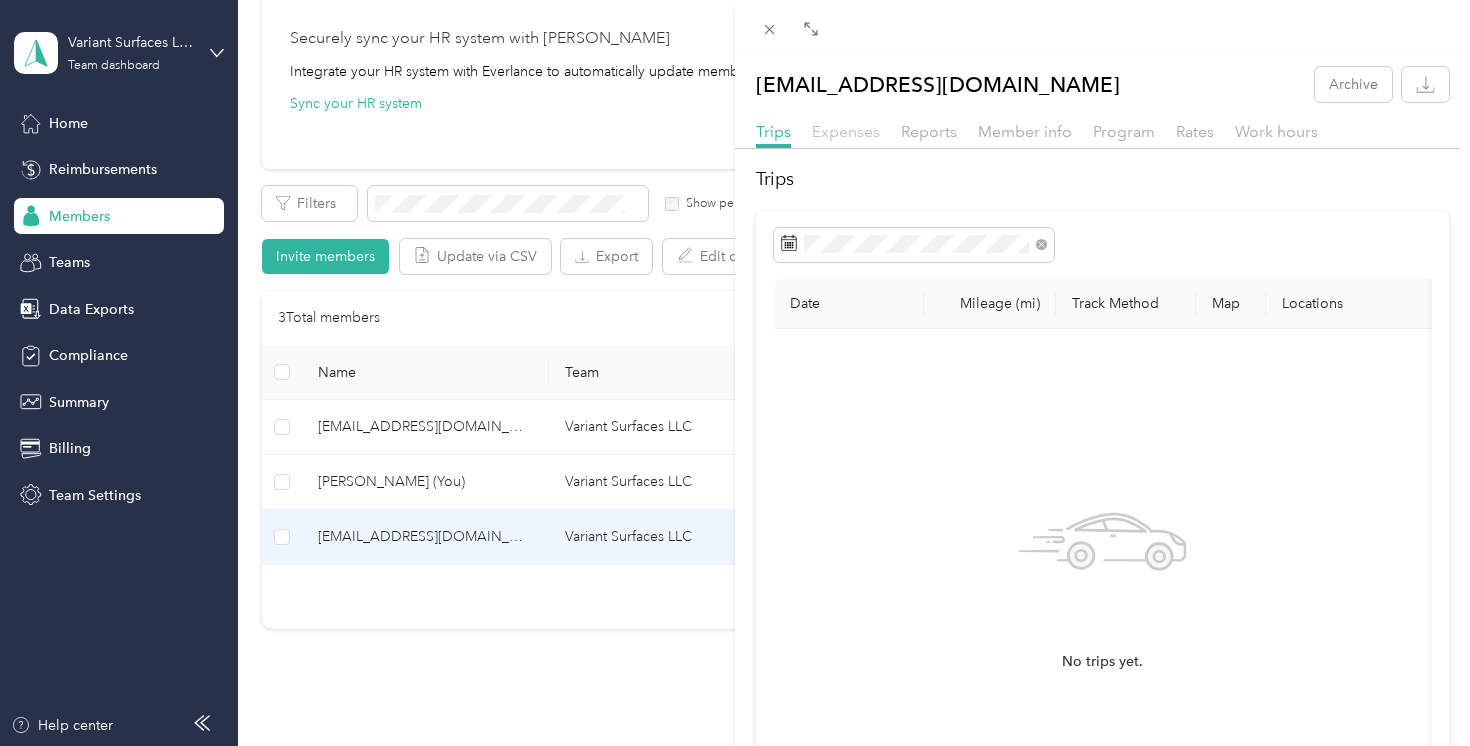 click on "Expenses" at bounding box center (846, 131) 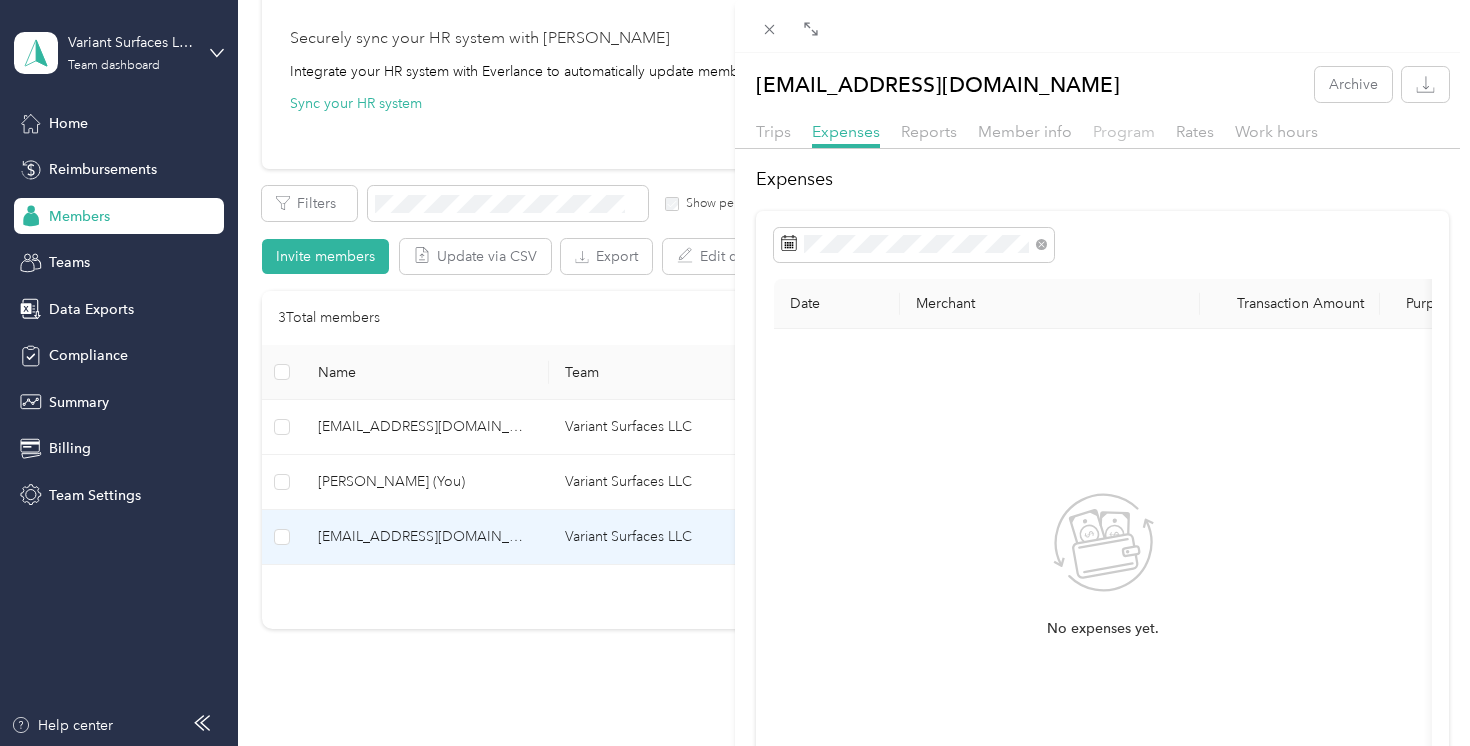 click on "Program" at bounding box center [1124, 131] 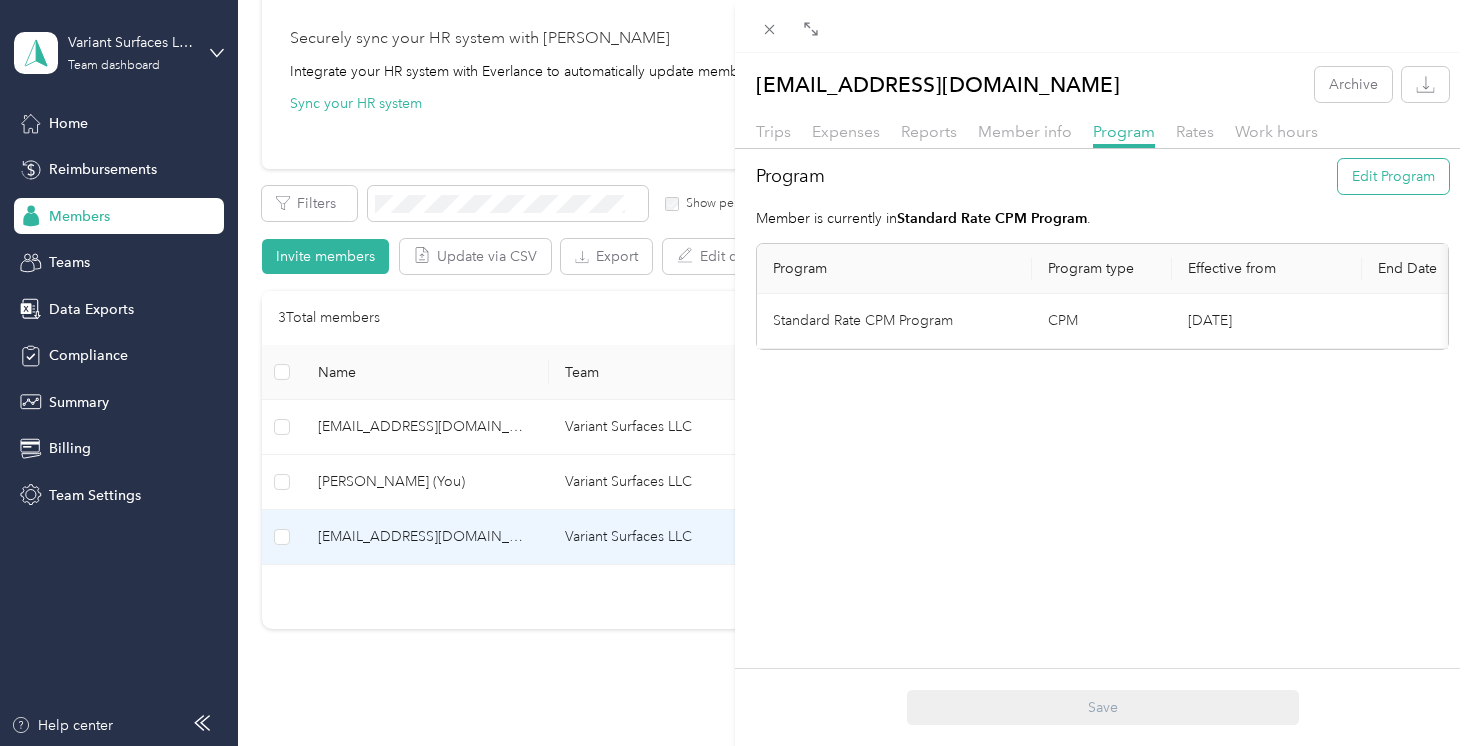 click on "Edit Program" at bounding box center [1393, 176] 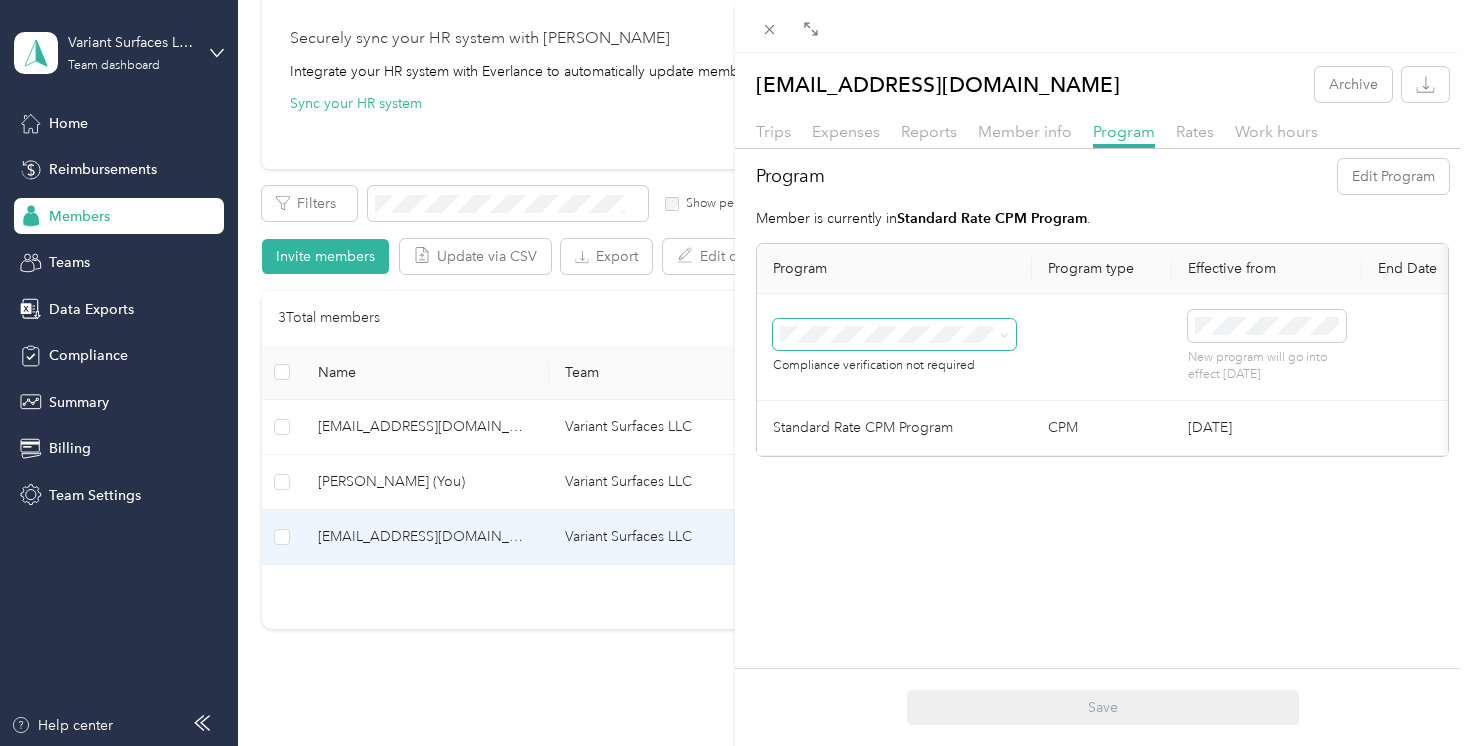 click at bounding box center (1001, 335) 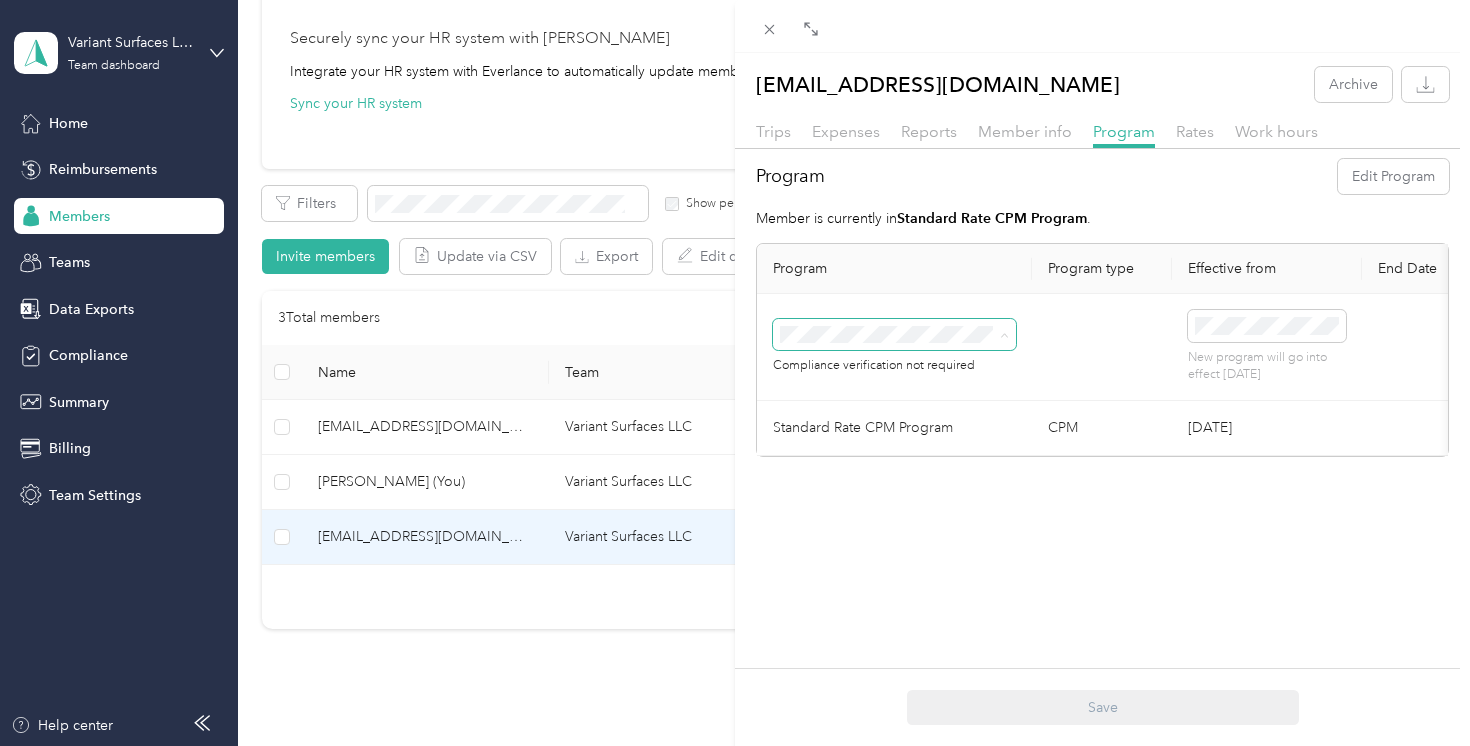 click on "Employee Expenses (CPM)" at bounding box center [894, 460] 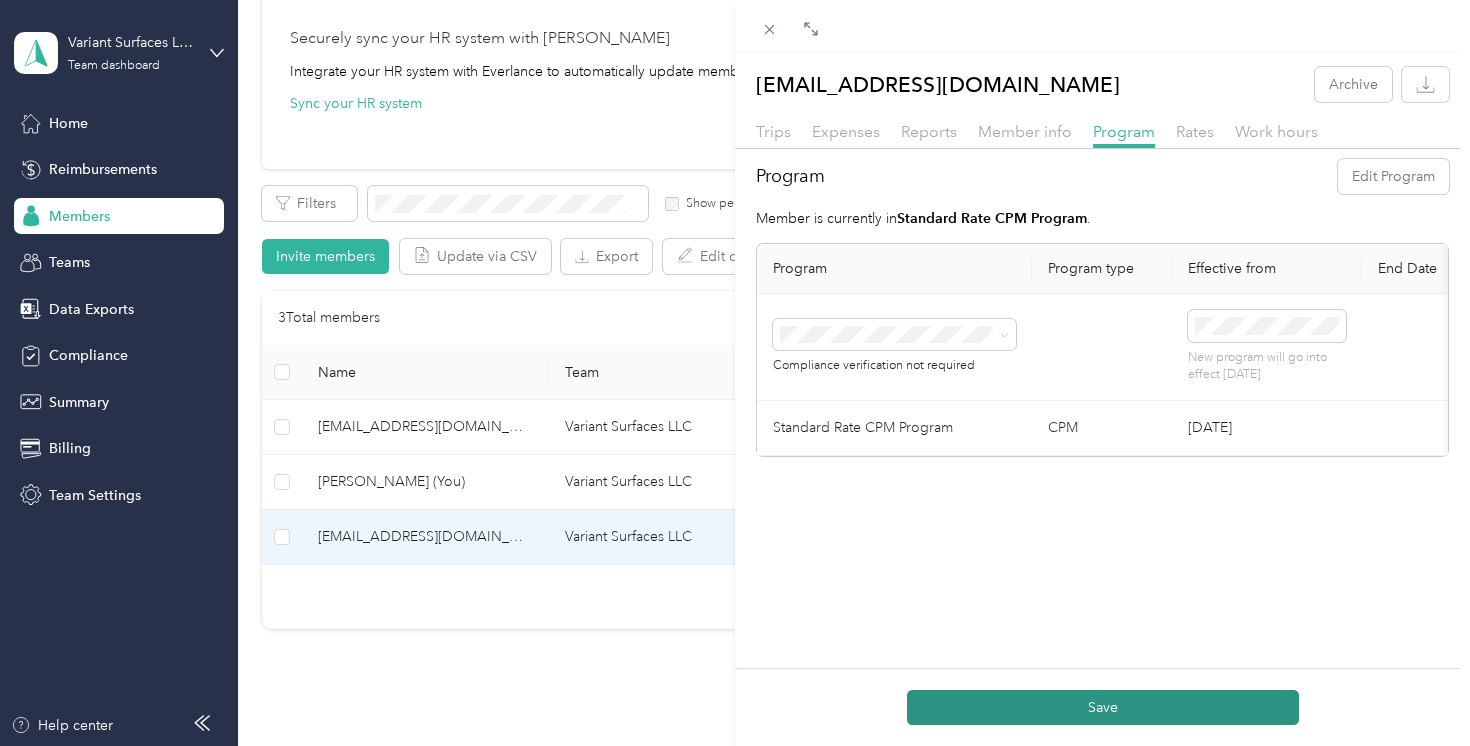 click on "Save" at bounding box center [1103, 707] 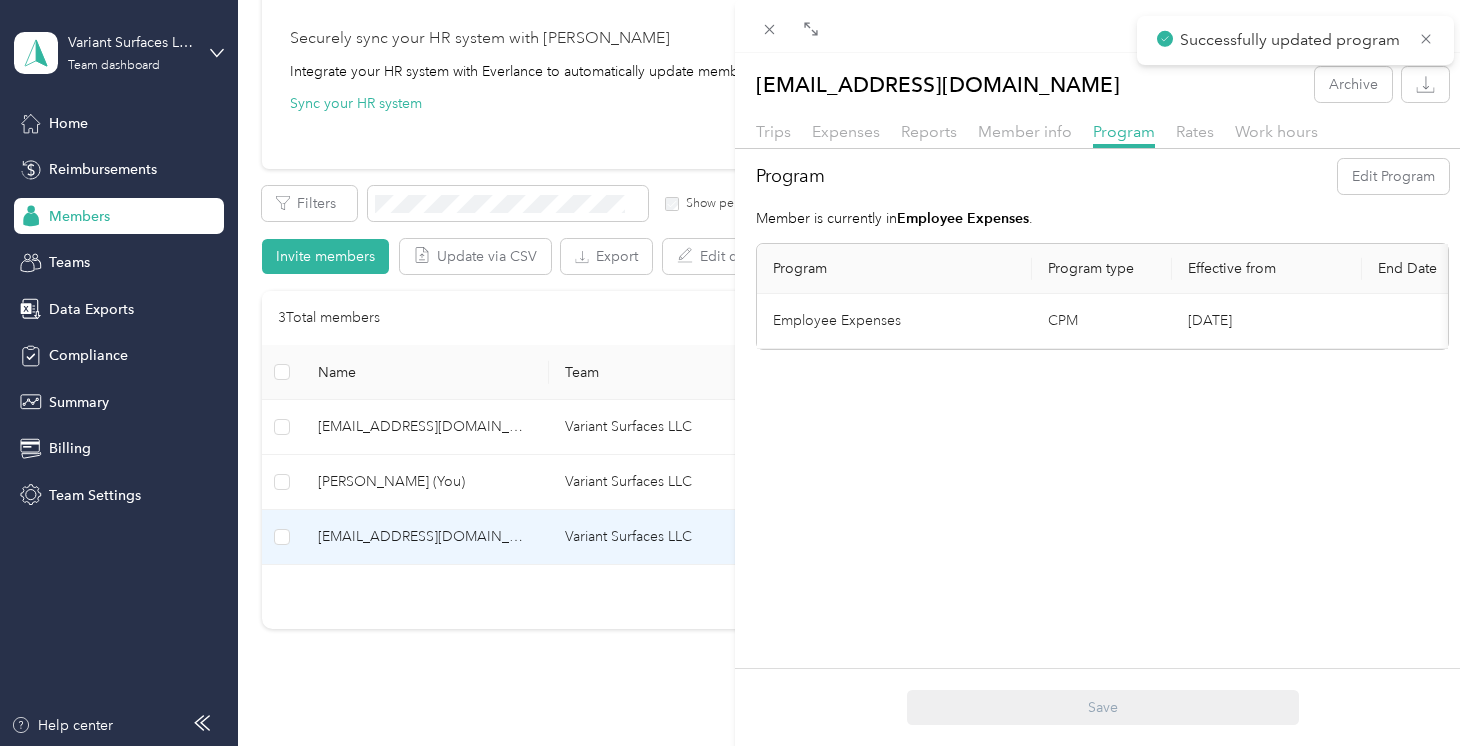 click on "mileydi@variant.co Archive Trips Expenses Reports Member info Program Rates Work hours Program Edit Program Member is currently in  Employee Expenses . Program Program type Effective from End Date           Employee Expenses CPM Jul. 12, 2025 Delete Save" at bounding box center (735, 373) 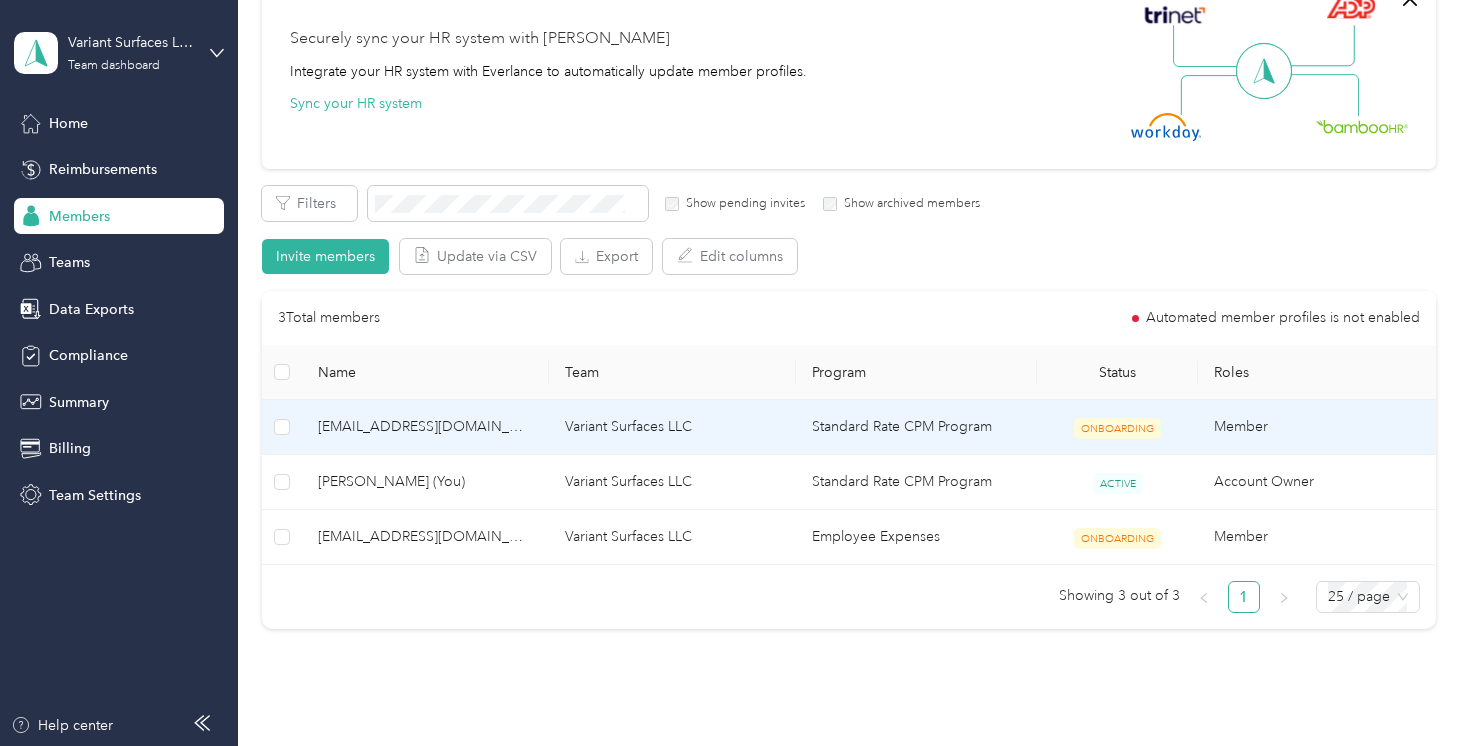 click on "ONBOARDING" at bounding box center [1117, 428] 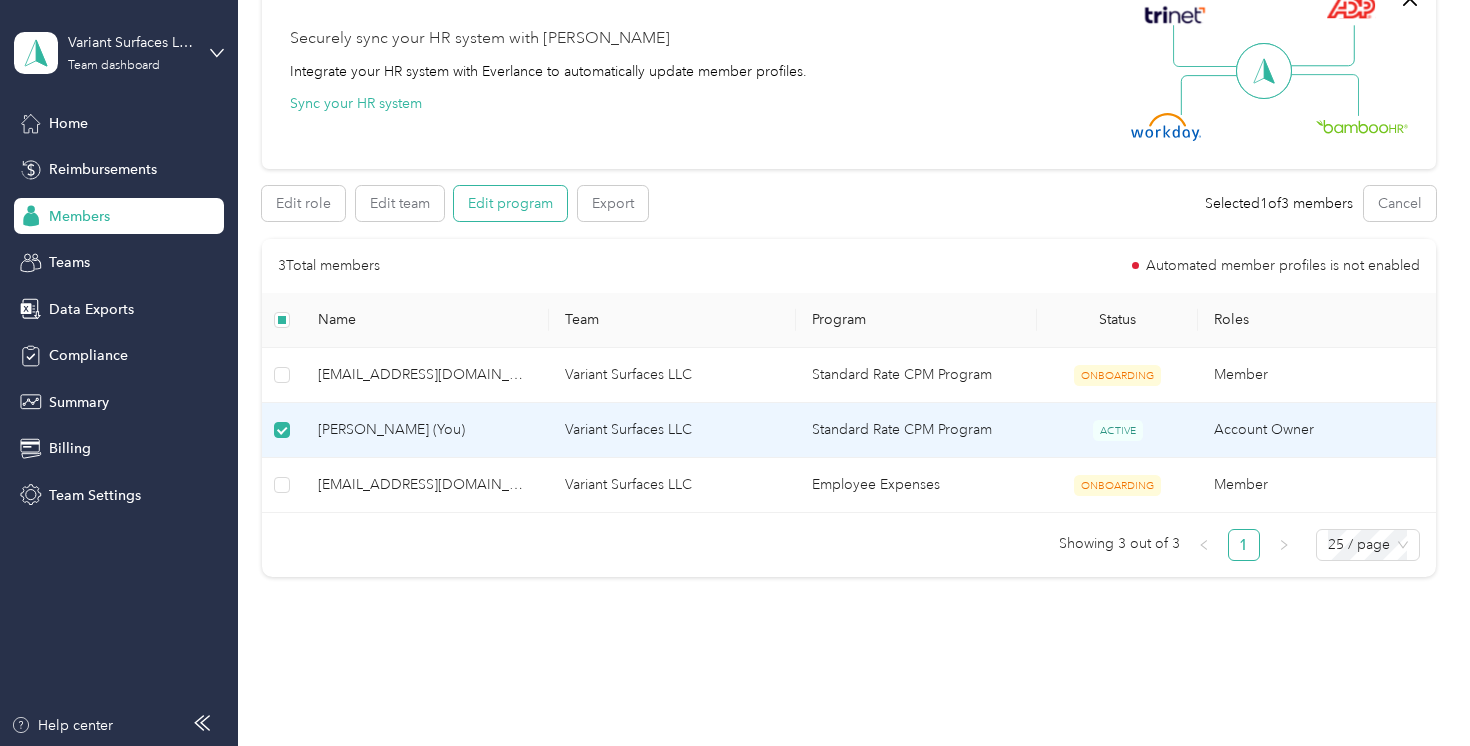 click on "Edit program" at bounding box center (510, 203) 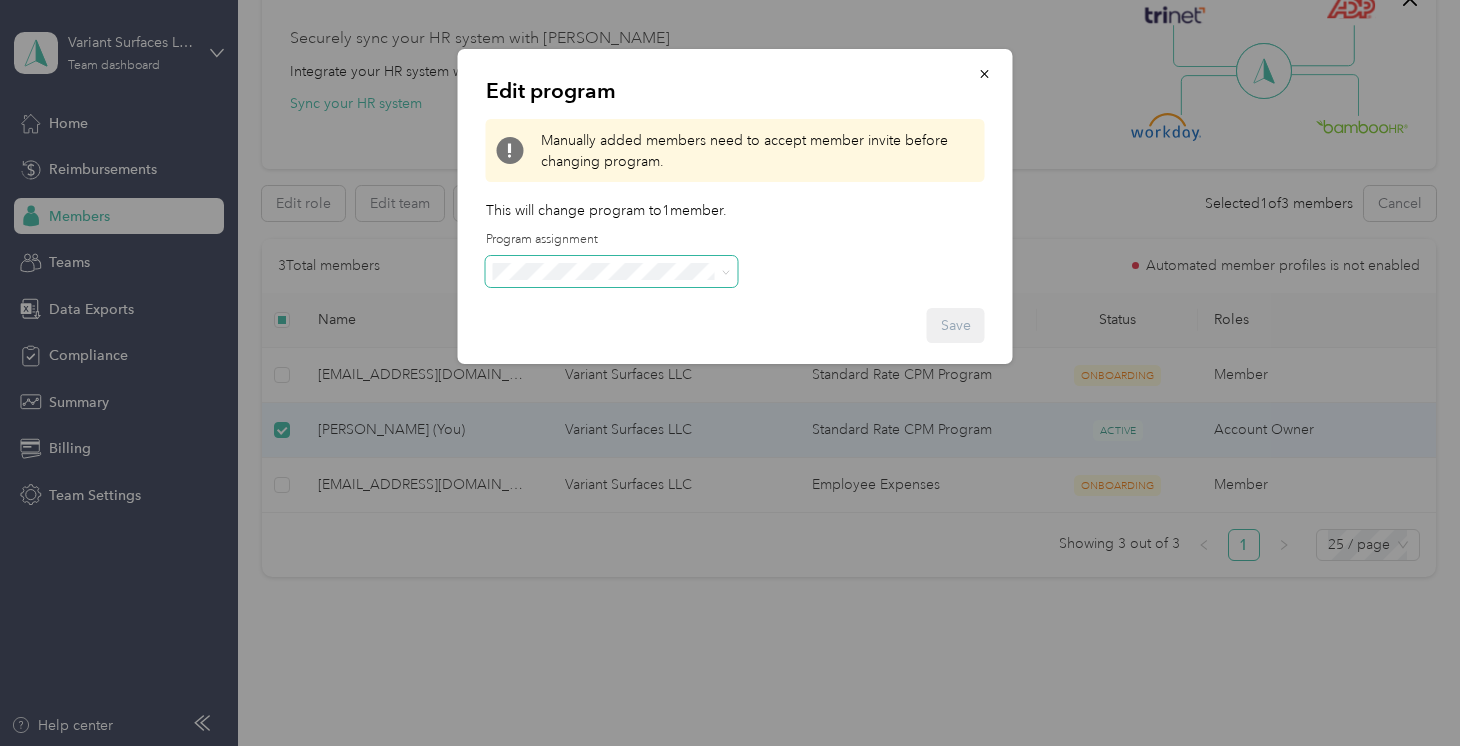 click at bounding box center (612, 272) 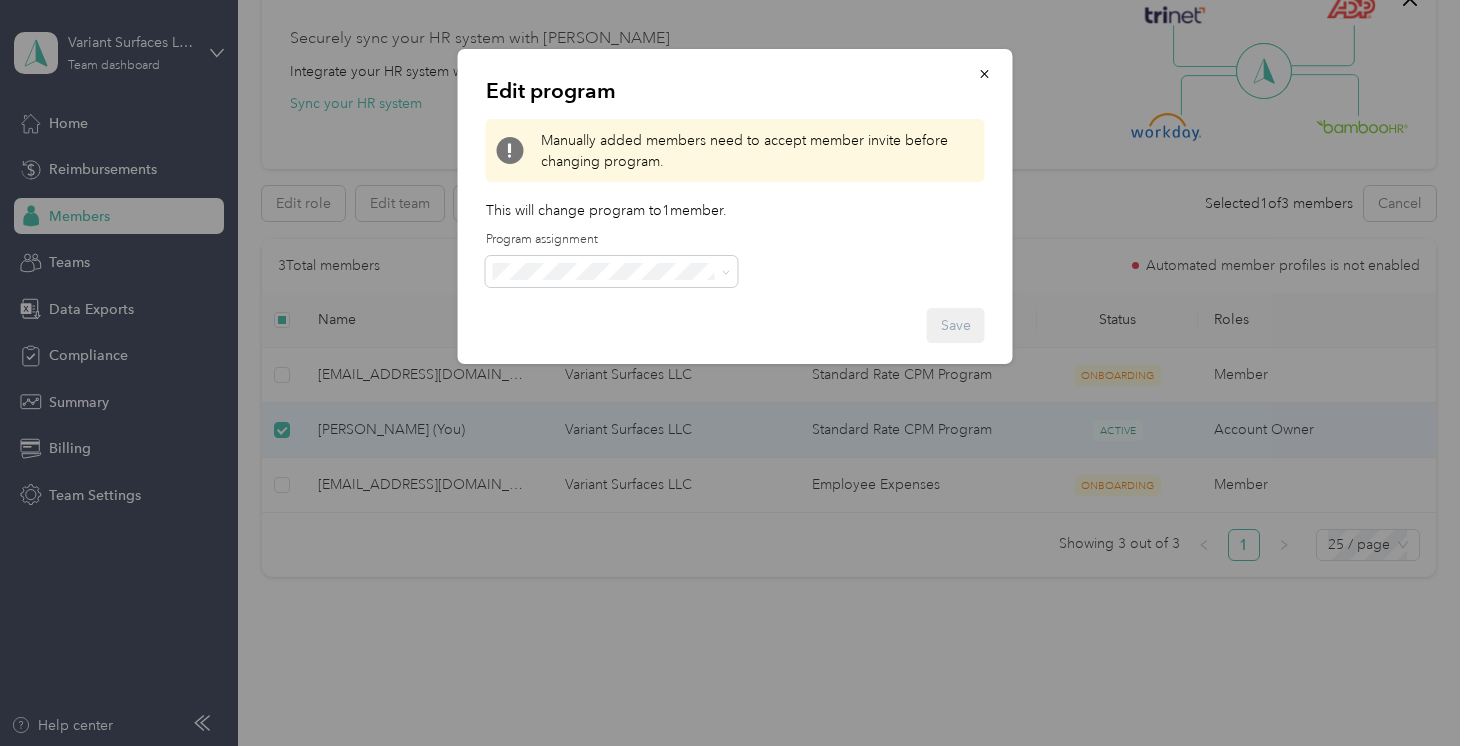 click on "Employee Expenses (CPM)" at bounding box center [612, 369] 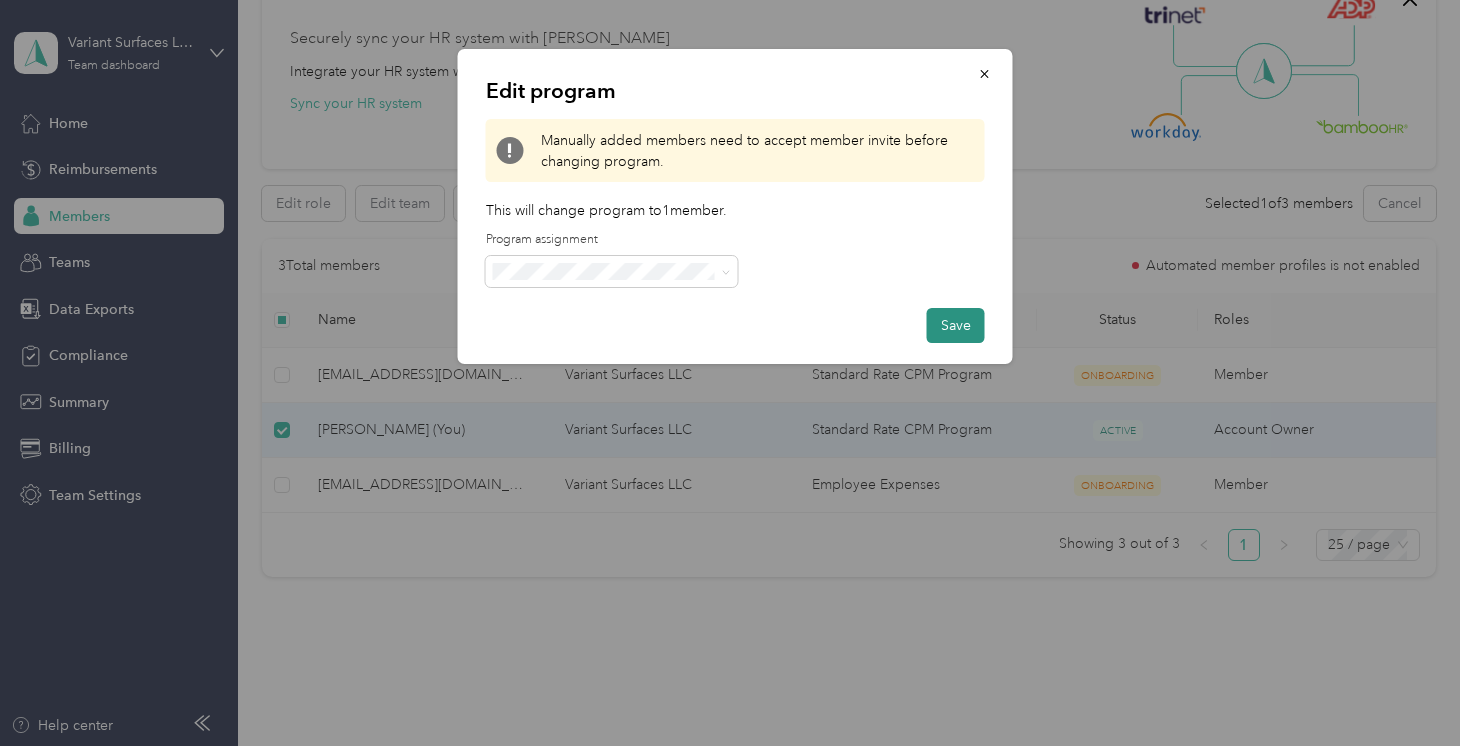click on "Save" at bounding box center [956, 325] 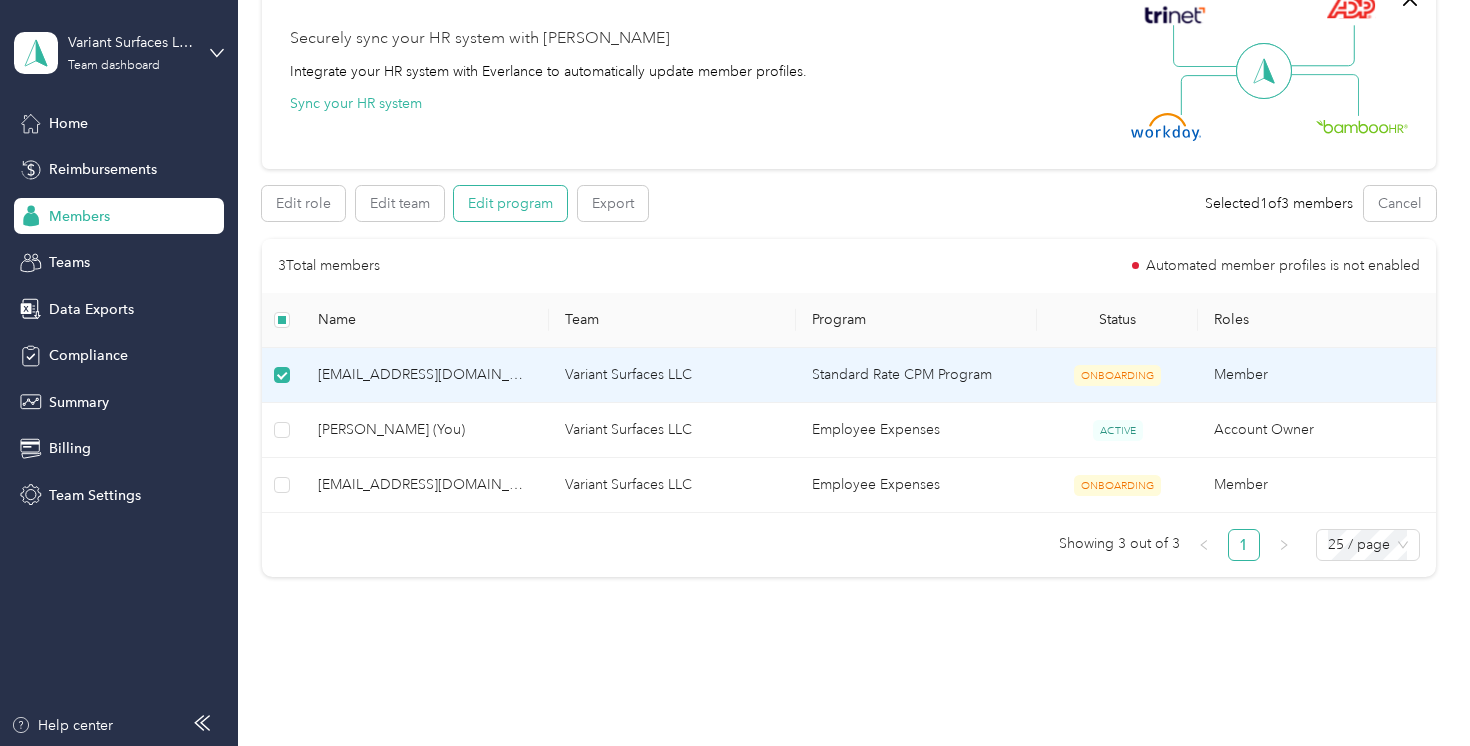 click on "Edit program" at bounding box center [510, 203] 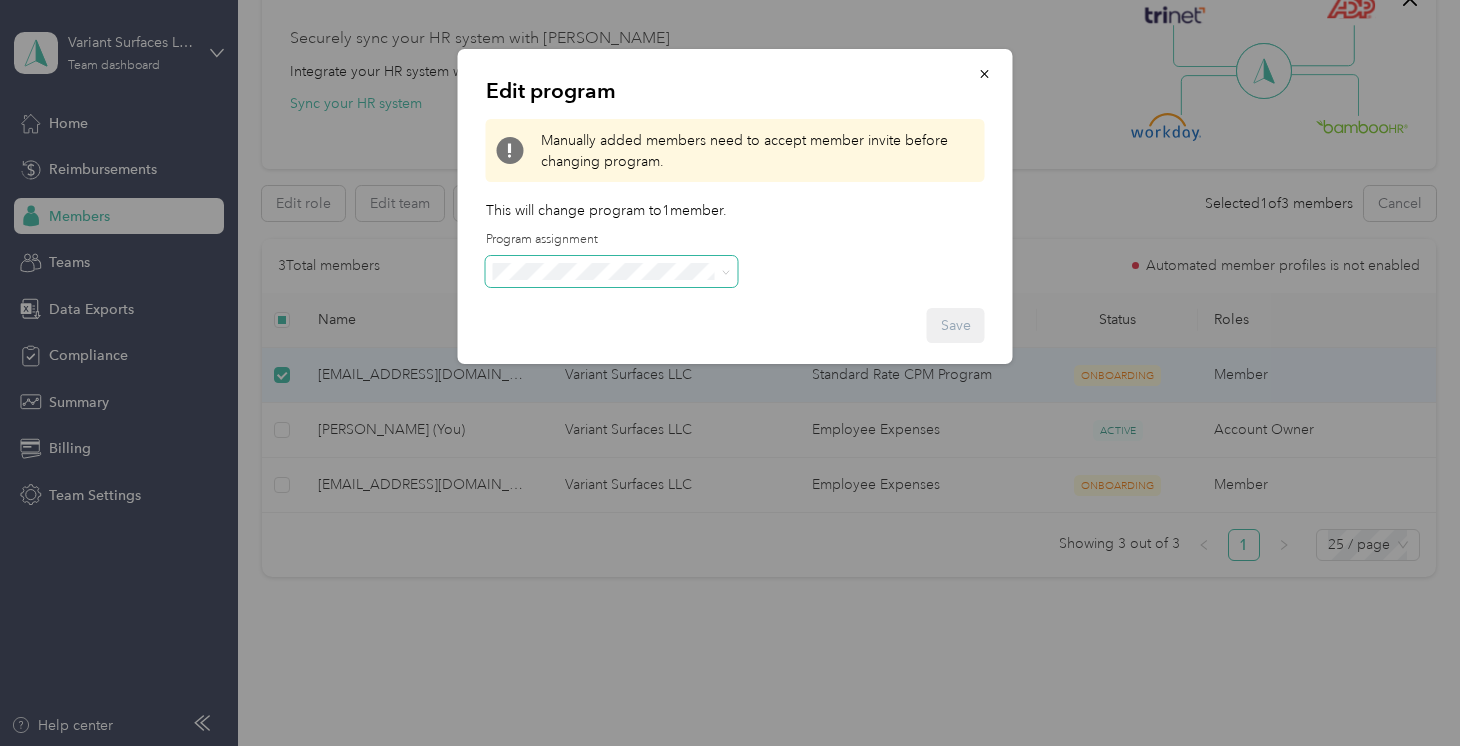 click at bounding box center [723, 272] 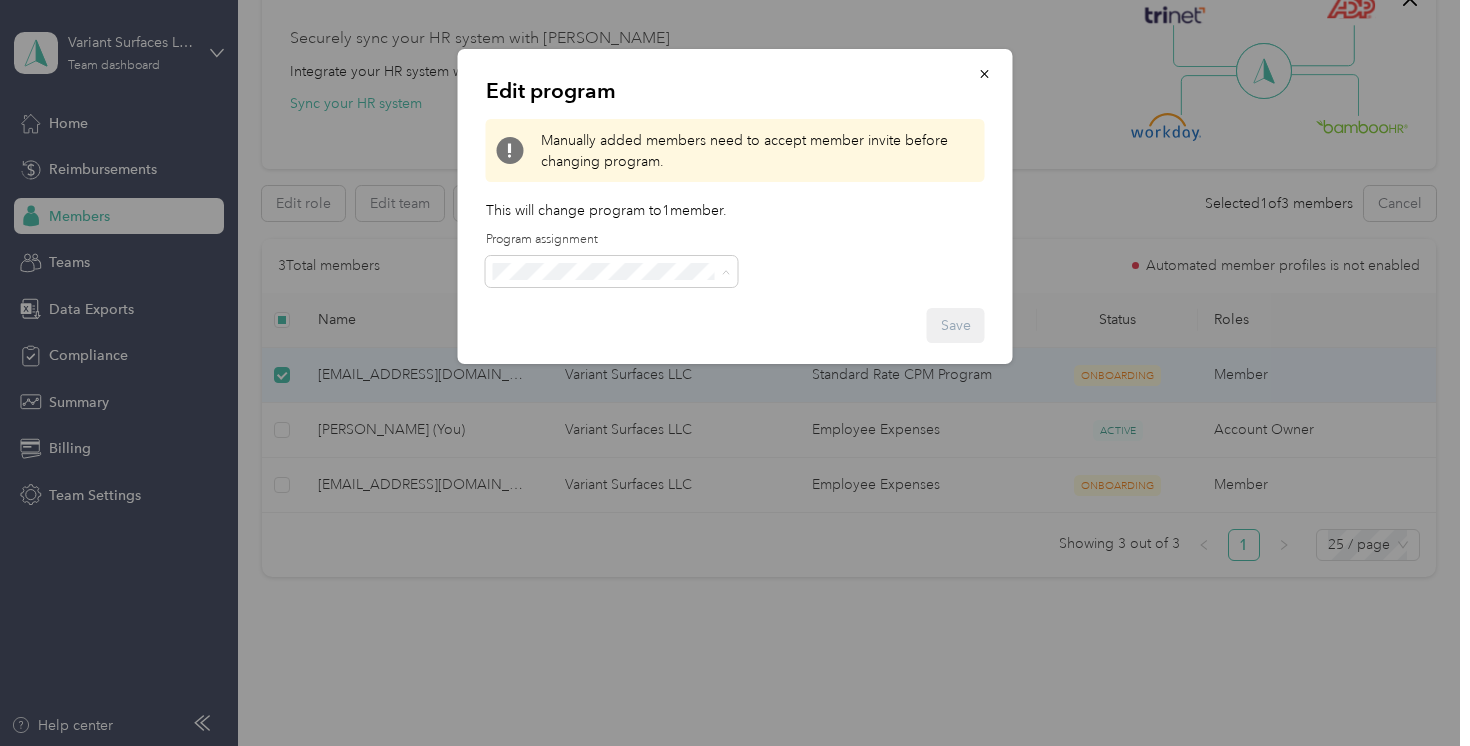 click on "Employee Expenses (CPM)" at bounding box center (612, 376) 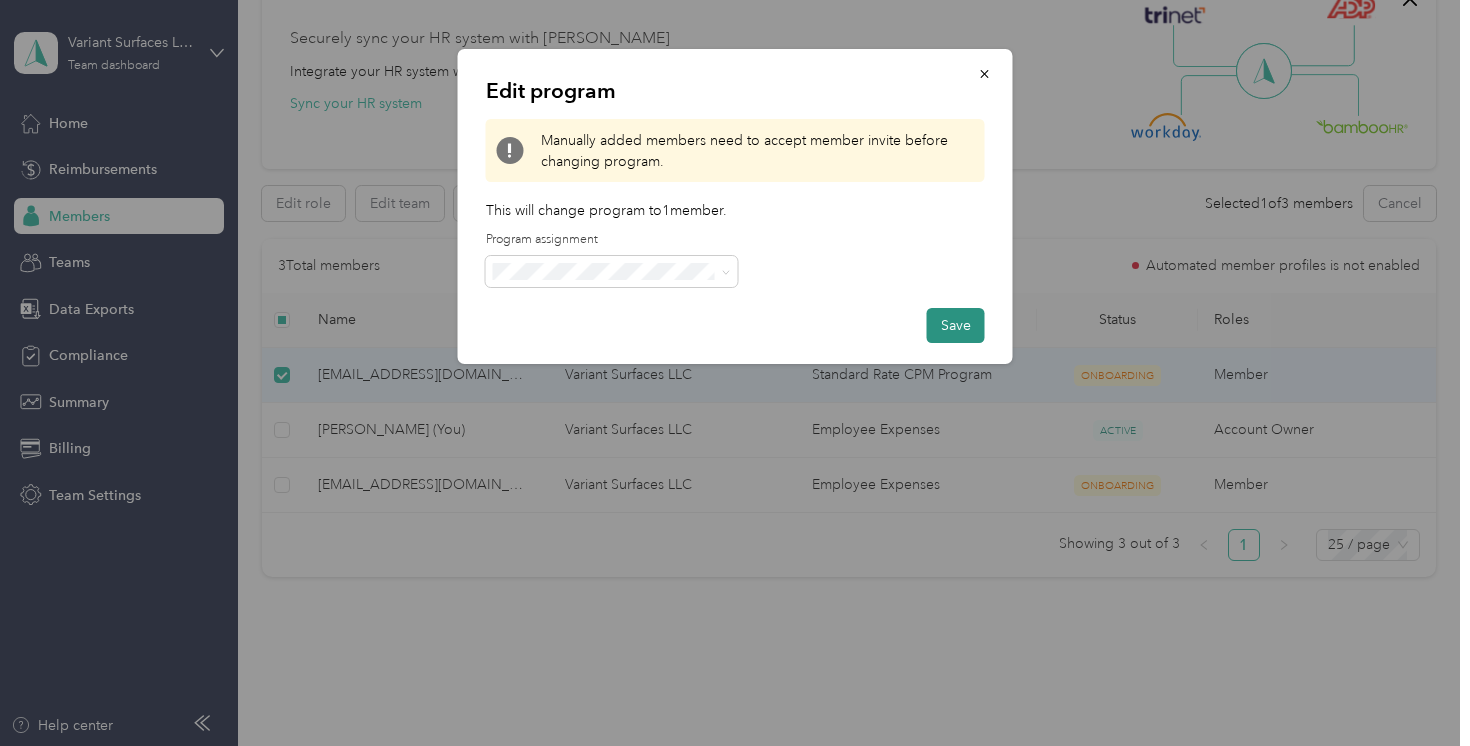 click on "Save" at bounding box center [956, 325] 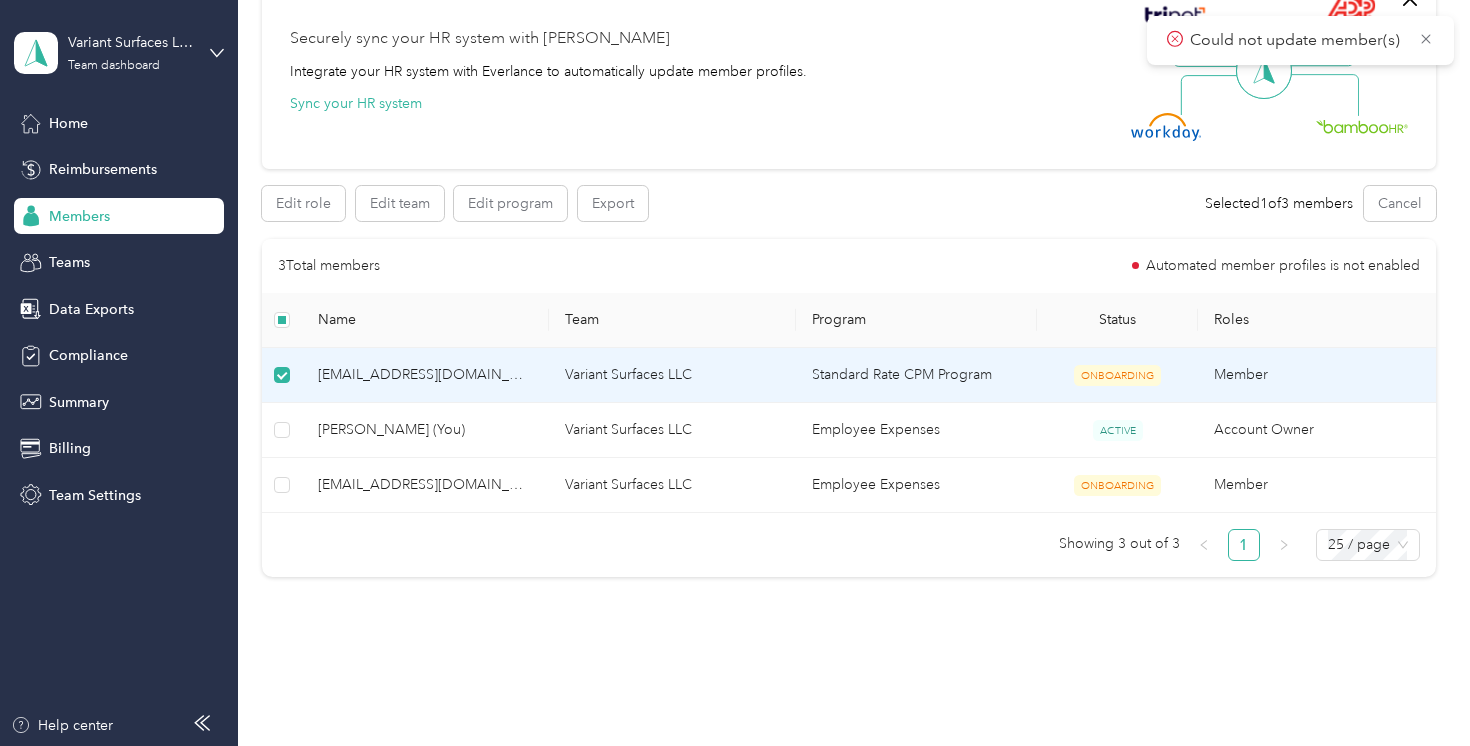 click on "Edit role Edit team Edit program Export Selected  1  of  3   members Cancel" at bounding box center [848, 203] 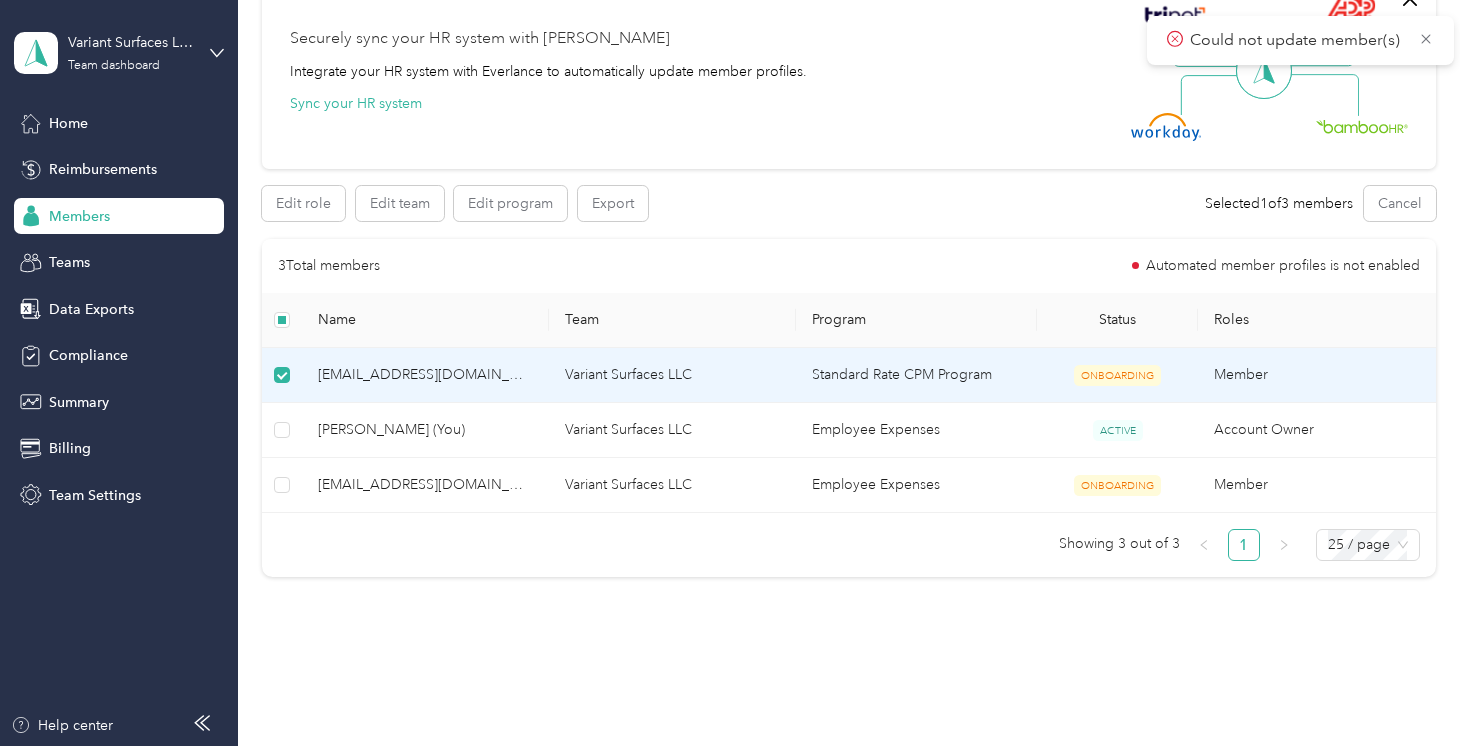 scroll, scrollTop: 0, scrollLeft: 0, axis: both 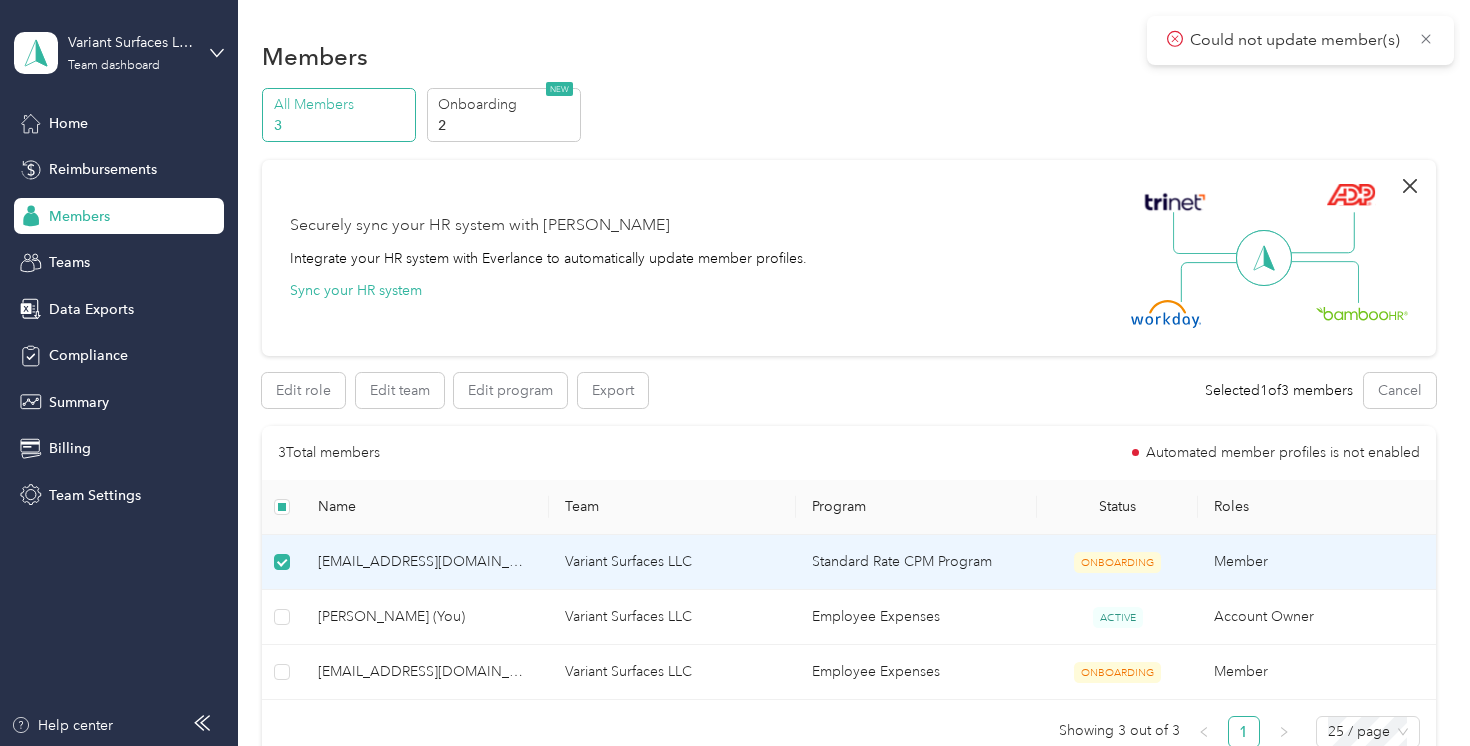 click 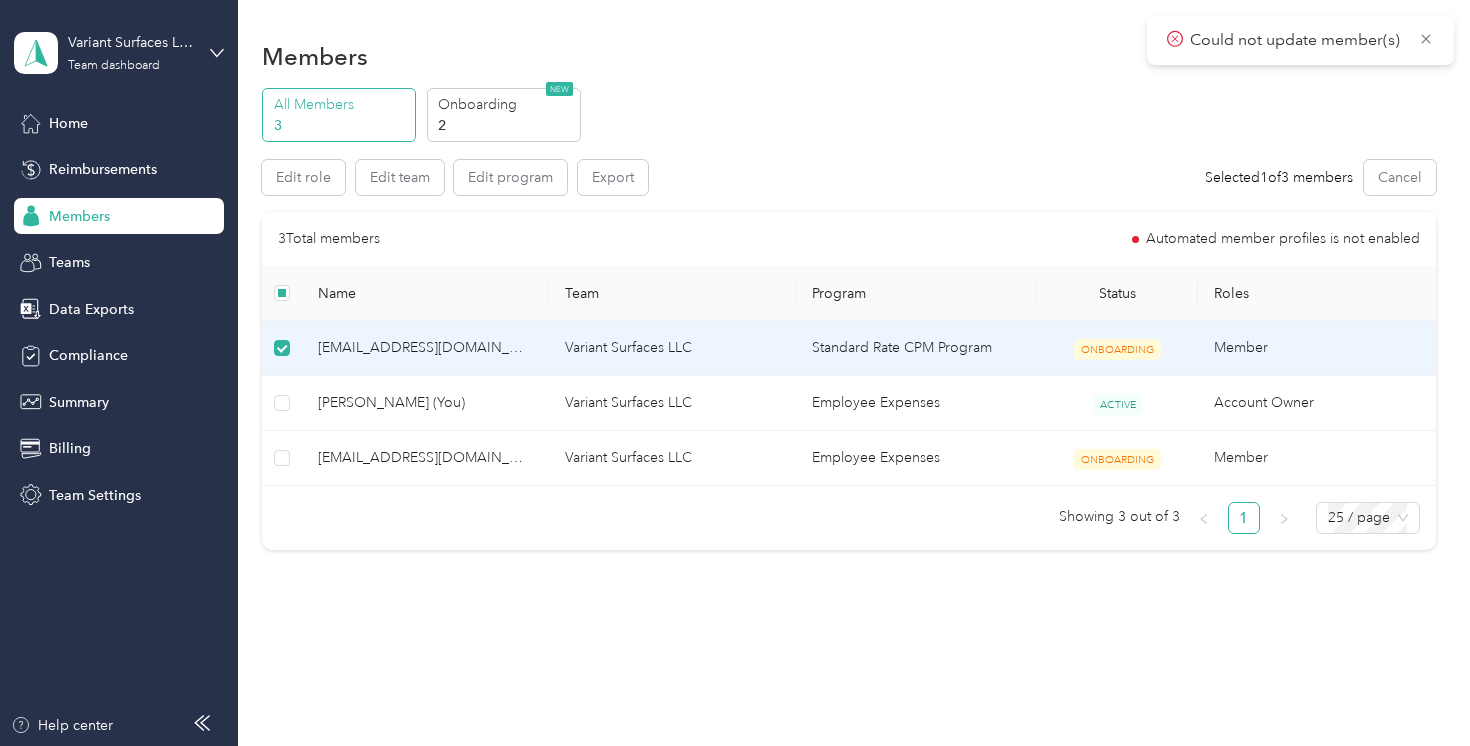 click on "Members" at bounding box center [79, 216] 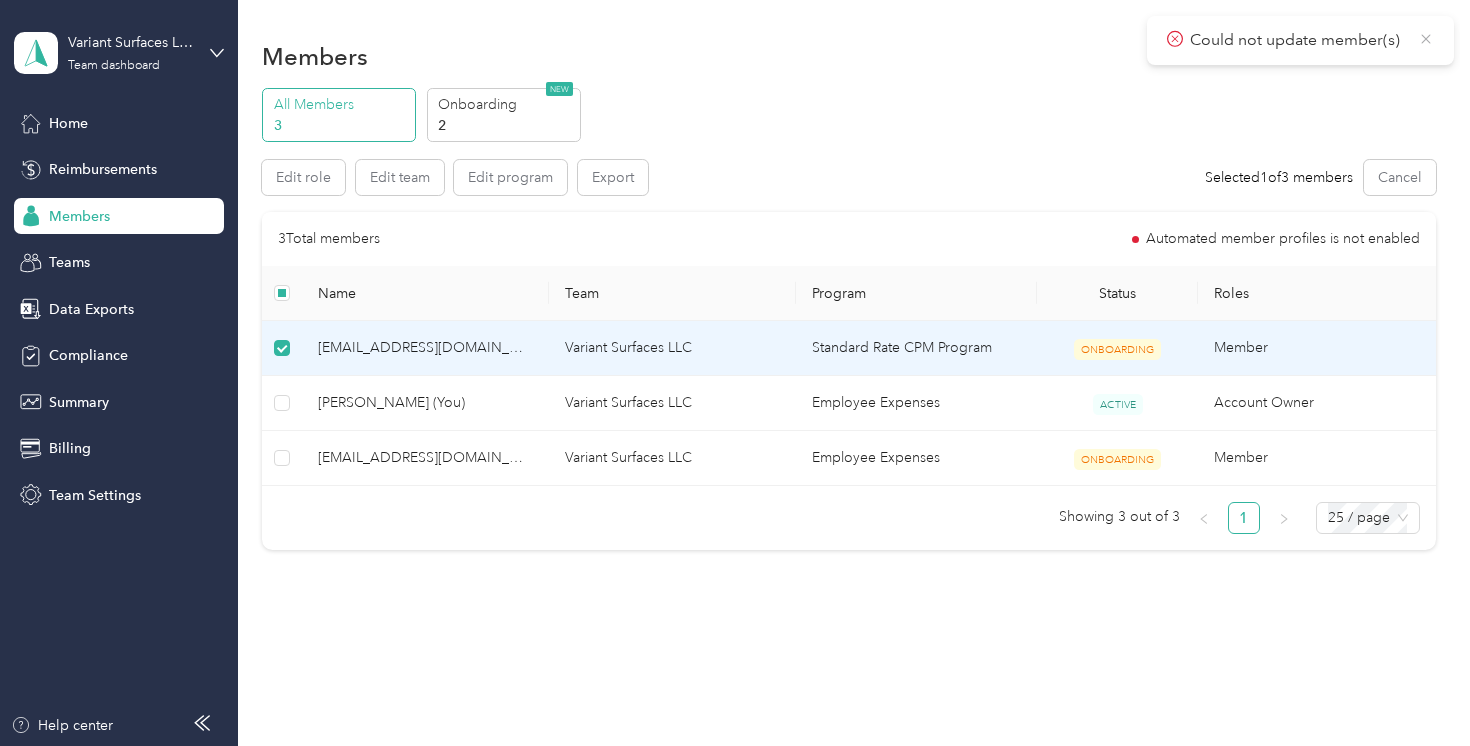 click 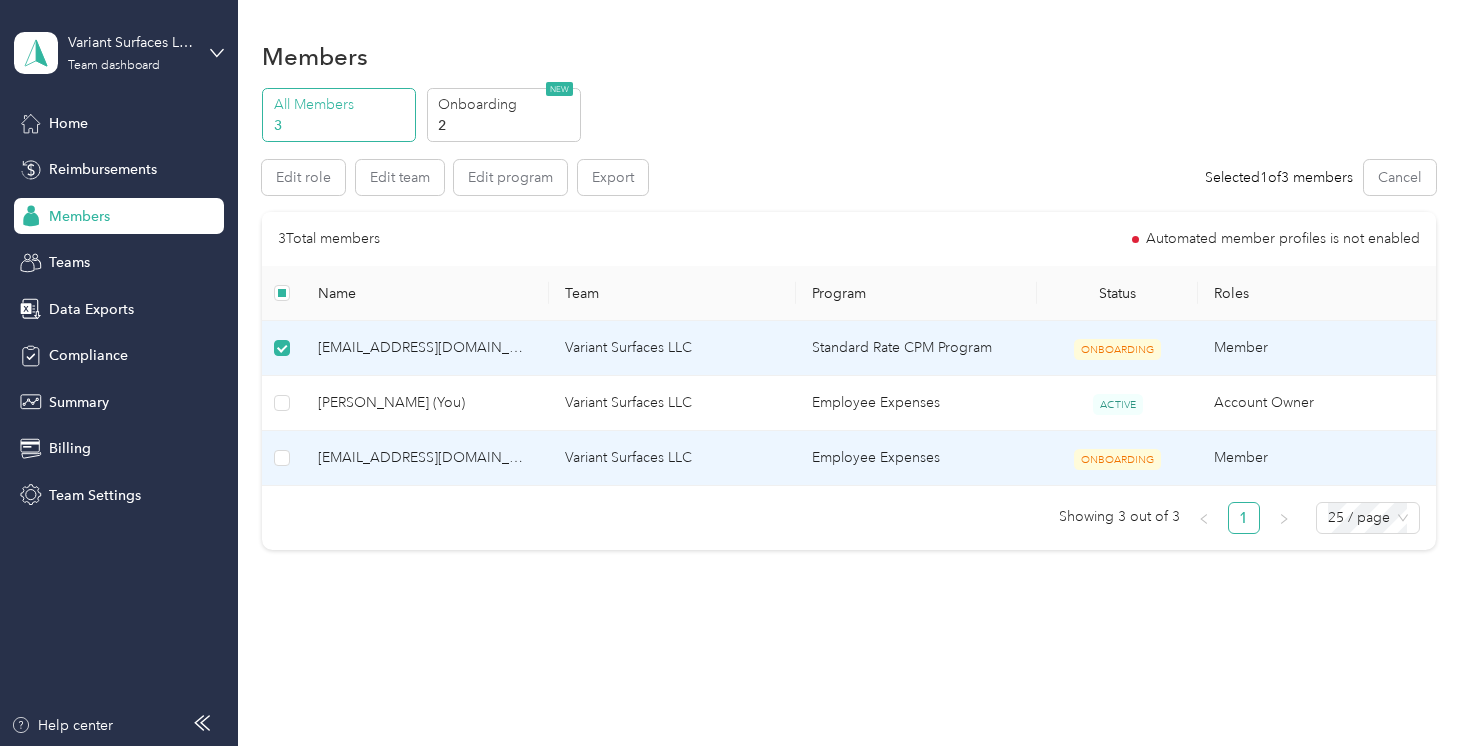 scroll, scrollTop: 28, scrollLeft: 0, axis: vertical 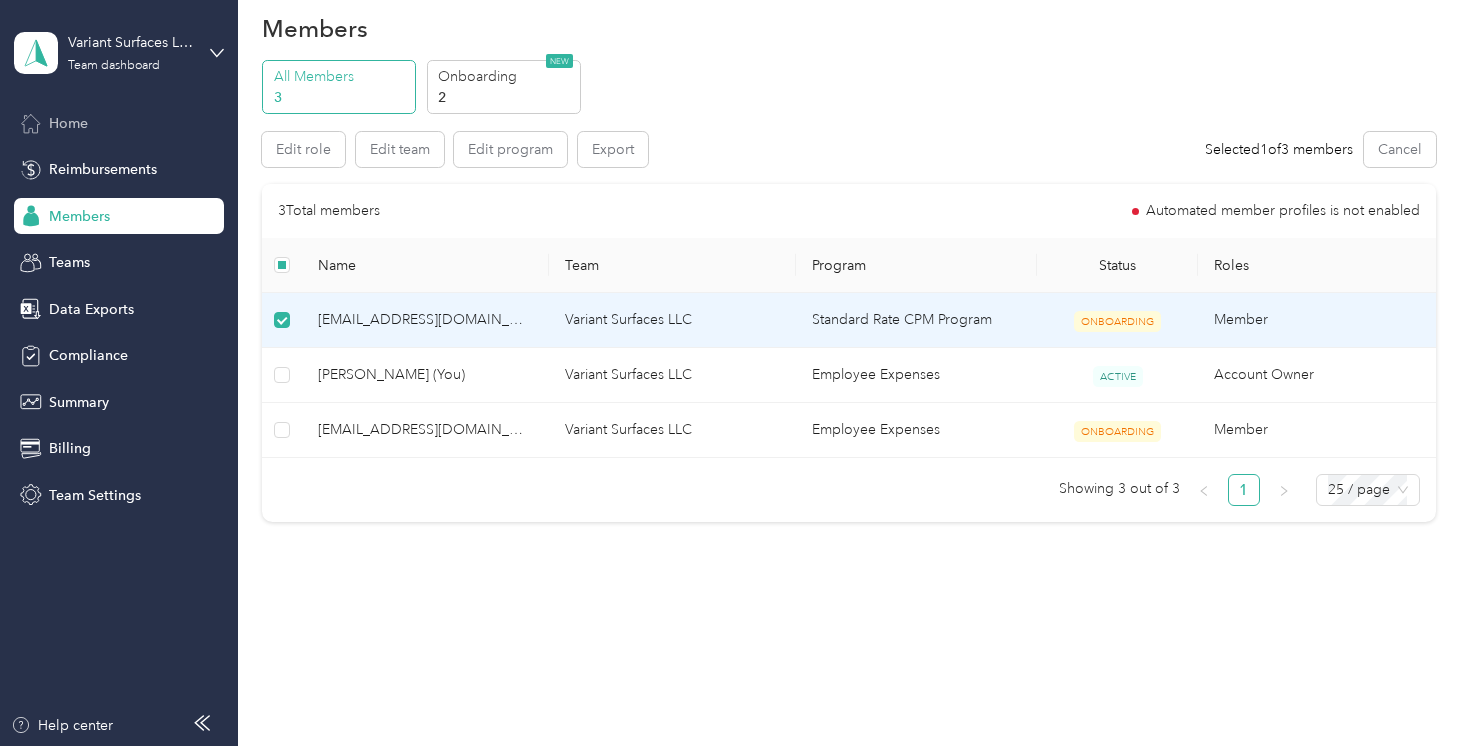 click on "Home" at bounding box center [68, 123] 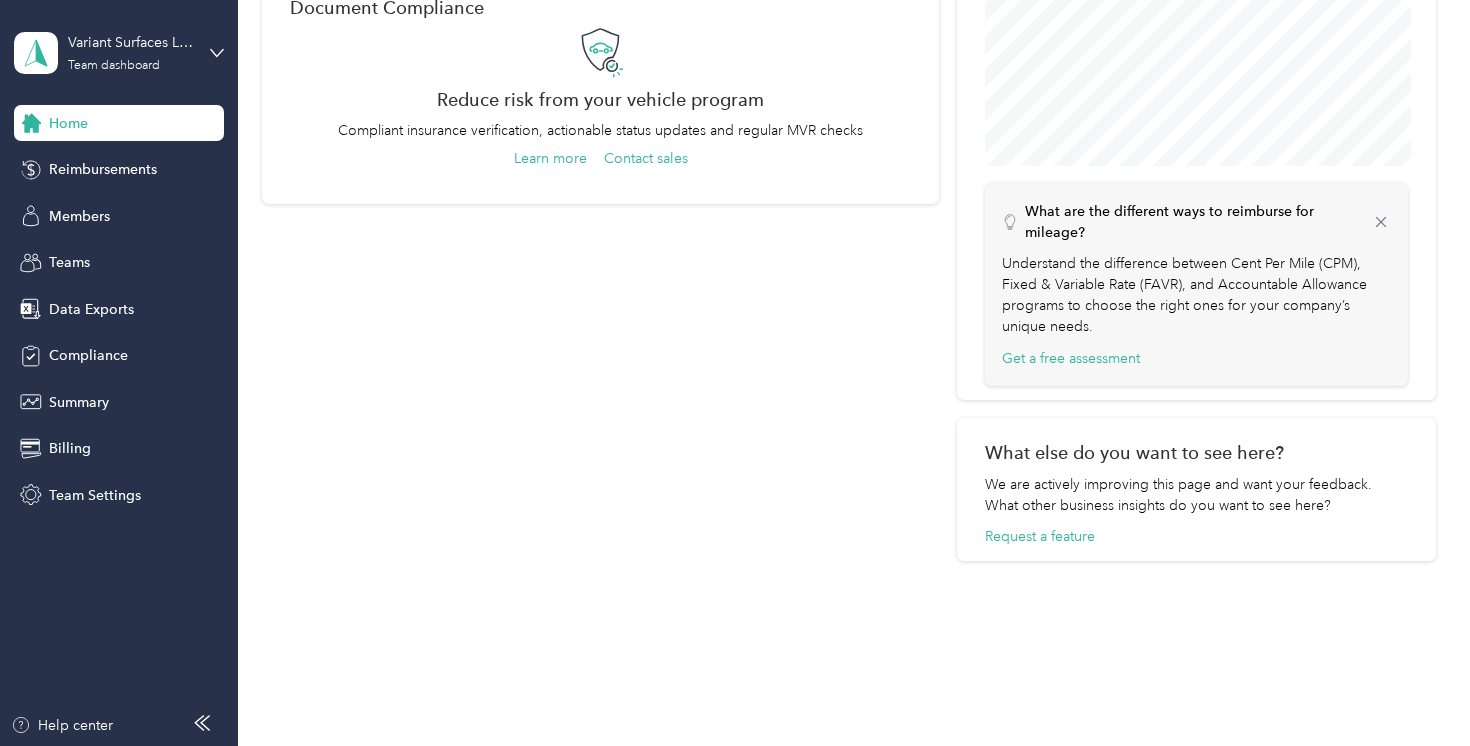 scroll, scrollTop: 0, scrollLeft: 0, axis: both 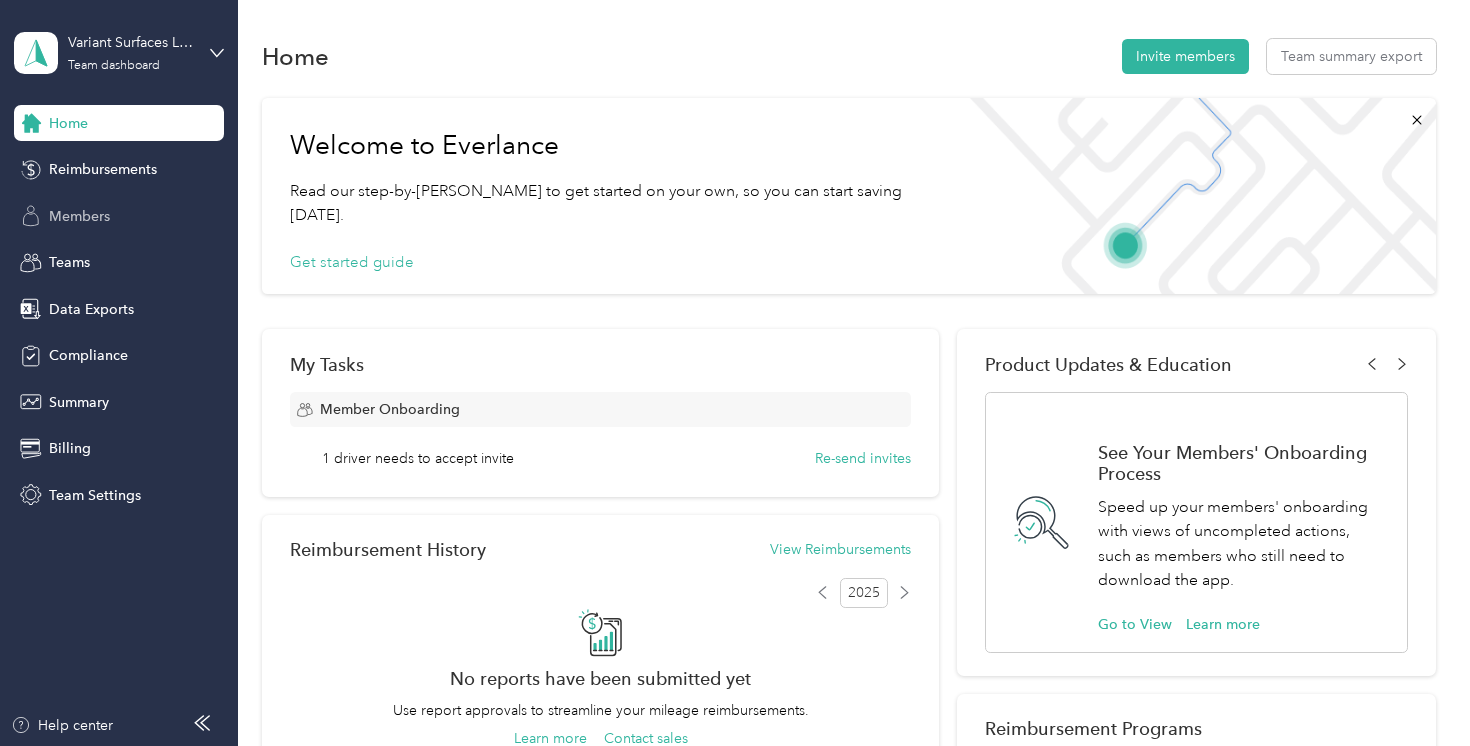 click on "Members" at bounding box center [79, 216] 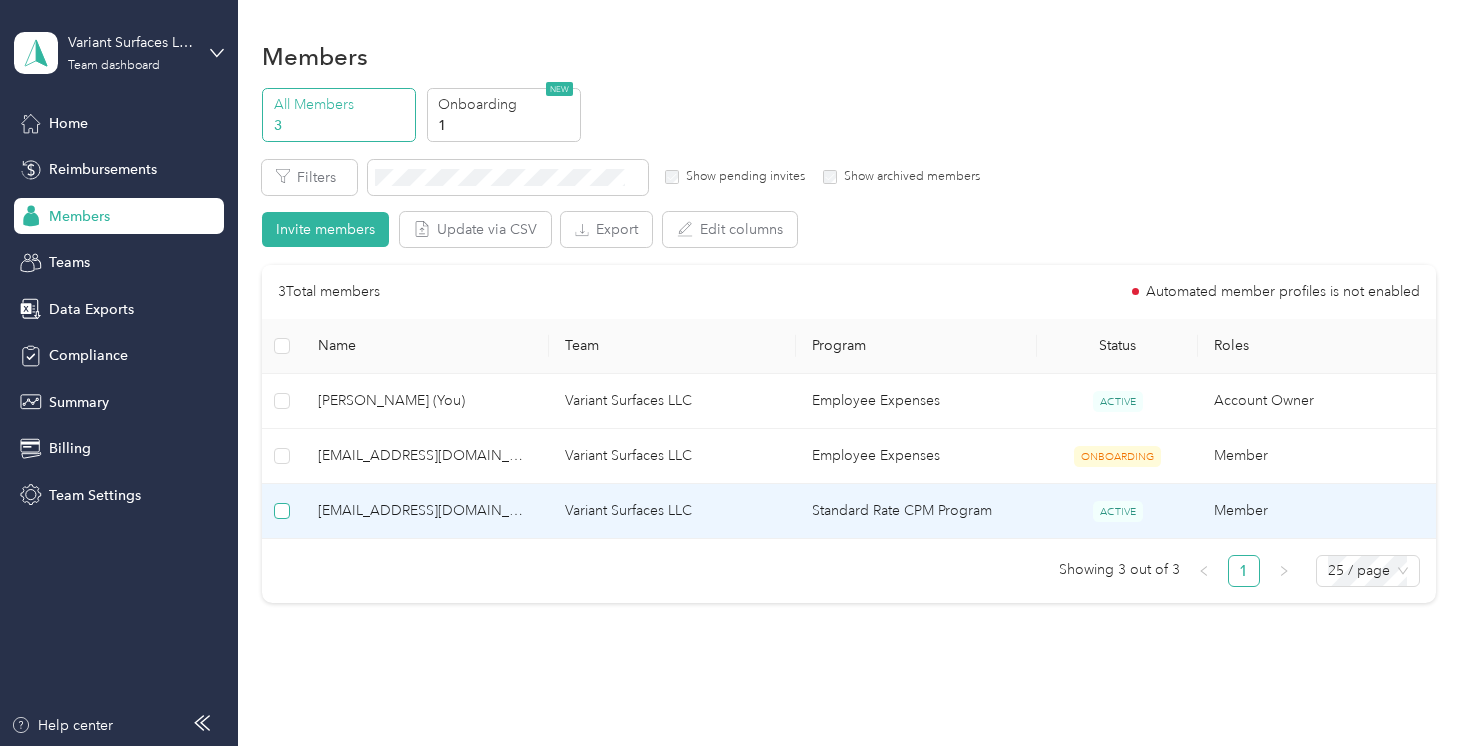 click at bounding box center [282, 511] 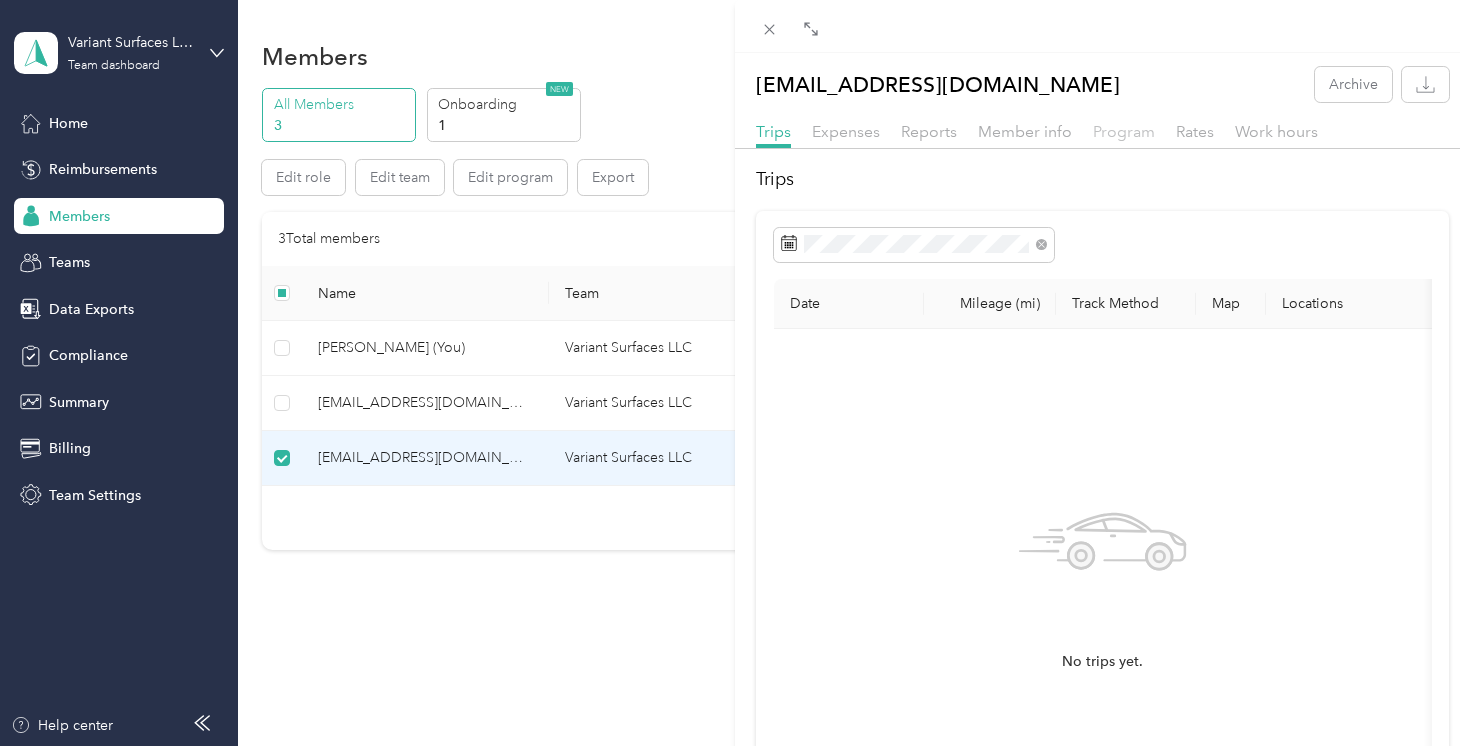 click on "Program" at bounding box center (1124, 131) 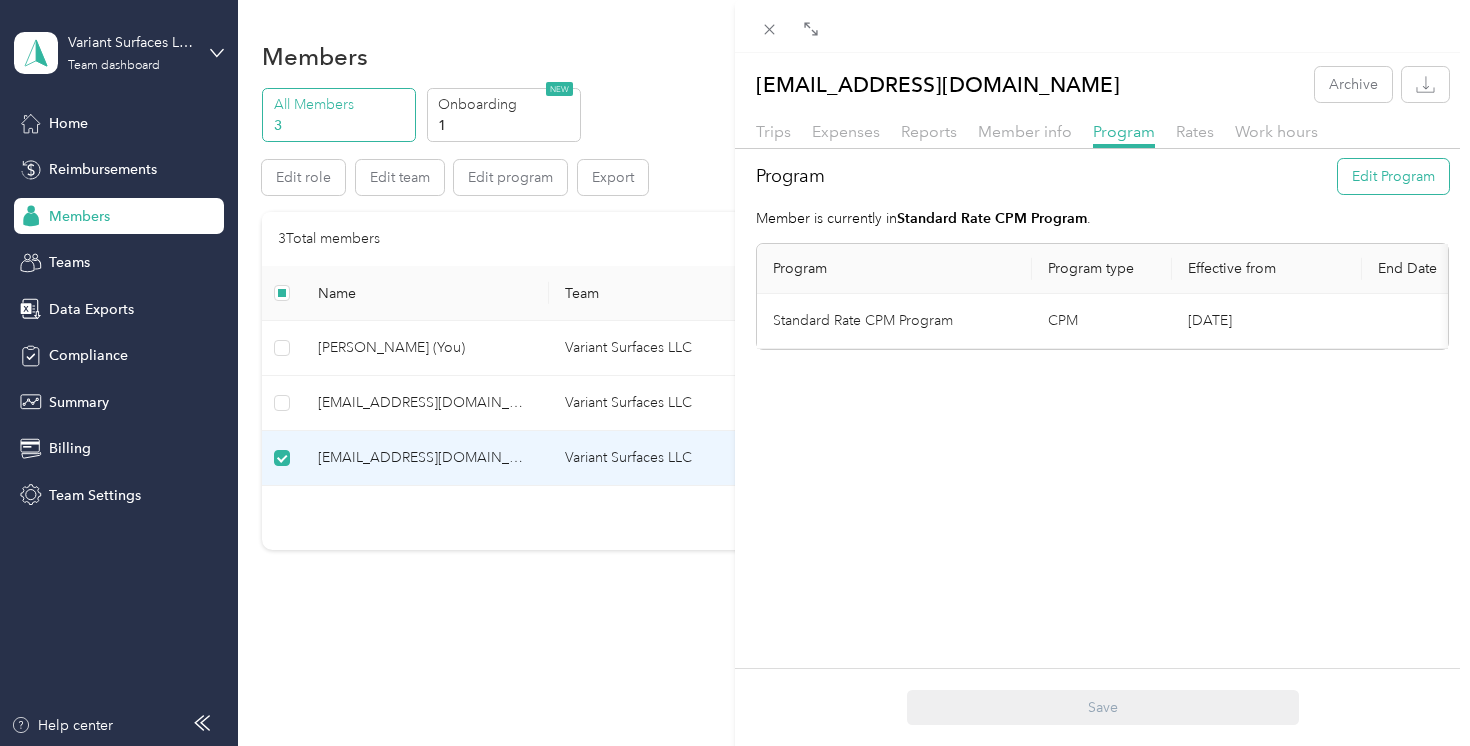 click on "Edit Program" at bounding box center (1393, 176) 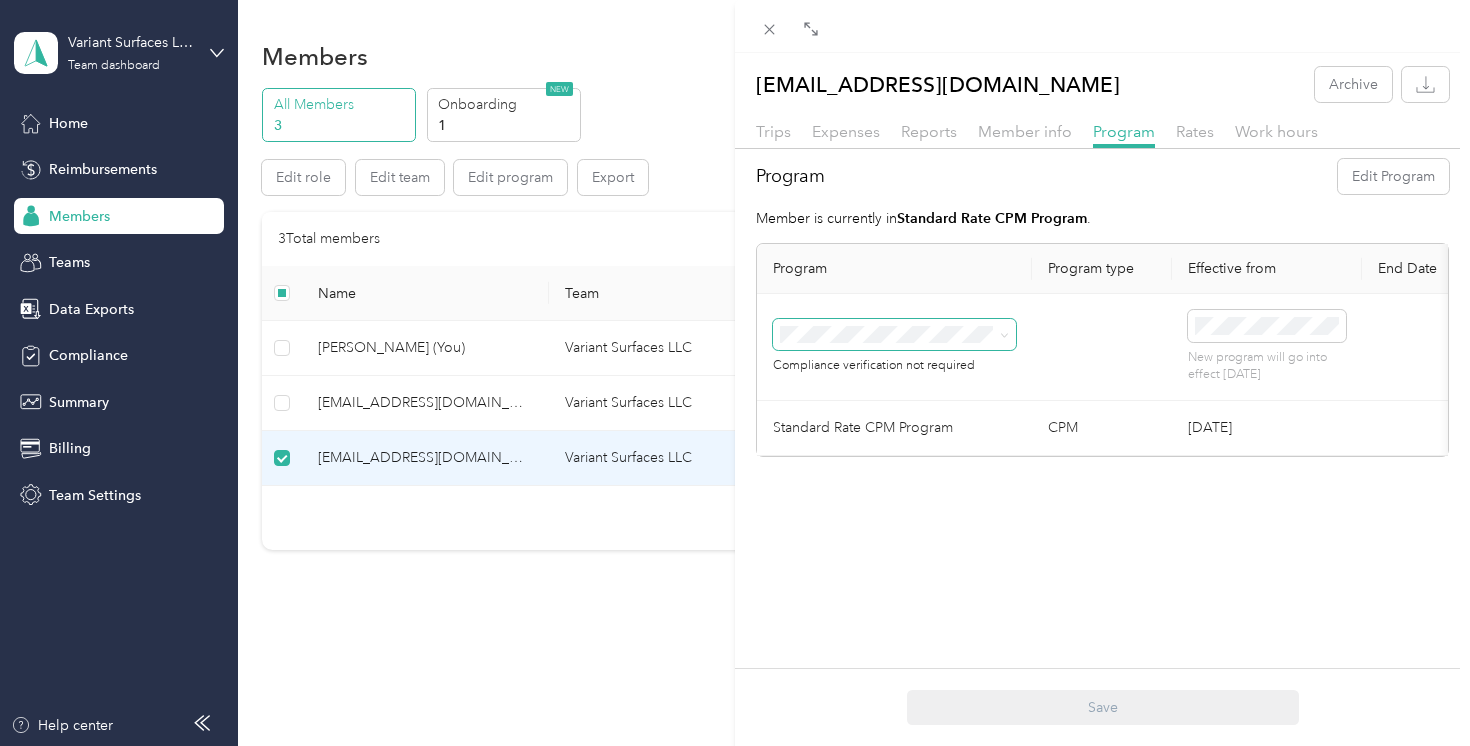 click at bounding box center [1001, 335] 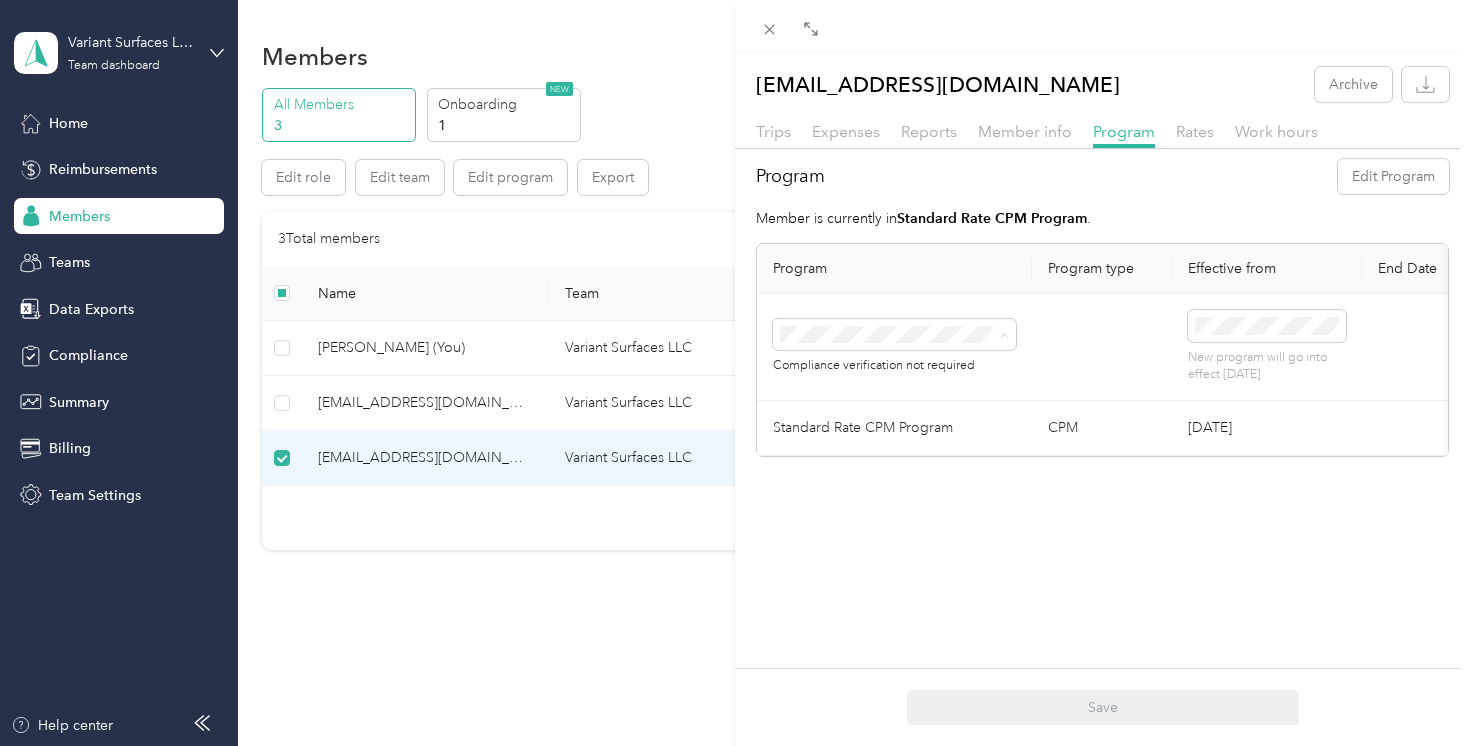 click on "Employee Expenses (CPM)" at bounding box center [872, 460] 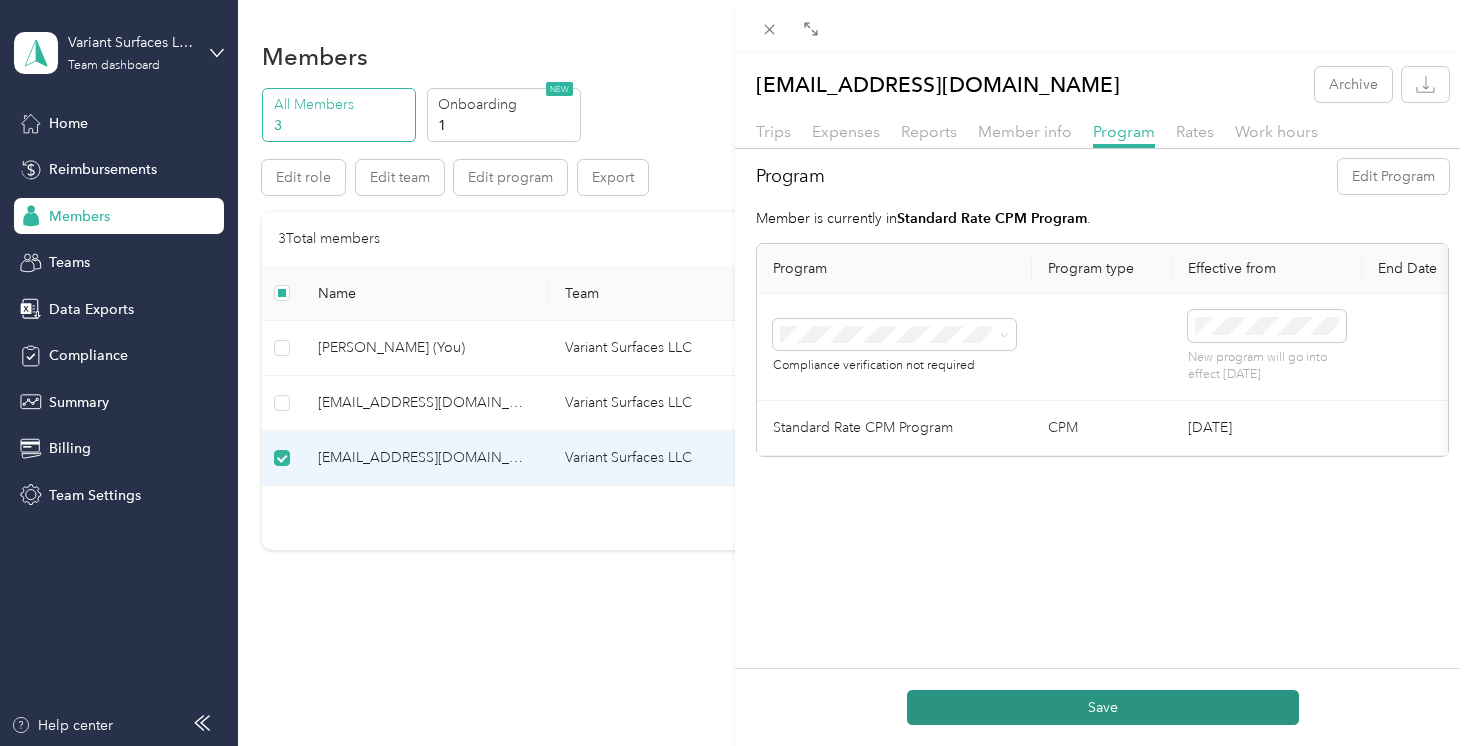 click on "Save" at bounding box center (1103, 707) 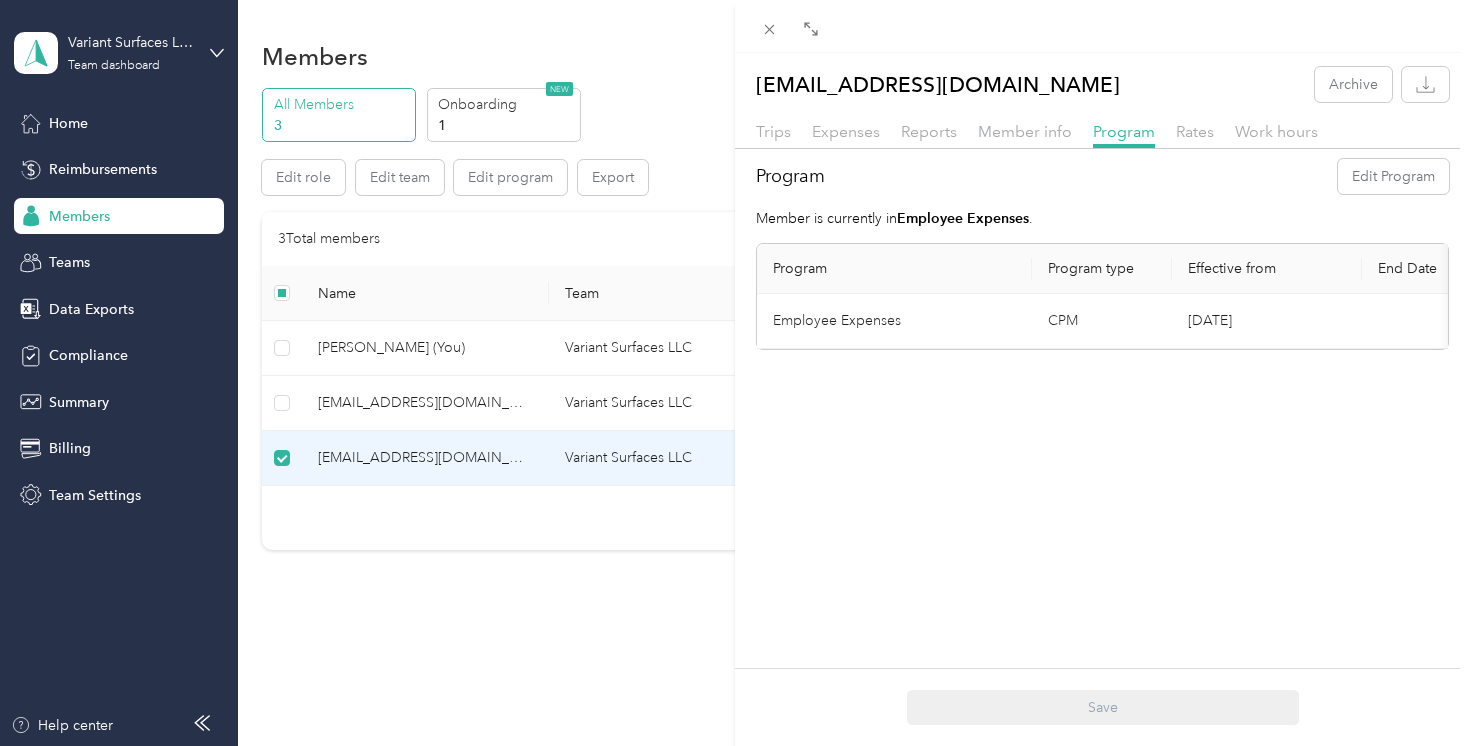 click on "karime@variant.co Archive Trips Expenses Reports Member info Program Rates Work hours Program Edit Program Member is currently in  Employee Expenses . Program Program type Effective from End Date           Employee Expenses CPM Jul. 12, 2025 Delete Save" at bounding box center [735, 373] 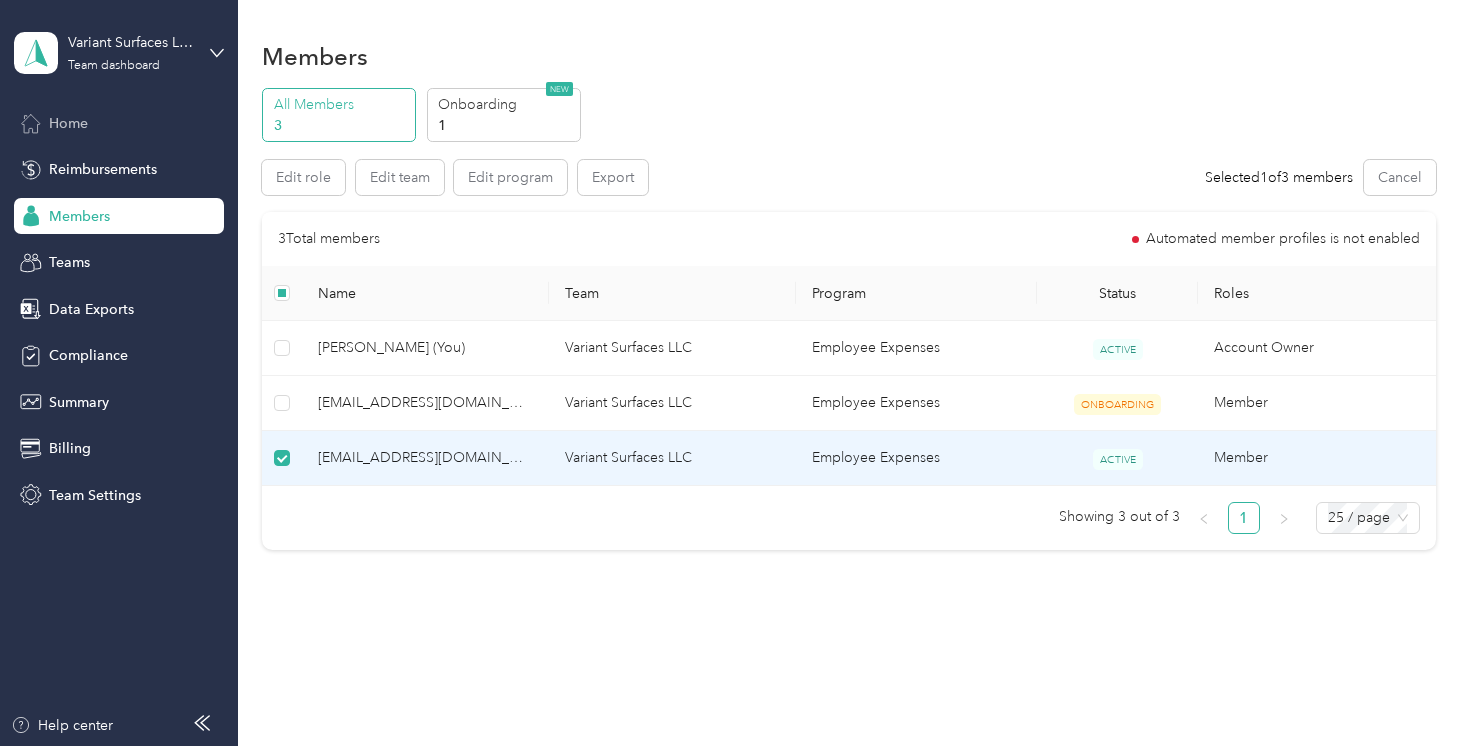 click on "Home" at bounding box center (119, 123) 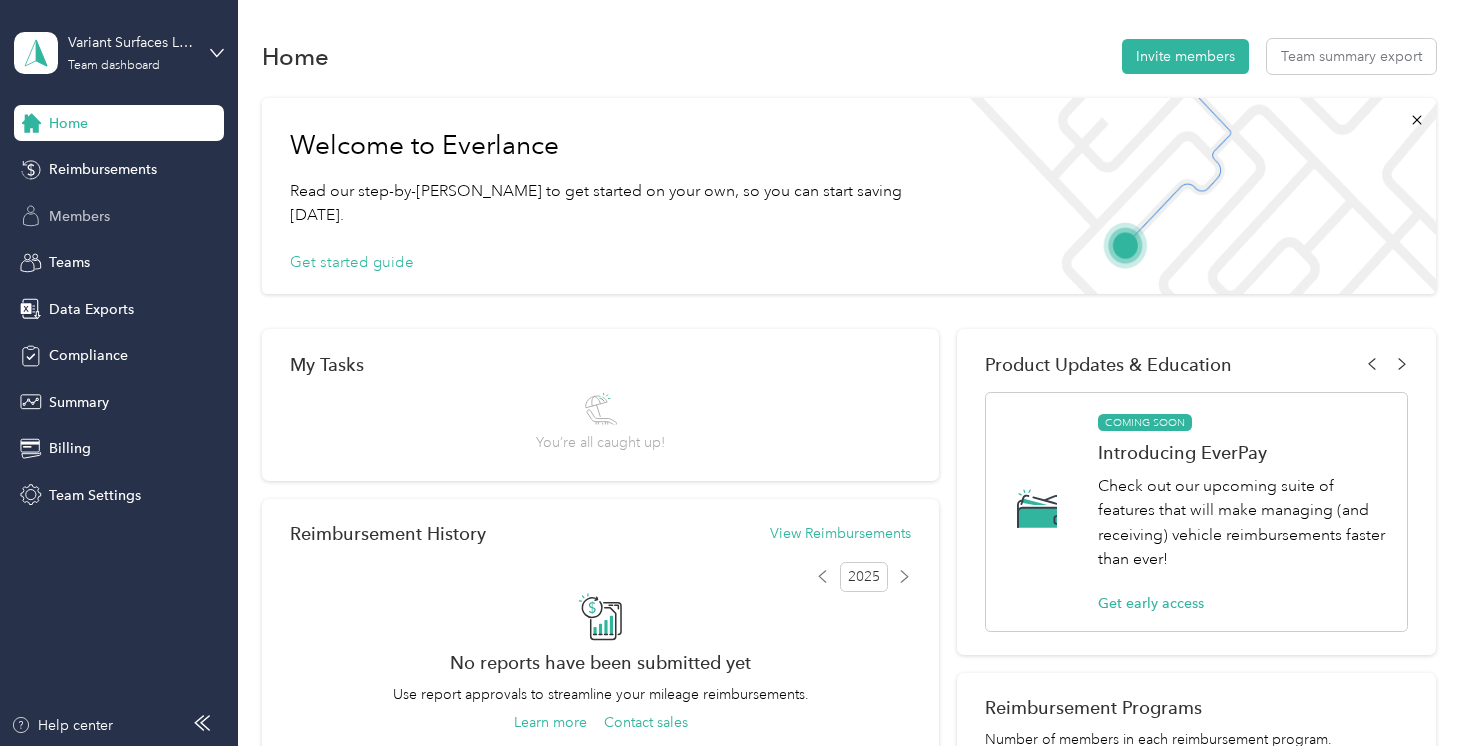 click on "Members" at bounding box center [119, 216] 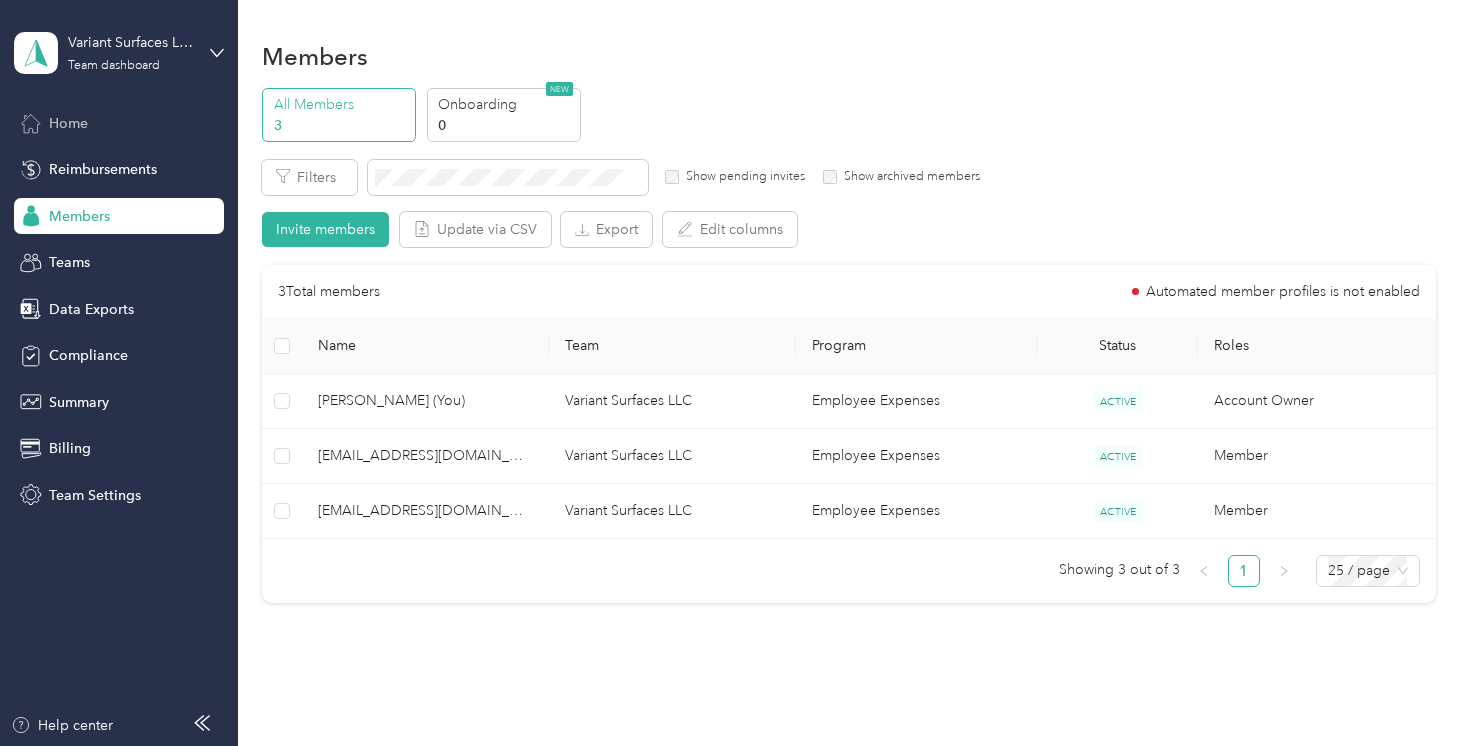 click on "Home" at bounding box center (119, 123) 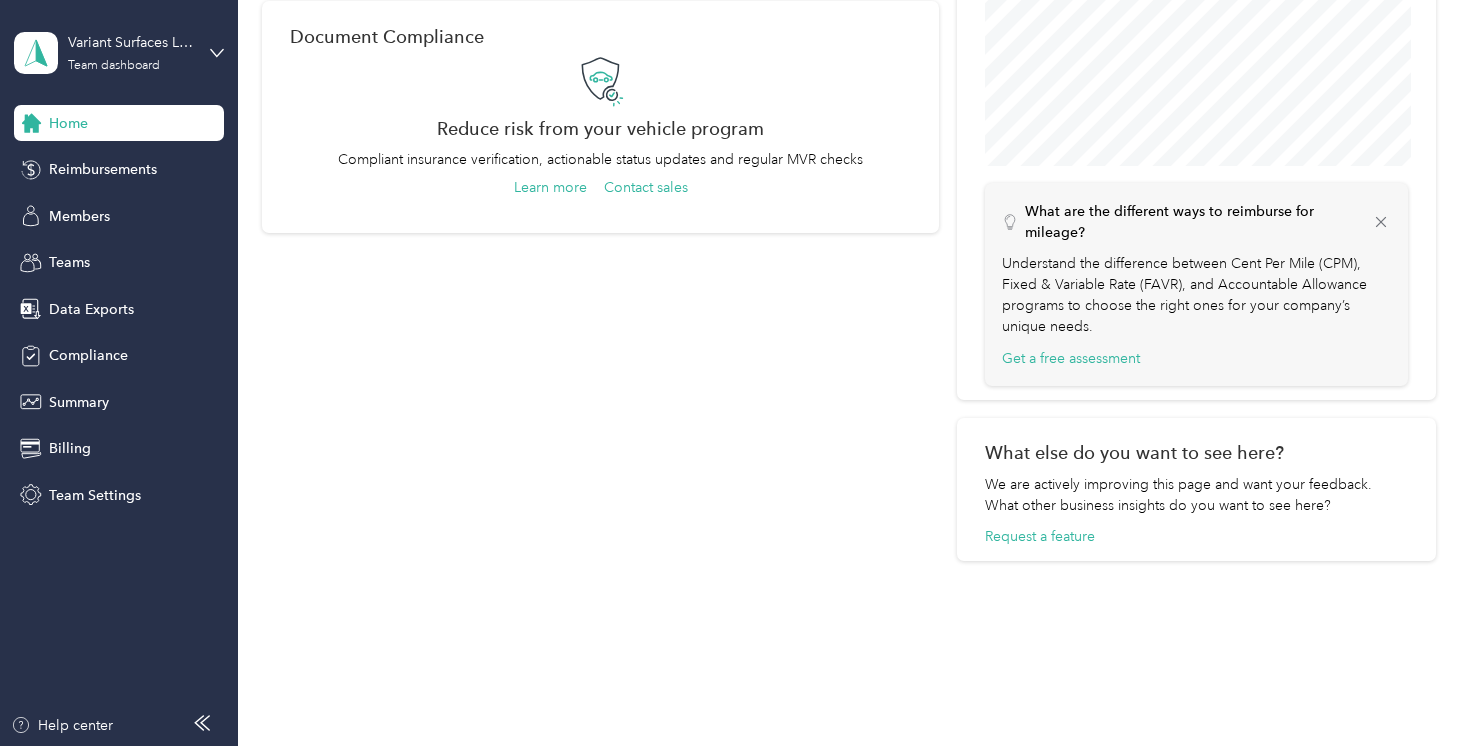 scroll, scrollTop: 822, scrollLeft: 0, axis: vertical 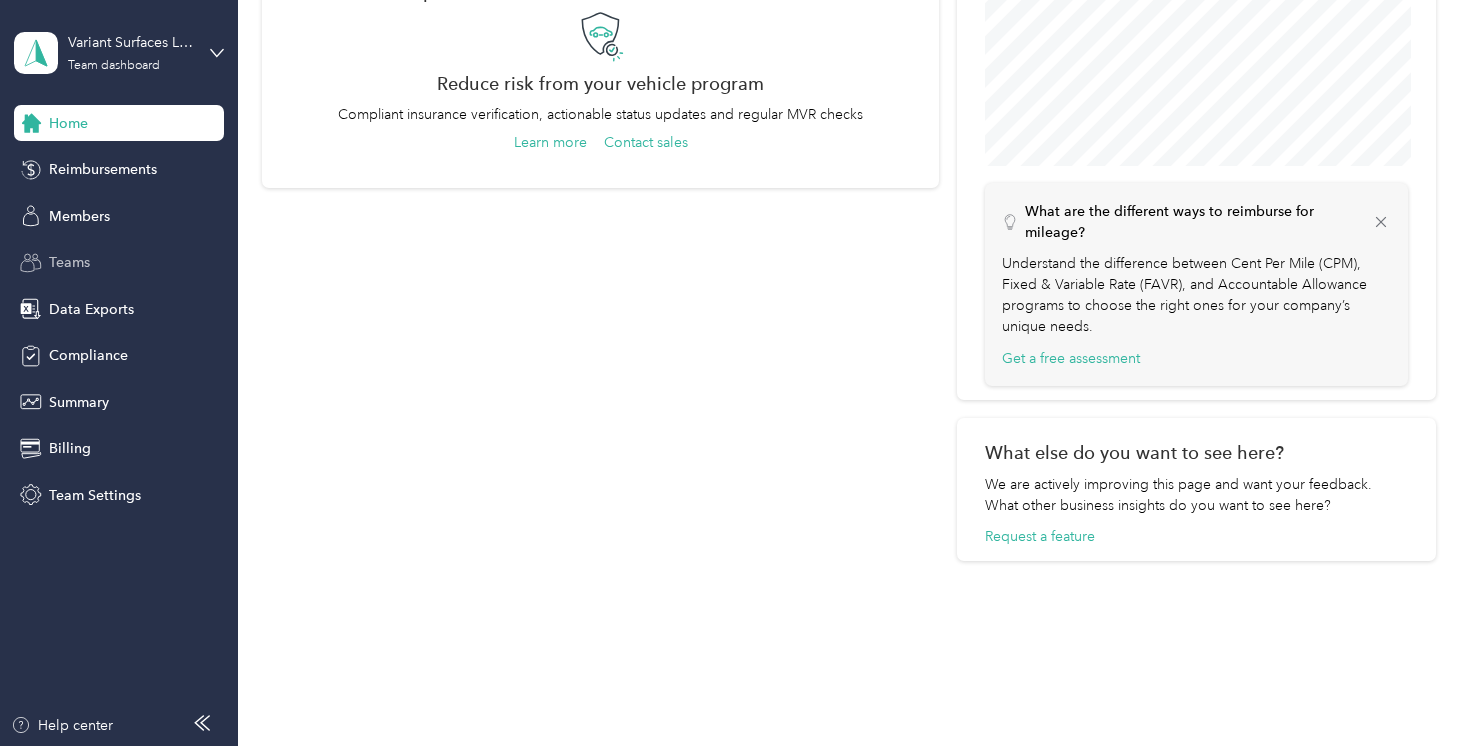 click on "Teams" at bounding box center (69, 262) 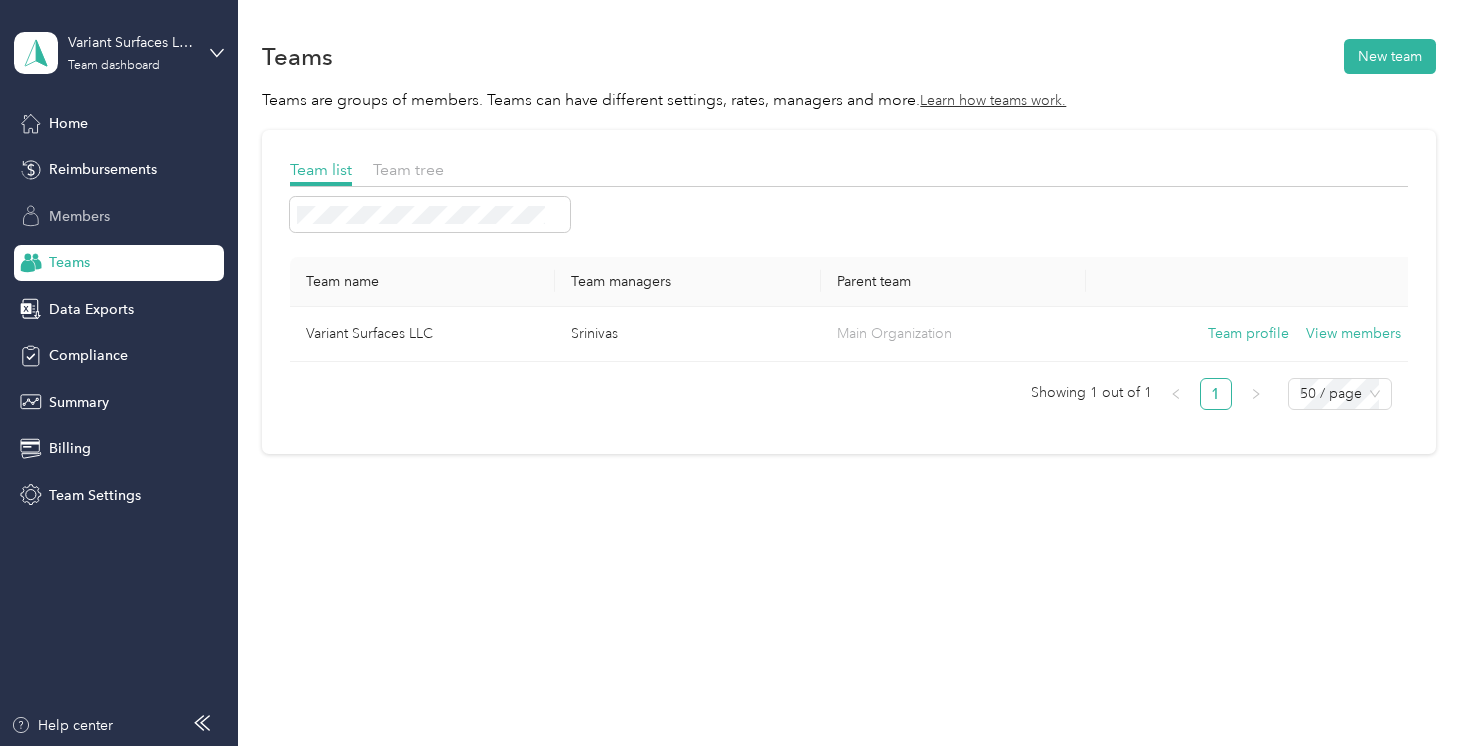 click on "Members" at bounding box center (79, 216) 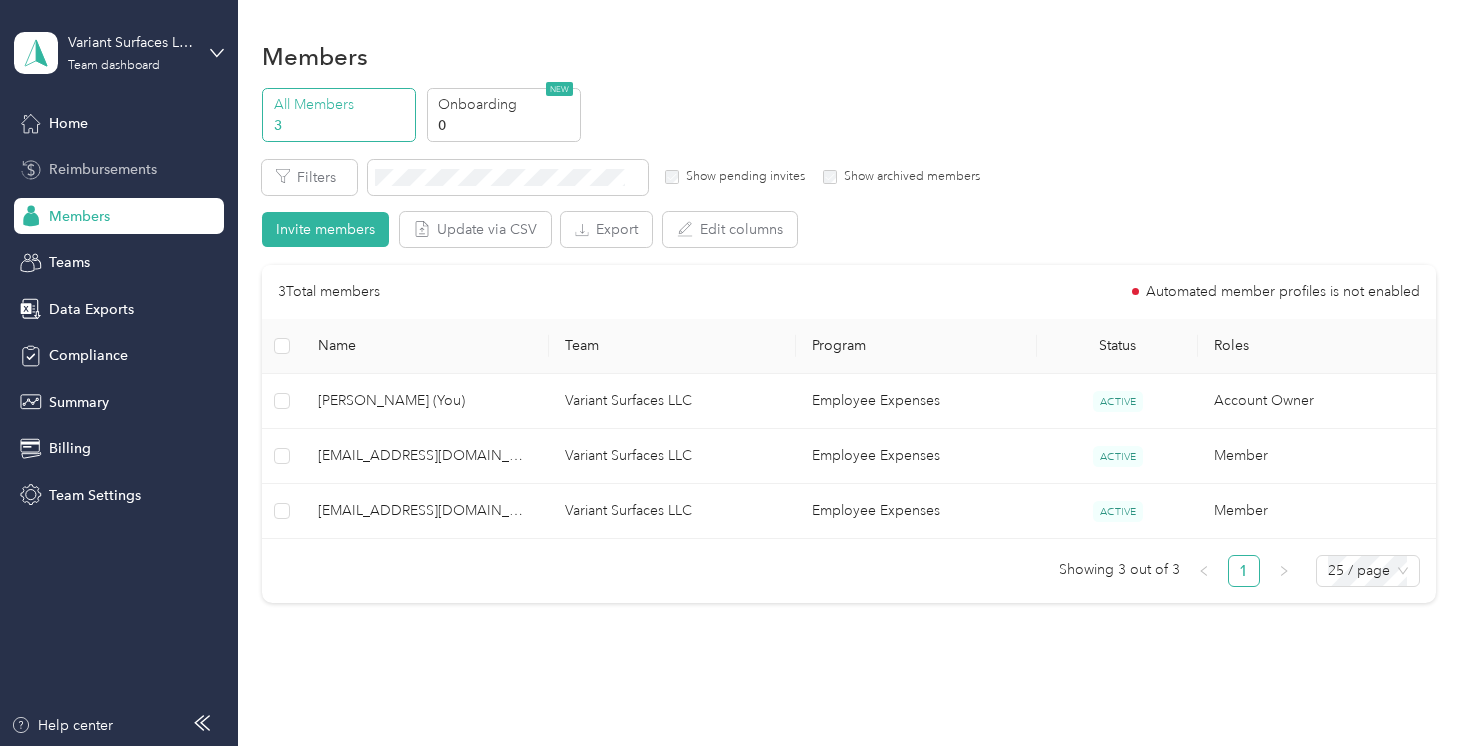 click on "Reimbursements" at bounding box center (103, 169) 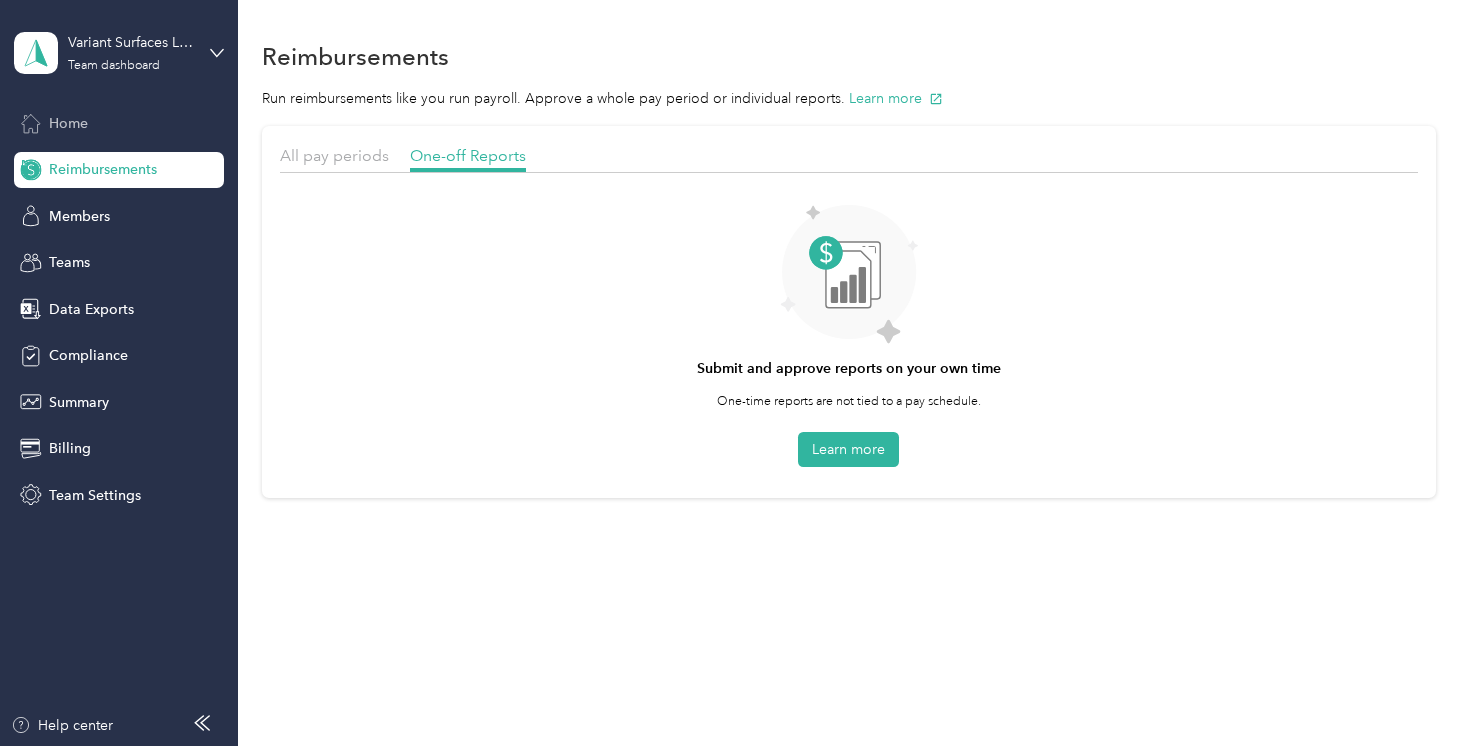 click on "Home" at bounding box center (68, 123) 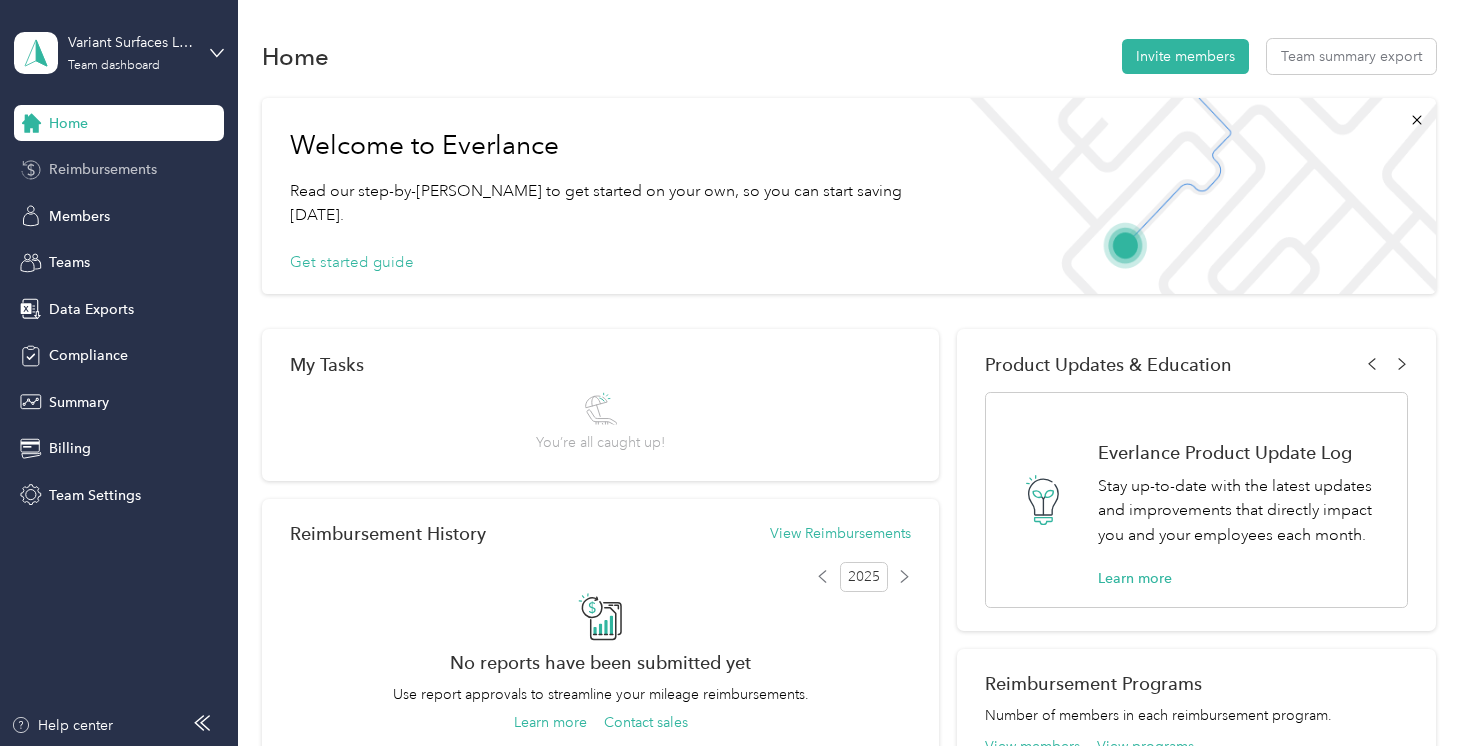 click on "Reimbursements" at bounding box center [103, 169] 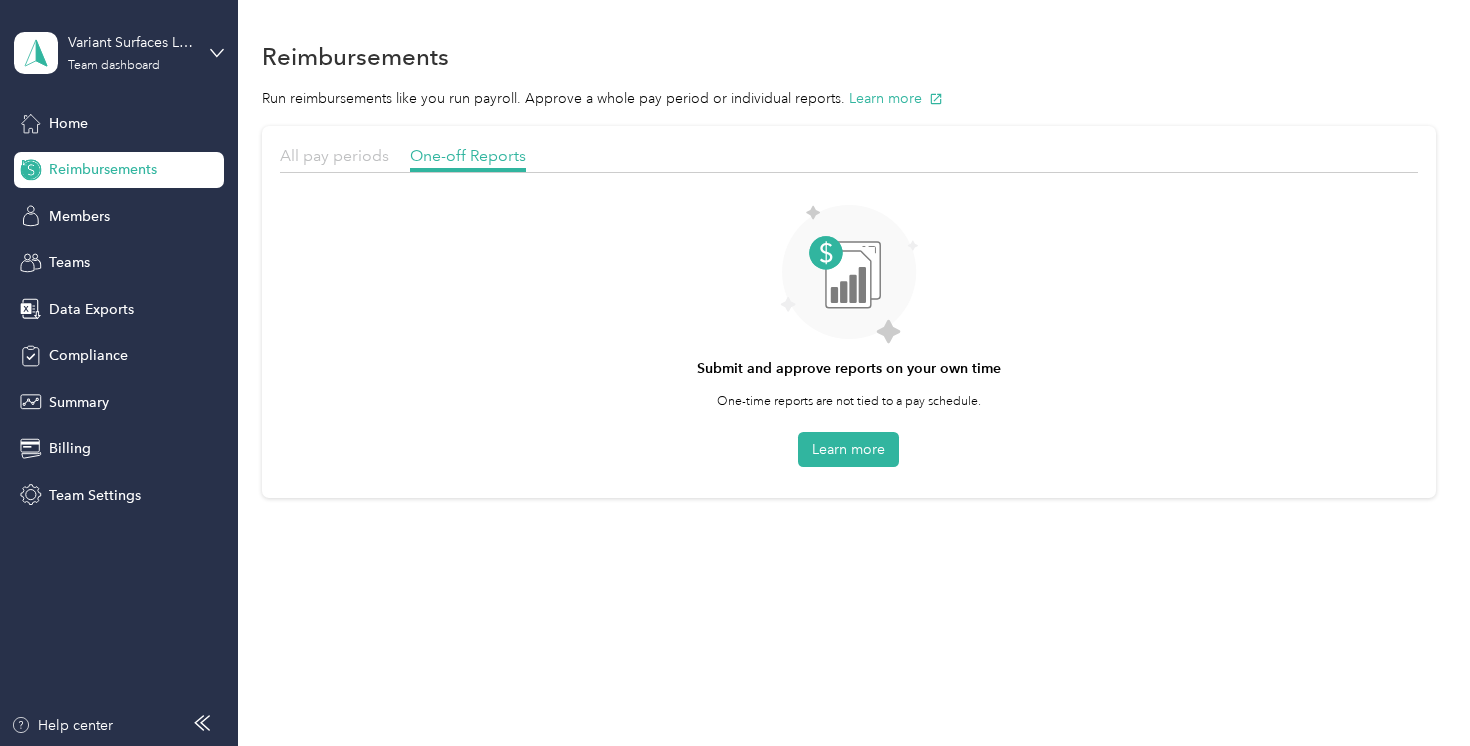 click on "All pay periods" at bounding box center [334, 155] 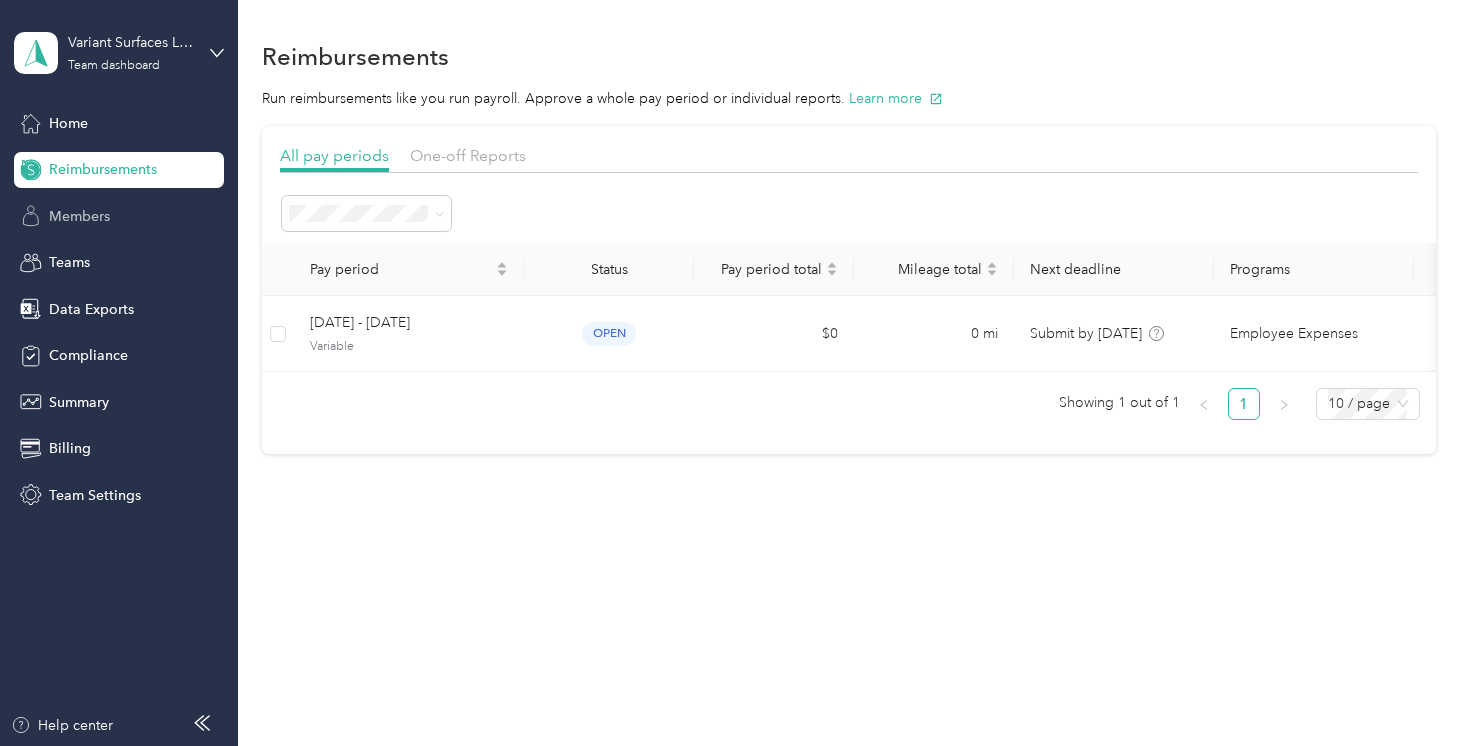 click on "Members" at bounding box center (119, 216) 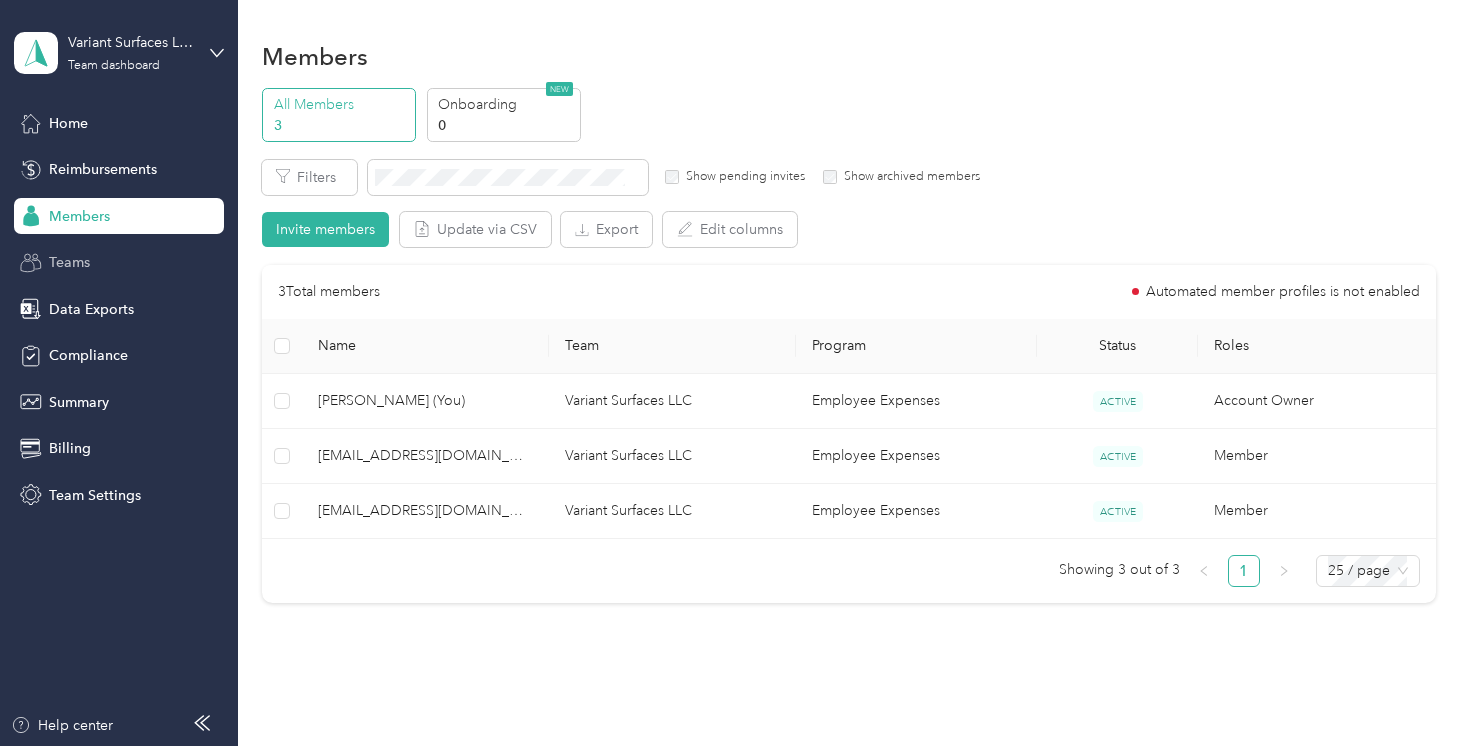 click on "Teams" at bounding box center (69, 262) 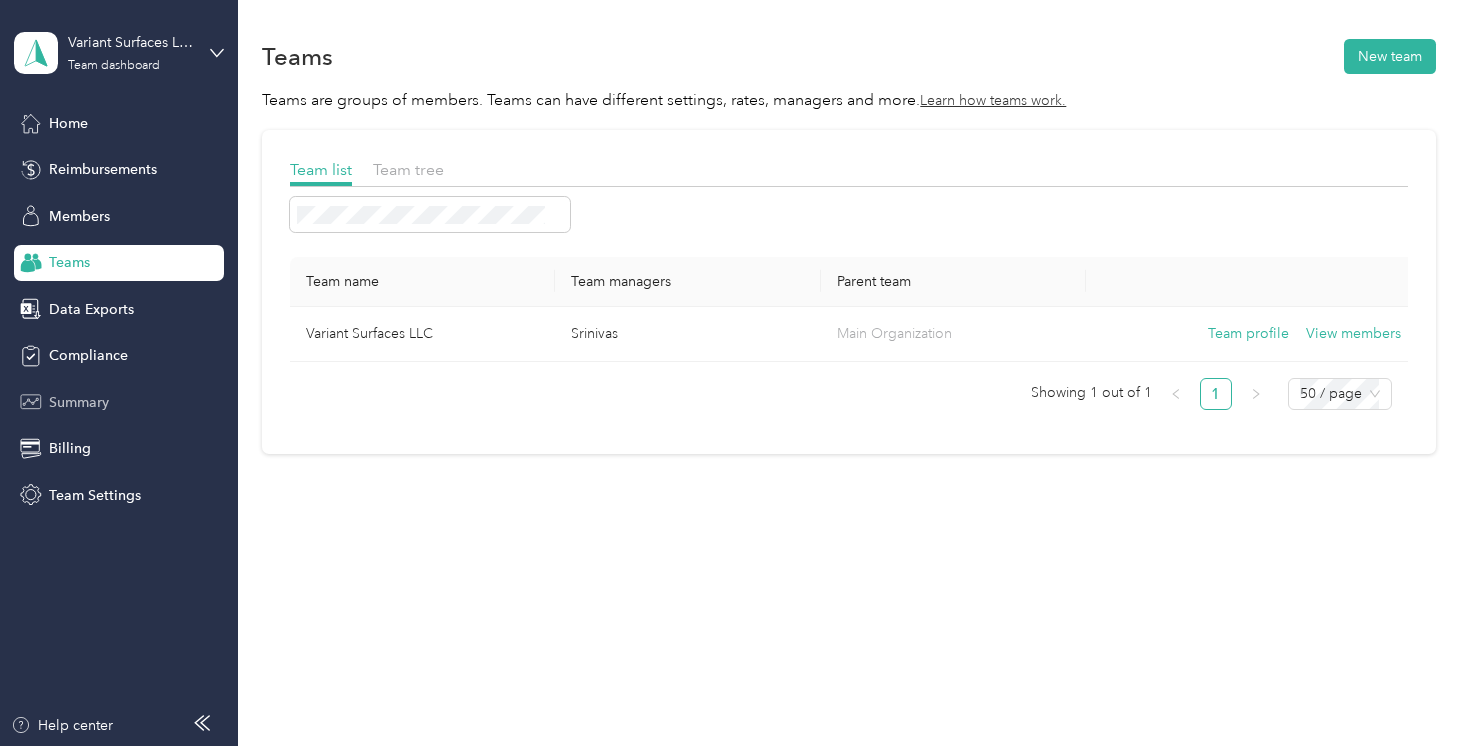 click on "Summary" at bounding box center (79, 402) 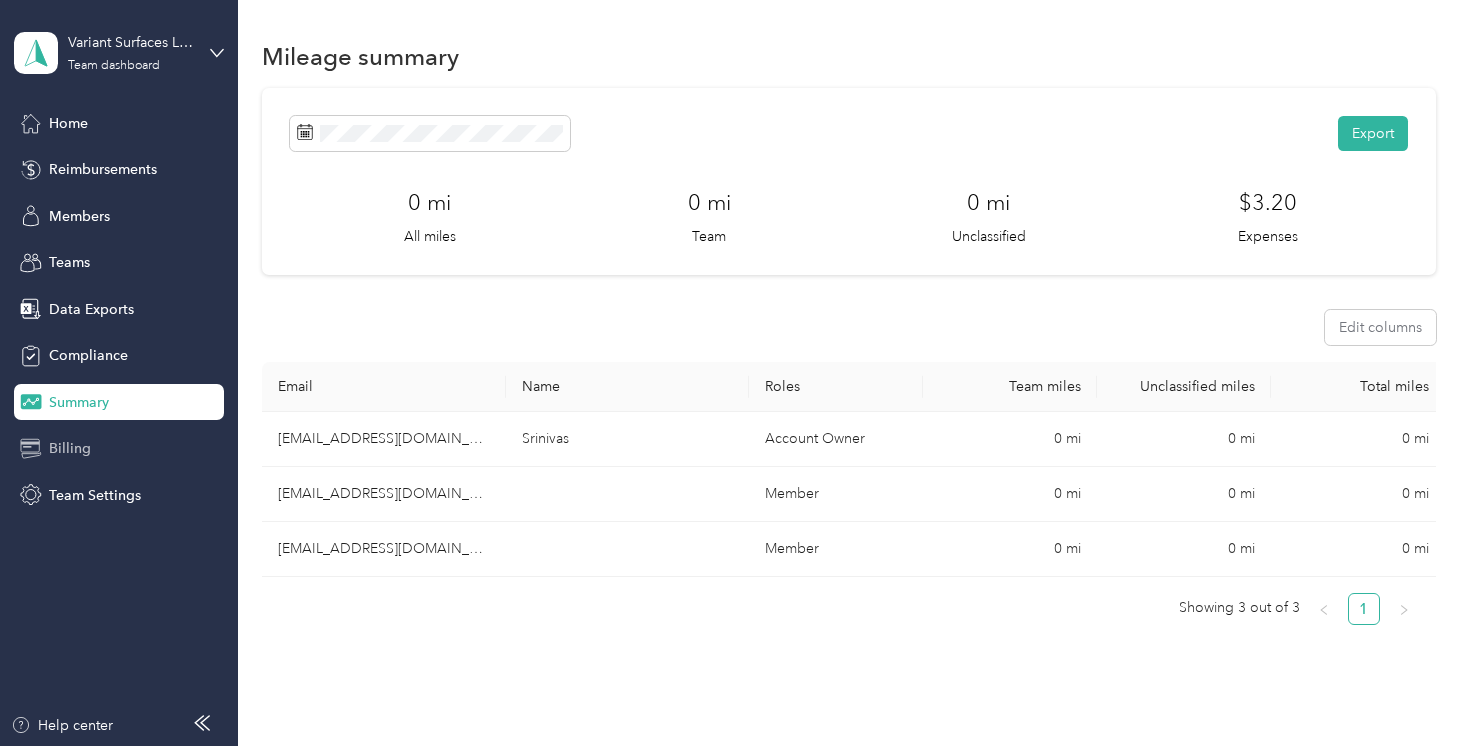 click on "Billing" at bounding box center (70, 448) 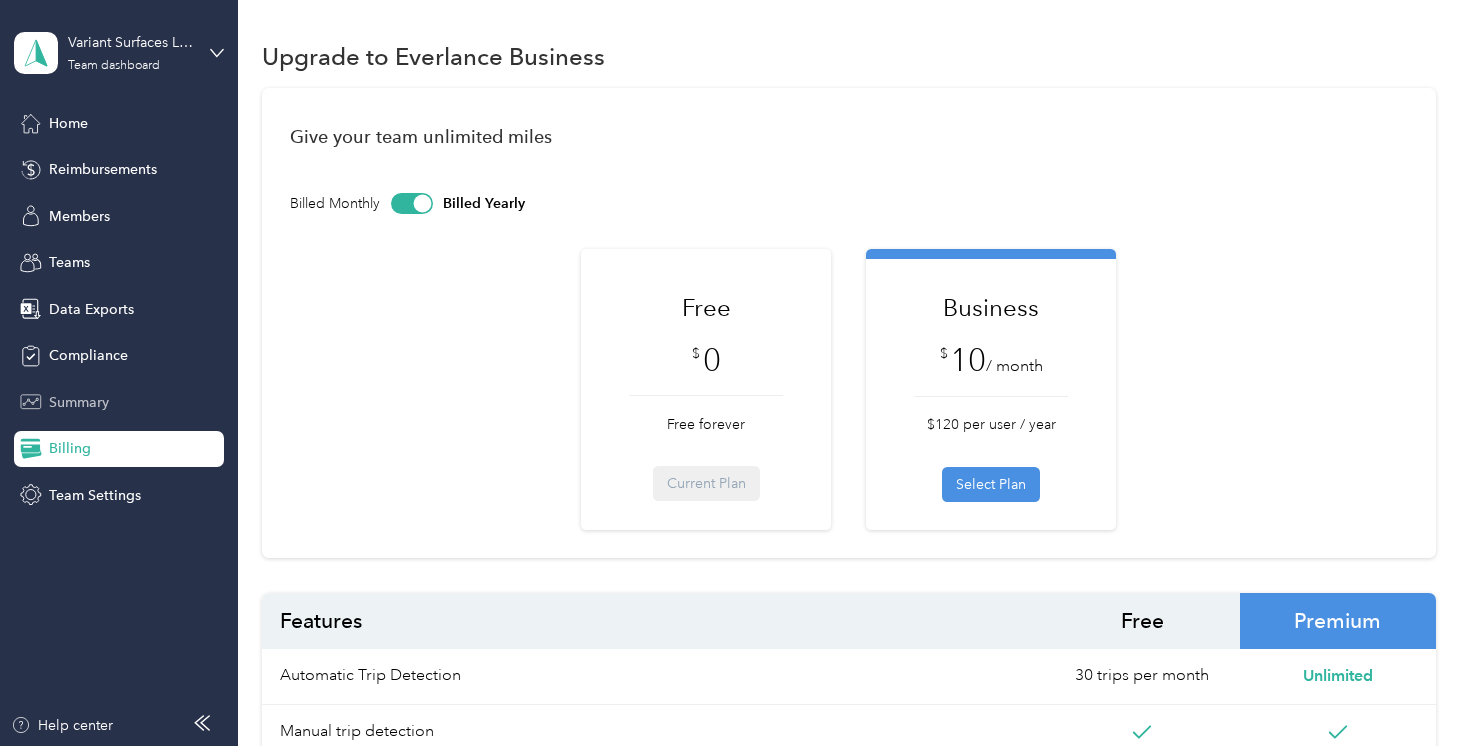 click on "Summary" at bounding box center [79, 402] 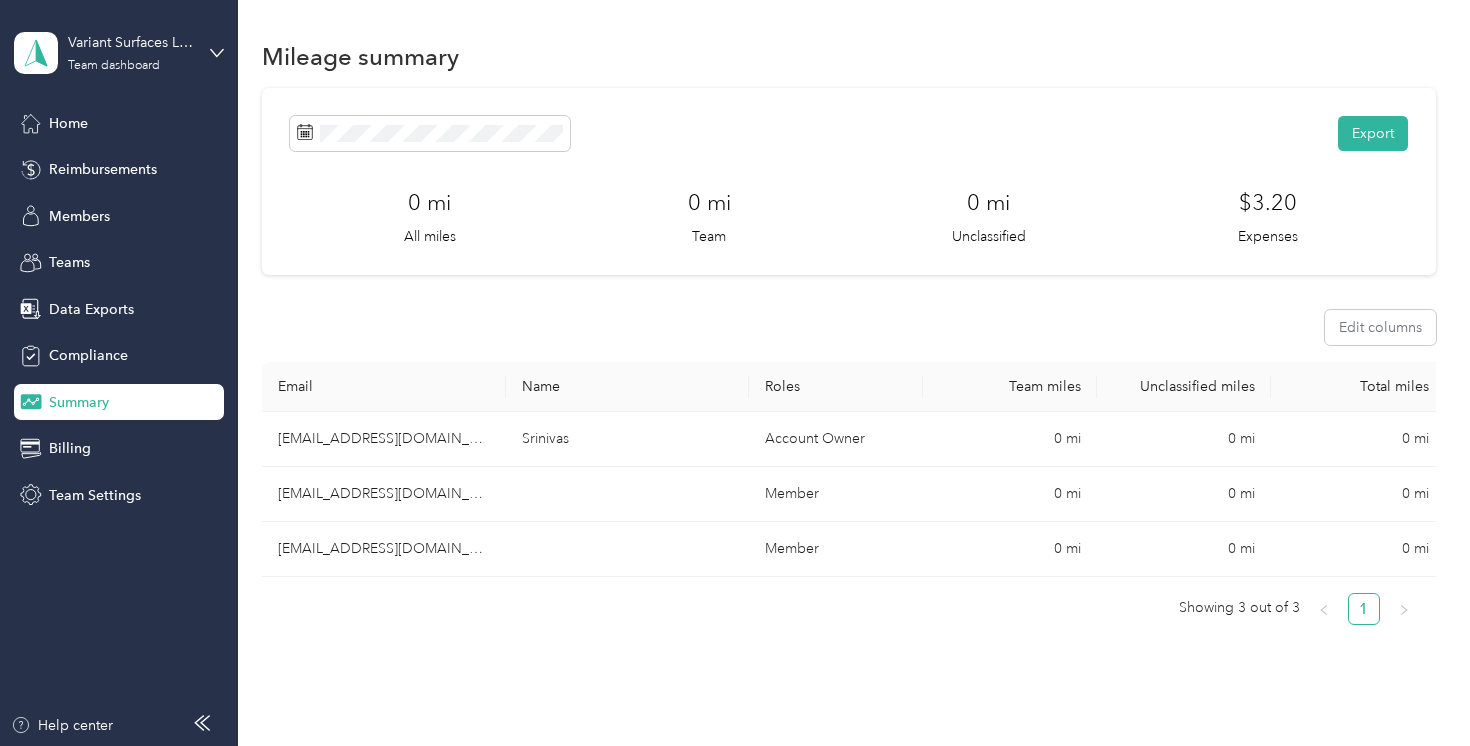 click on "$3.20 Expenses" at bounding box center [1267, 216] 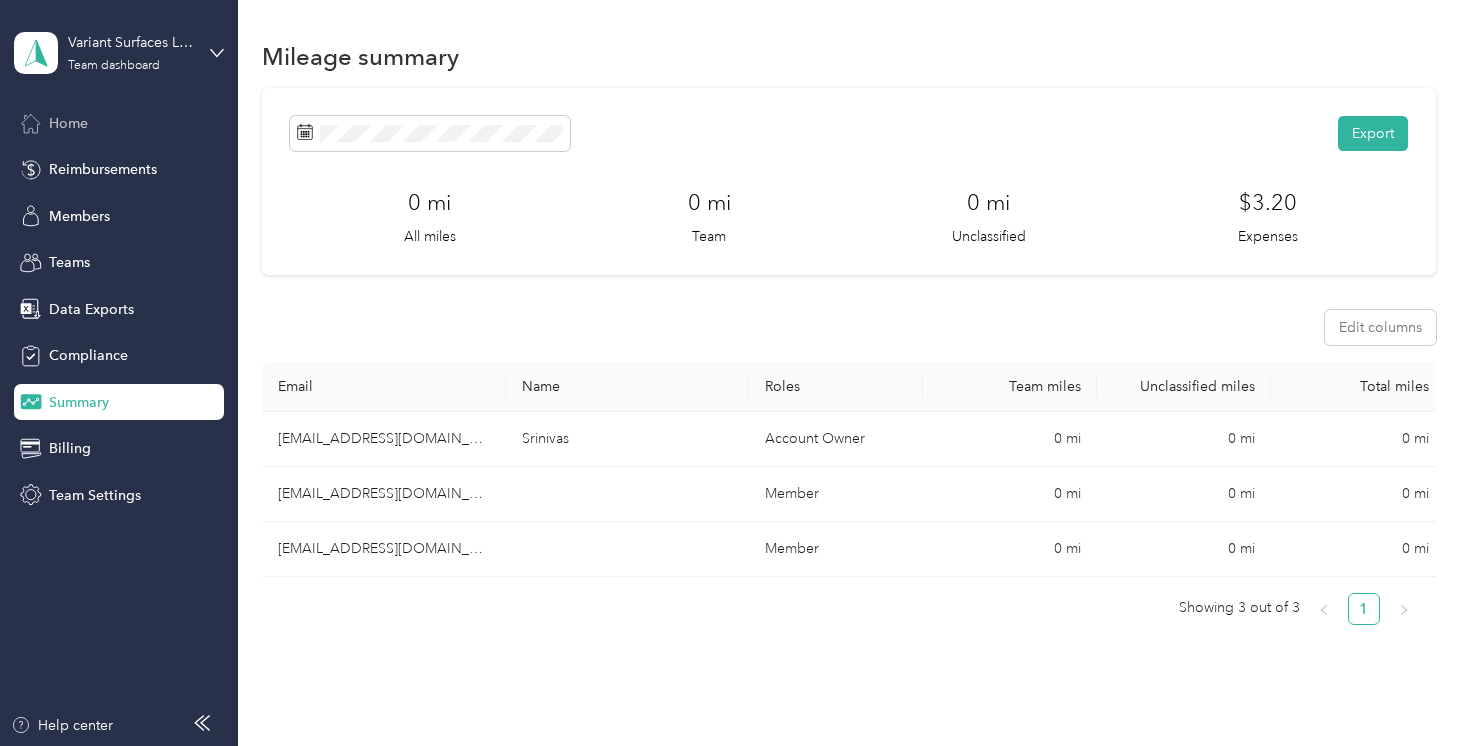 click on "Home" at bounding box center (68, 123) 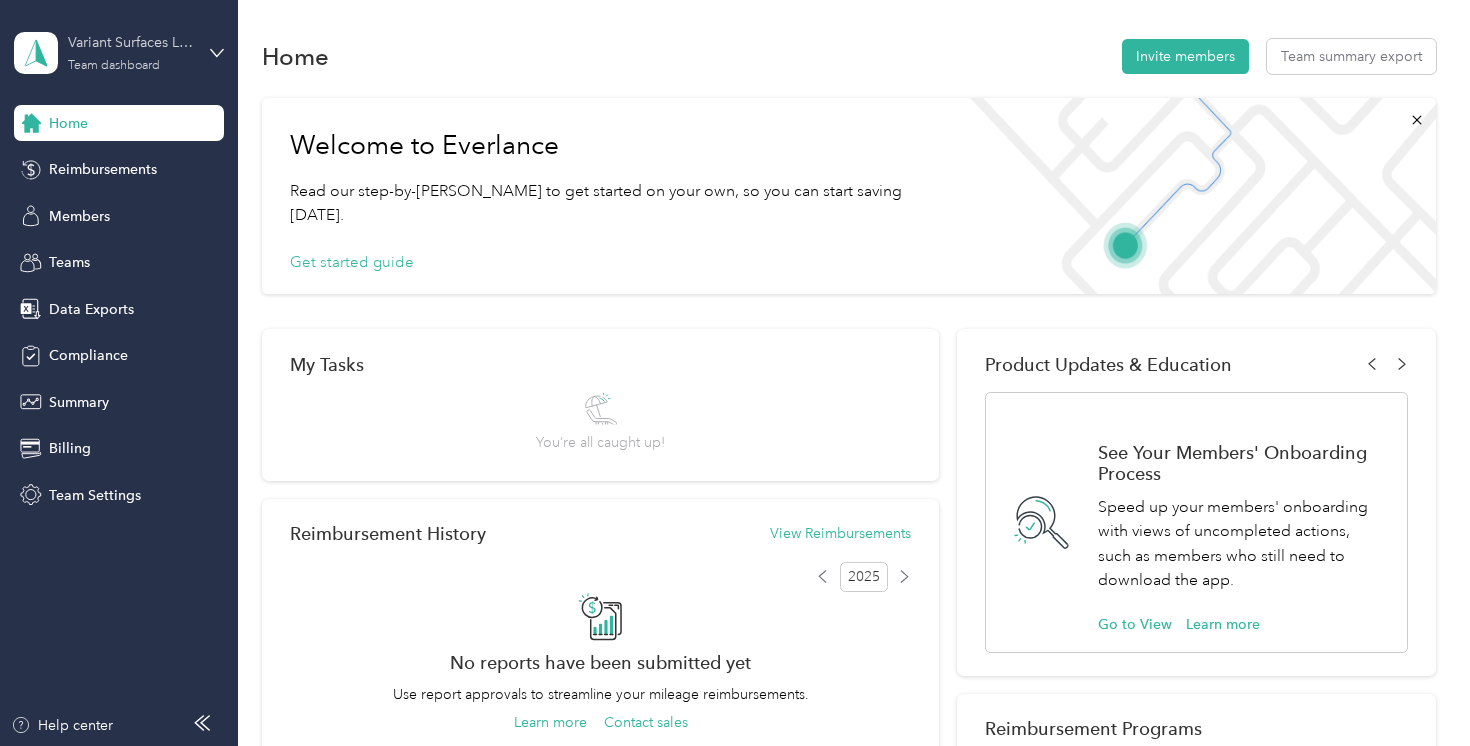 click on "Team dashboard" at bounding box center [114, 66] 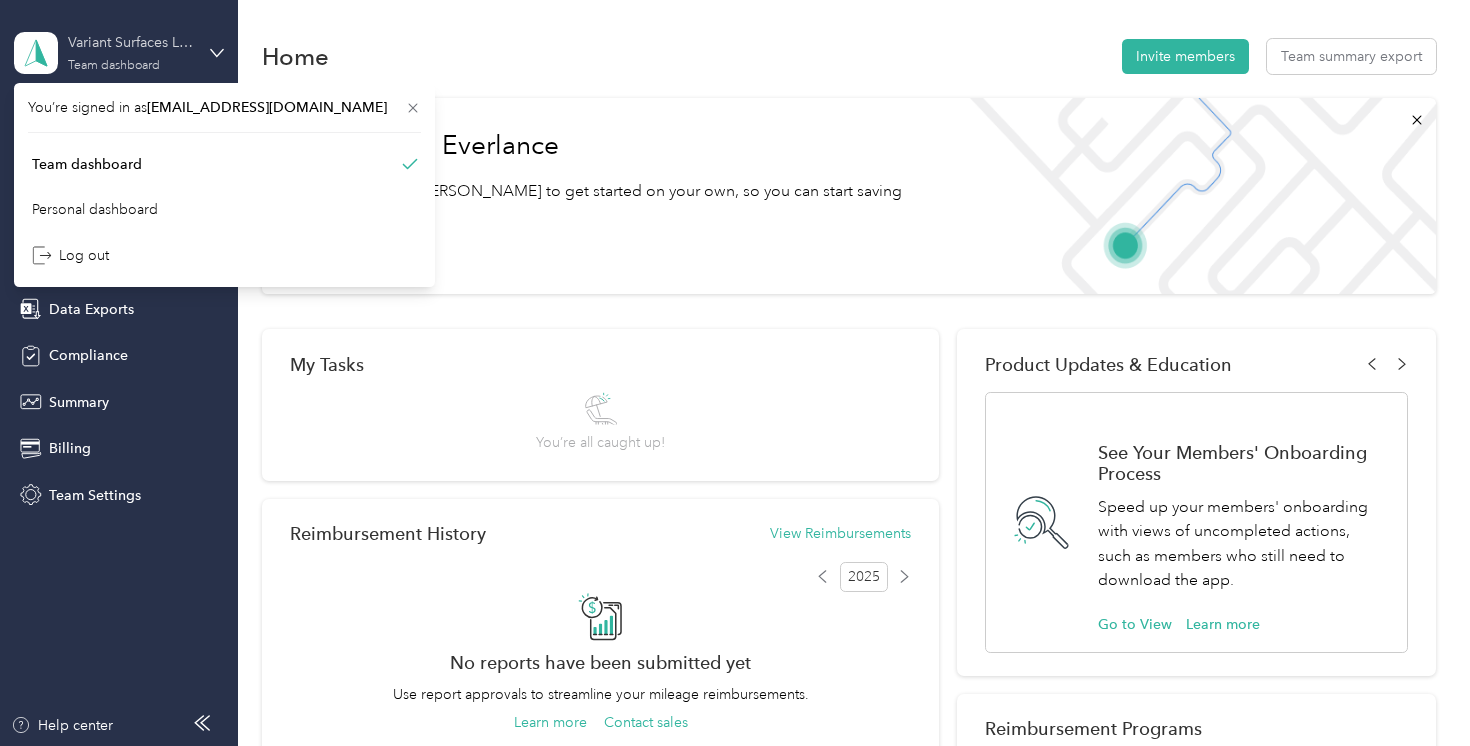 click on "Team dashboard" at bounding box center [114, 66] 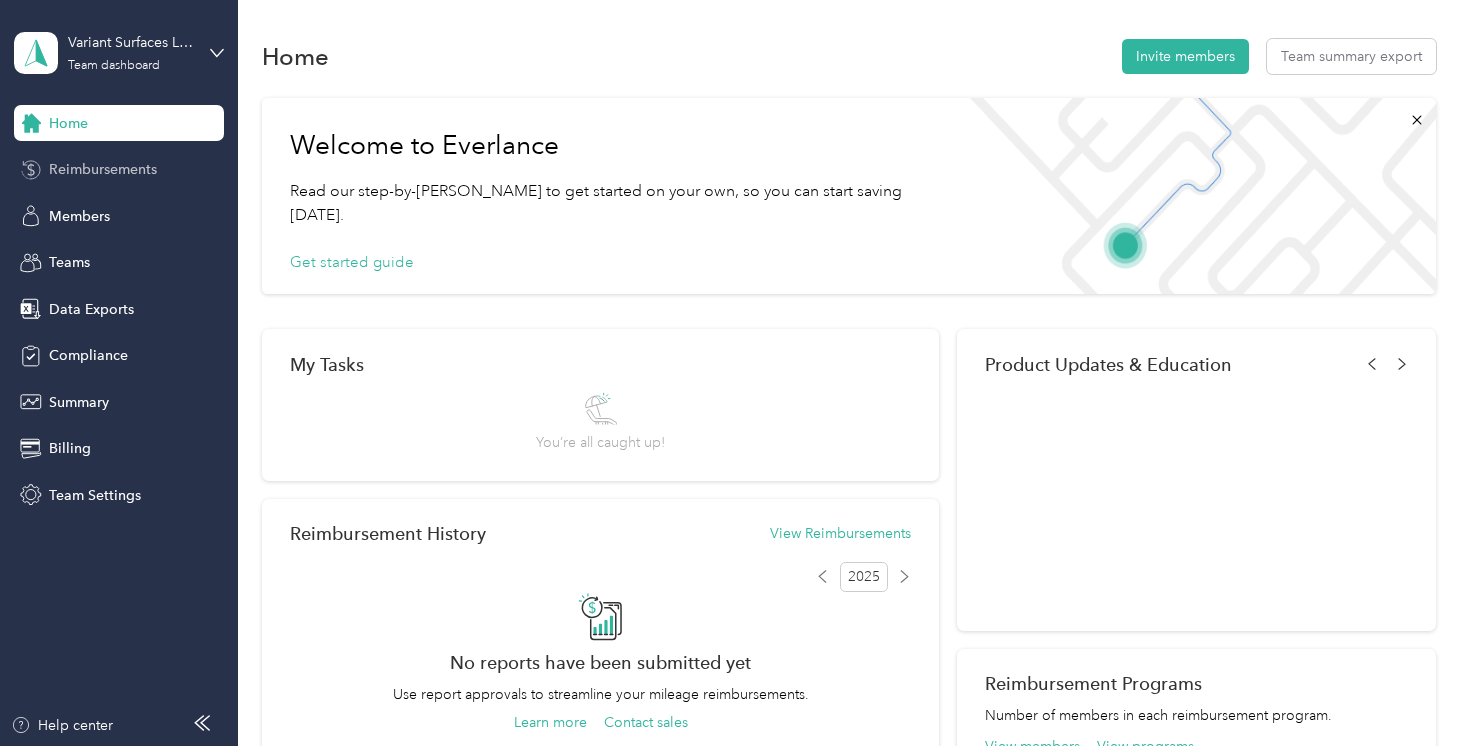 click on "Reimbursements" at bounding box center (103, 169) 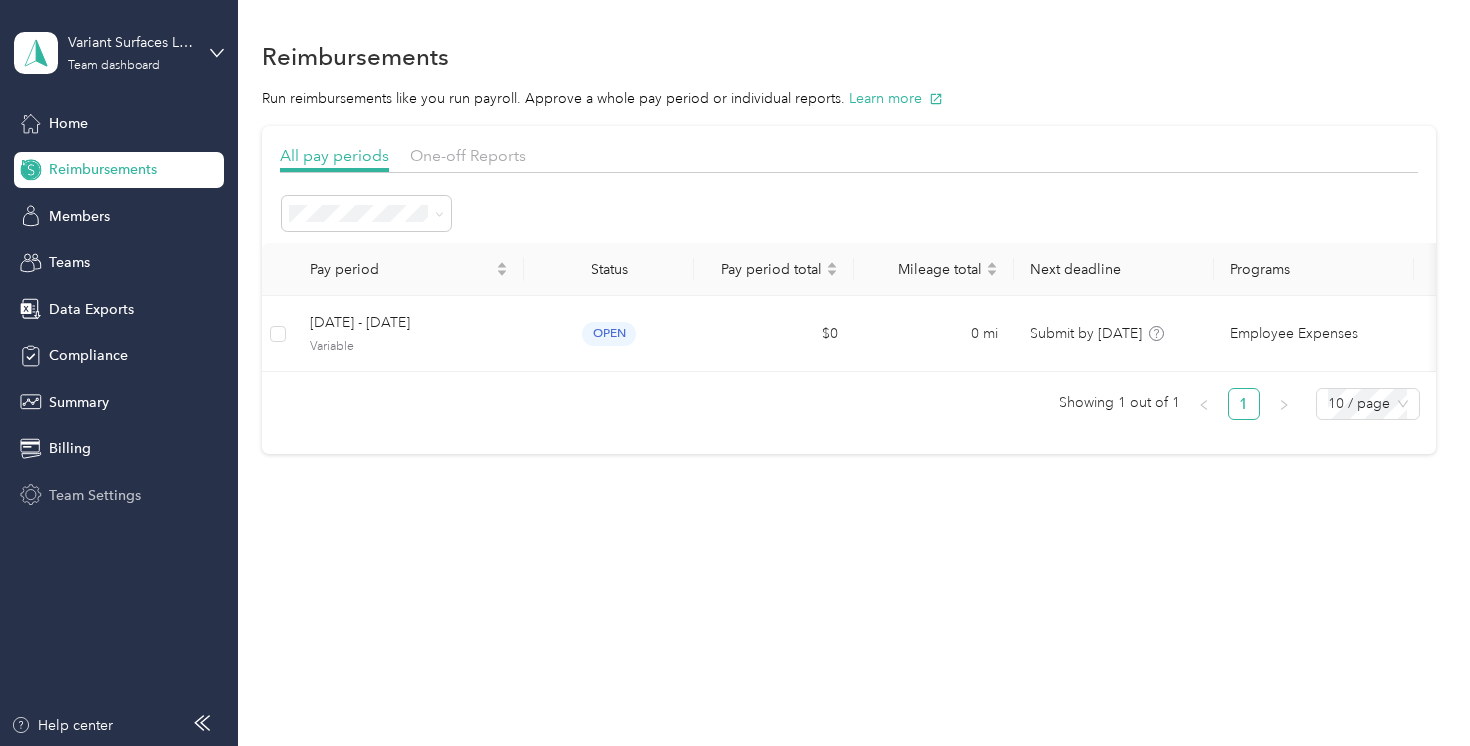 click on "Team Settings" at bounding box center (95, 495) 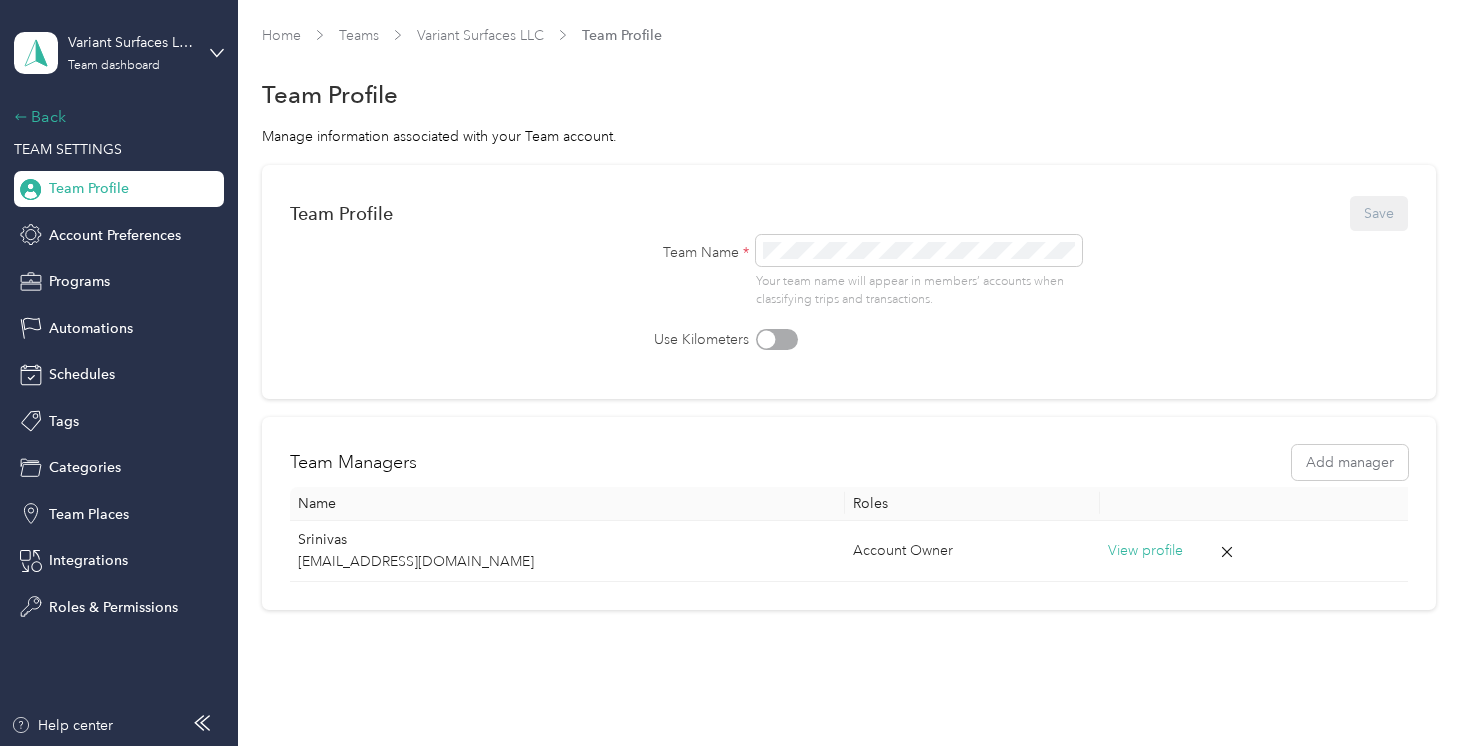 click on "Back" at bounding box center [114, 117] 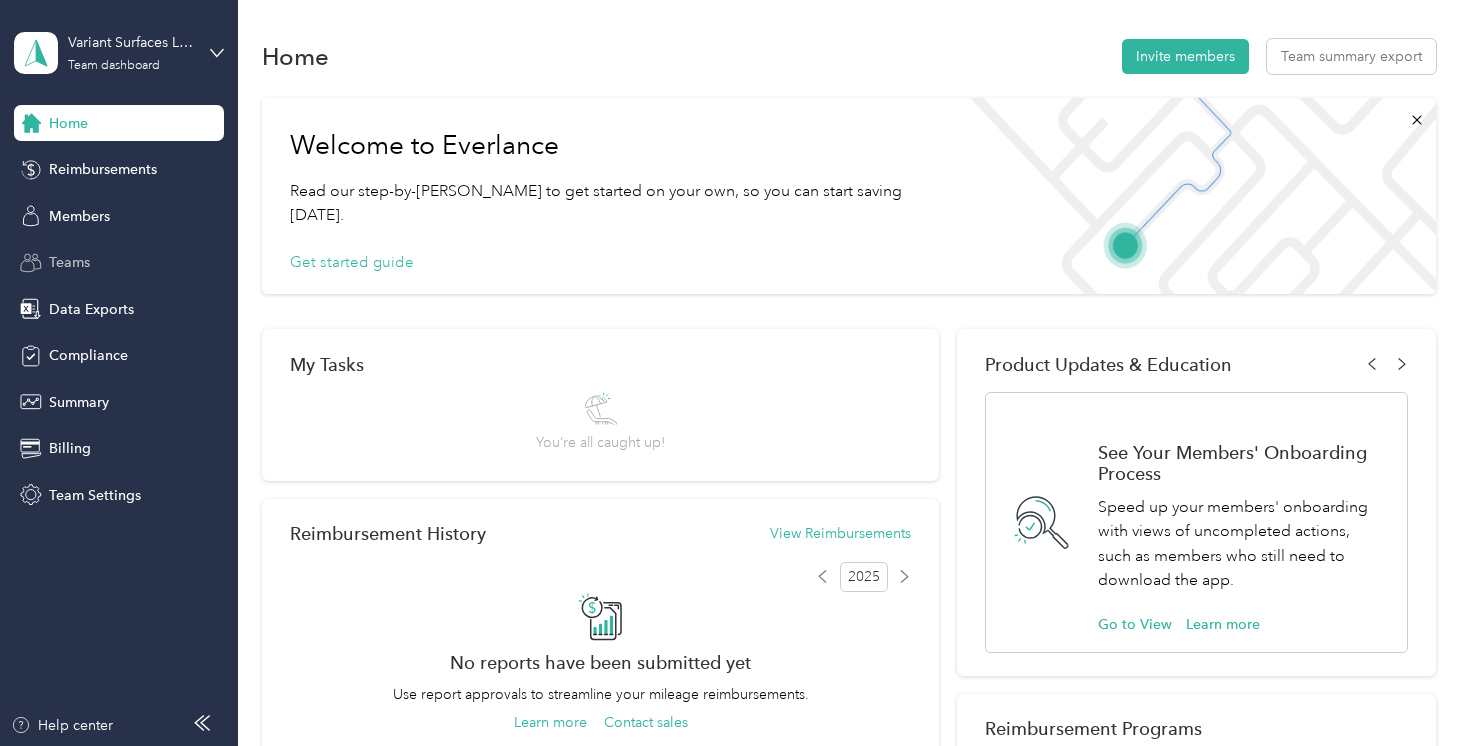 click on "Teams" at bounding box center [69, 262] 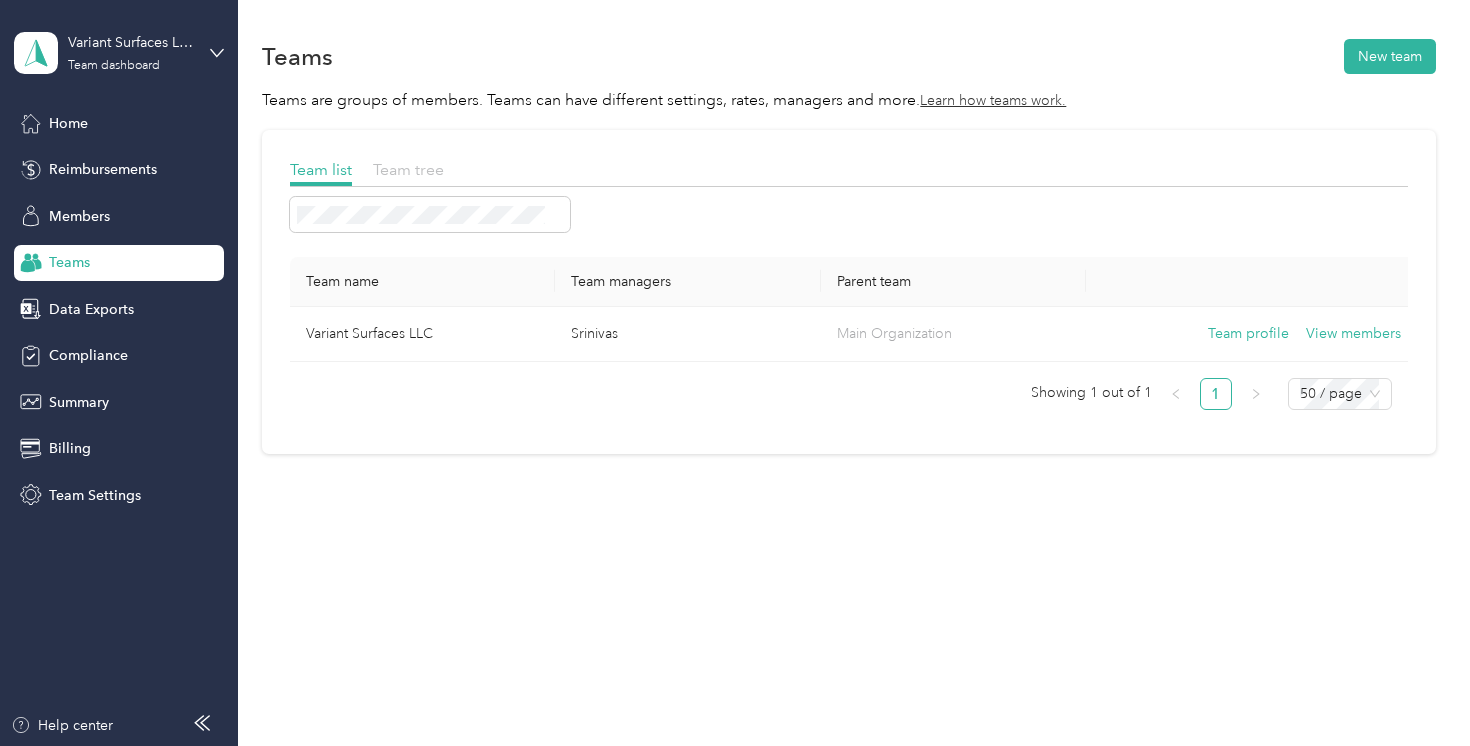 click on "Team tree" at bounding box center (408, 169) 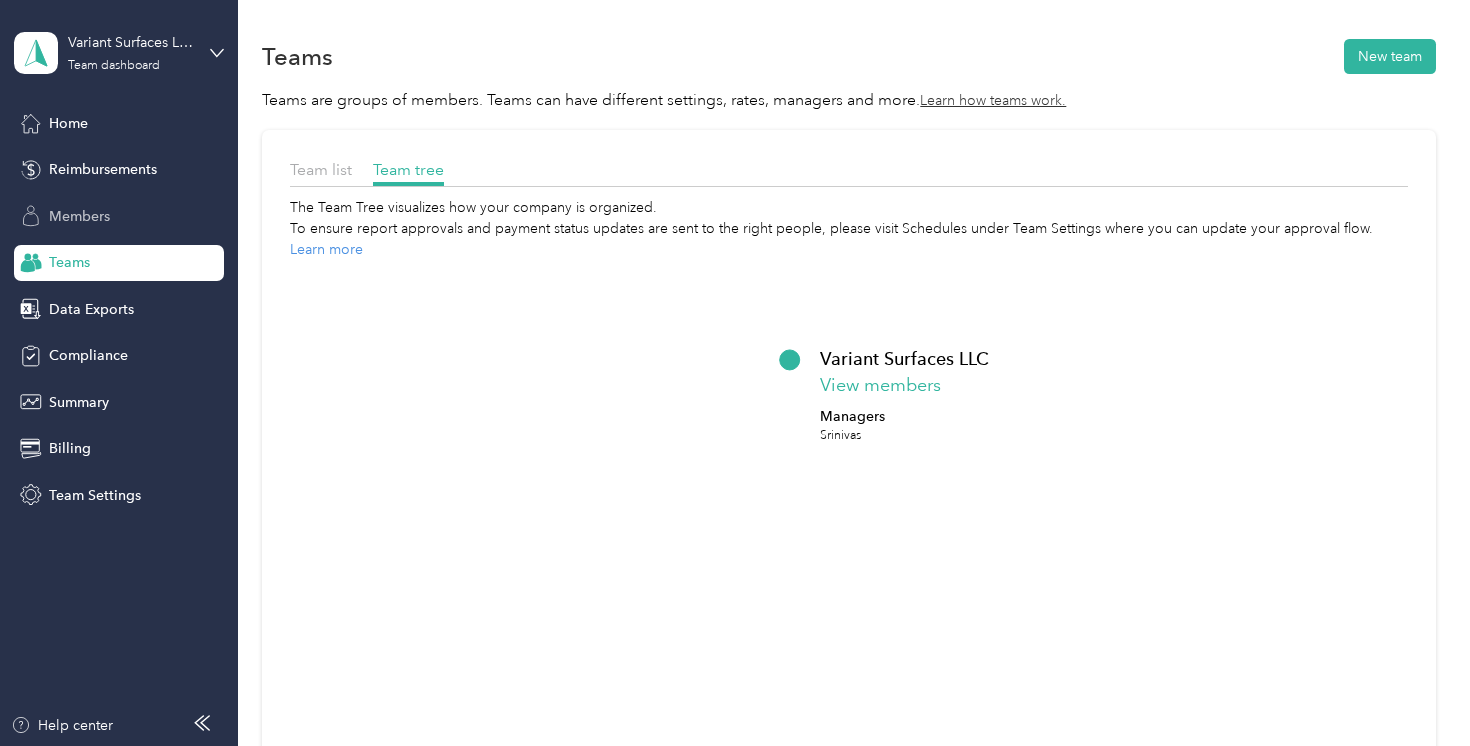 click on "Members" at bounding box center (79, 216) 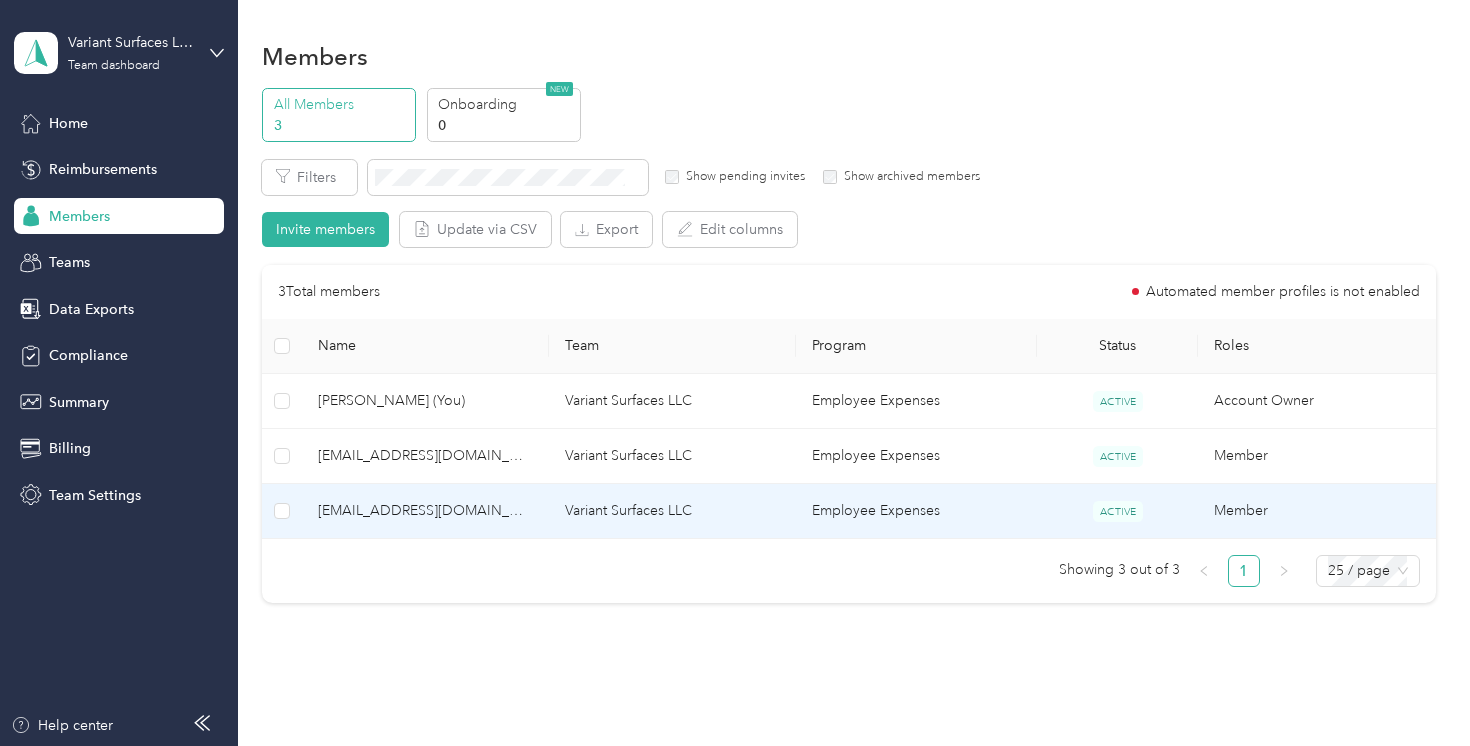 click on "[EMAIL_ADDRESS][DOMAIN_NAME]" at bounding box center (425, 511) 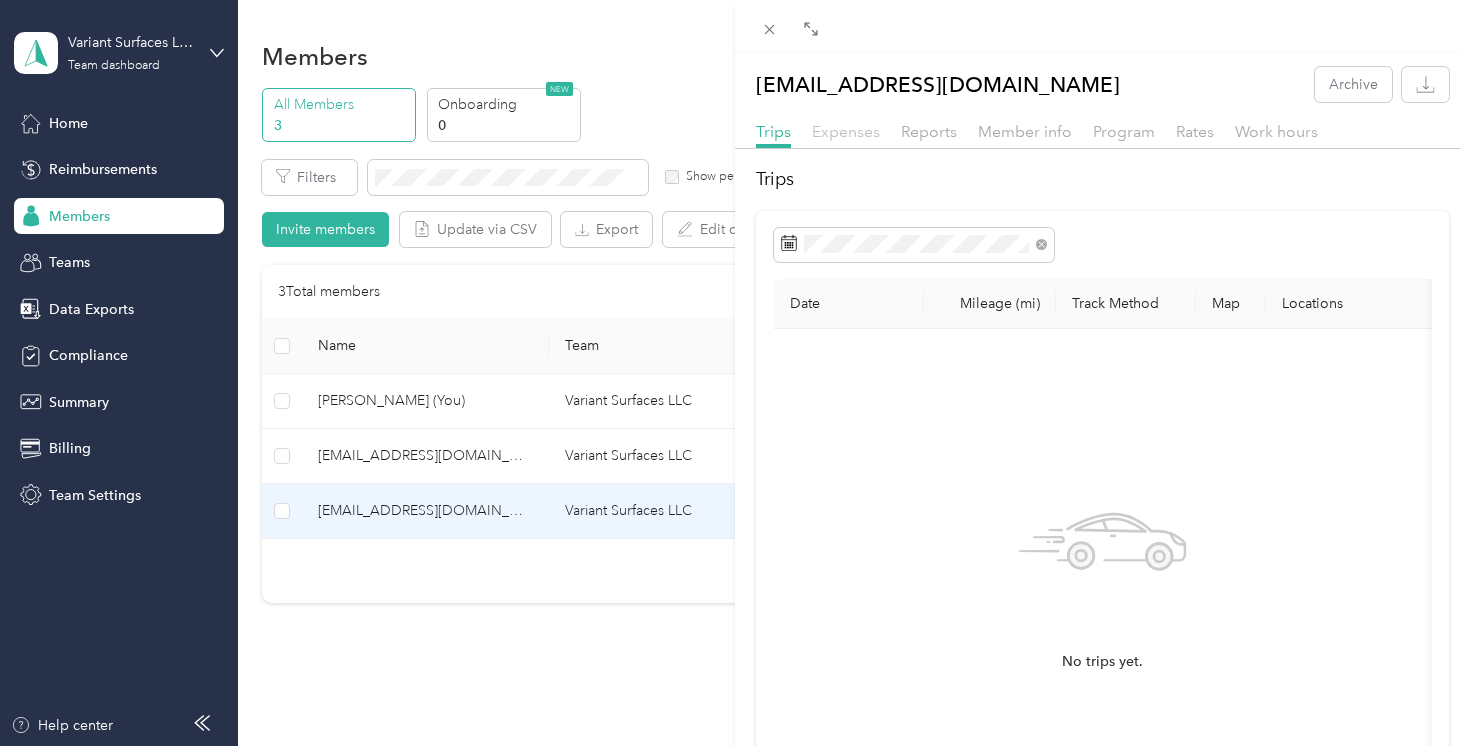 click on "Expenses" at bounding box center (846, 131) 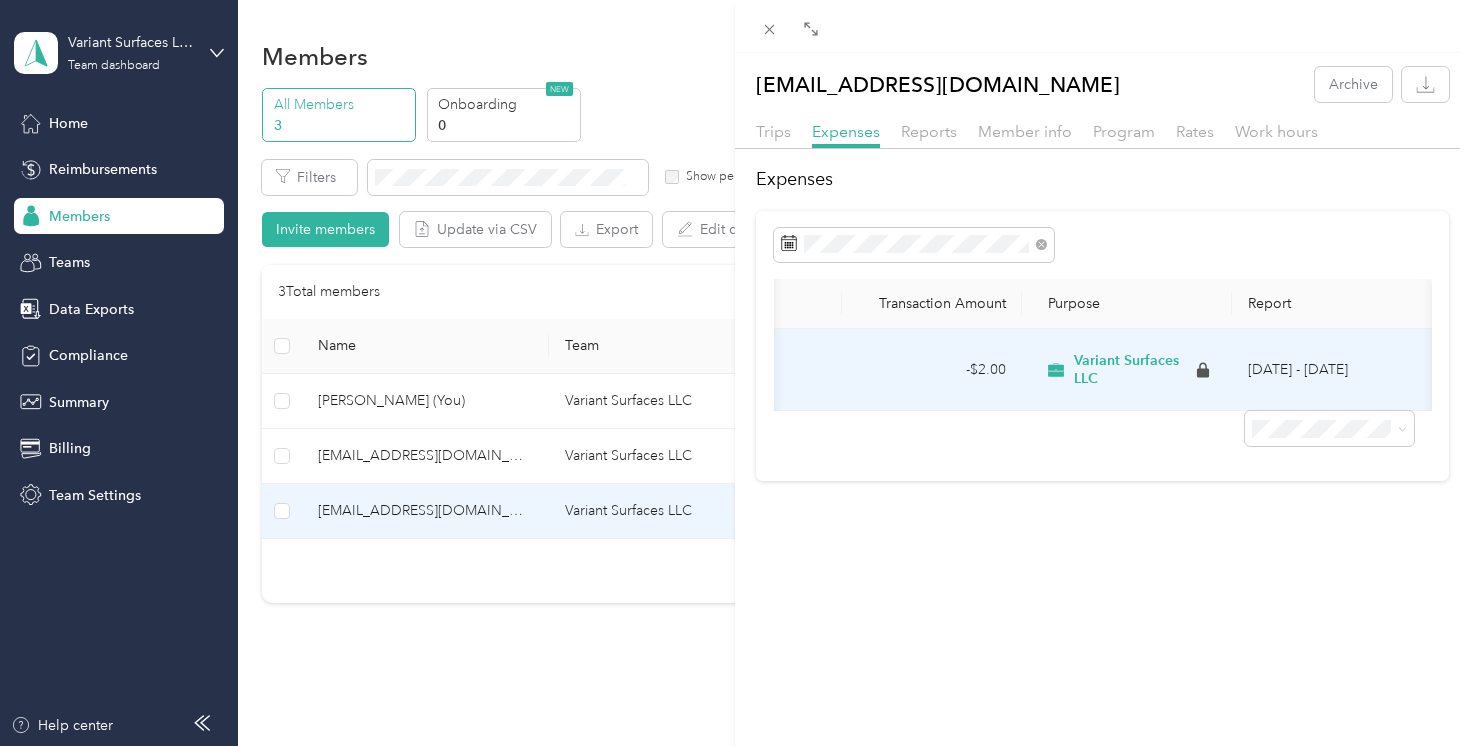 scroll, scrollTop: 0, scrollLeft: 0, axis: both 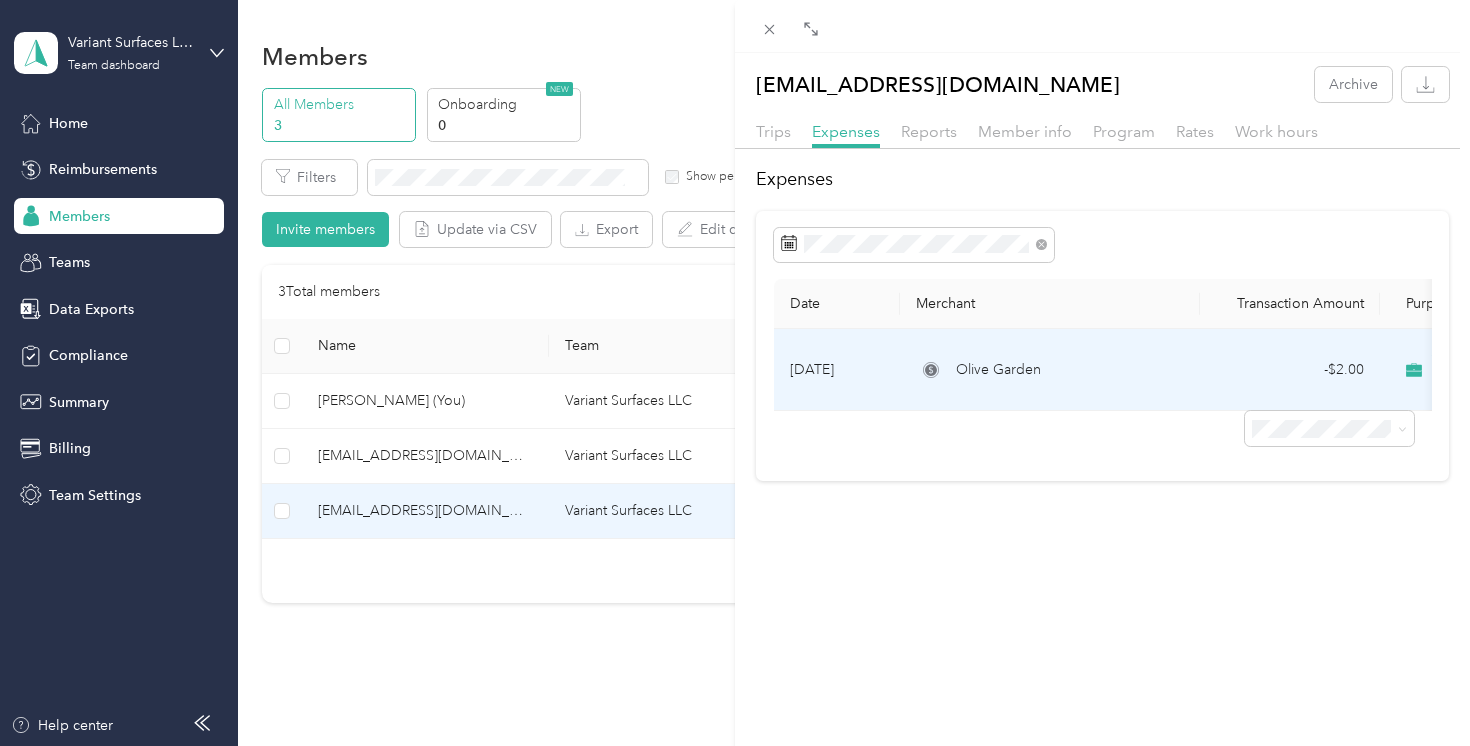 click on "Olive Garden" at bounding box center (1050, 370) 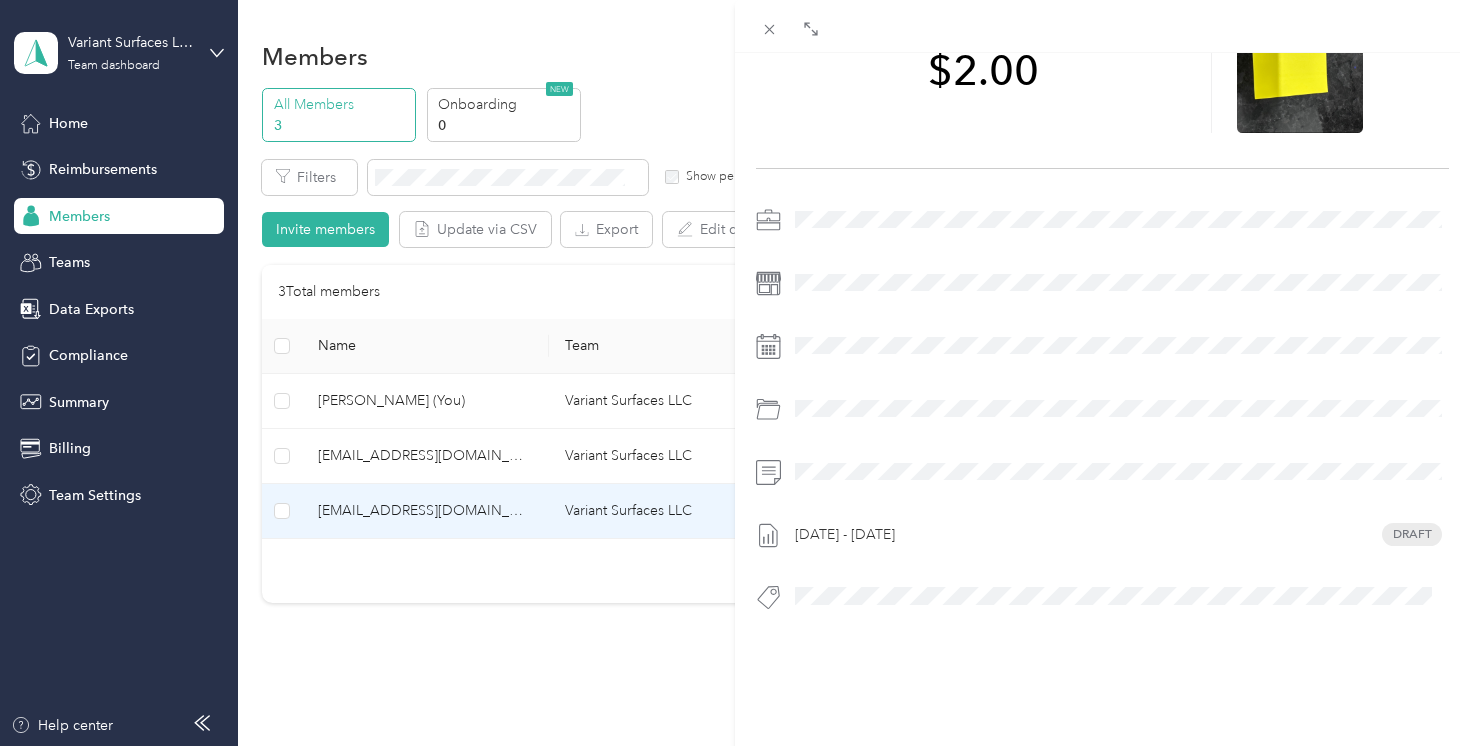 scroll, scrollTop: 0, scrollLeft: 0, axis: both 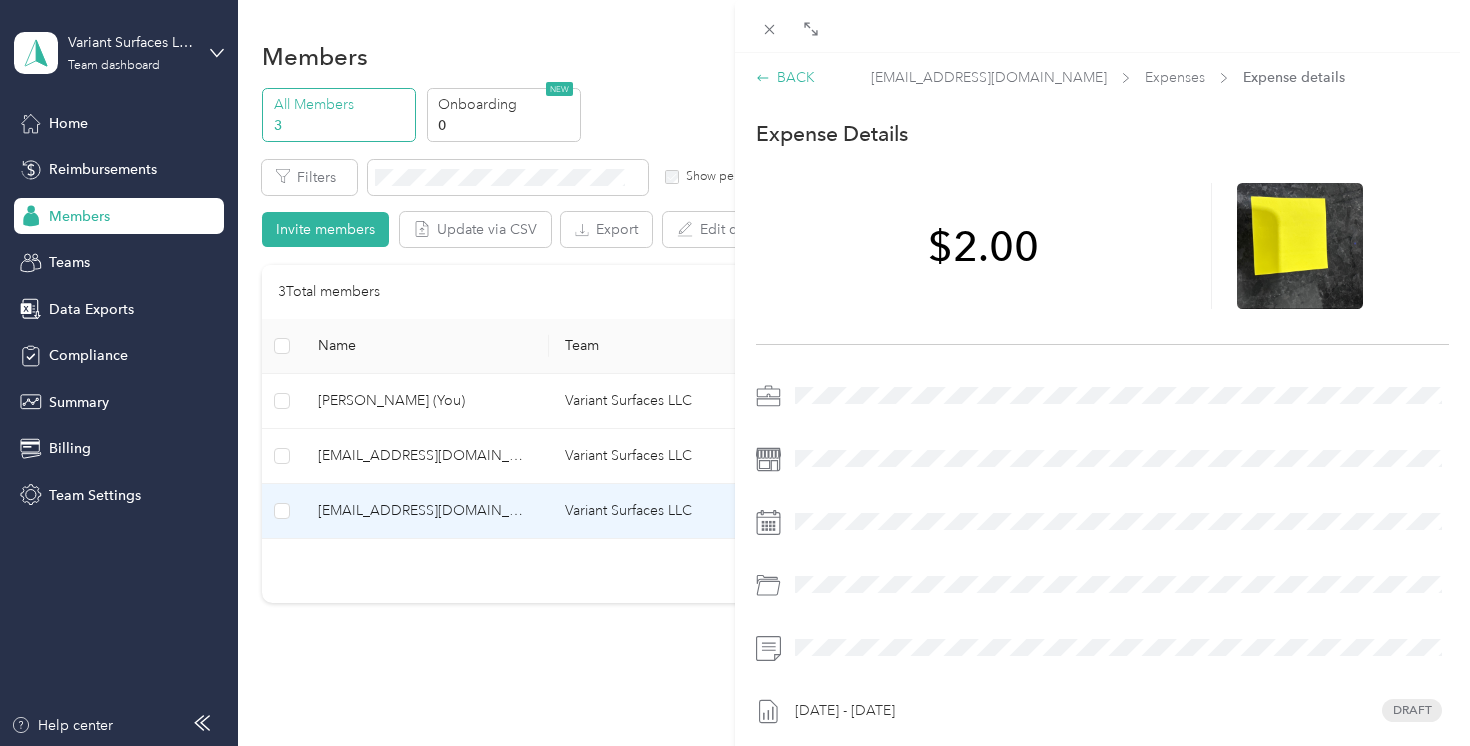 click on "BACK" at bounding box center [785, 77] 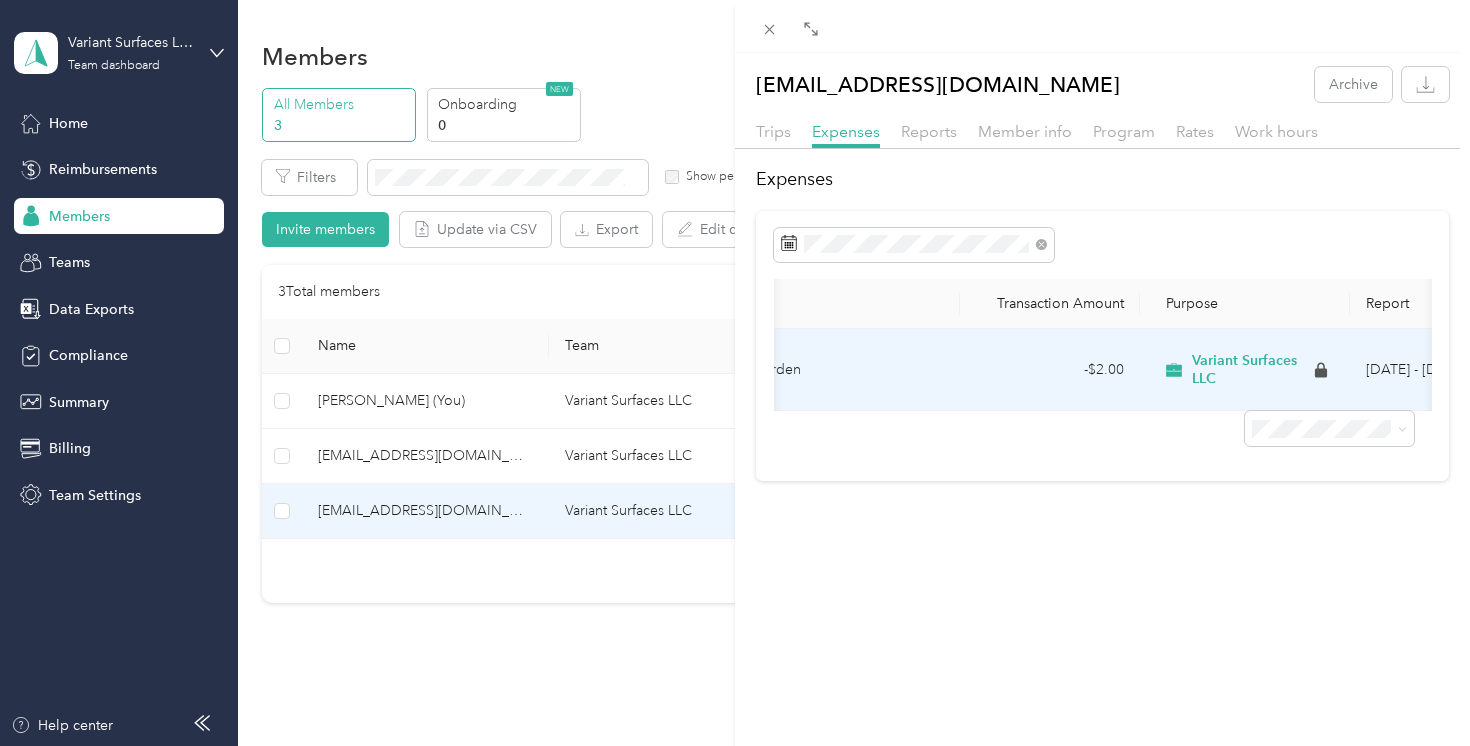 scroll, scrollTop: 0, scrollLeft: 358, axis: horizontal 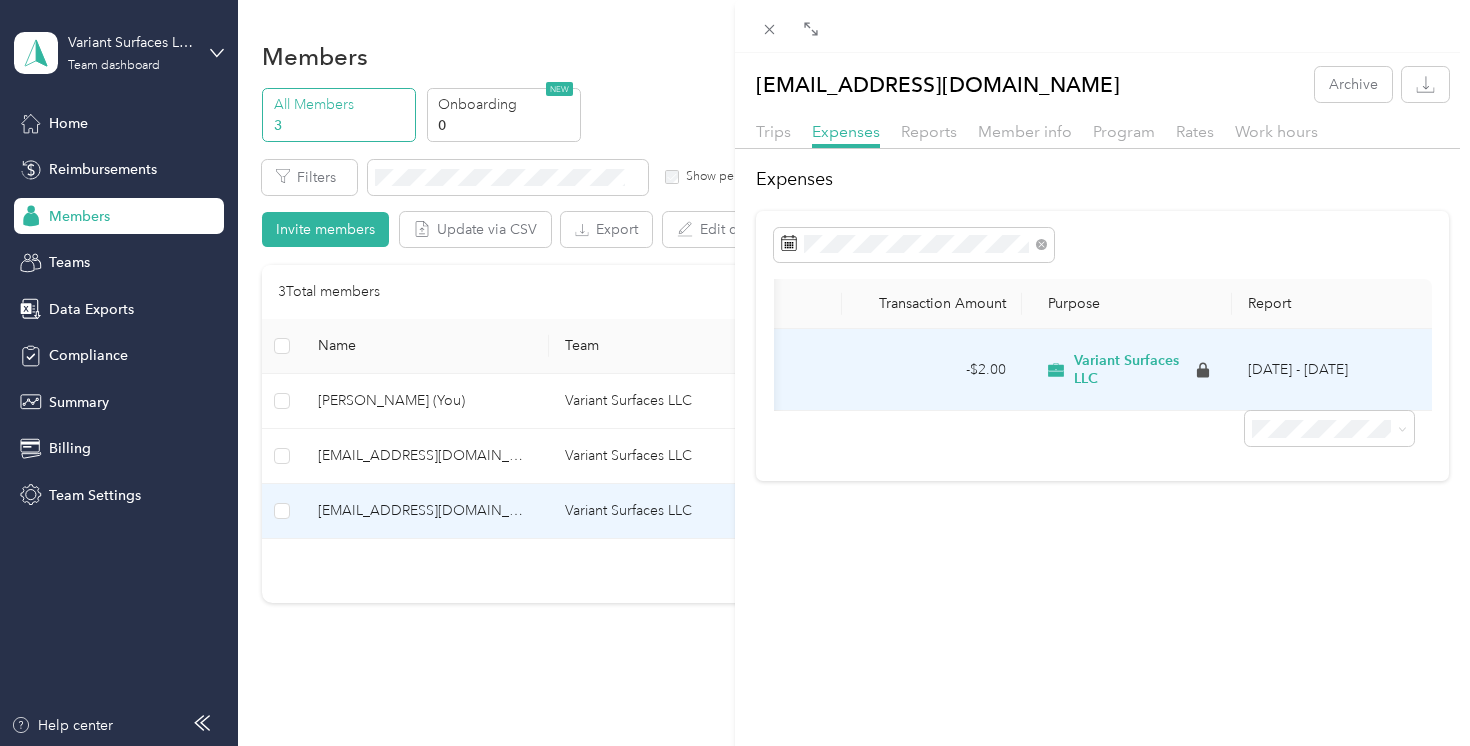 click on "Variant Surfaces LLC" at bounding box center [1133, 369] 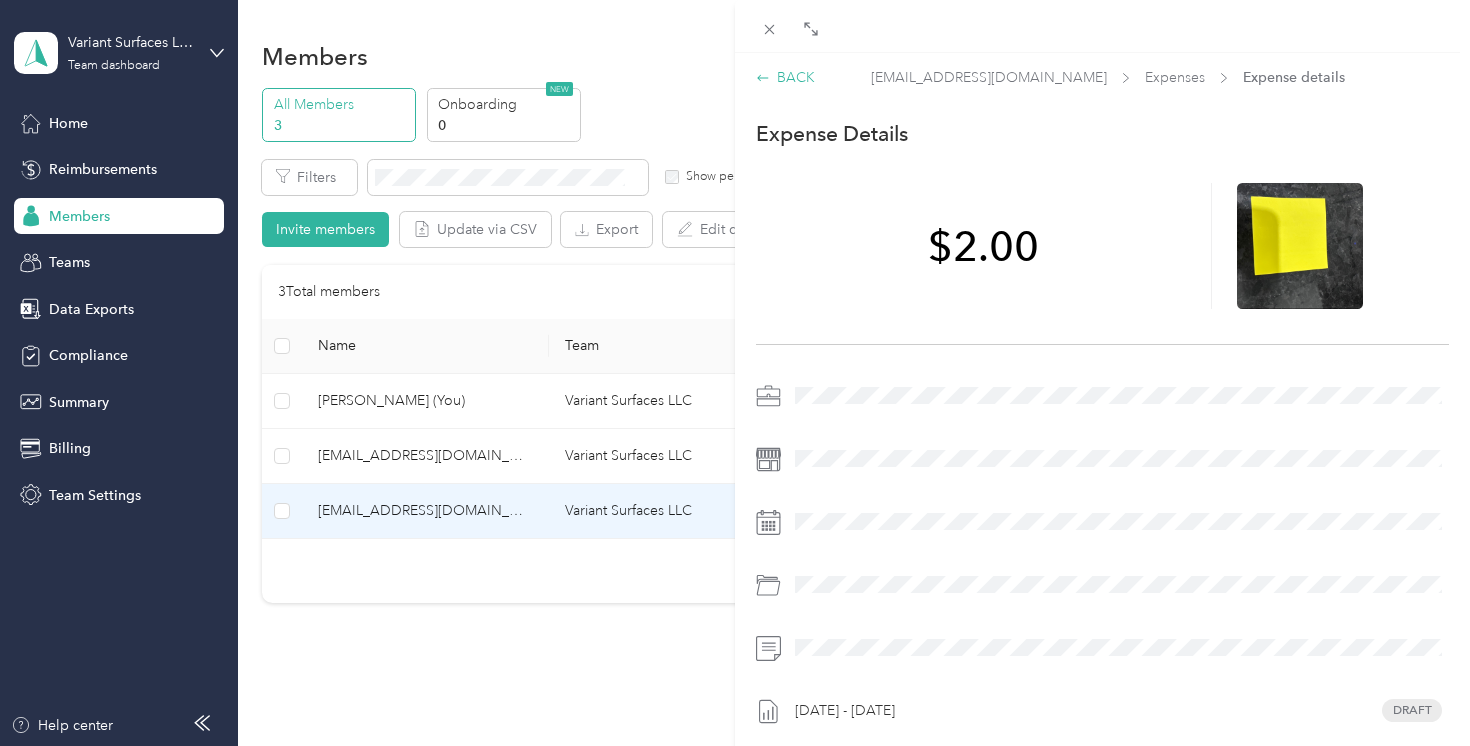 click 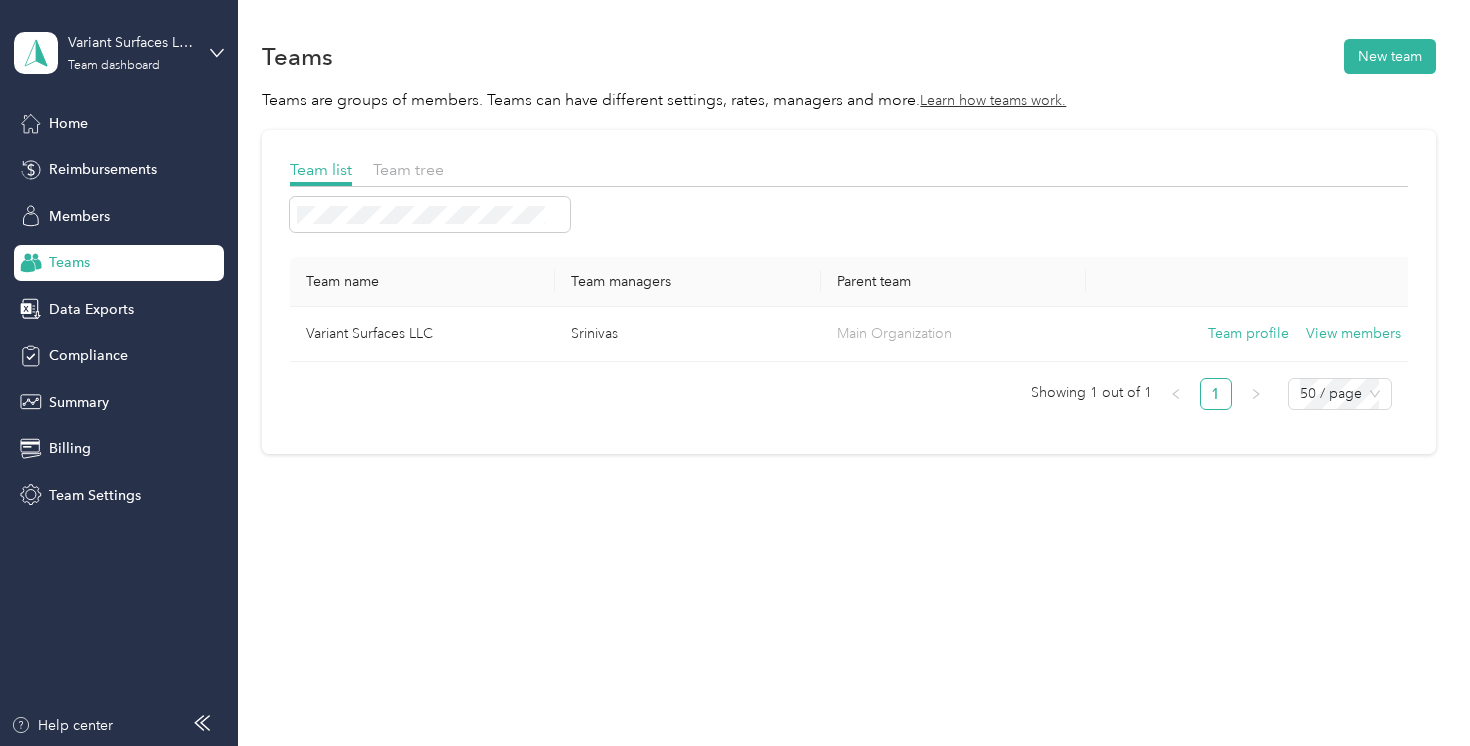 click on "Teams" at bounding box center (119, 263) 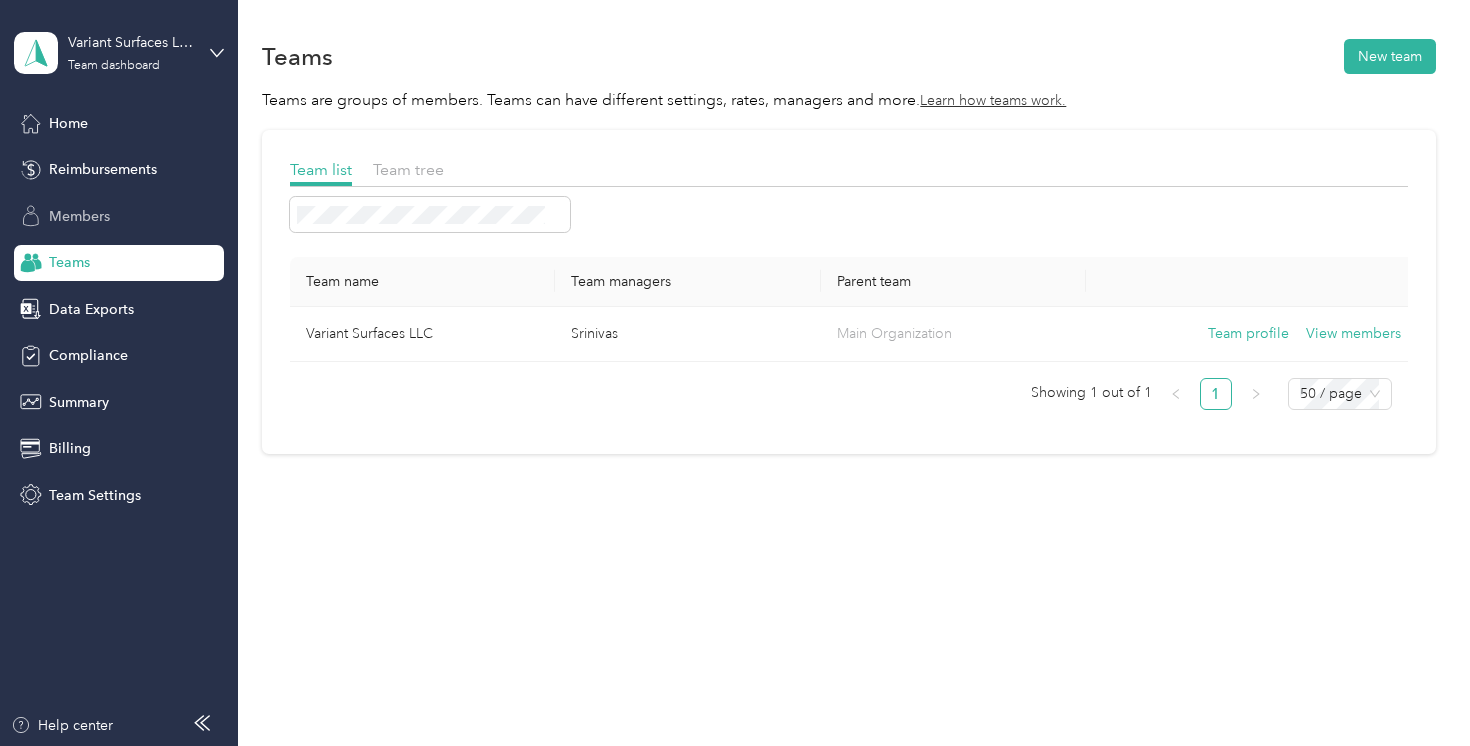 click on "Members" at bounding box center [79, 216] 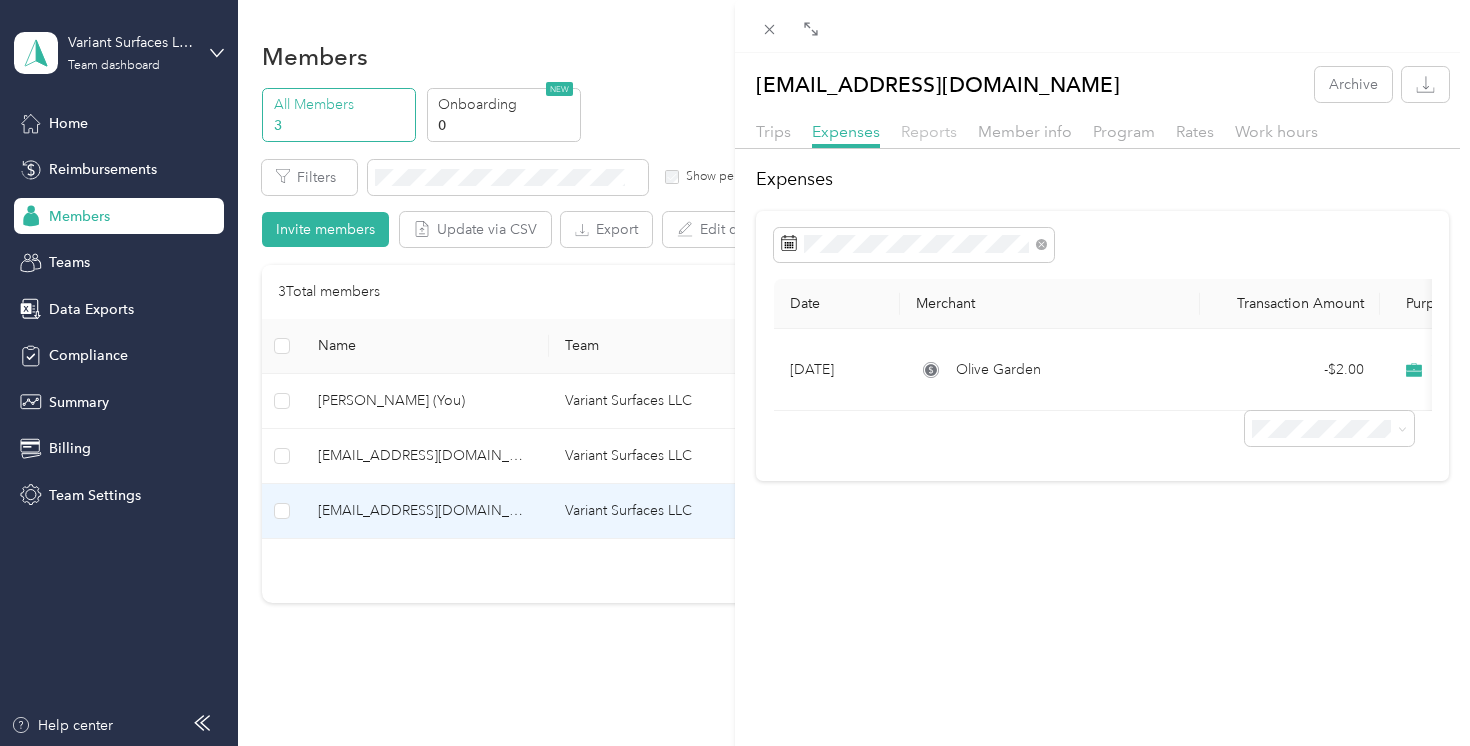 click on "Reports" at bounding box center [929, 131] 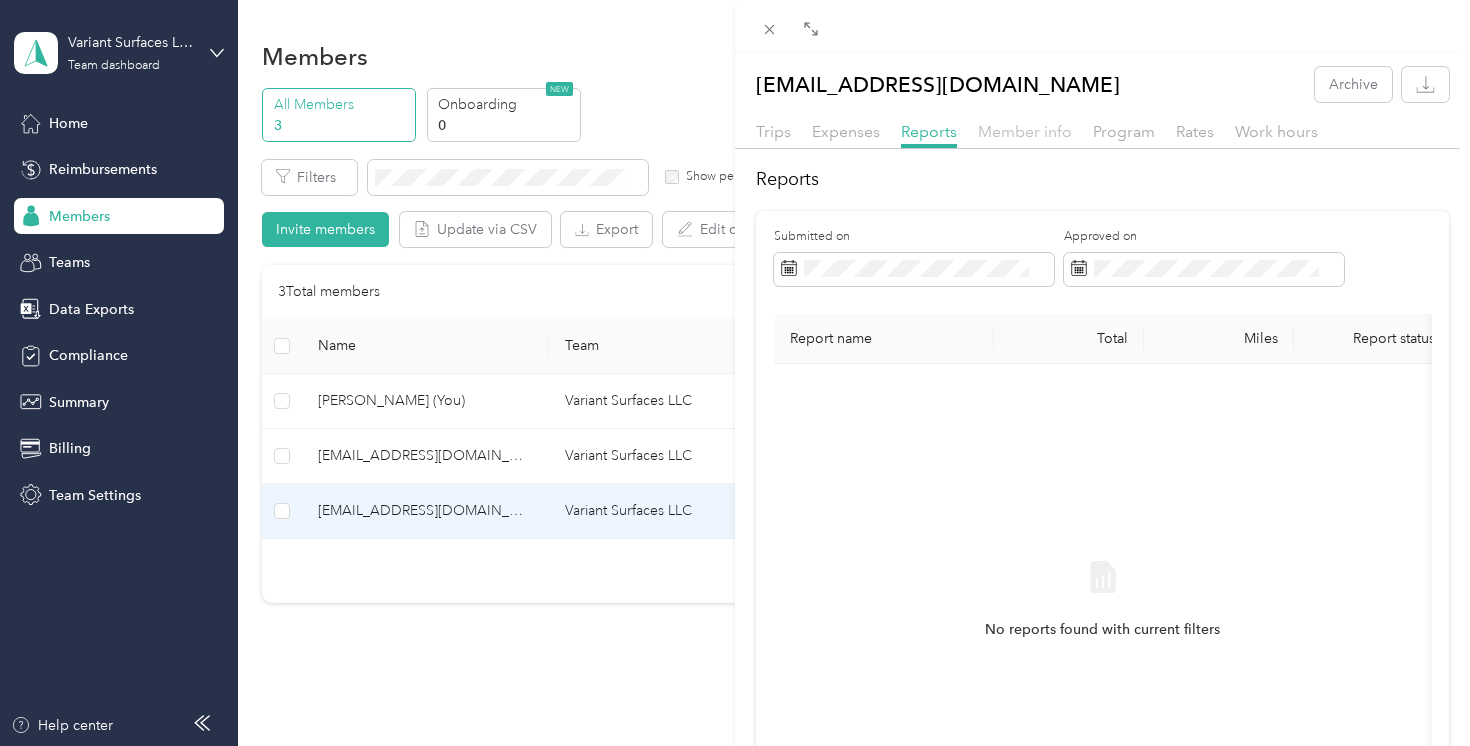 click on "Member info" at bounding box center [1025, 131] 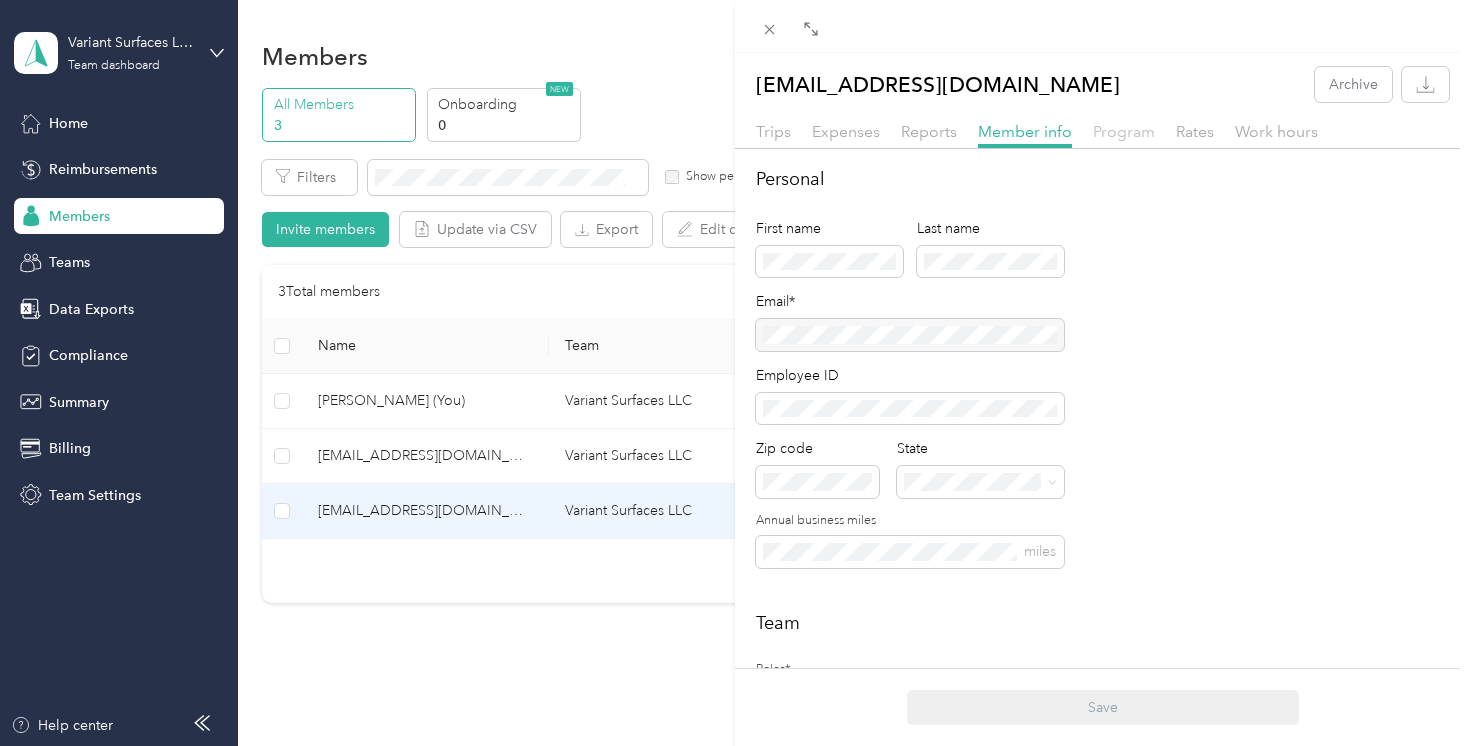 click on "Program" at bounding box center (1124, 131) 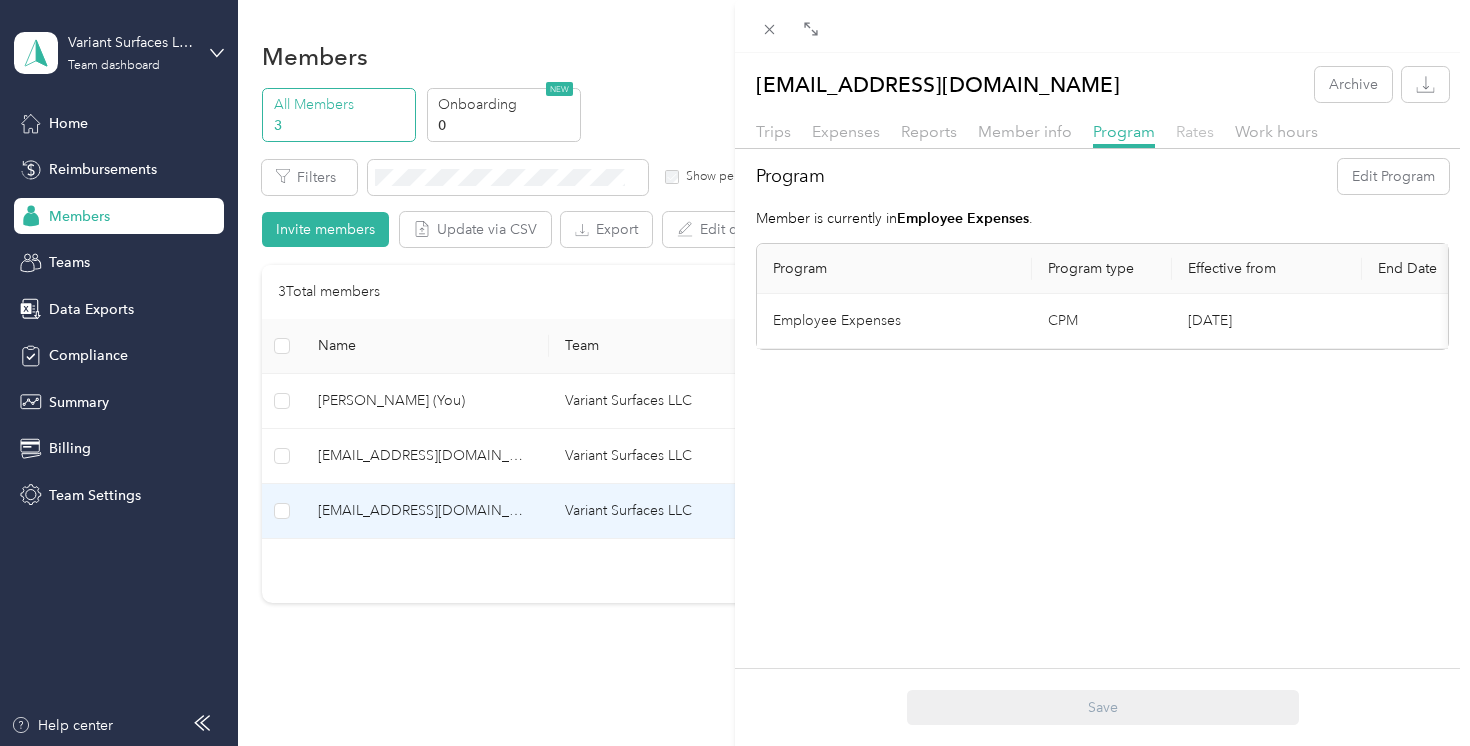 click on "Rates" at bounding box center [1195, 131] 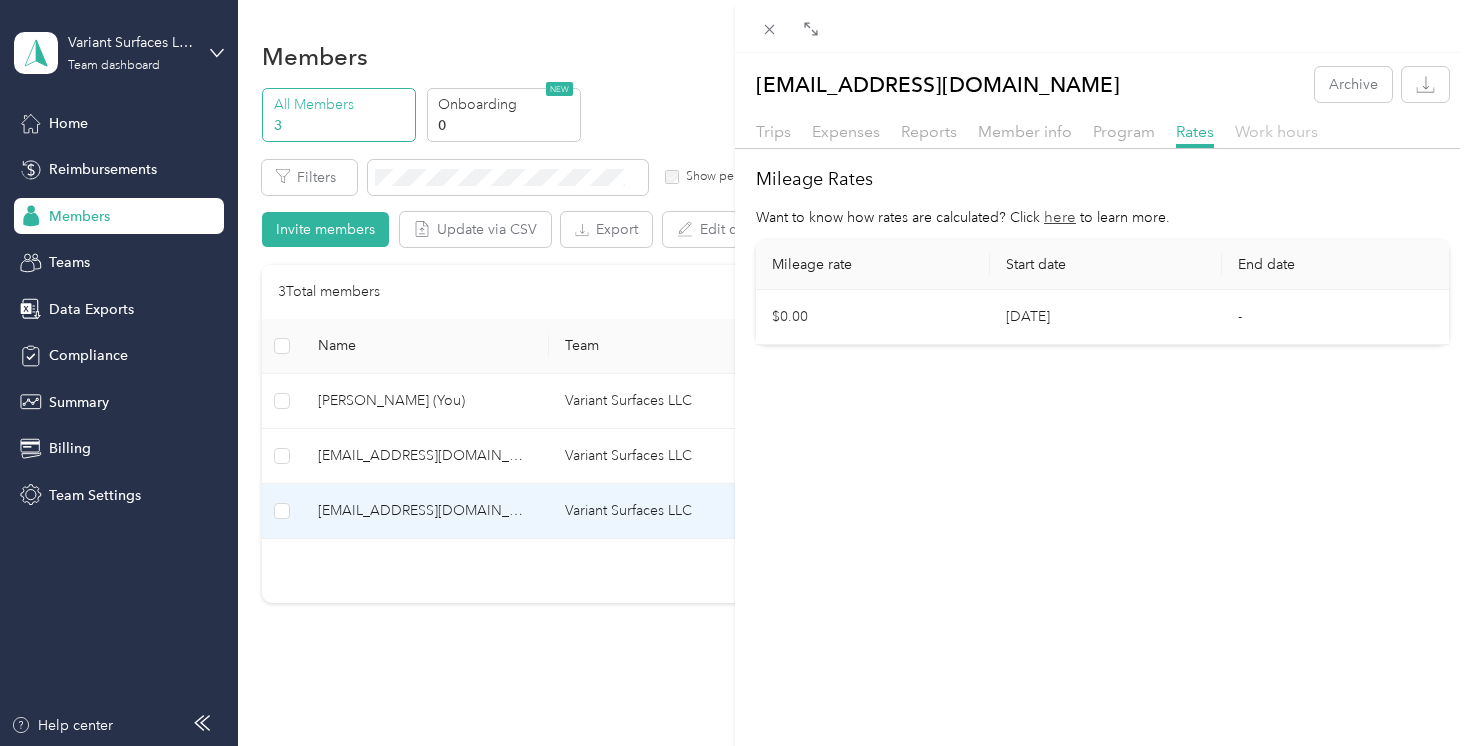 click on "Work hours" at bounding box center (1276, 131) 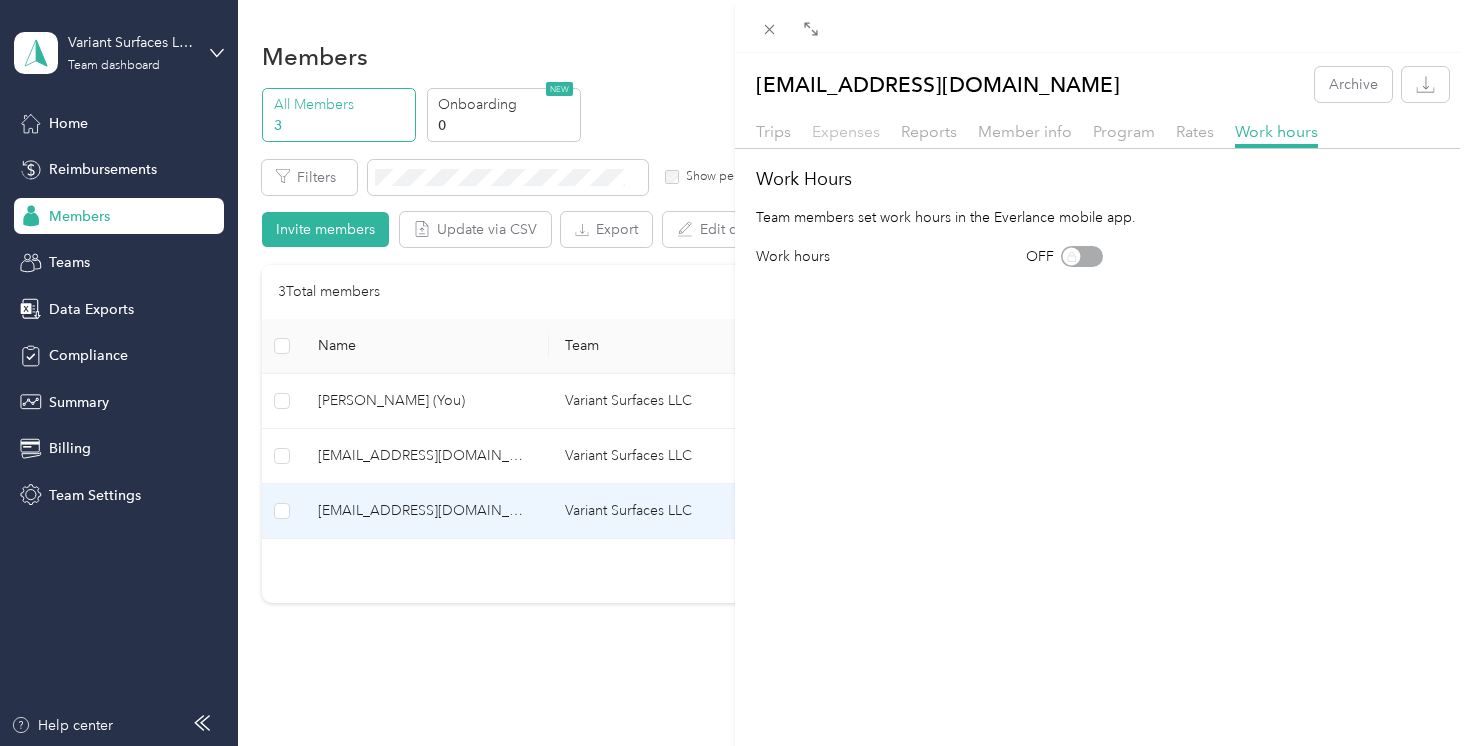 click on "Expenses" at bounding box center (846, 131) 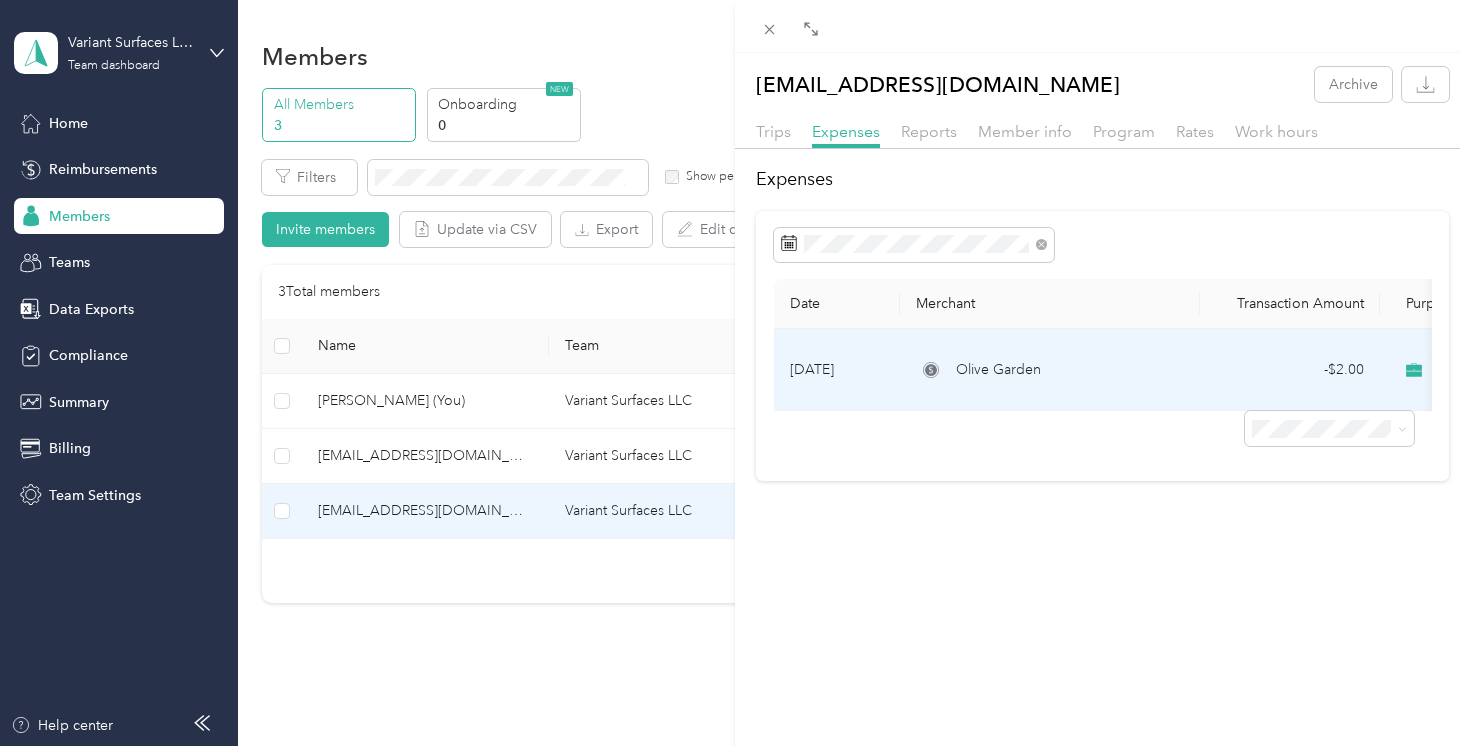 click on "-  $2.00" at bounding box center [1290, 370] 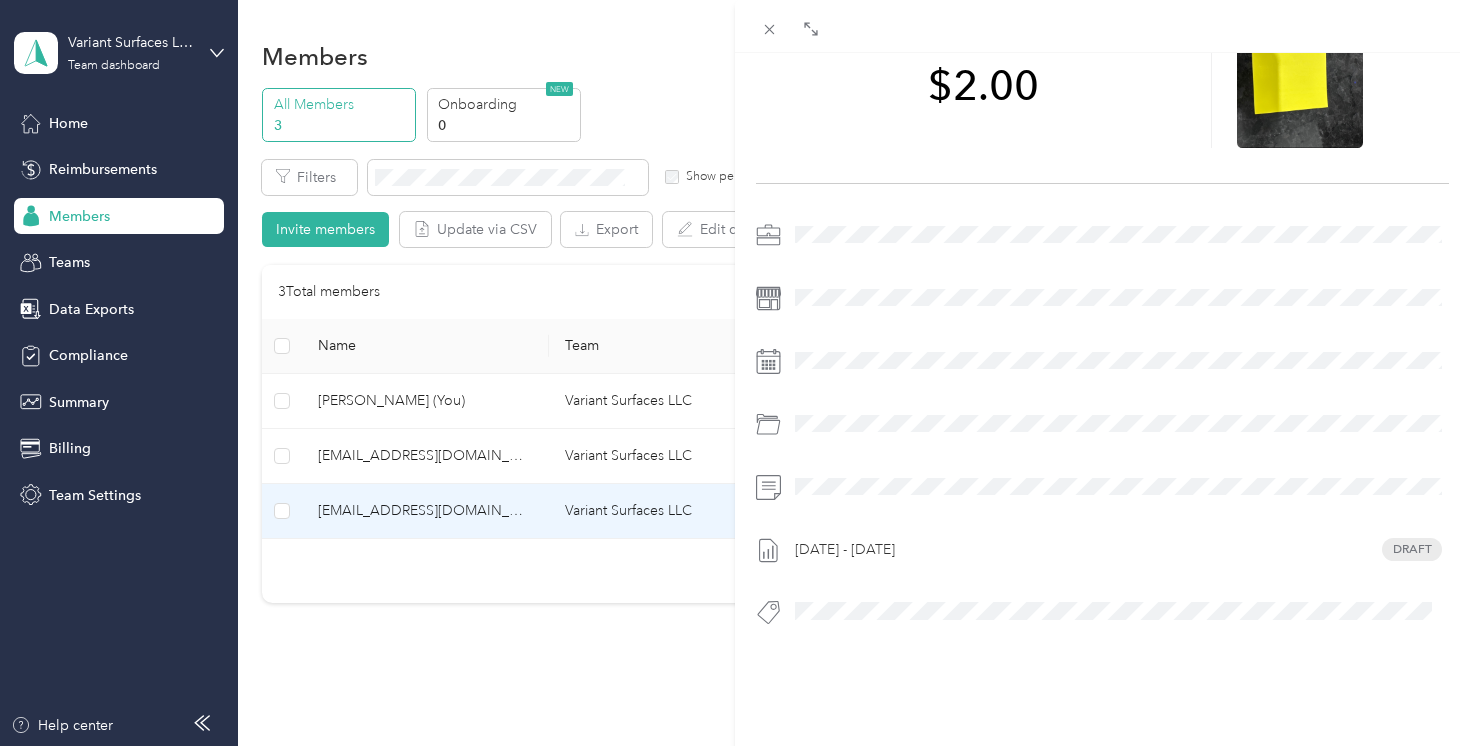 scroll, scrollTop: 176, scrollLeft: 0, axis: vertical 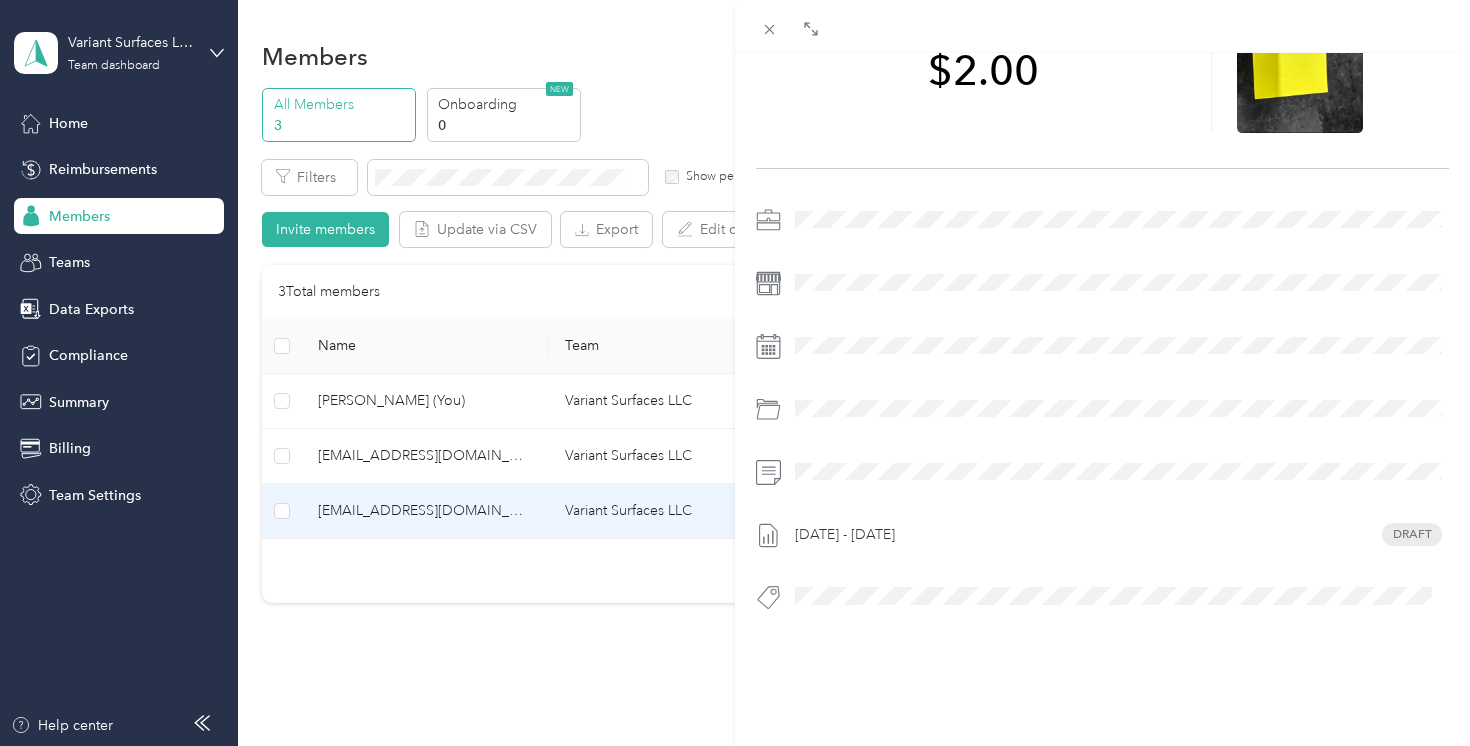 click on "Jul 1 - 31, 2025 Draft" at bounding box center [1118, 535] 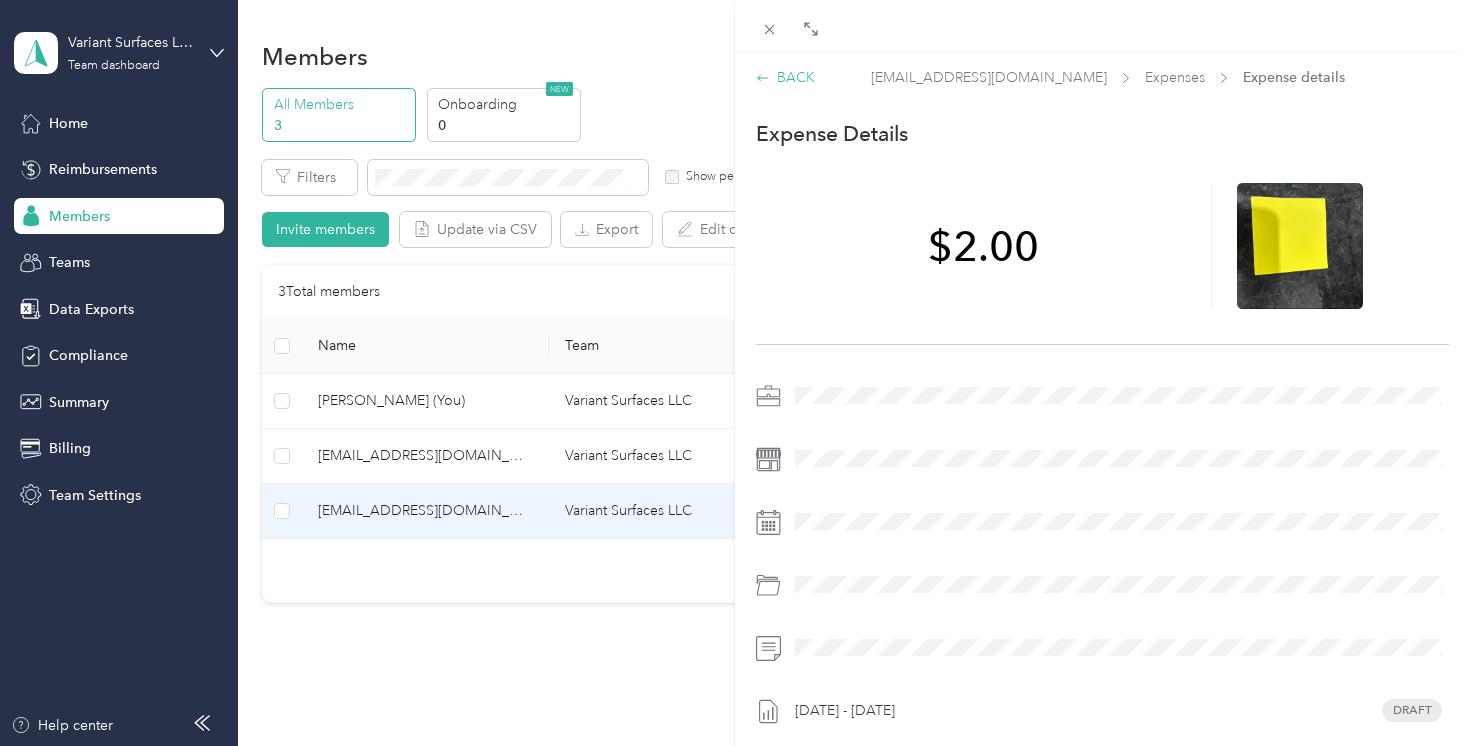 click on "BACK" at bounding box center [785, 77] 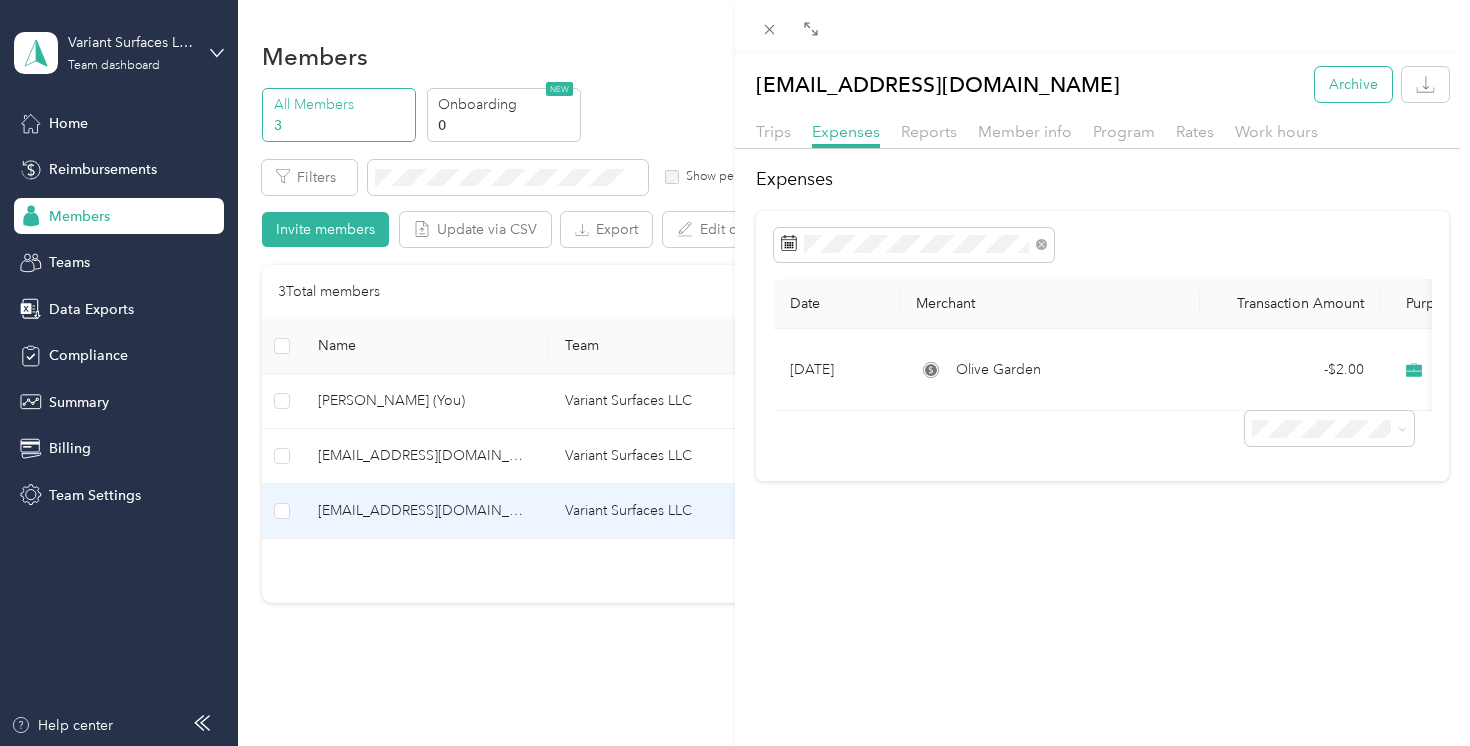 click on "Archive" at bounding box center [1353, 84] 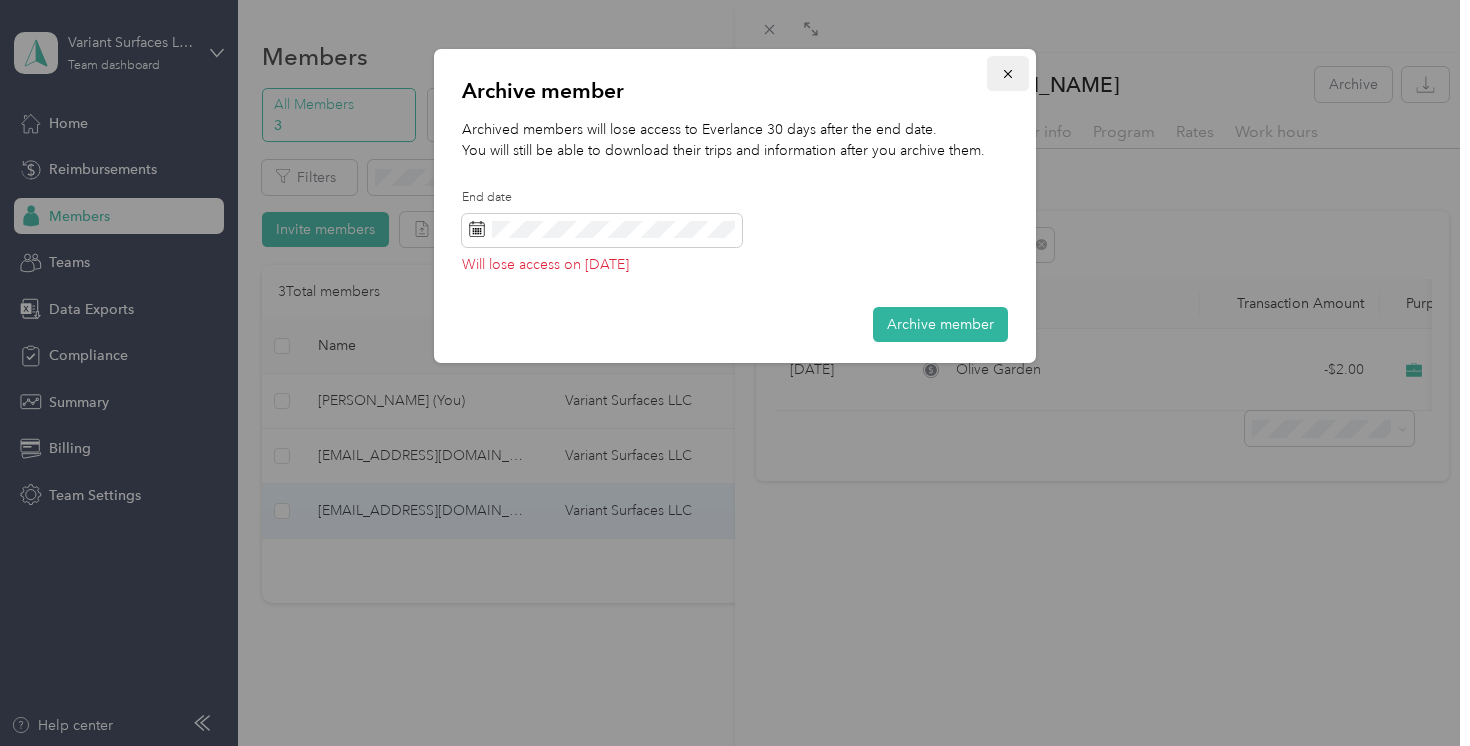click at bounding box center [1008, 73] 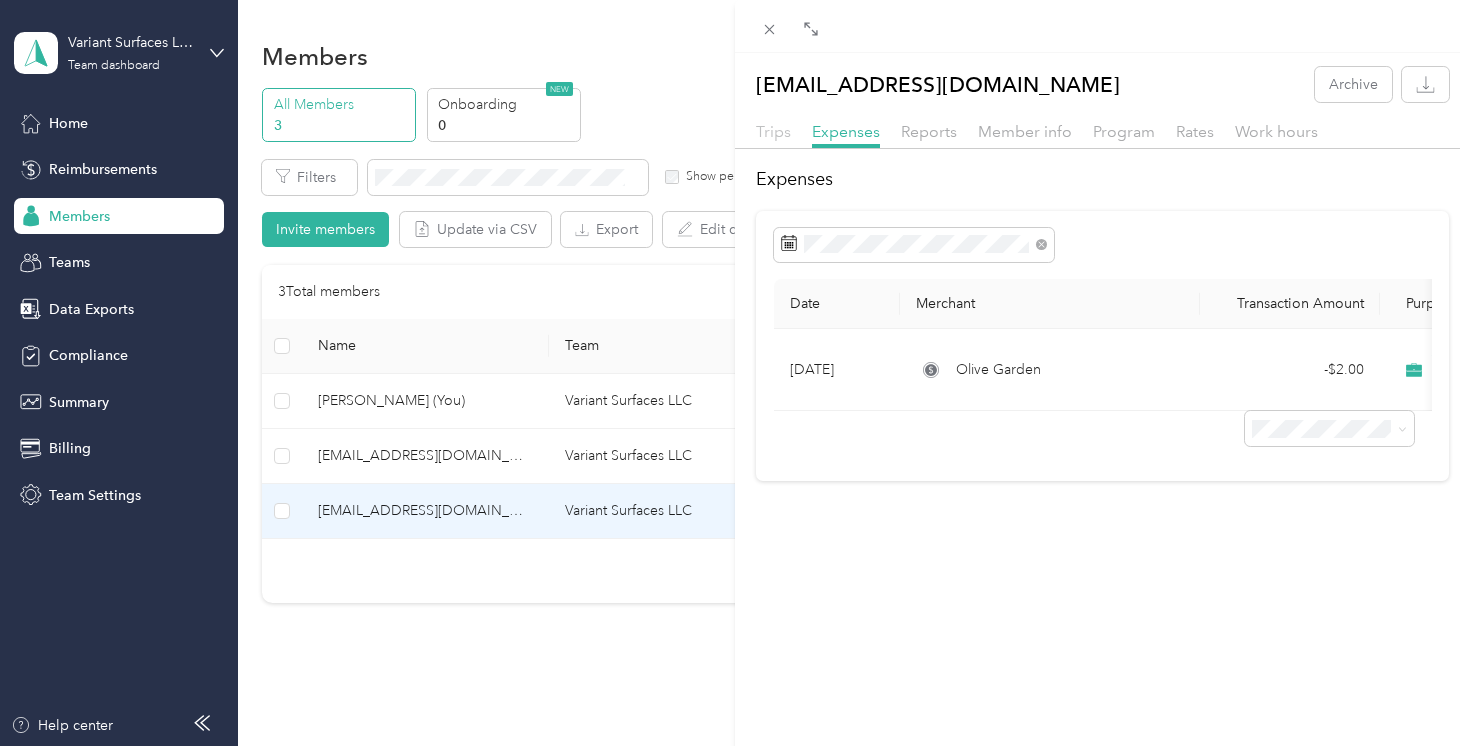 click on "Trips" at bounding box center [773, 131] 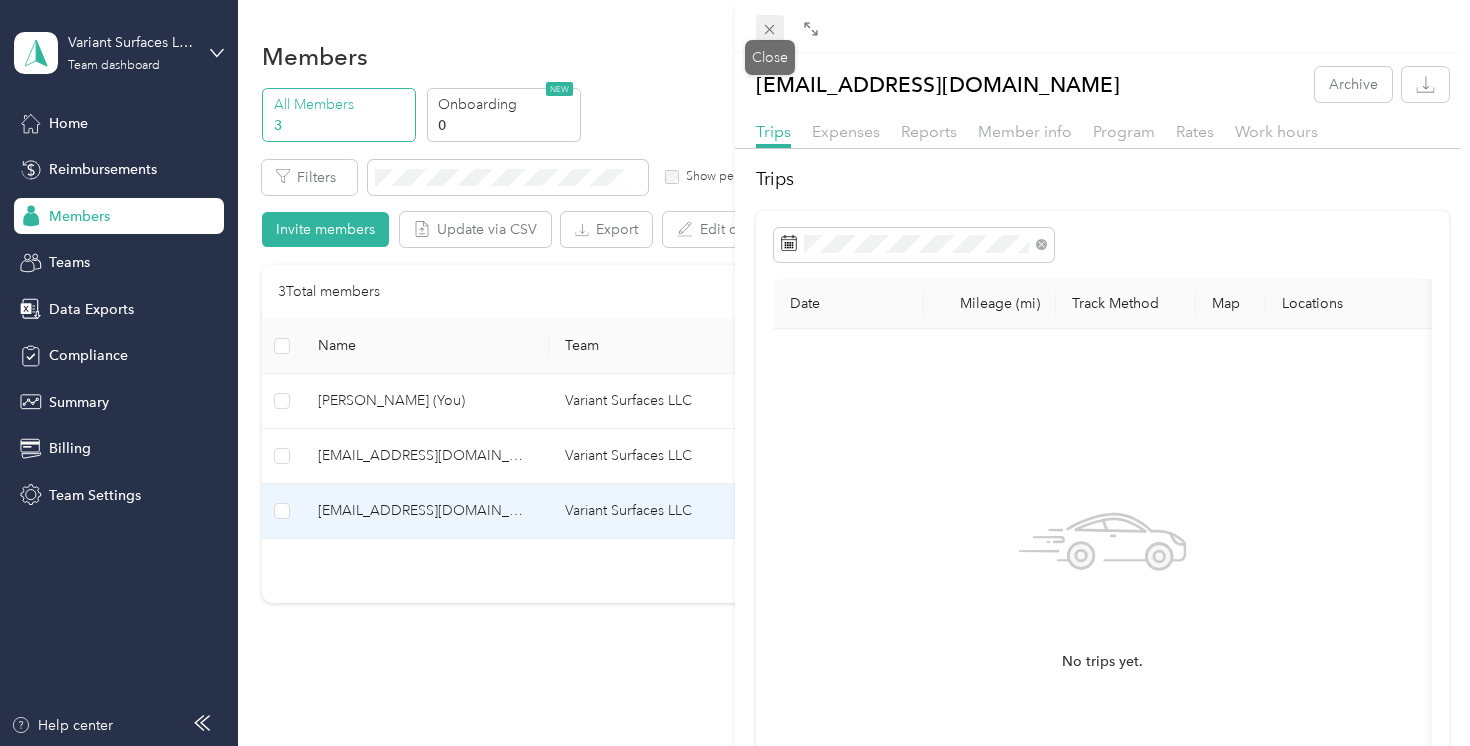 click 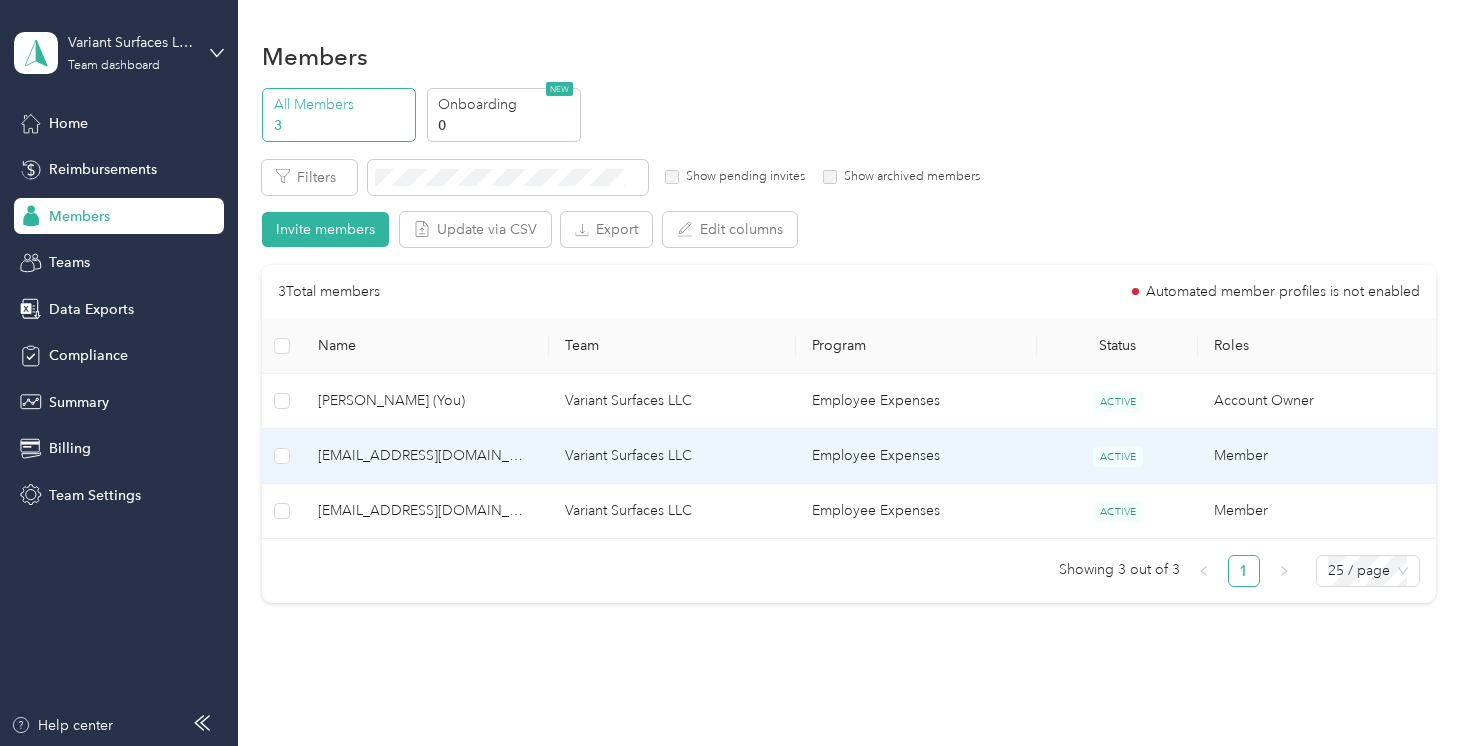 scroll, scrollTop: 7, scrollLeft: 0, axis: vertical 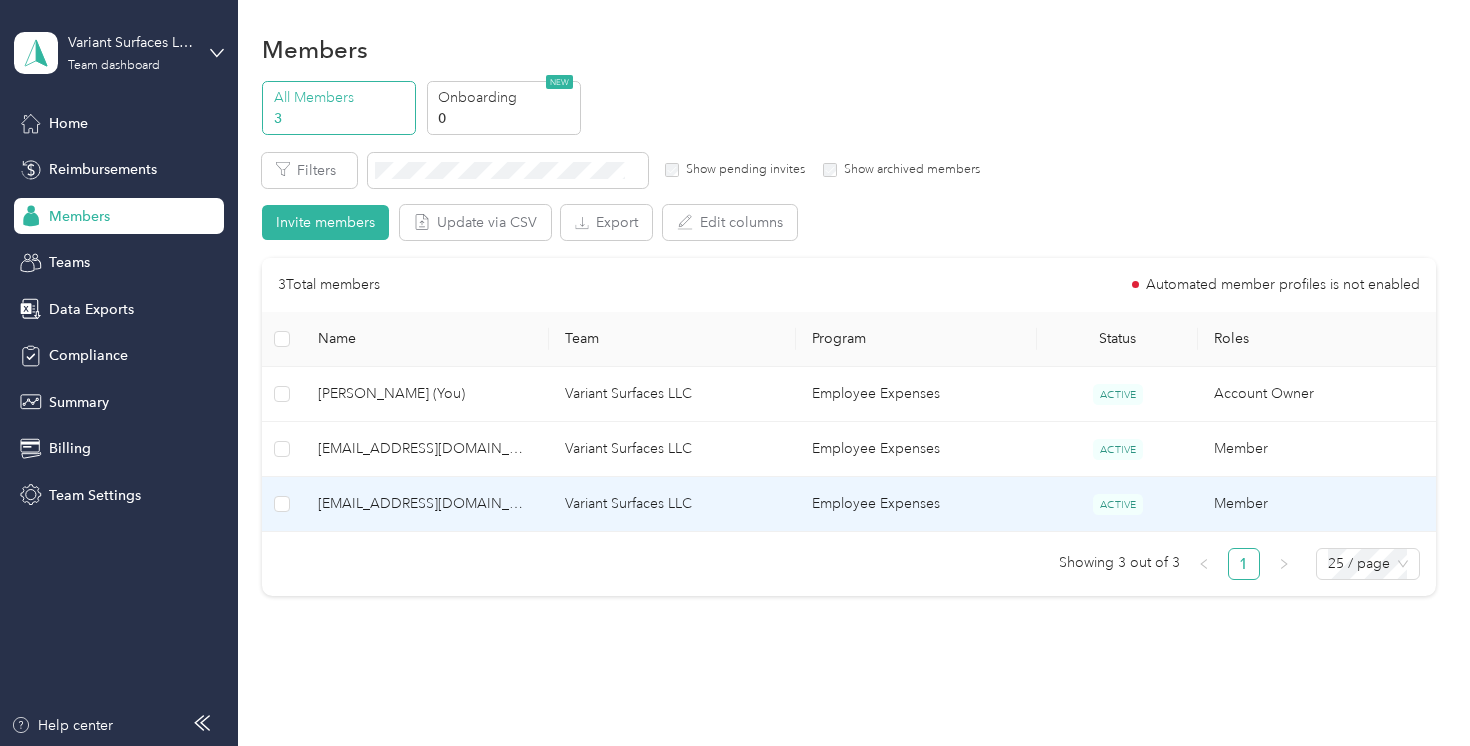 click on "[EMAIL_ADDRESS][DOMAIN_NAME]" at bounding box center [425, 504] 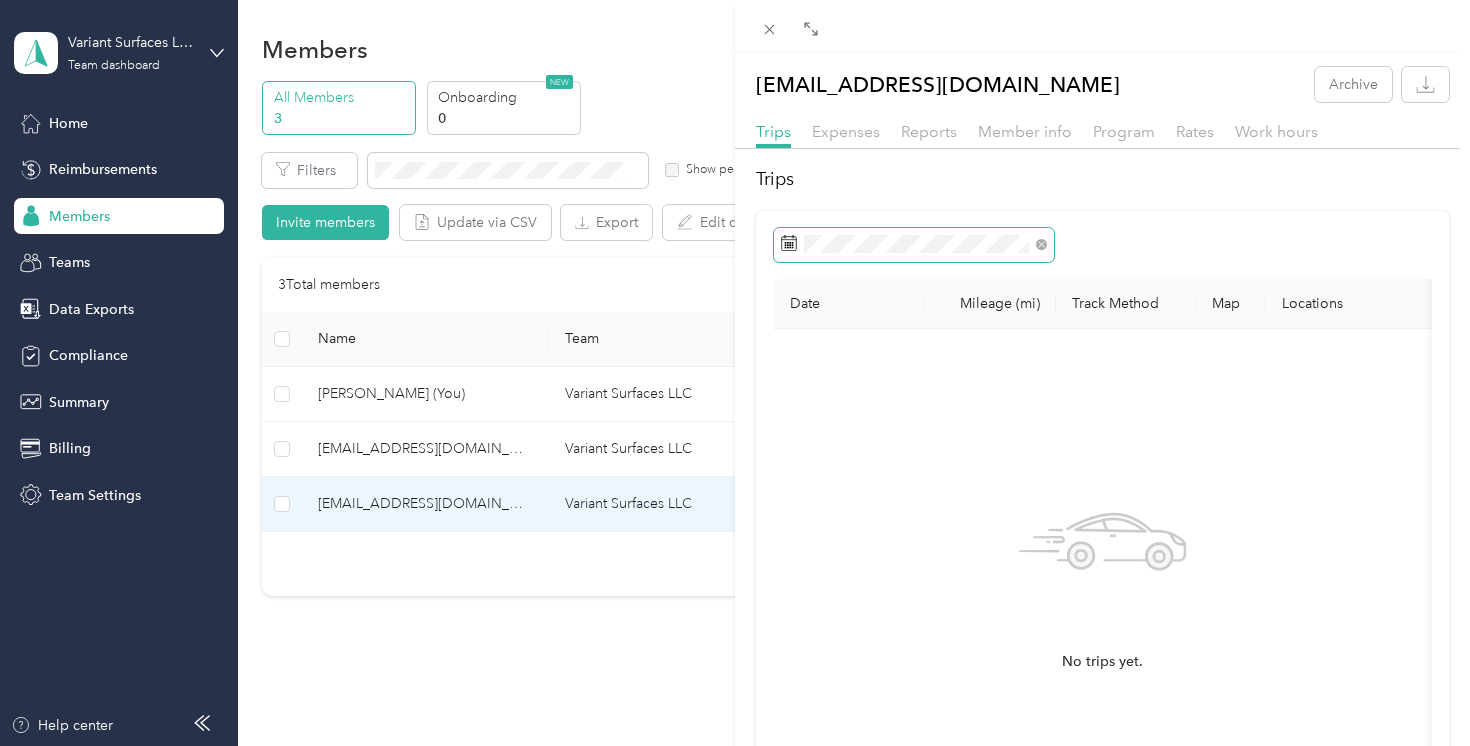 click at bounding box center [914, 245] 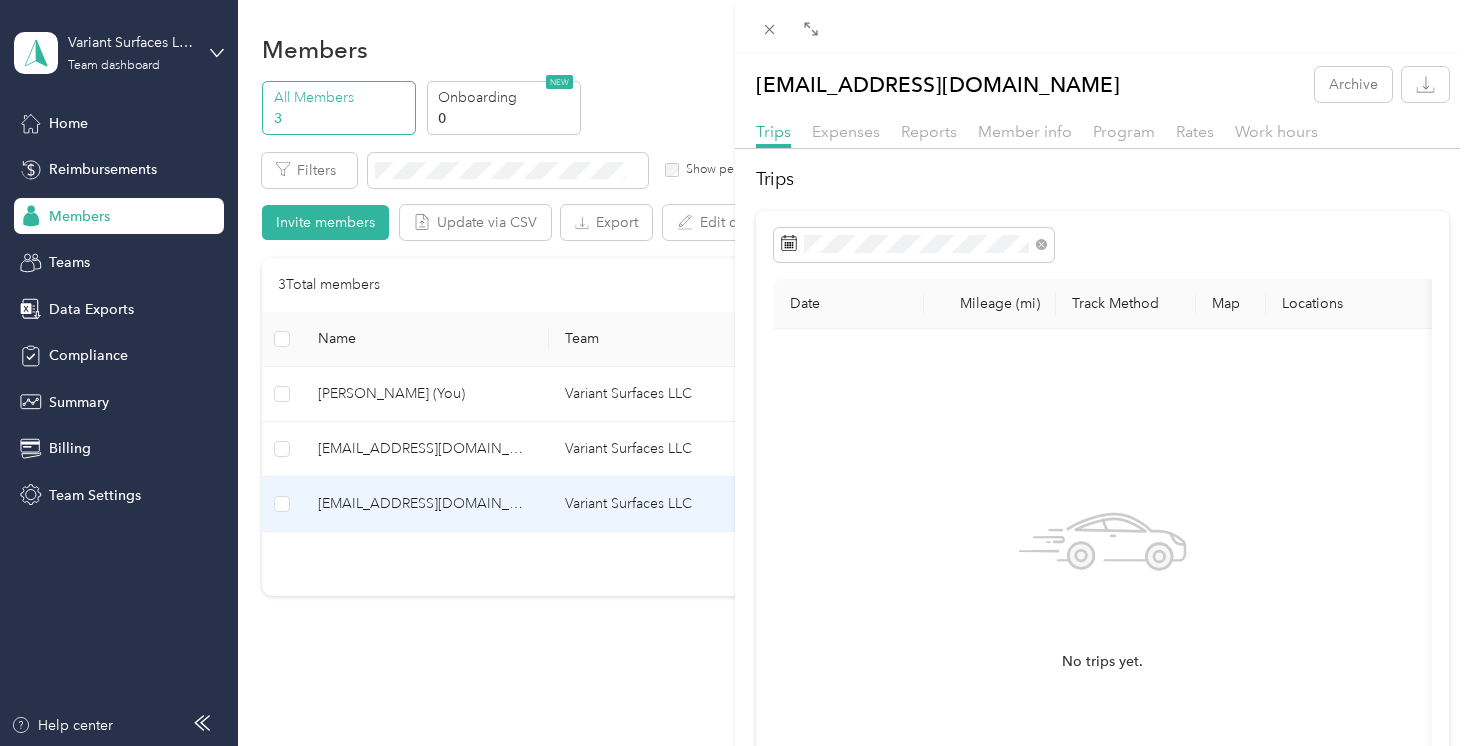 click on "No trips yet." at bounding box center [1103, 583] 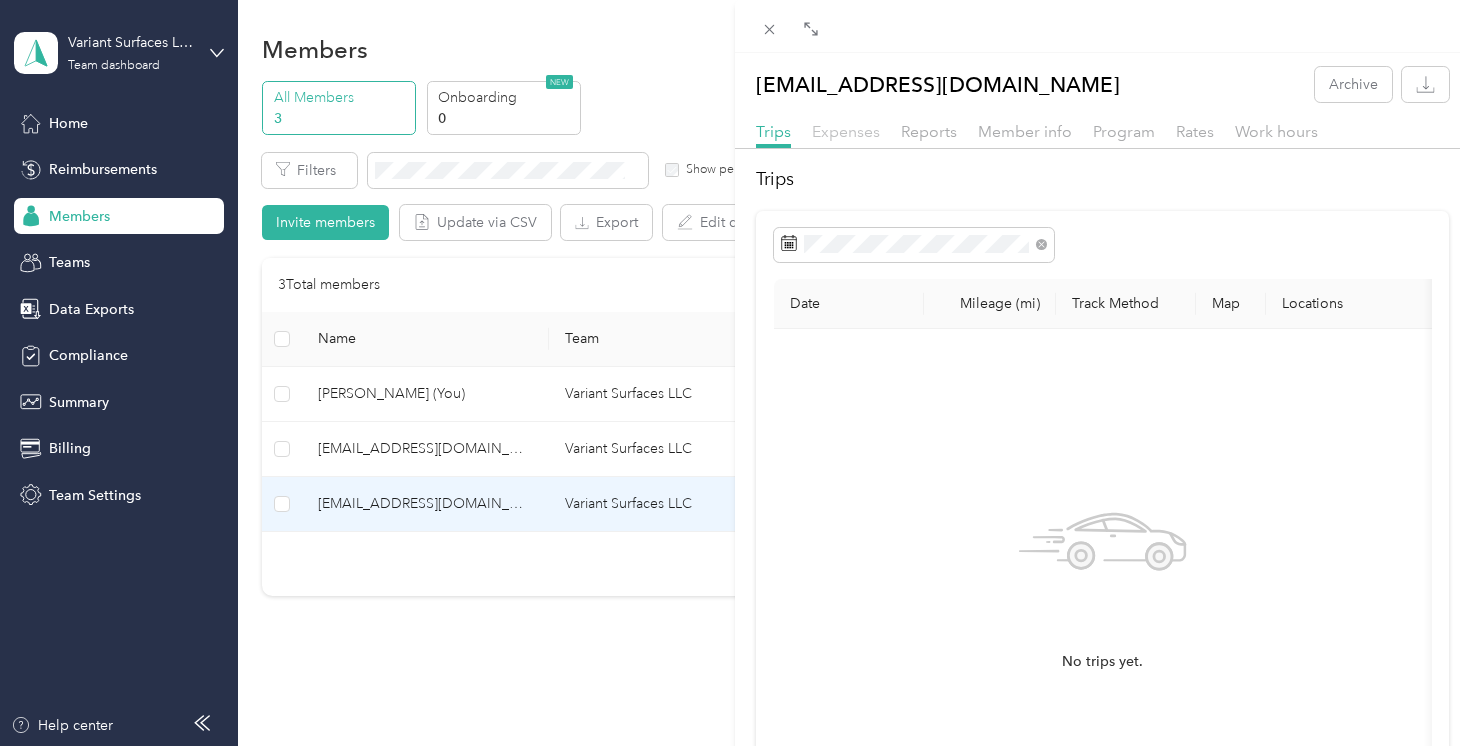 click on "Expenses" at bounding box center (846, 131) 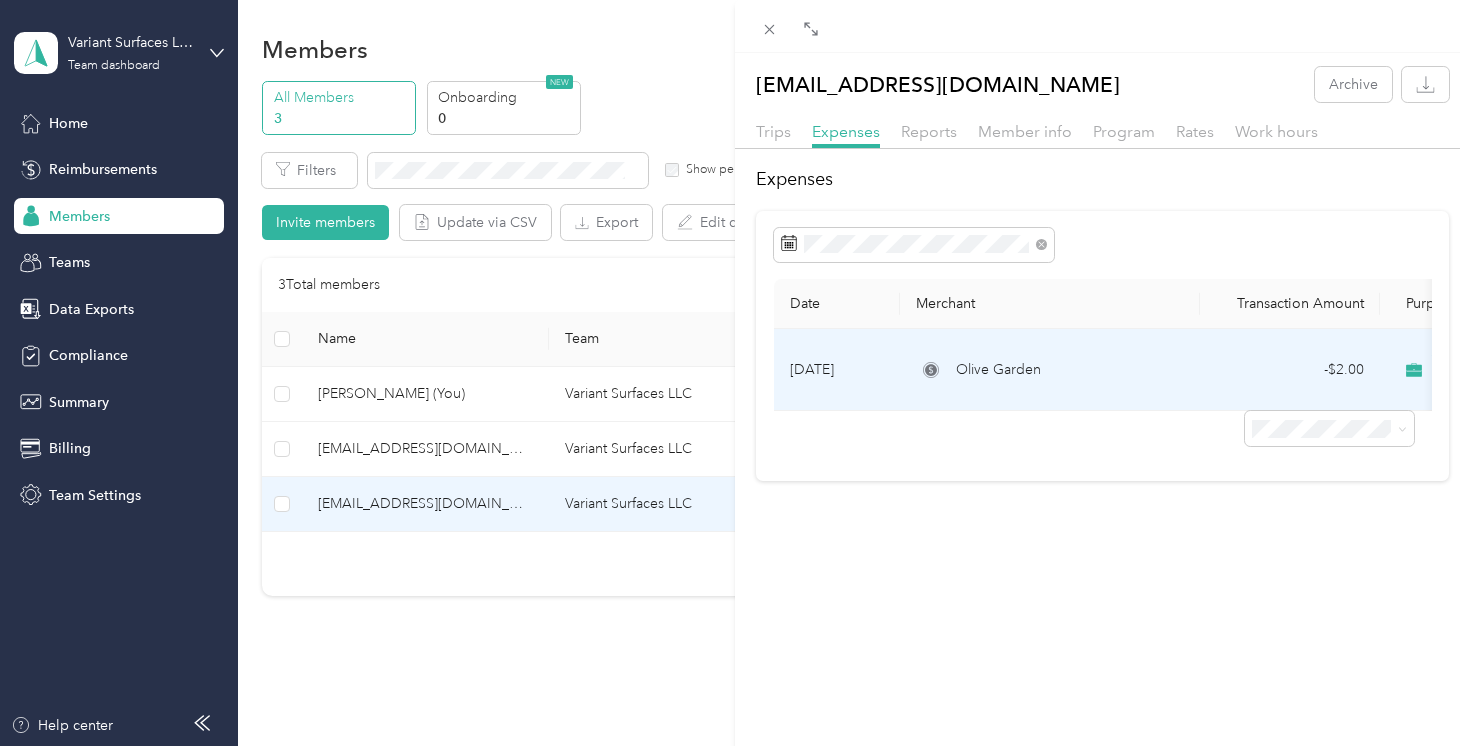 click on "Olive Garden" at bounding box center [1050, 370] 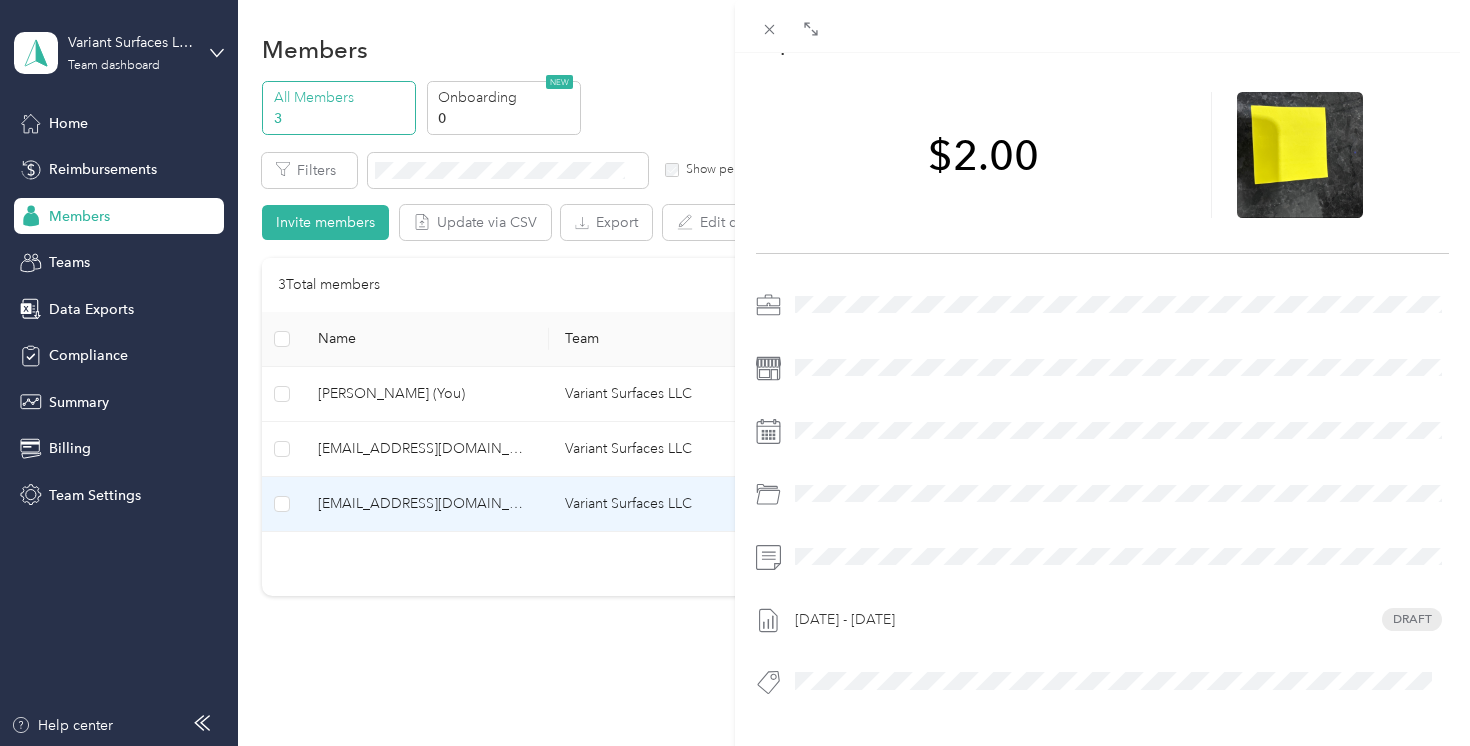 scroll, scrollTop: 176, scrollLeft: 0, axis: vertical 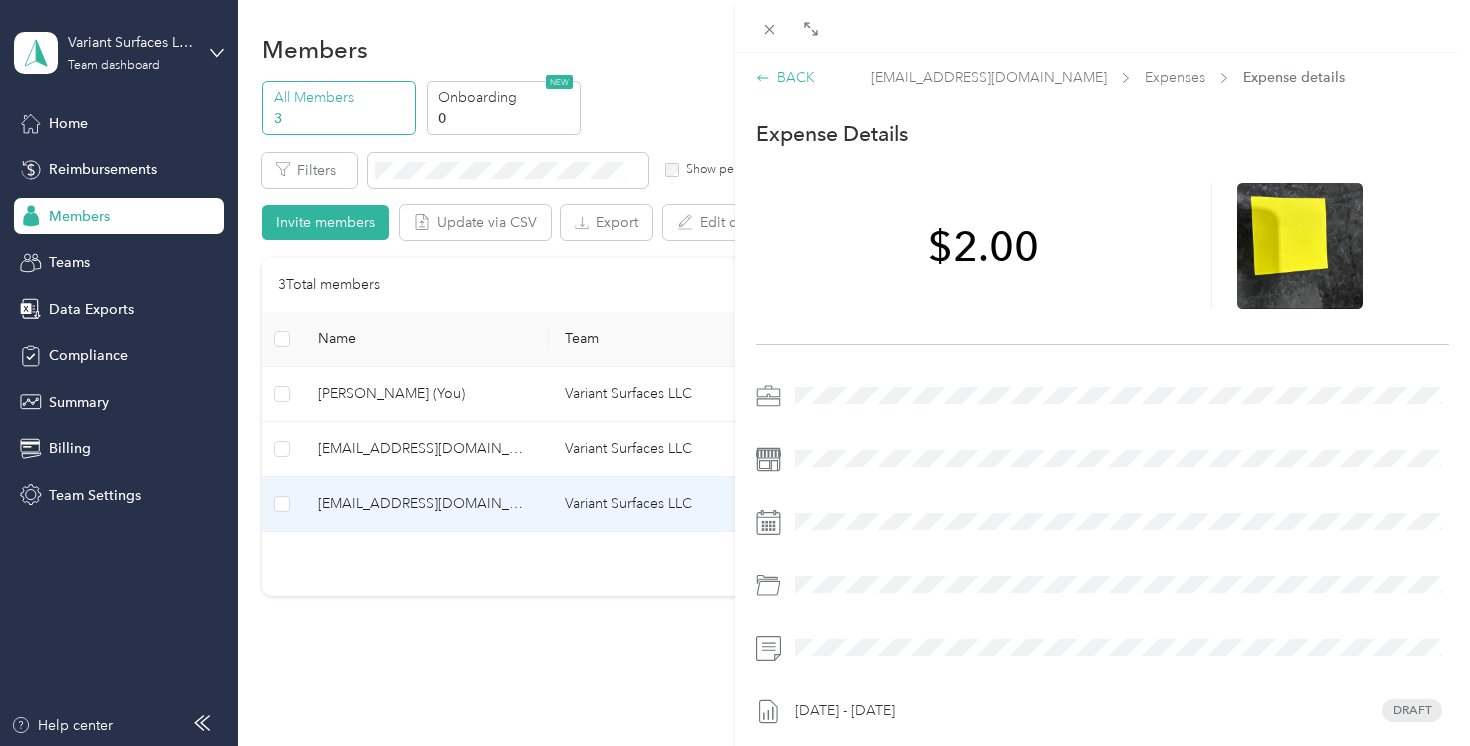click 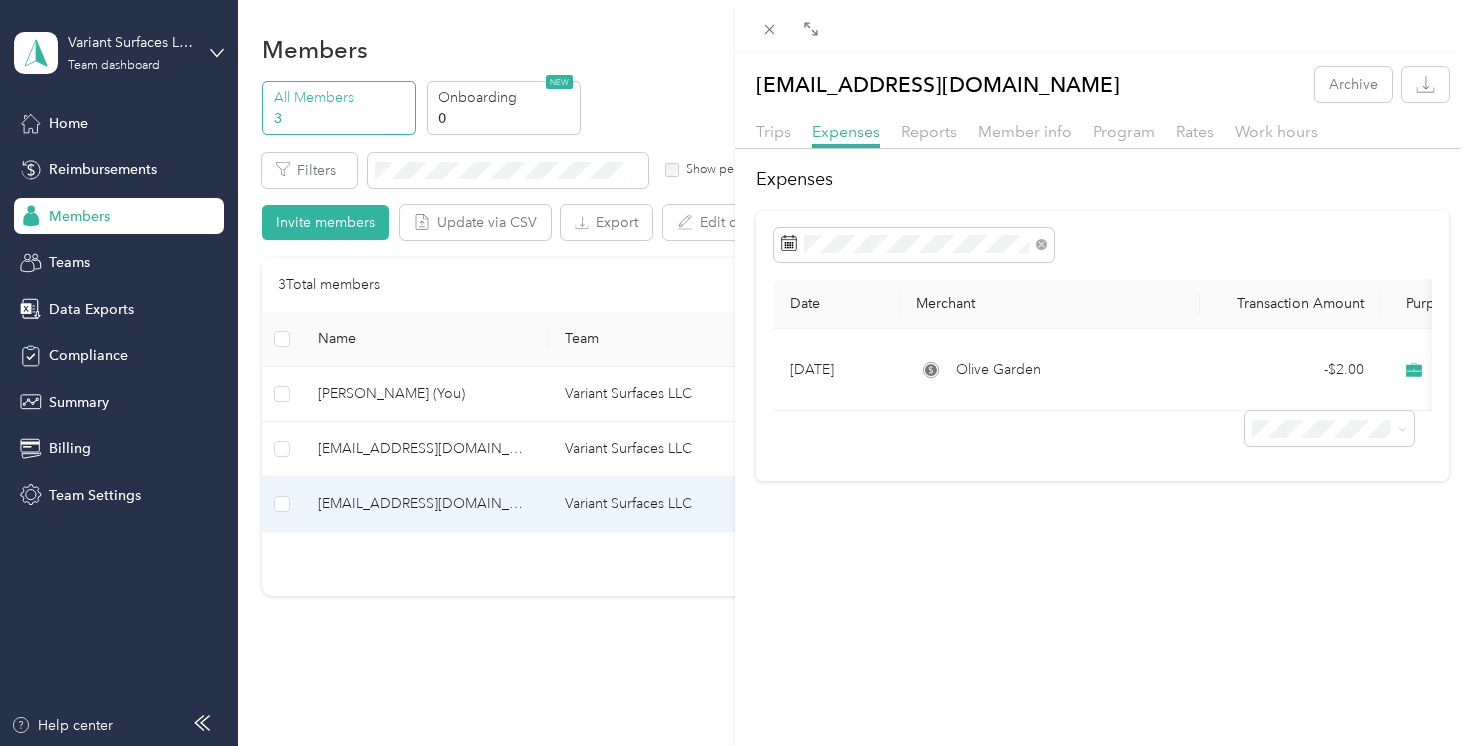 click on "karime@variant.co Archive Trips Expenses Reports Member info Program Rates Work hours Expenses Date Merchant Transaction Amount Purpose Report           Jul 12, 2025 Olive Garden -  $2.00 Variant Surfaces LLC Jul 1 - 31, 2025" at bounding box center (735, 373) 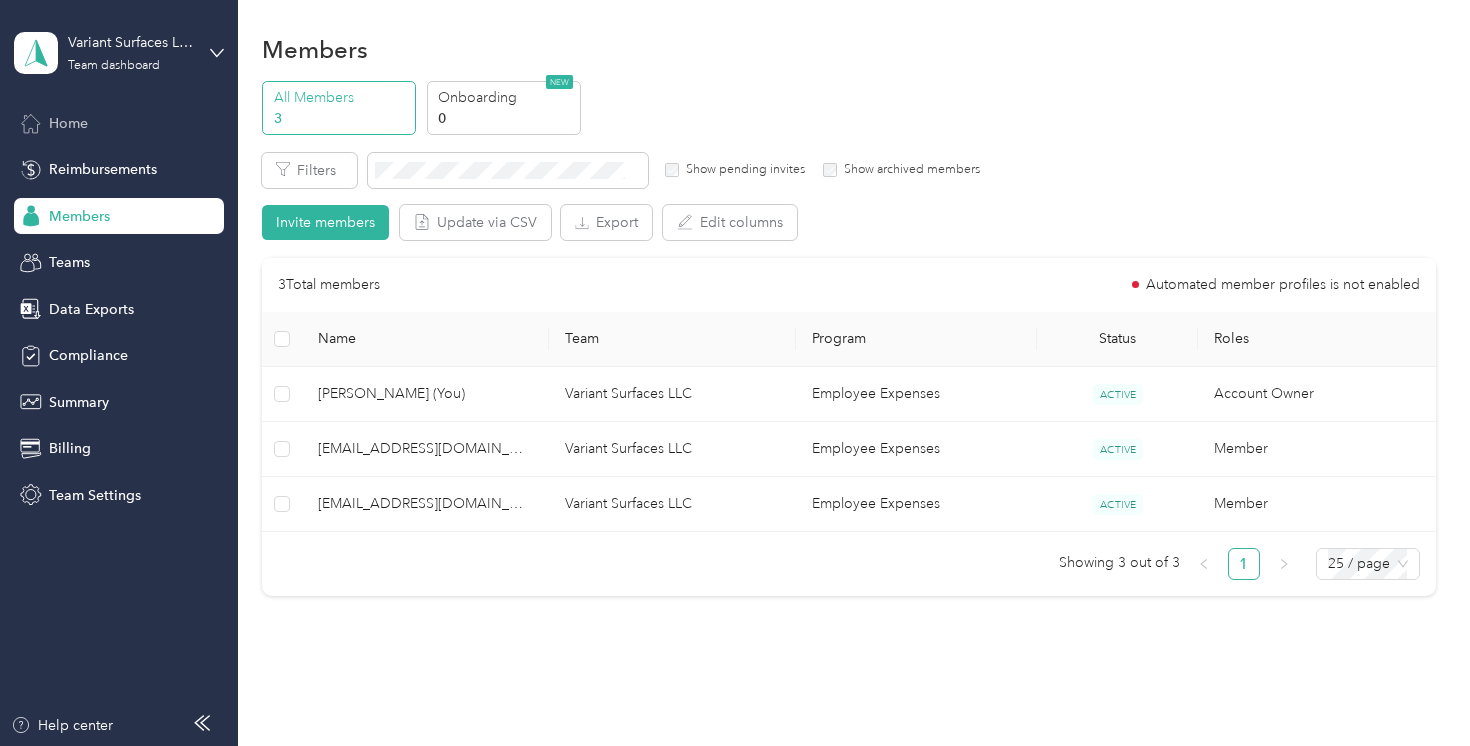 click on "Home" at bounding box center (68, 123) 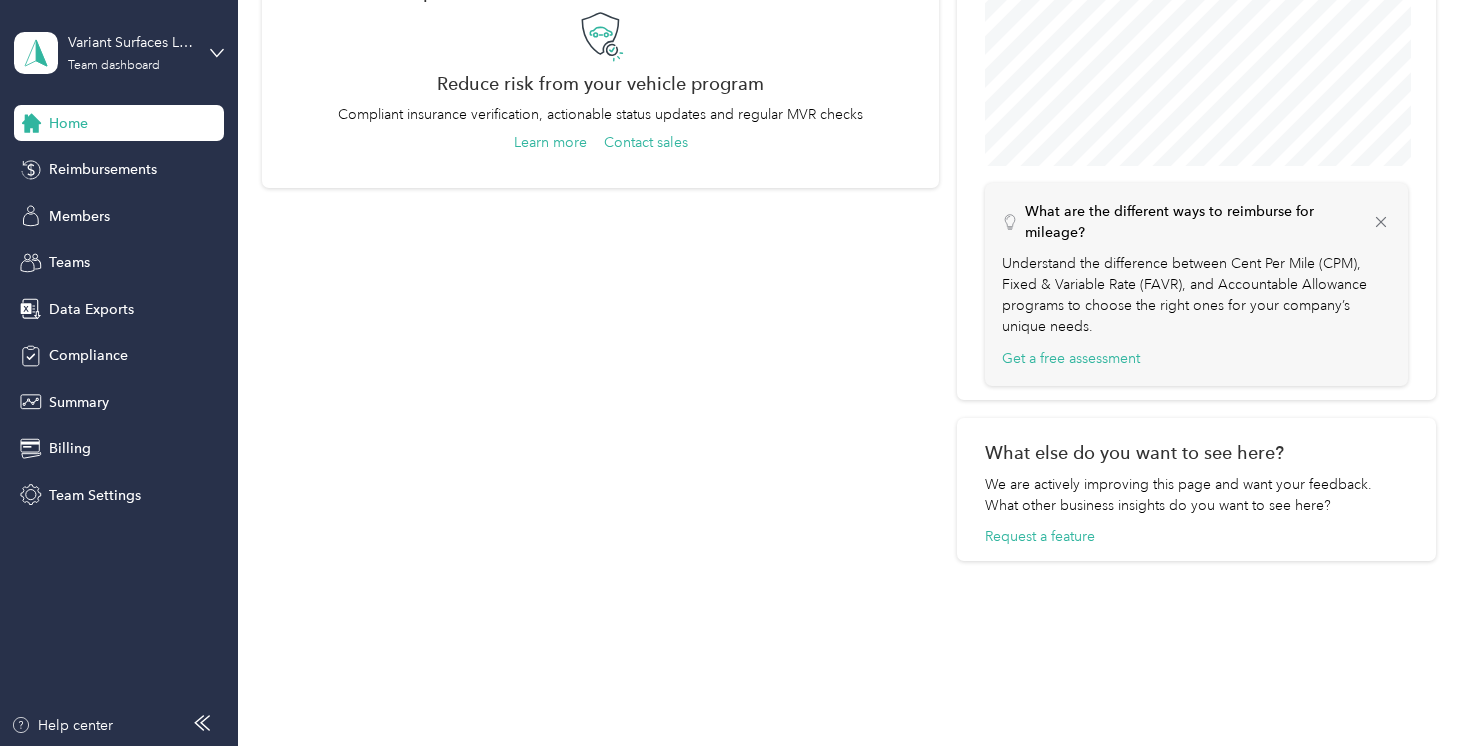 scroll, scrollTop: 0, scrollLeft: 0, axis: both 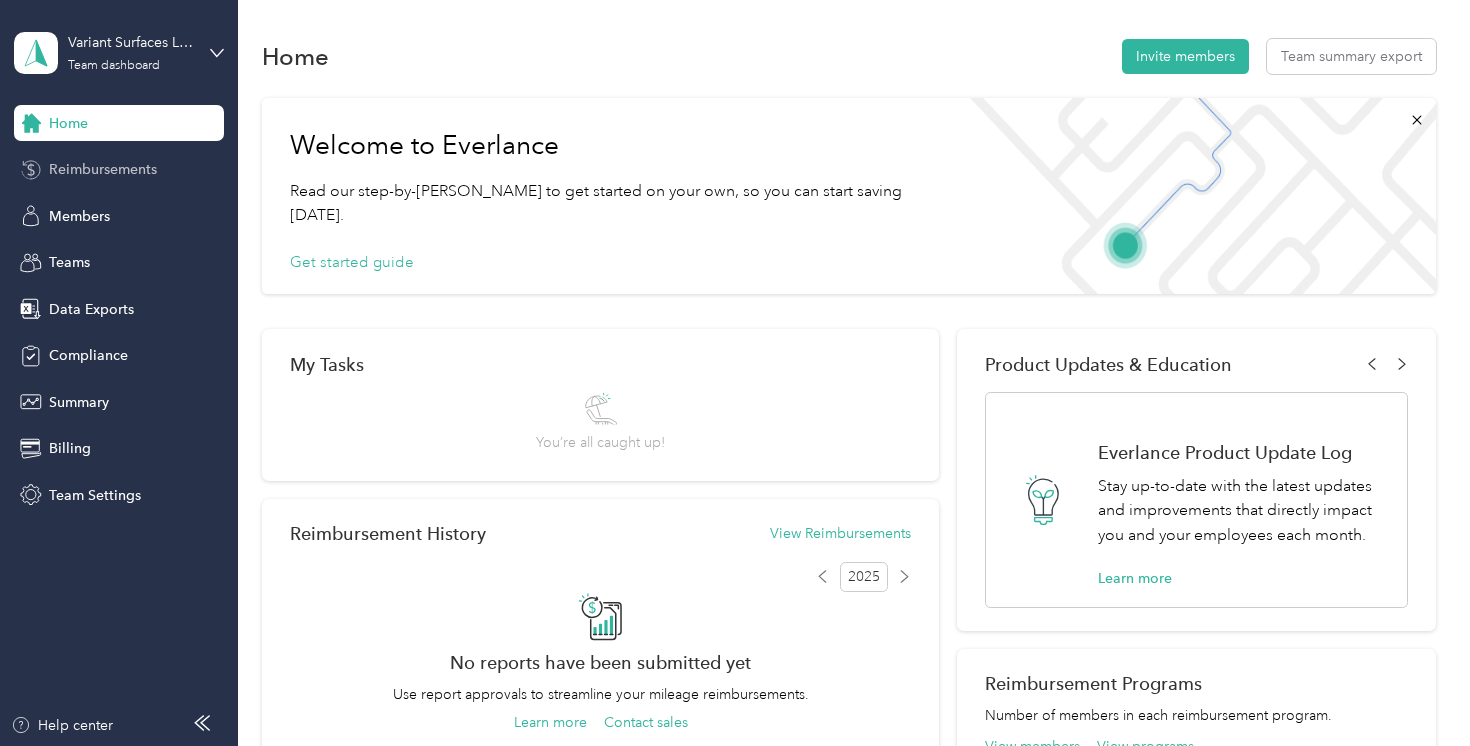 click on "Reimbursements" at bounding box center (103, 169) 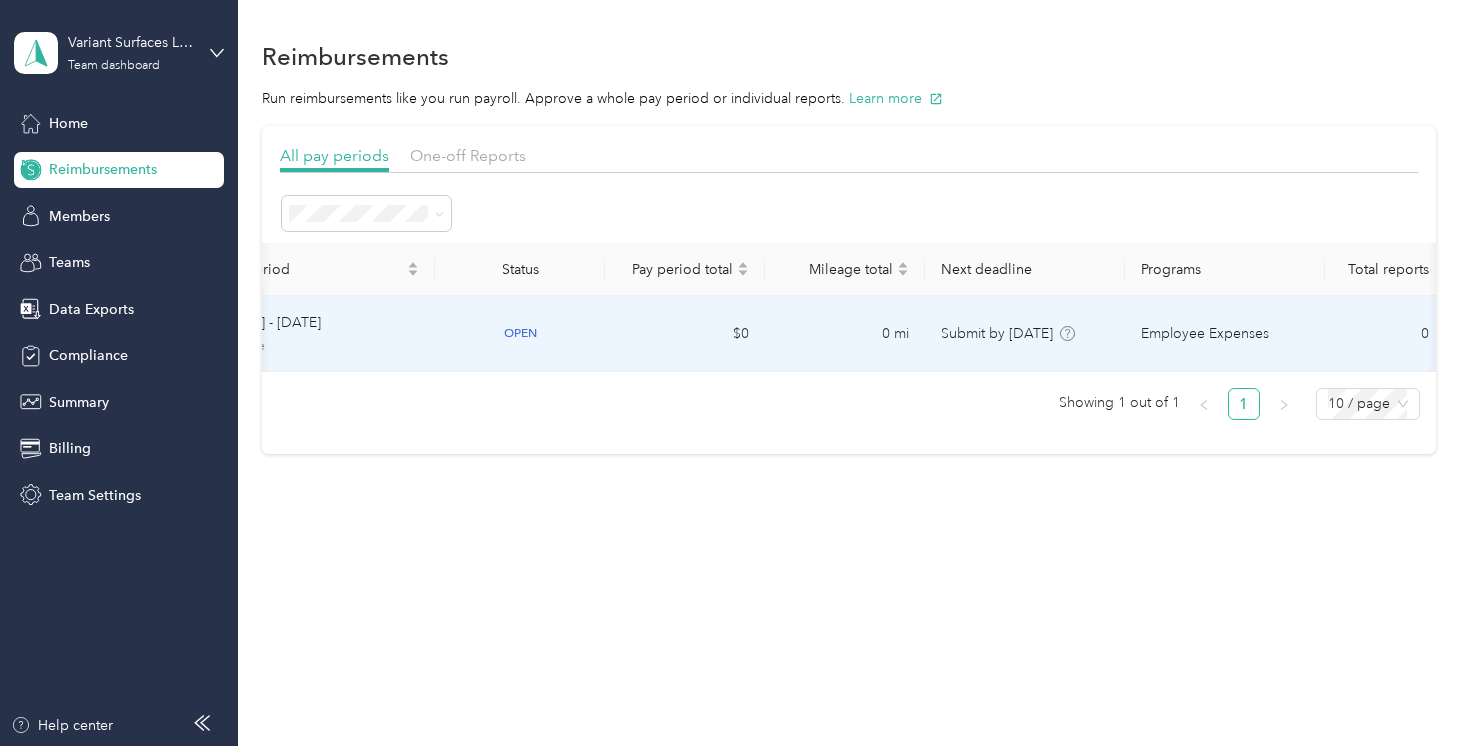scroll, scrollTop: 0, scrollLeft: 0, axis: both 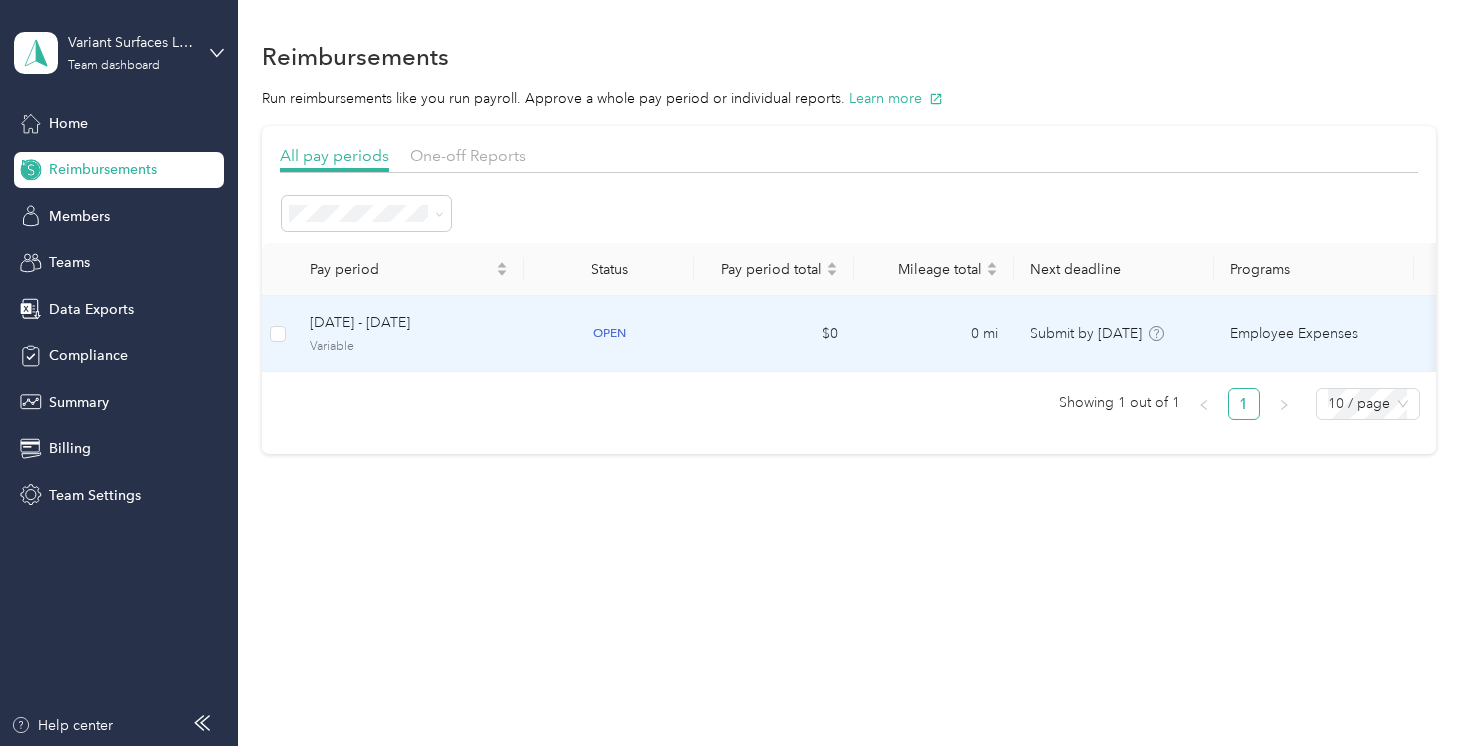 click on "July 1 - 31, 2025 Variable" at bounding box center [409, 333] 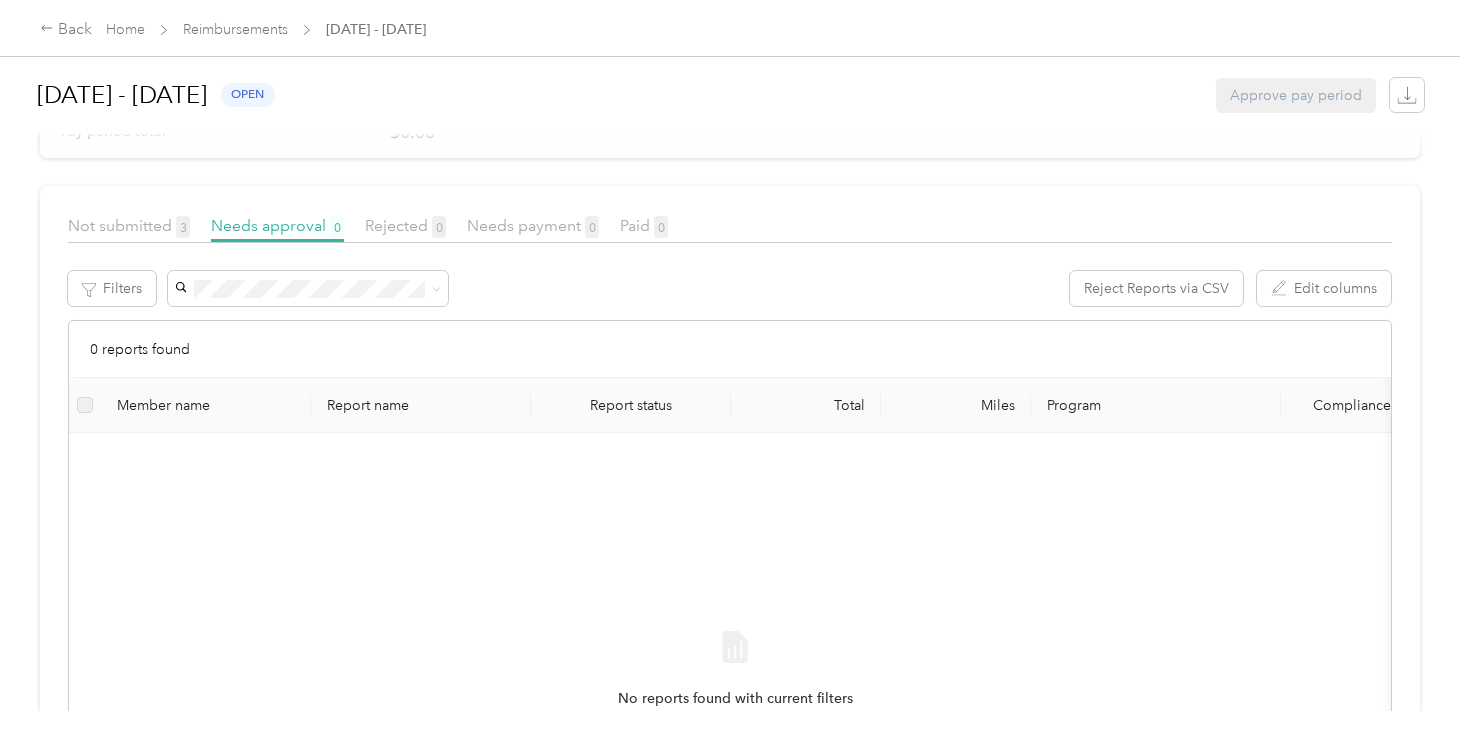 scroll, scrollTop: 269, scrollLeft: 0, axis: vertical 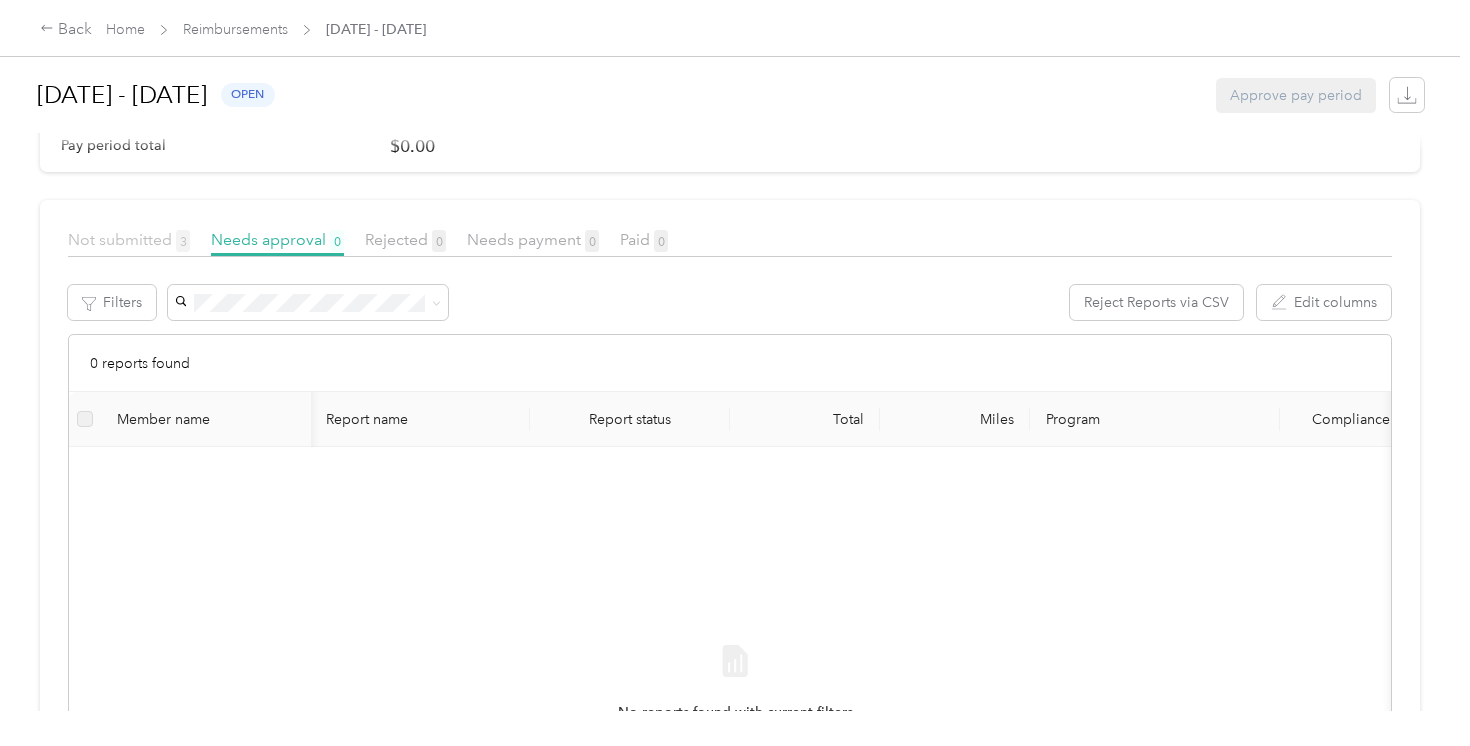 click on "Not submitted   3" at bounding box center [129, 239] 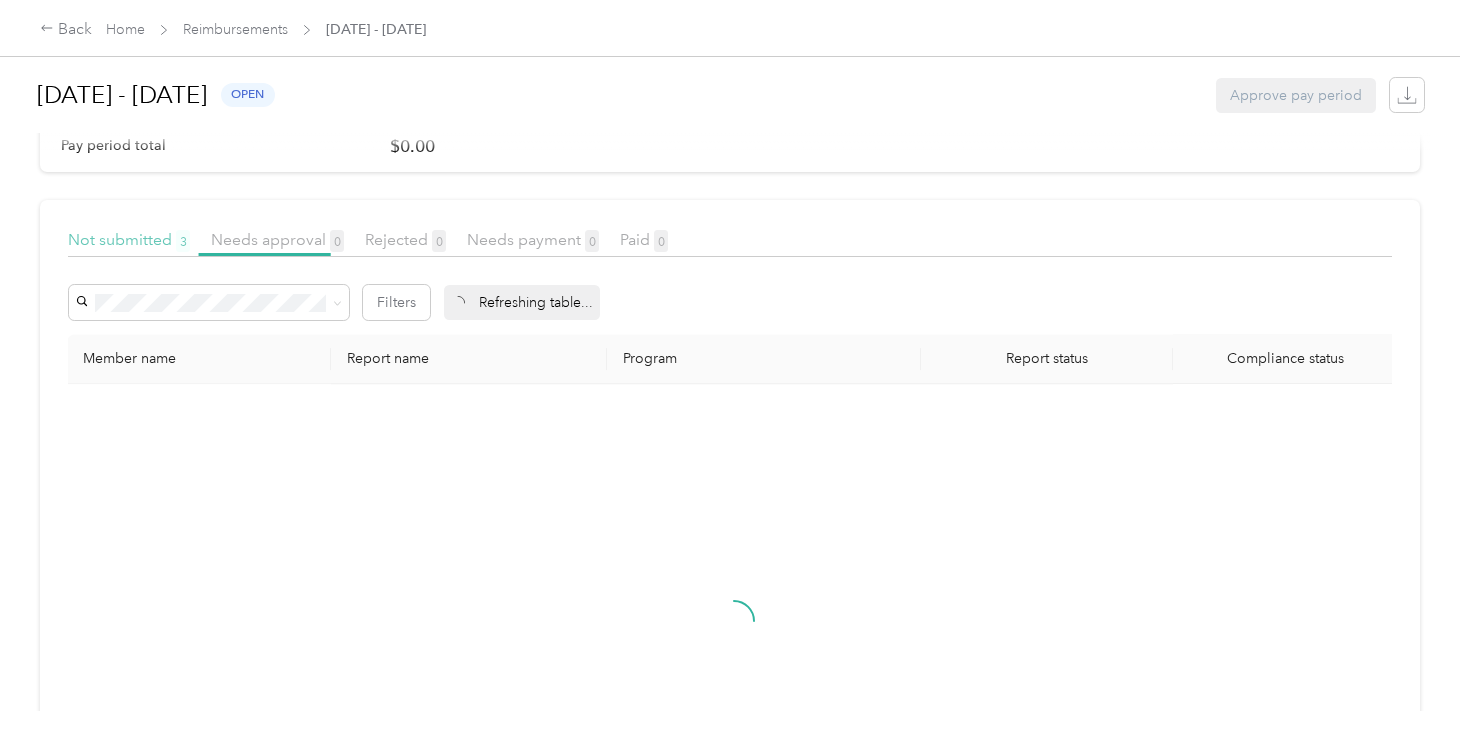 scroll, scrollTop: 0, scrollLeft: 0, axis: both 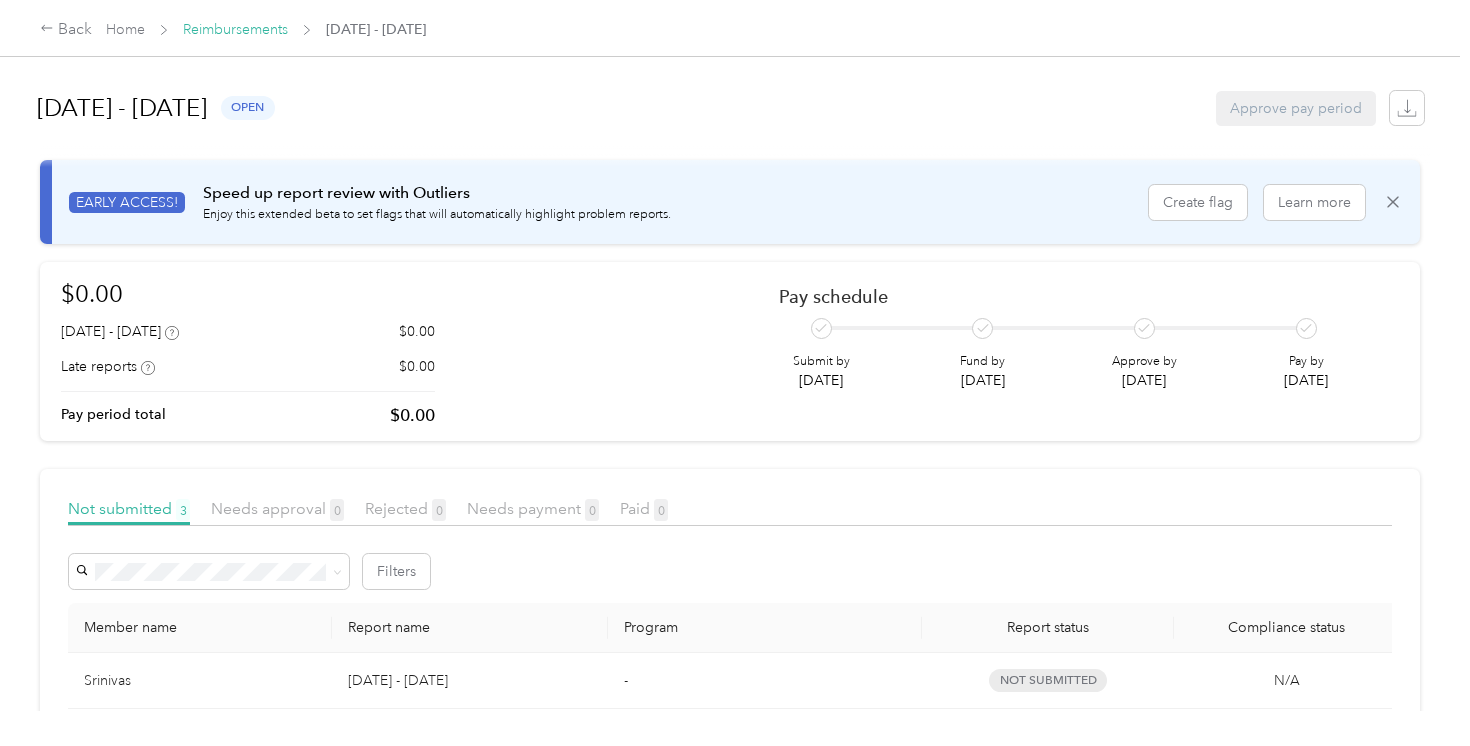 click on "Reimbursements" at bounding box center [235, 29] 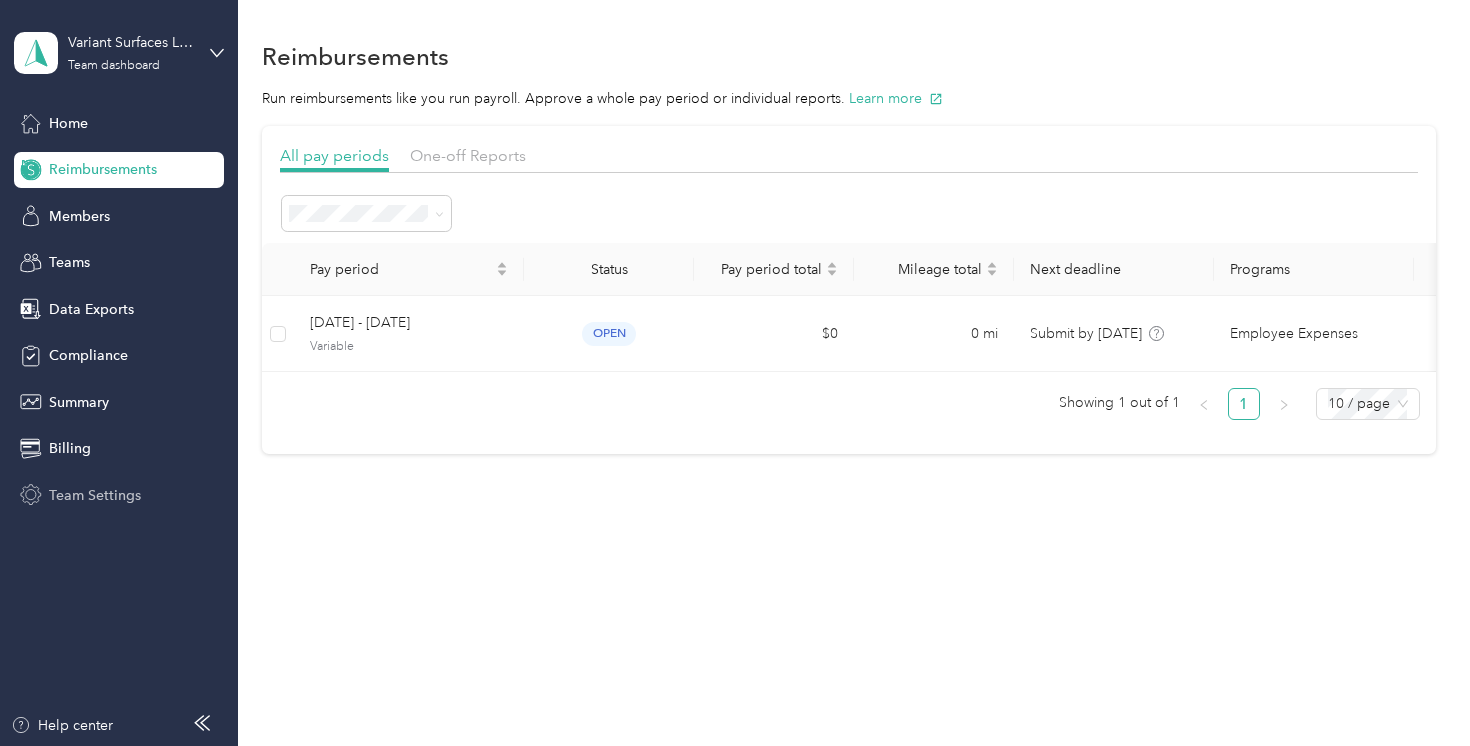 click on "Team Settings" at bounding box center (95, 495) 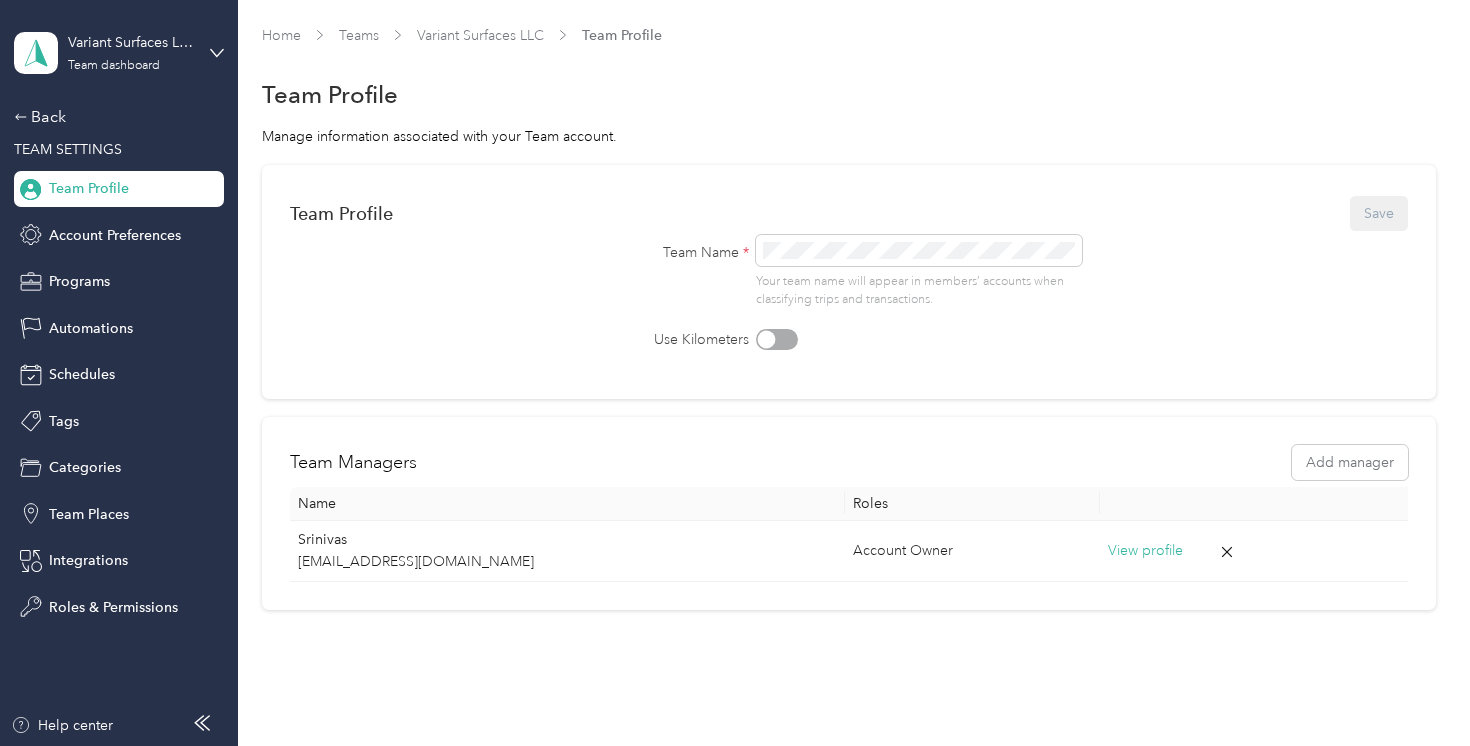 click on "Team Profile" at bounding box center (89, 188) 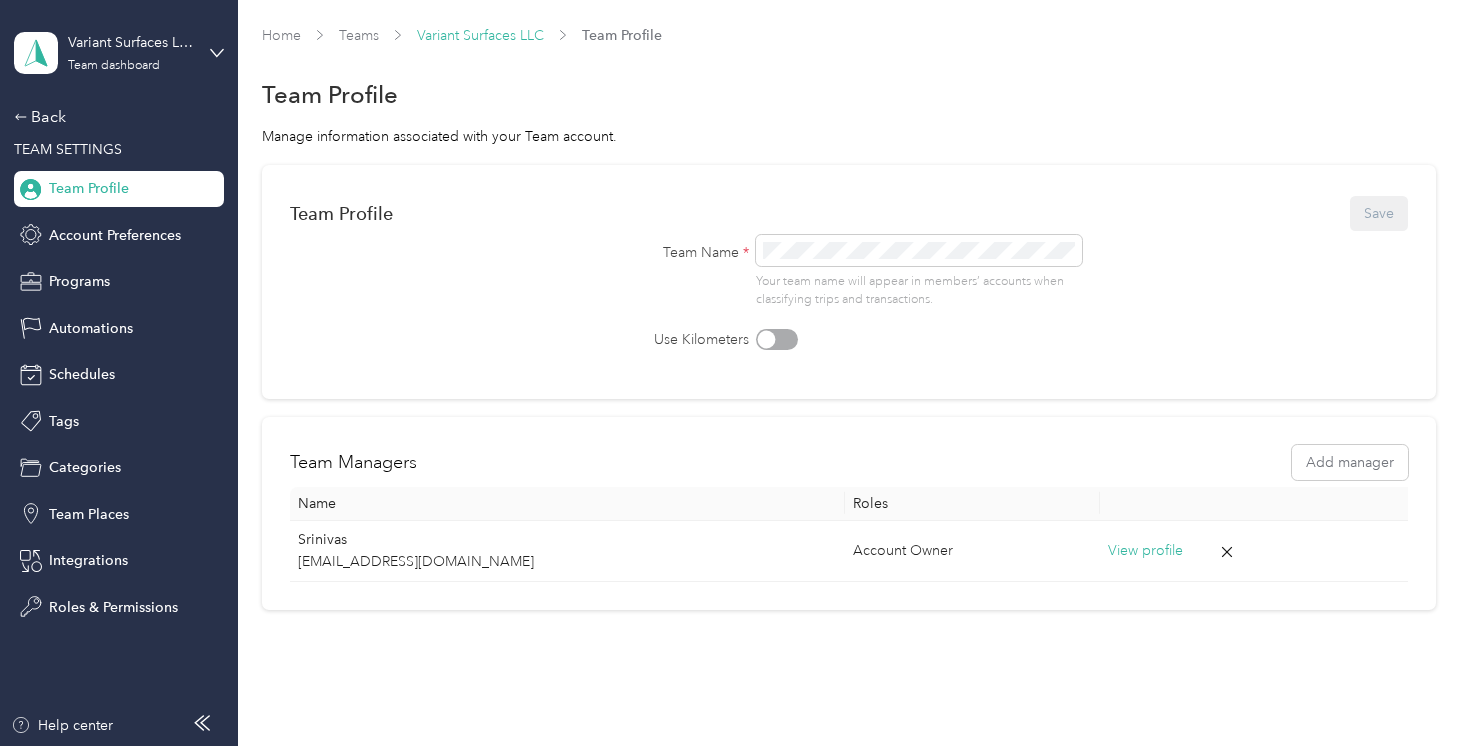 click on "Variant Surfaces LLC" at bounding box center [480, 35] 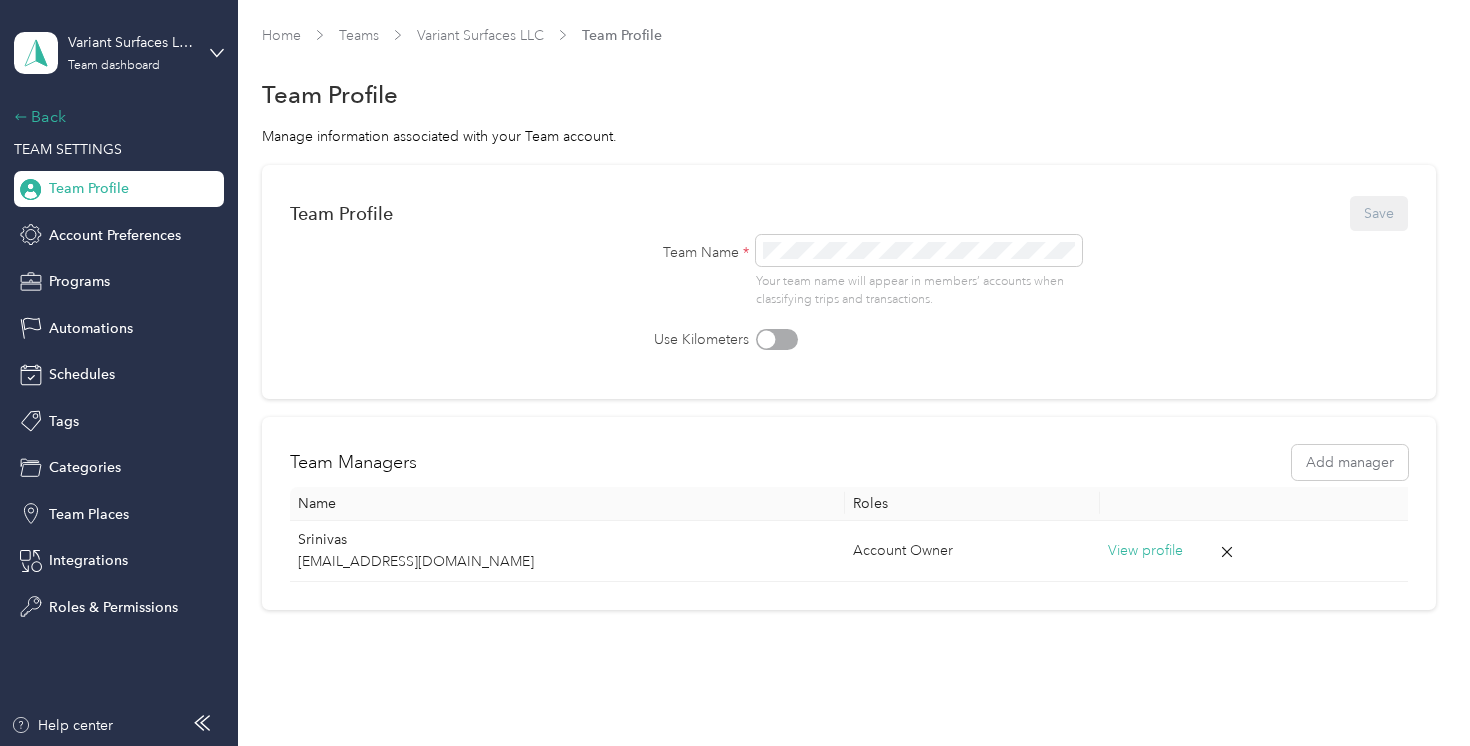 click on "Back" at bounding box center [114, 117] 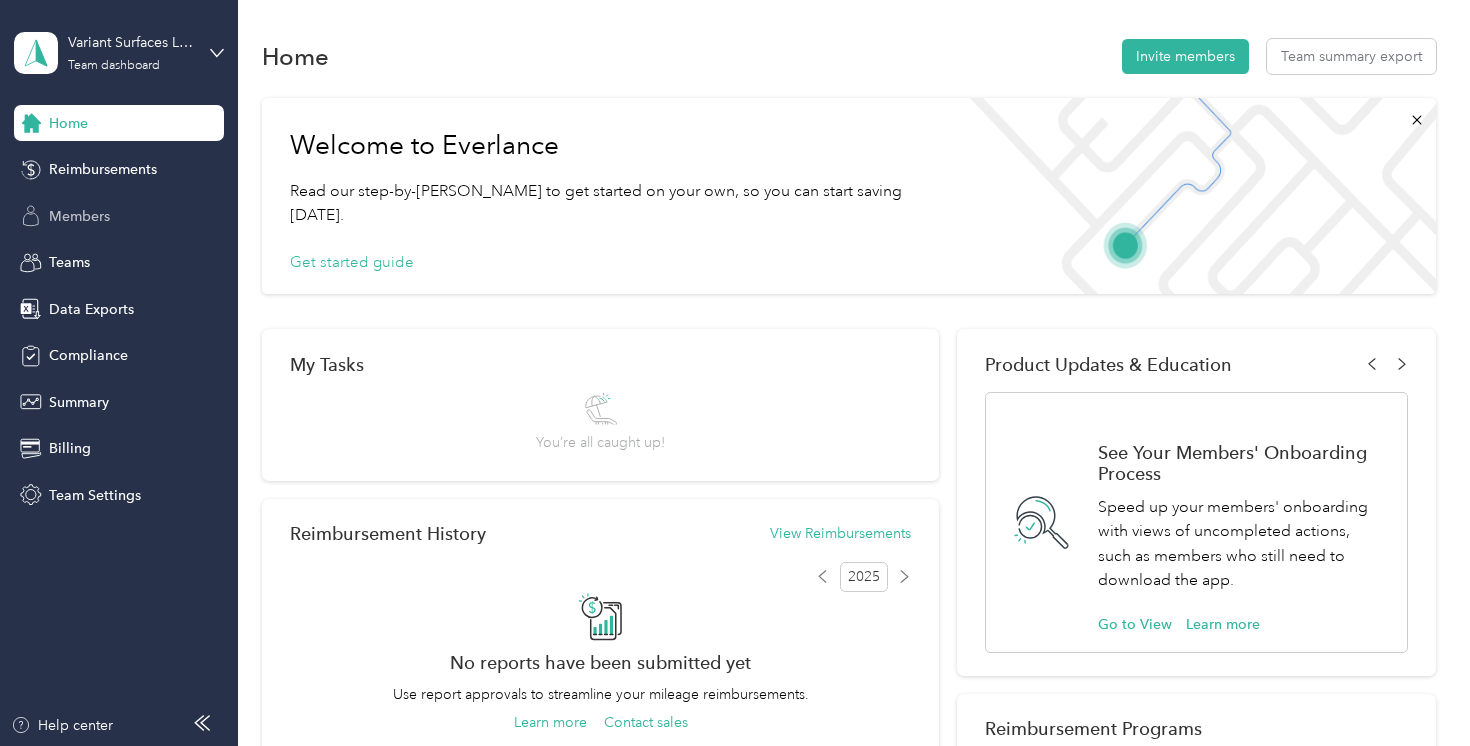 click on "Members" at bounding box center [79, 216] 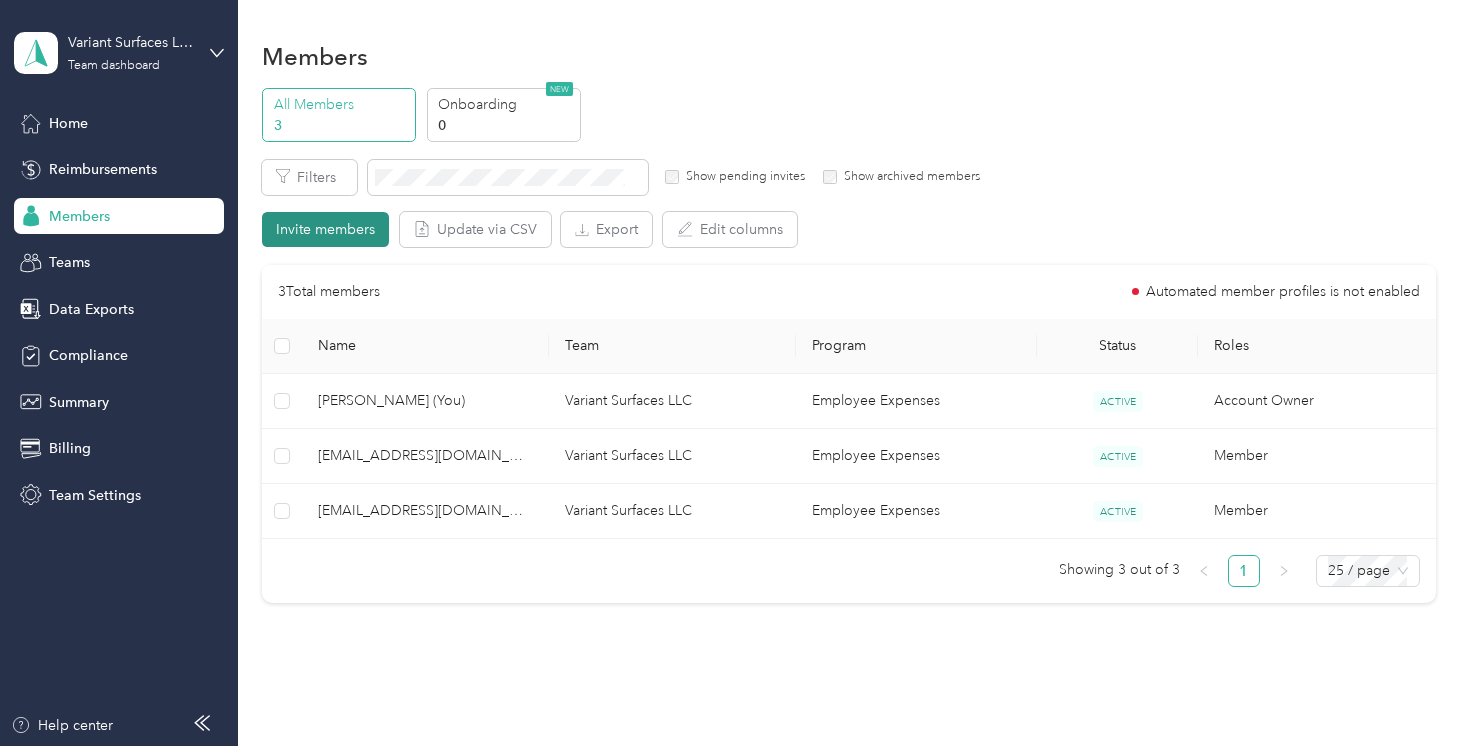 click on "Invite members" at bounding box center (325, 229) 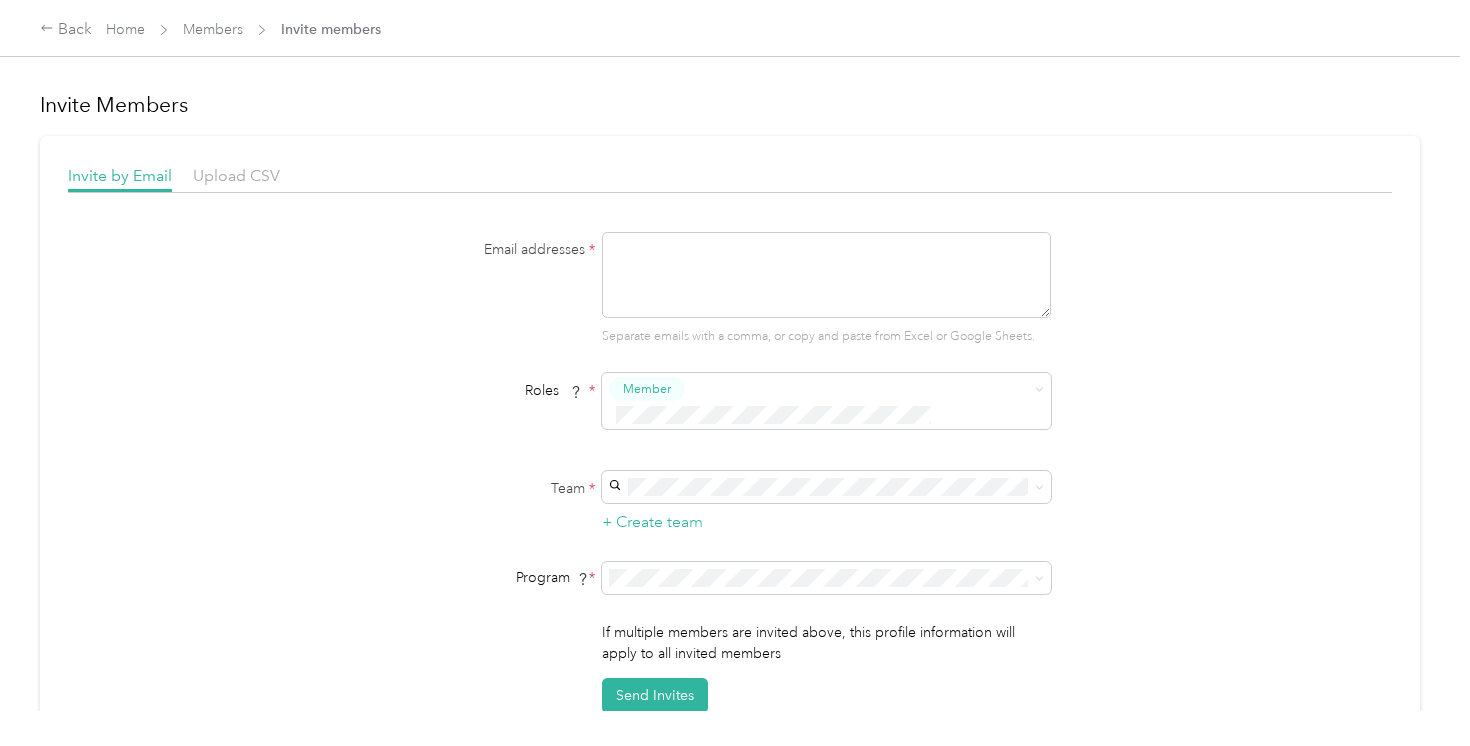 click at bounding box center [826, 275] 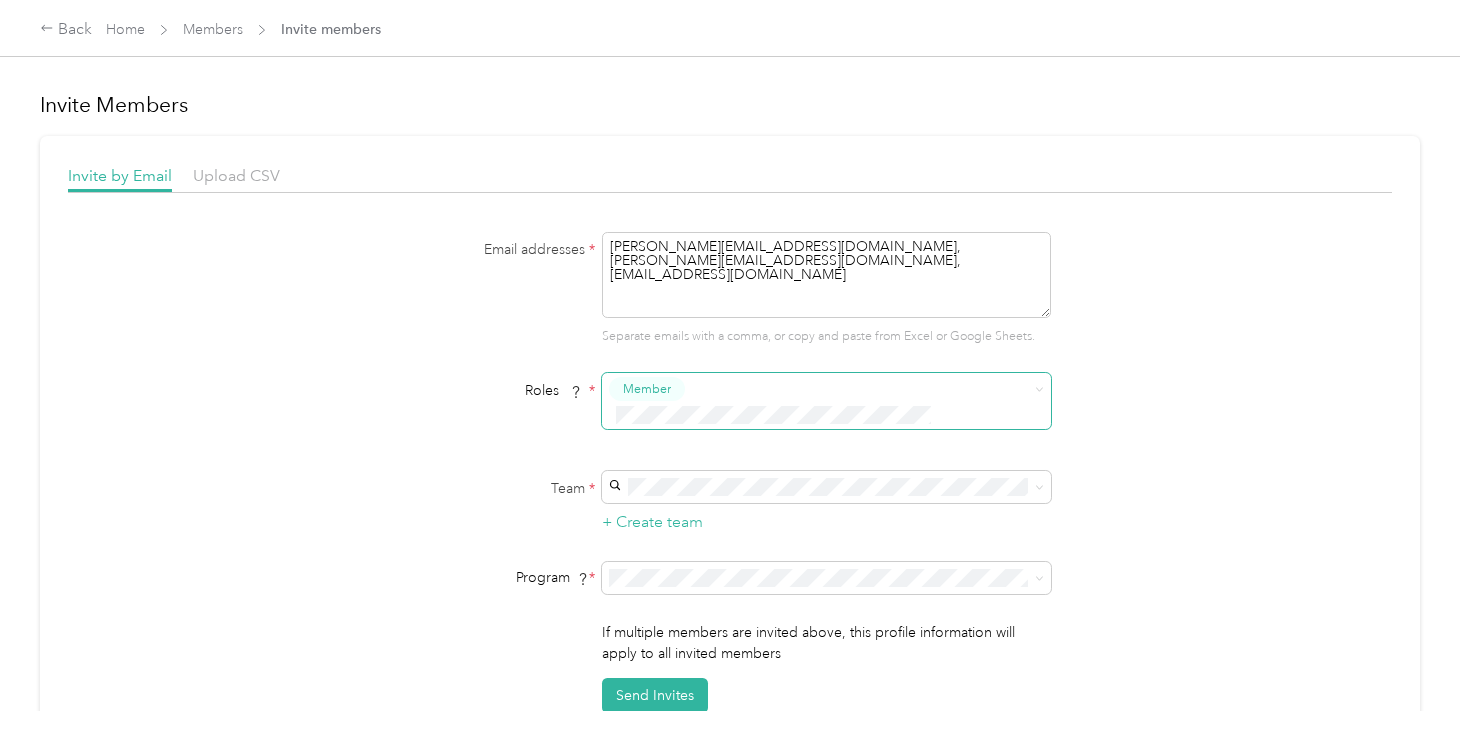 type on "mauricio@variant.co, jorge@variant.co, oscar@variant.co" 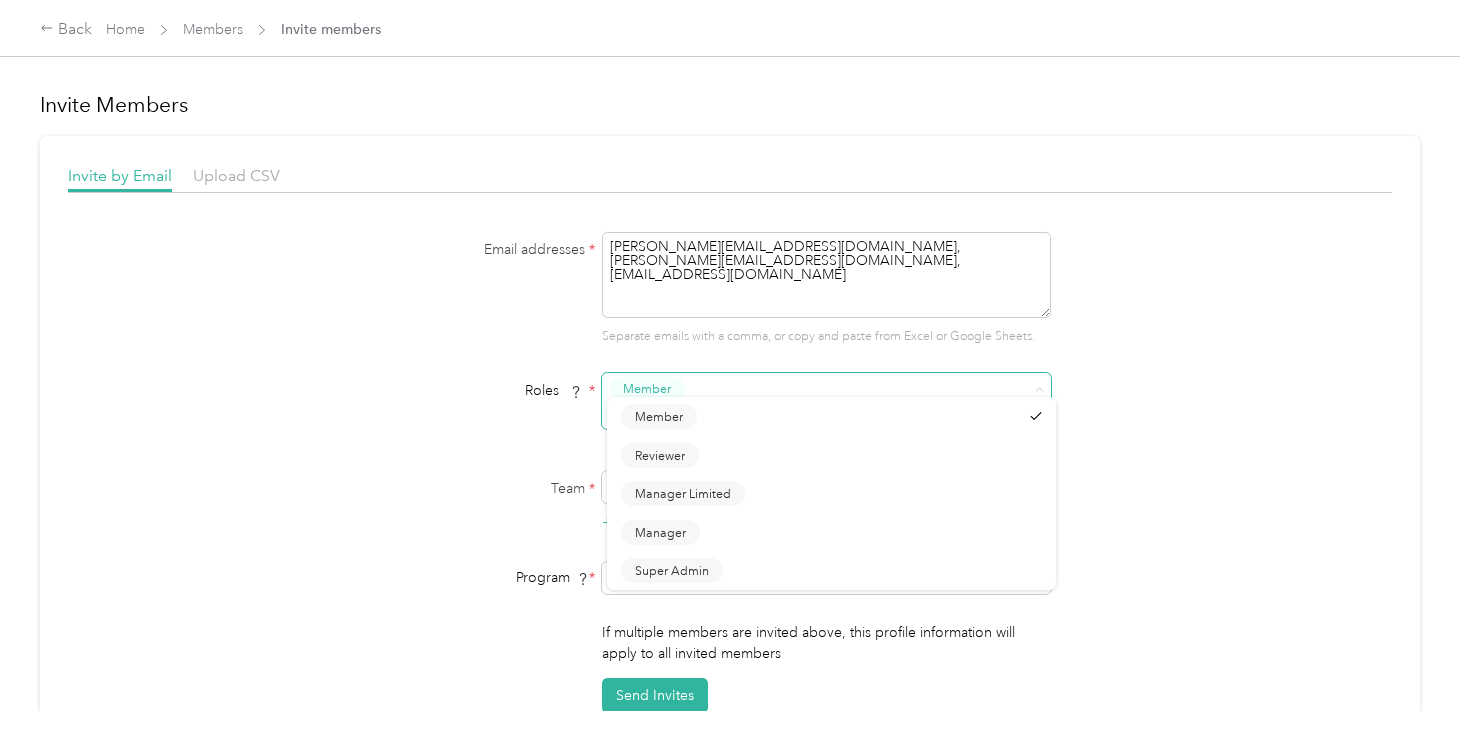 click on "Member" at bounding box center [647, 389] 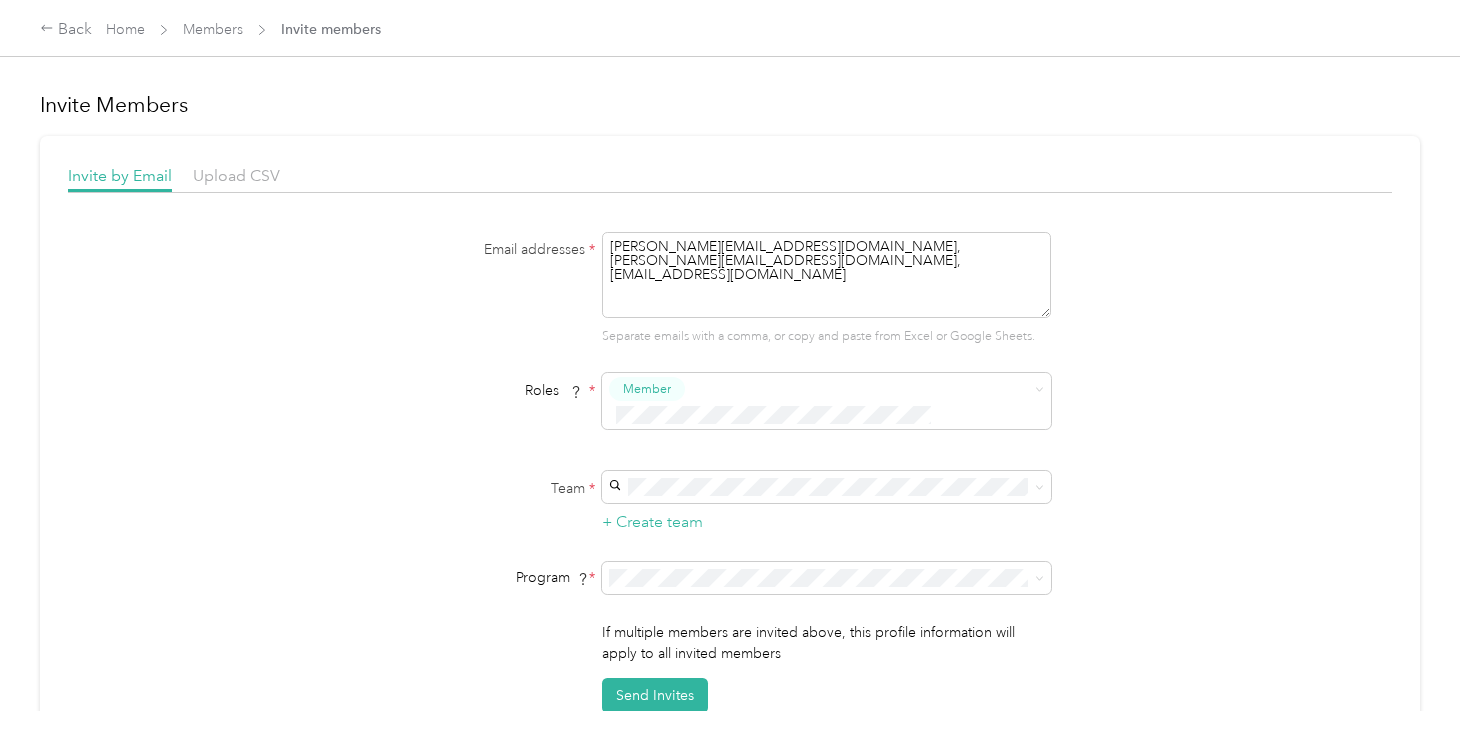click on "Member" at bounding box center [659, 422] 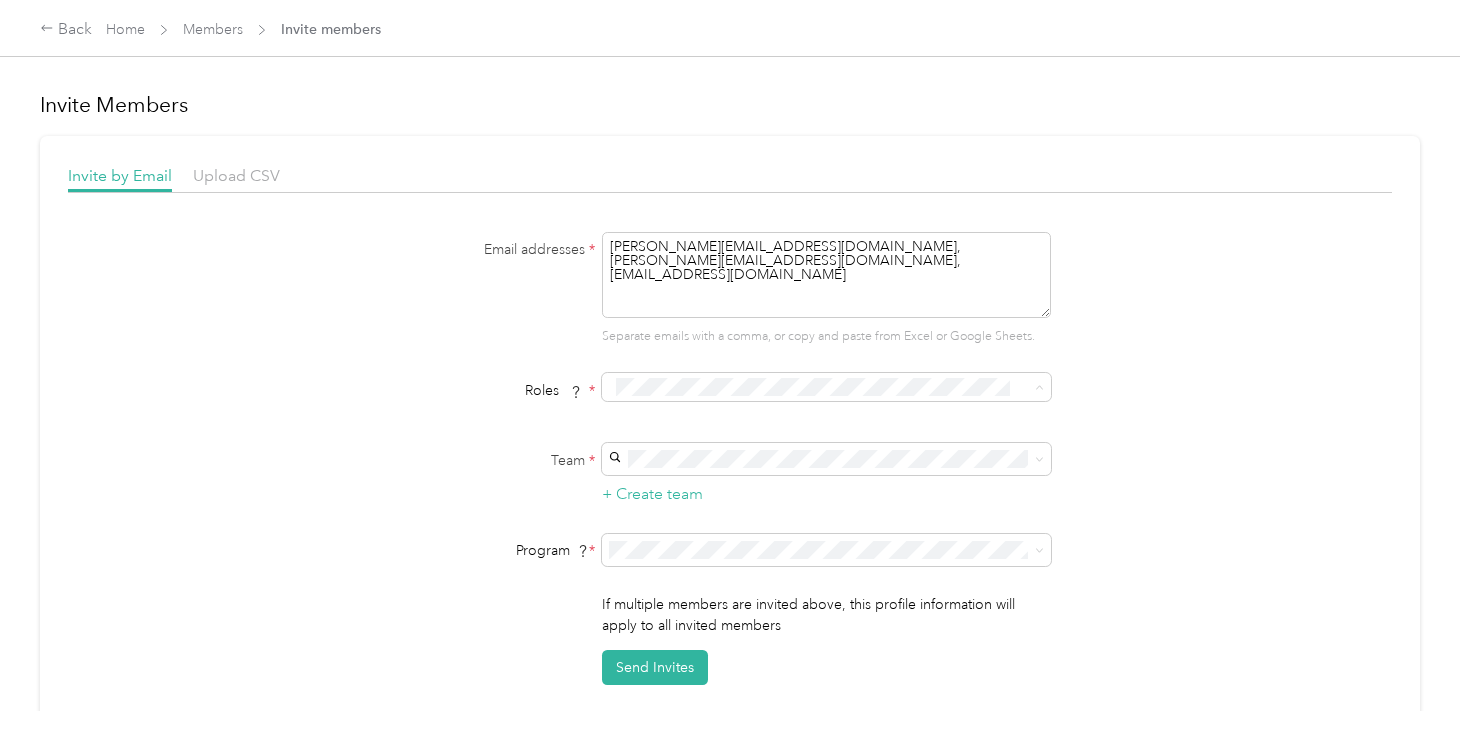 click on "Member Reviewer Manager Limited Manager Super Admin" at bounding box center [831, 499] 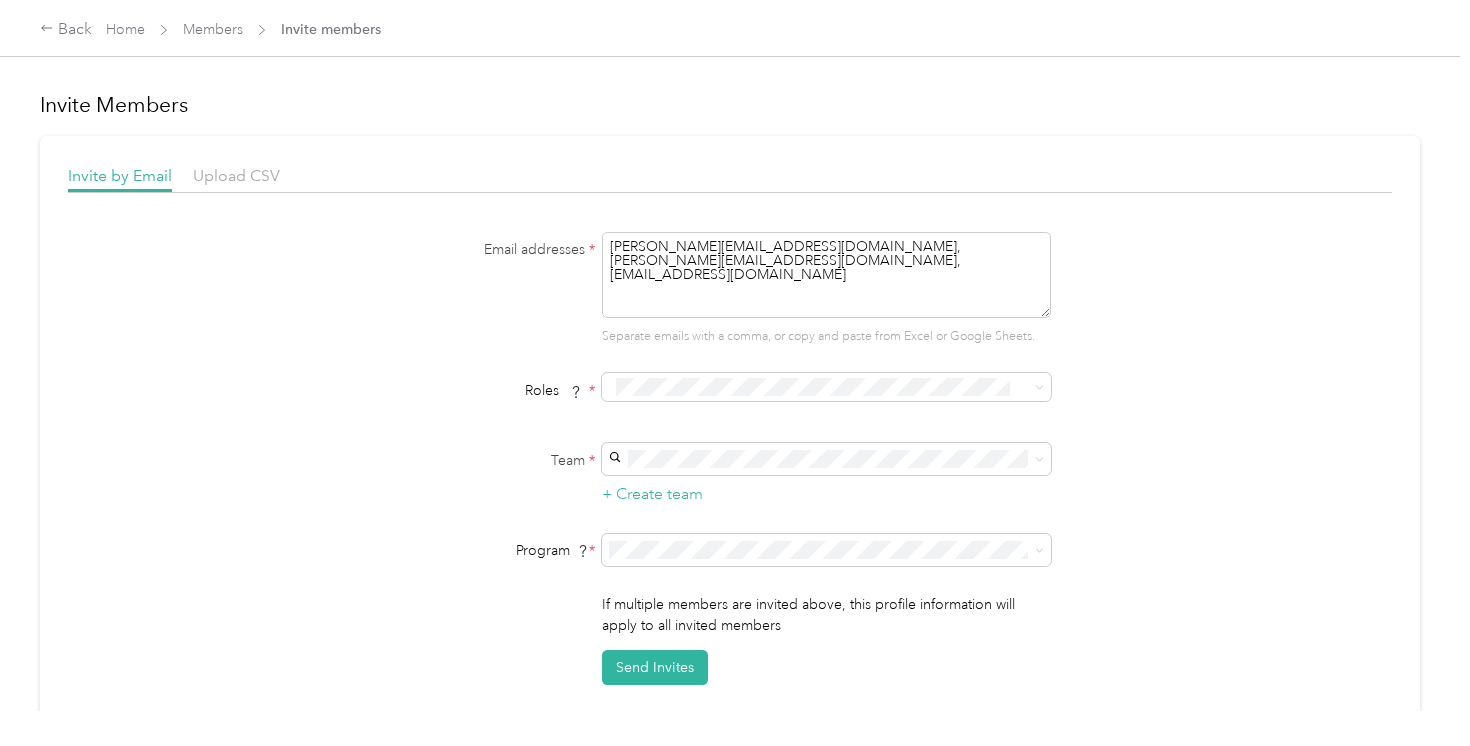 click on "Member" at bounding box center [659, 420] 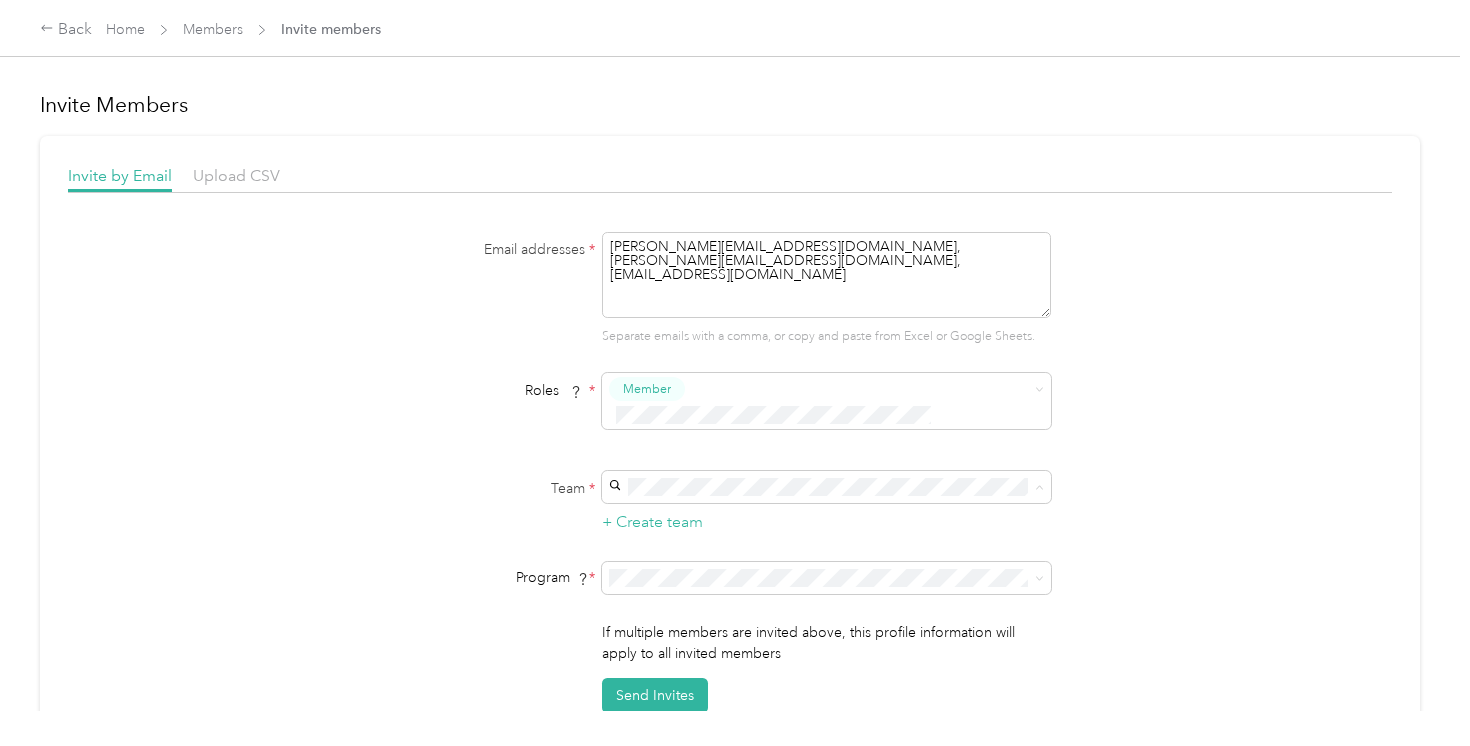click on "Team   *" at bounding box center [470, 488] 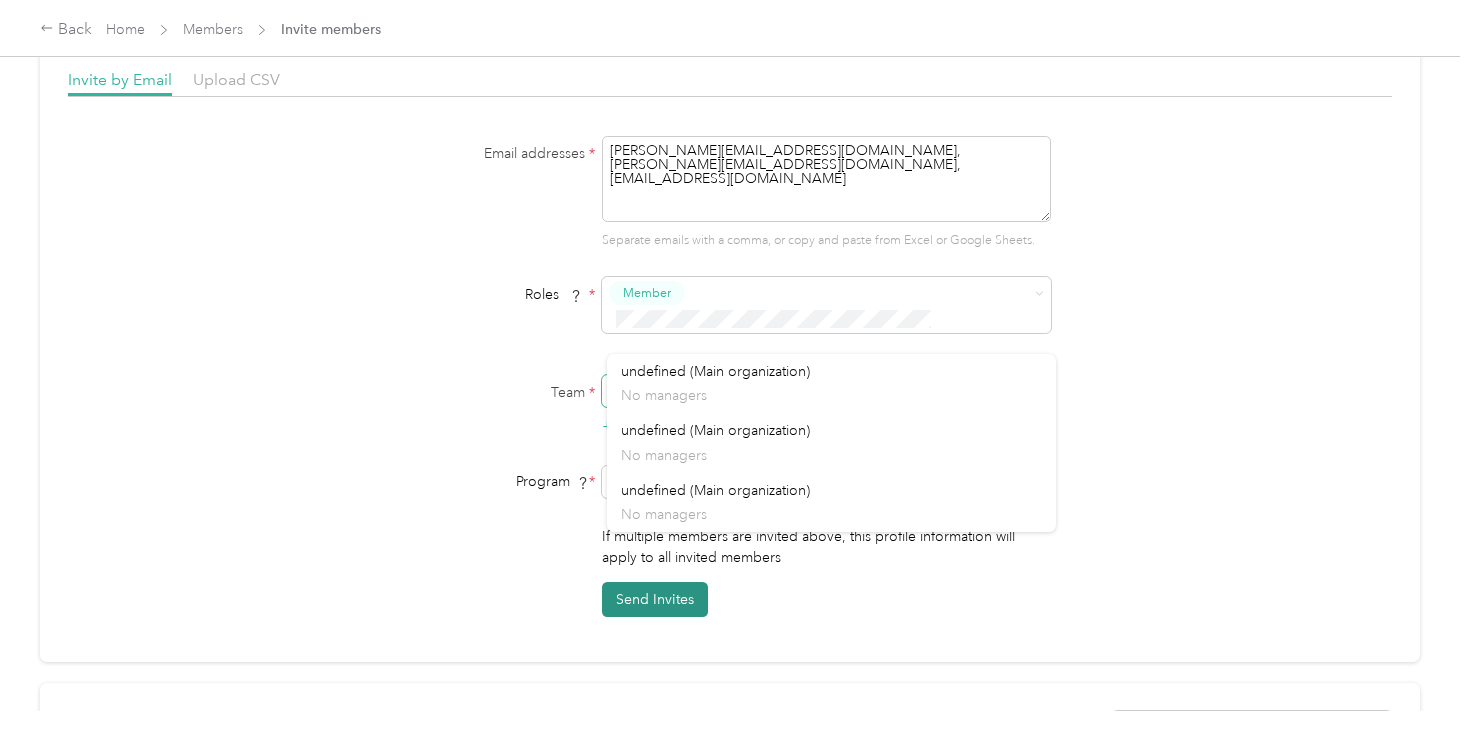 scroll, scrollTop: 129, scrollLeft: 0, axis: vertical 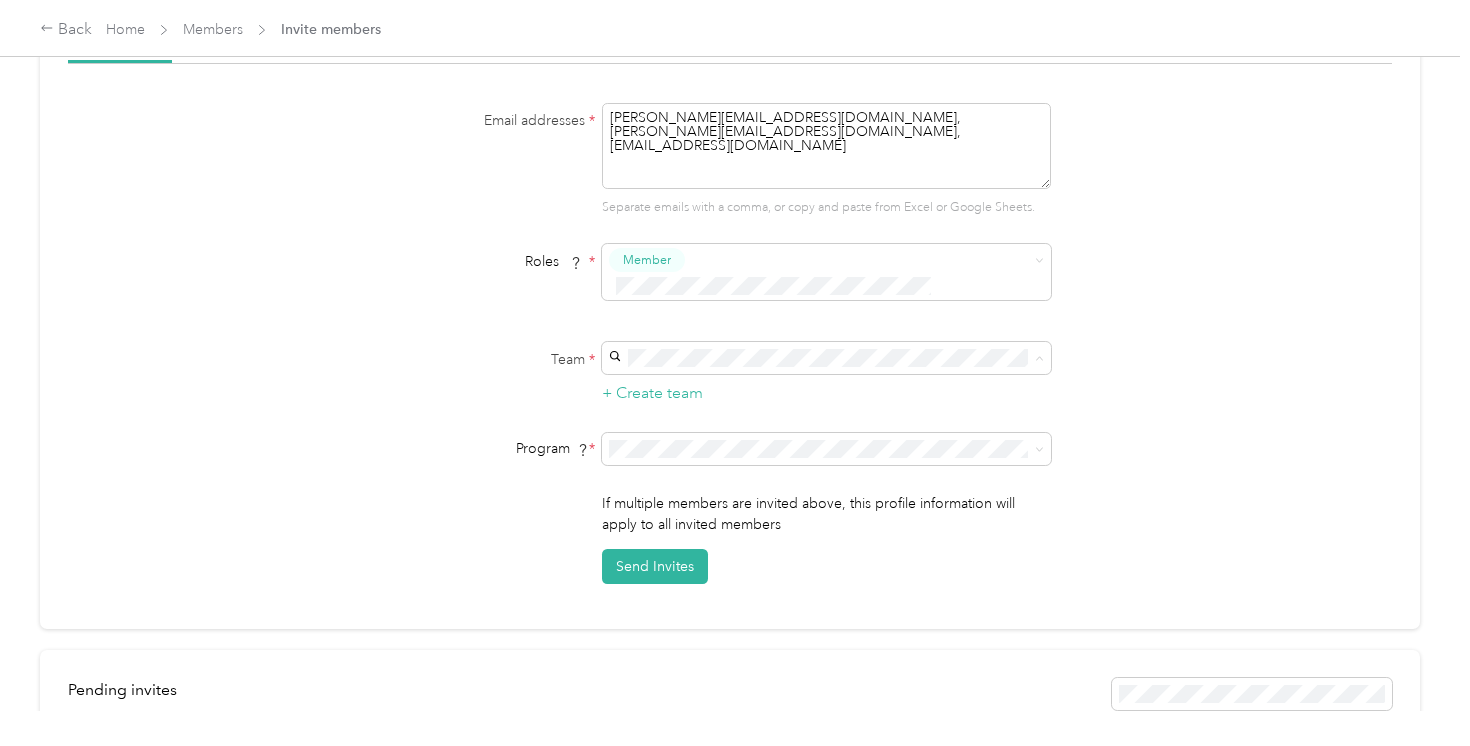click on "Email addresses   * mauricio@variant.co, jorge@variant.co, oscar@variant.co Separate emails with a comma, or copy and paste from Excel or Google Sheets. Roles   * Member   Team   * + Create team Program * Program start date   State   Zip code   Expected Annual Business Miles   miles Must be greater than 5,000 miles If multiple members are invited above, this profile information will apply to all invited members Send Invites" at bounding box center [730, 343] 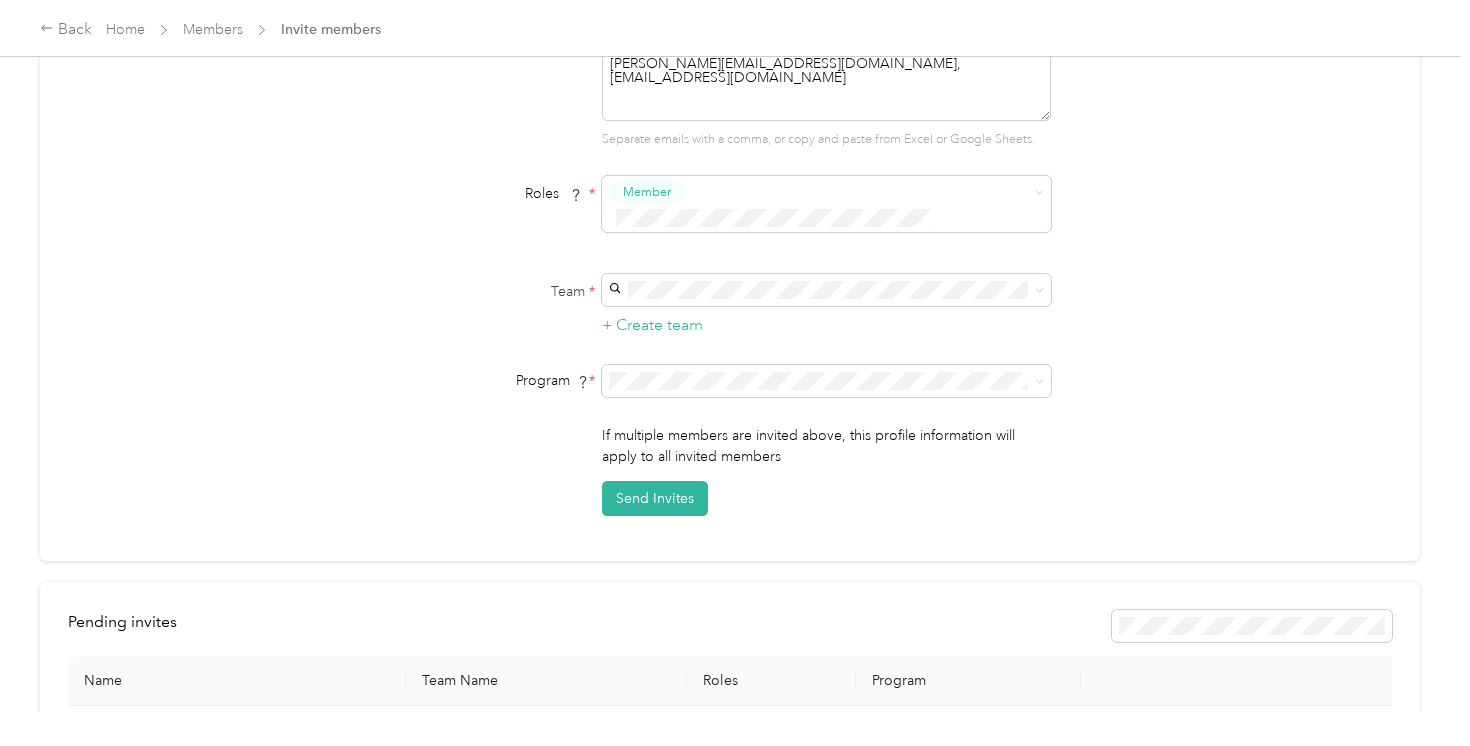 scroll, scrollTop: 195, scrollLeft: 0, axis: vertical 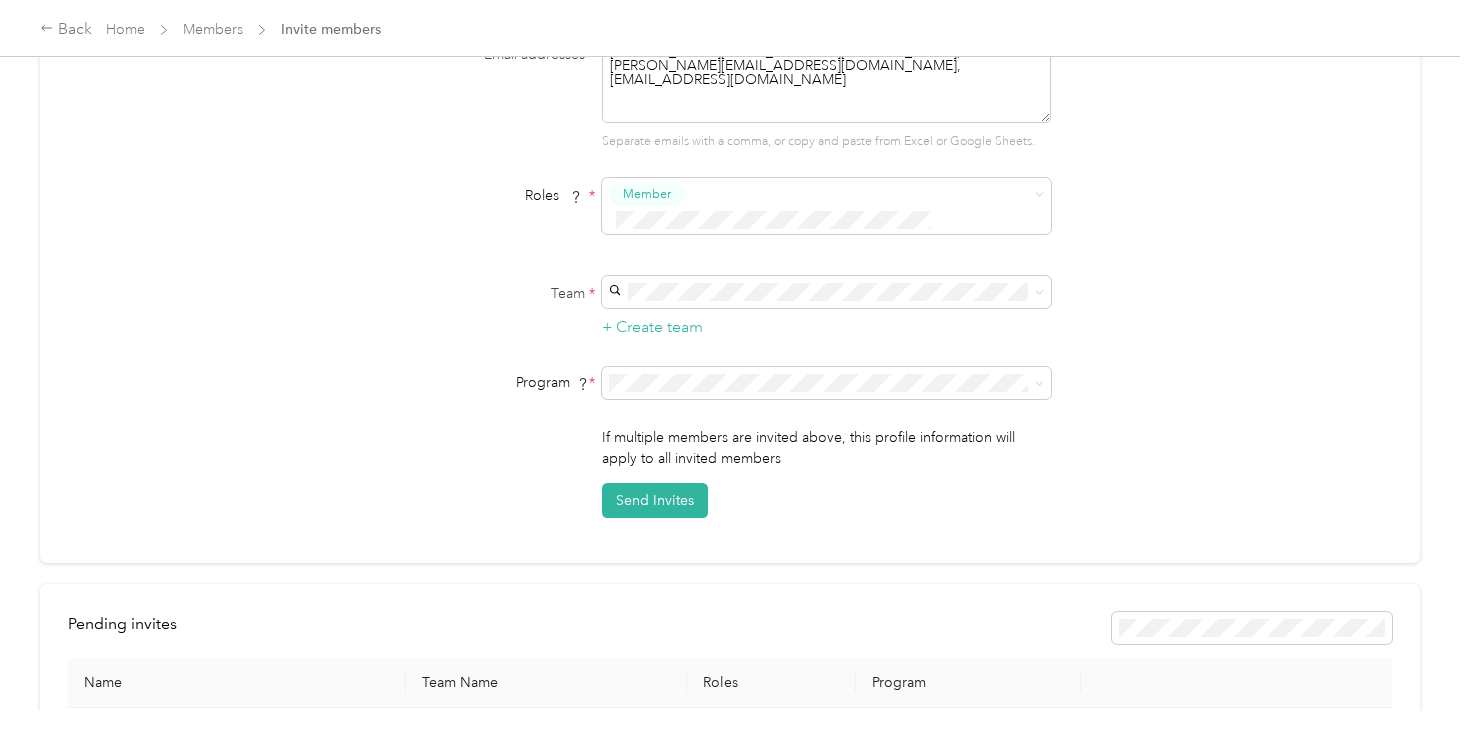 click on "Employee Expenses (CPM)" at bounding box center (706, 459) 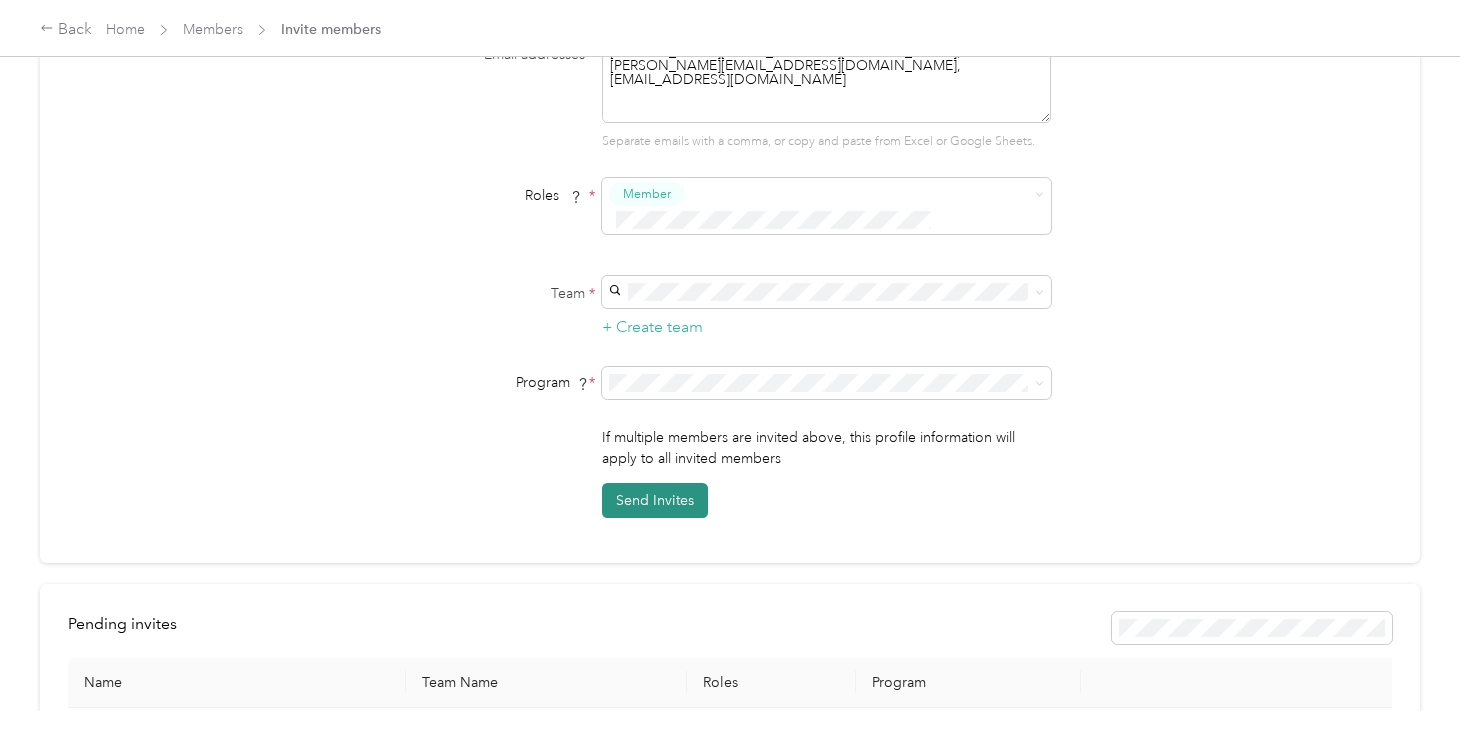 click on "Send Invites" at bounding box center [655, 500] 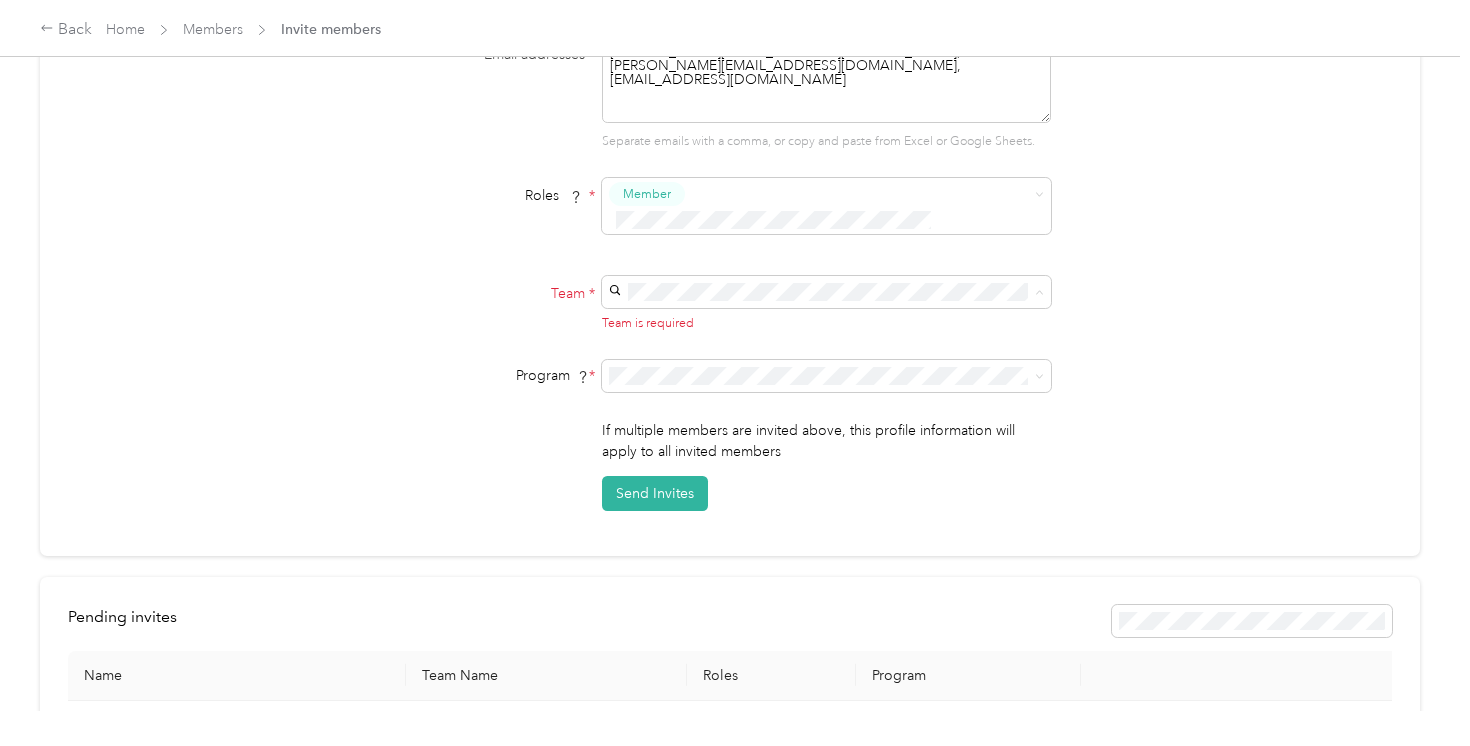 click on "undefined (Main organization)" at bounding box center [715, 302] 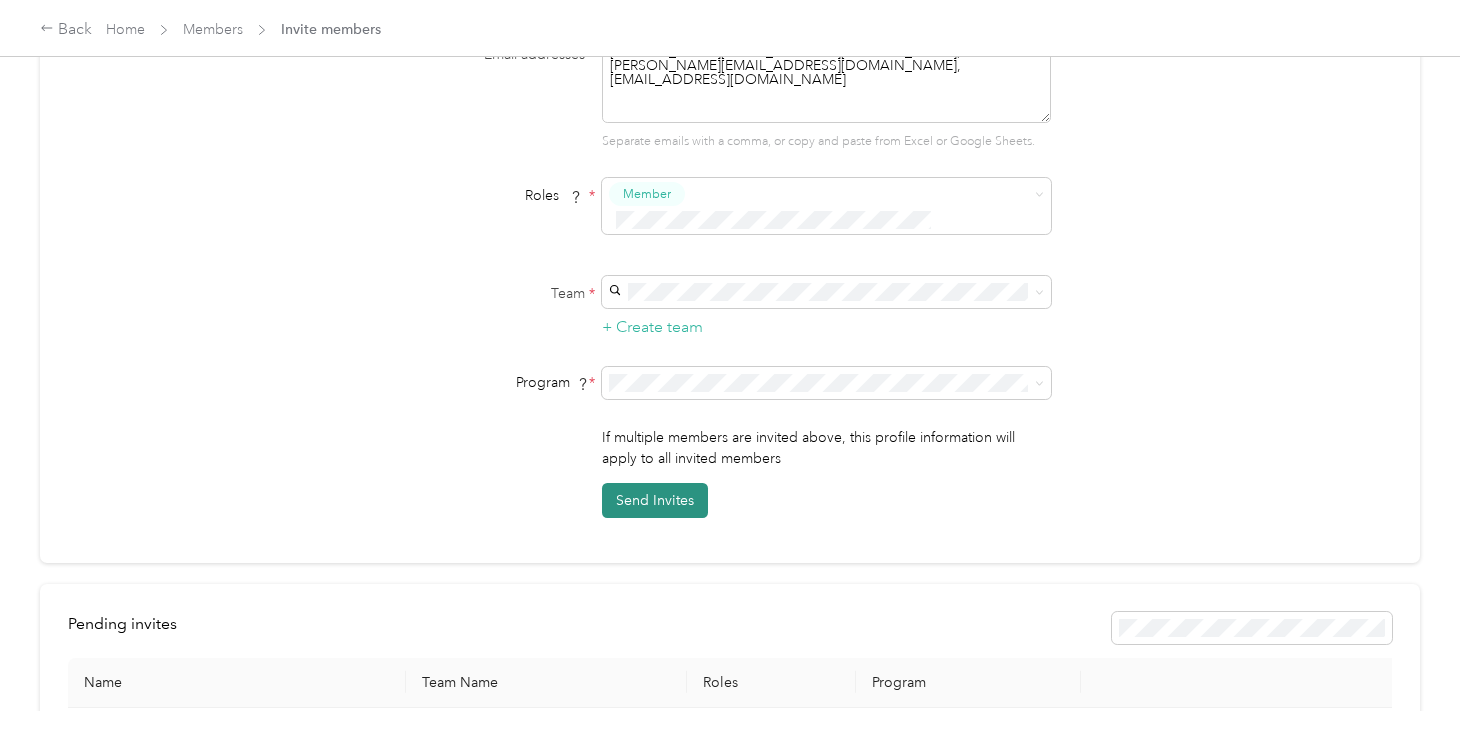 click on "Send Invites" at bounding box center (655, 500) 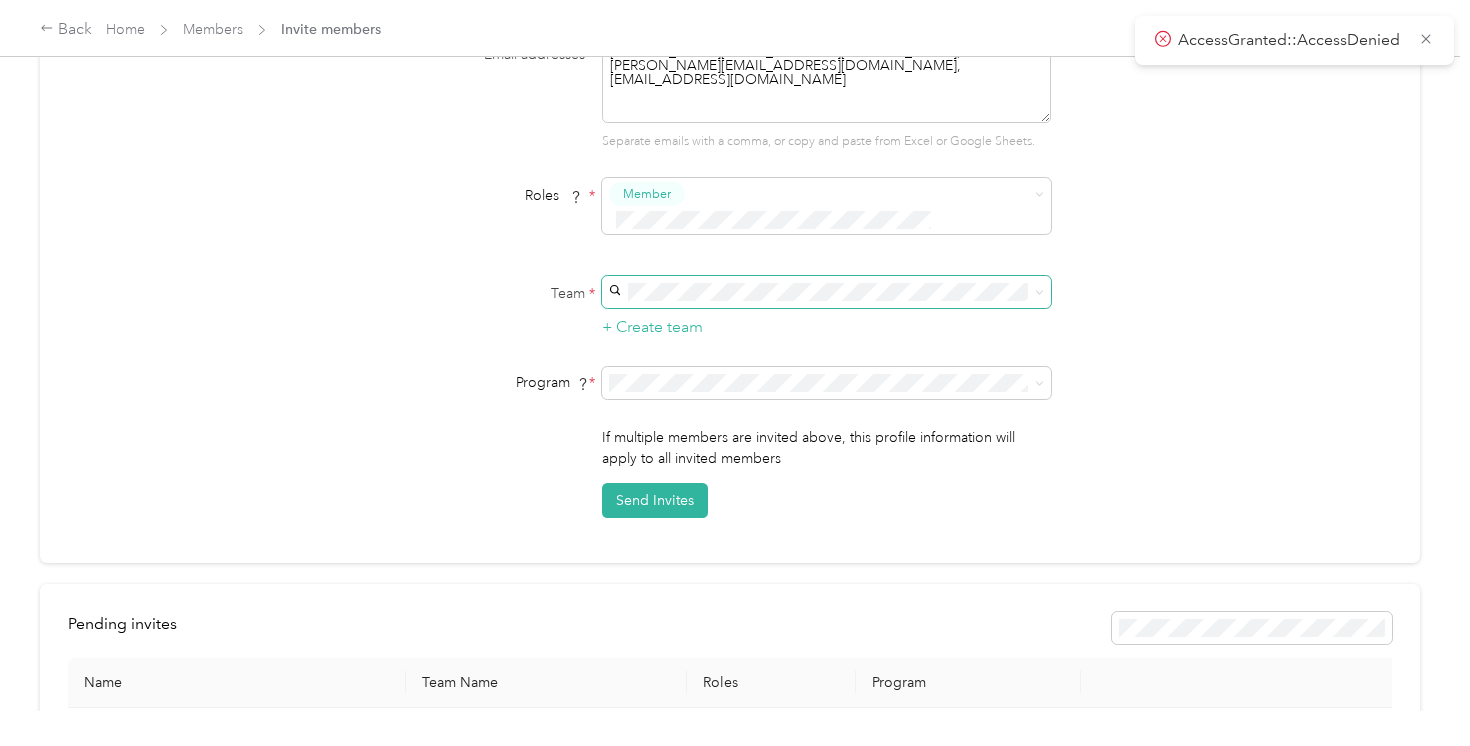 scroll, scrollTop: 0, scrollLeft: 0, axis: both 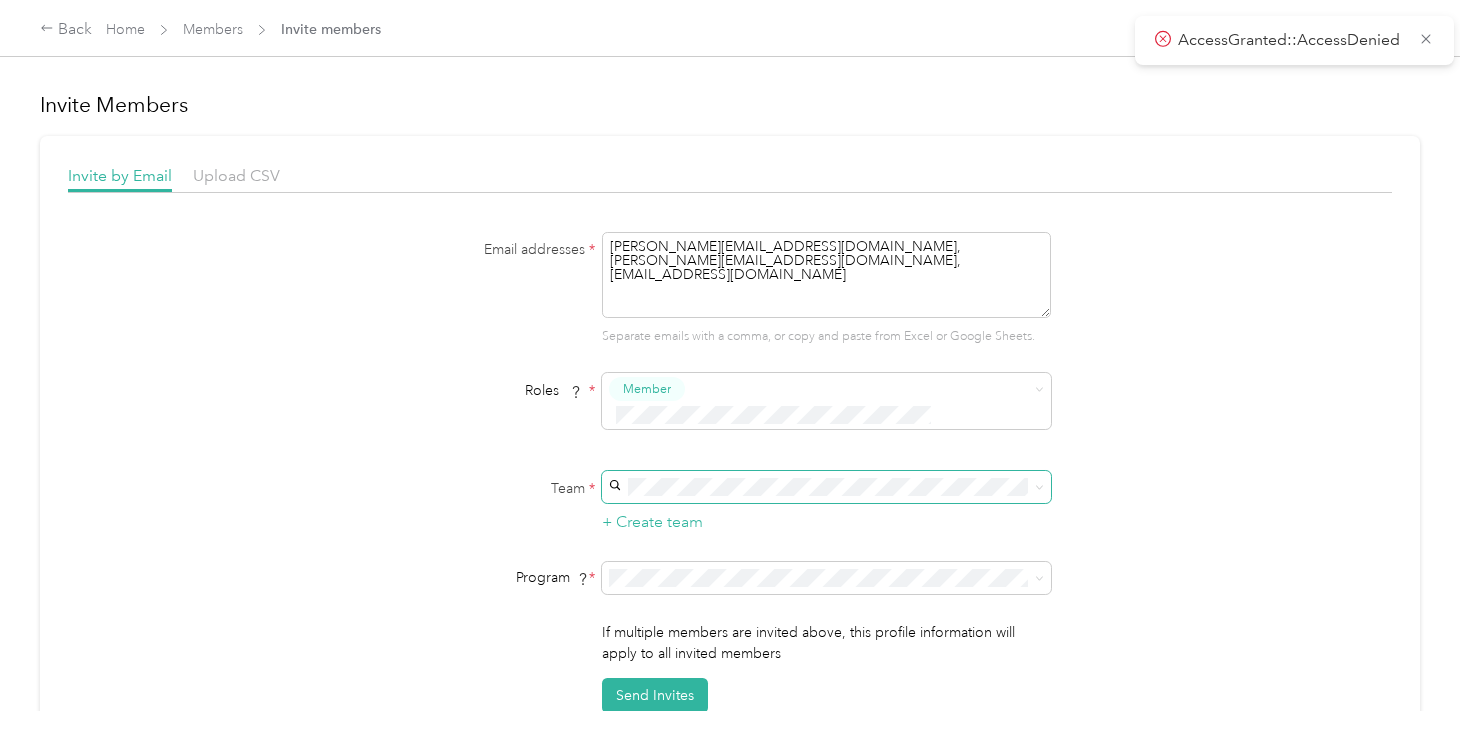 click at bounding box center (826, 487) 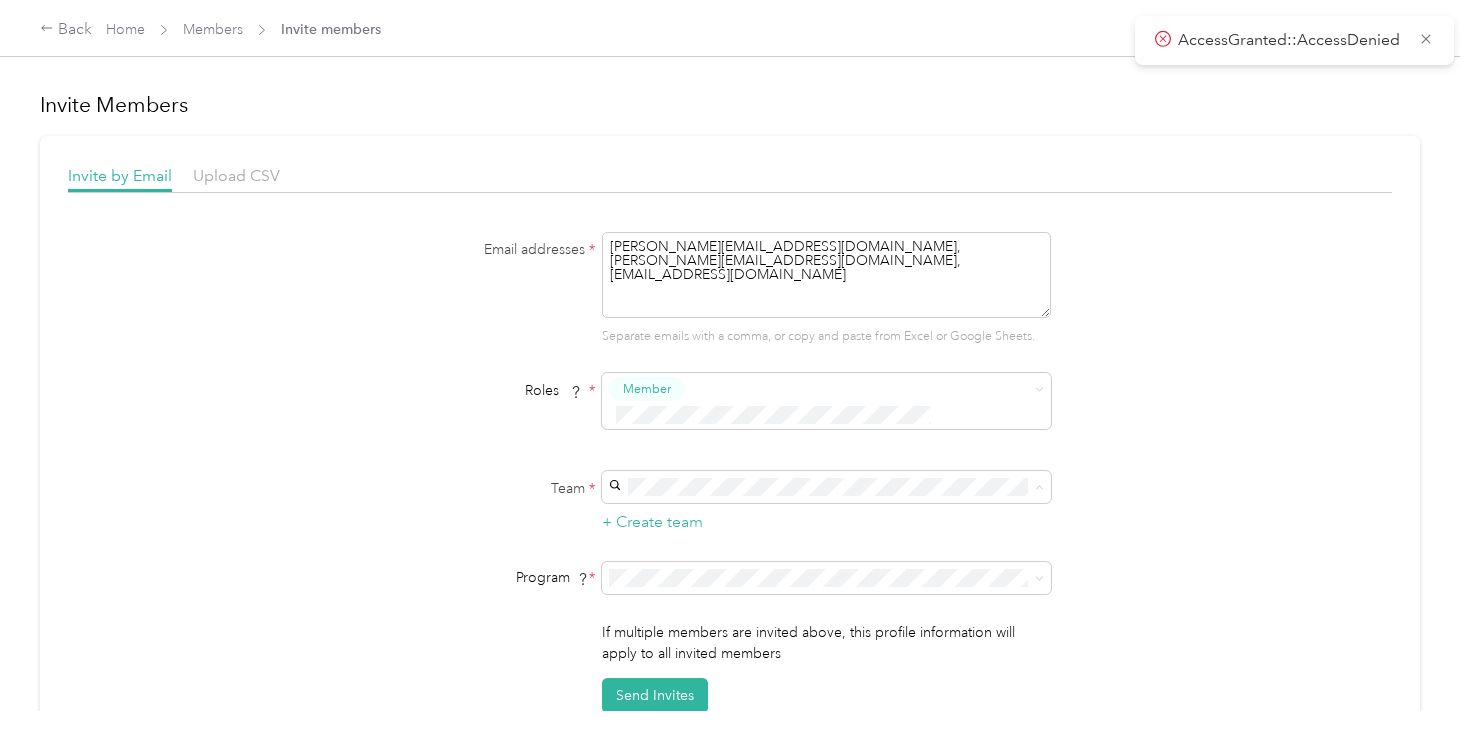 click on "No managers" at bounding box center [831, 581] 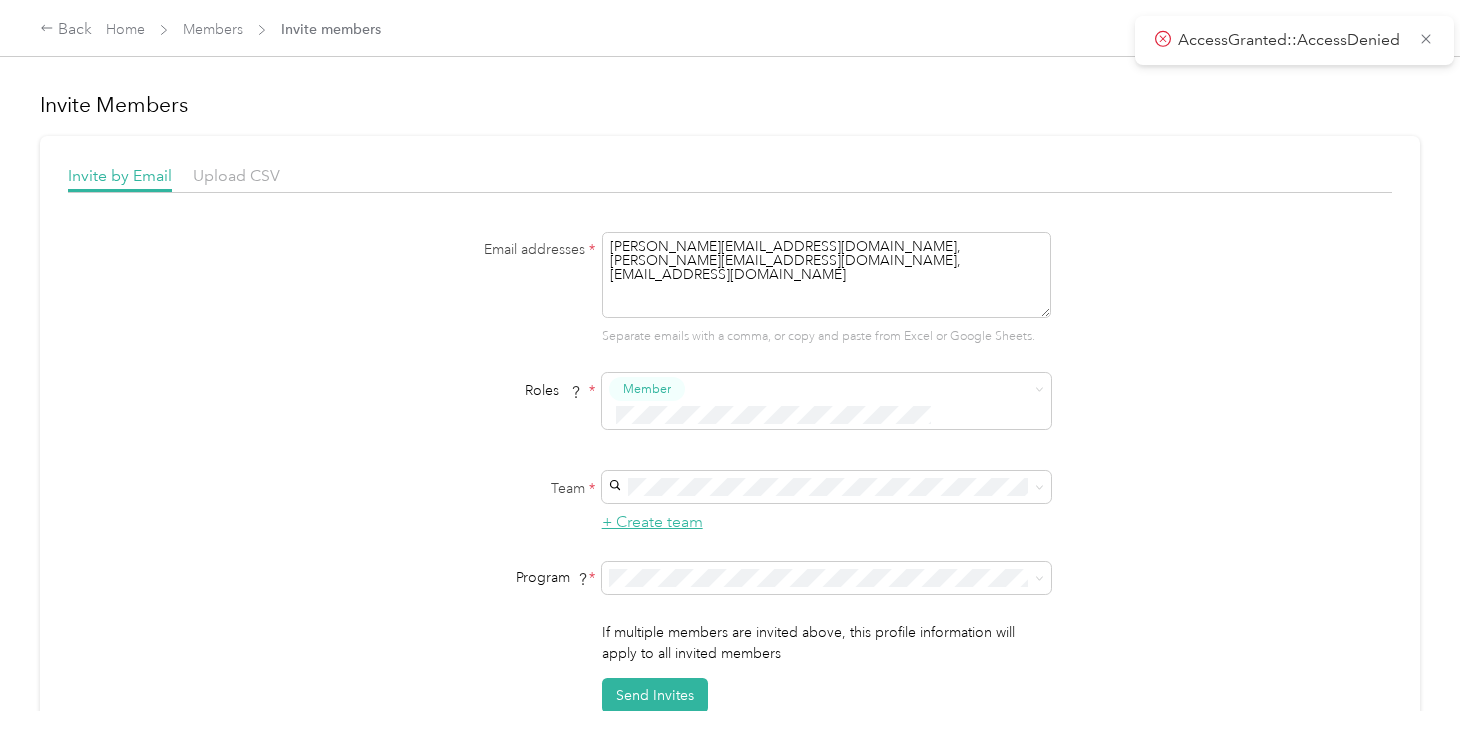 click on "+ Create team" at bounding box center (652, 522) 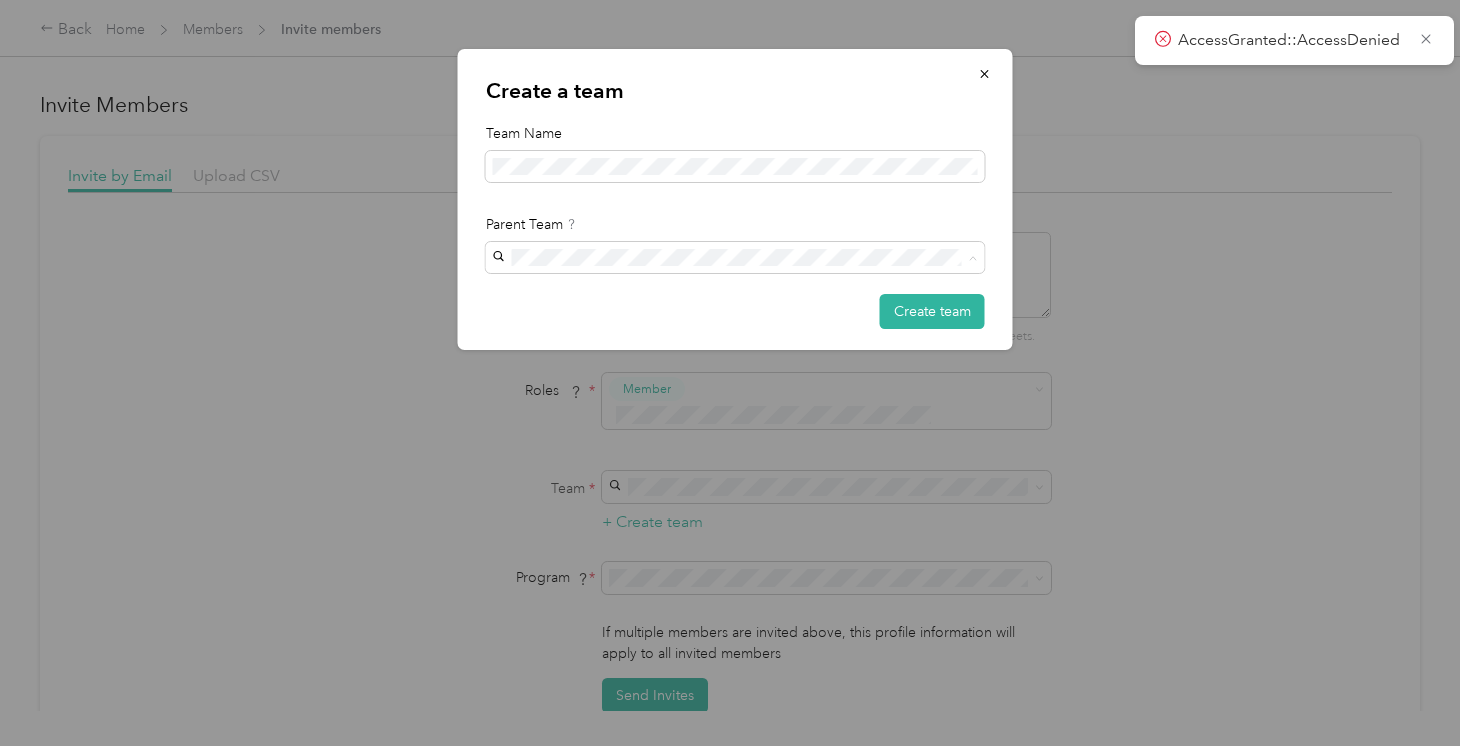 click on "Variant Surfaces LLC (Main organization) Srinivas" at bounding box center [724, 305] 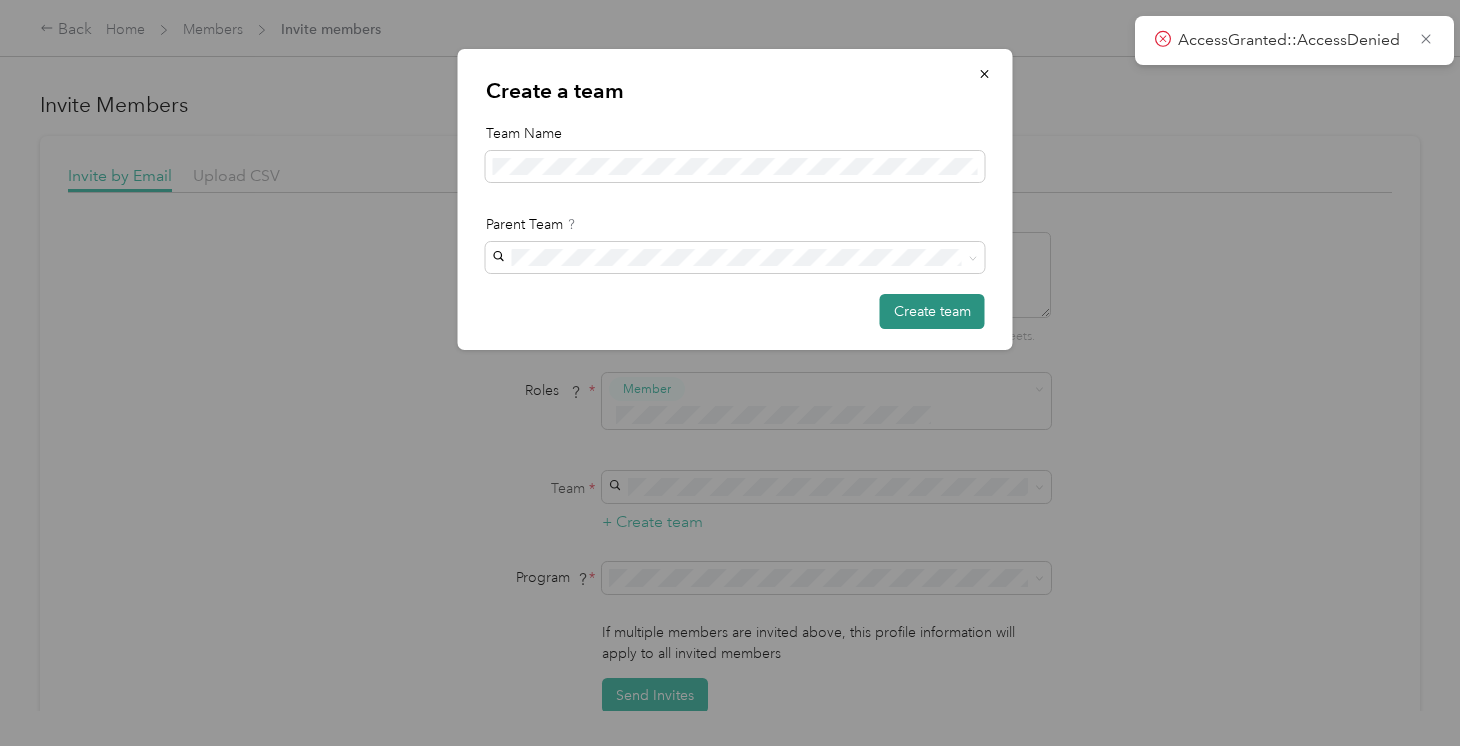 click on "Create team" at bounding box center [932, 311] 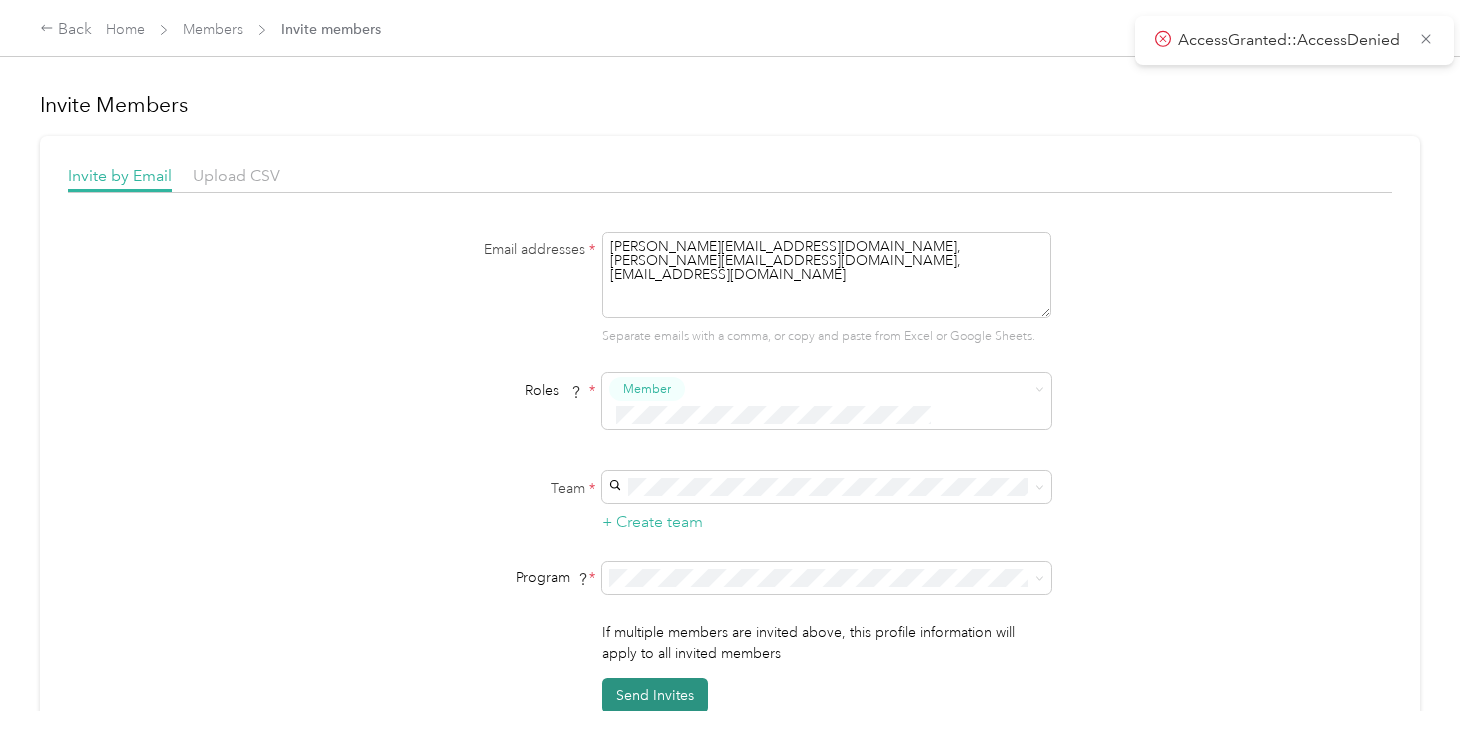 click on "Send Invites" at bounding box center (655, 695) 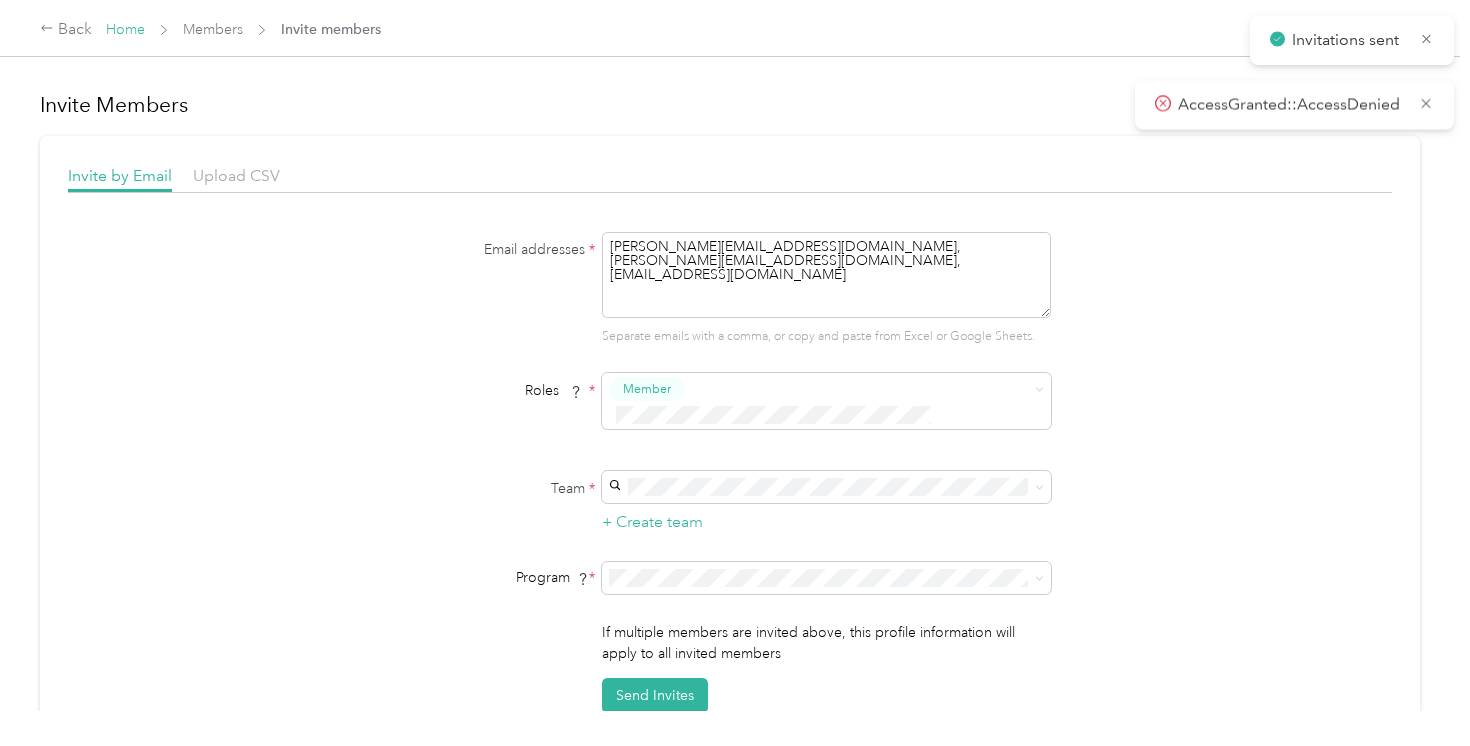click on "Home" at bounding box center (125, 29) 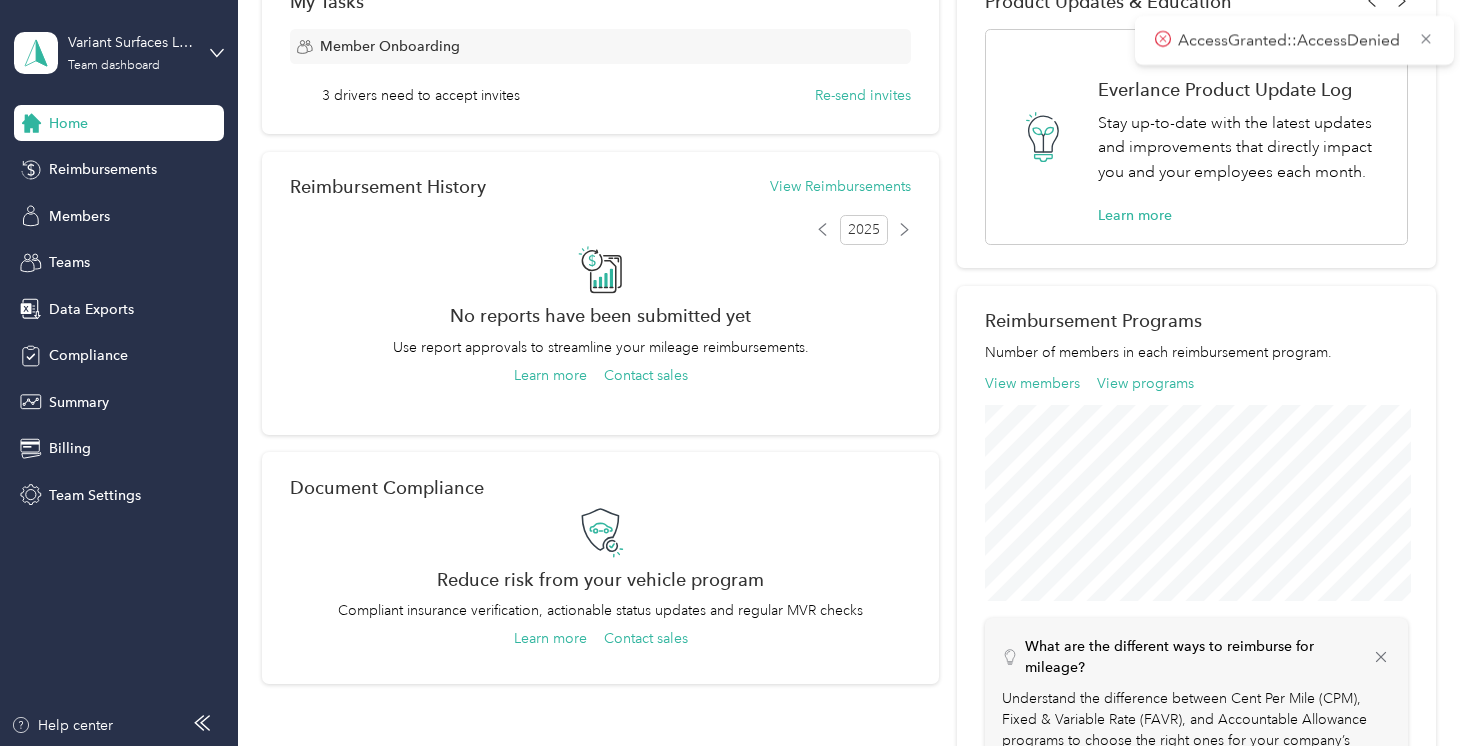 scroll, scrollTop: 260, scrollLeft: 0, axis: vertical 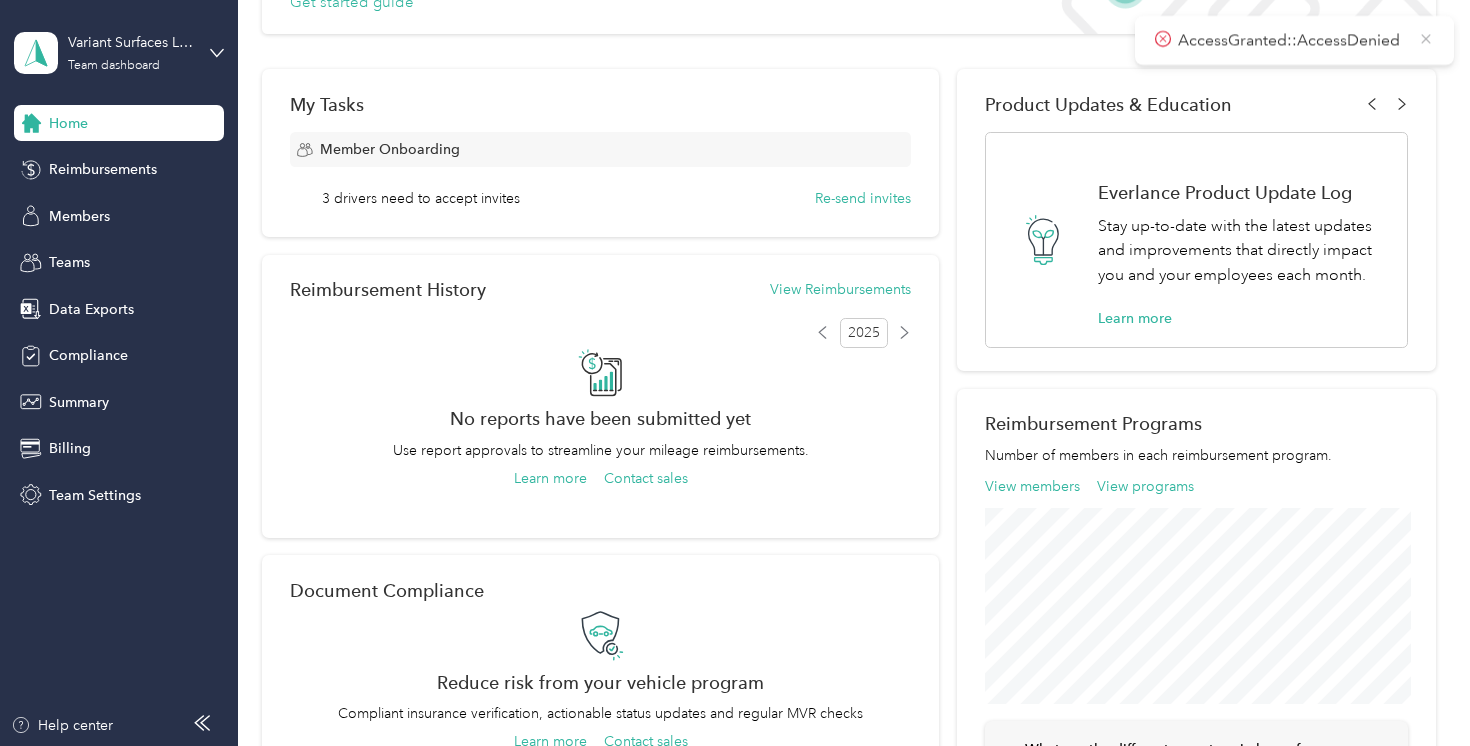 click 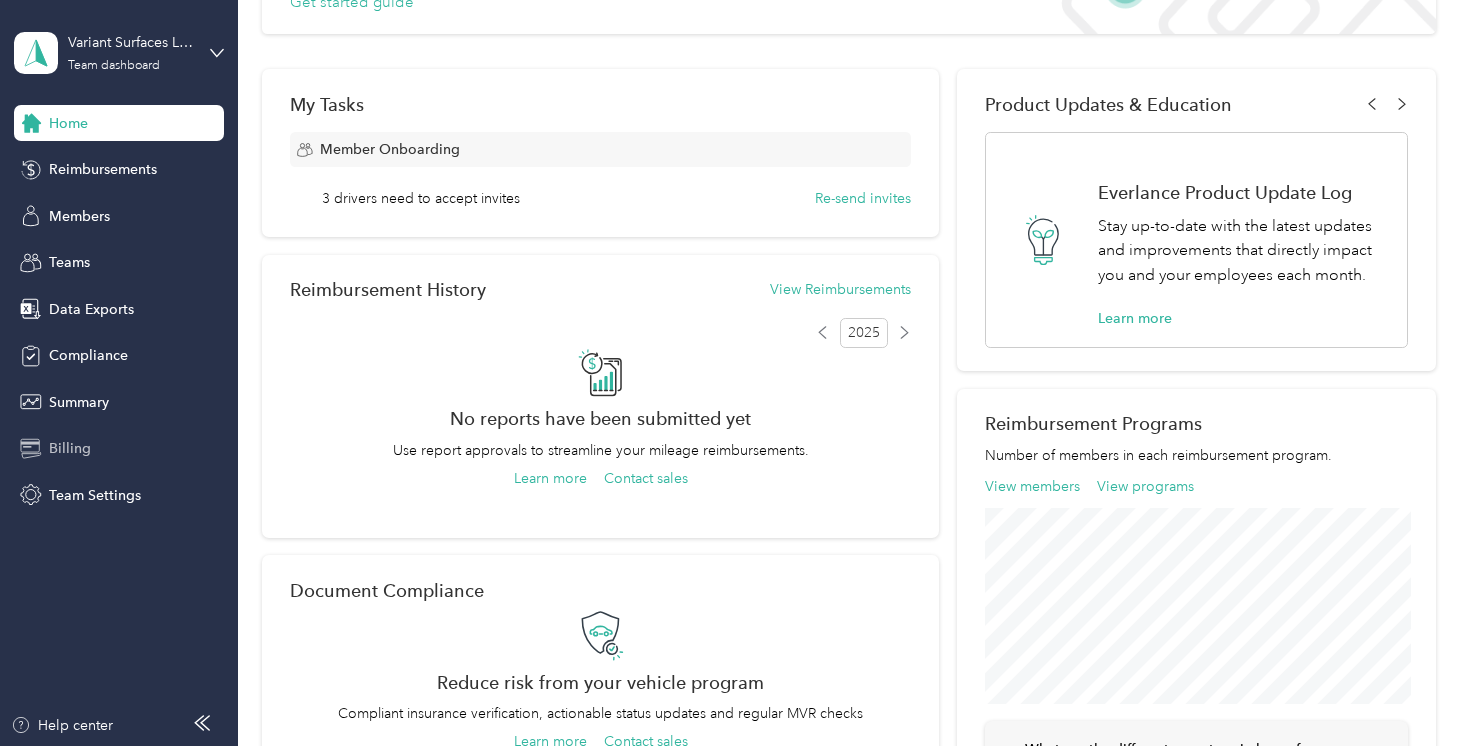 click on "Billing" at bounding box center (70, 448) 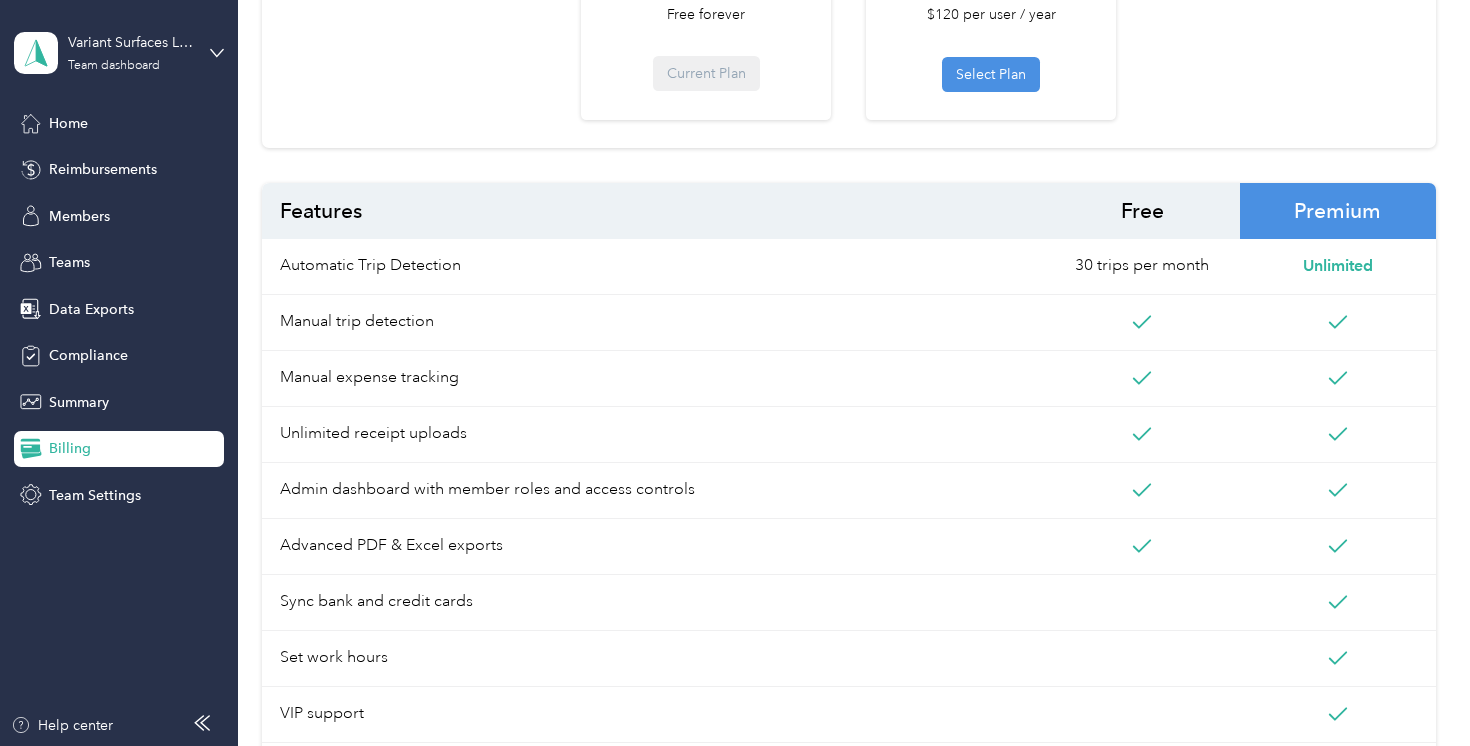 scroll, scrollTop: 553, scrollLeft: 0, axis: vertical 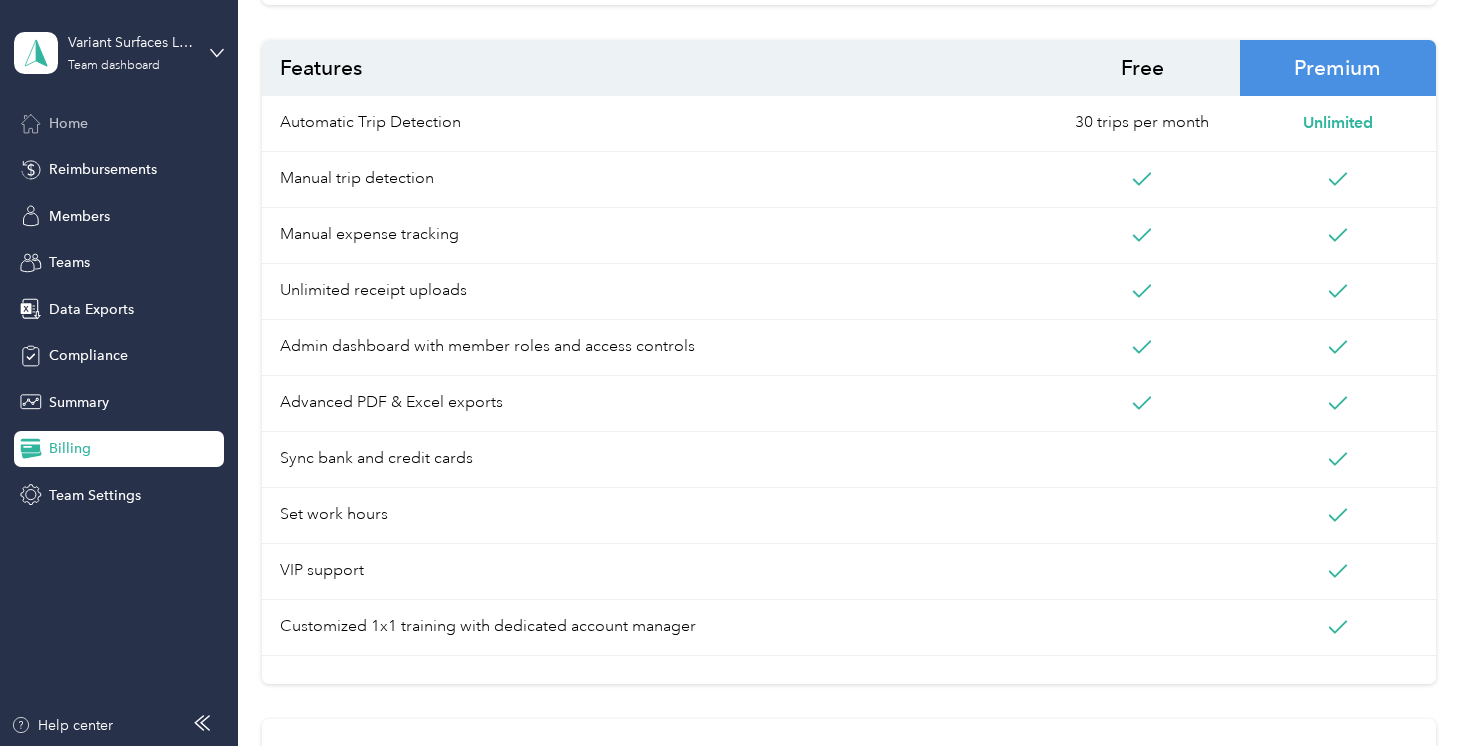 click on "Home" at bounding box center (68, 123) 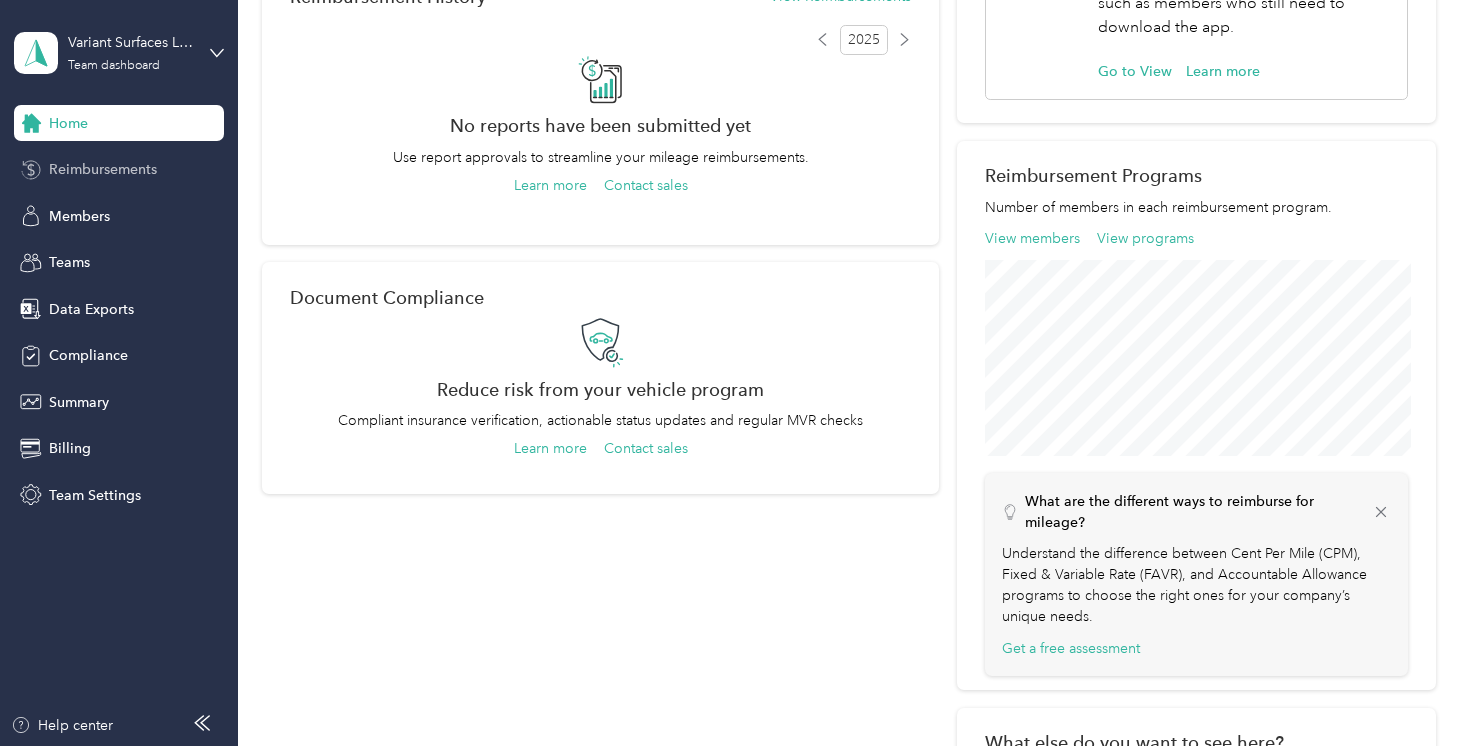 click on "Reimbursements" at bounding box center [103, 169] 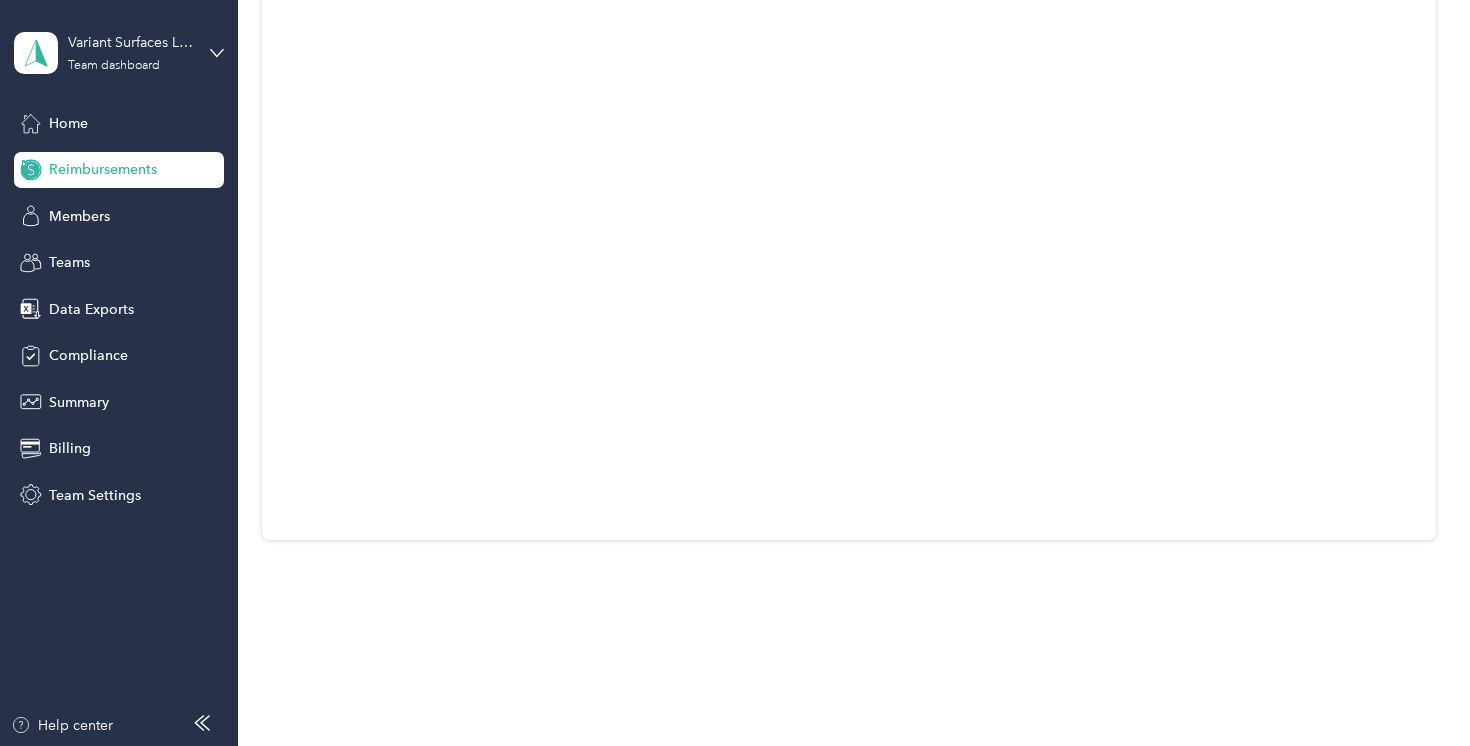 scroll, scrollTop: 0, scrollLeft: 0, axis: both 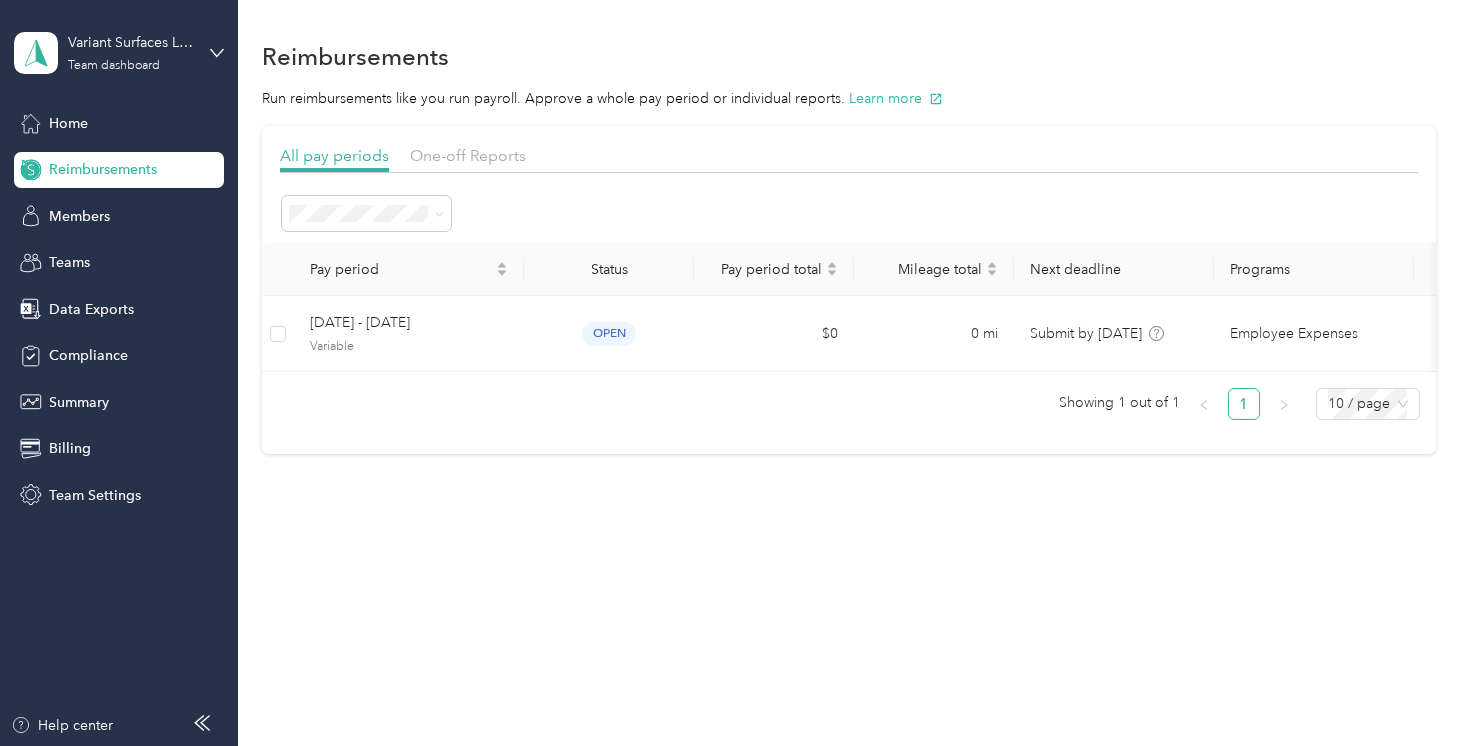 click on "All pay periods One-off Reports" at bounding box center [849, 158] 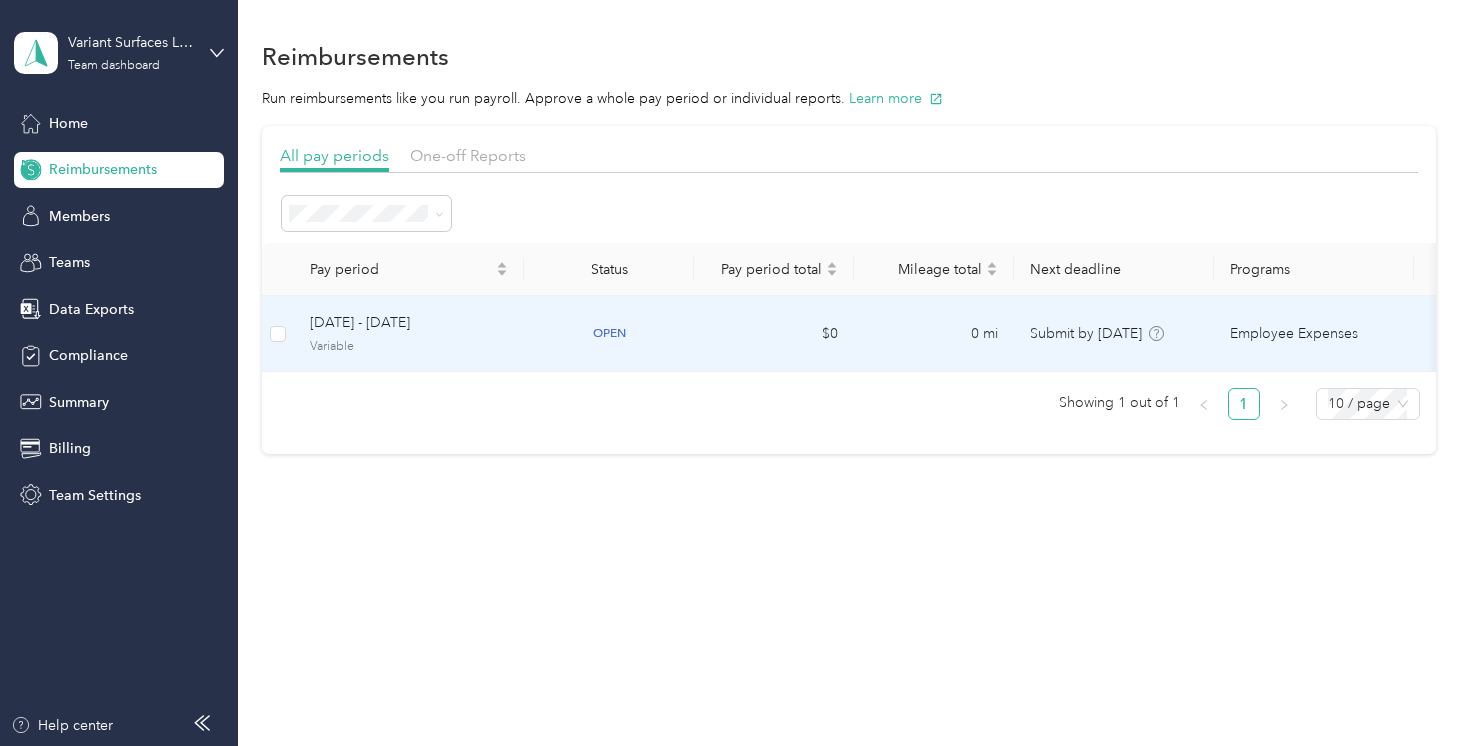 click on "[DATE] - [DATE]" at bounding box center (409, 323) 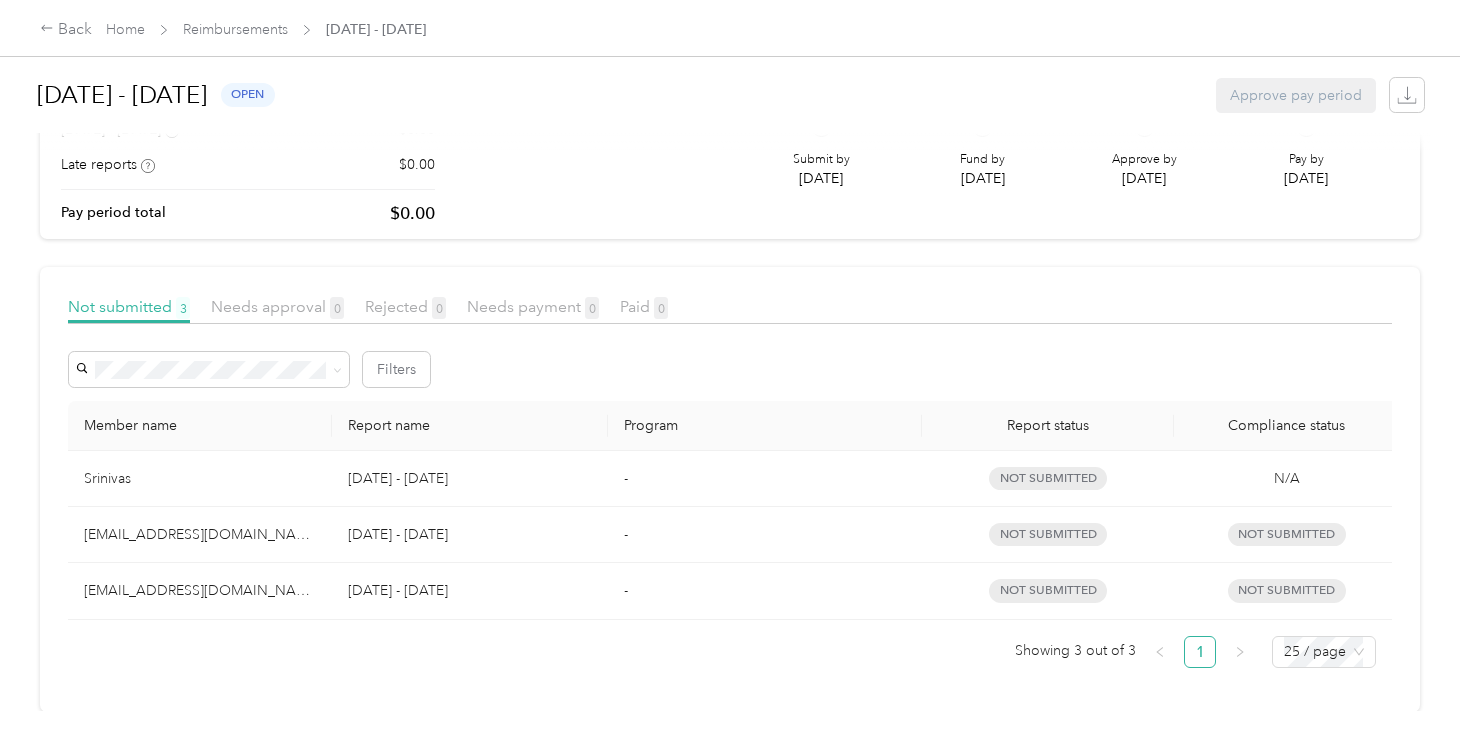 scroll, scrollTop: 0, scrollLeft: 0, axis: both 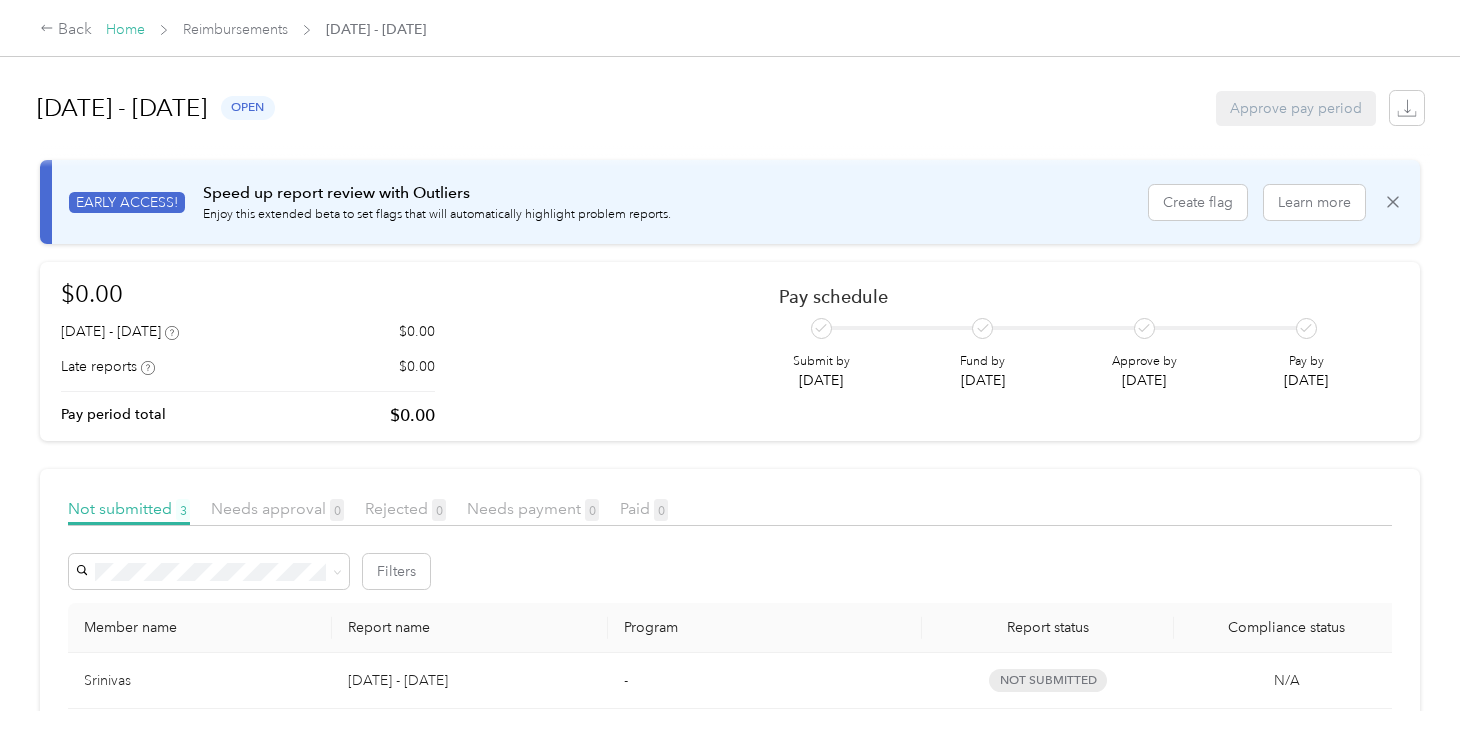 click on "Home" at bounding box center [125, 29] 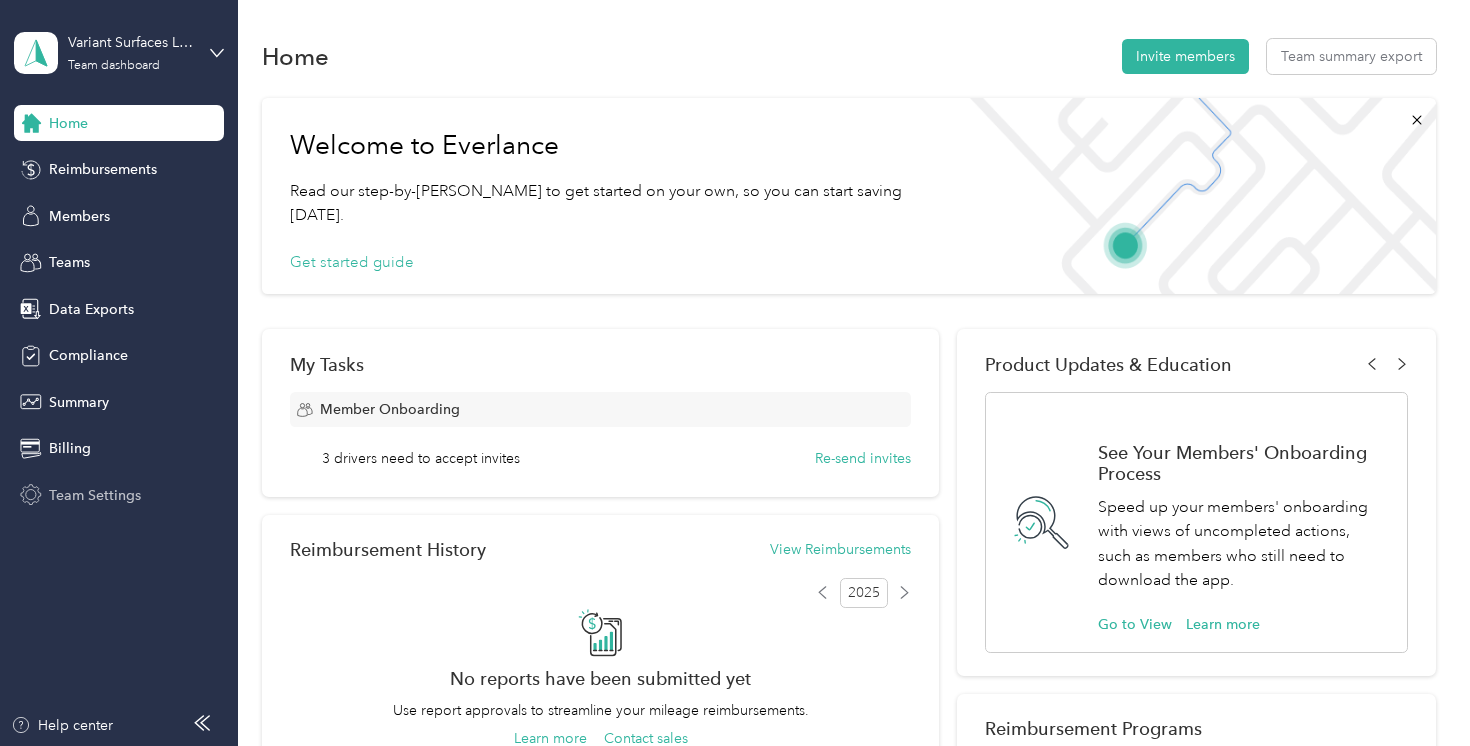 click on "Team Settings" at bounding box center (95, 495) 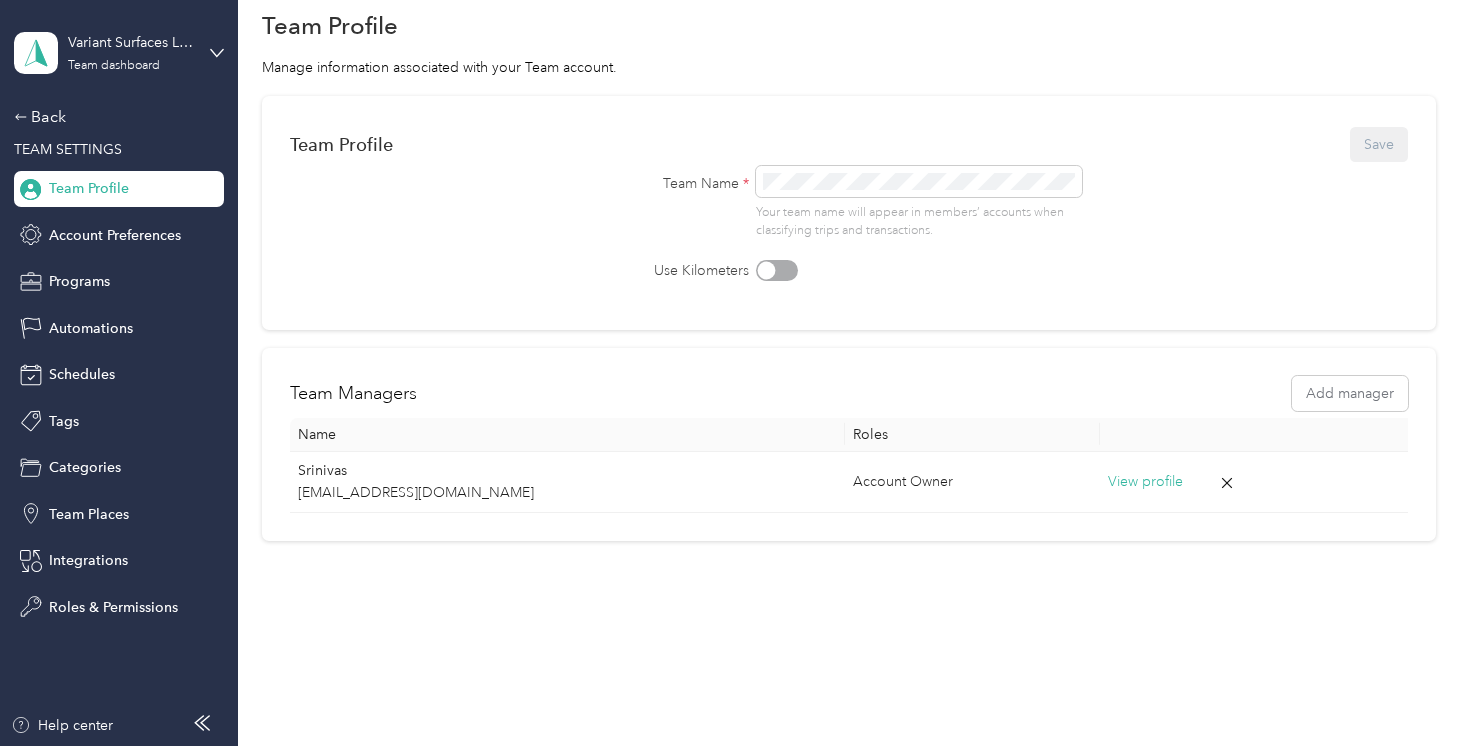 scroll, scrollTop: 0, scrollLeft: 0, axis: both 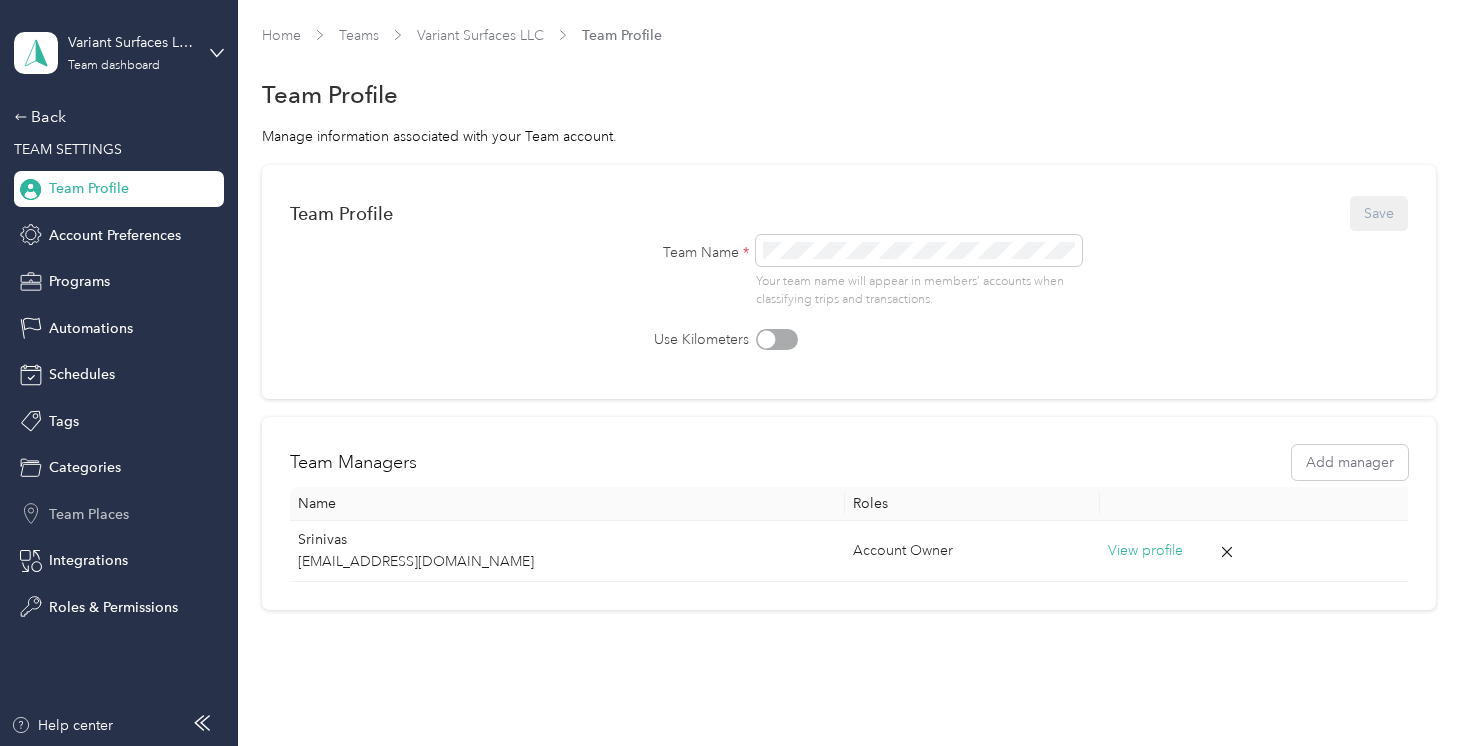 click on "Team Places" at bounding box center [89, 514] 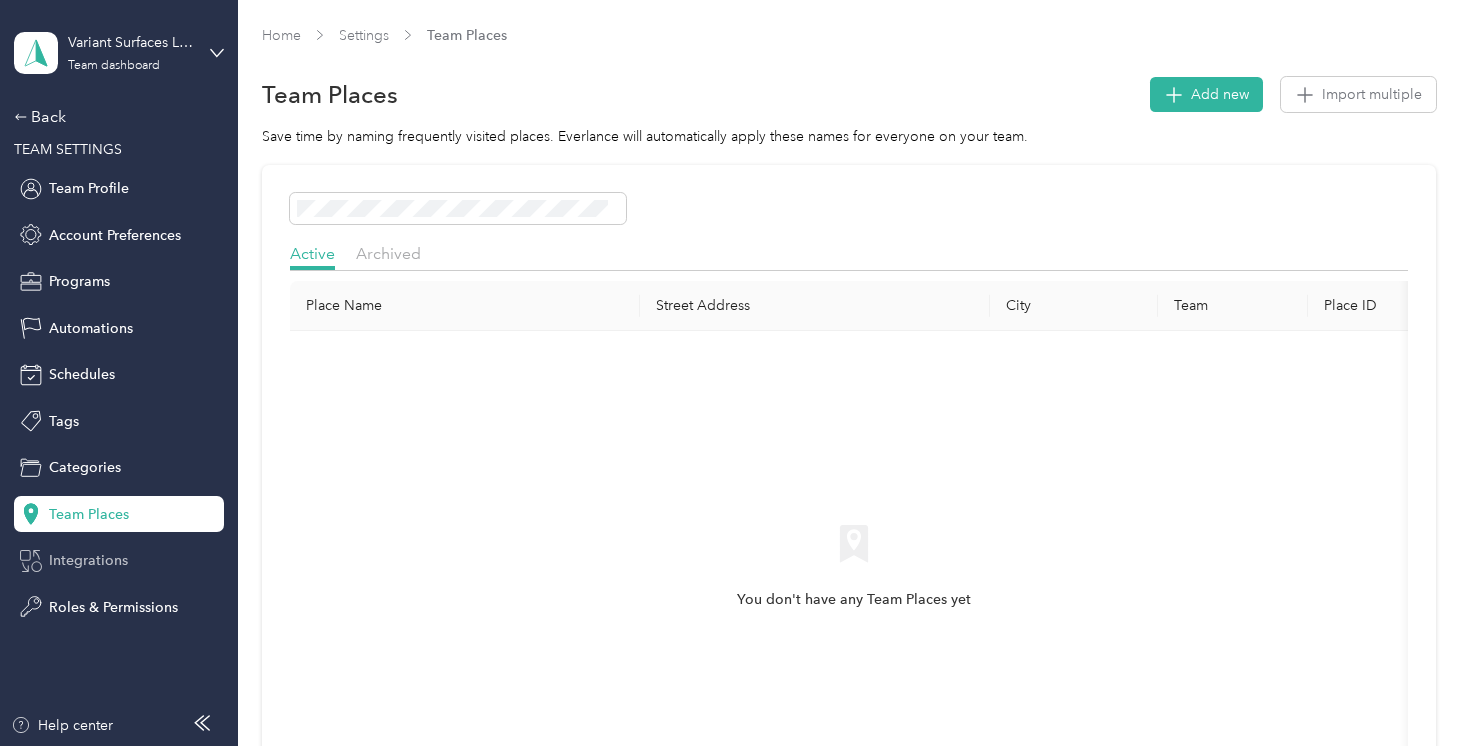 click on "Integrations" at bounding box center (119, 561) 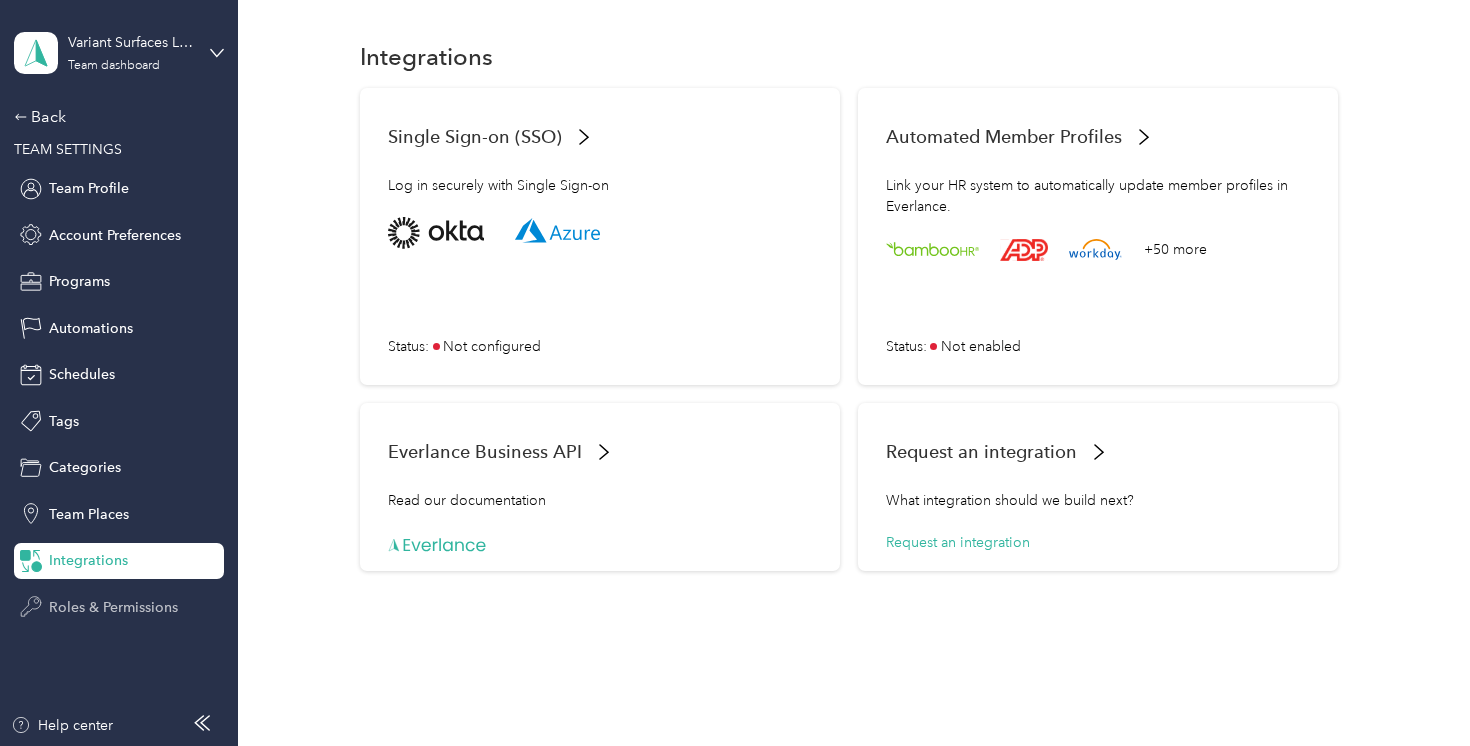 click on "Roles & Permissions" at bounding box center [113, 607] 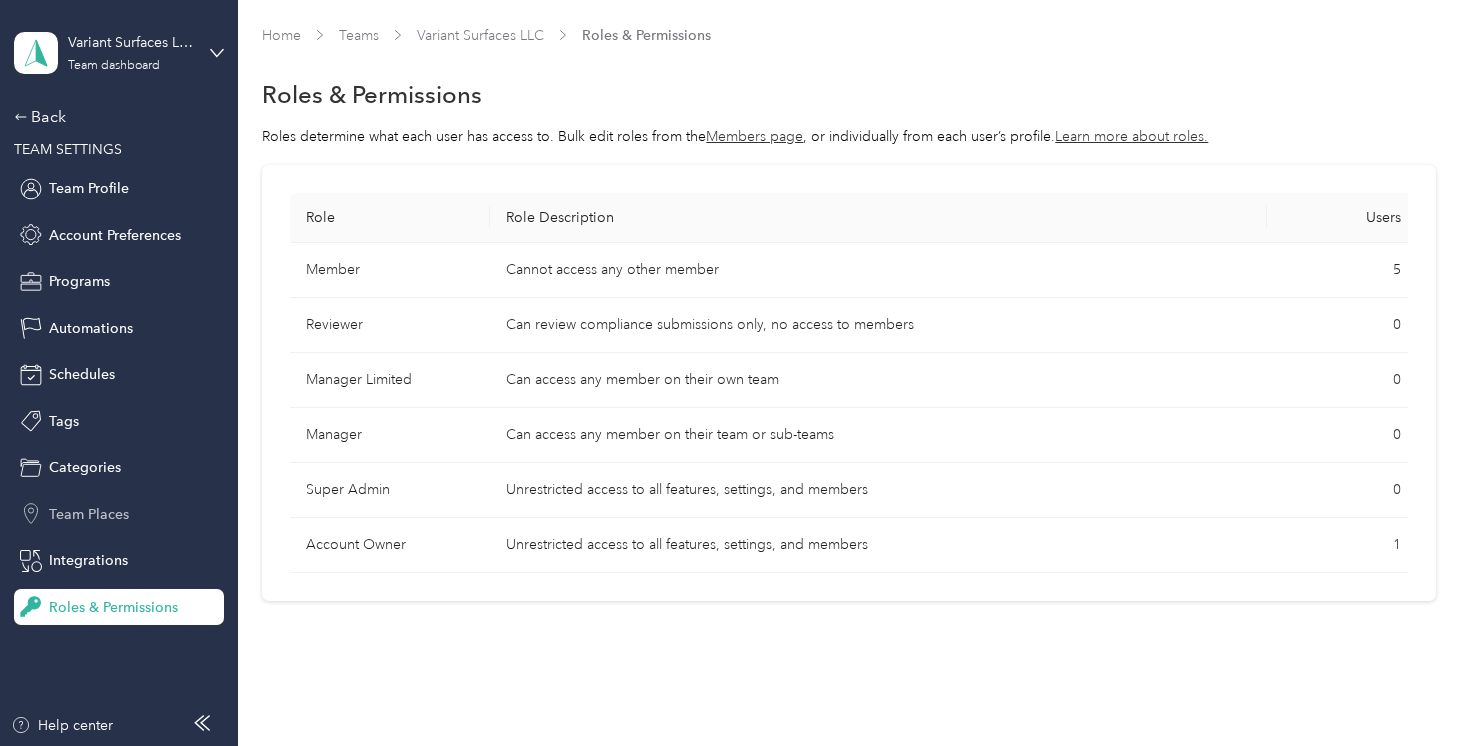 click on "Team Places" at bounding box center (89, 514) 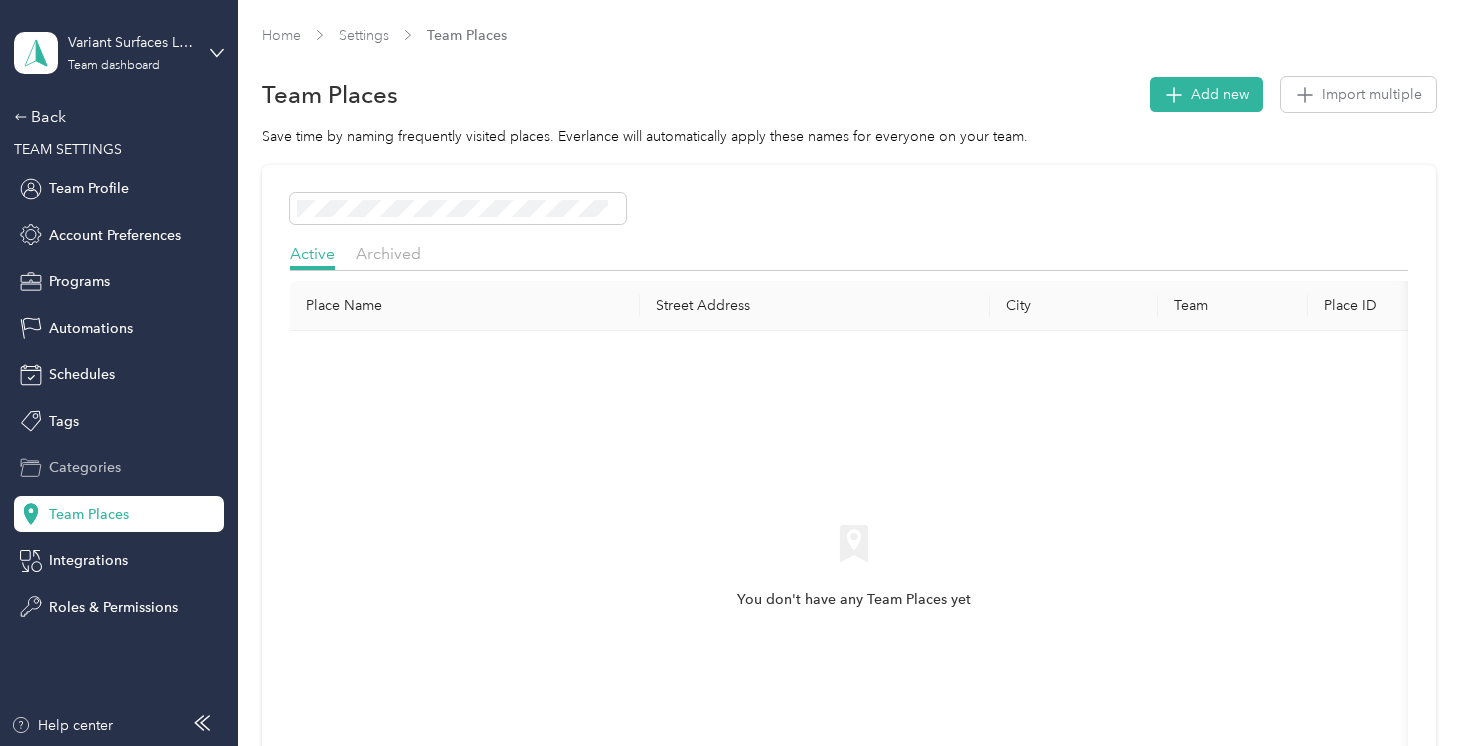 click on "Categories" at bounding box center [85, 467] 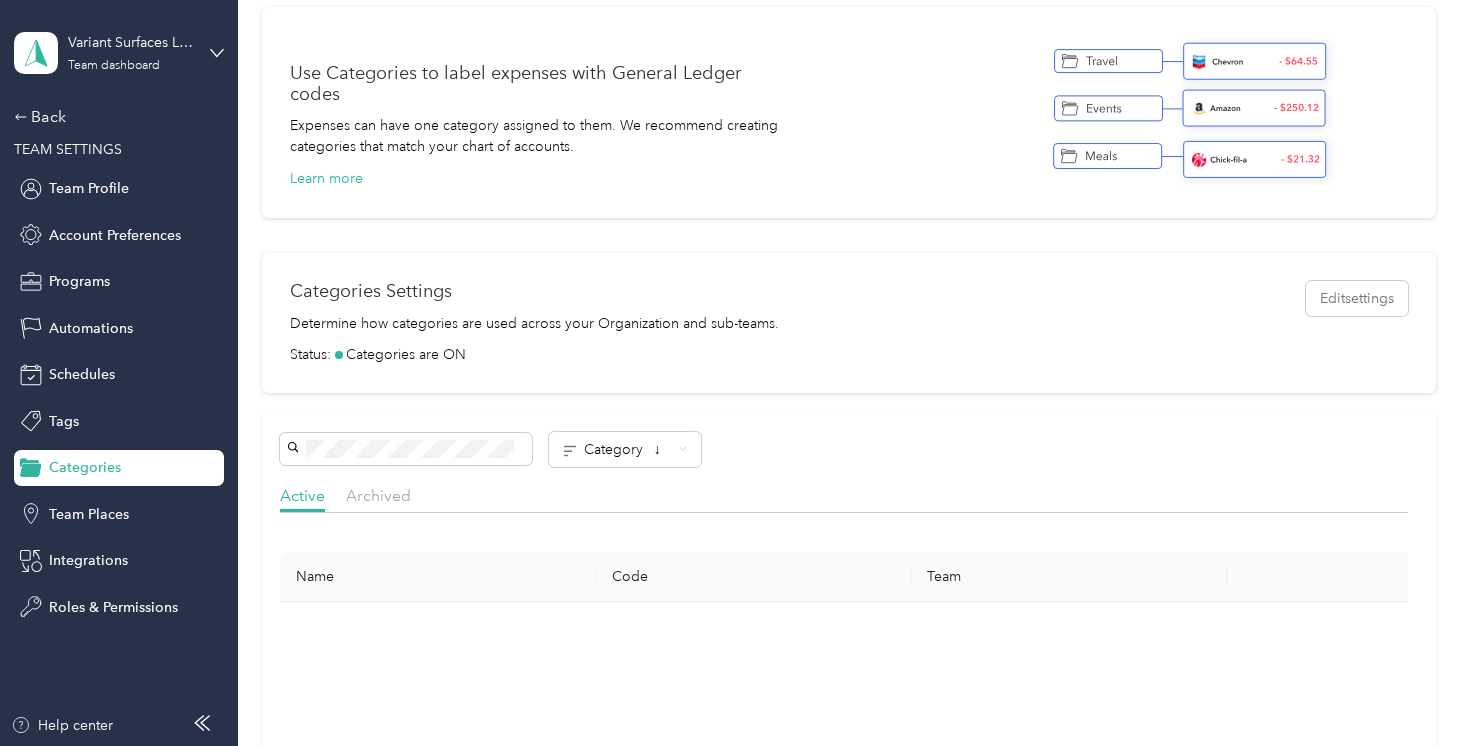 scroll, scrollTop: 0, scrollLeft: 0, axis: both 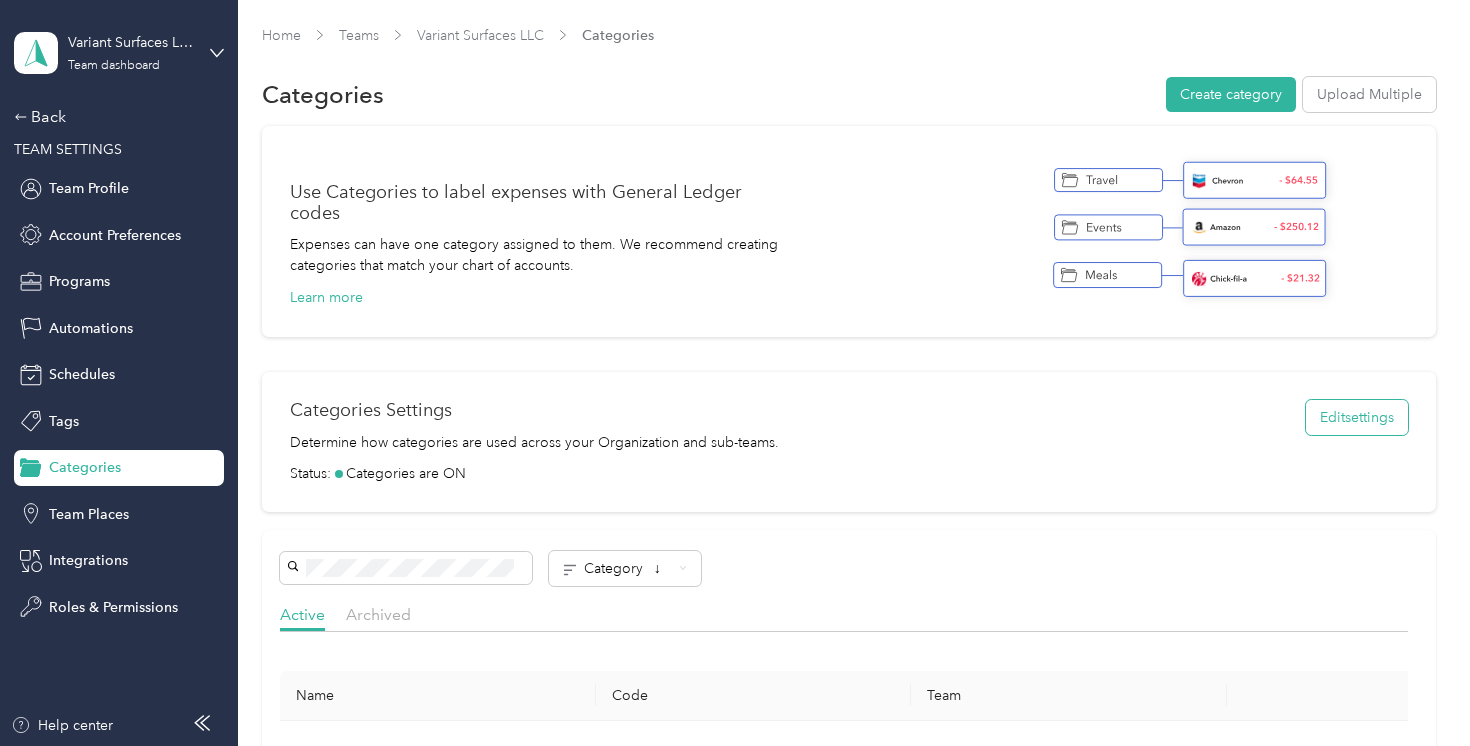 click on "Edit  settings" at bounding box center [1357, 417] 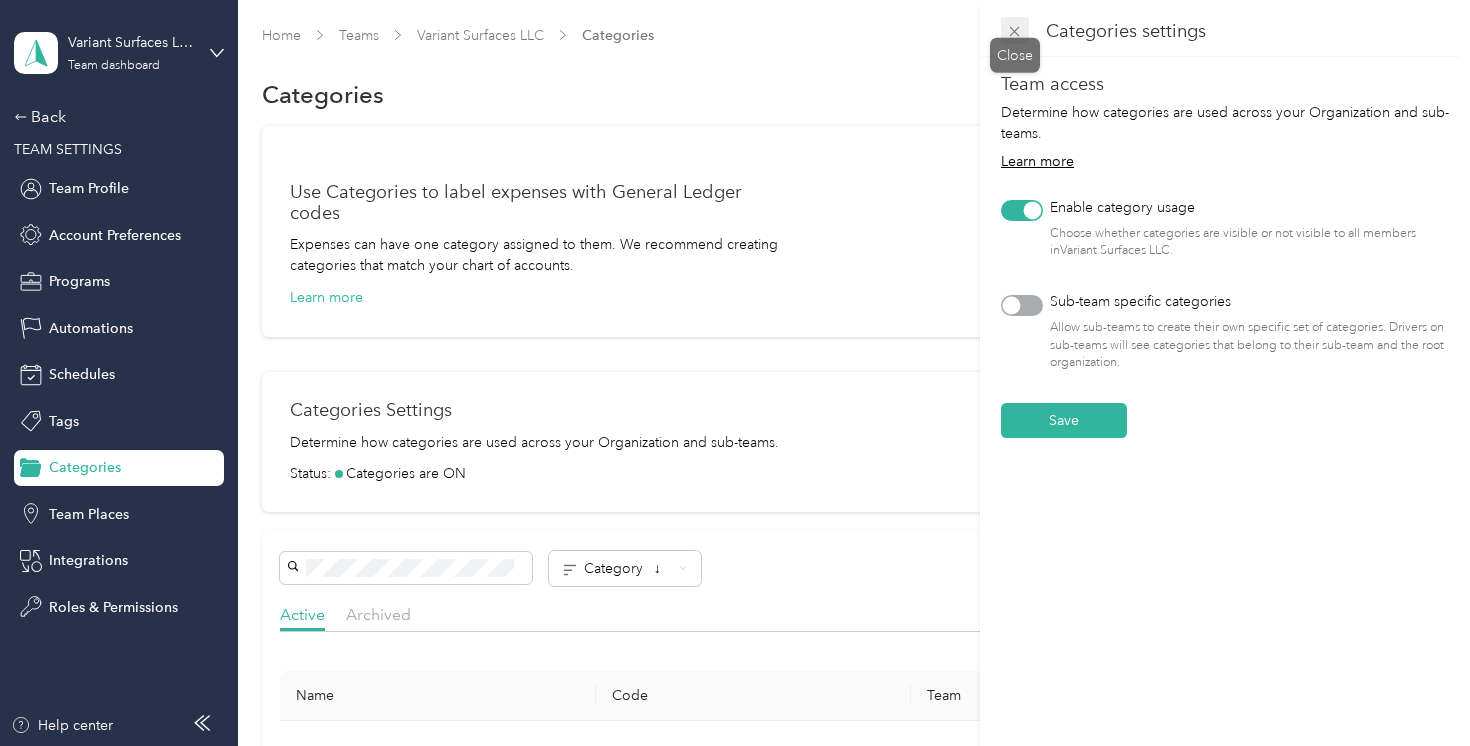 click 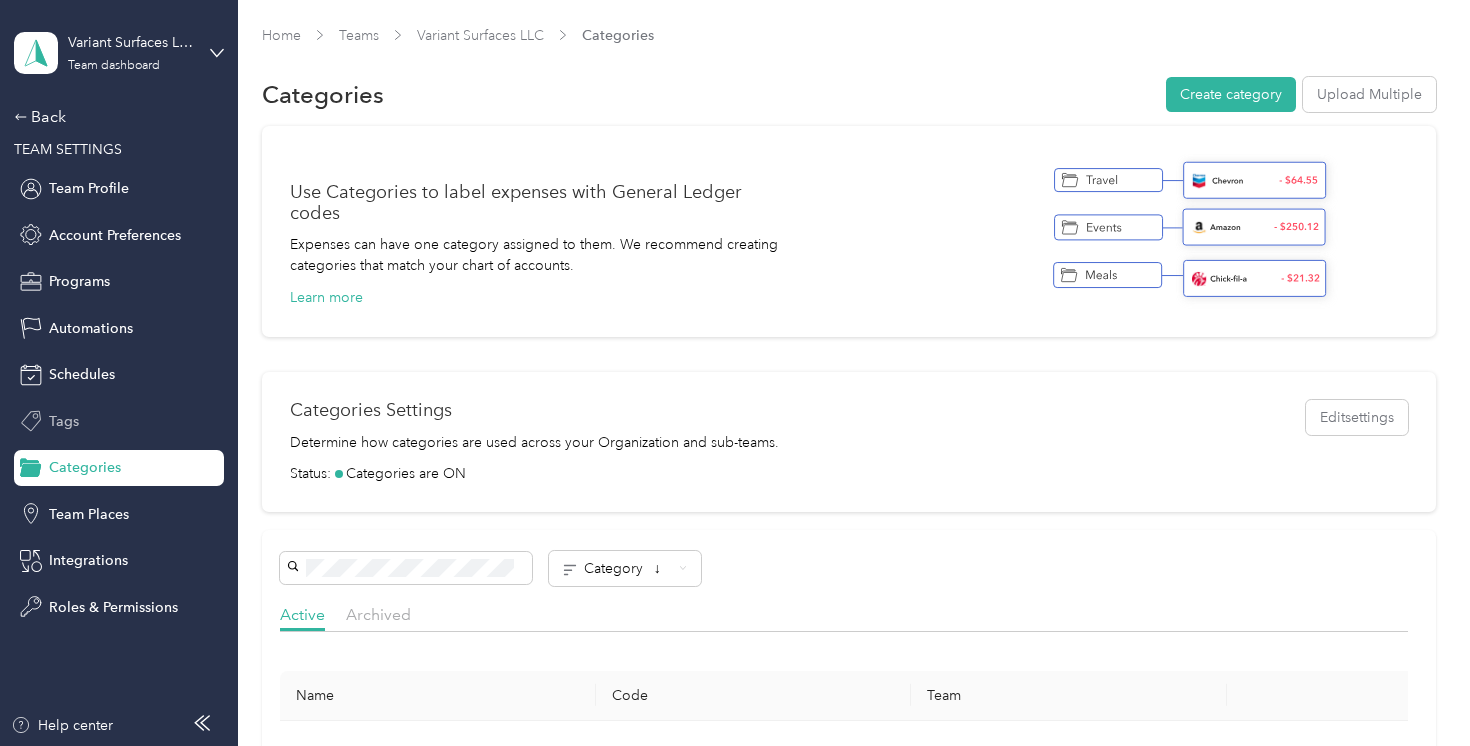 click on "Tags" at bounding box center [119, 421] 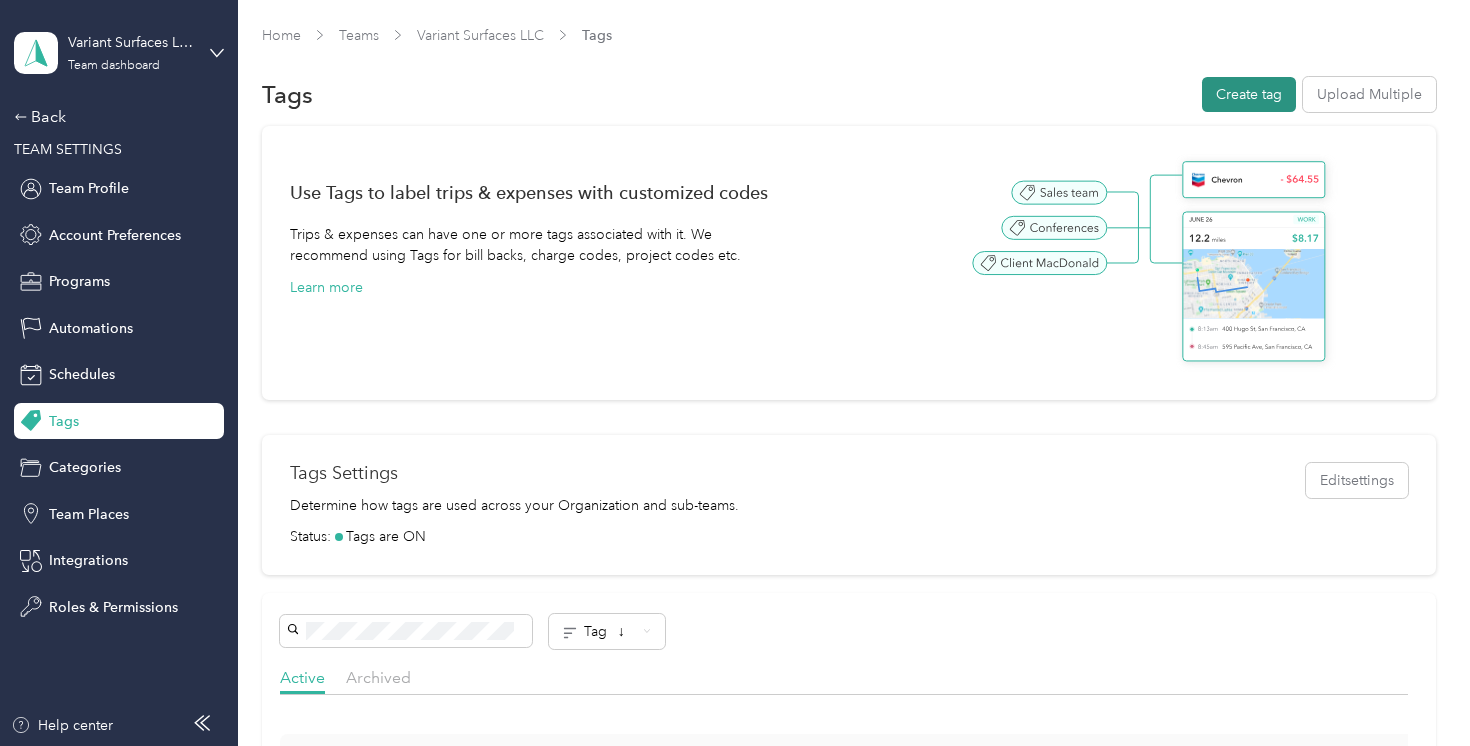 click on "Create tag" at bounding box center [1249, 94] 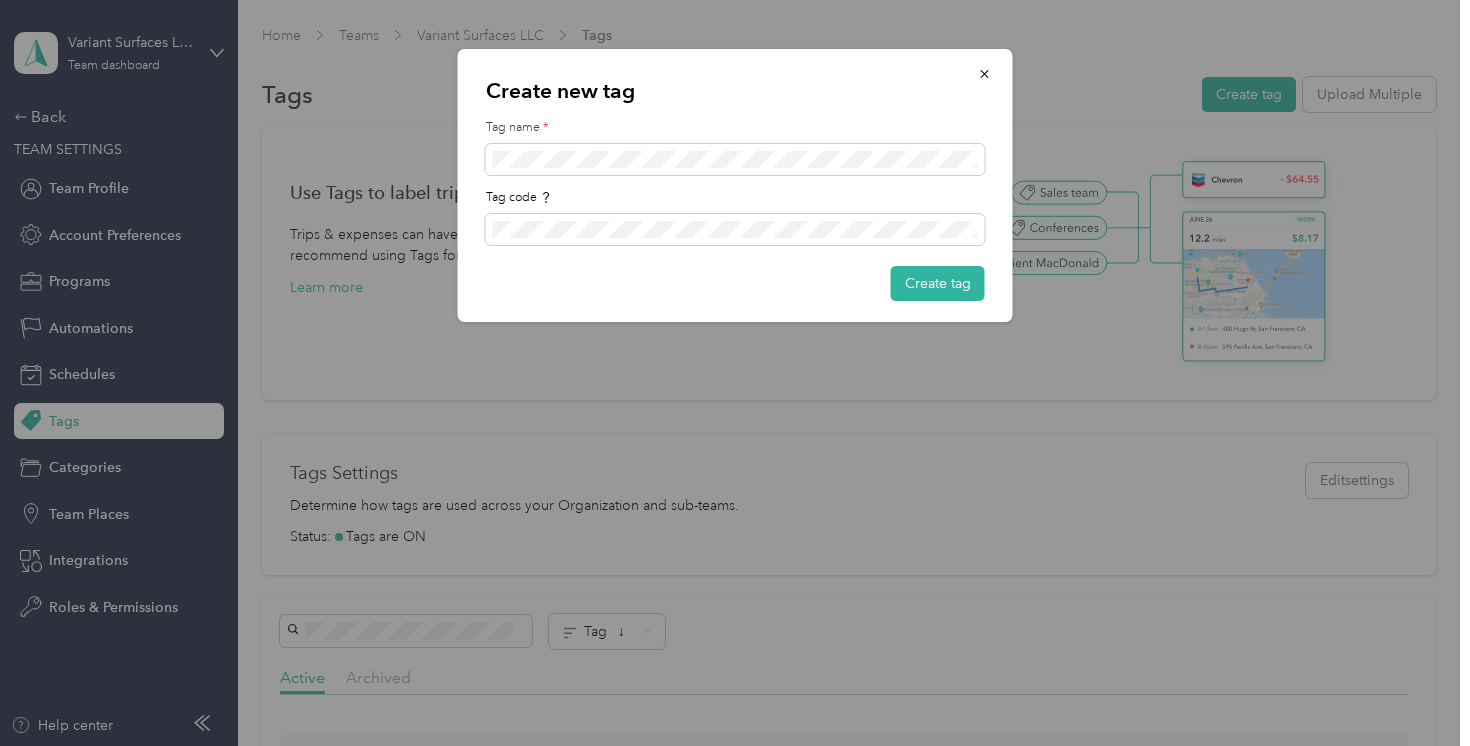 click at bounding box center (735, 373) 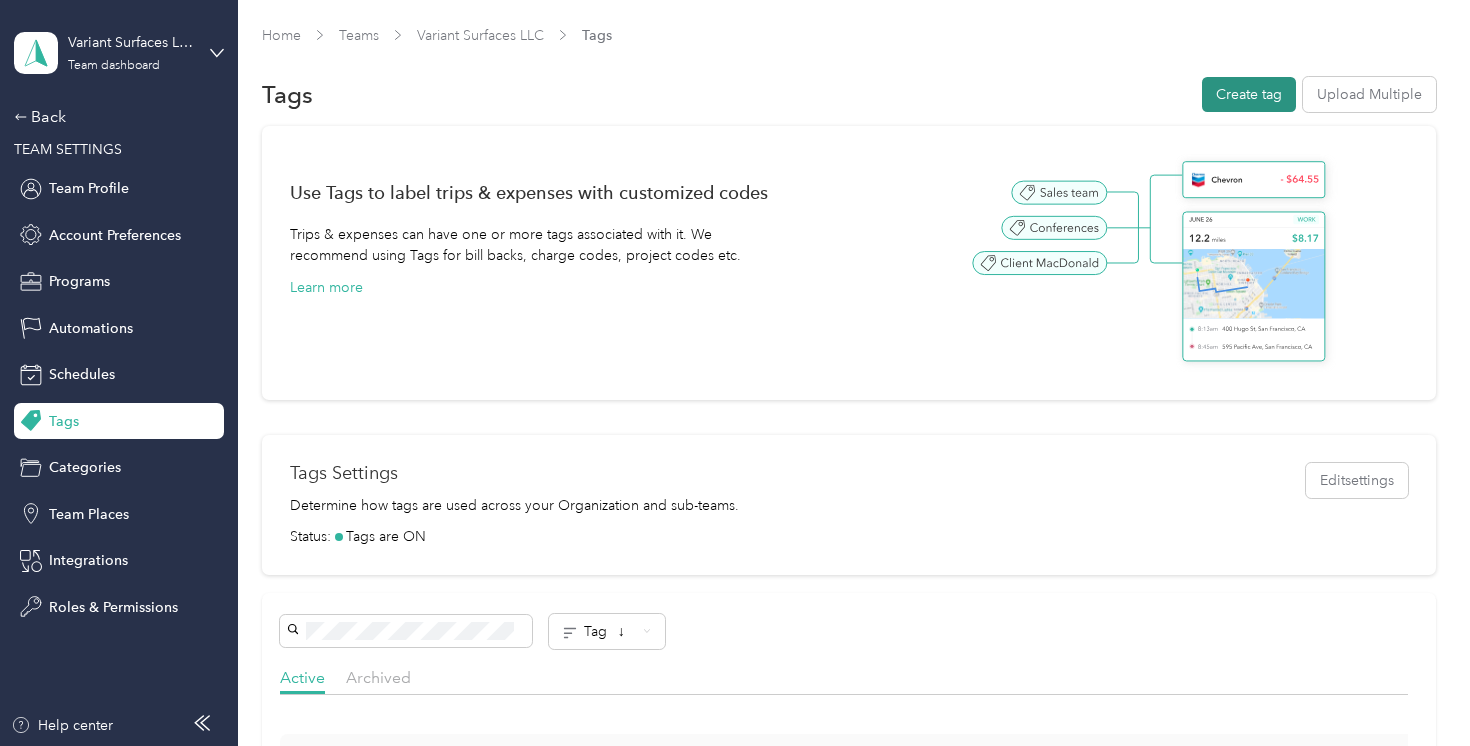 click on "Create tag" at bounding box center [1249, 94] 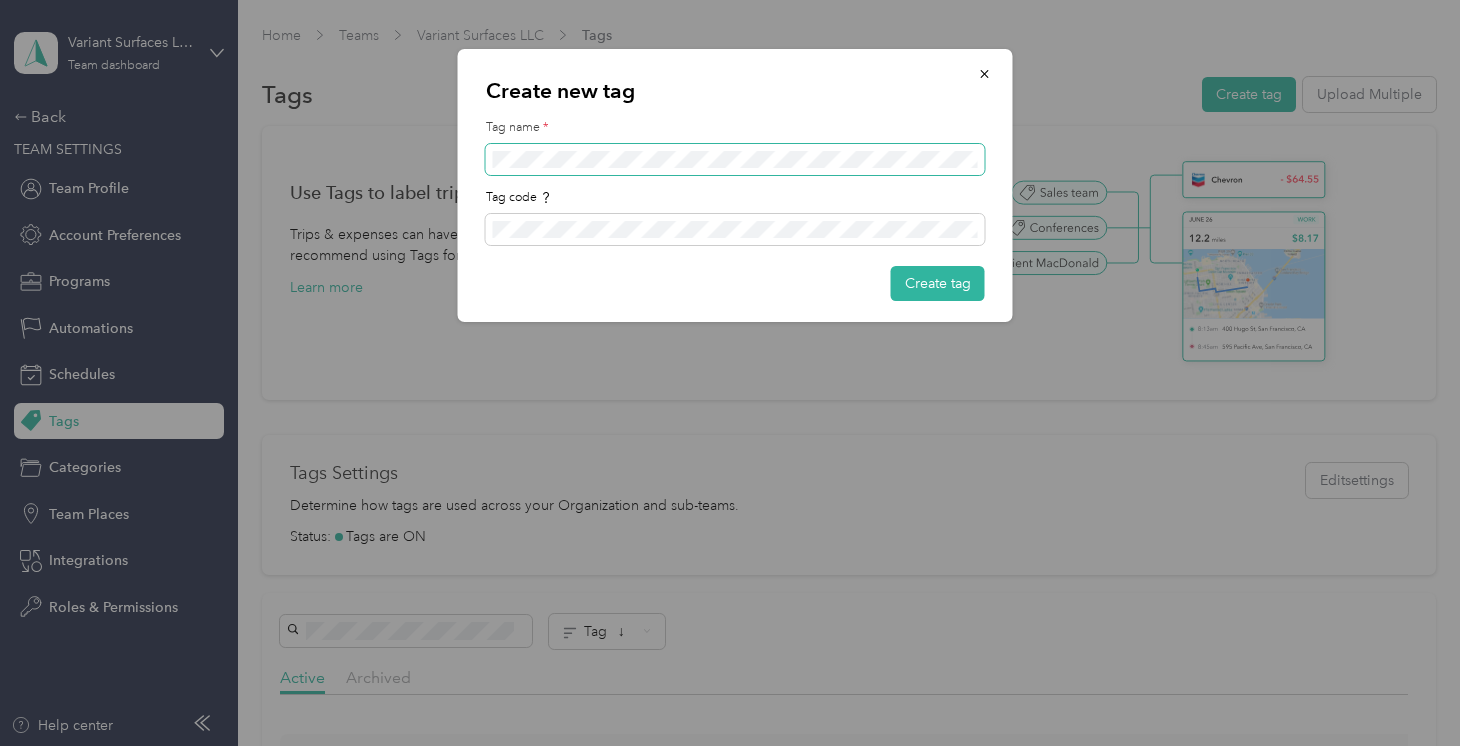 click at bounding box center (735, 160) 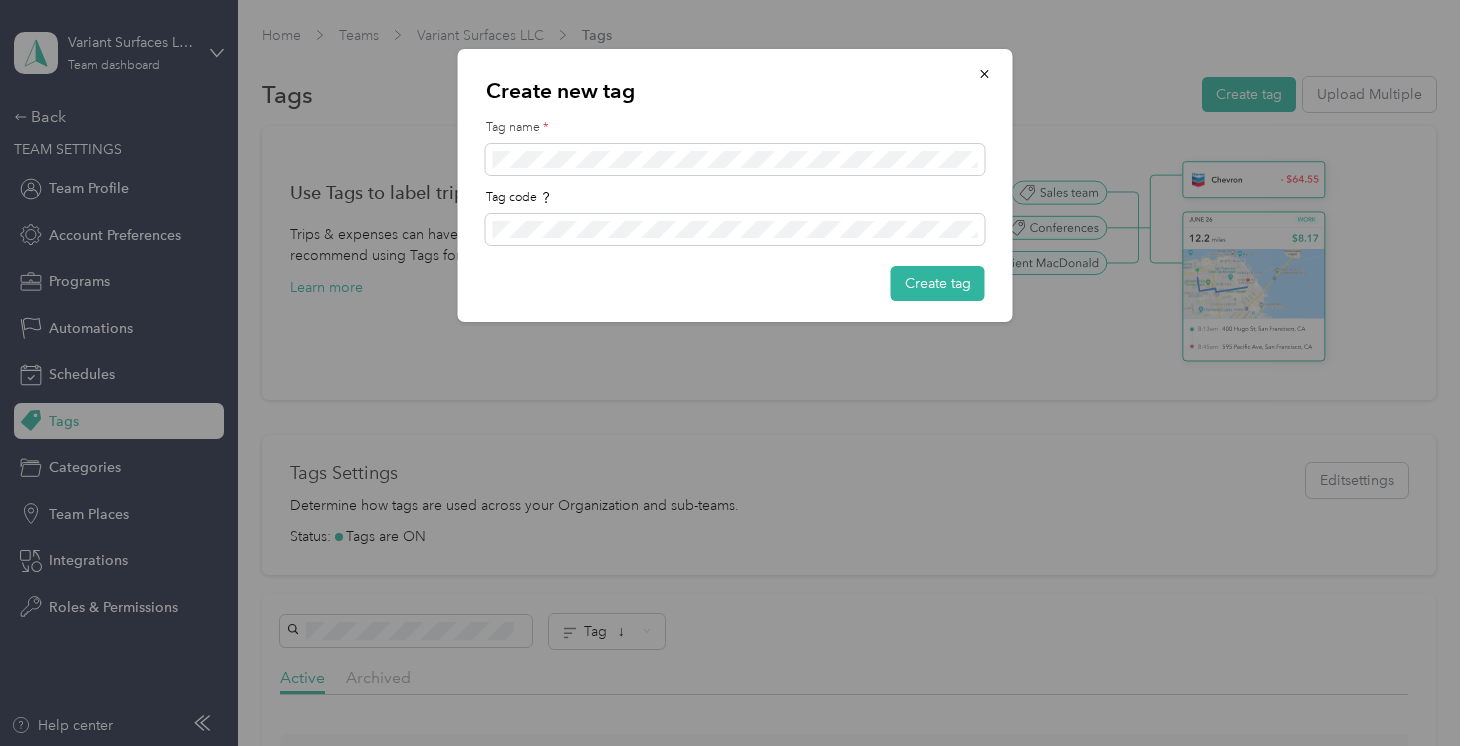 click on "Create new tag Tag name   * Tag code Create tag" at bounding box center (735, 185) 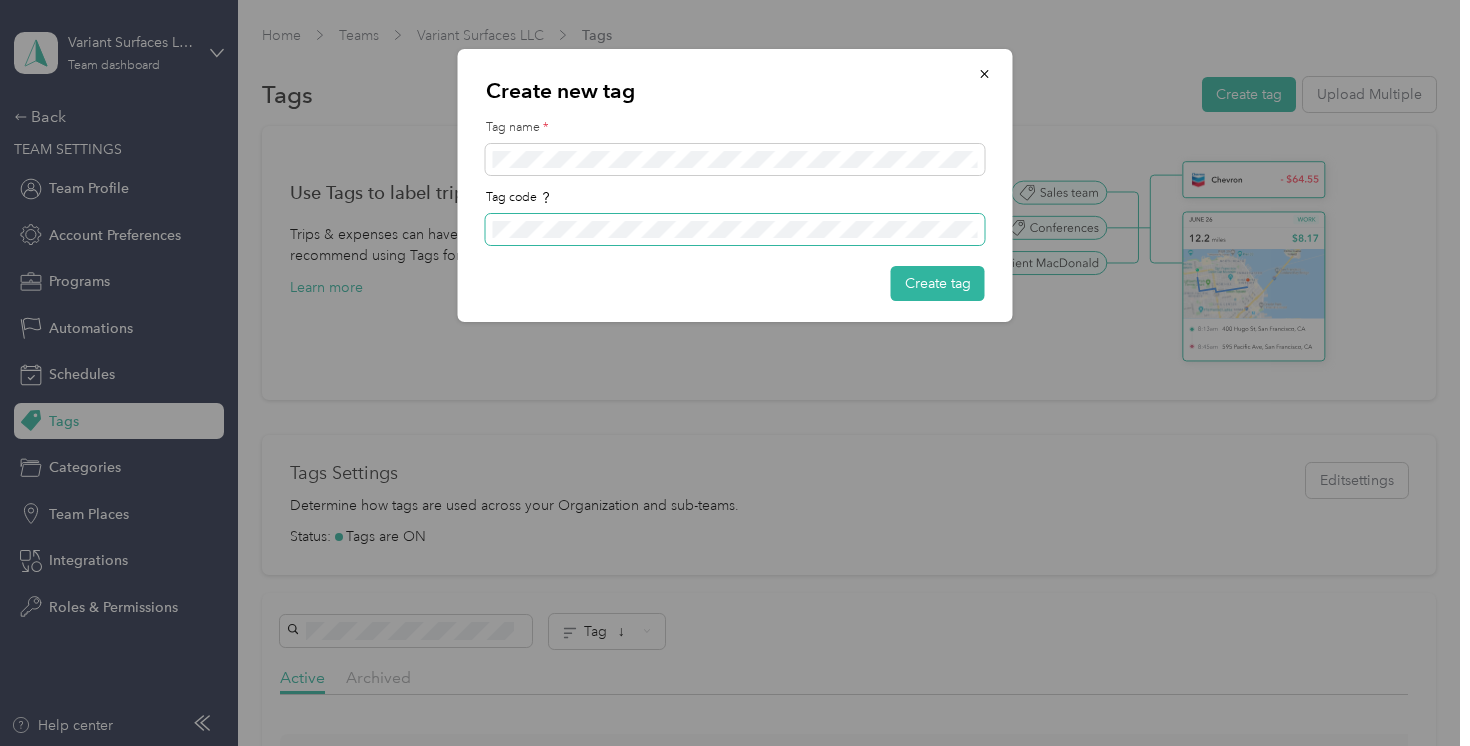 click at bounding box center [735, 230] 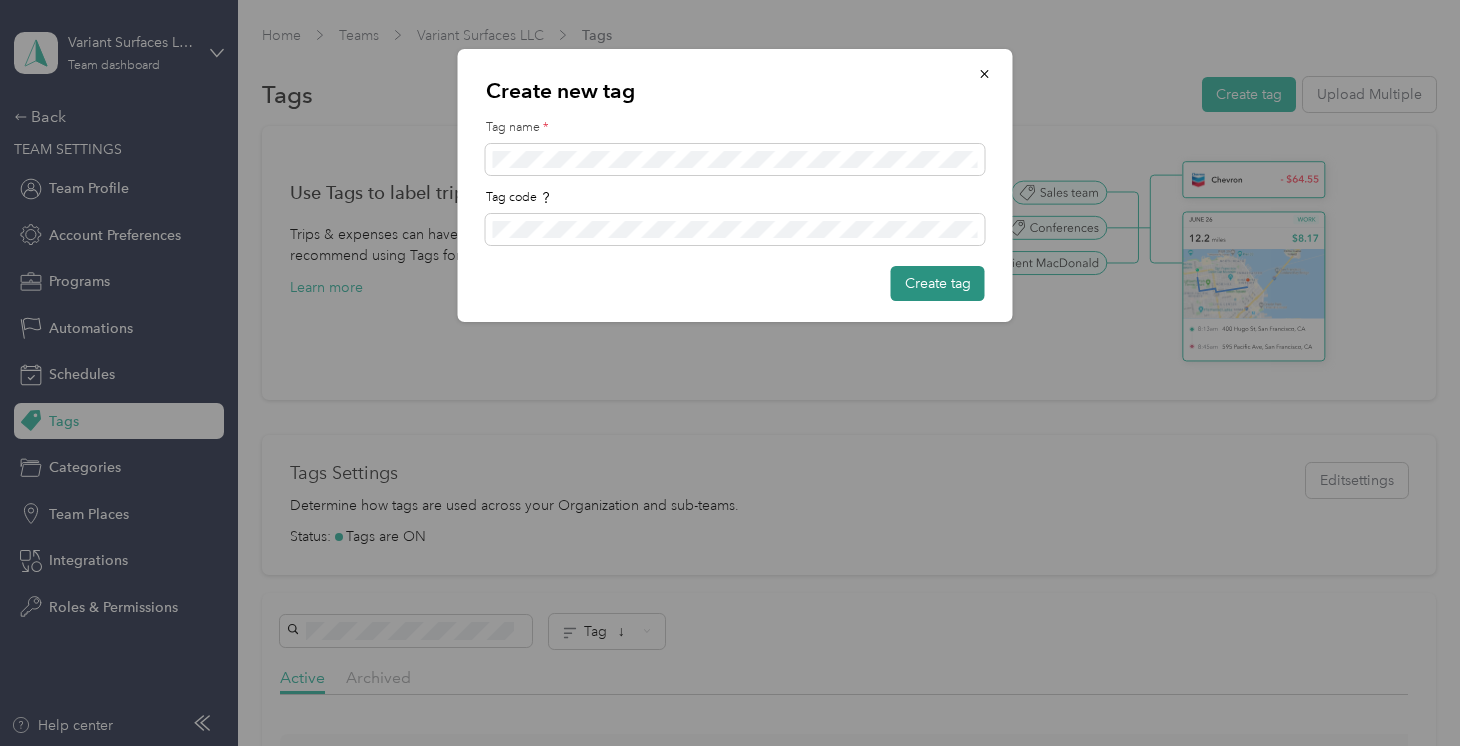 click on "Create tag" at bounding box center (938, 283) 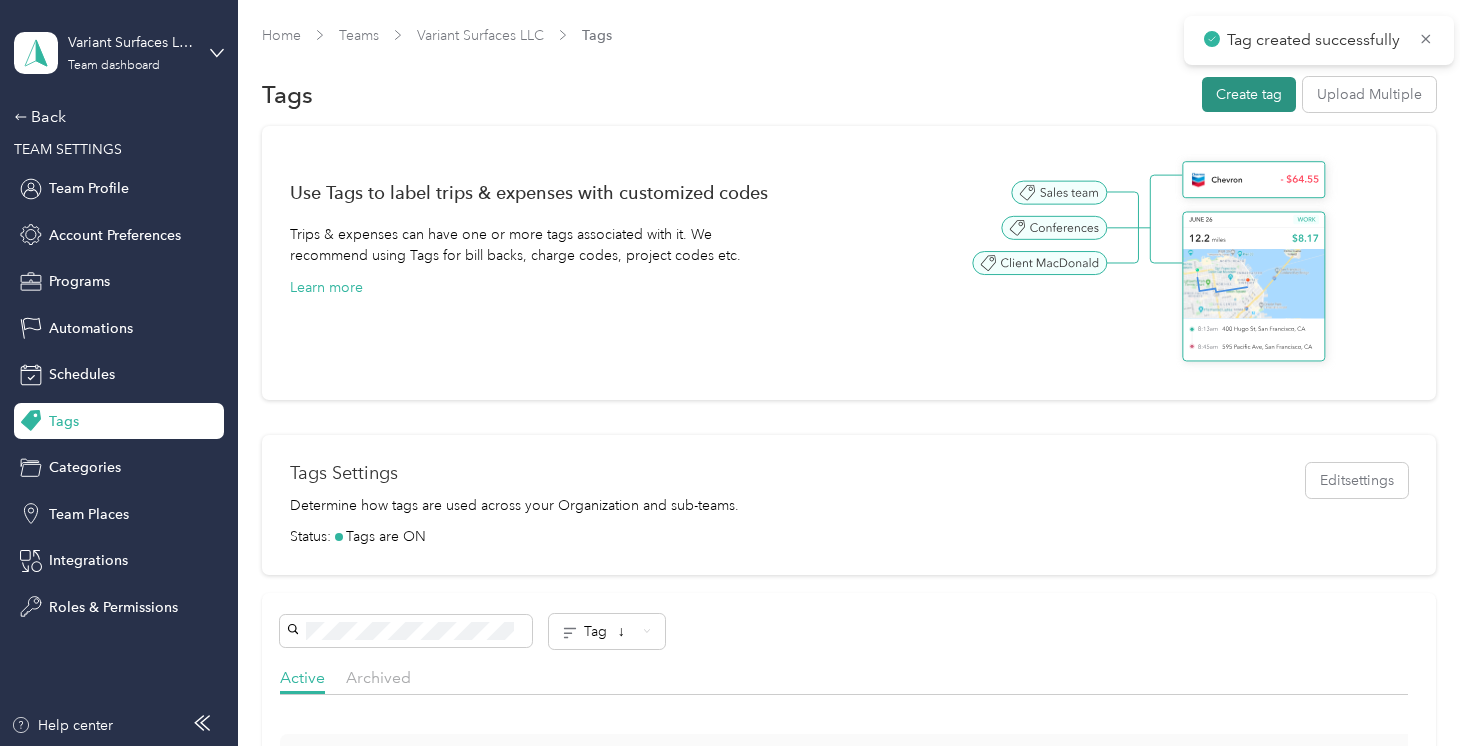 click on "Create tag" at bounding box center [1249, 94] 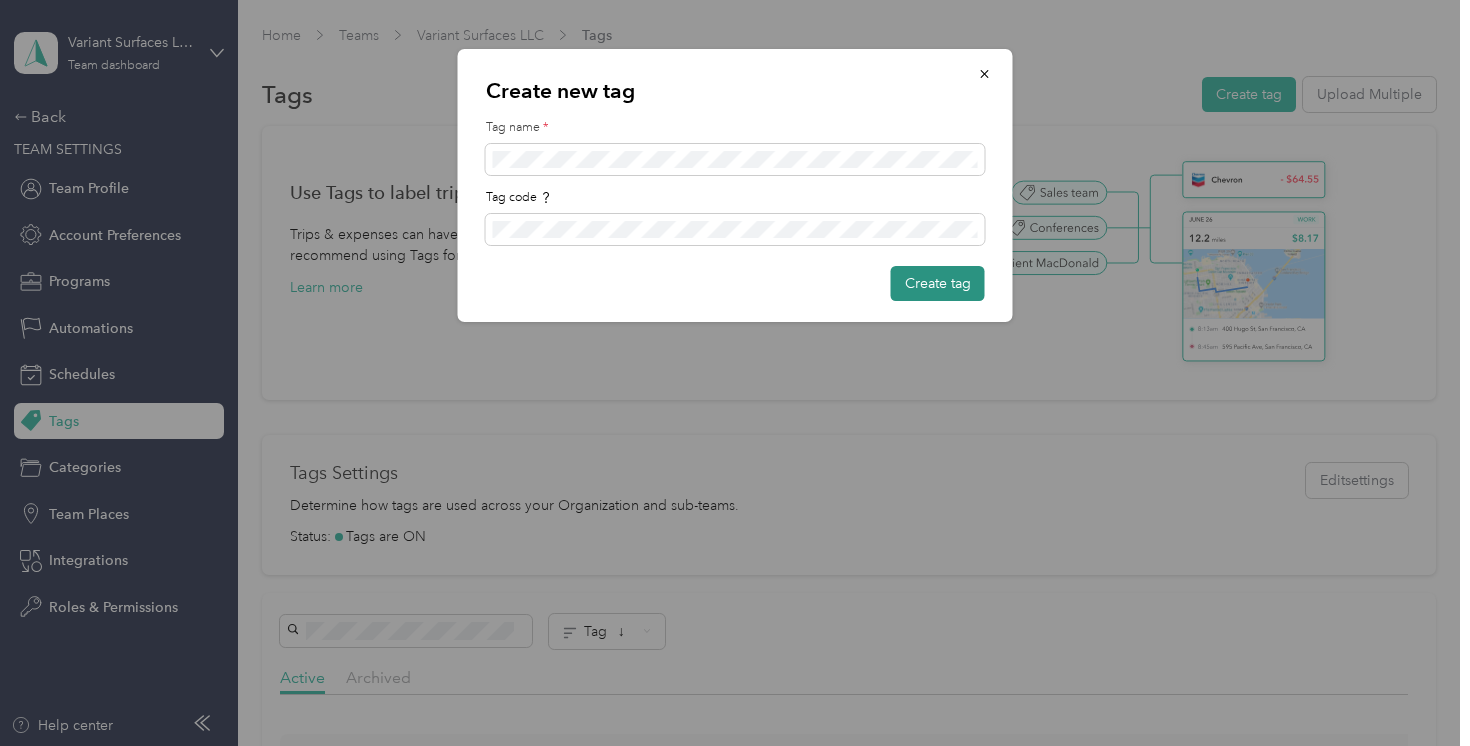 click on "Create tag" at bounding box center [938, 283] 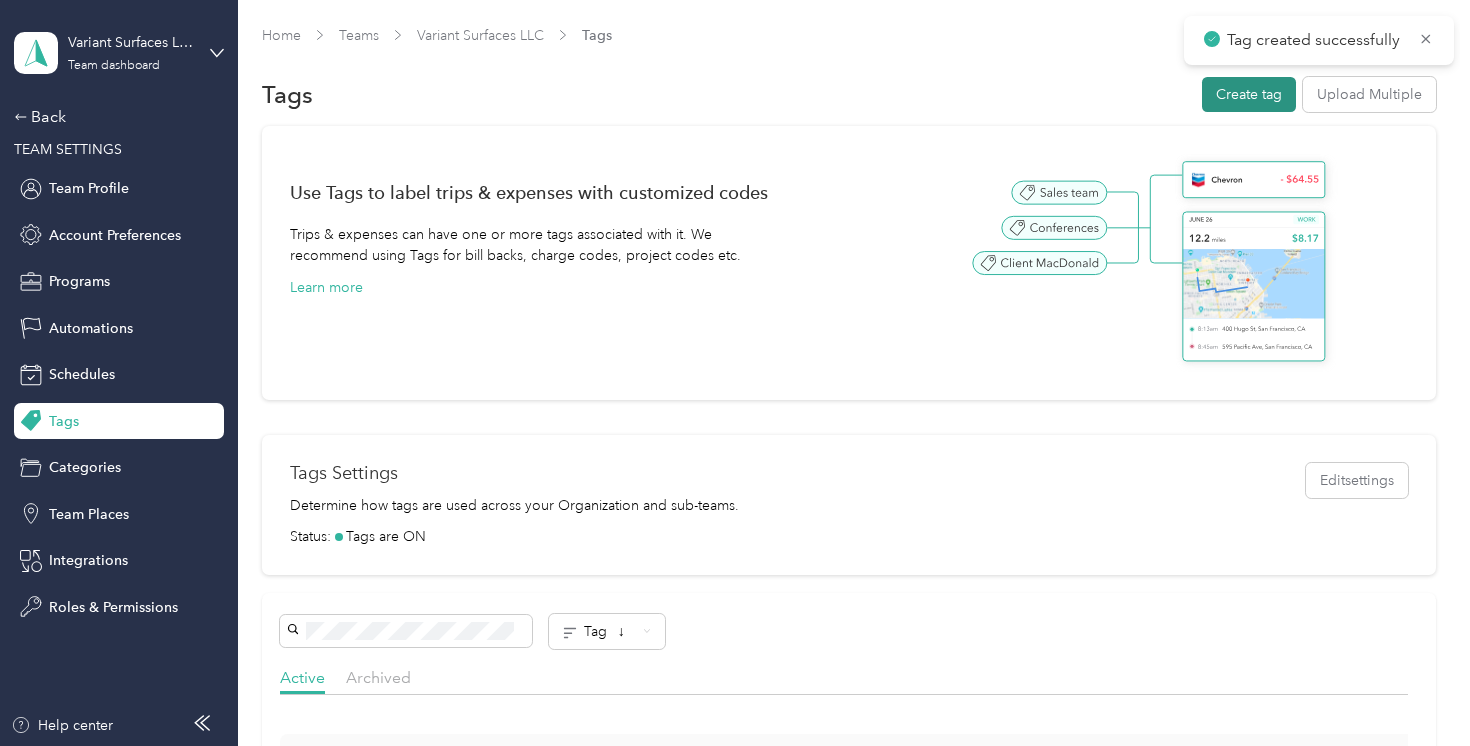 click on "Create tag" at bounding box center [1249, 94] 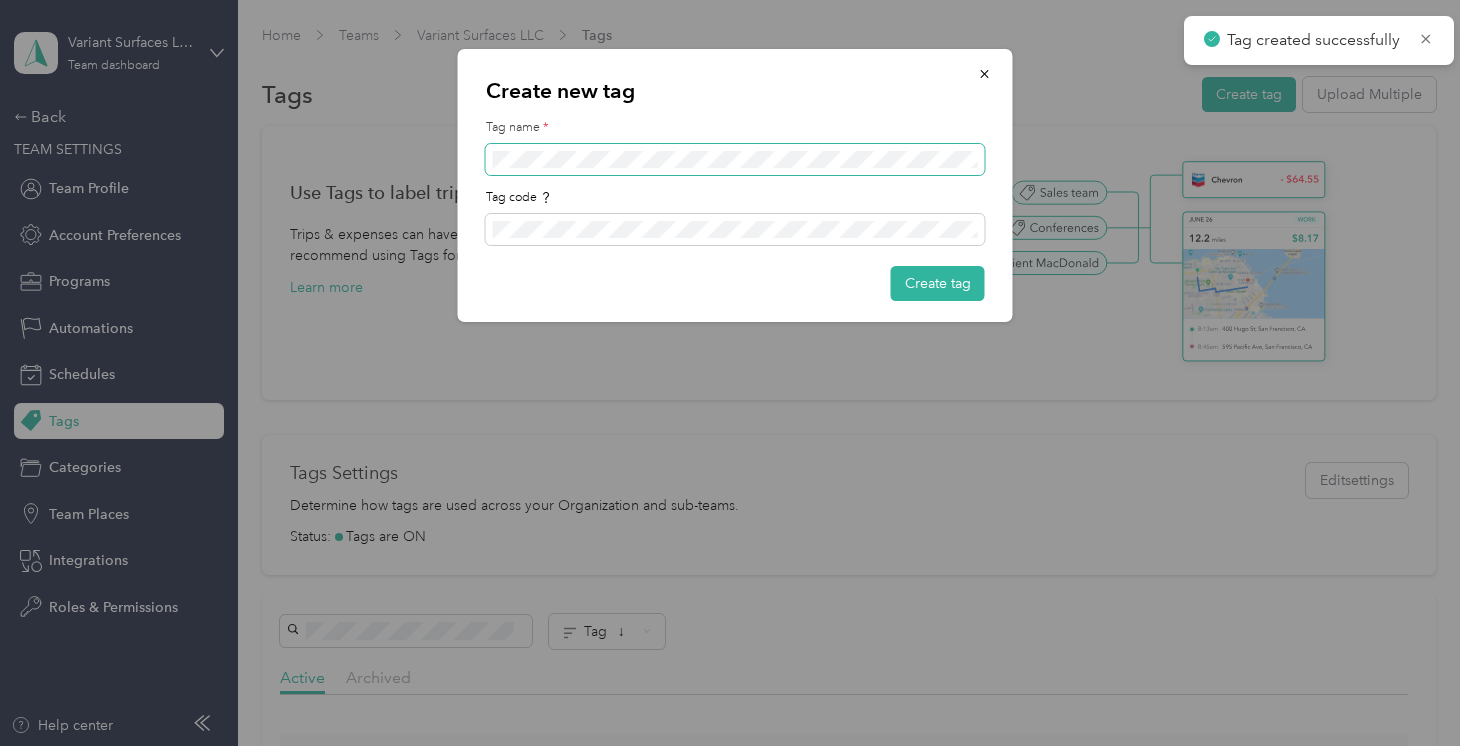 click at bounding box center (735, 160) 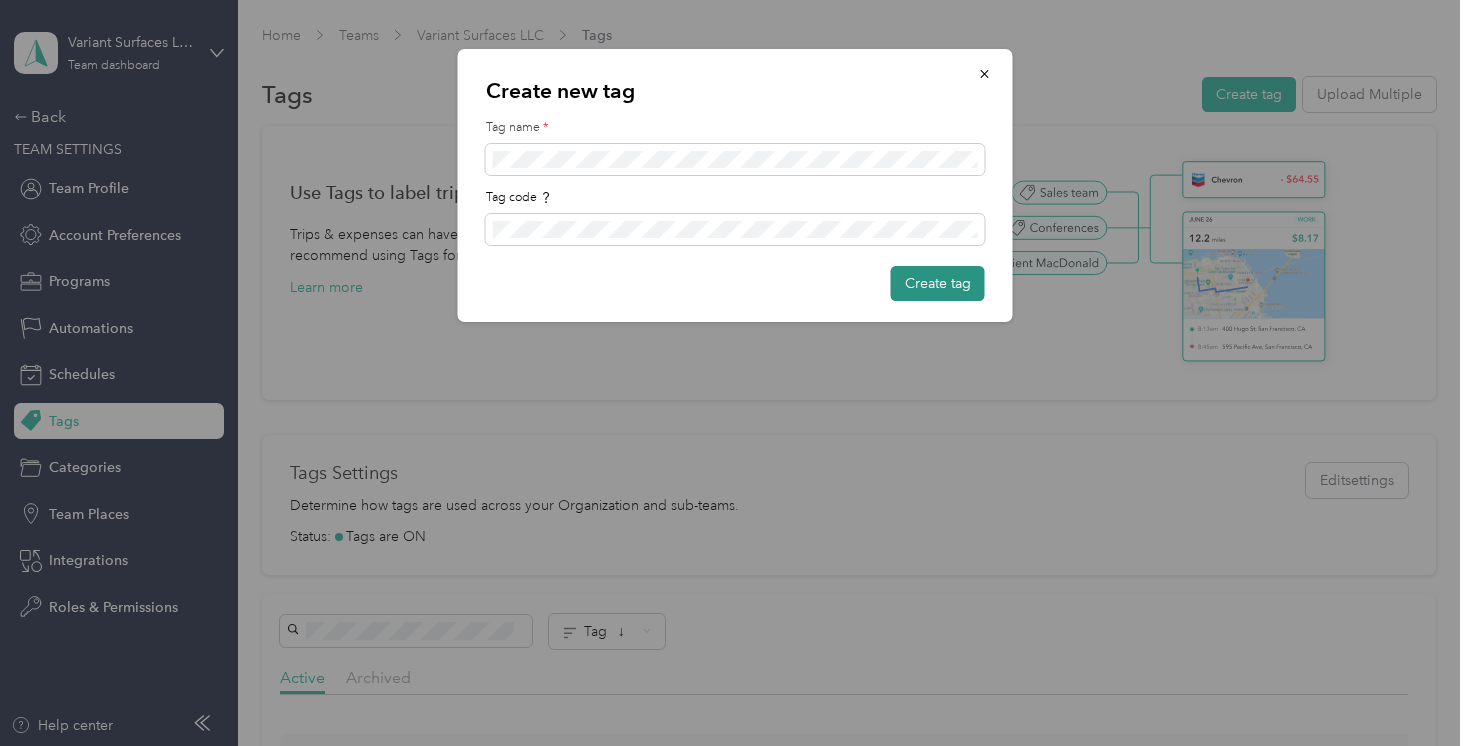click on "Create tag" at bounding box center (938, 283) 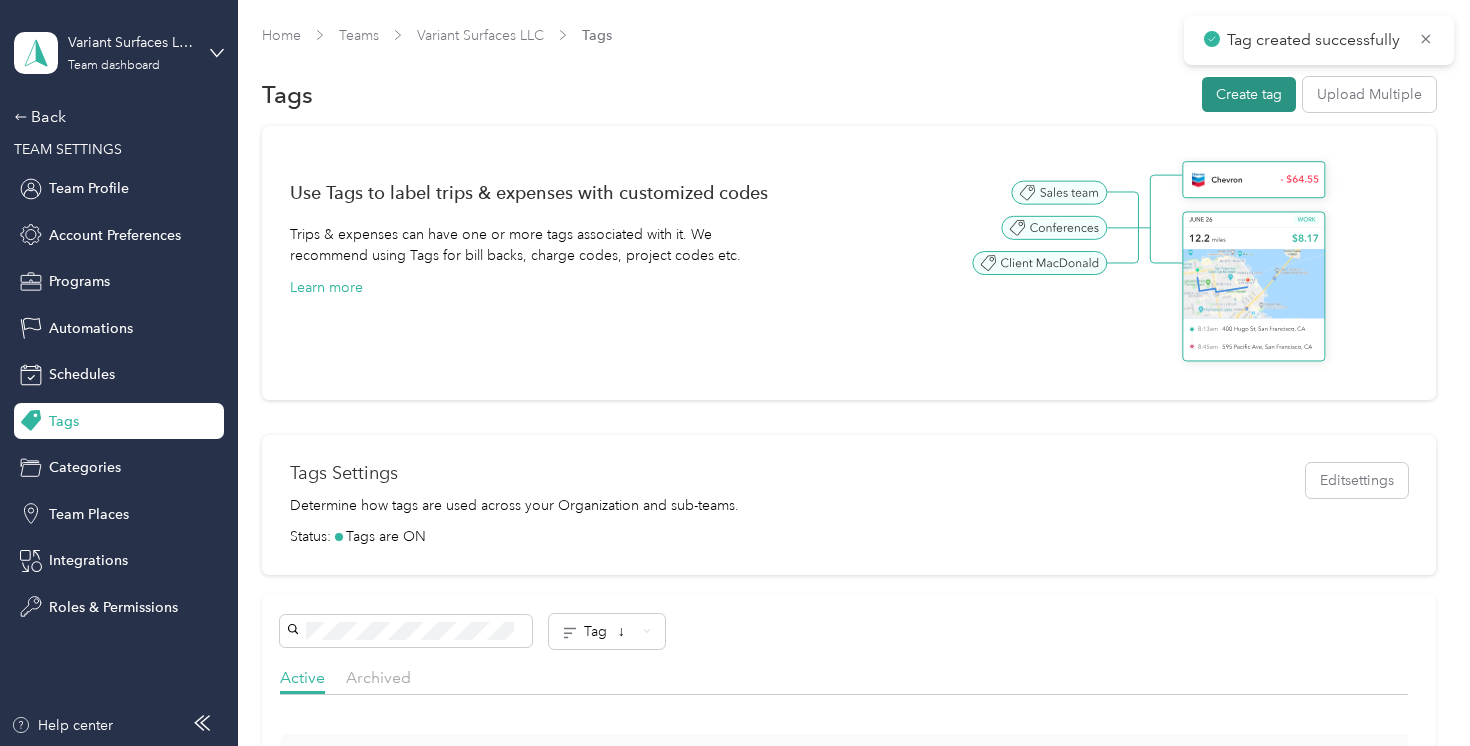 click on "Create tag" at bounding box center [1249, 94] 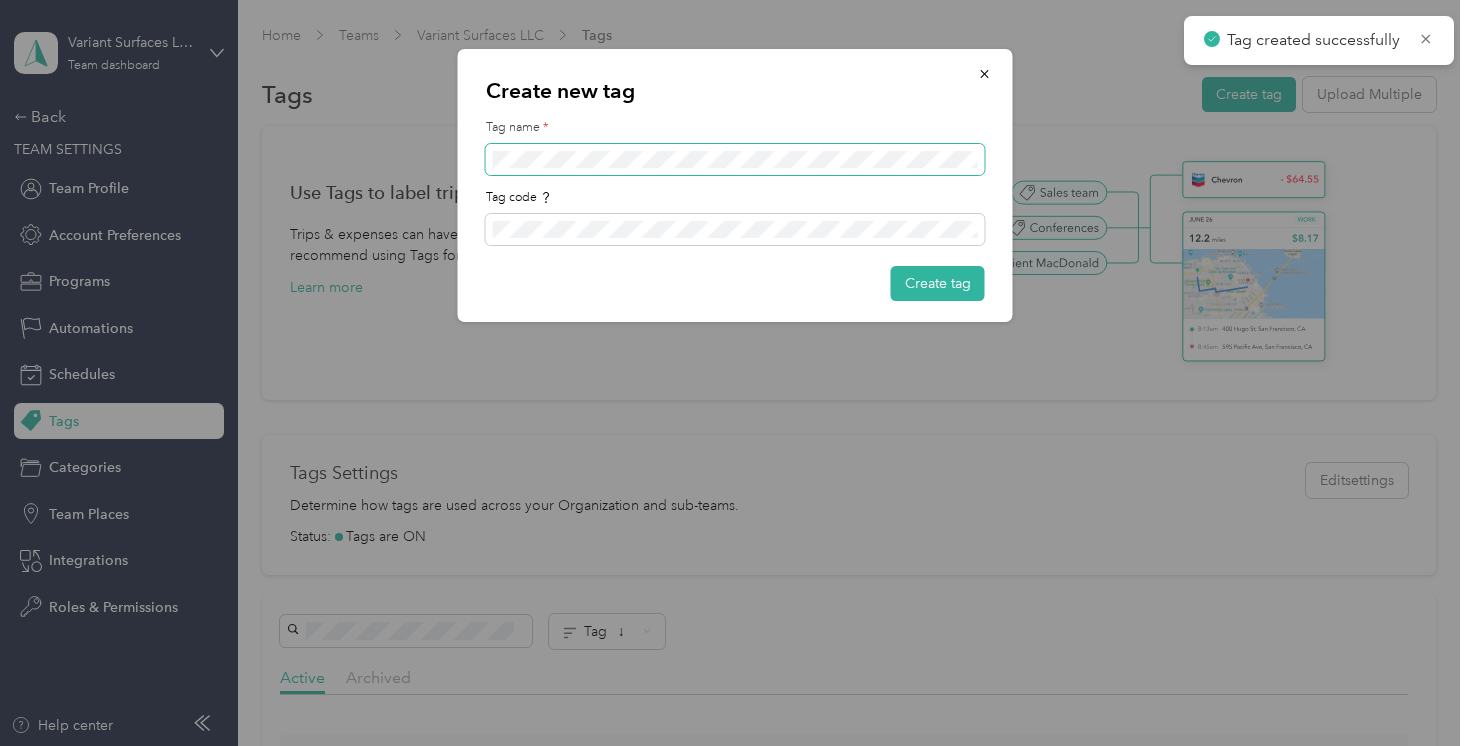 click at bounding box center (735, 160) 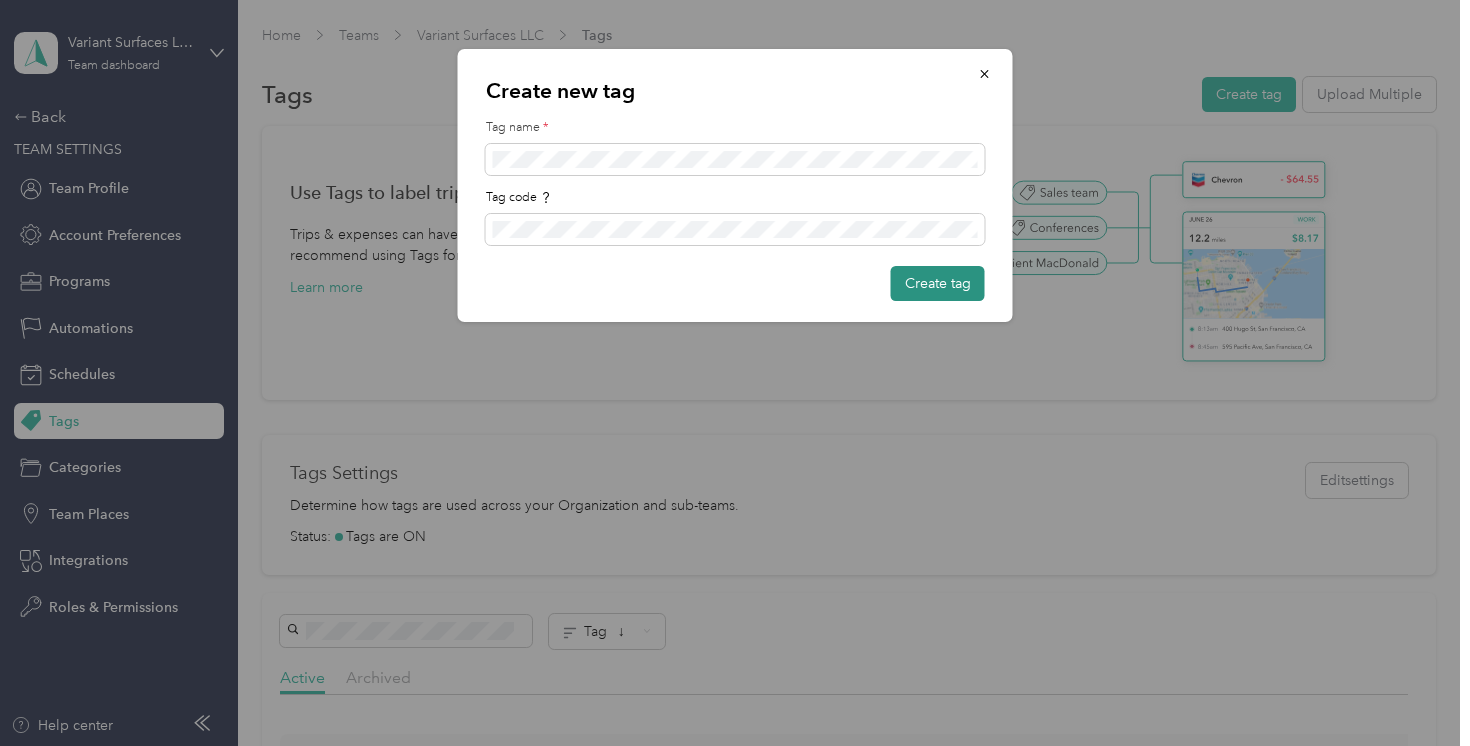 click on "Create tag" at bounding box center [938, 283] 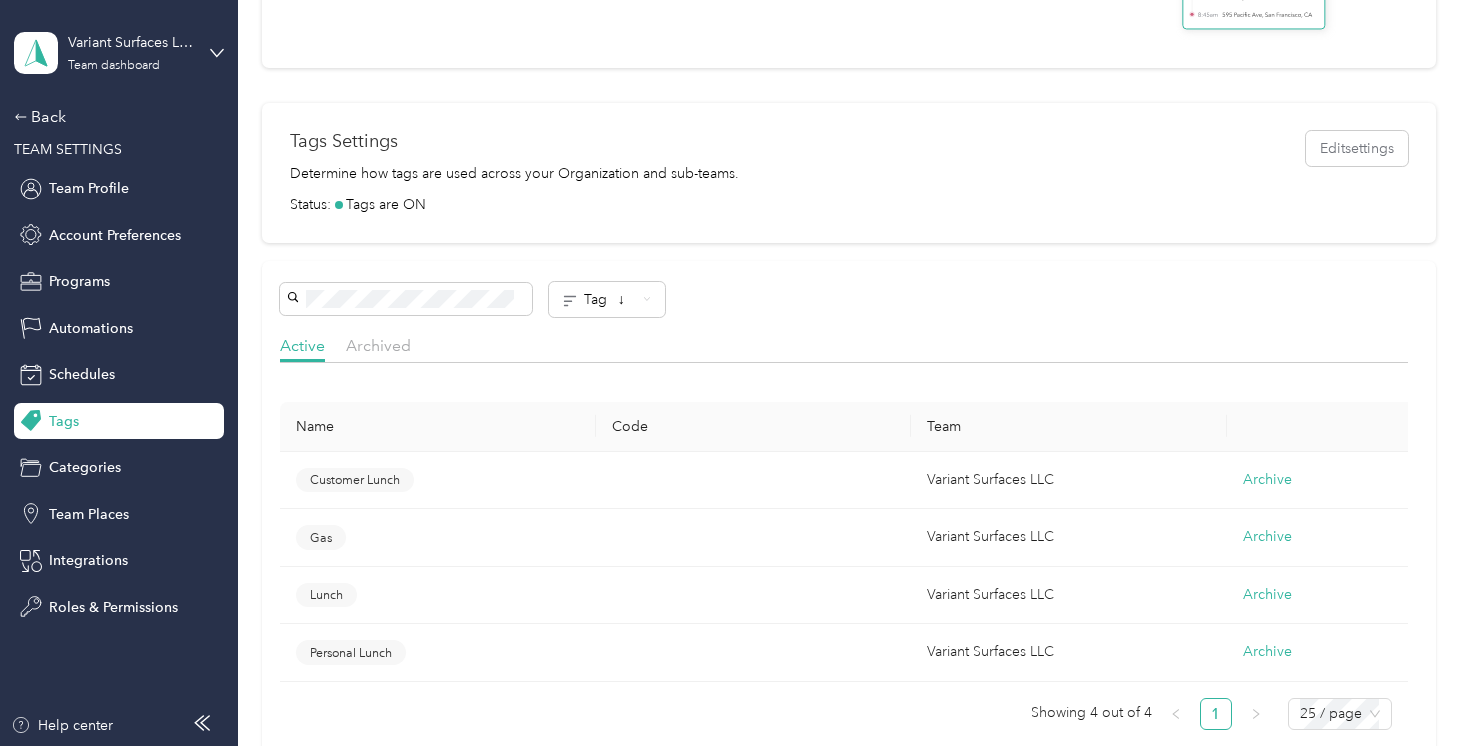 scroll, scrollTop: 326, scrollLeft: 0, axis: vertical 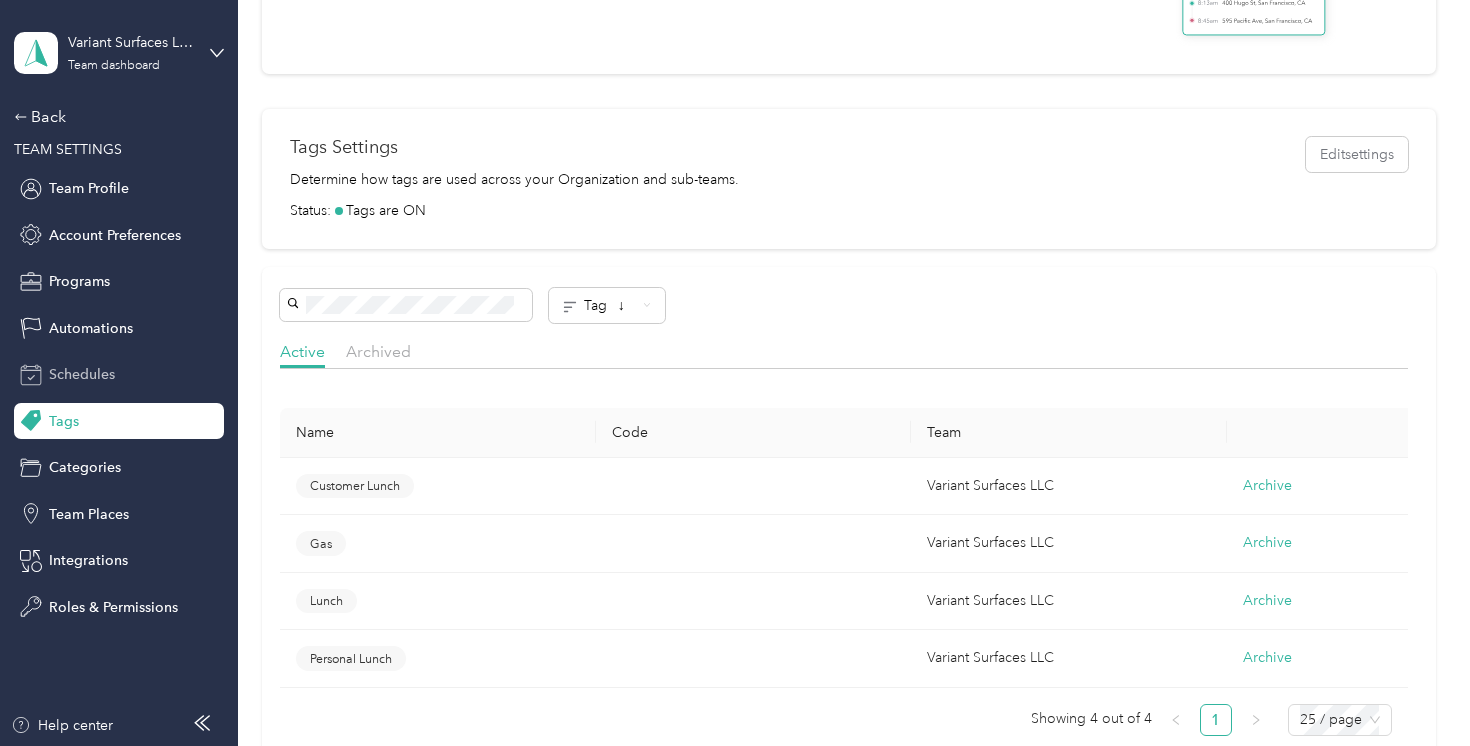 click on "Schedules" at bounding box center [82, 374] 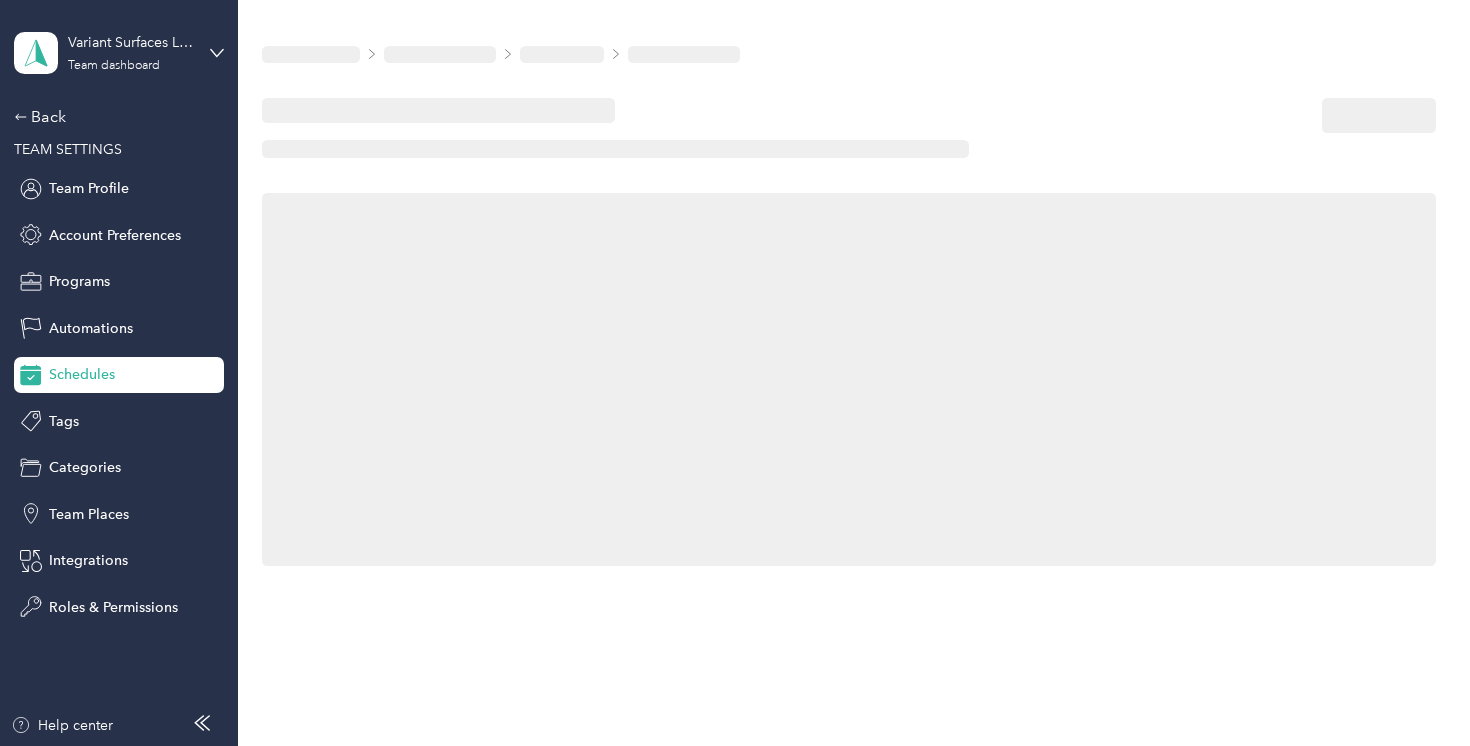 scroll, scrollTop: 0, scrollLeft: 0, axis: both 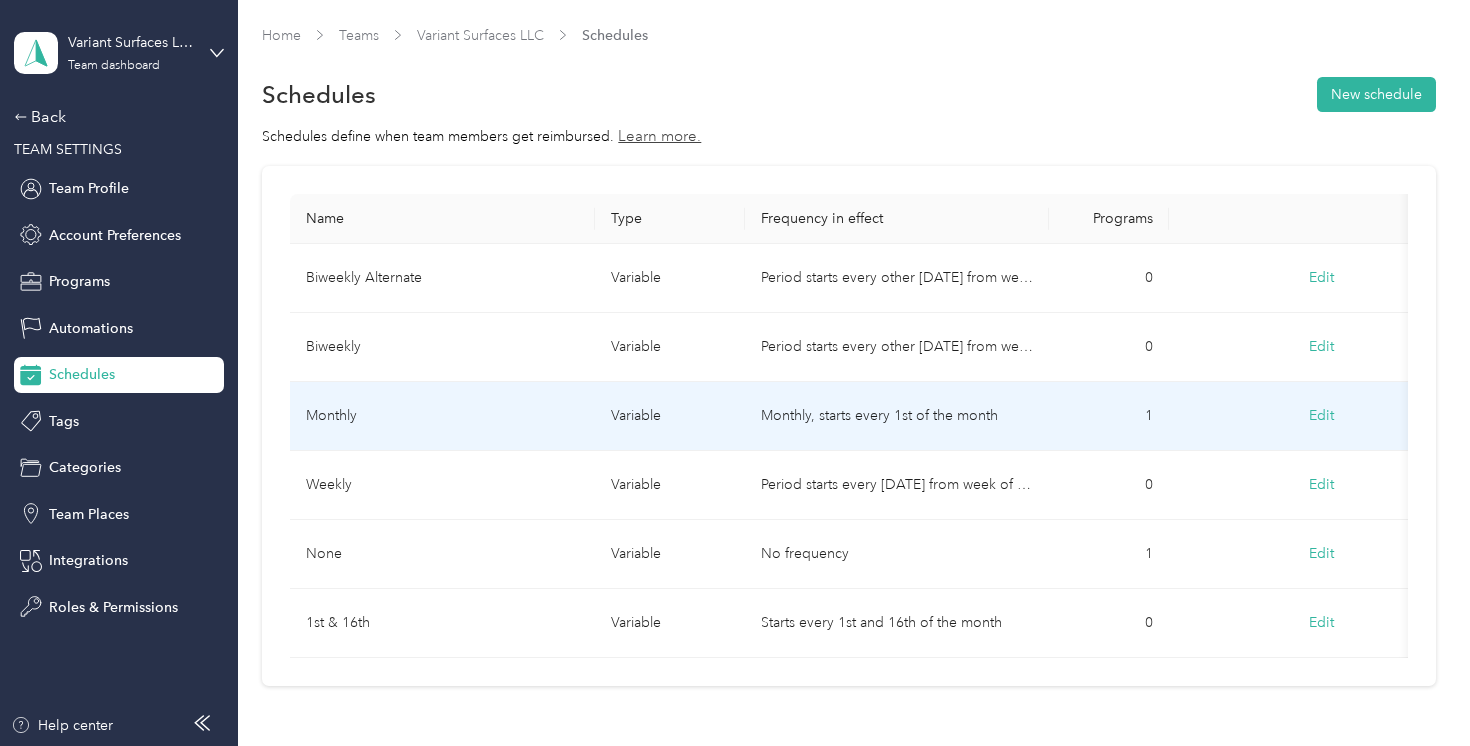 click on "Edit" at bounding box center (1321, 416) 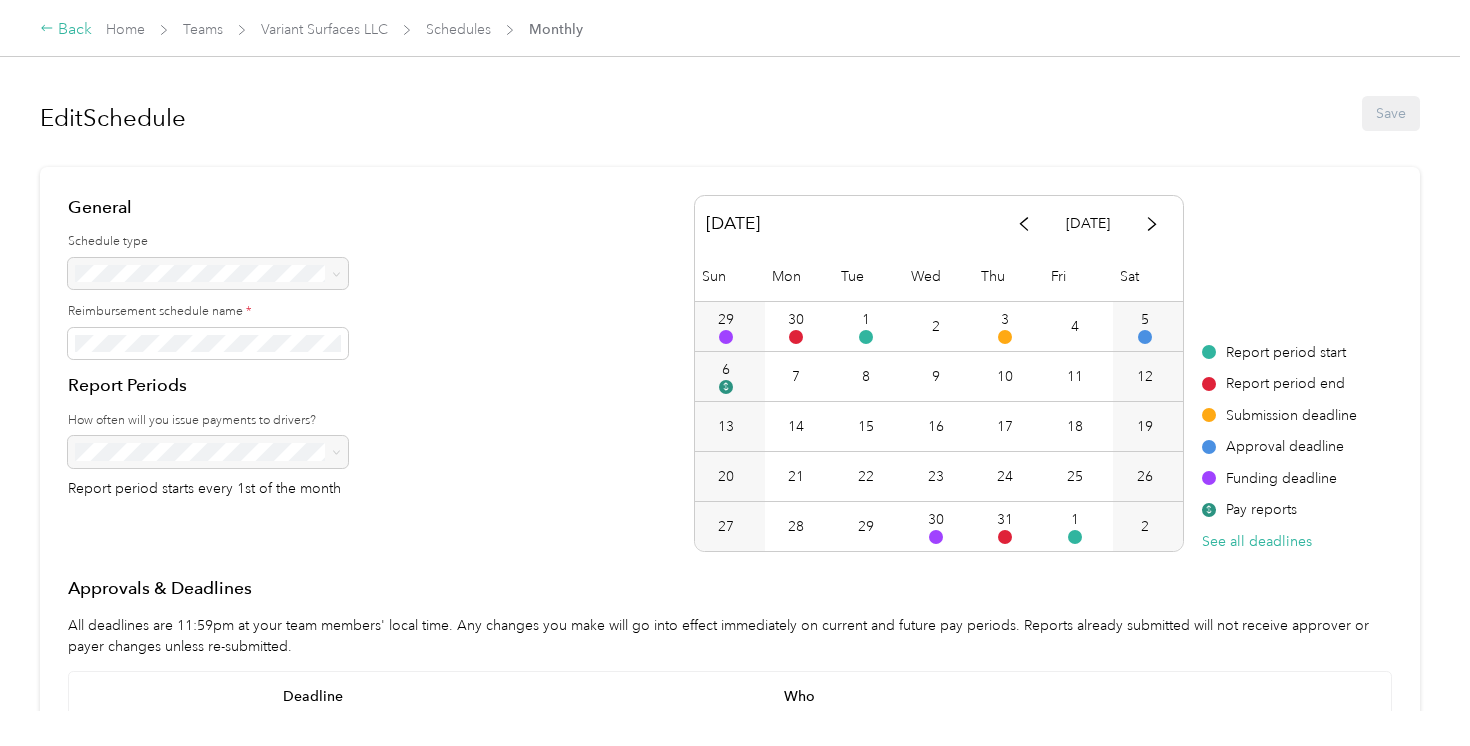 click 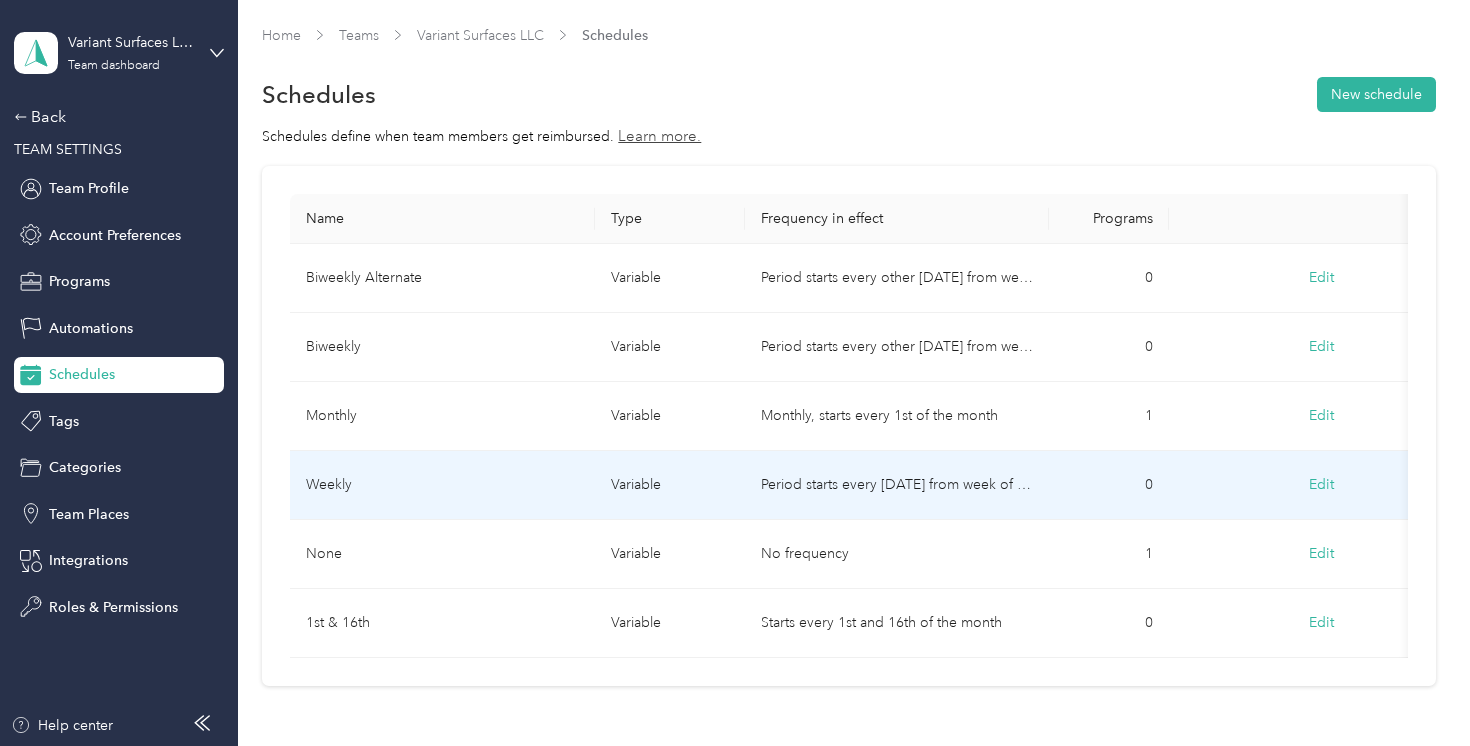 click on "Edit" at bounding box center [1321, 485] 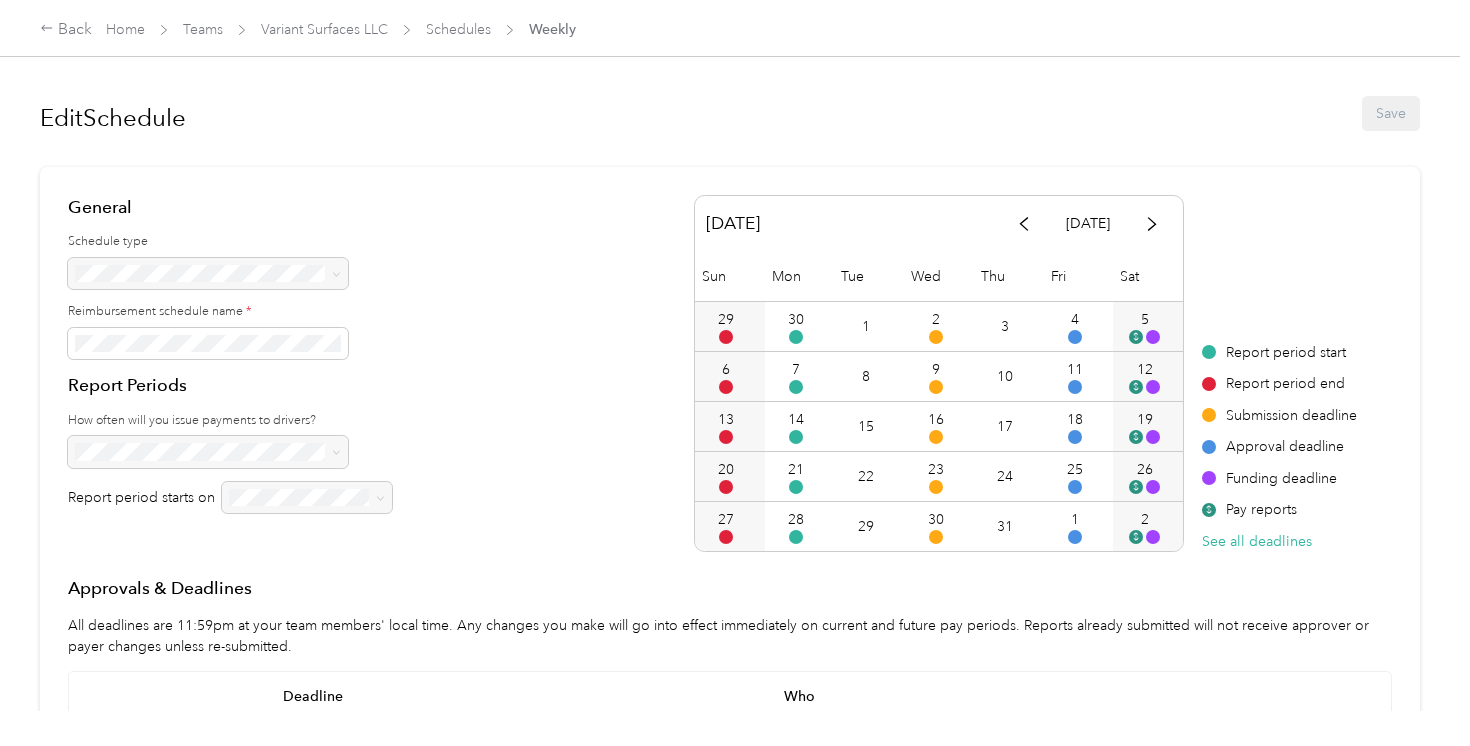 click on "Schedule type" at bounding box center (230, 261) 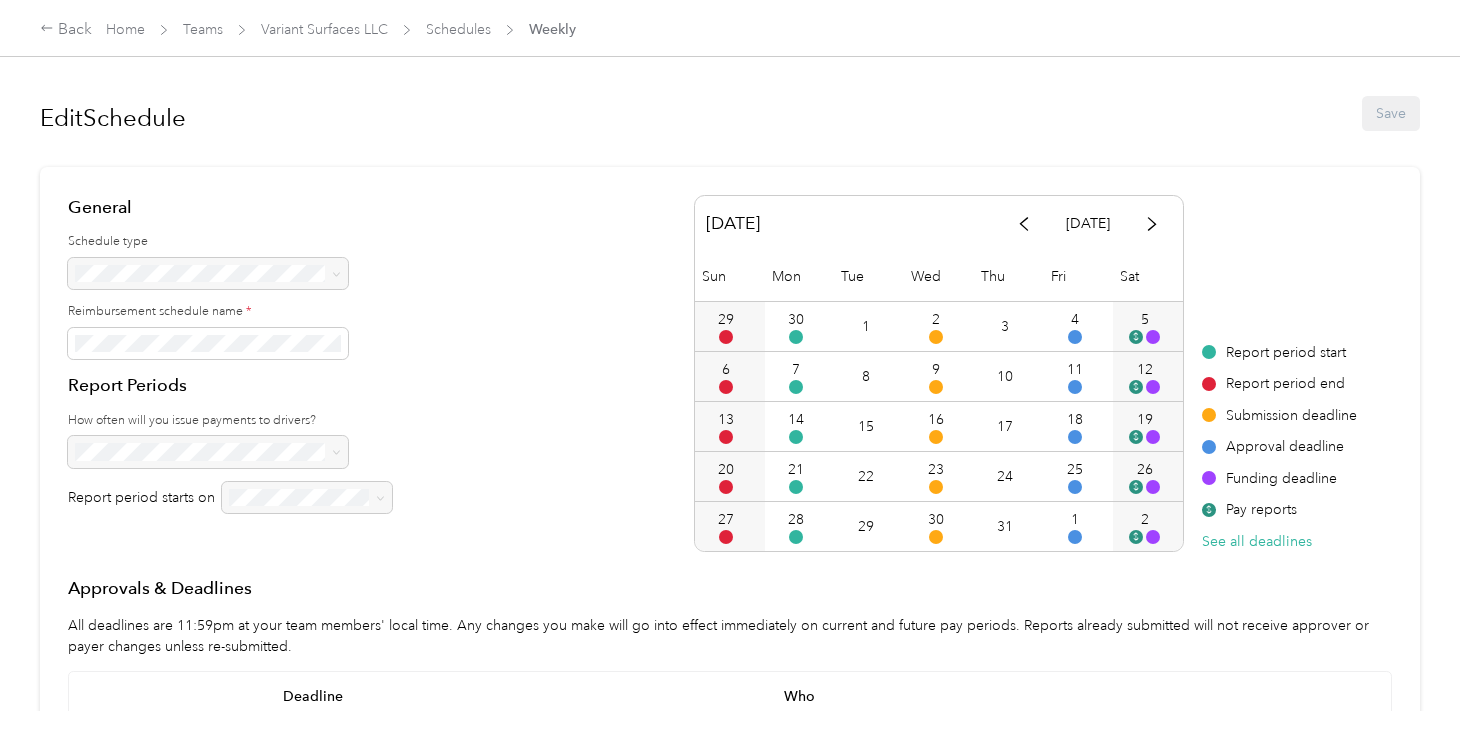 click on "General Schedule type   Reimbursement schedule name   * Report Periods How often will you issue payments to drivers?   Report period starts on  July 2025 Today Sun Mon Tue Wed Thu Fri Sat 29 30 1 2 3 4 5 $ 6 7 8 9 10 11 12 $ 13 14 15 16 17 18 19 $ 20 21 22 23 24 25 26 $ 27 28 29 30 31 1 2 $  Report period start  Report period end  Submission deadline  Approval deadline  Funding deadline $  Pay reports See all deadlines  Report period start  Report period end  Submission deadline  Approval deadline  Funding deadline $  Pay reports See all deadlines" at bounding box center (730, 373) 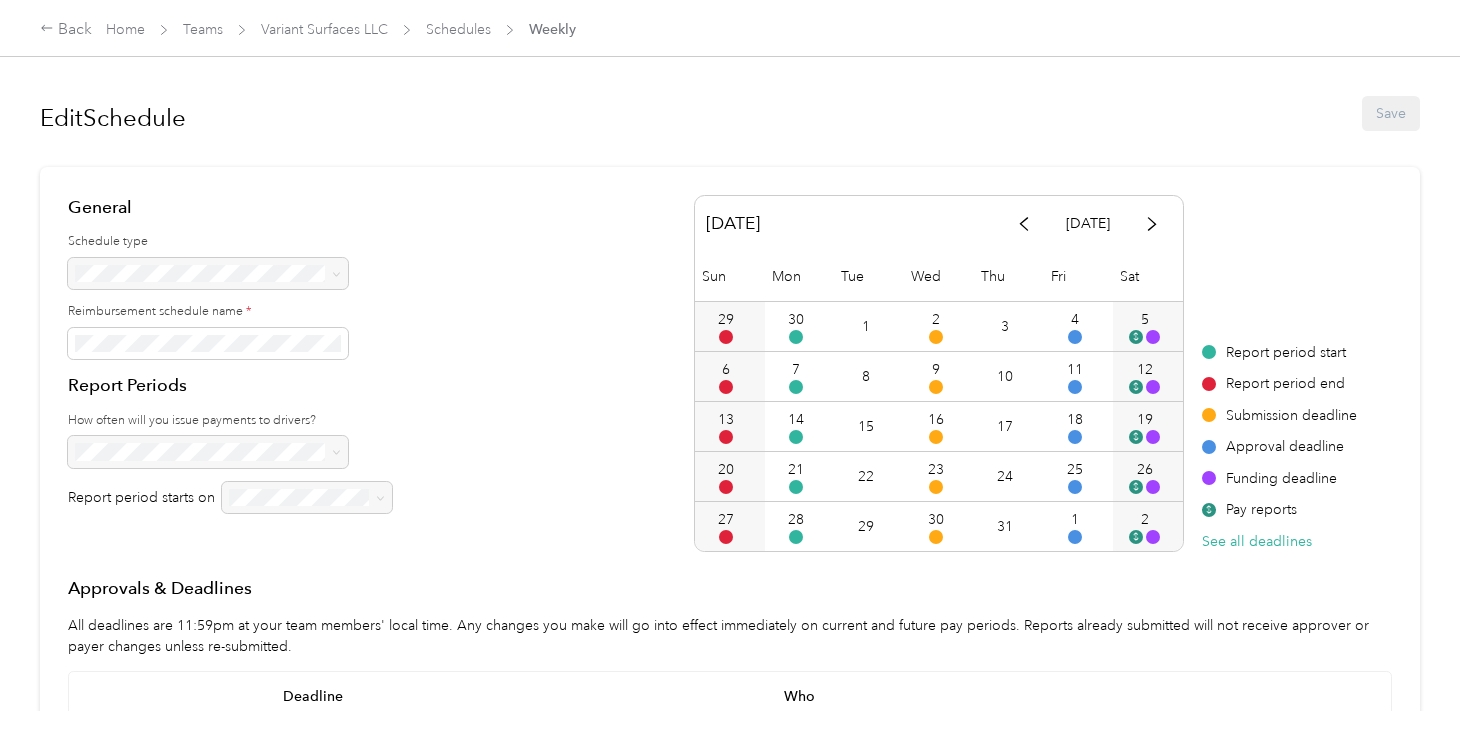 click at bounding box center (307, 498) 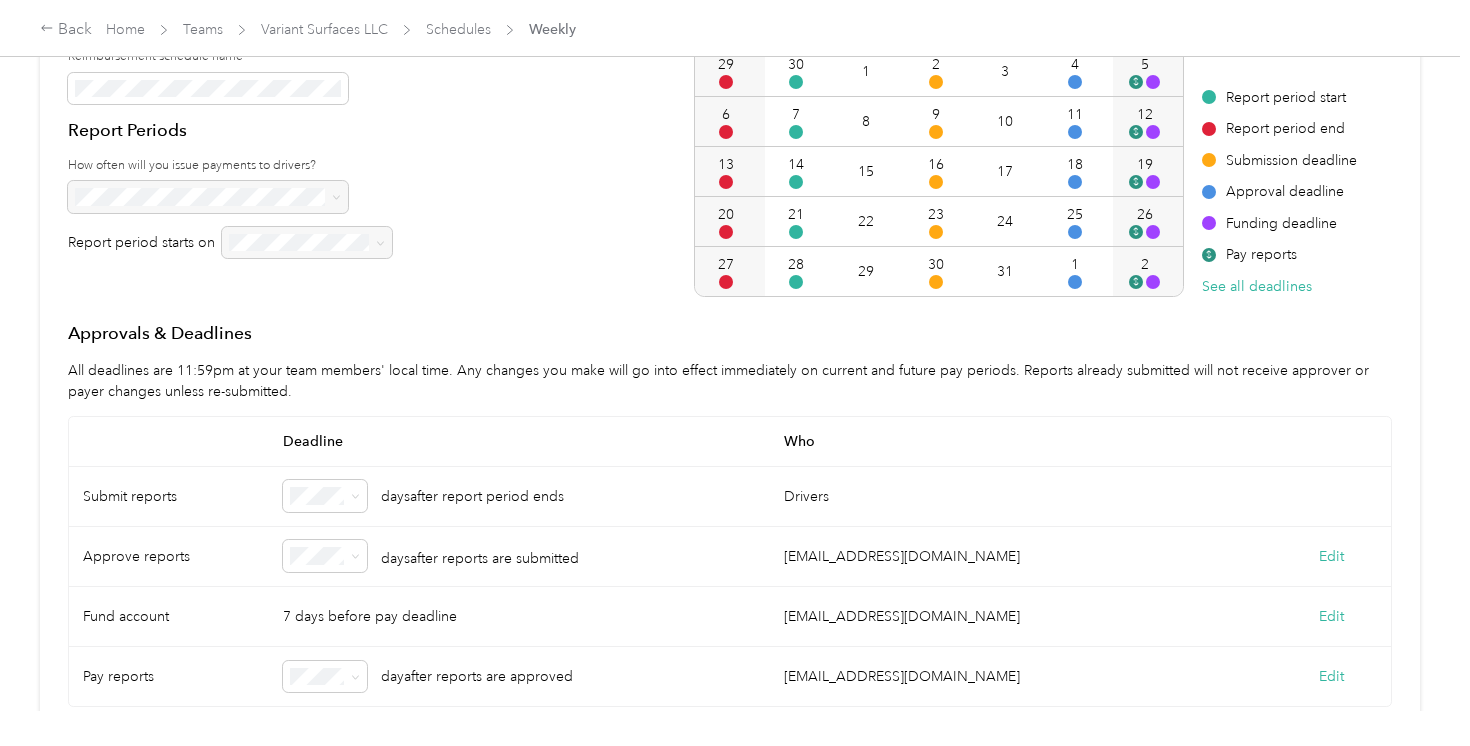 scroll, scrollTop: 0, scrollLeft: 0, axis: both 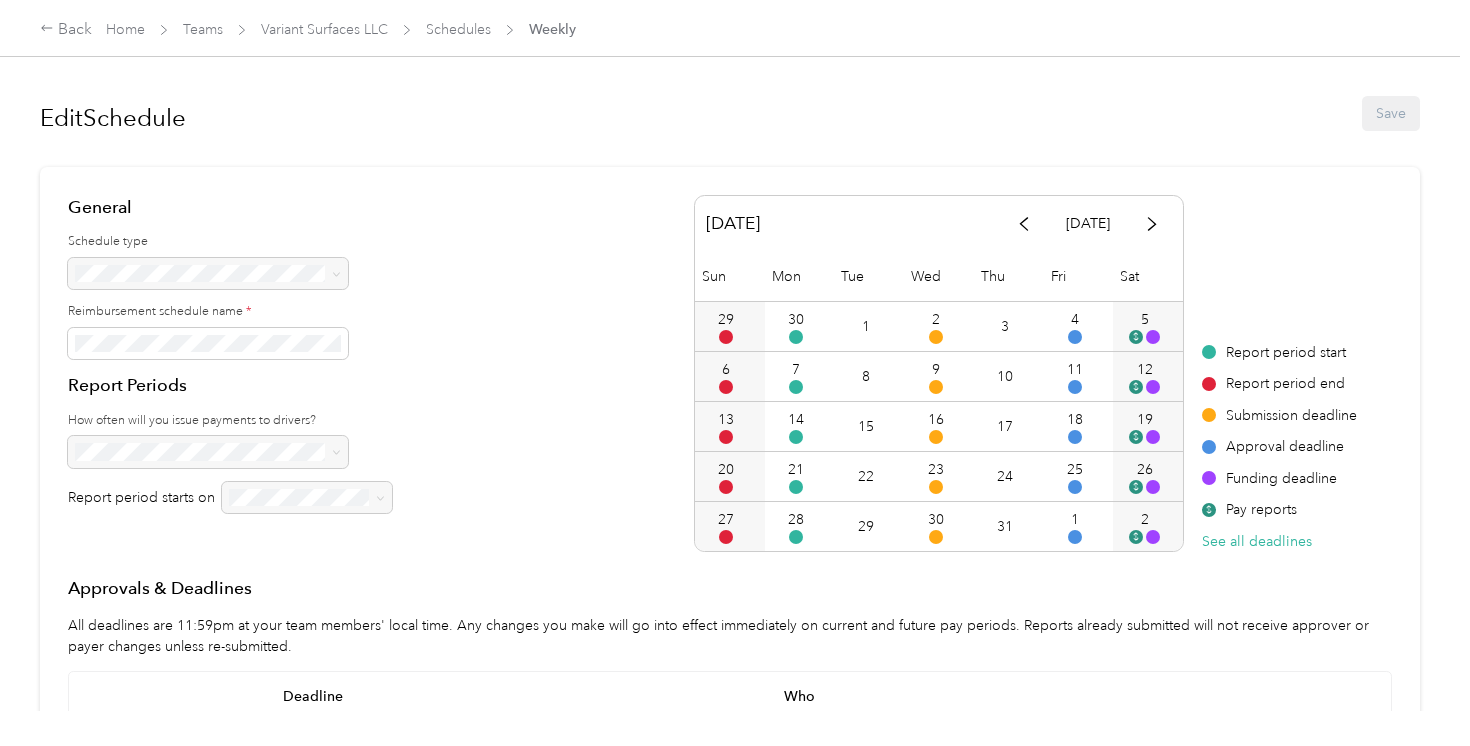 click on "General Schedule type   Reimbursement schedule name   * Report Periods How often will you issue payments to drivers?   Report period starts on  July 2025 Today Sun Mon Tue Wed Thu Fri Sat 29 30 1 2 3 4 5 $ 6 7 8 9 10 11 12 $ 13 14 15 16 17 18 19 $ 20 21 22 23 24 25 26 $ 27 28 29 30 31 1 2 $  Report period start  Report period end  Submission deadline  Approval deadline  Funding deadline $  Pay reports See all deadlines  Report period start  Report period end  Submission deadline  Approval deadline  Funding deadline $  Pay reports See all deadlines" at bounding box center (730, 373) 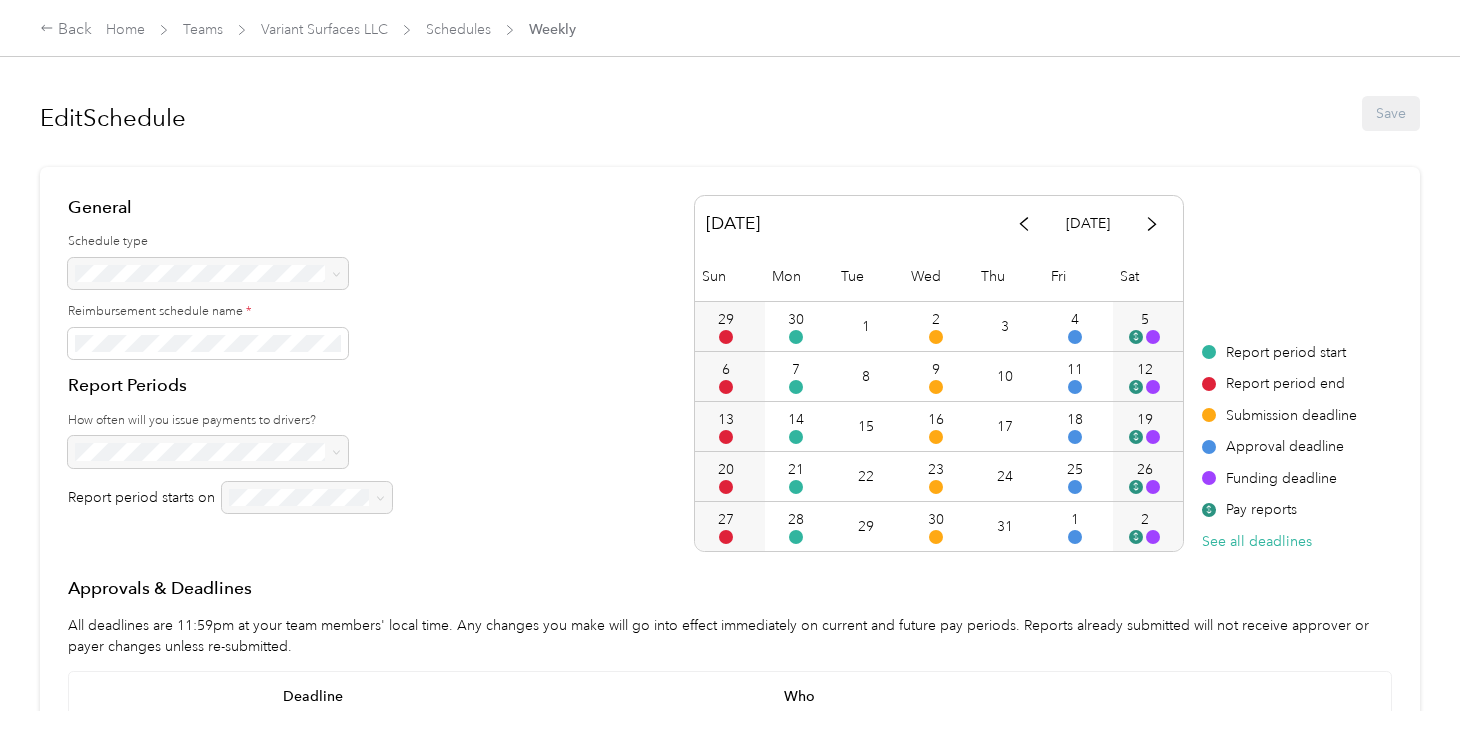 click on "Edit  Schedule Save" at bounding box center [730, 113] 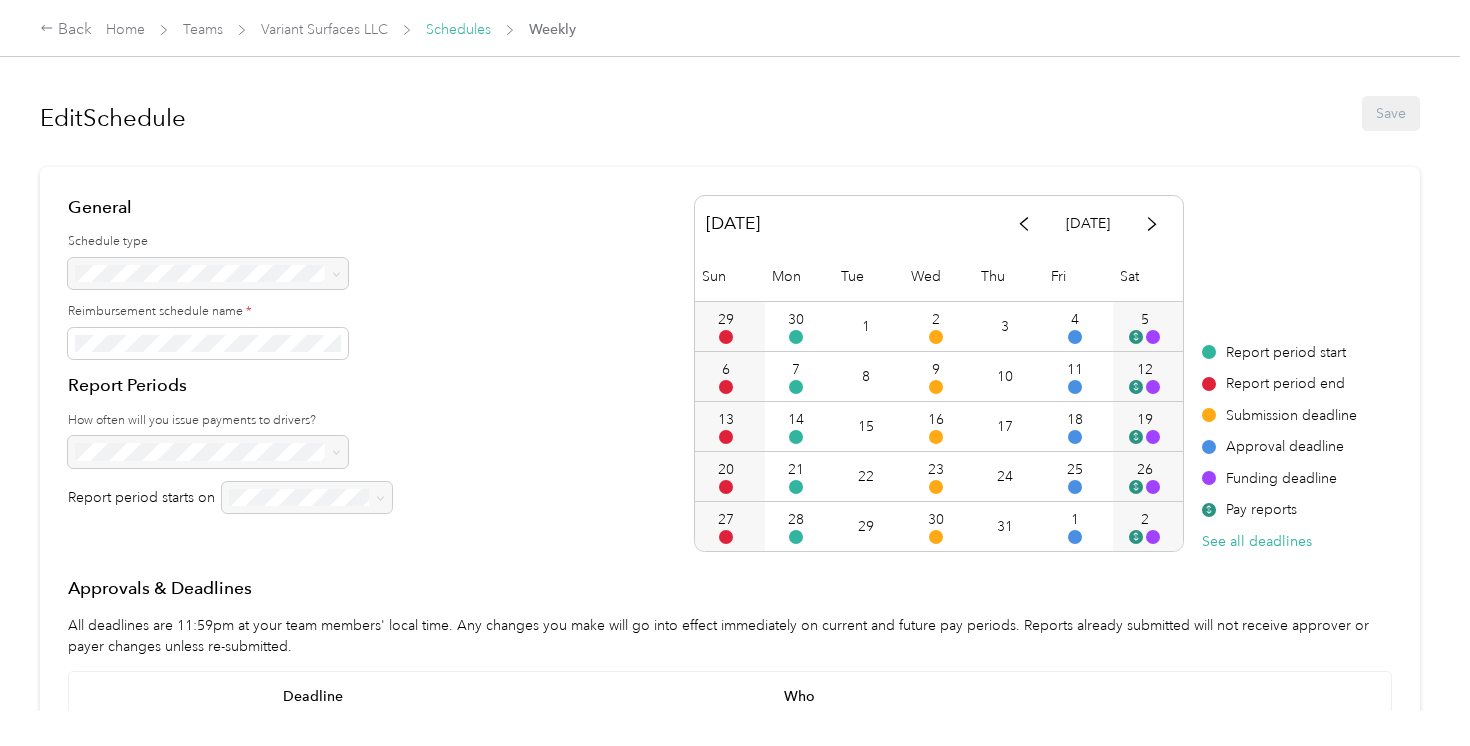 click on "Schedules" at bounding box center (458, 29) 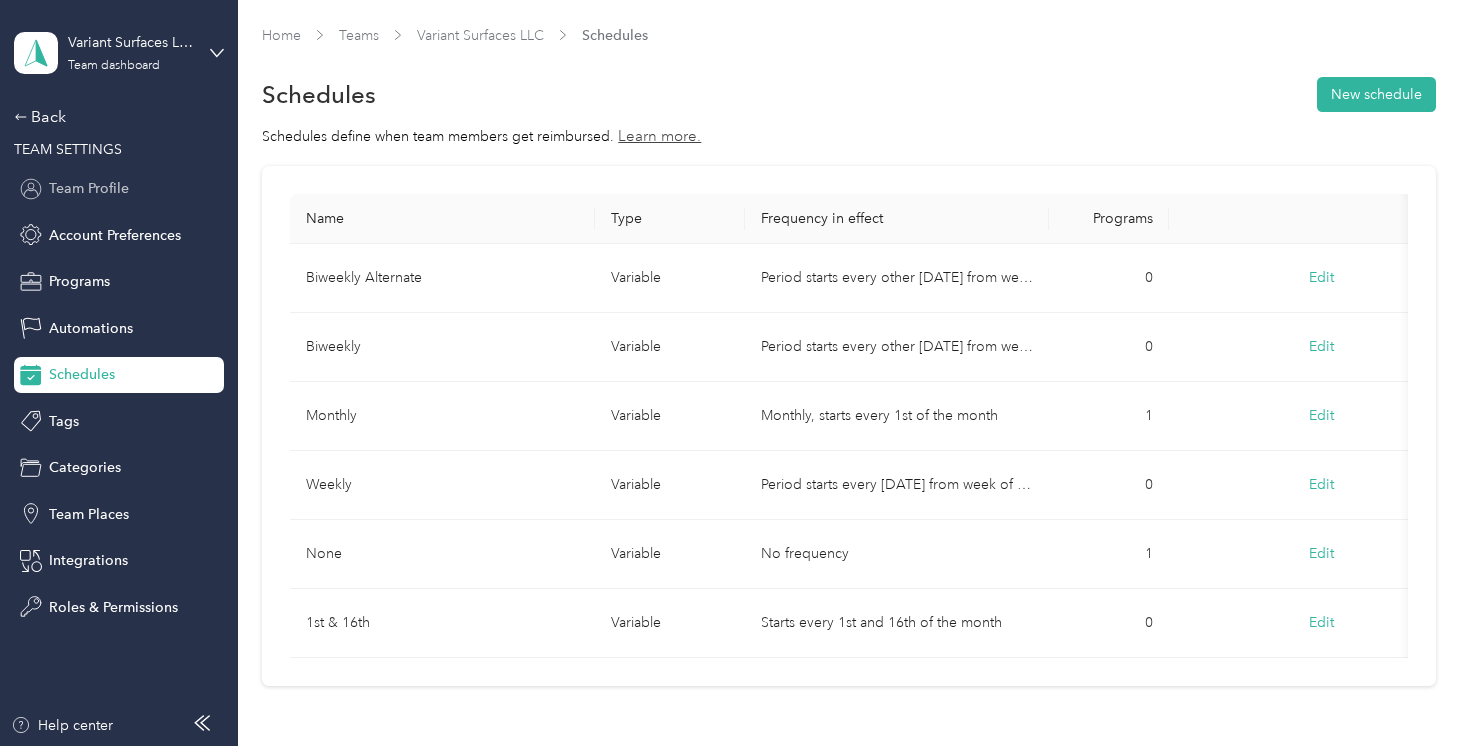 click on "Team Profile" at bounding box center [89, 188] 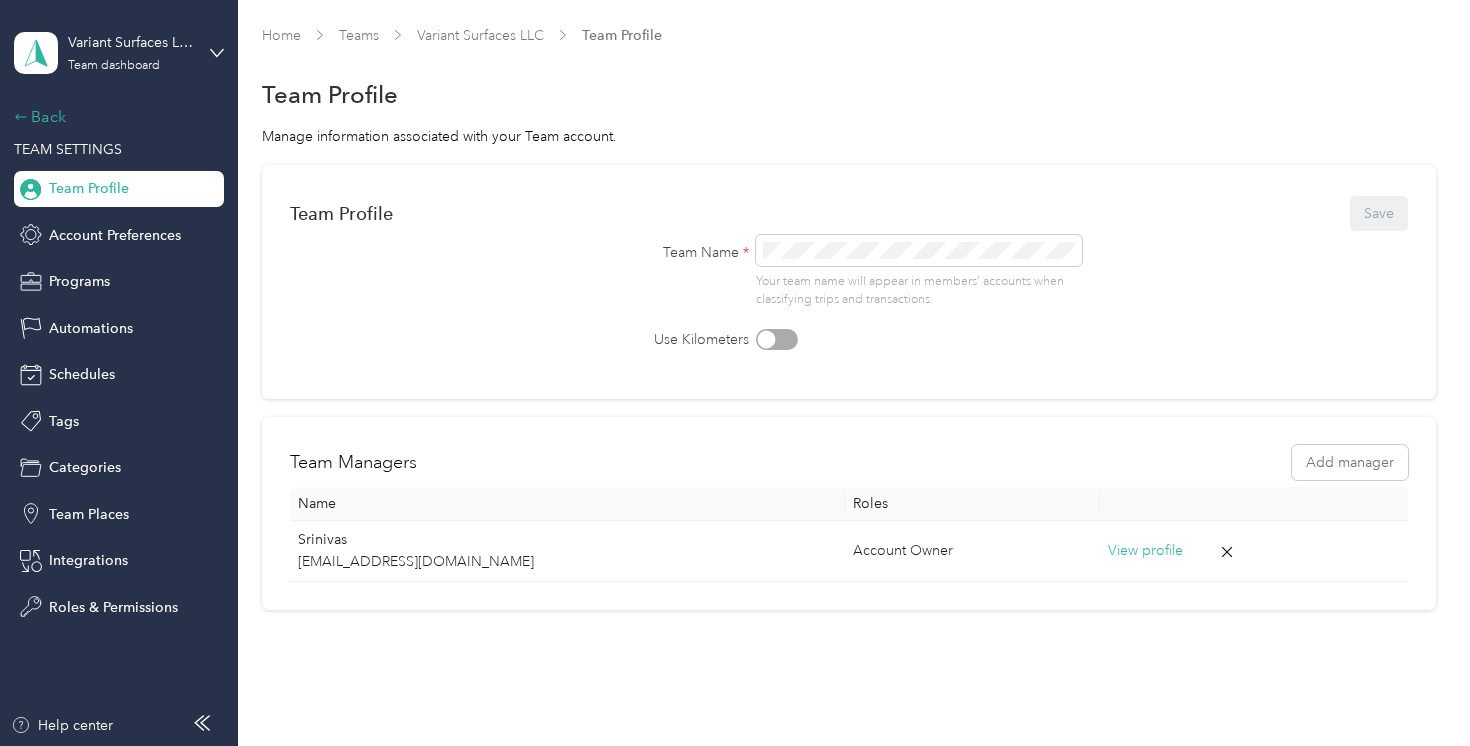click on "Back" at bounding box center (114, 117) 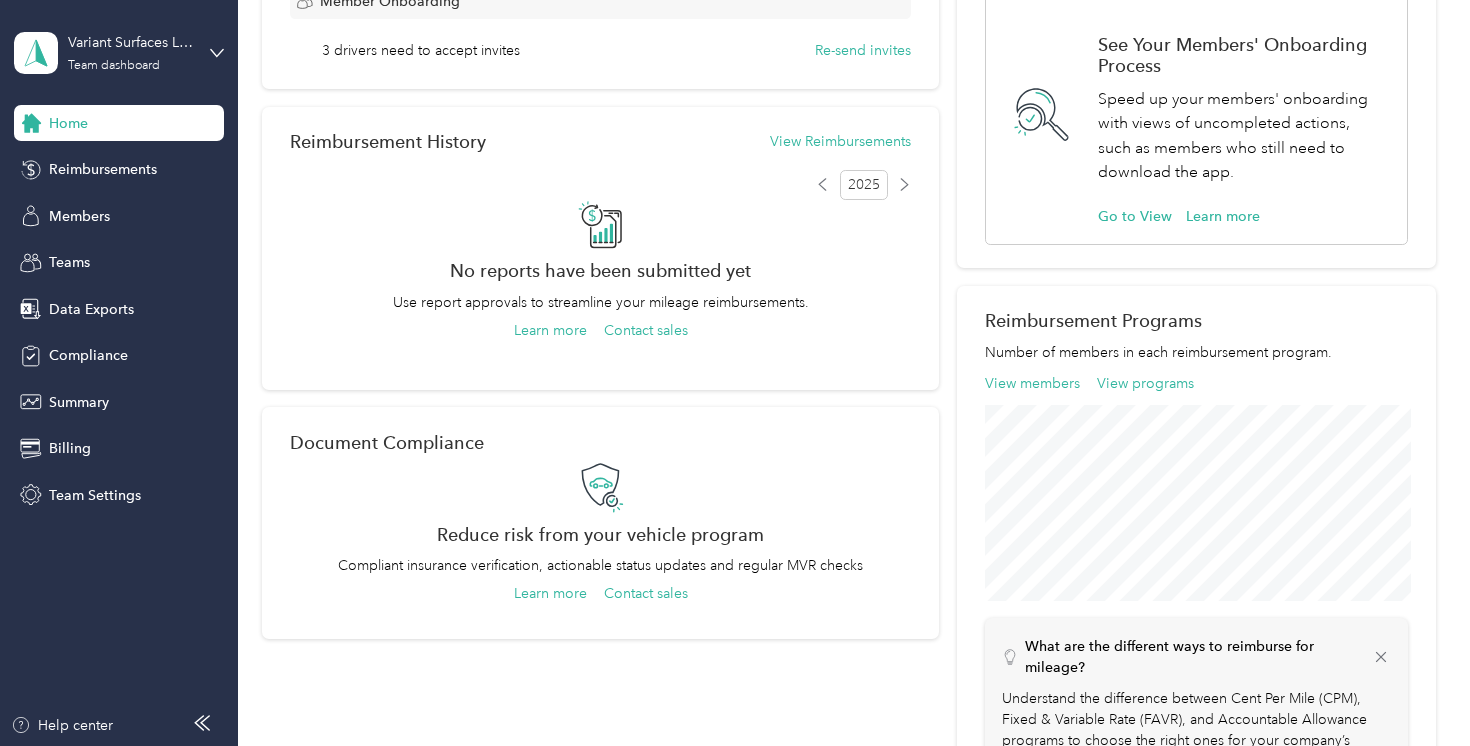 scroll, scrollTop: 224, scrollLeft: 0, axis: vertical 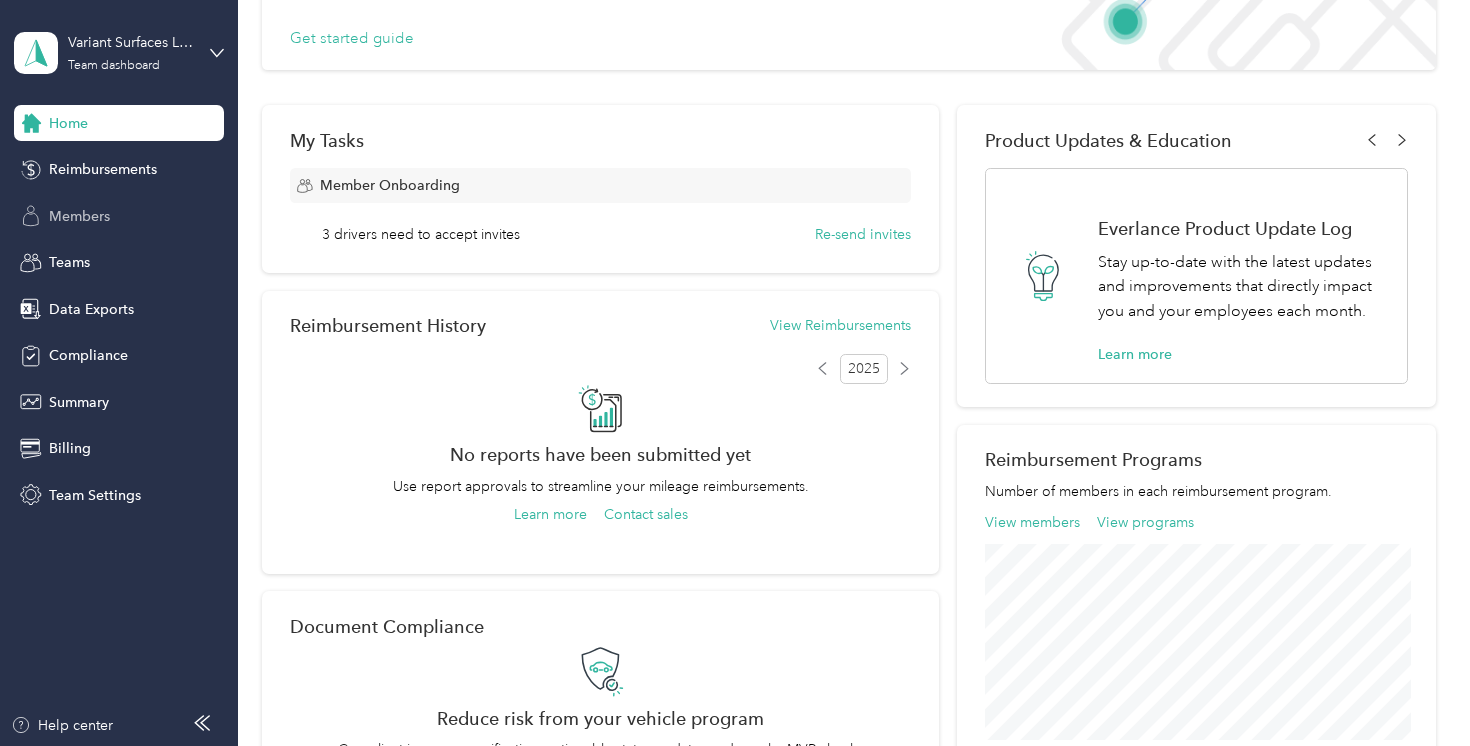 click on "Members" at bounding box center [79, 216] 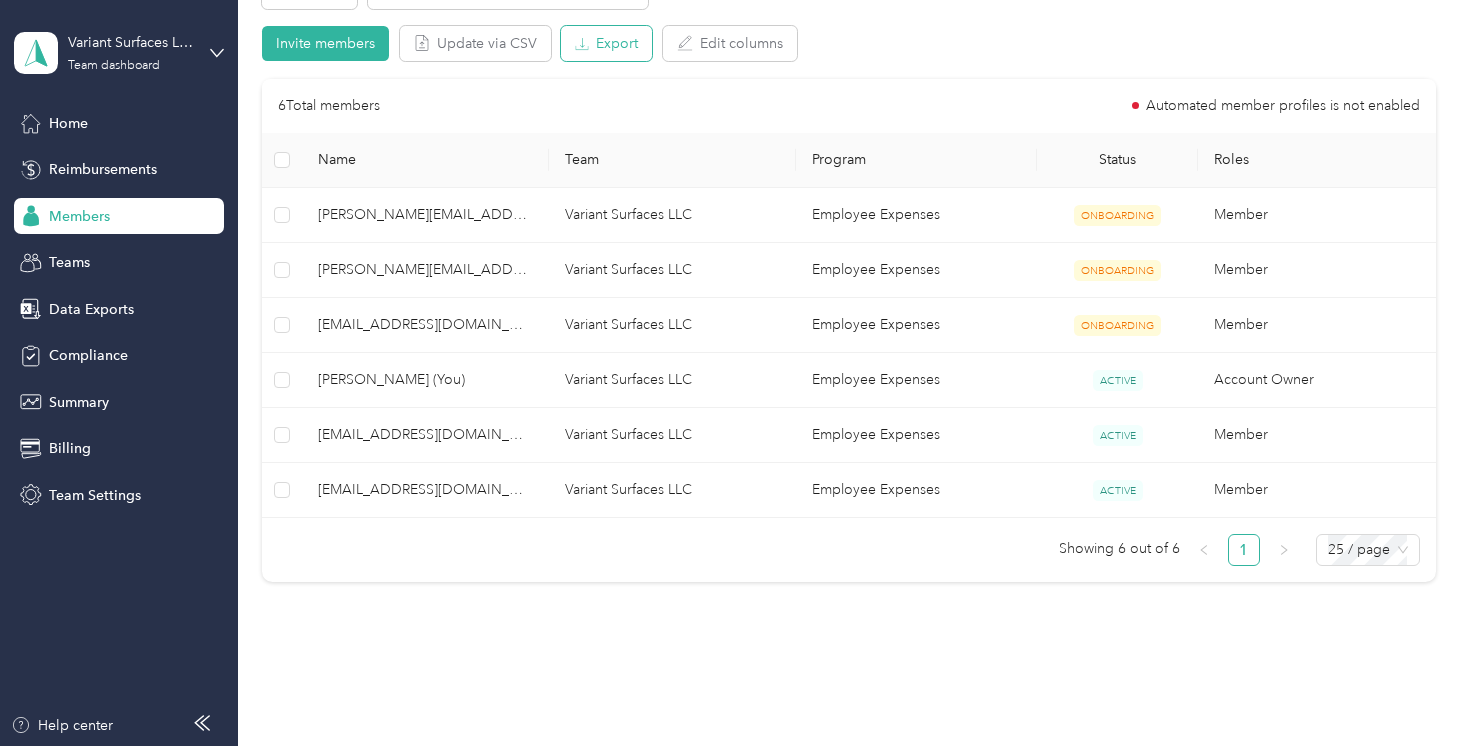 scroll, scrollTop: 39, scrollLeft: 0, axis: vertical 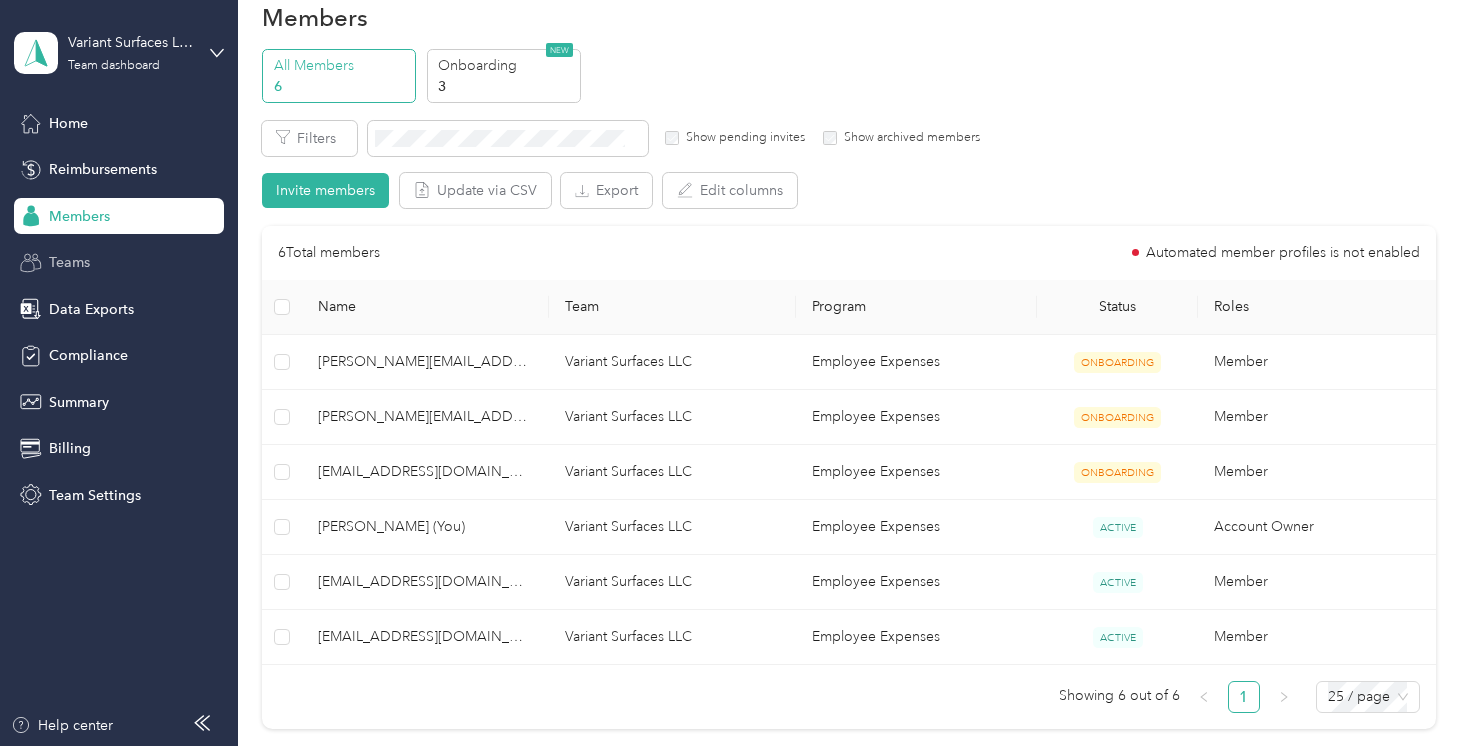 click on "Teams" at bounding box center [69, 262] 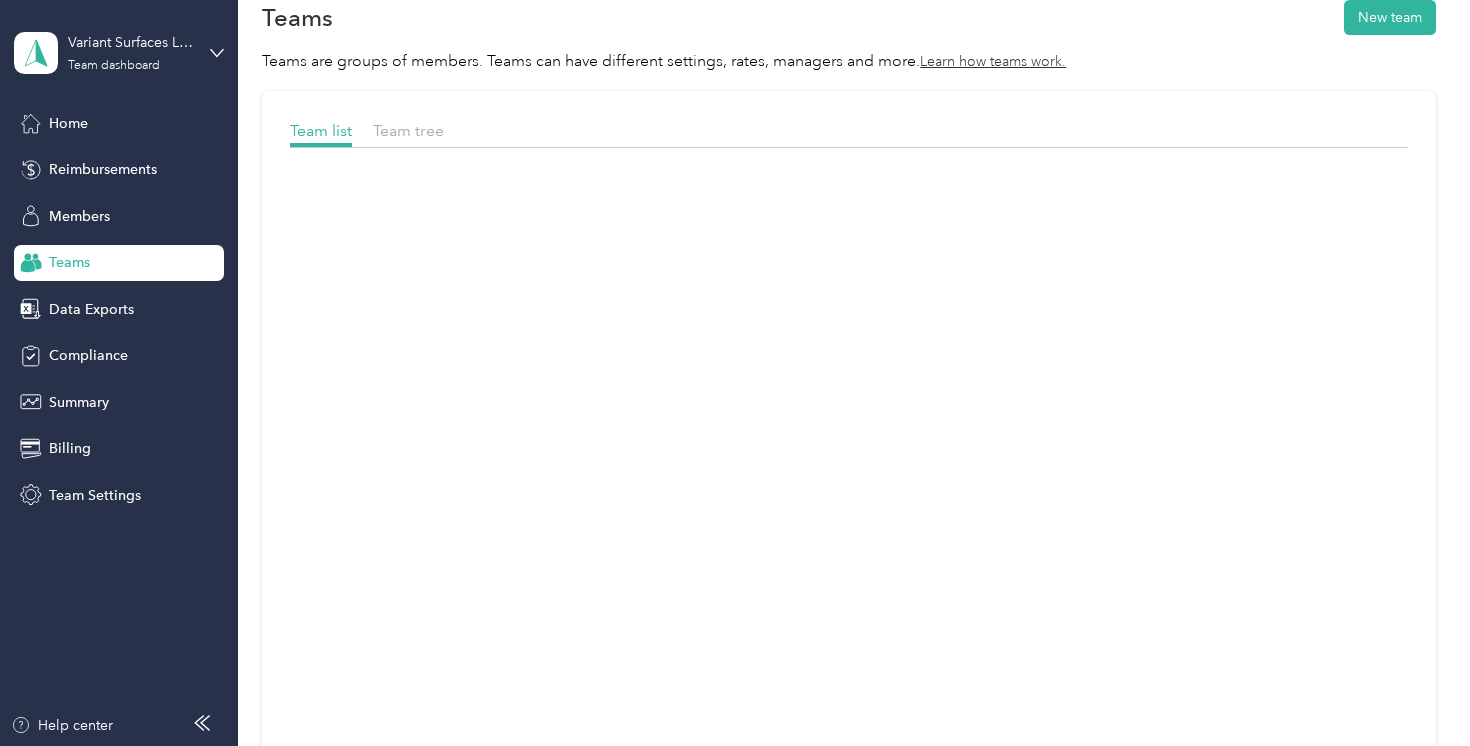 scroll, scrollTop: 0, scrollLeft: 0, axis: both 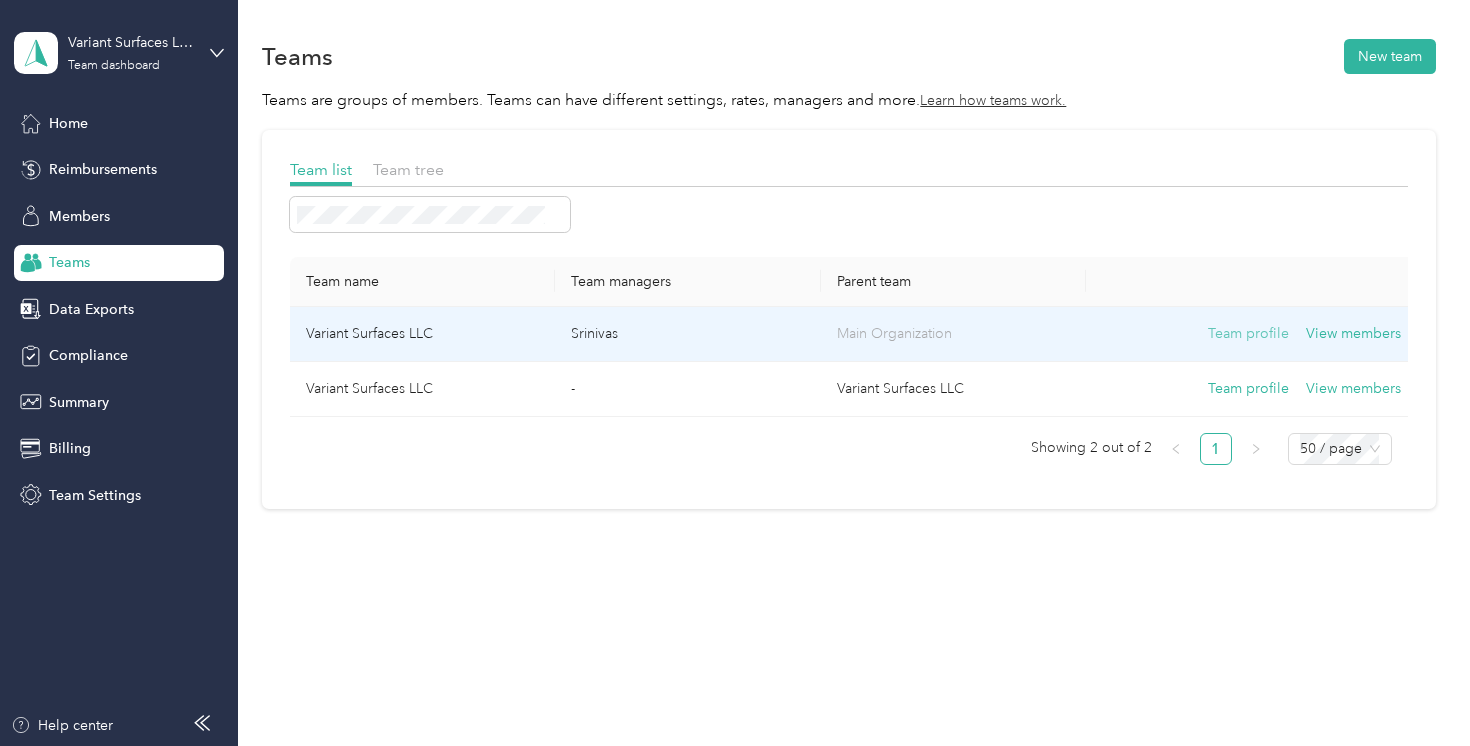 click on "Team profile" at bounding box center [1248, 334] 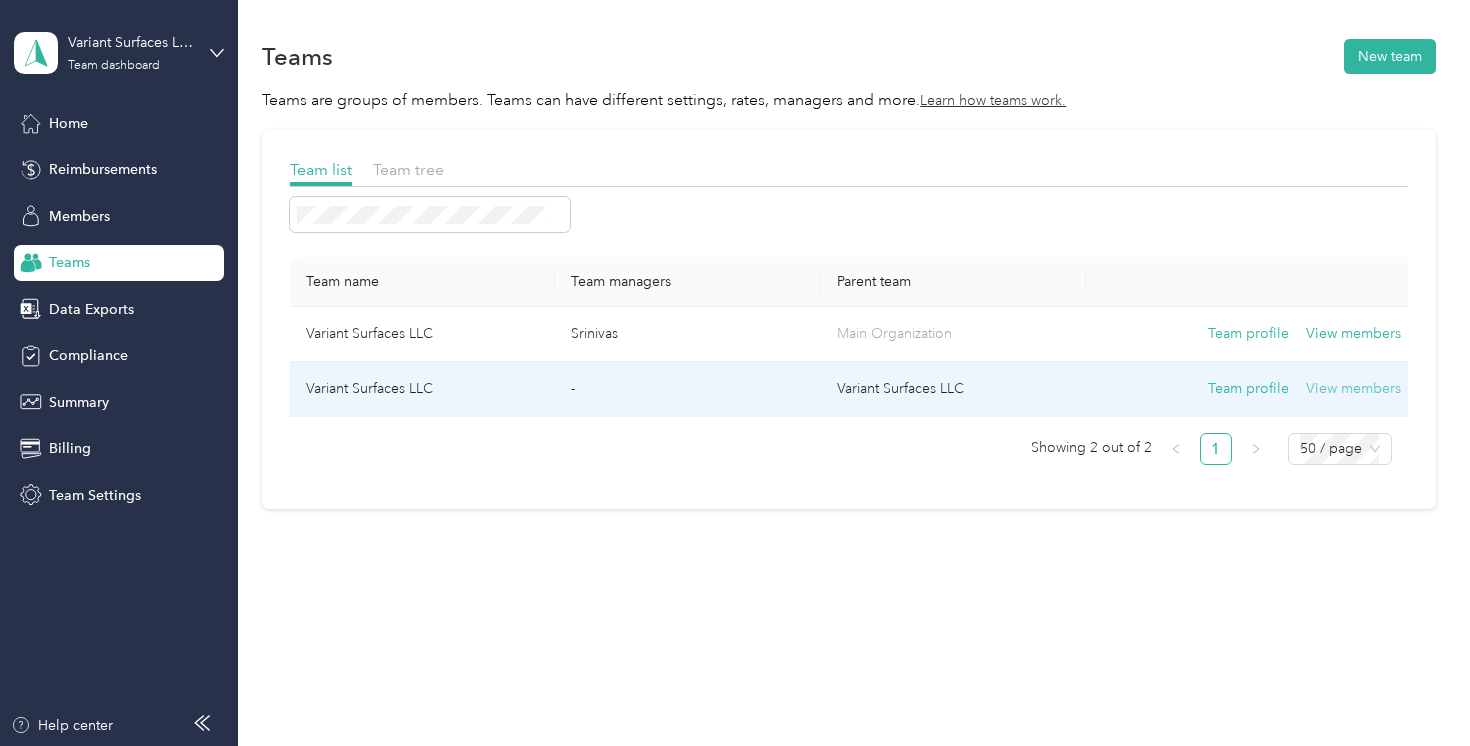 click on "View members" at bounding box center [1353, 389] 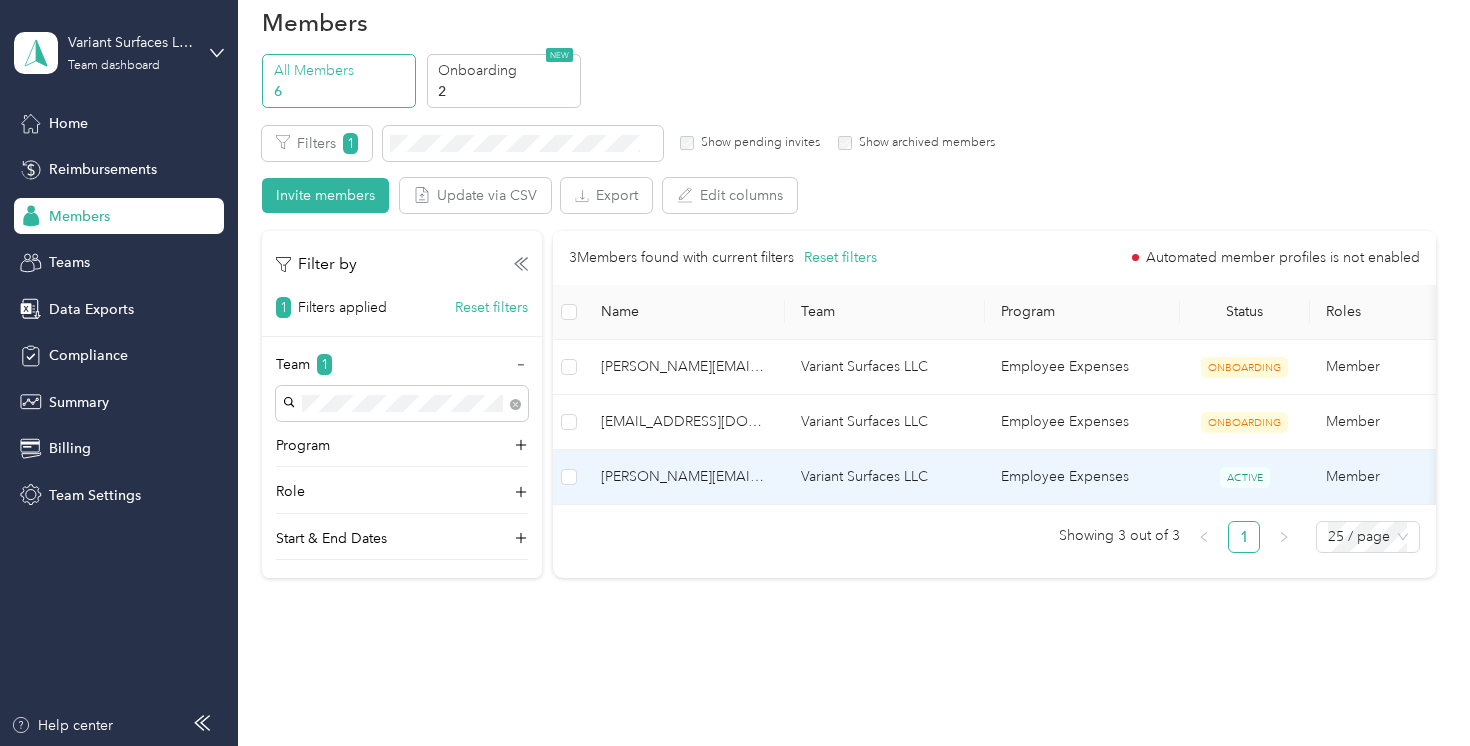 scroll, scrollTop: 36, scrollLeft: 0, axis: vertical 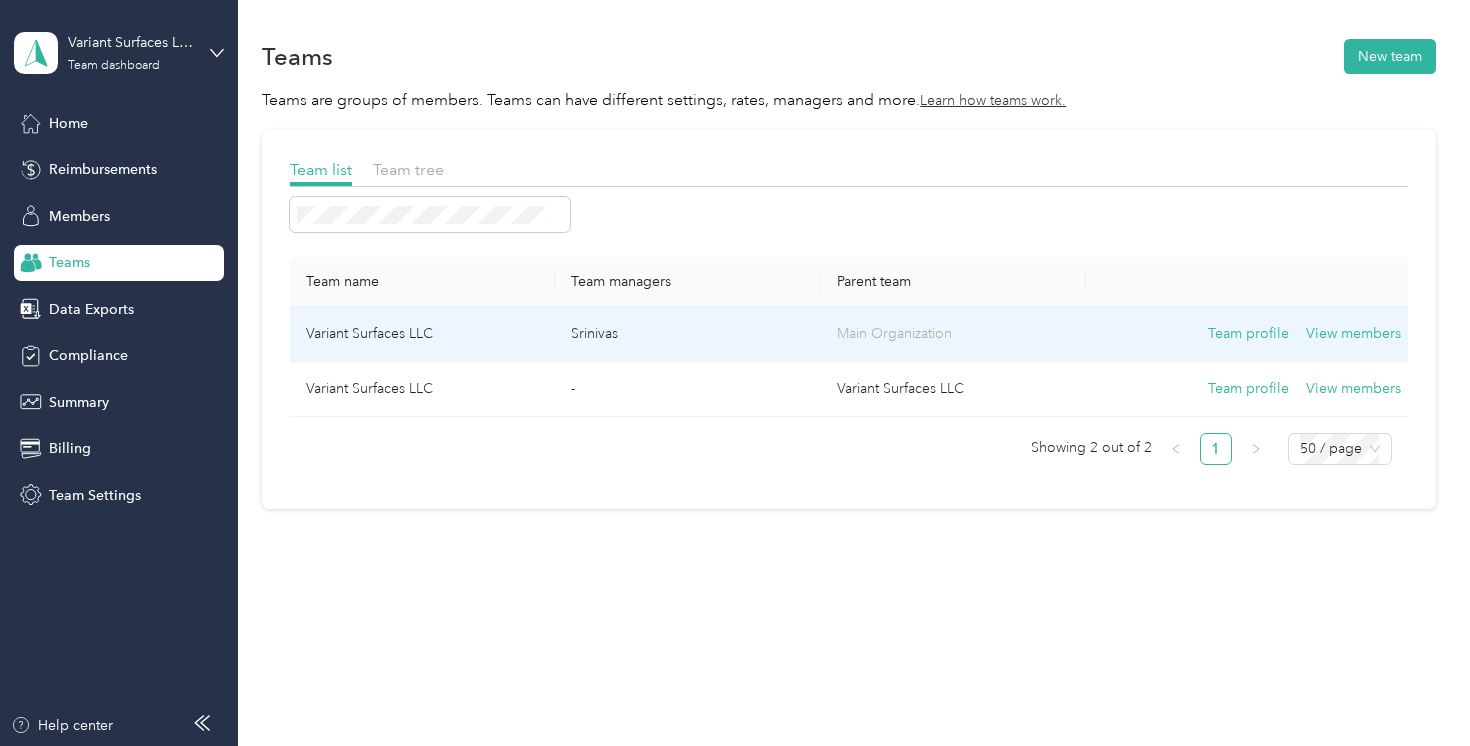 click on "Main Organization" at bounding box center [953, 334] 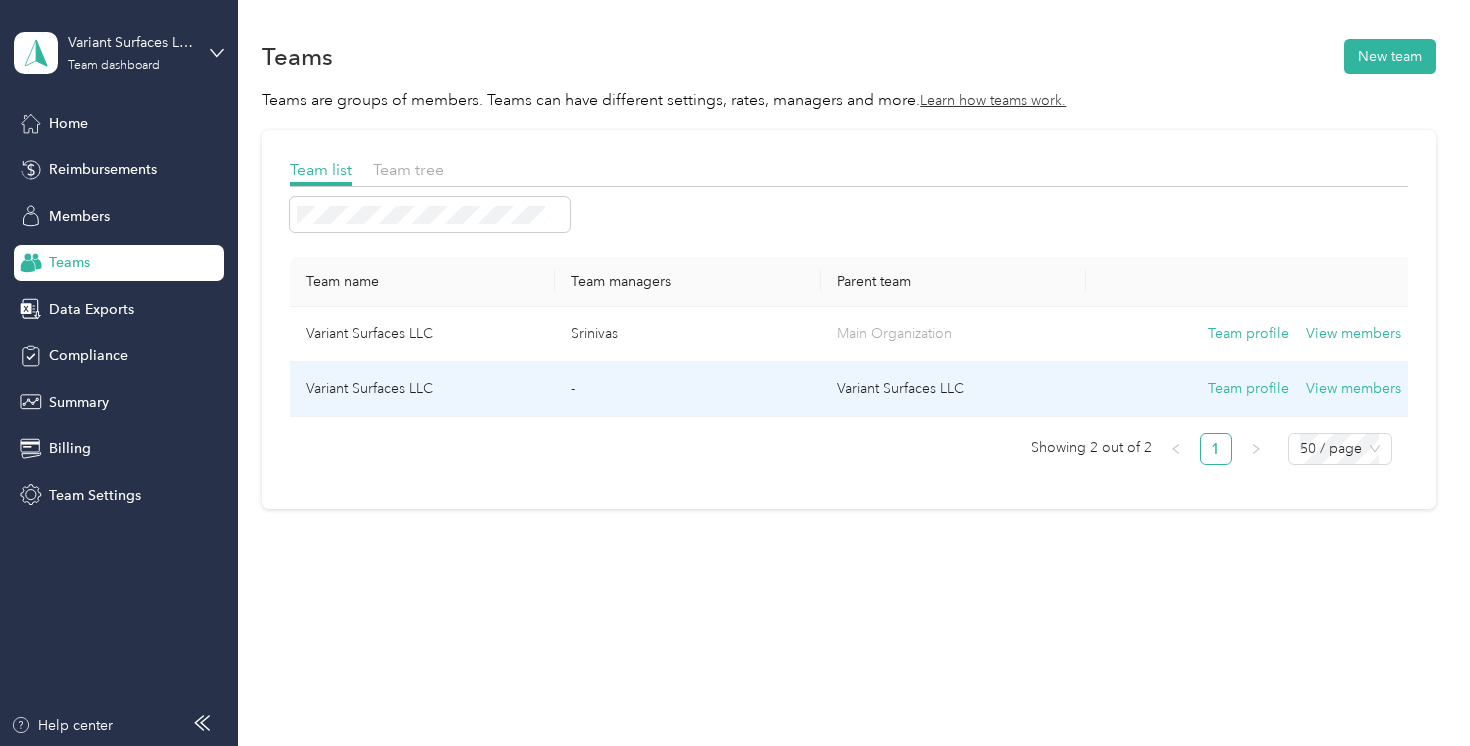 click on "Variant Surfaces LLC" at bounding box center [422, 389] 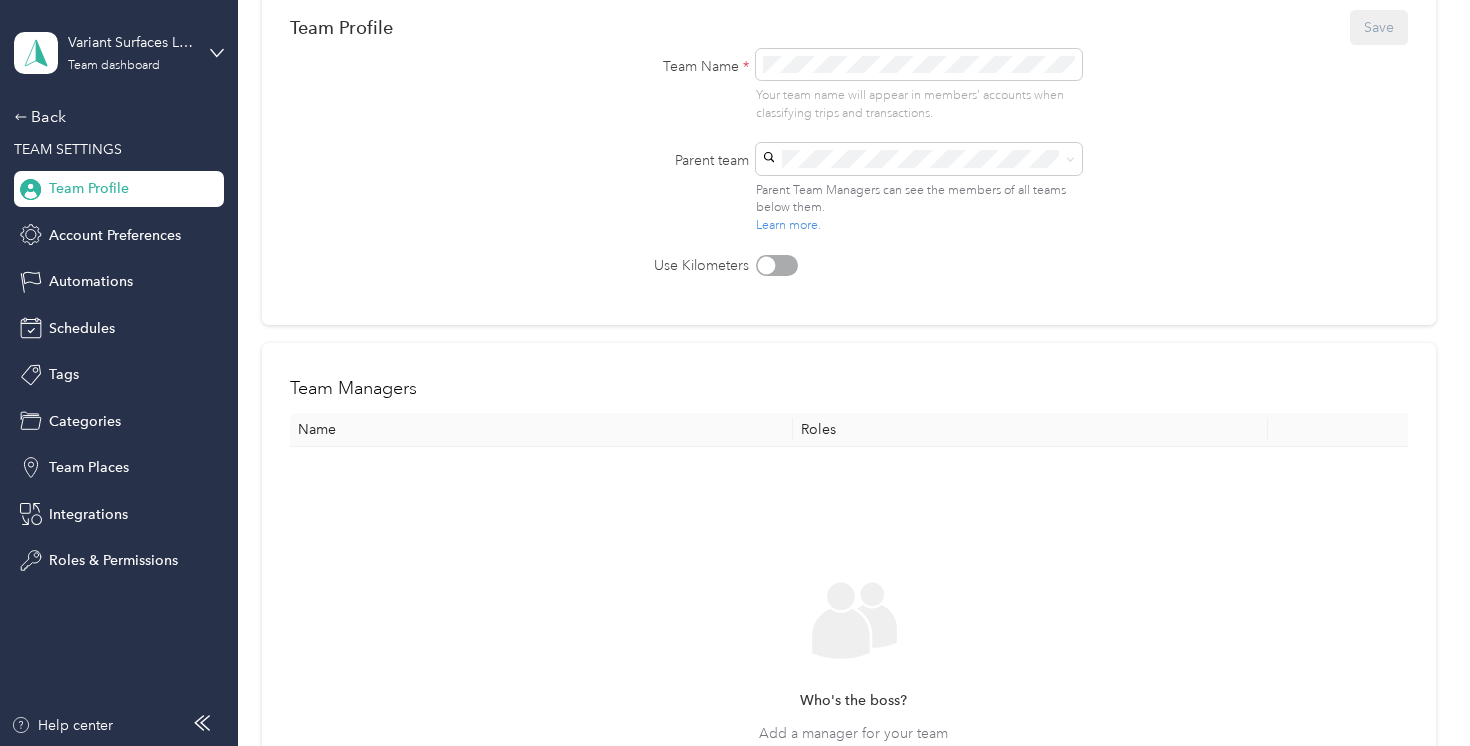 scroll, scrollTop: 173, scrollLeft: 0, axis: vertical 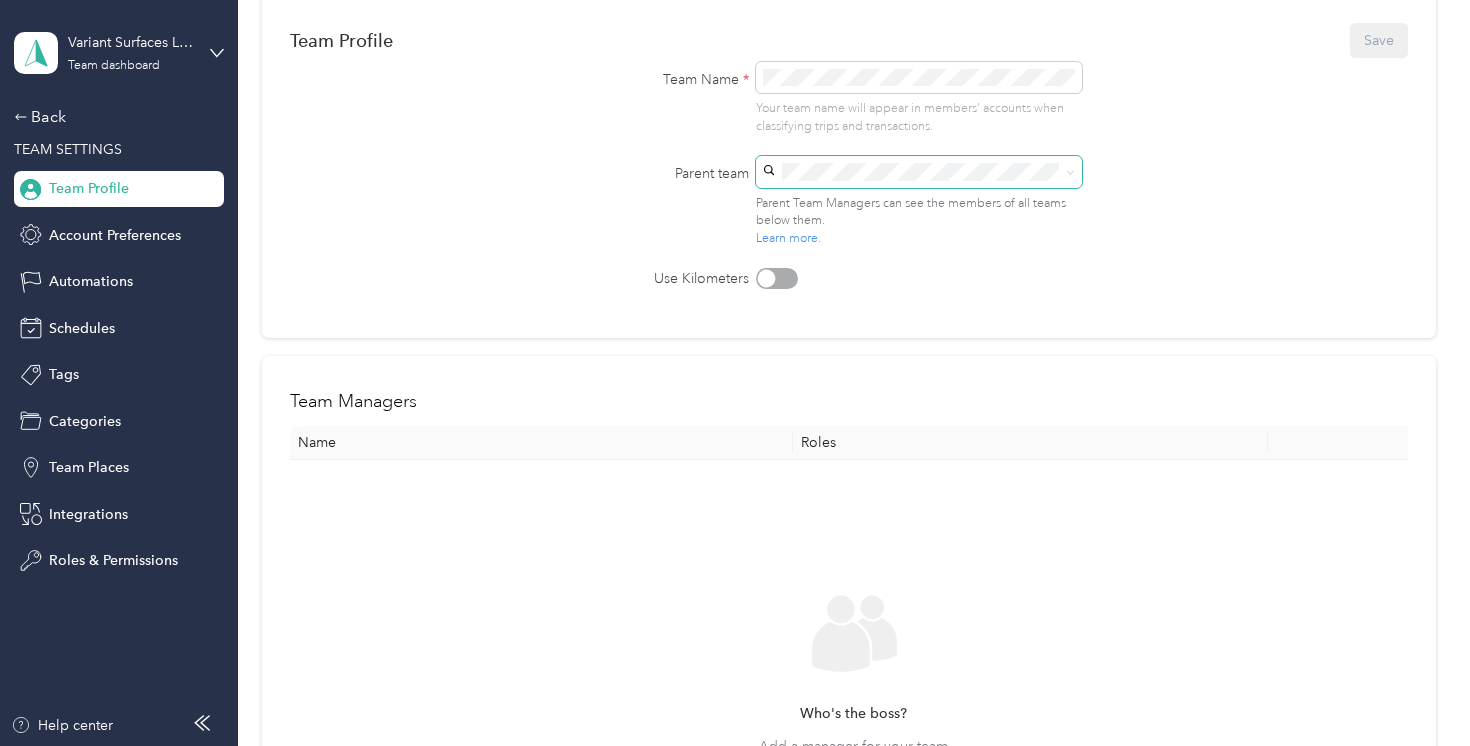 click at bounding box center (1067, 172) 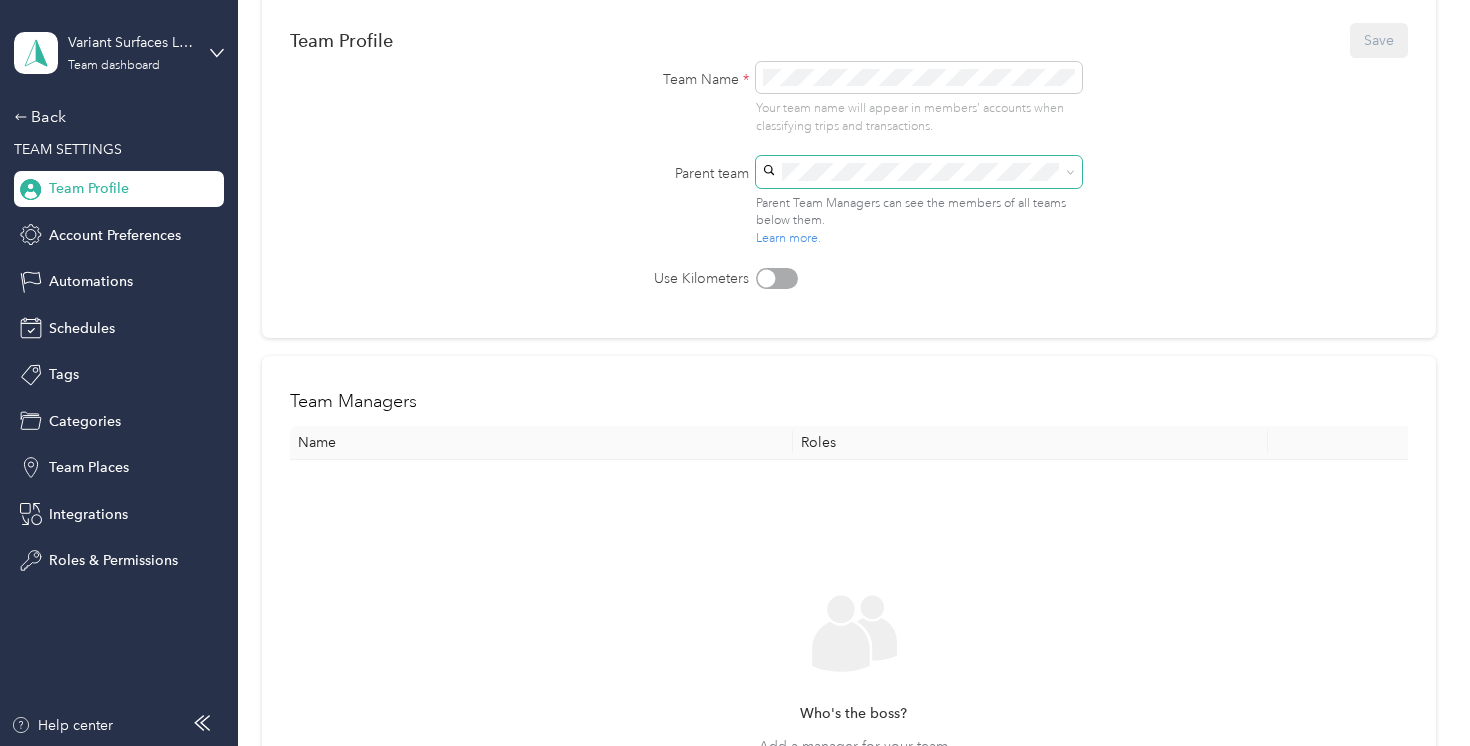 click 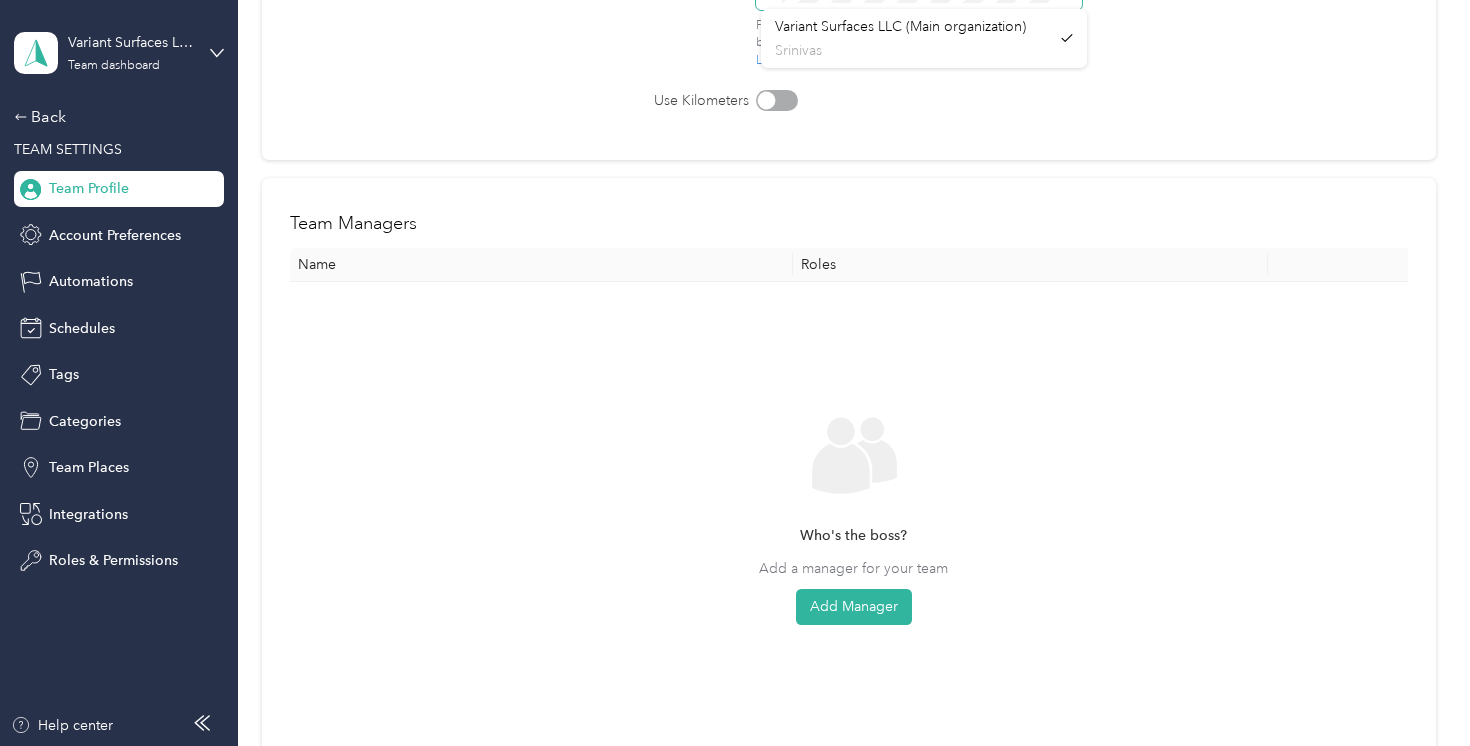 scroll, scrollTop: 354, scrollLeft: 0, axis: vertical 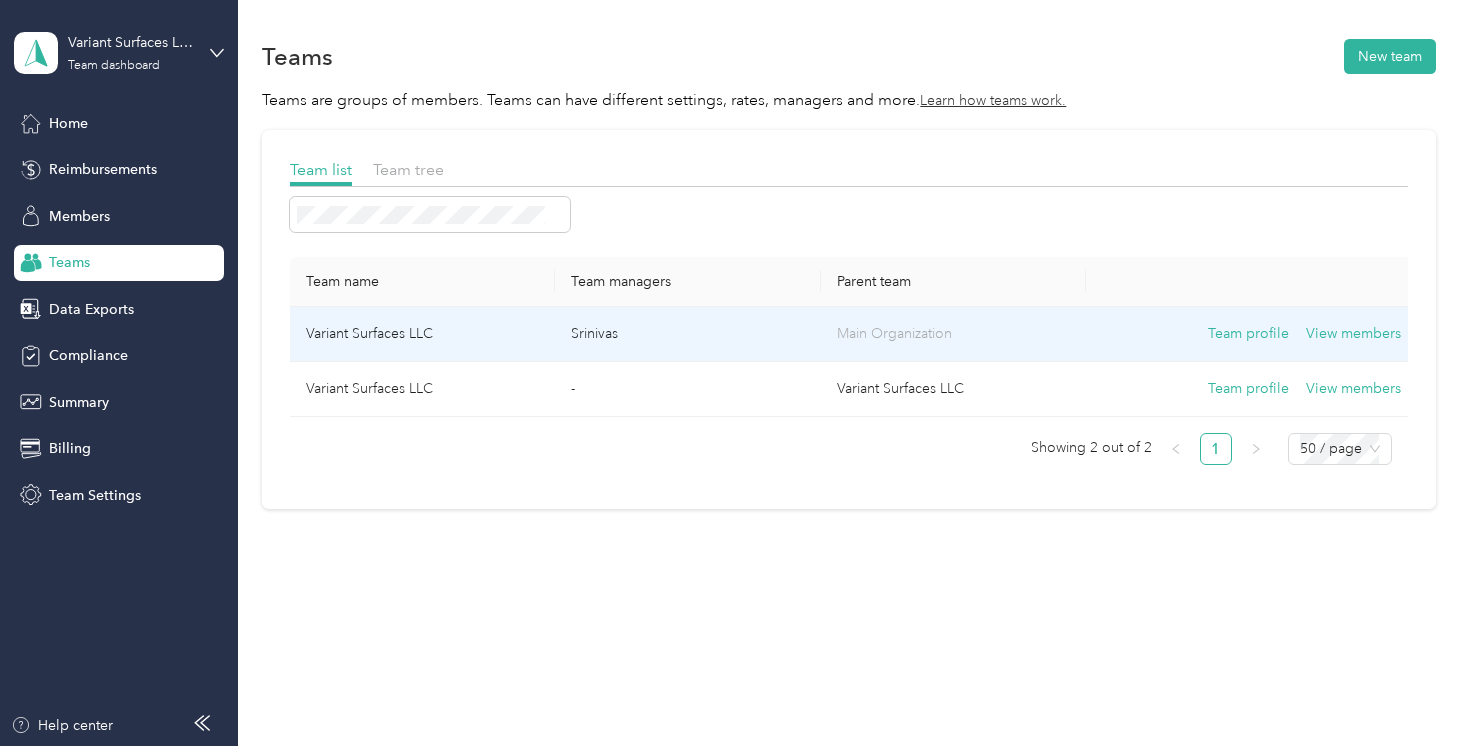 click on "Srinivas" at bounding box center [687, 334] 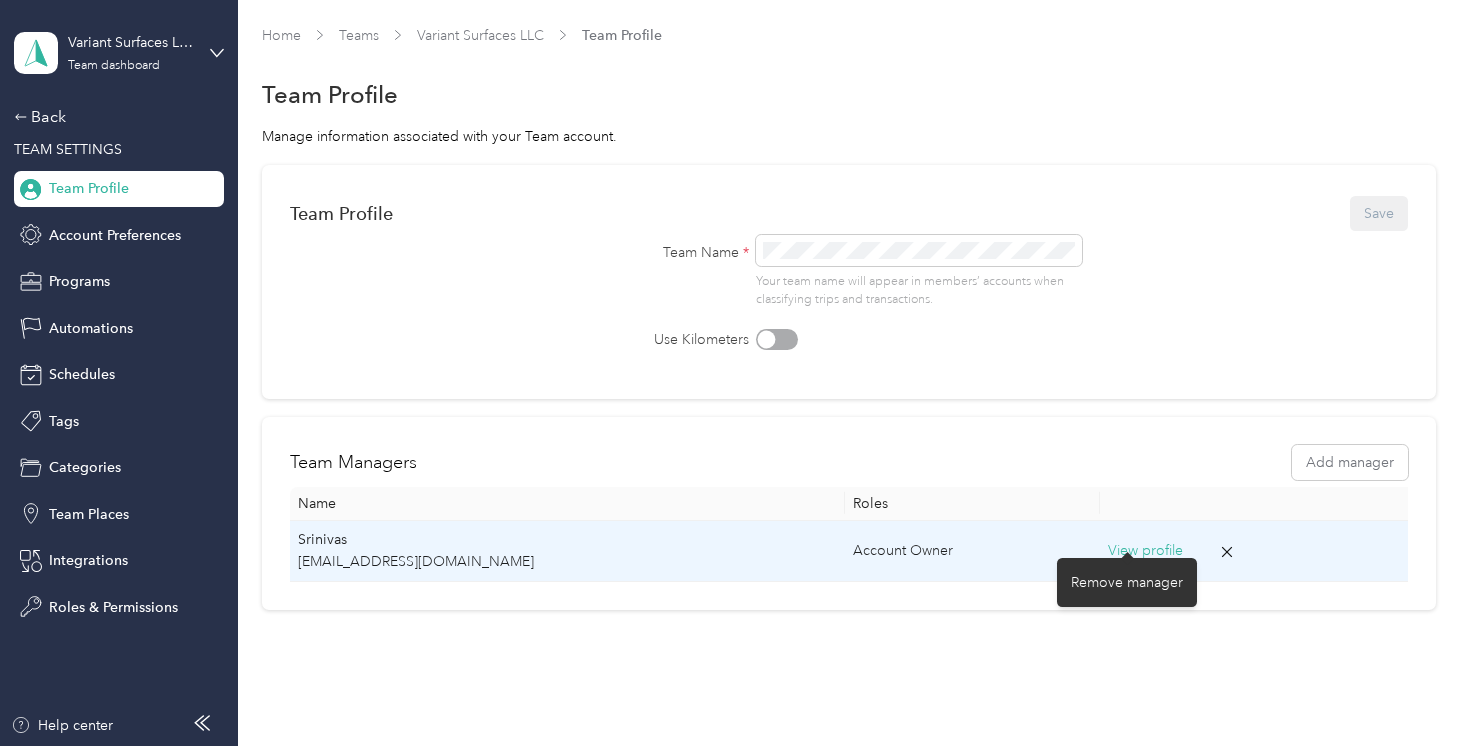 click 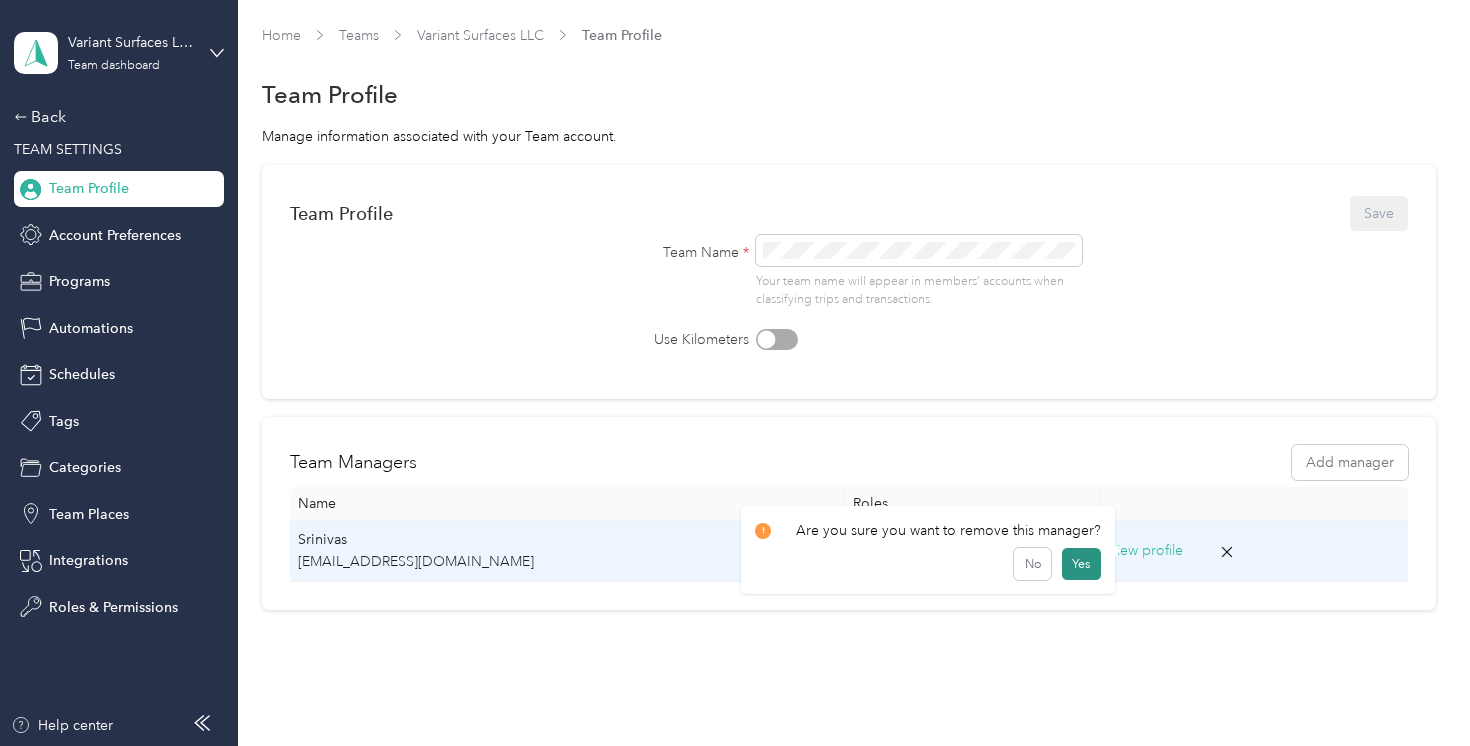click on "Yes" at bounding box center [1081, 564] 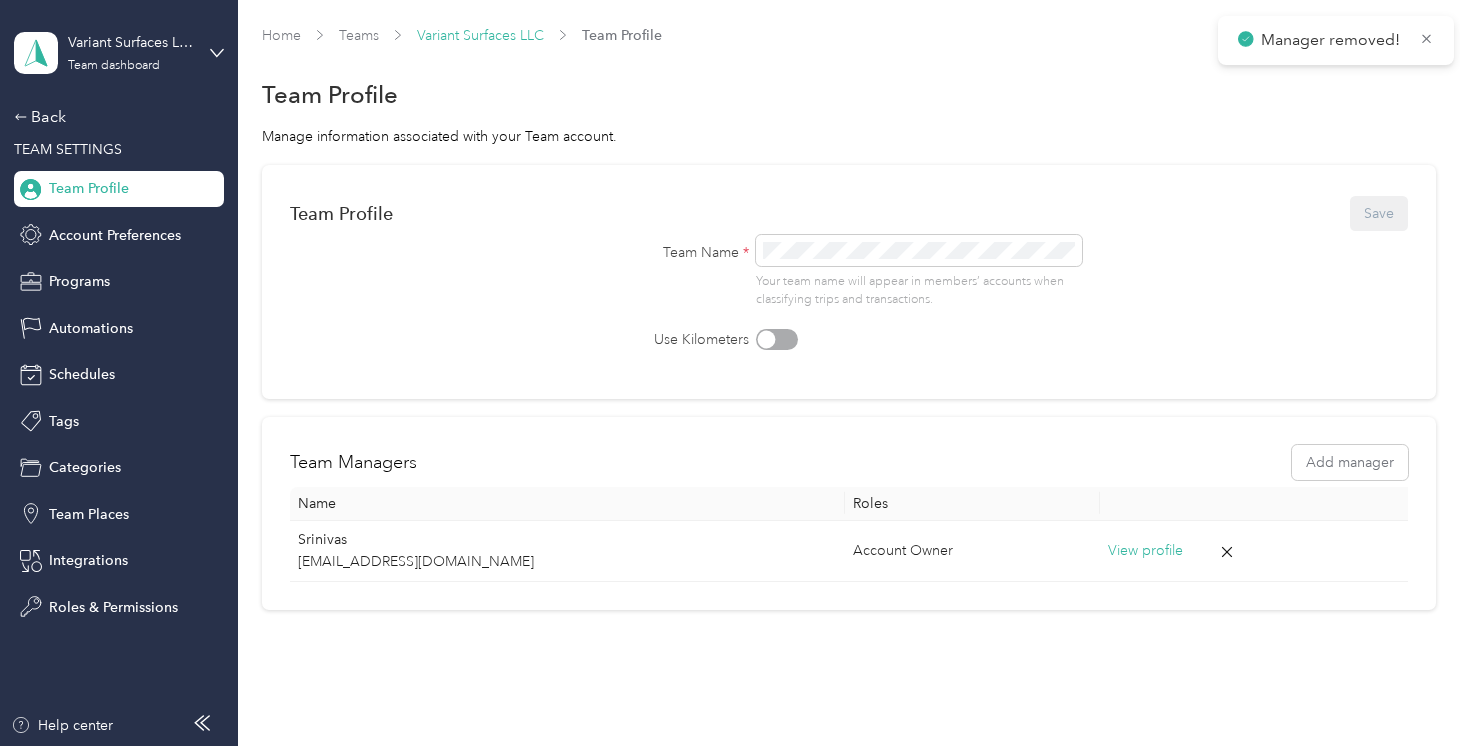 click on "Variant Surfaces LLC" at bounding box center (480, 35) 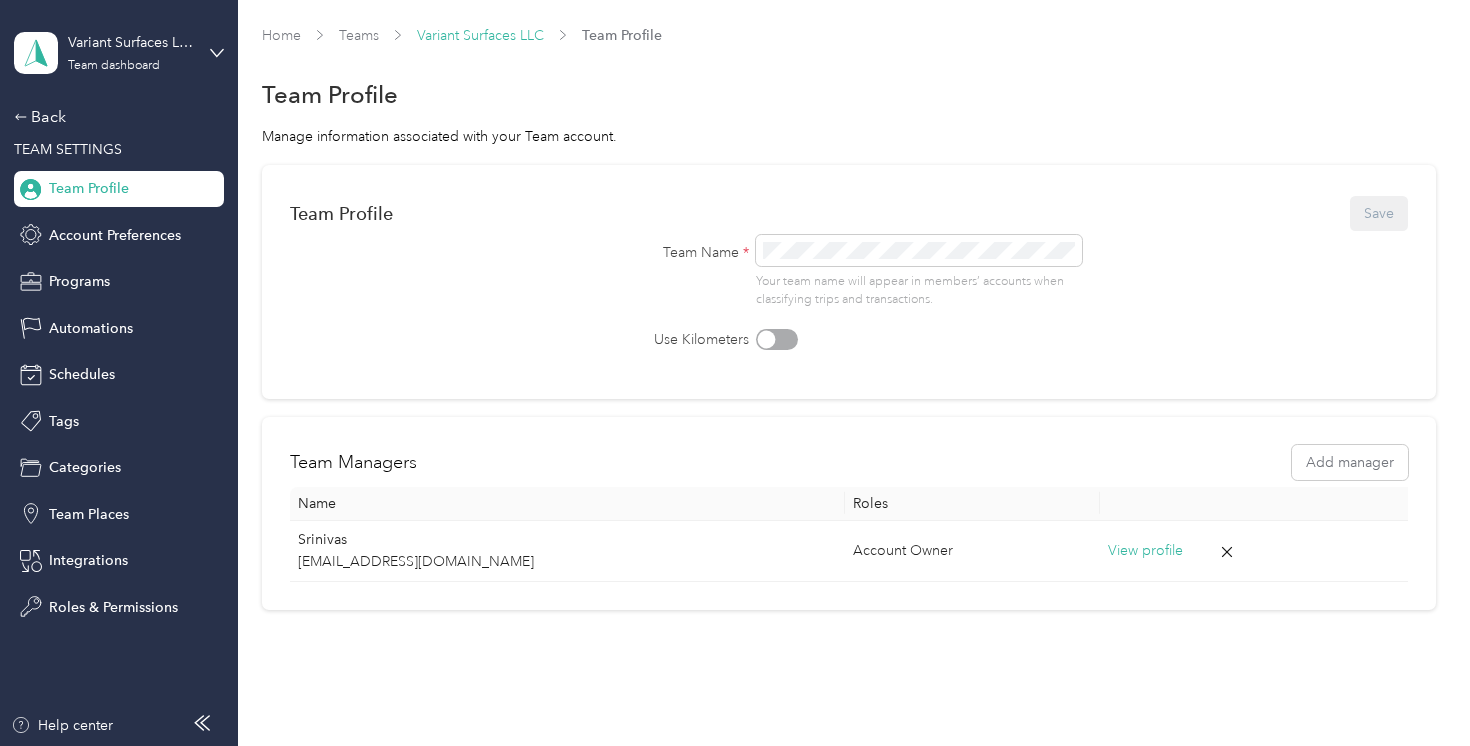 click on "Variant Surfaces LLC" at bounding box center [480, 35] 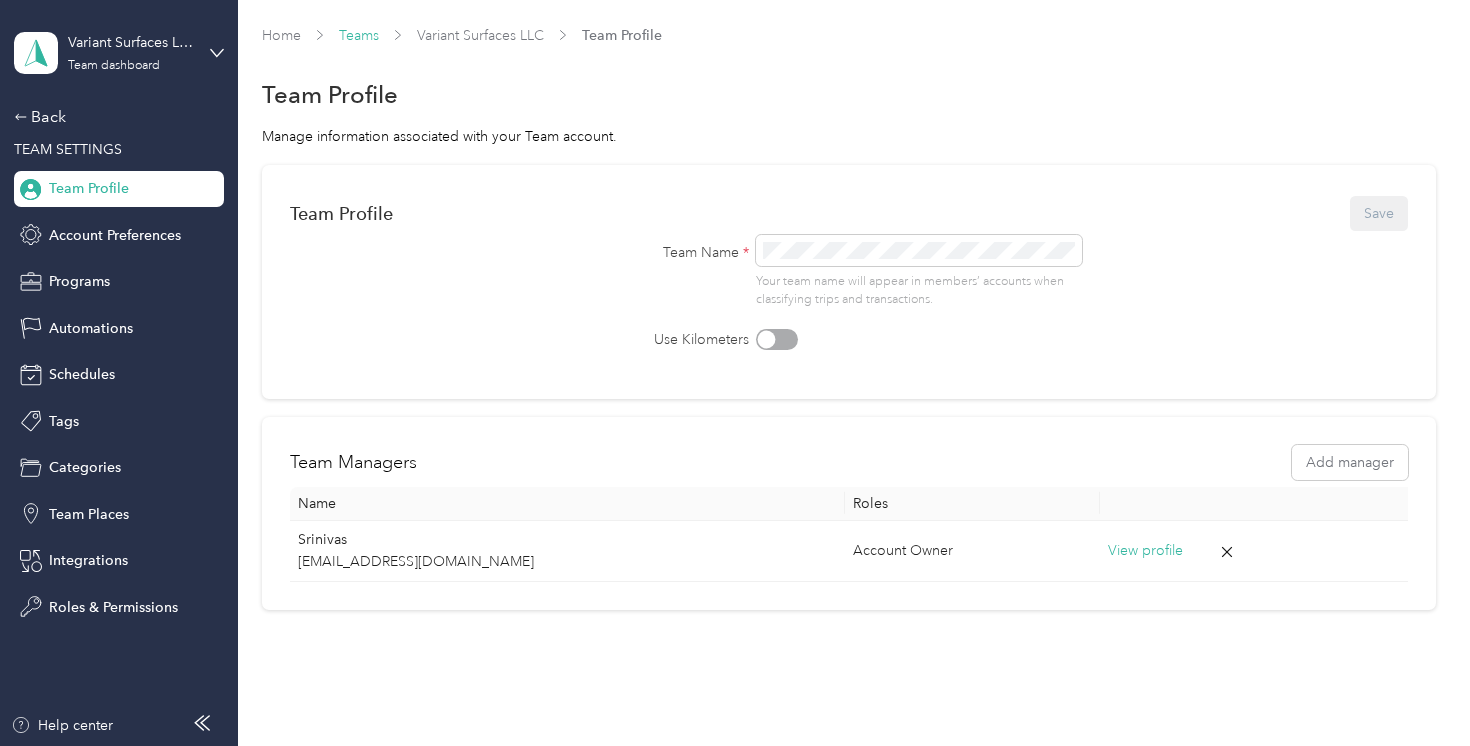 click on "Teams" at bounding box center (359, 35) 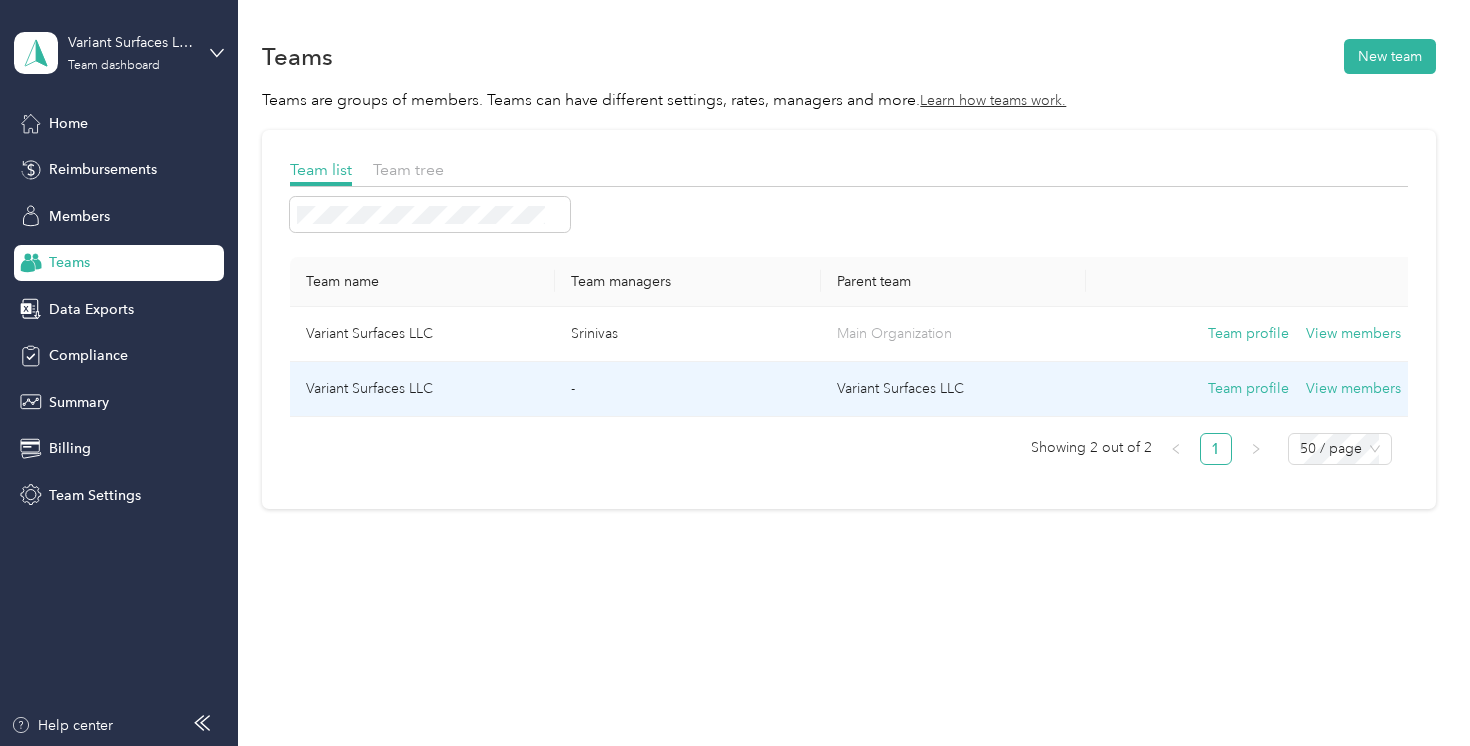 click on "Variant Surfaces LLC" at bounding box center [422, 389] 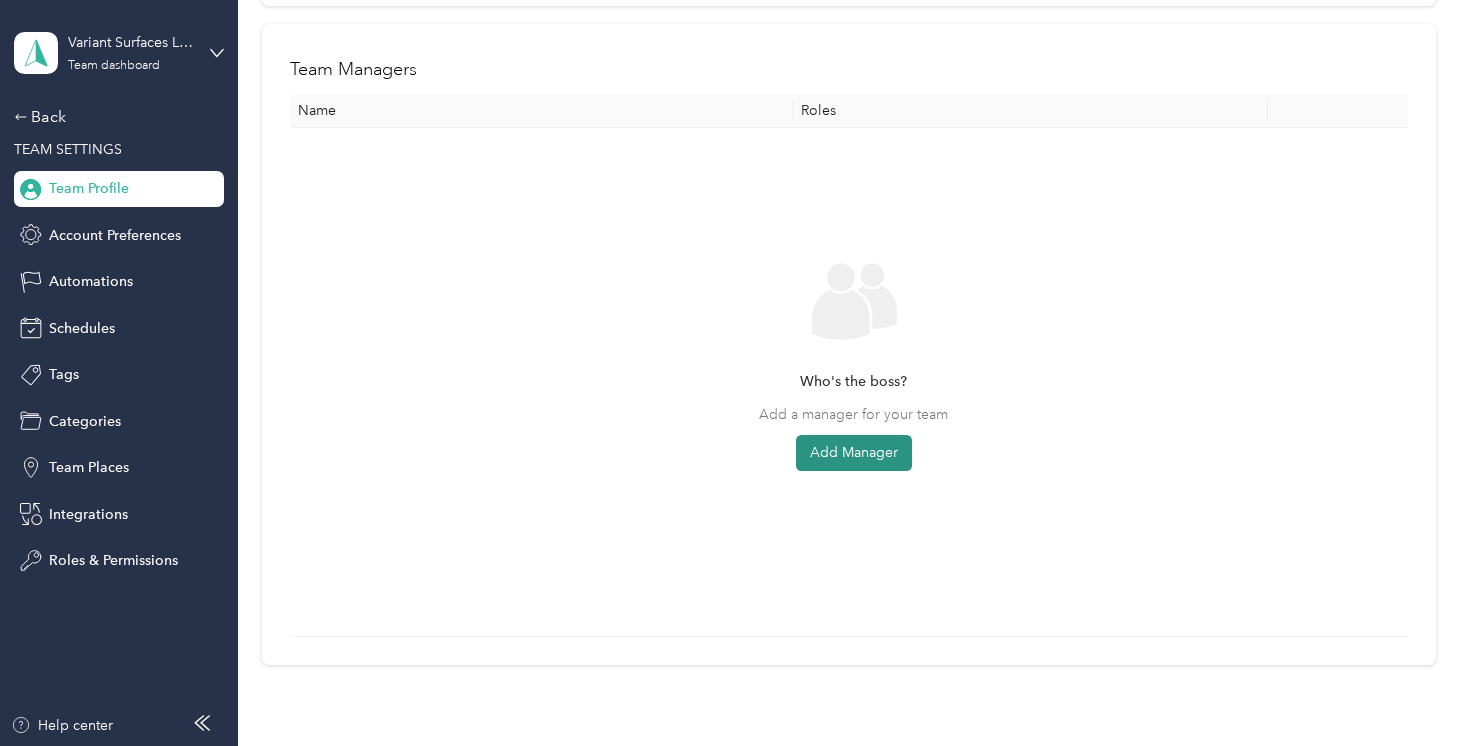 scroll, scrollTop: 0, scrollLeft: 0, axis: both 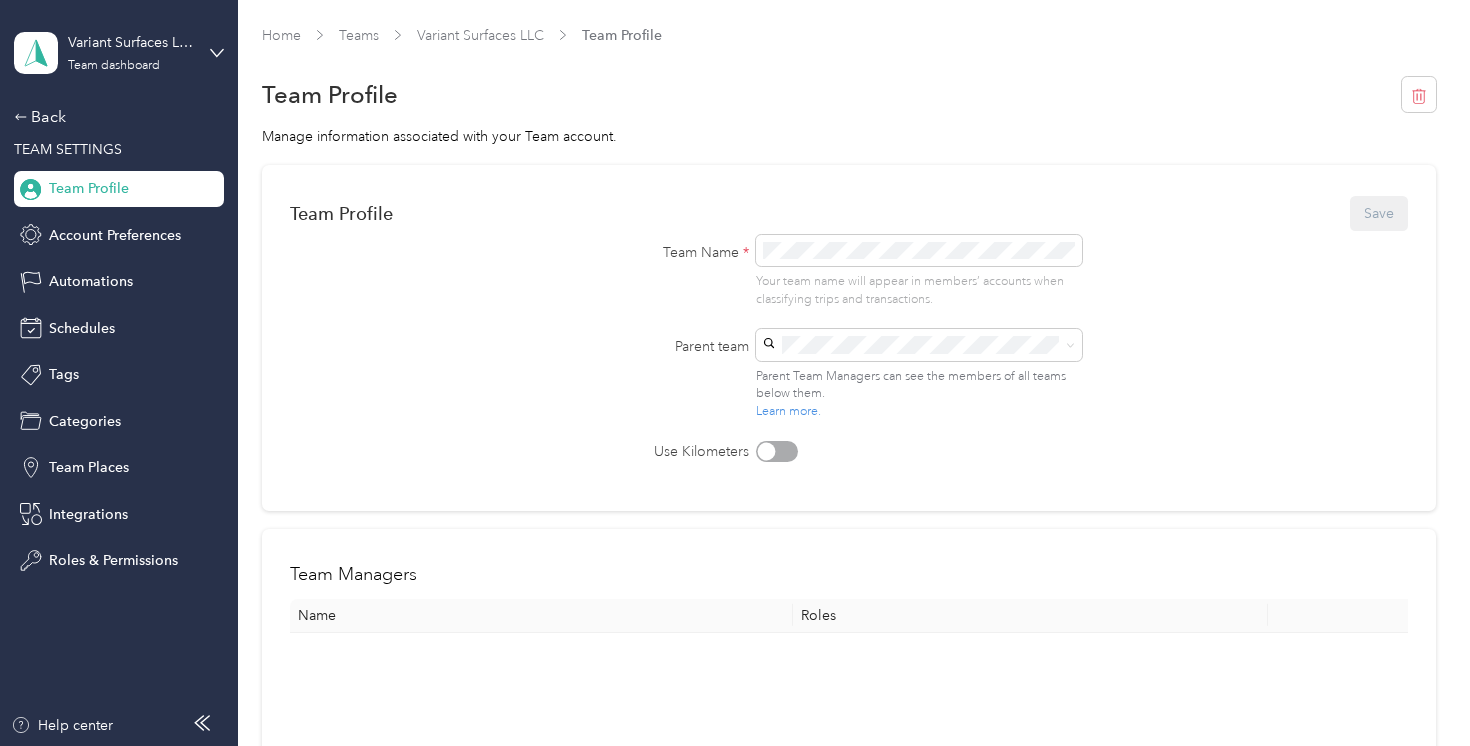 click on "Home Teams Variant Surfaces LLC Team Profile" at bounding box center [848, 44] 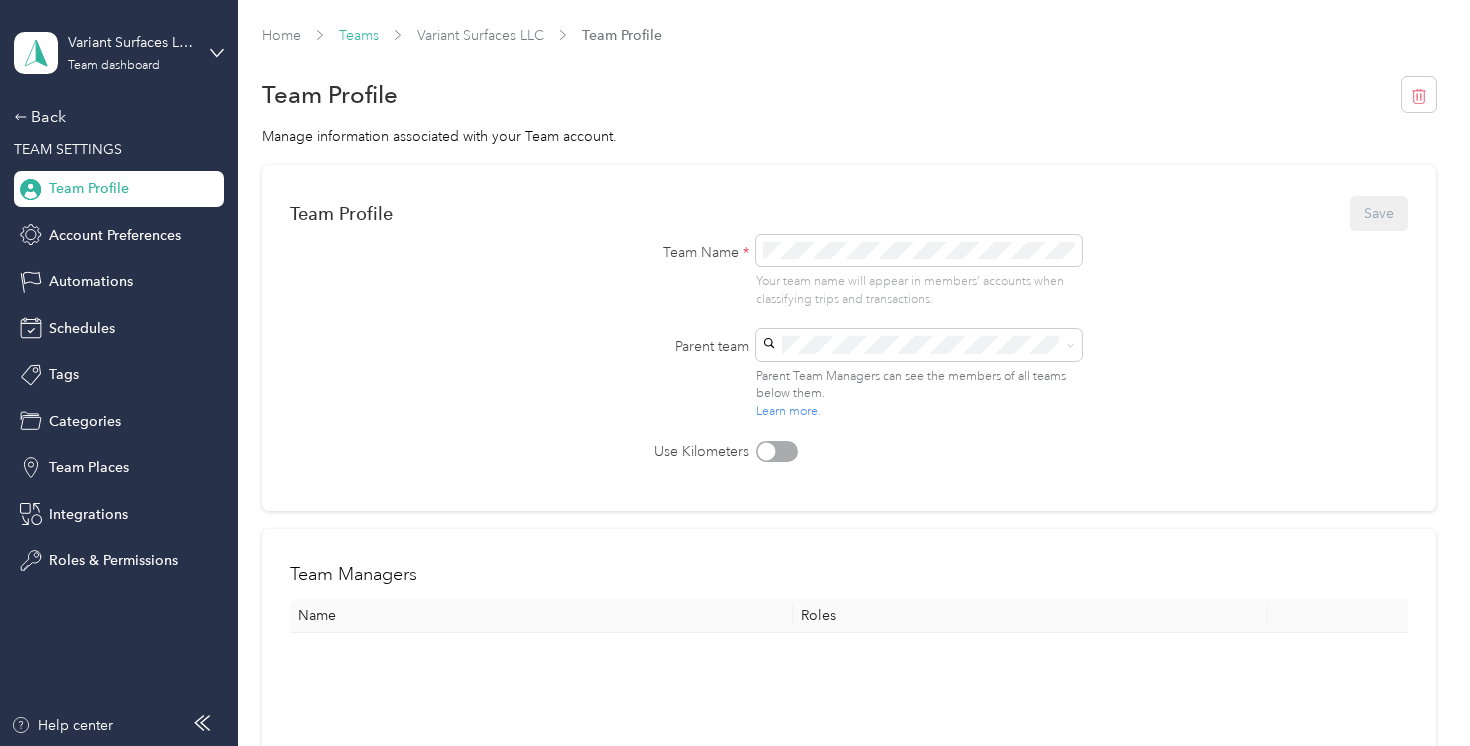 click on "Teams" at bounding box center [359, 35] 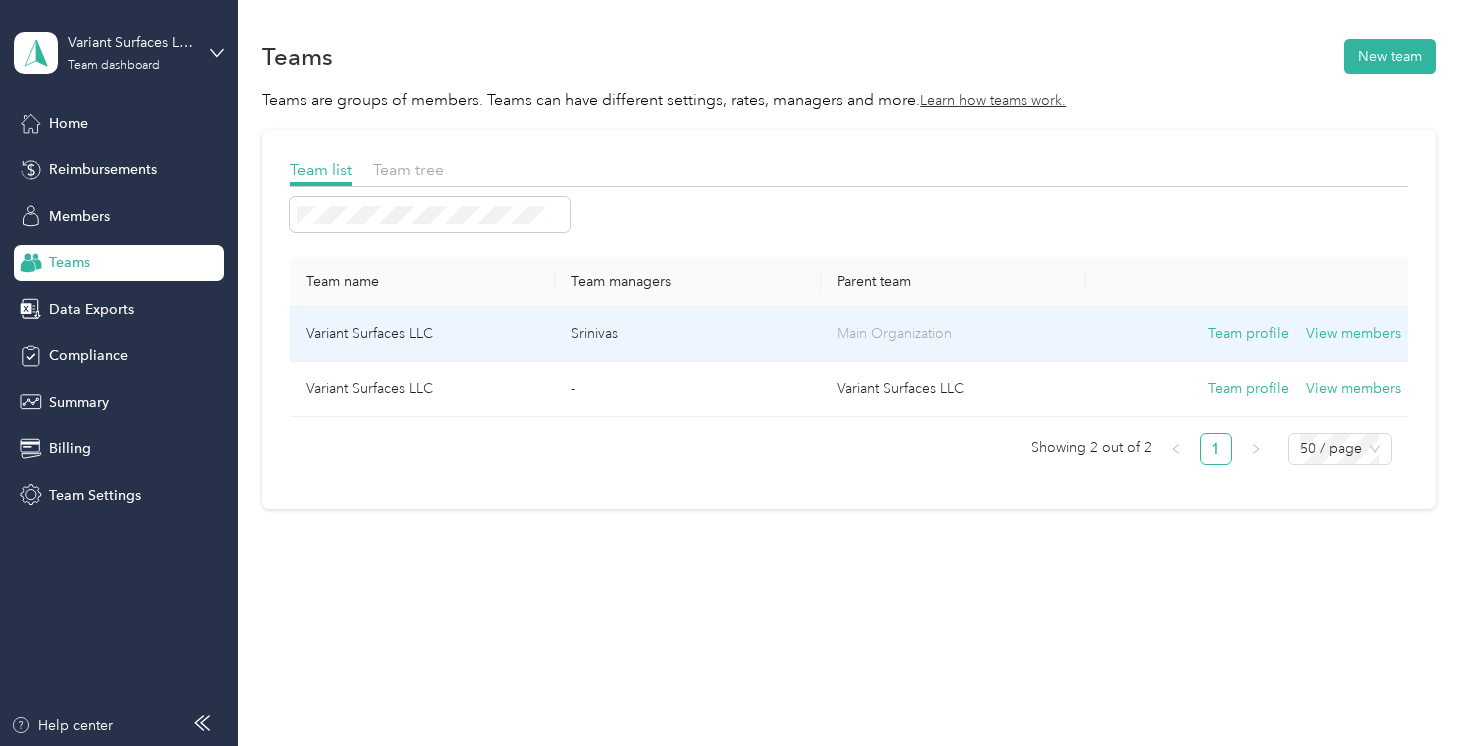 click on "Variant Surfaces LLC" at bounding box center [422, 334] 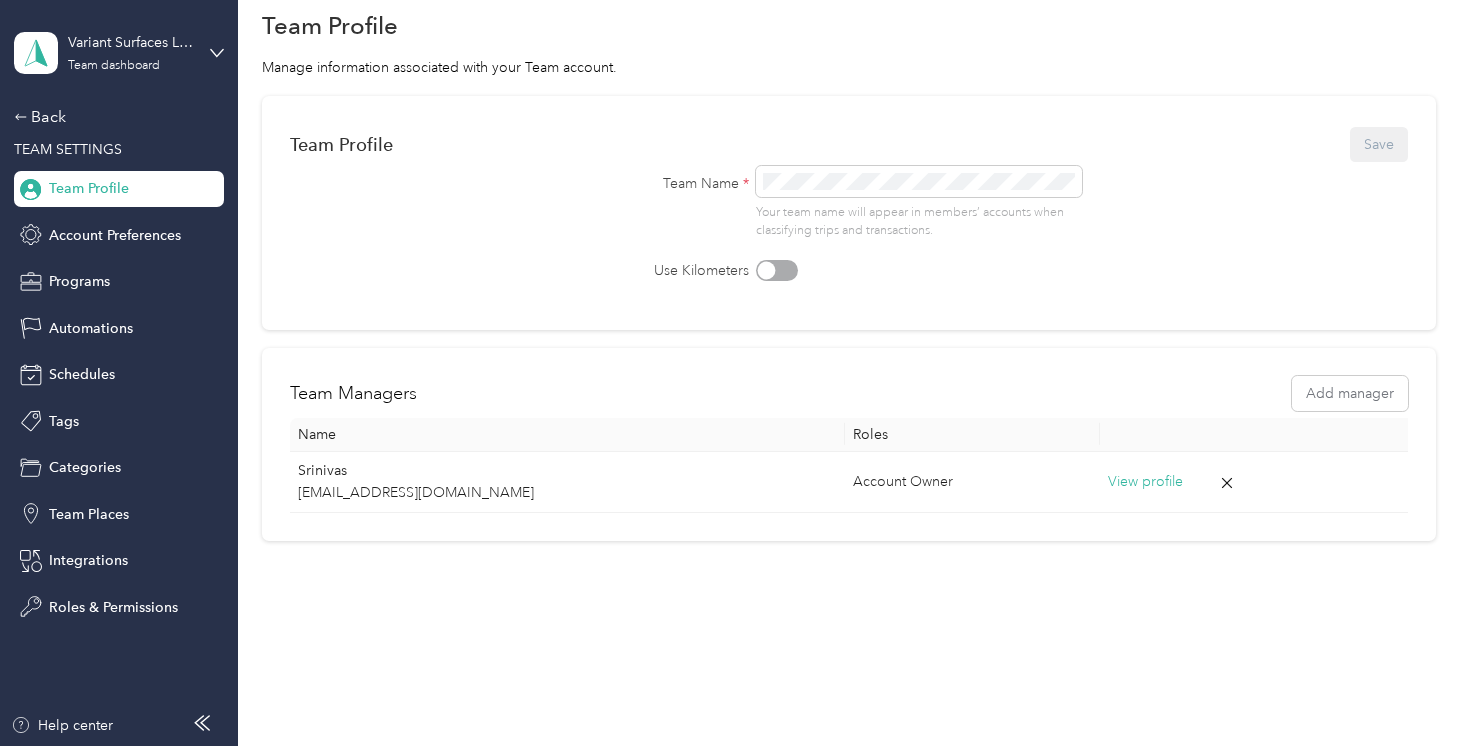 scroll, scrollTop: 0, scrollLeft: 0, axis: both 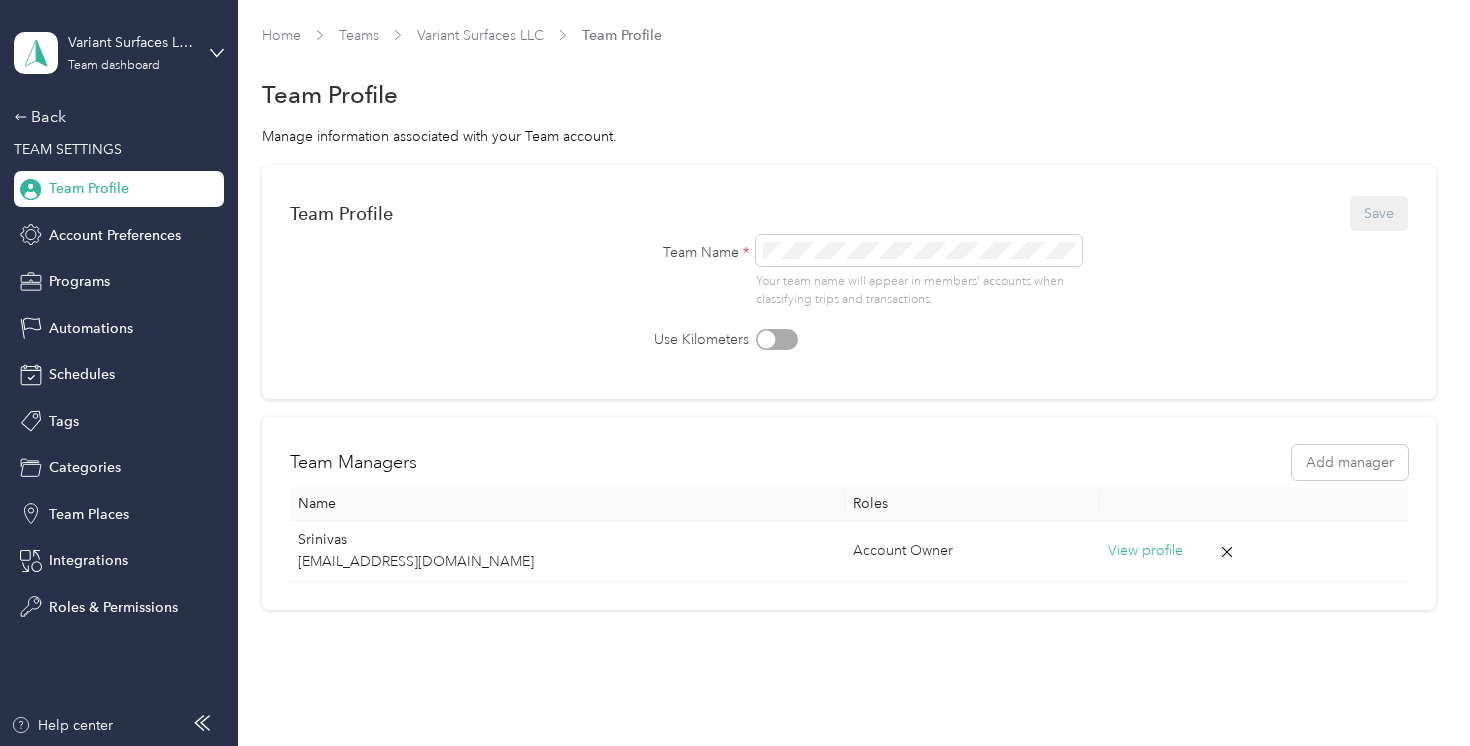 click on "Home Teams Variant Surfaces LLC Team Profile Team Profile  Manage information associated with your Team account. Team Profile Save Team Name   * Your team name will appear in members’ accounts when classifying trips and transactions. Use Kilometers   Team Managers Add manager Name Roles       Srinivas admin@variant.co Account Owner View profile" at bounding box center [849, 359] 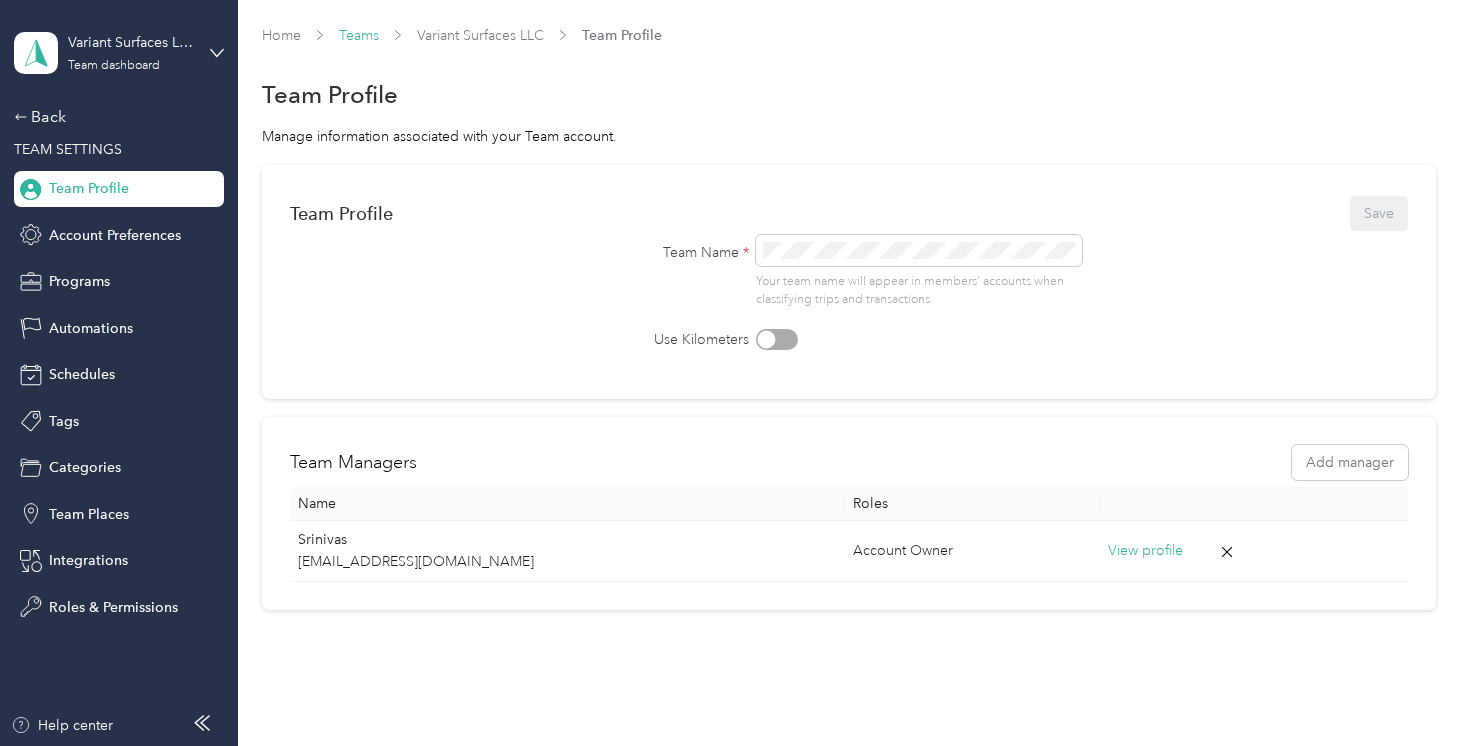 click on "Teams" at bounding box center [359, 35] 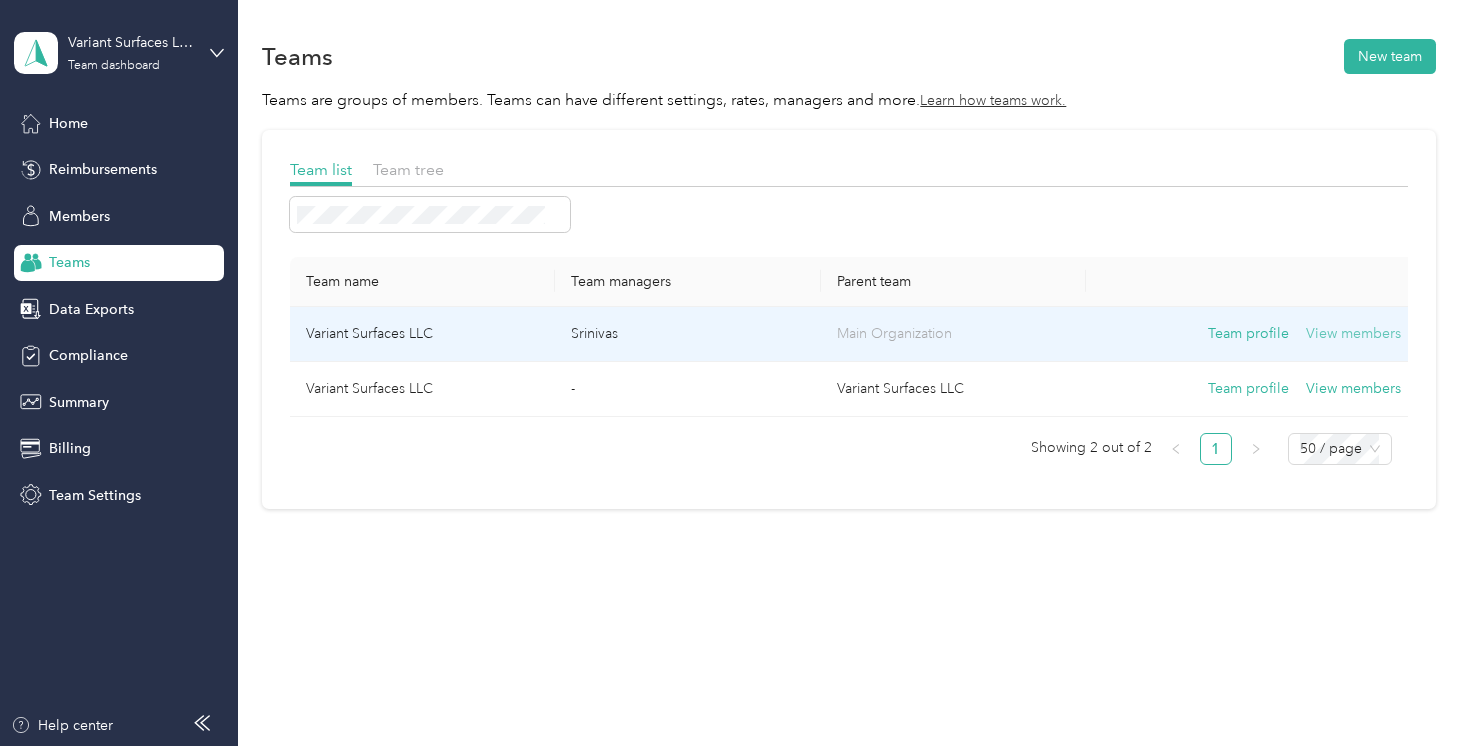 click on "View members" at bounding box center [1353, 334] 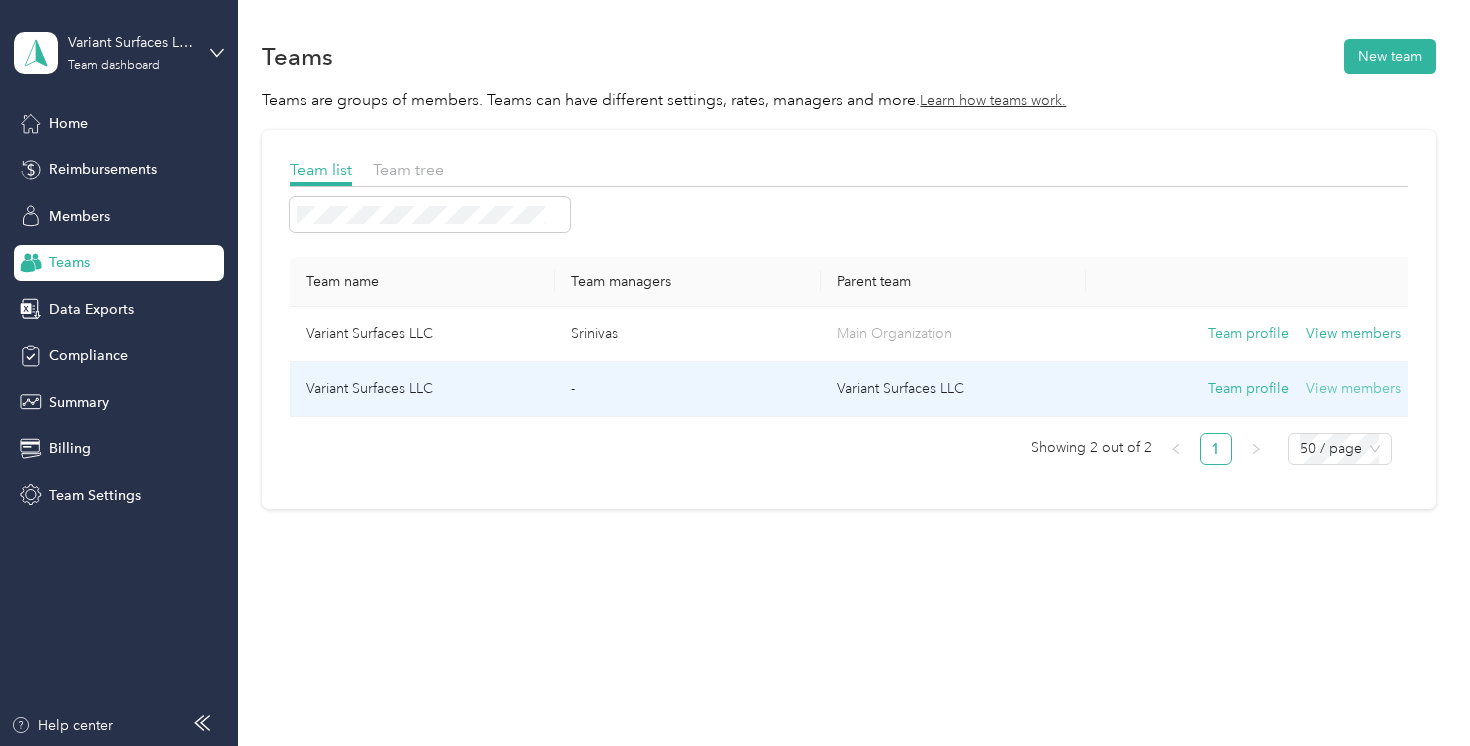 click on "View members" at bounding box center [1353, 389] 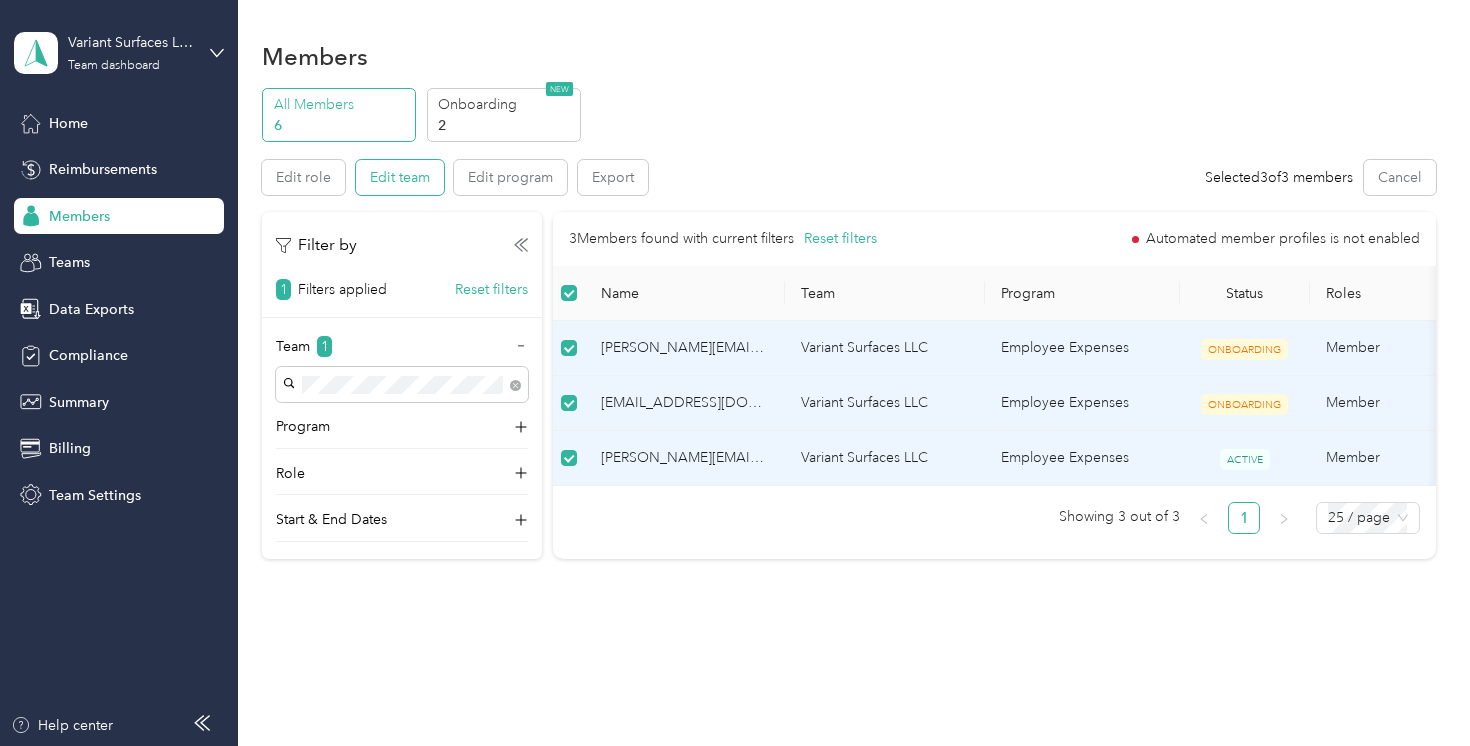 click on "Edit team" at bounding box center (400, 177) 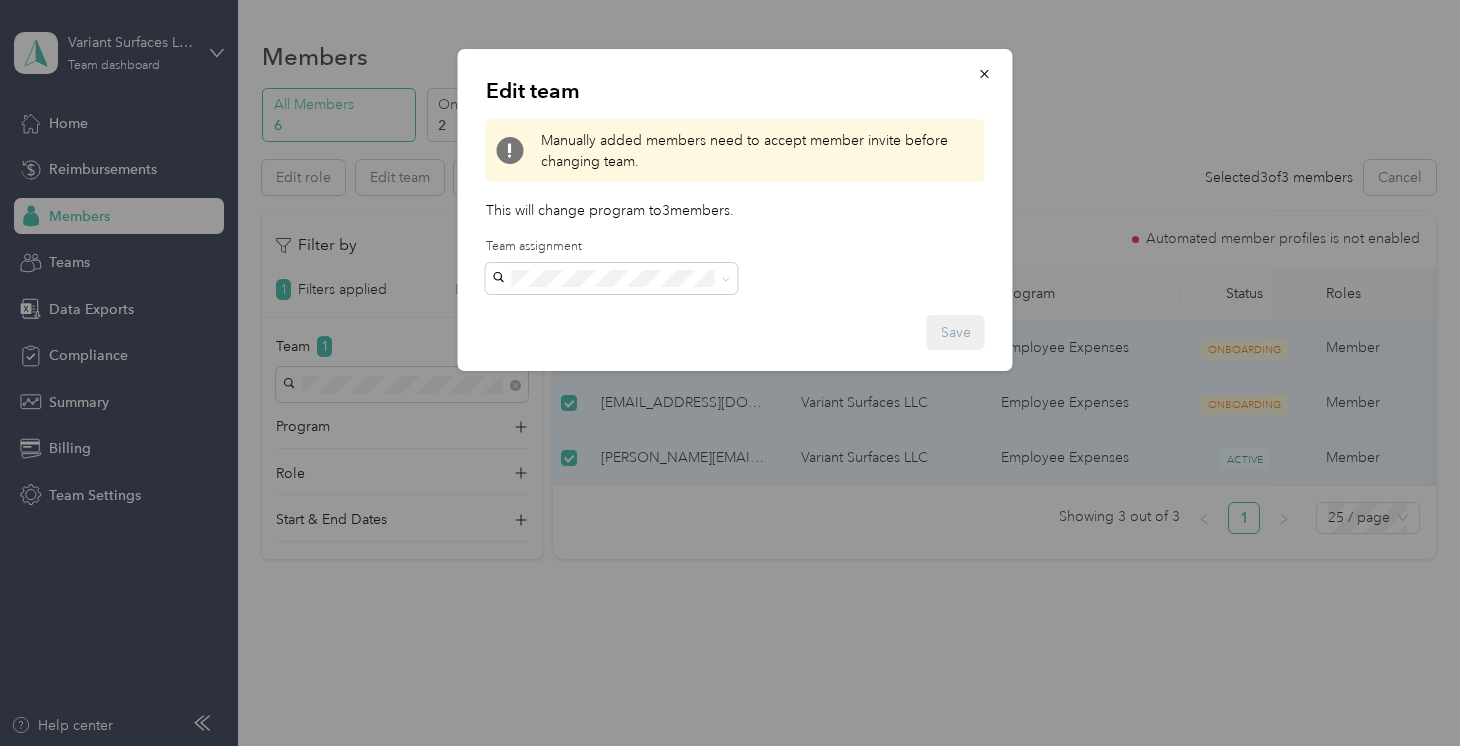click on "Variant Surfaces LLC (Main organization) Srinivas" at bounding box center [612, 336] 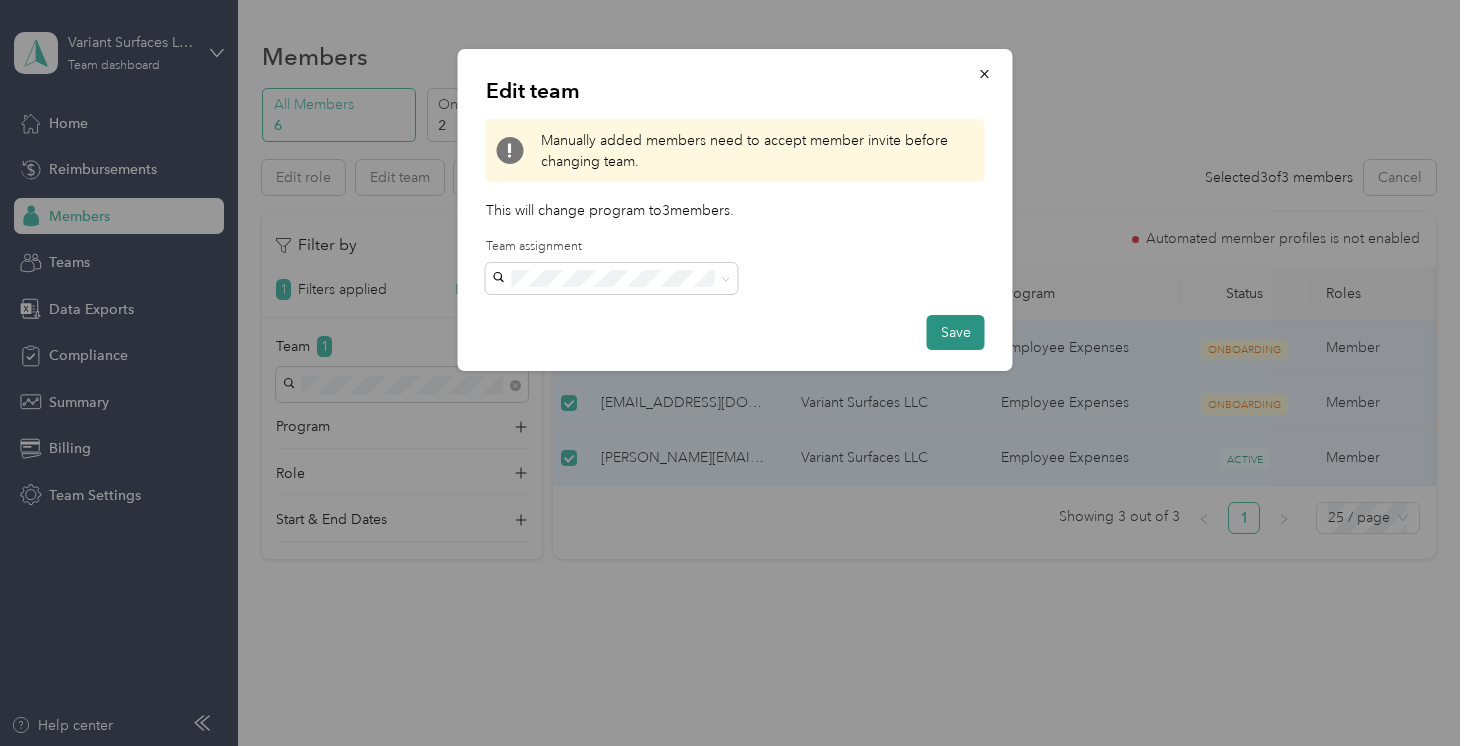 click on "Save" at bounding box center (956, 332) 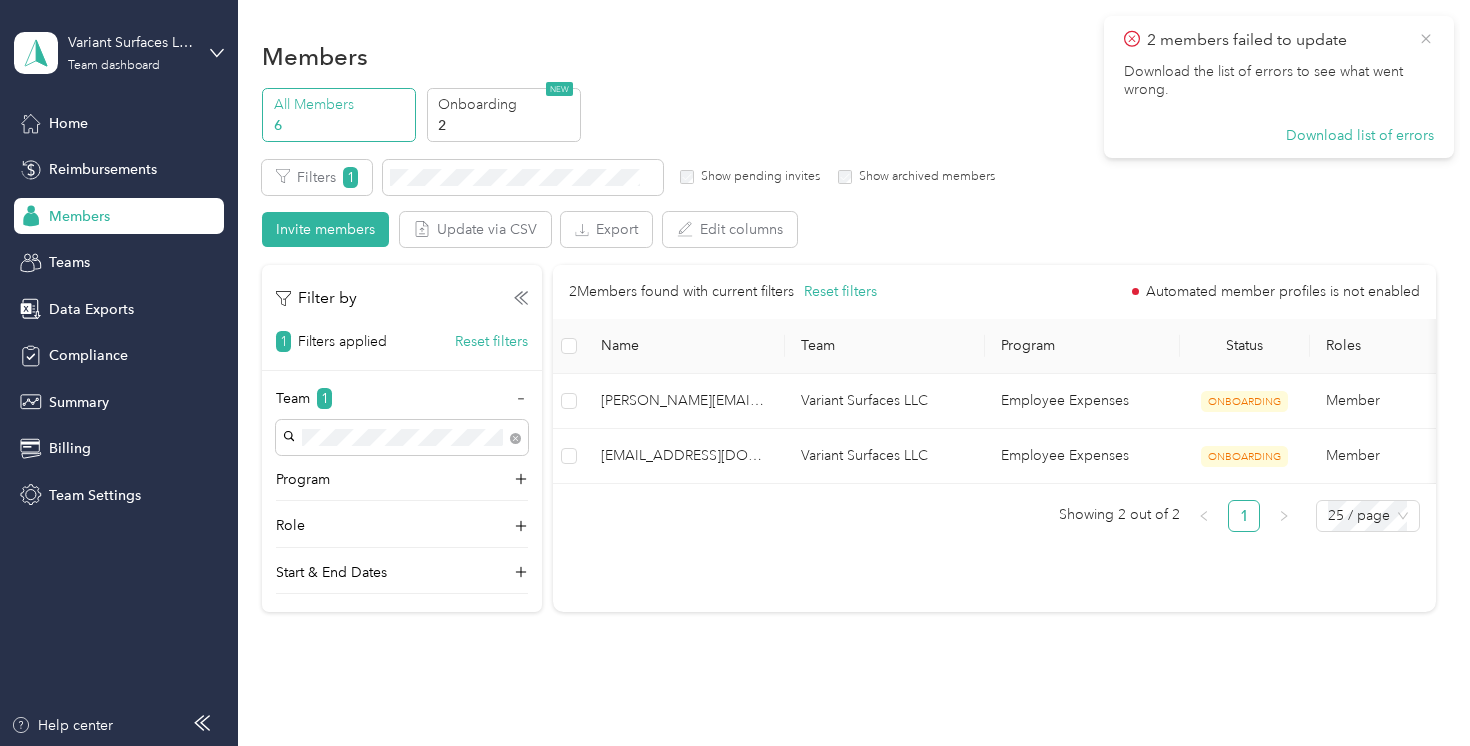 click 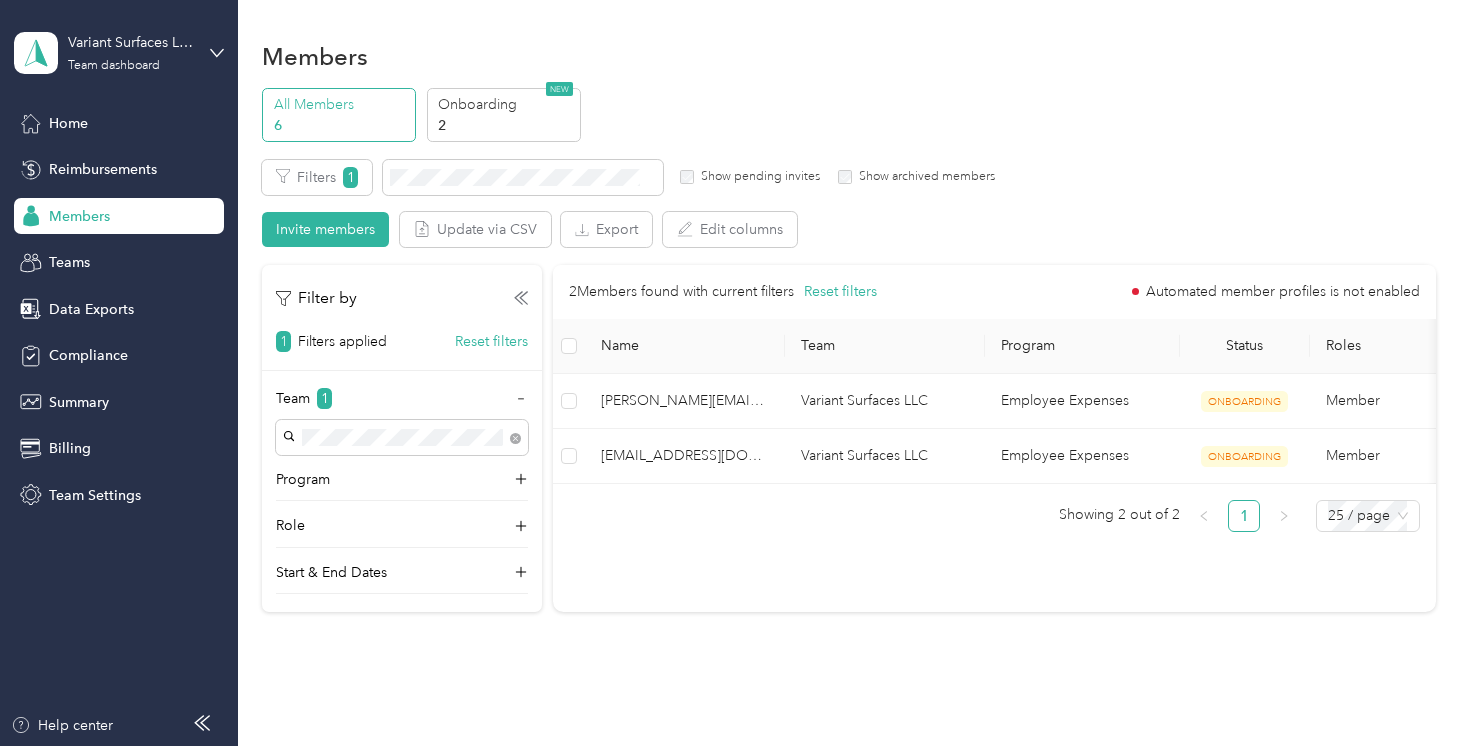 click on "6" at bounding box center [342, 125] 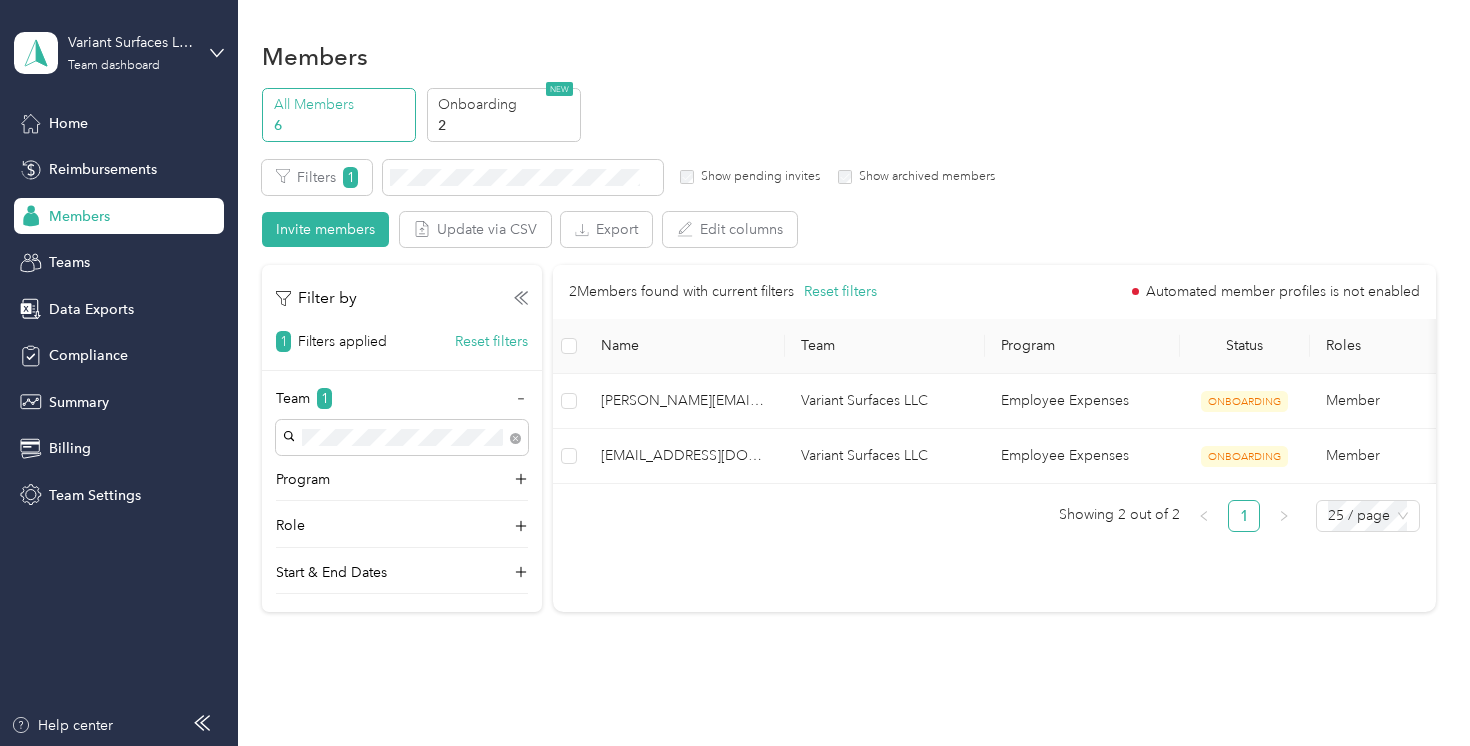 click on "Members" at bounding box center [79, 216] 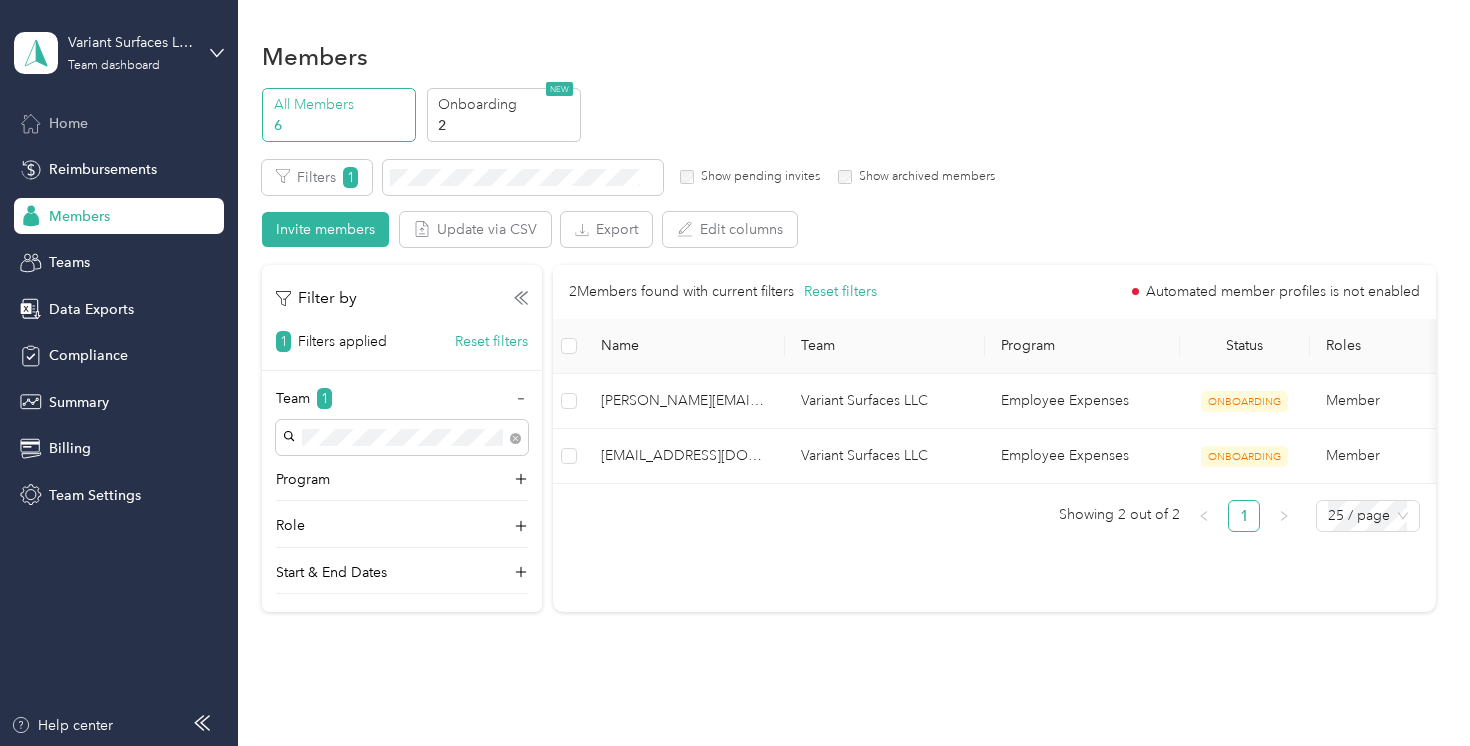 click on "Home" at bounding box center [68, 123] 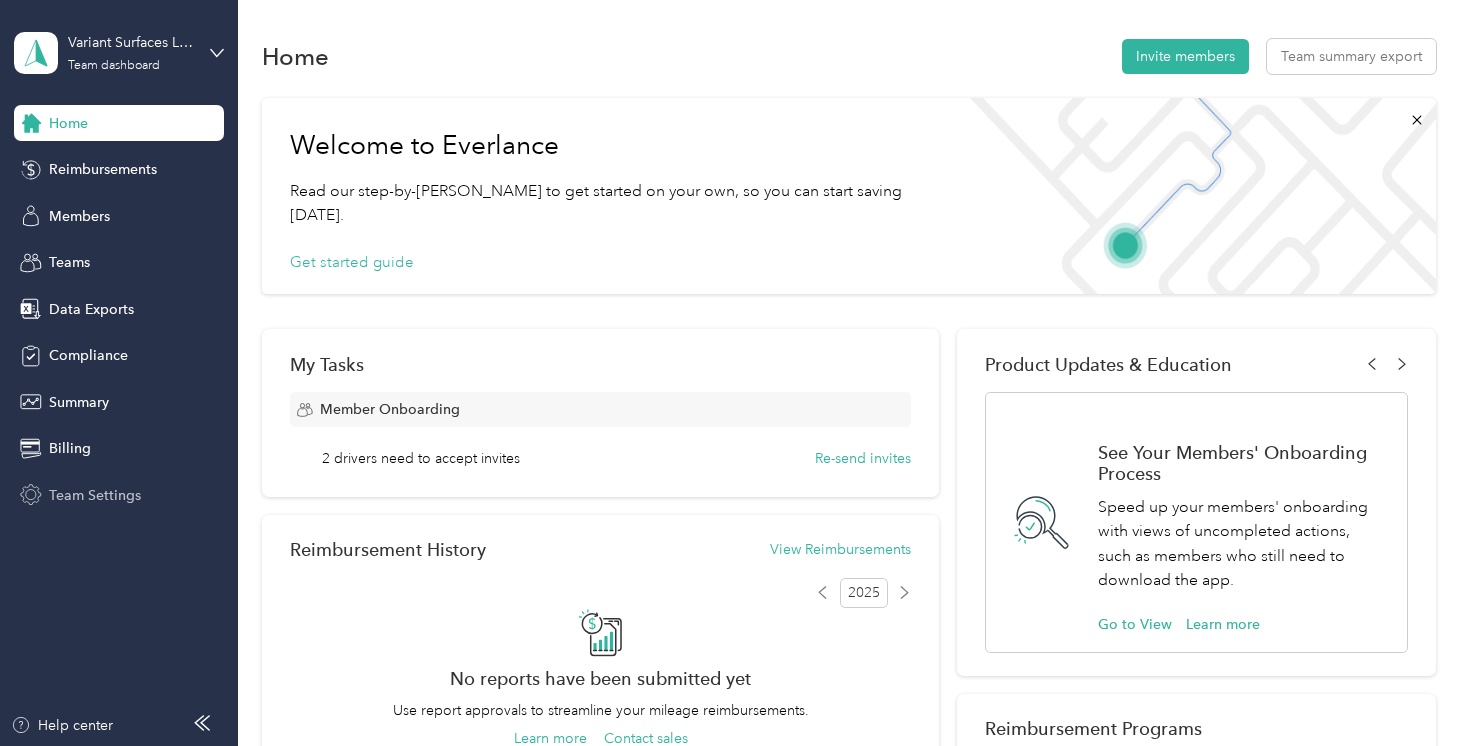 click on "Team Settings" at bounding box center (95, 495) 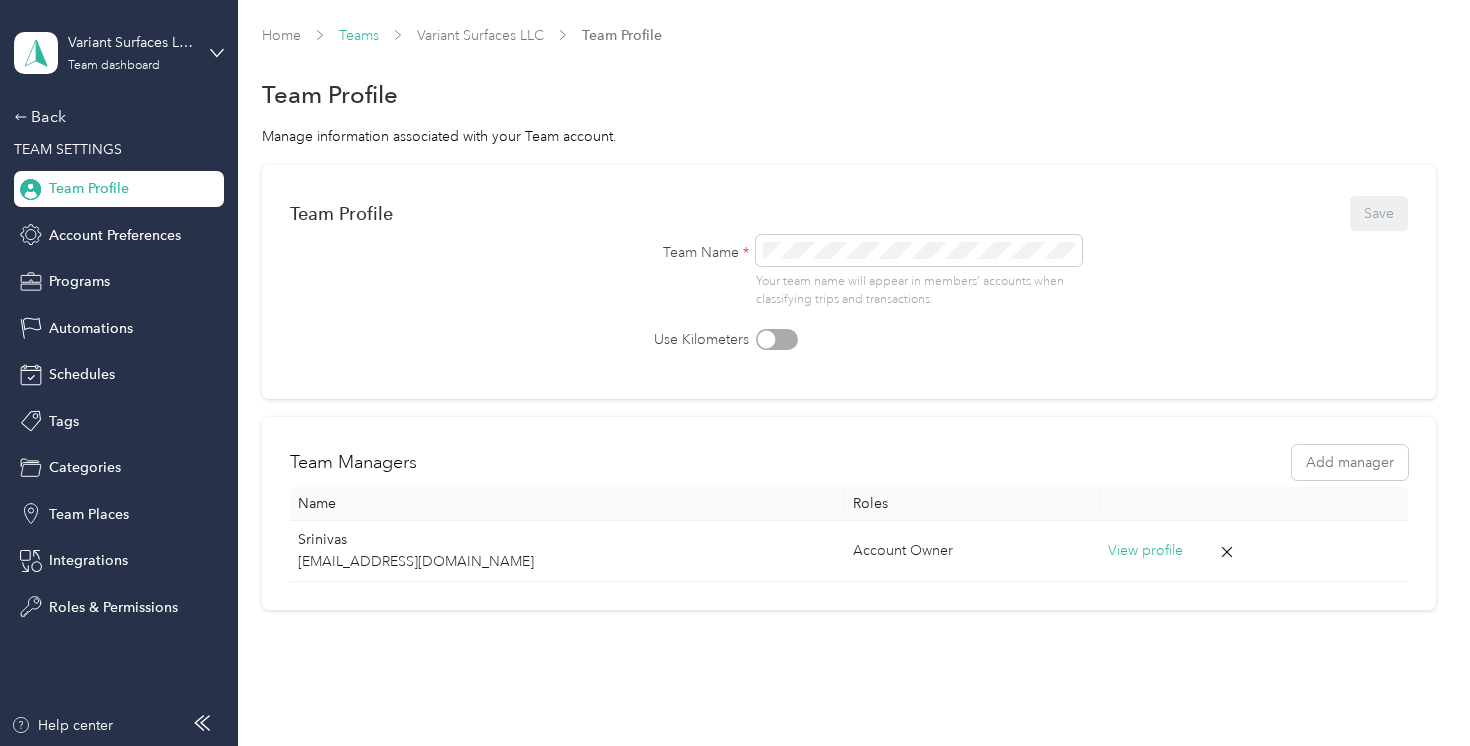 click on "Teams" at bounding box center [359, 35] 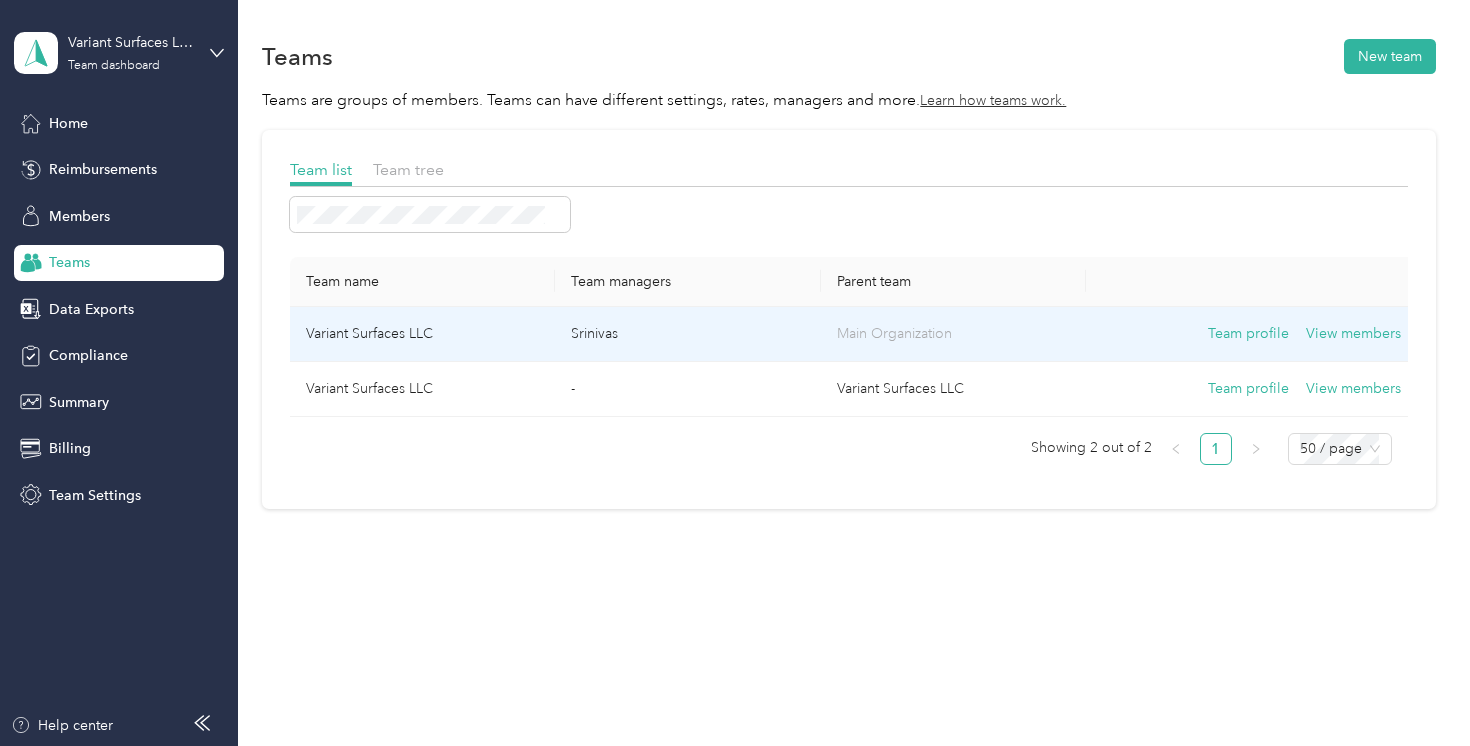 click on "Variant Surfaces LLC" at bounding box center [422, 334] 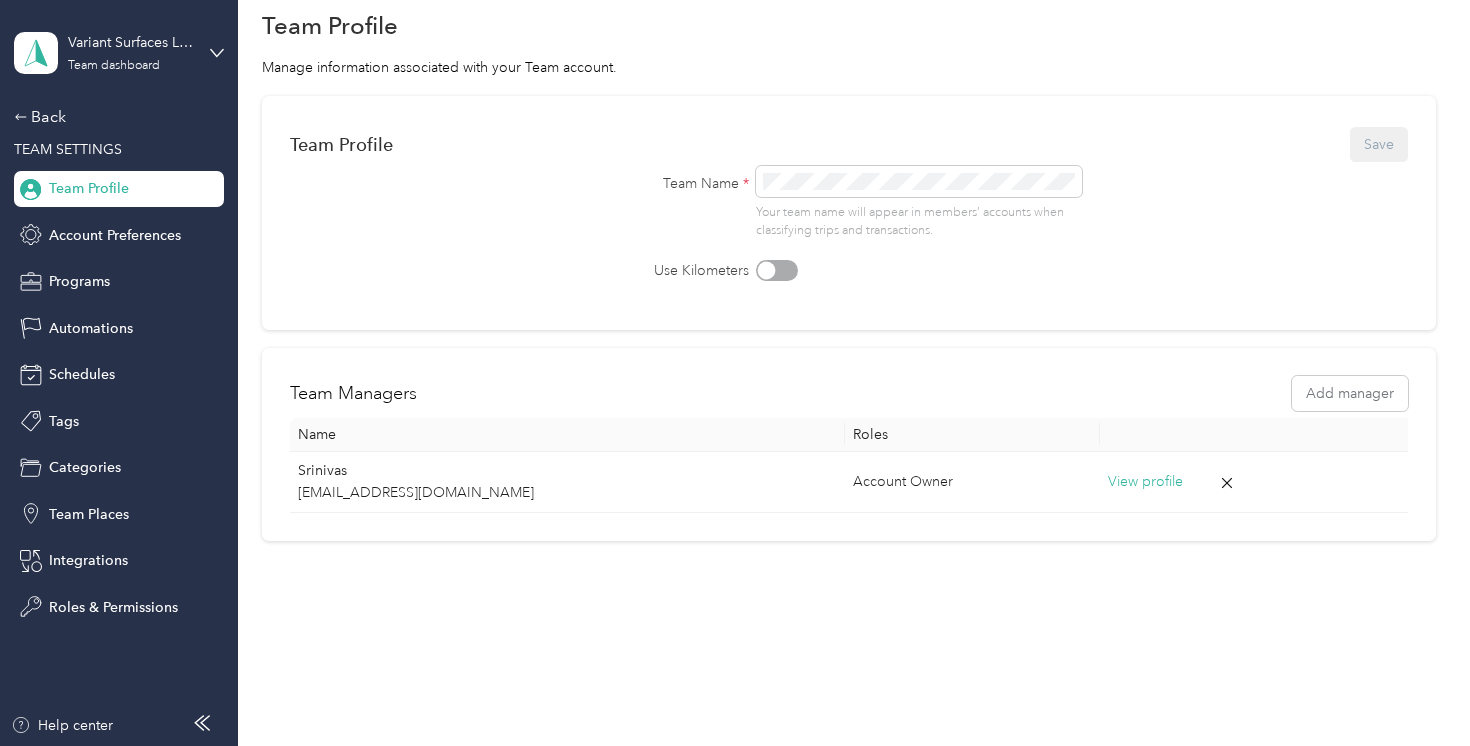 scroll, scrollTop: 0, scrollLeft: 0, axis: both 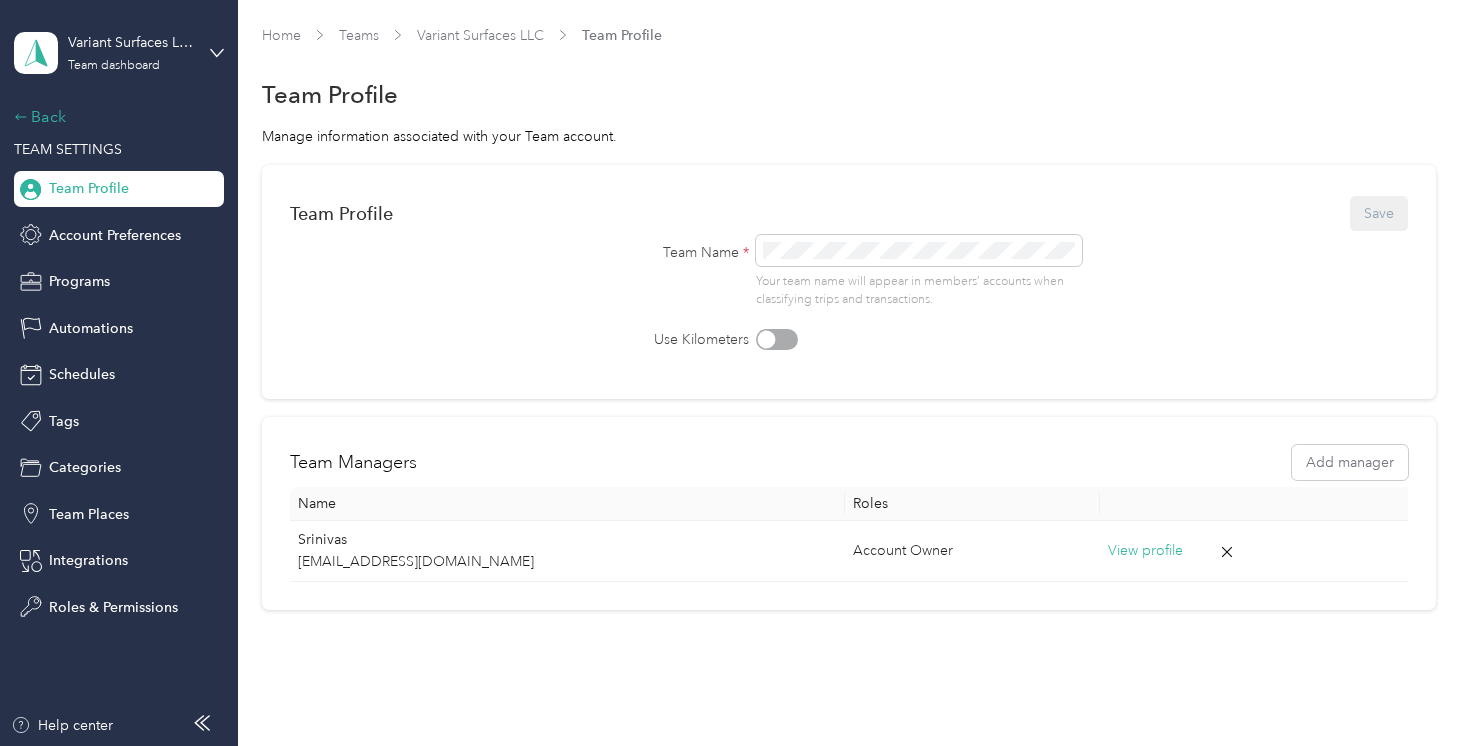 click on "Back" at bounding box center [114, 117] 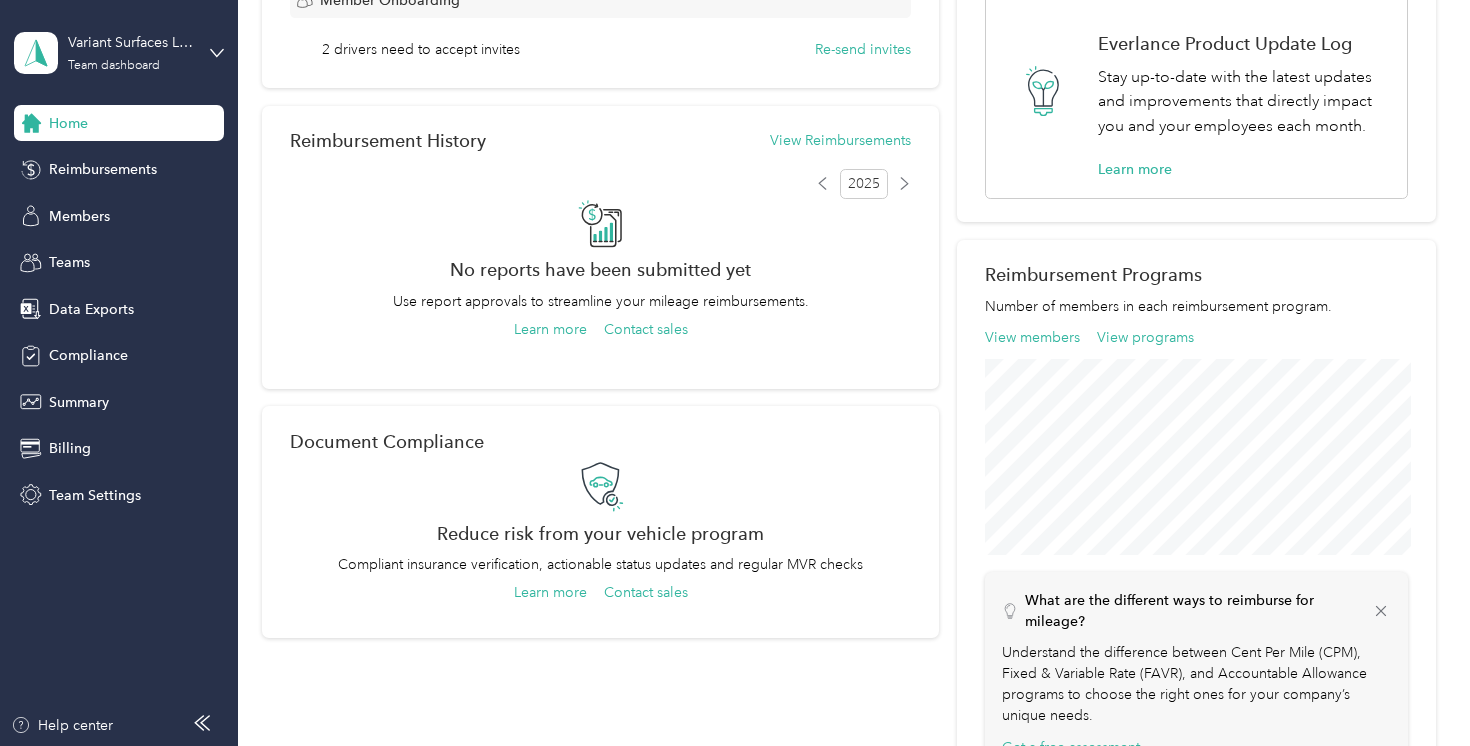 scroll, scrollTop: 332, scrollLeft: 0, axis: vertical 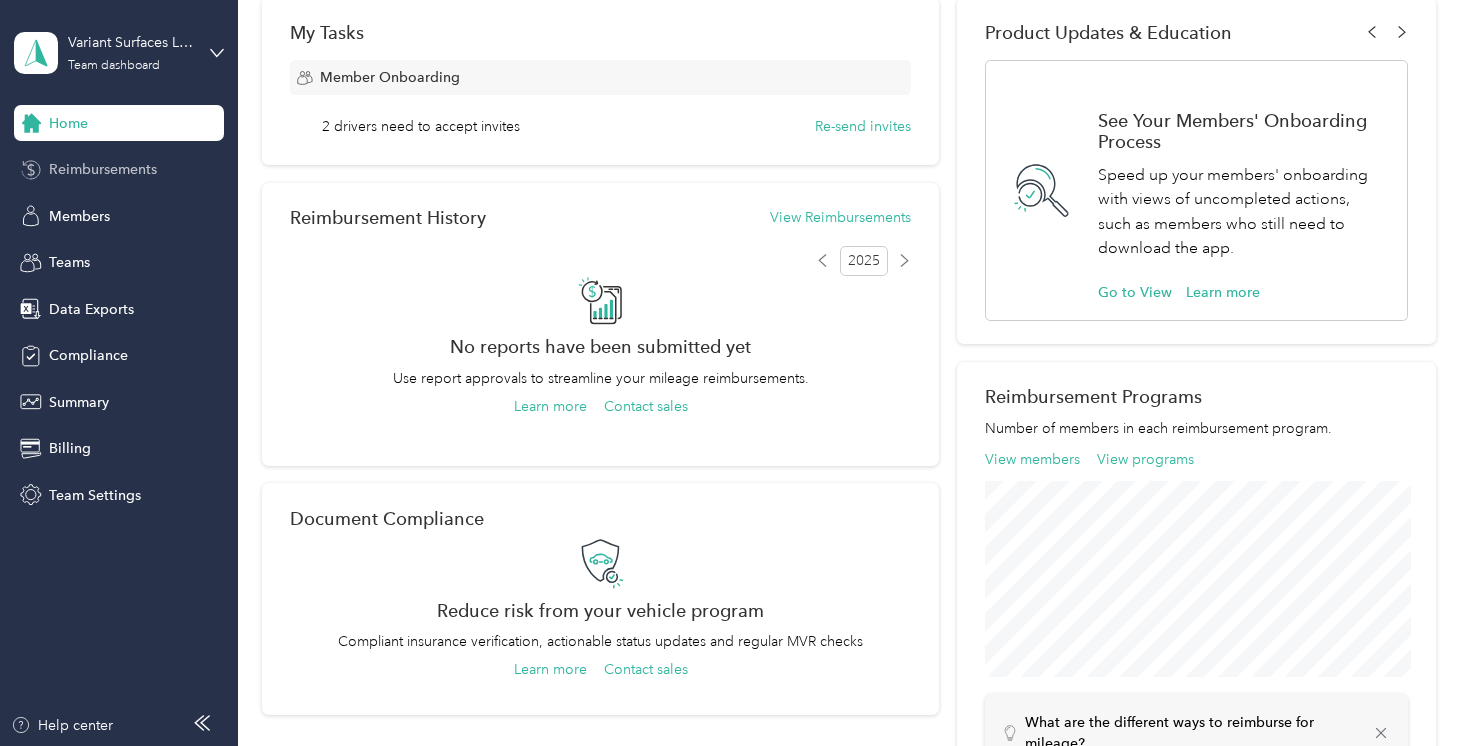 click on "Reimbursements" at bounding box center (103, 169) 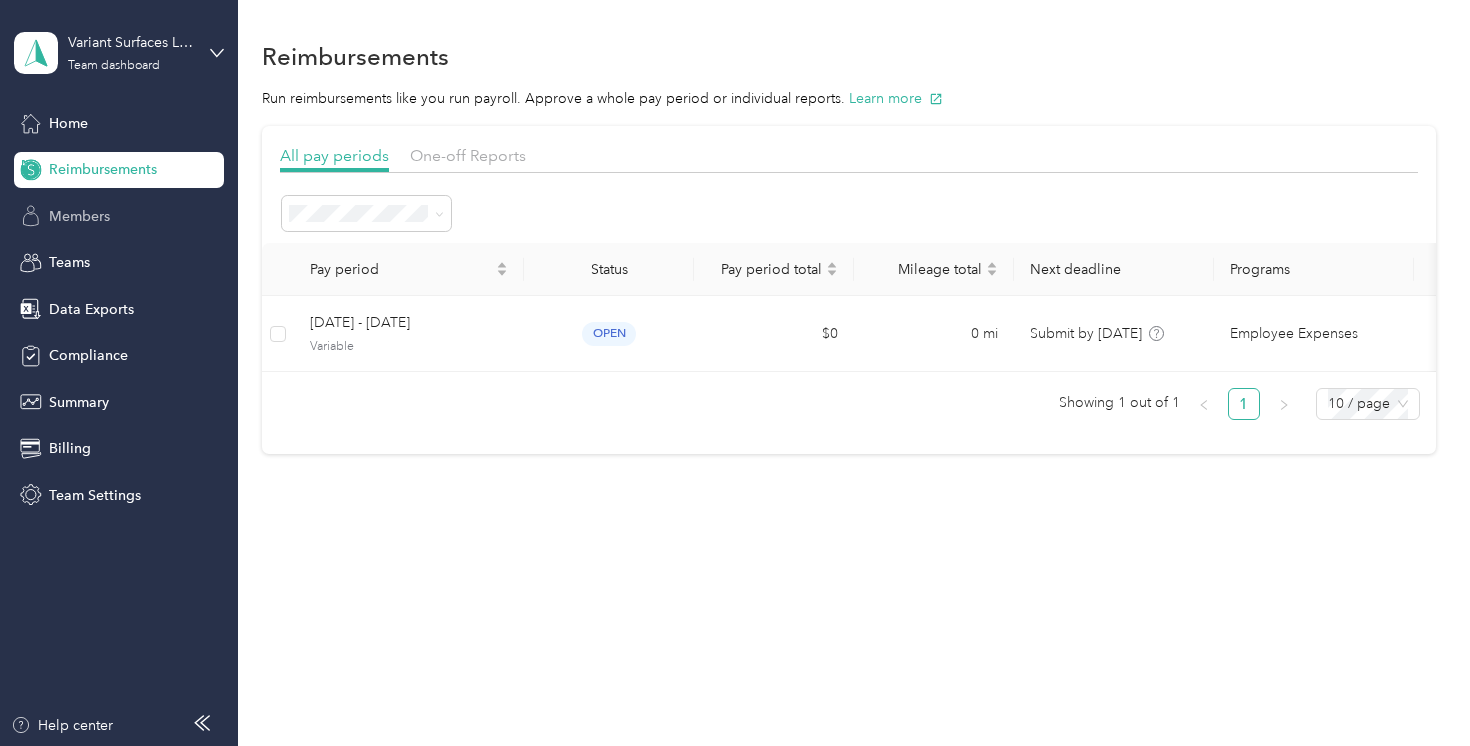 scroll, scrollTop: 0, scrollLeft: 0, axis: both 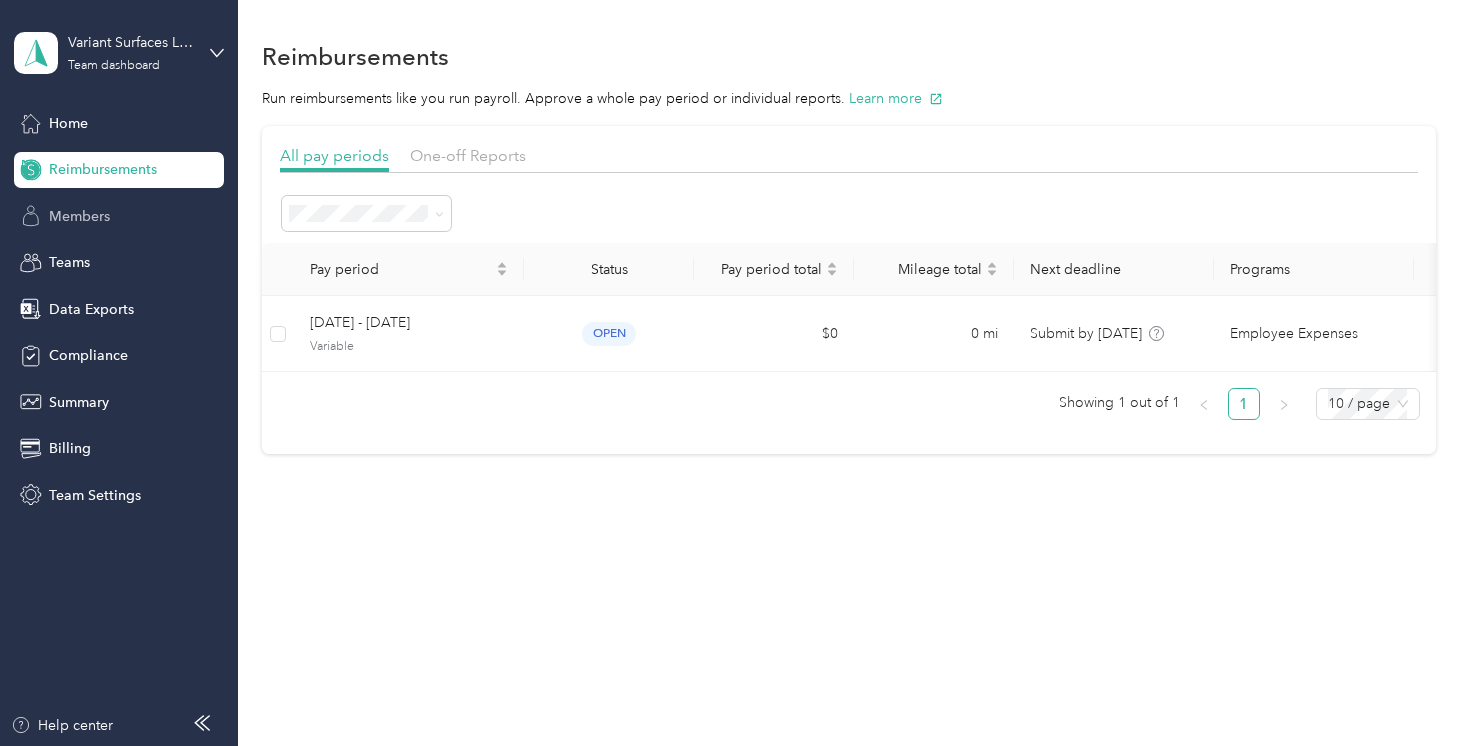 click on "Members" at bounding box center (79, 216) 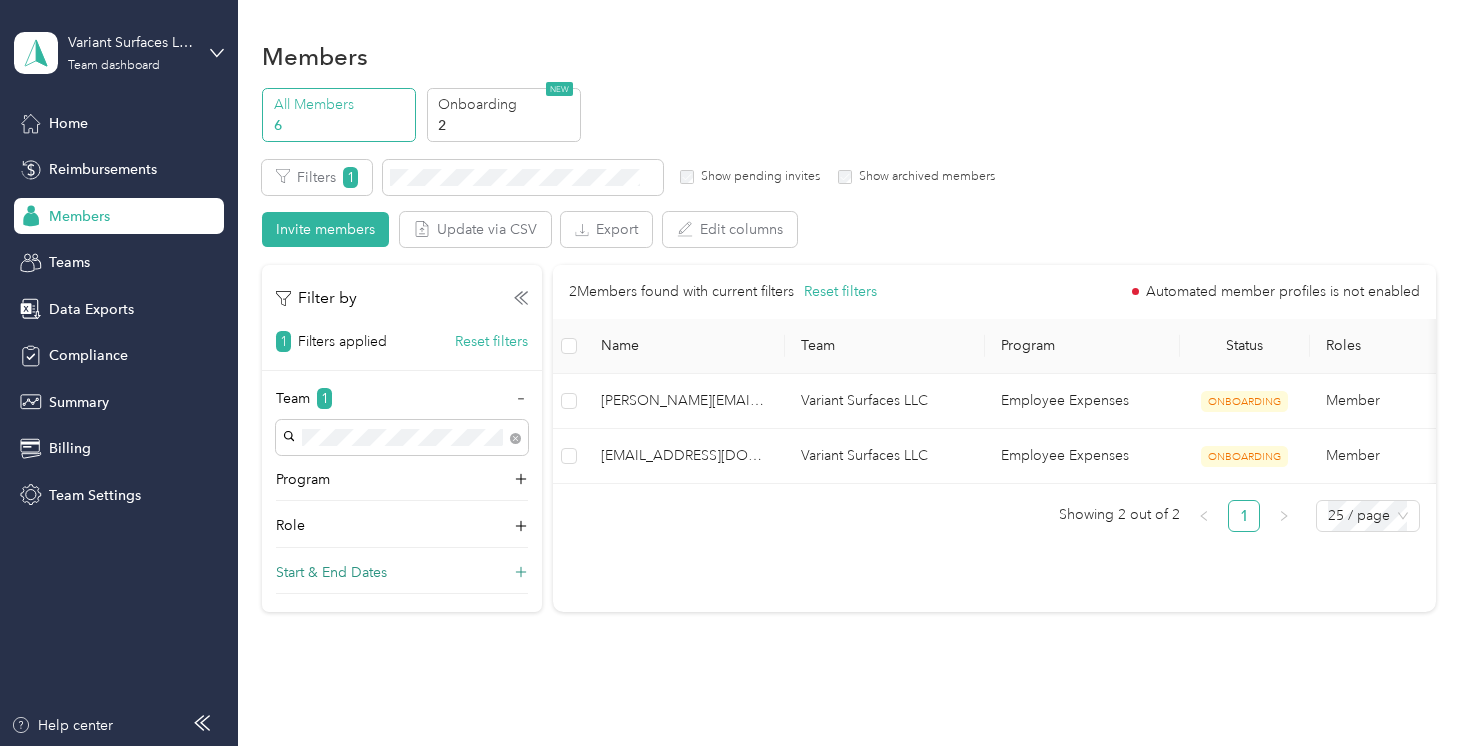 click on "Start & End Dates" at bounding box center [331, 572] 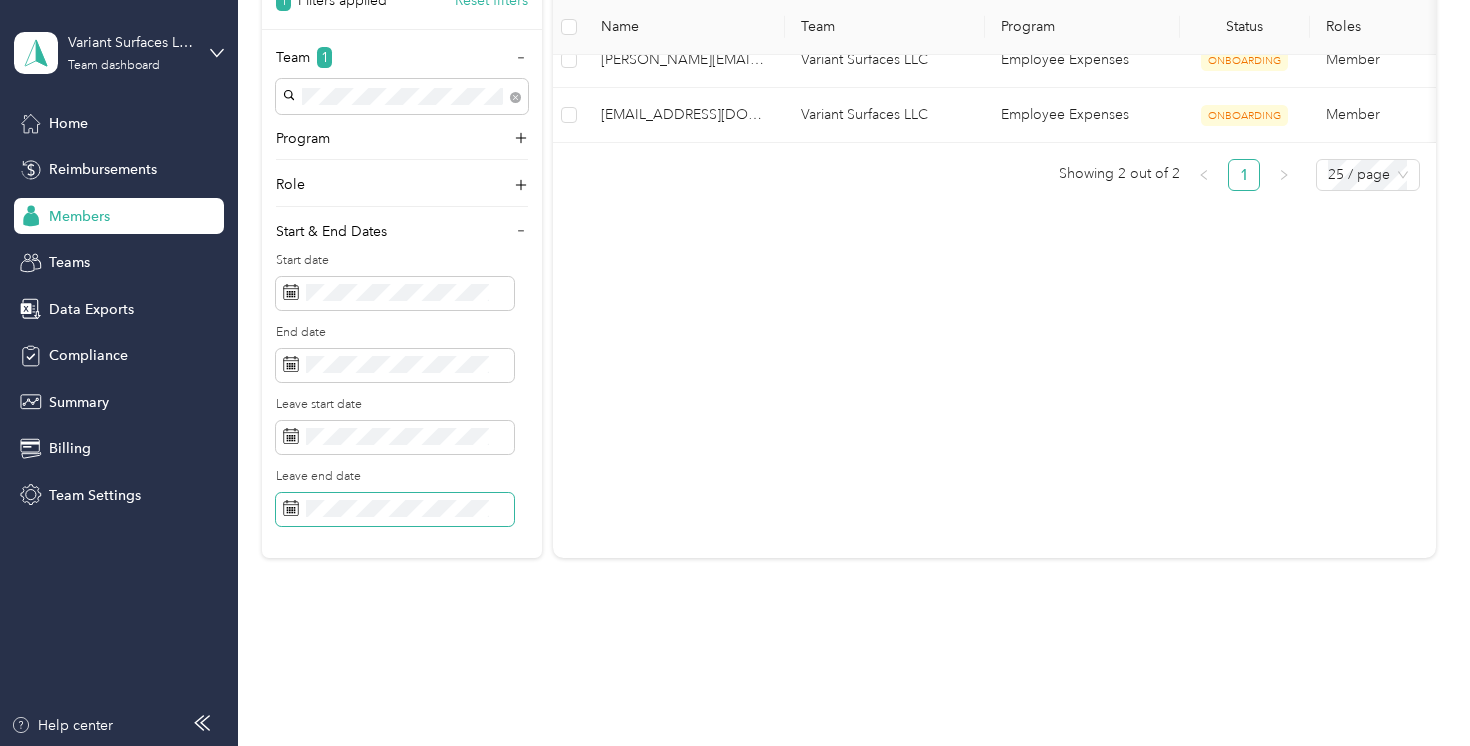 scroll, scrollTop: 0, scrollLeft: 0, axis: both 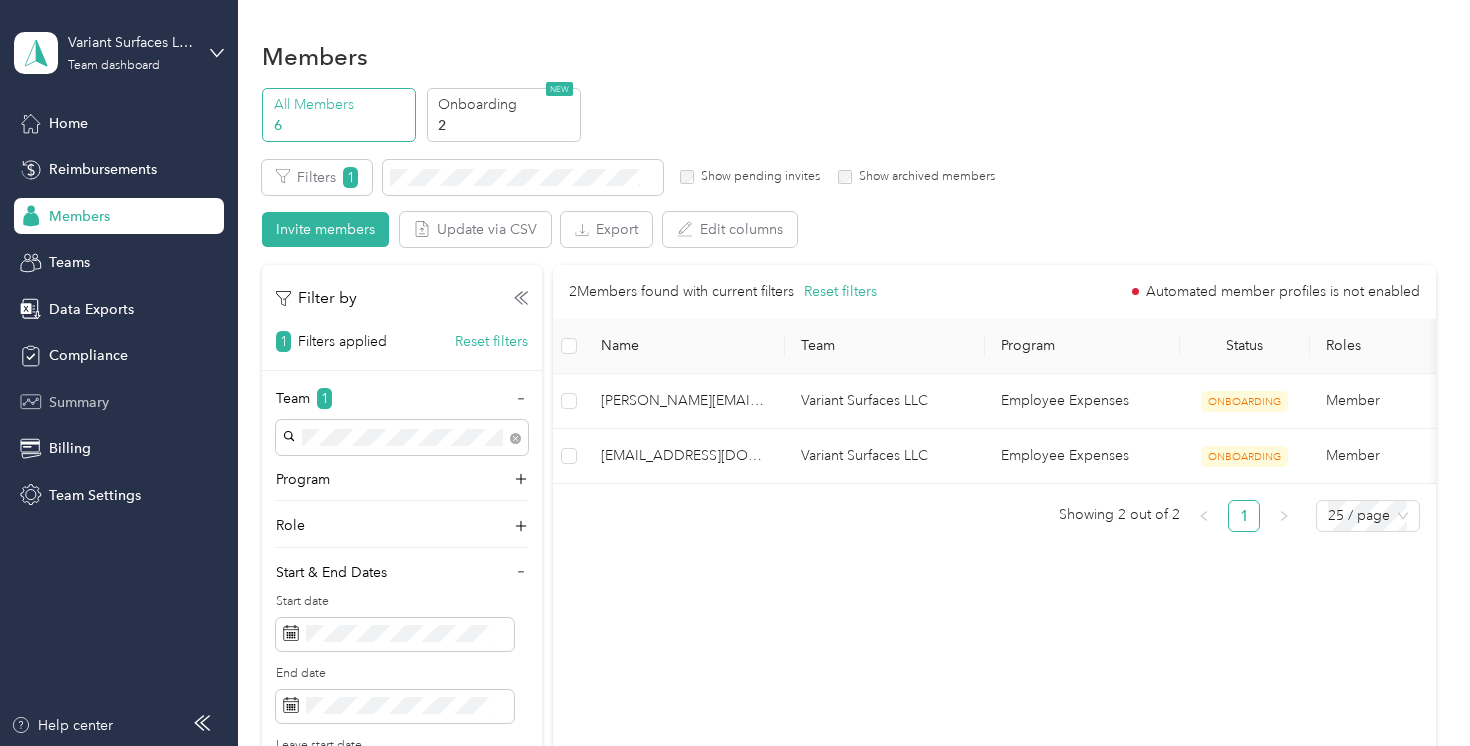 click on "Summary" at bounding box center [79, 402] 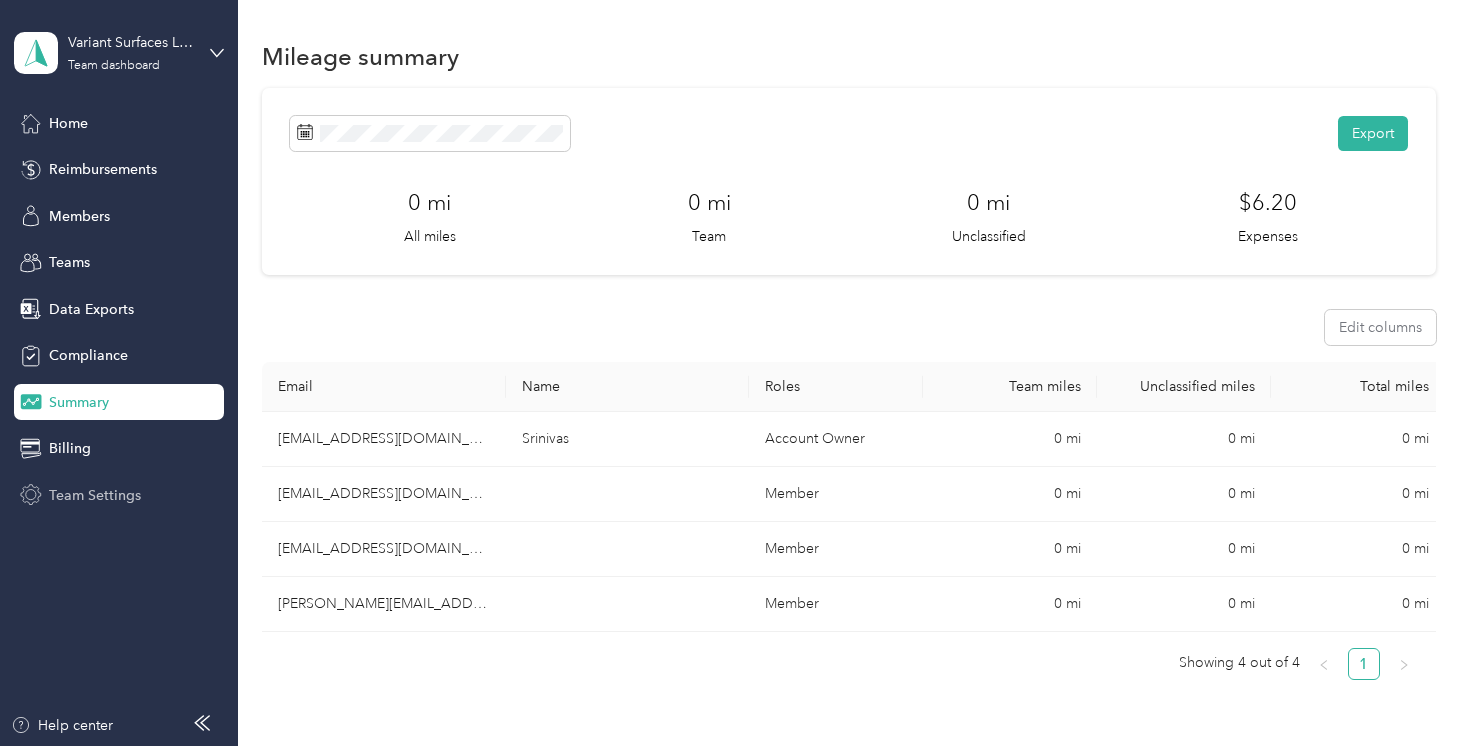 click on "Team Settings" at bounding box center (95, 495) 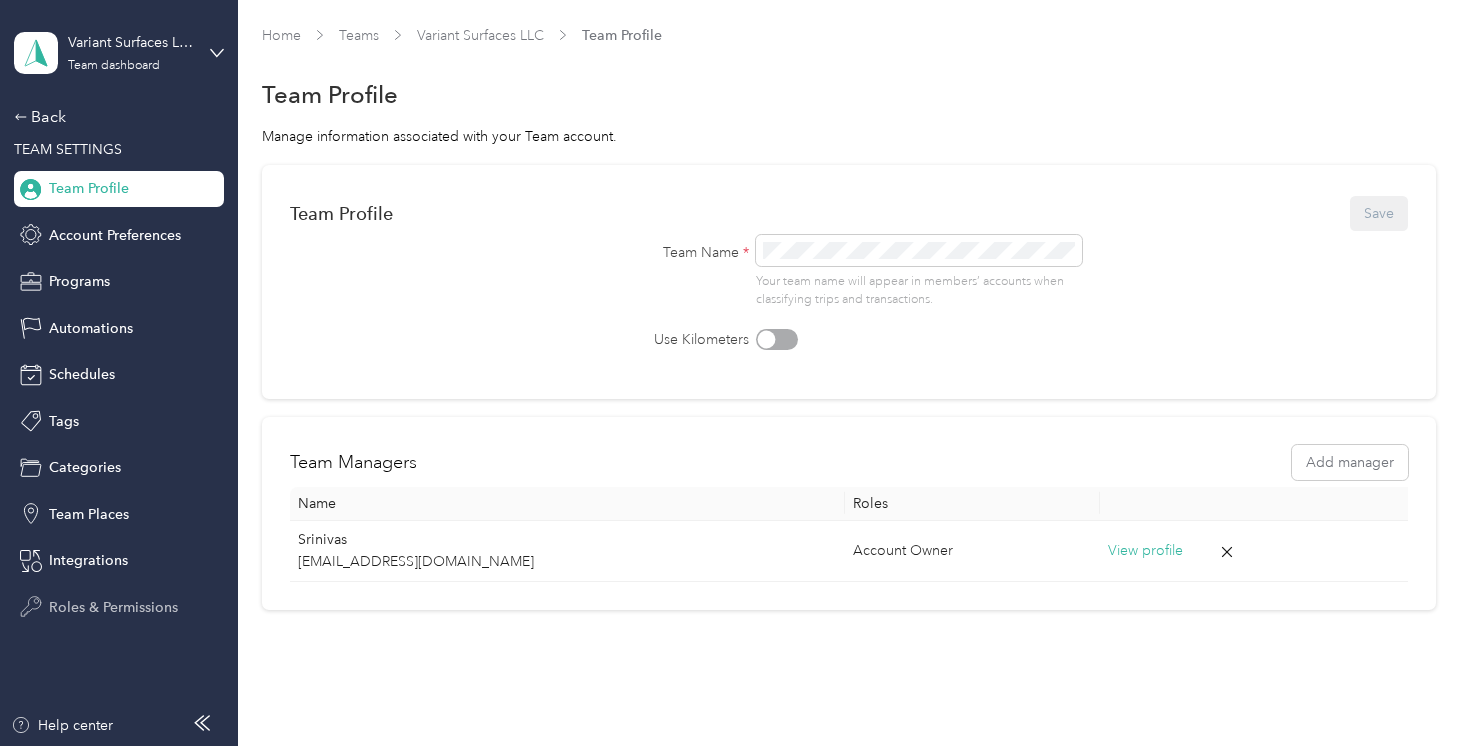 click on "Roles & Permissions" at bounding box center (113, 607) 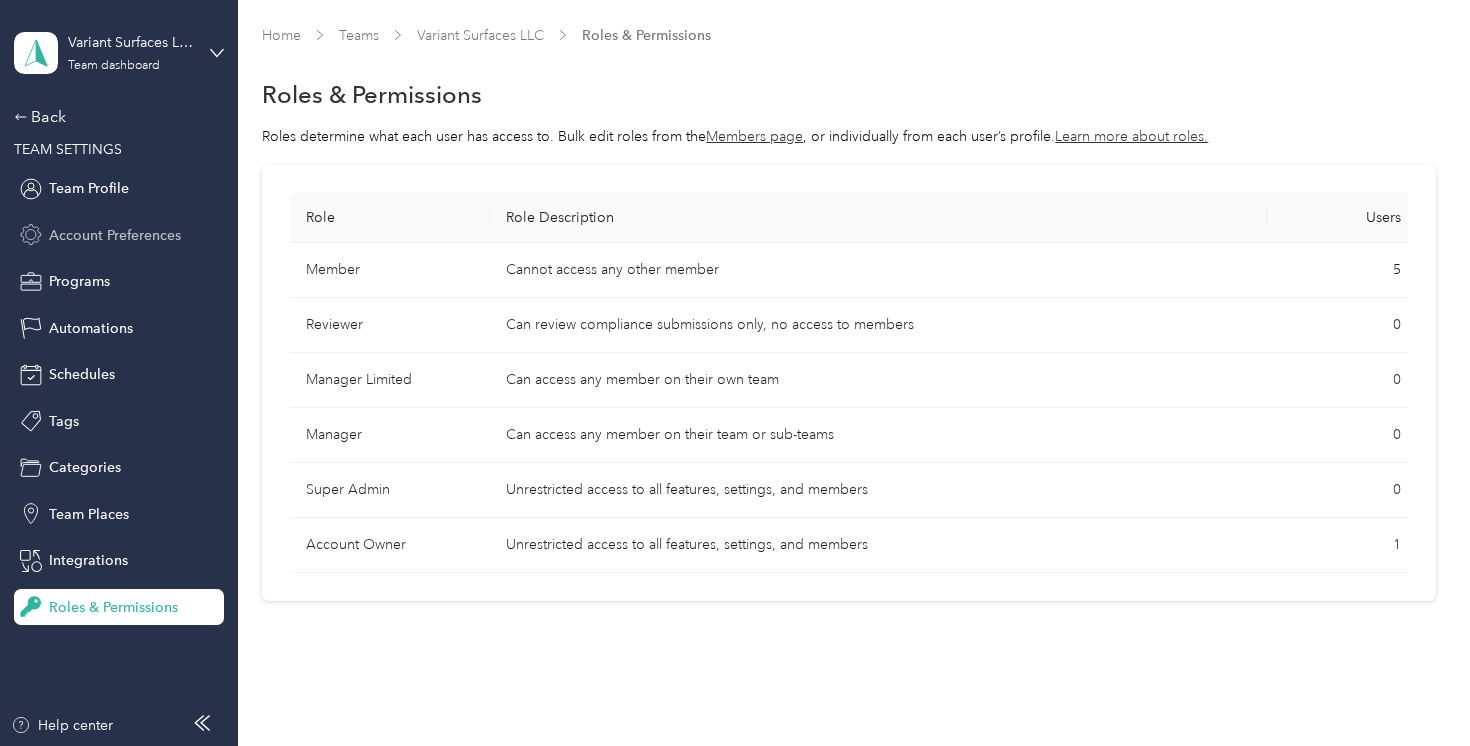 click on "Account Preferences" at bounding box center [115, 235] 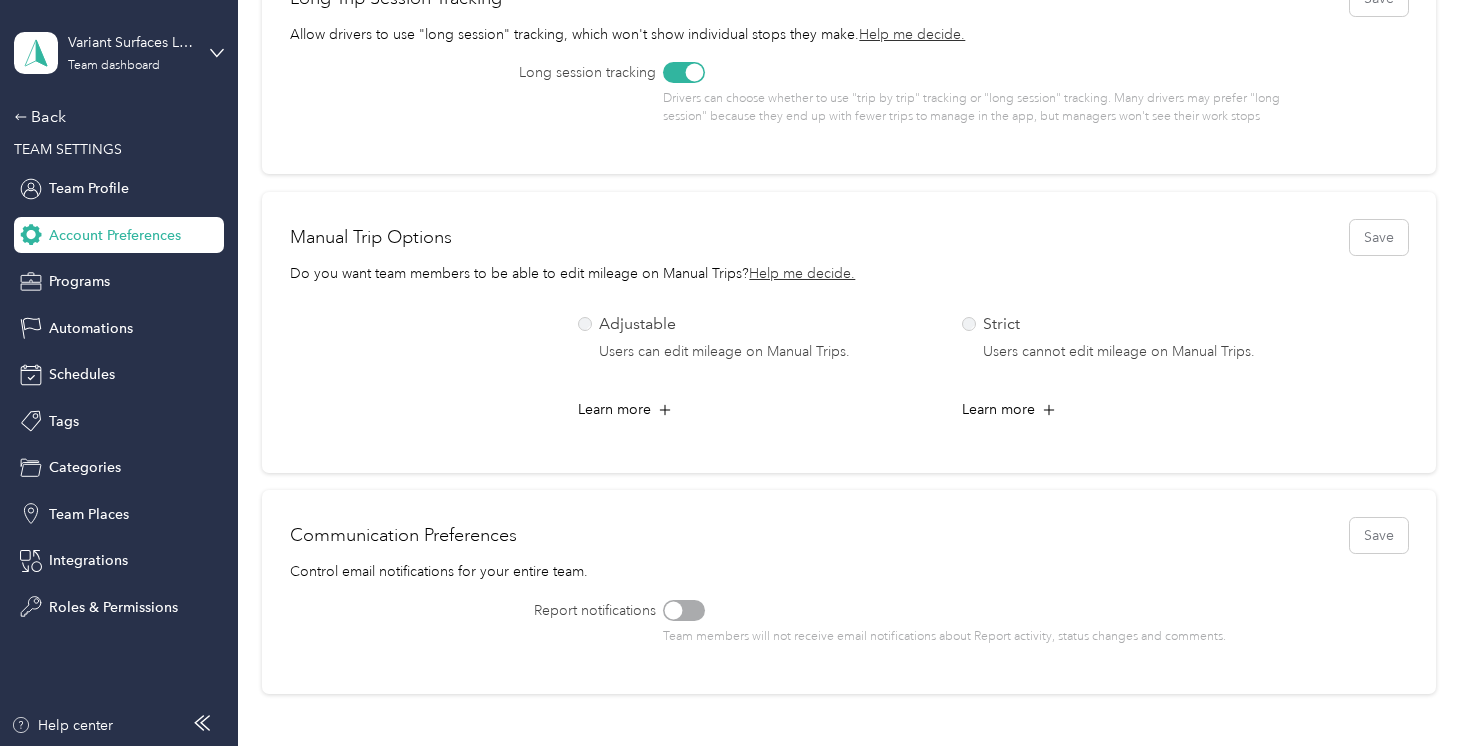scroll, scrollTop: 820, scrollLeft: 0, axis: vertical 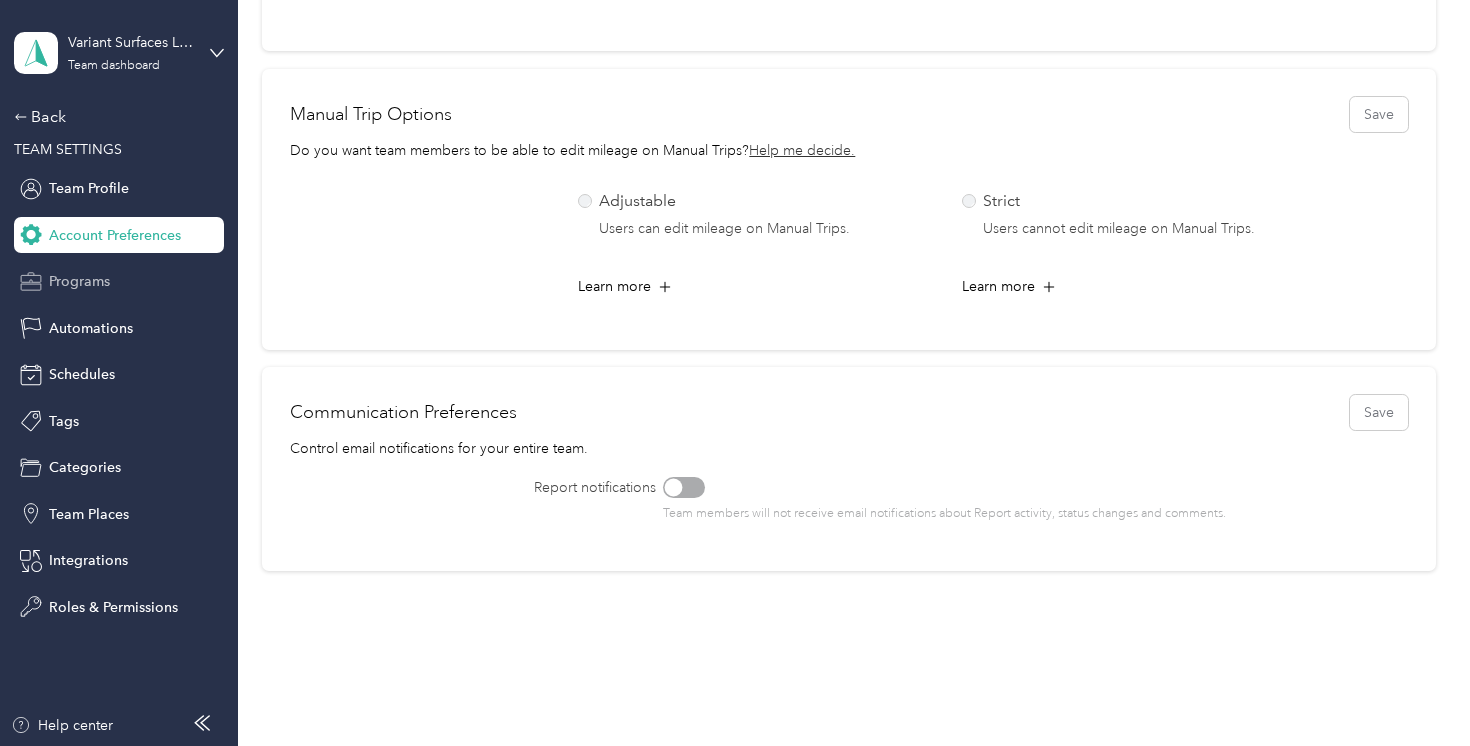 click on "Programs" at bounding box center (79, 281) 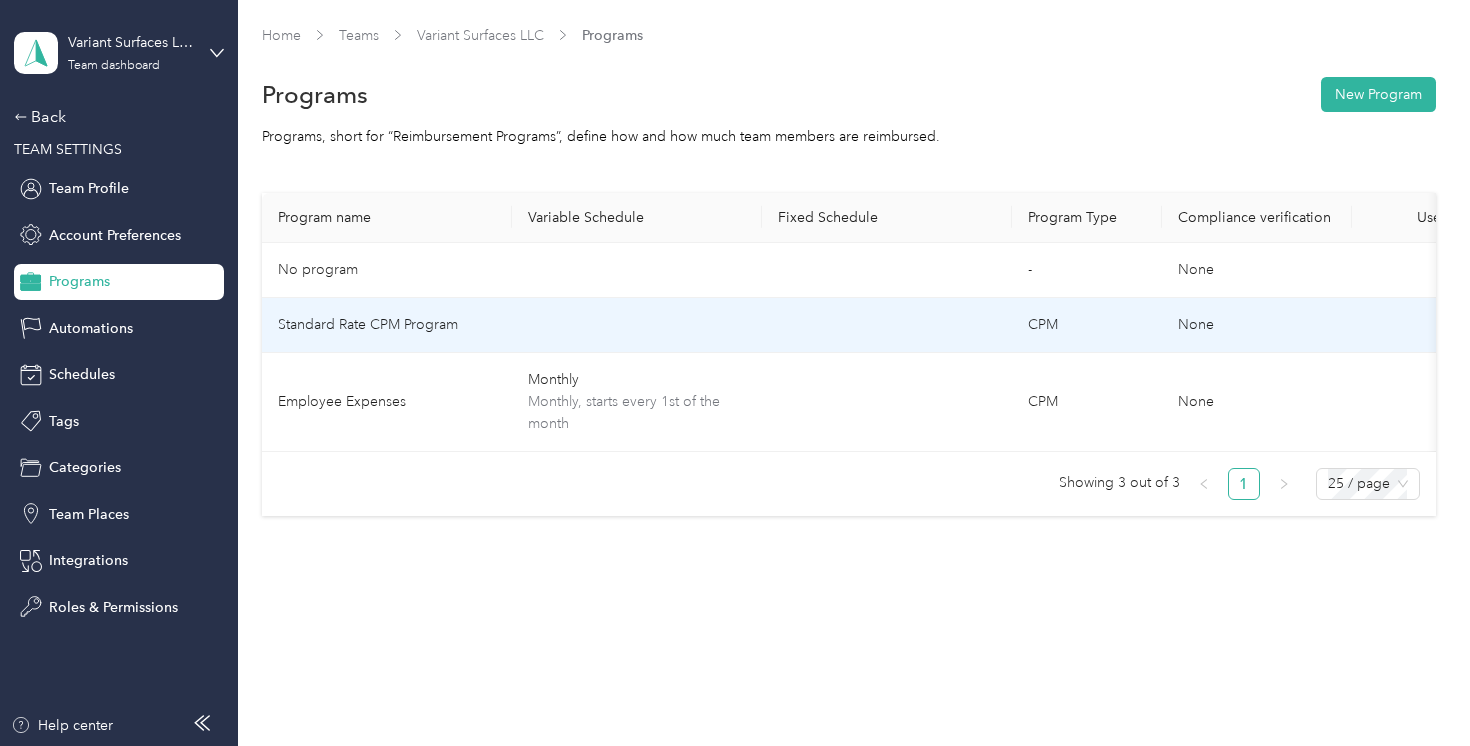 click at bounding box center [887, 325] 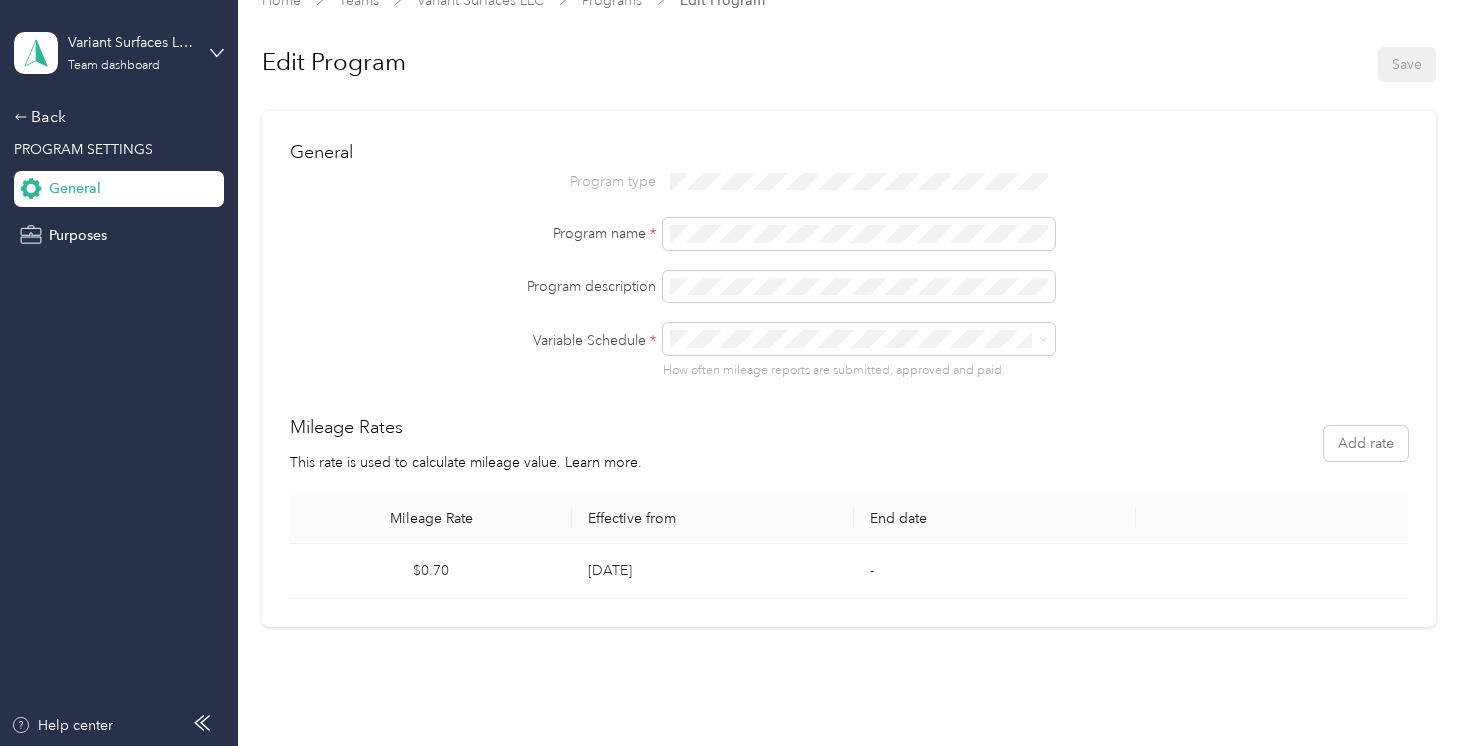 scroll, scrollTop: 0, scrollLeft: 0, axis: both 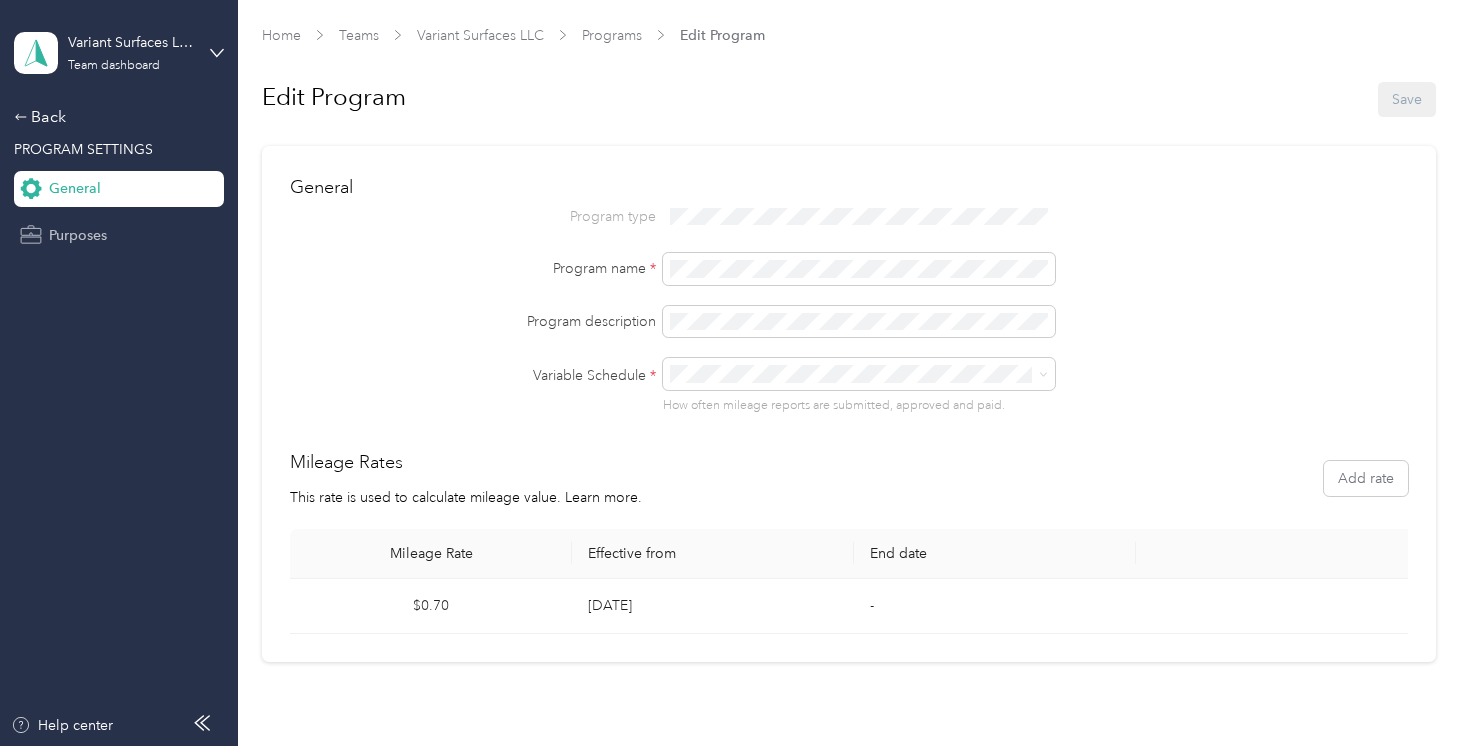 click on "Purposes" at bounding box center (78, 235) 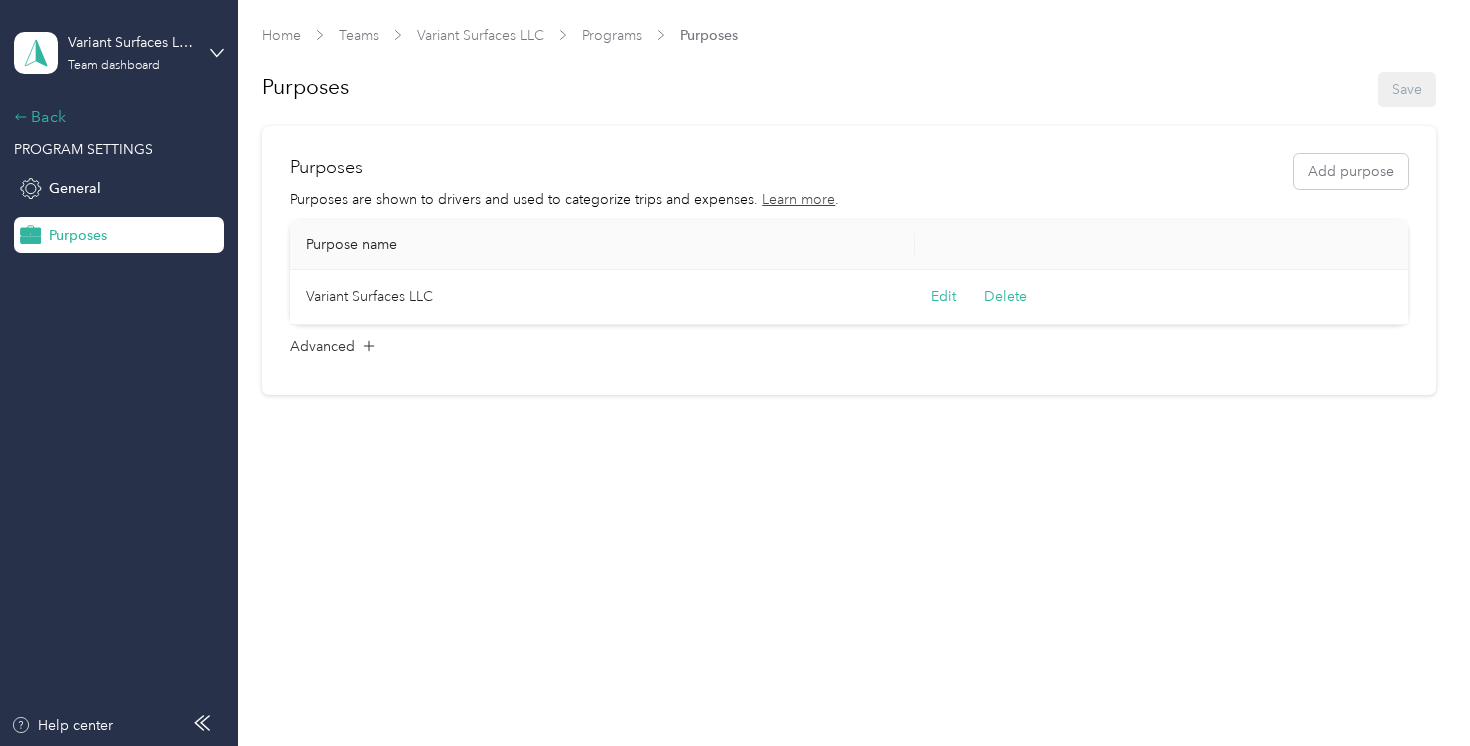 click on "Back" at bounding box center (114, 117) 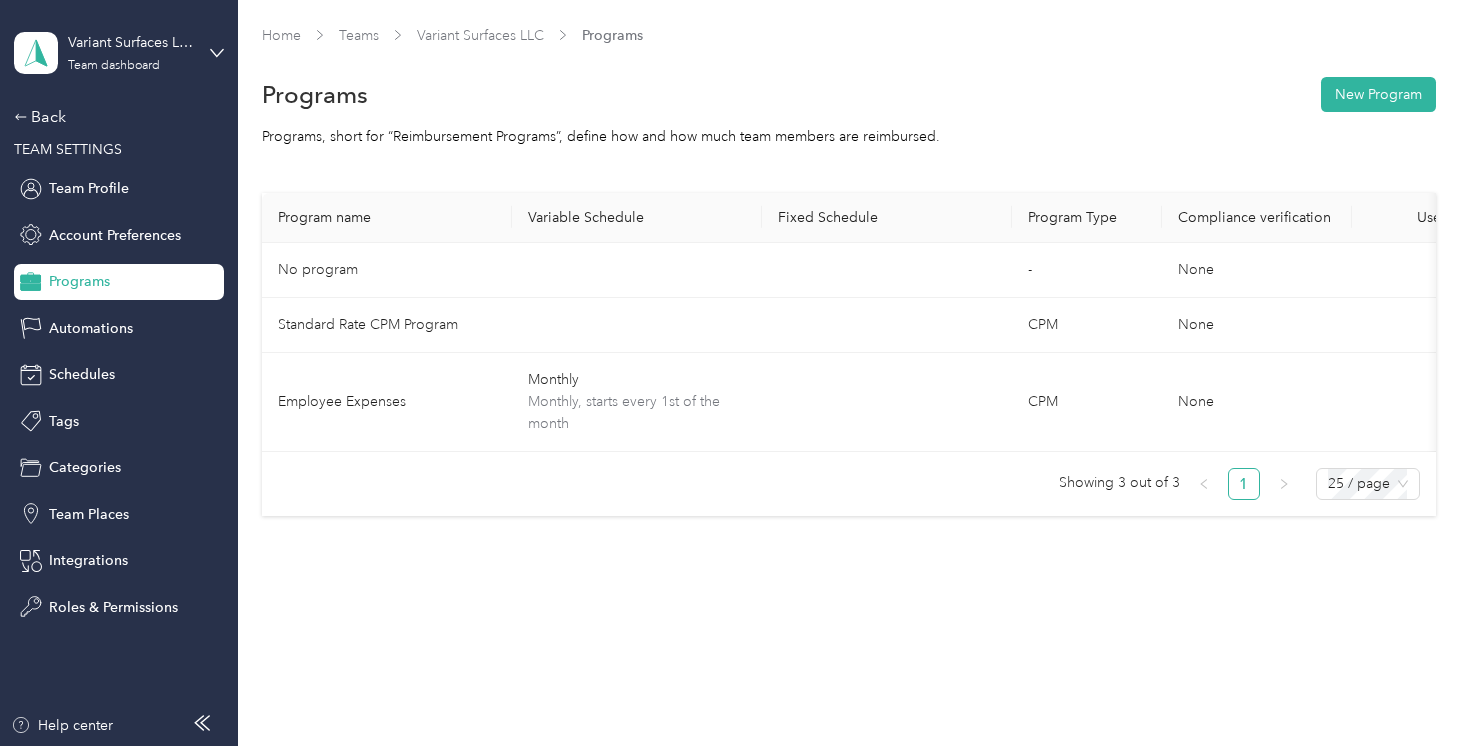 click on "Back TEAM SETTINGS Team Profile Account Preferences Programs Automations Schedules Tags Categories Team Places Integrations Roles & Permissions" at bounding box center (119, 365) 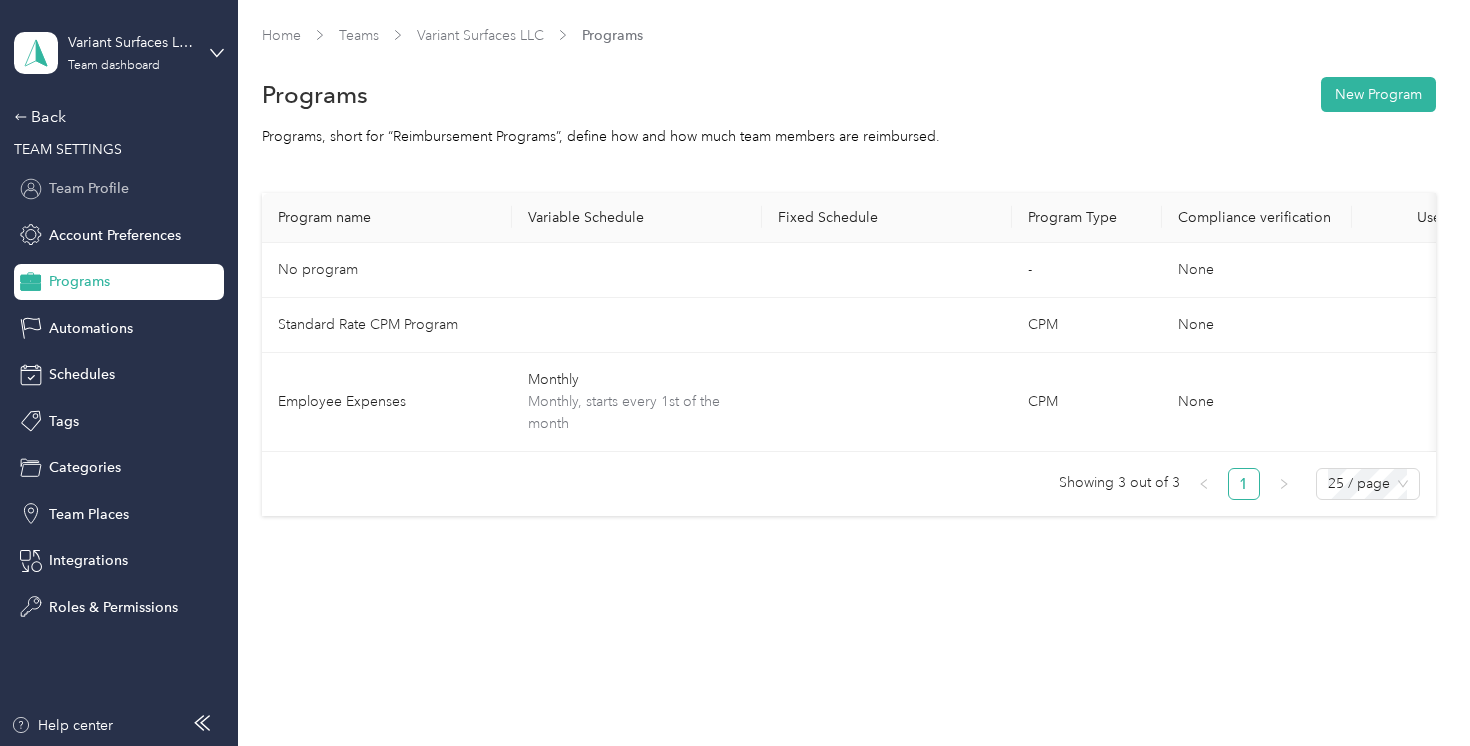 click on "Team Profile" at bounding box center (89, 188) 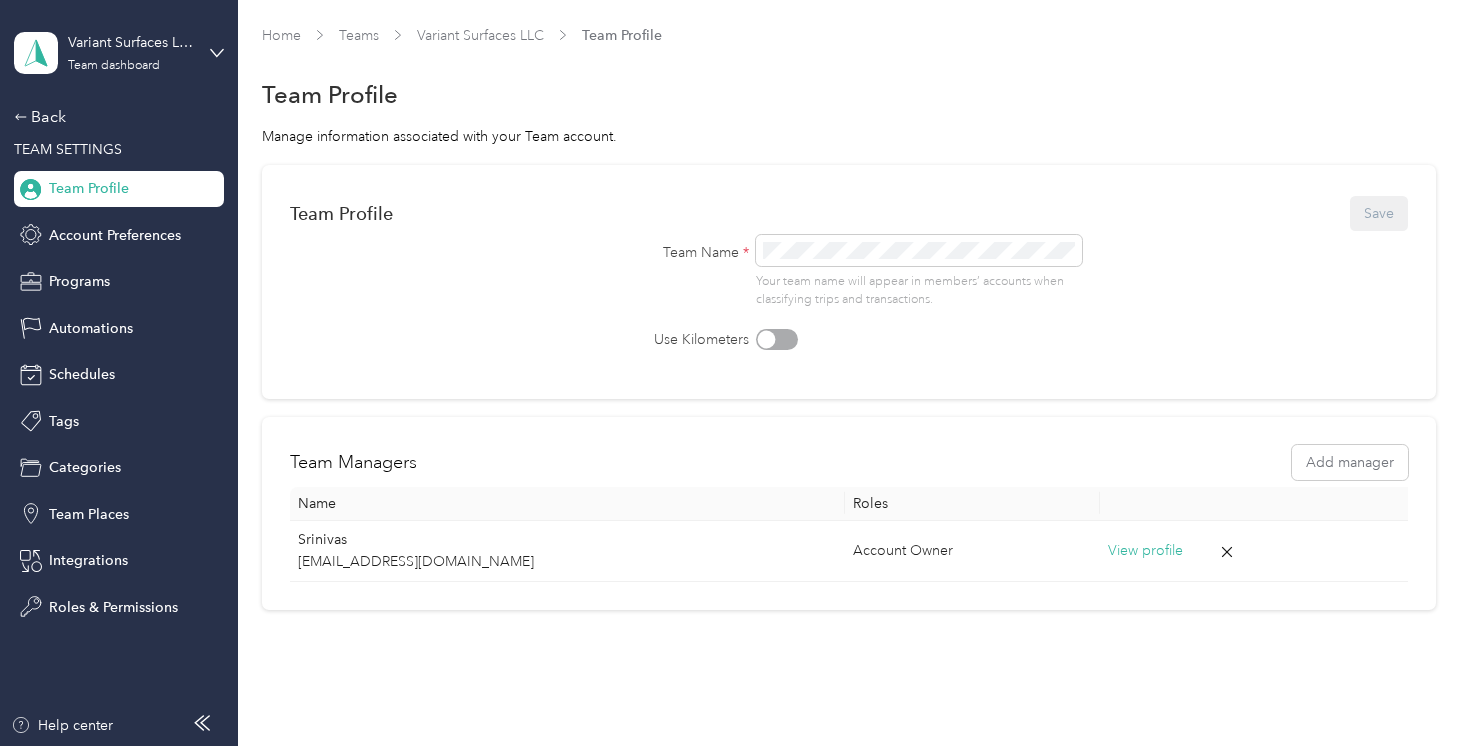 click on "Teams" at bounding box center [359, 35] 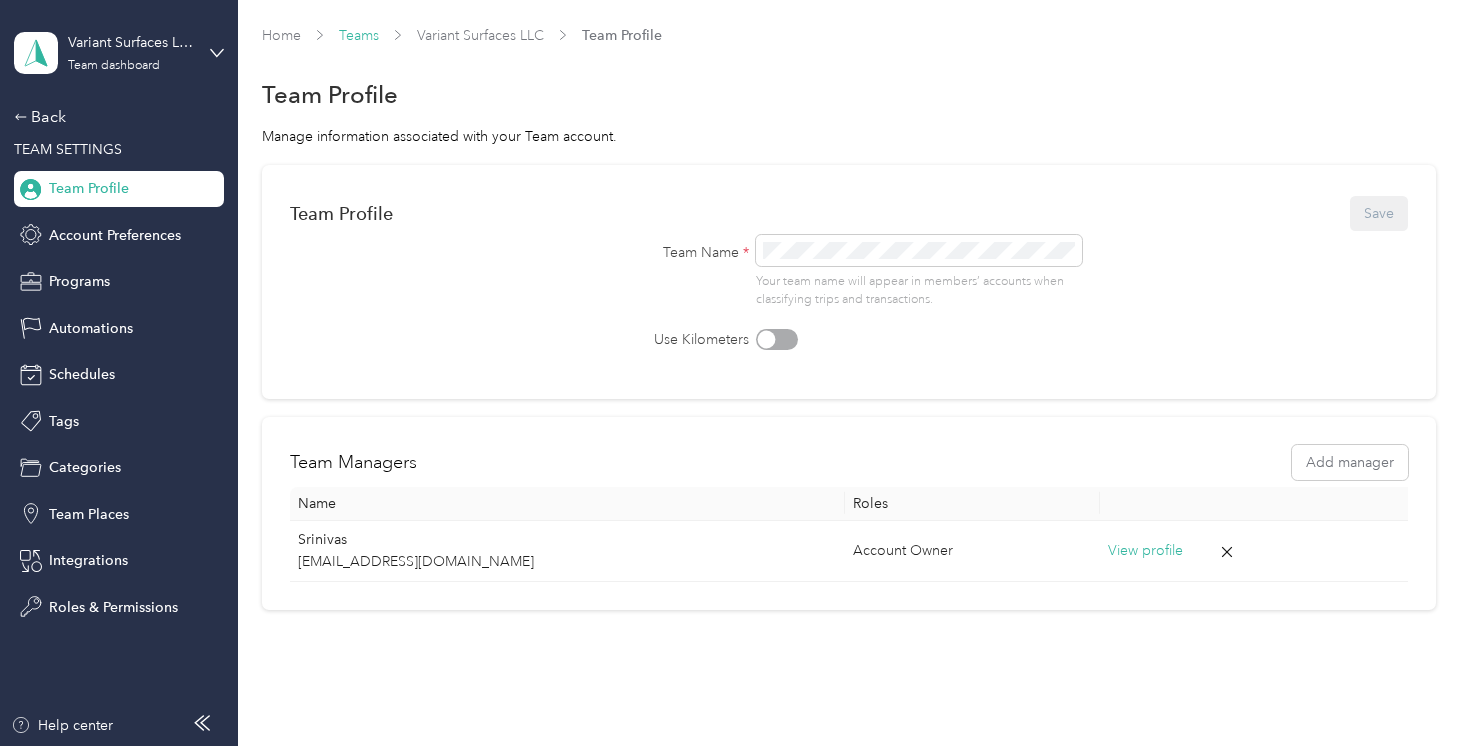 click on "Teams" at bounding box center [359, 35] 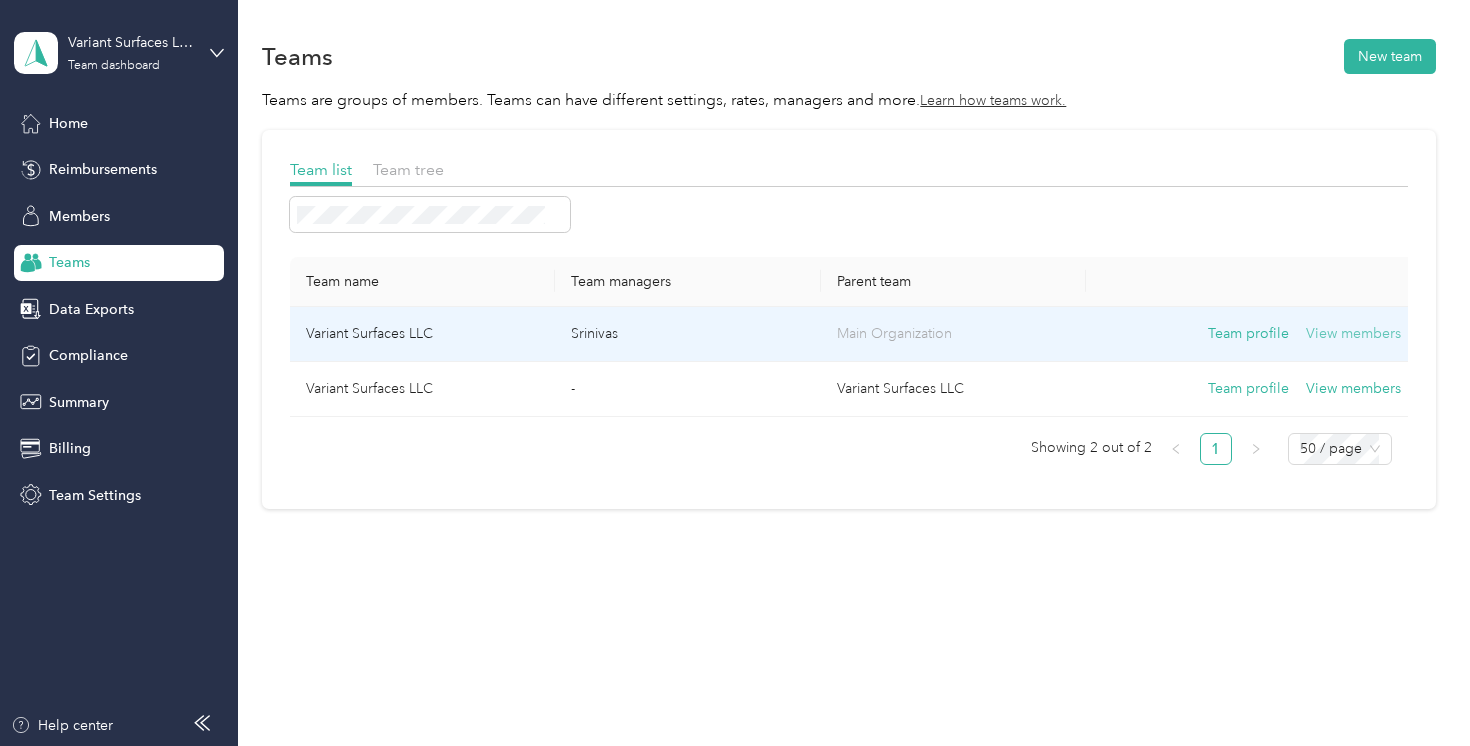 click on "View members" at bounding box center (1353, 334) 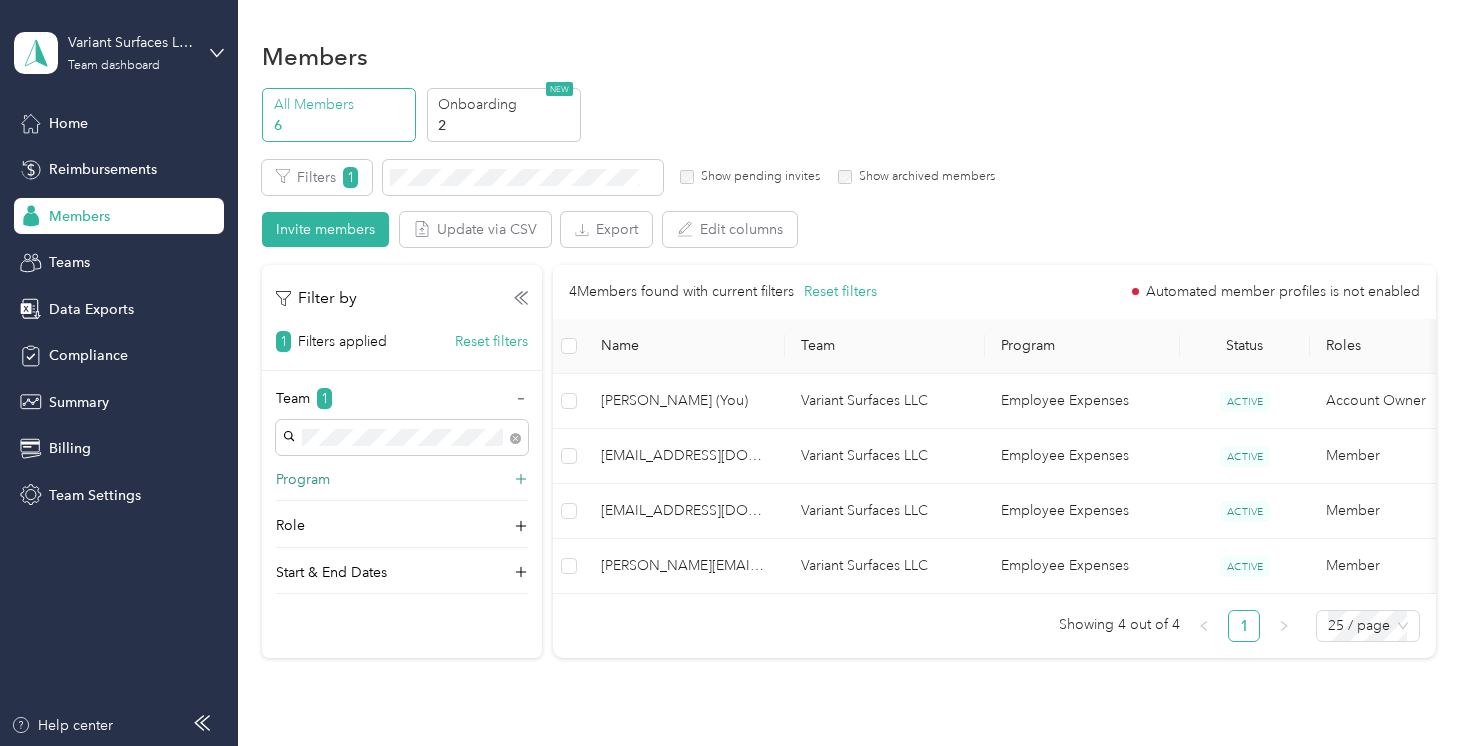 click on "Program" at bounding box center [402, 485] 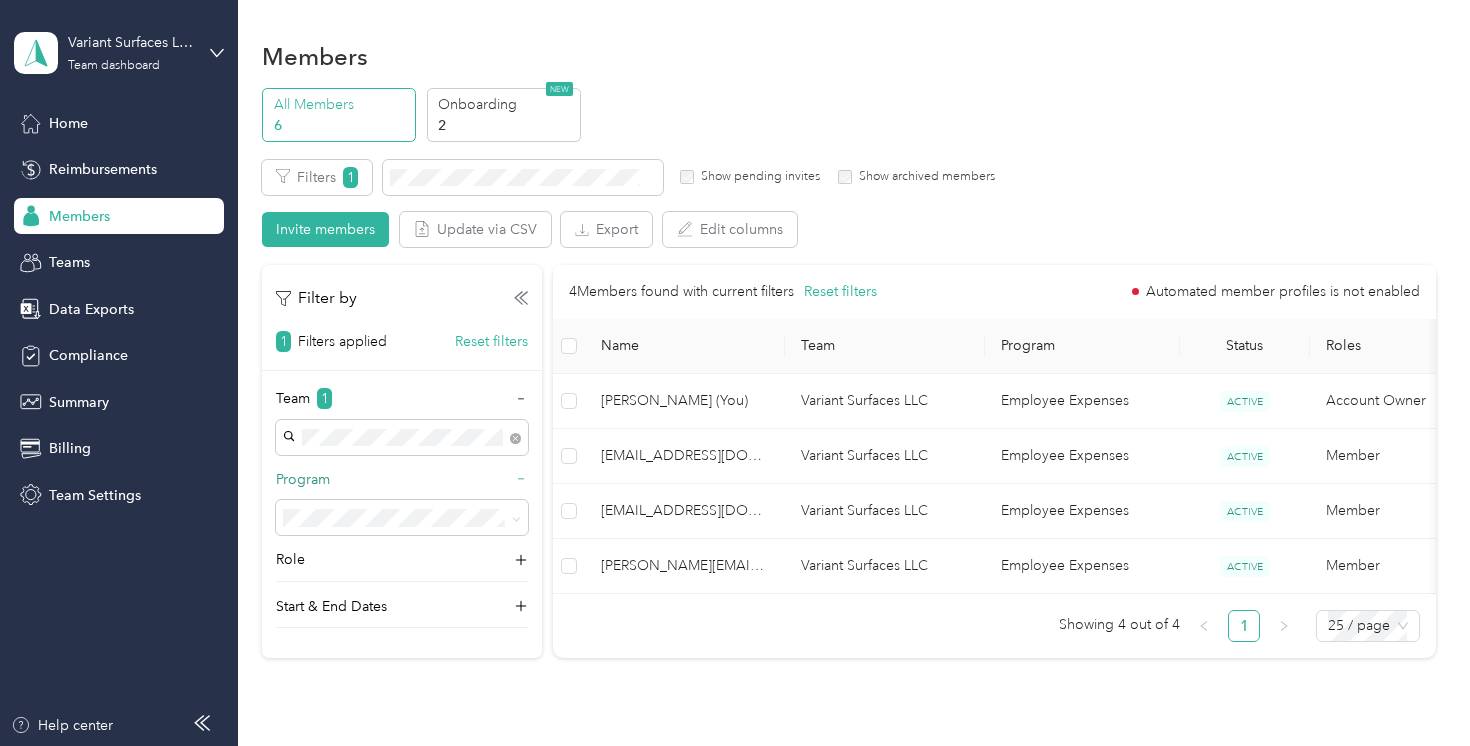 click on "Program" at bounding box center (402, 485) 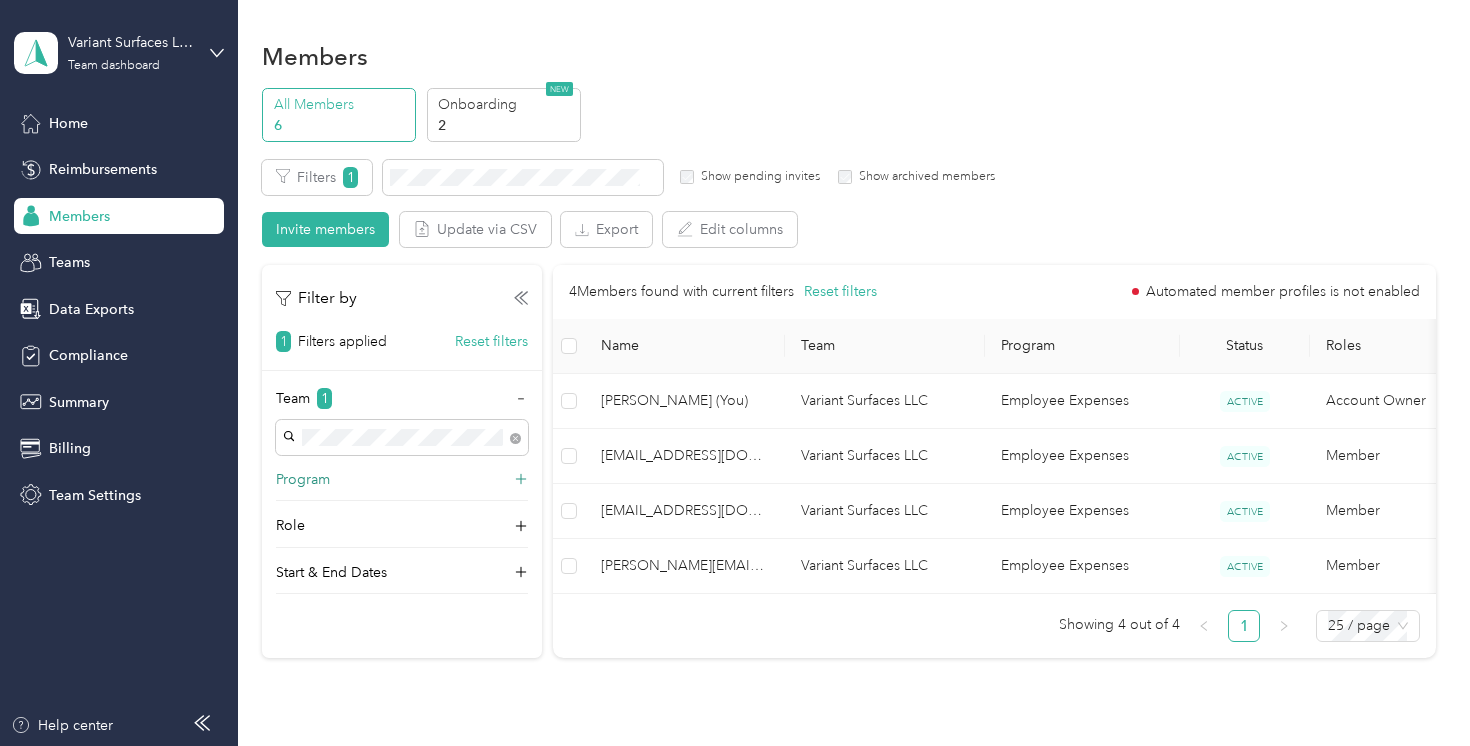 click on "Program" at bounding box center [402, 485] 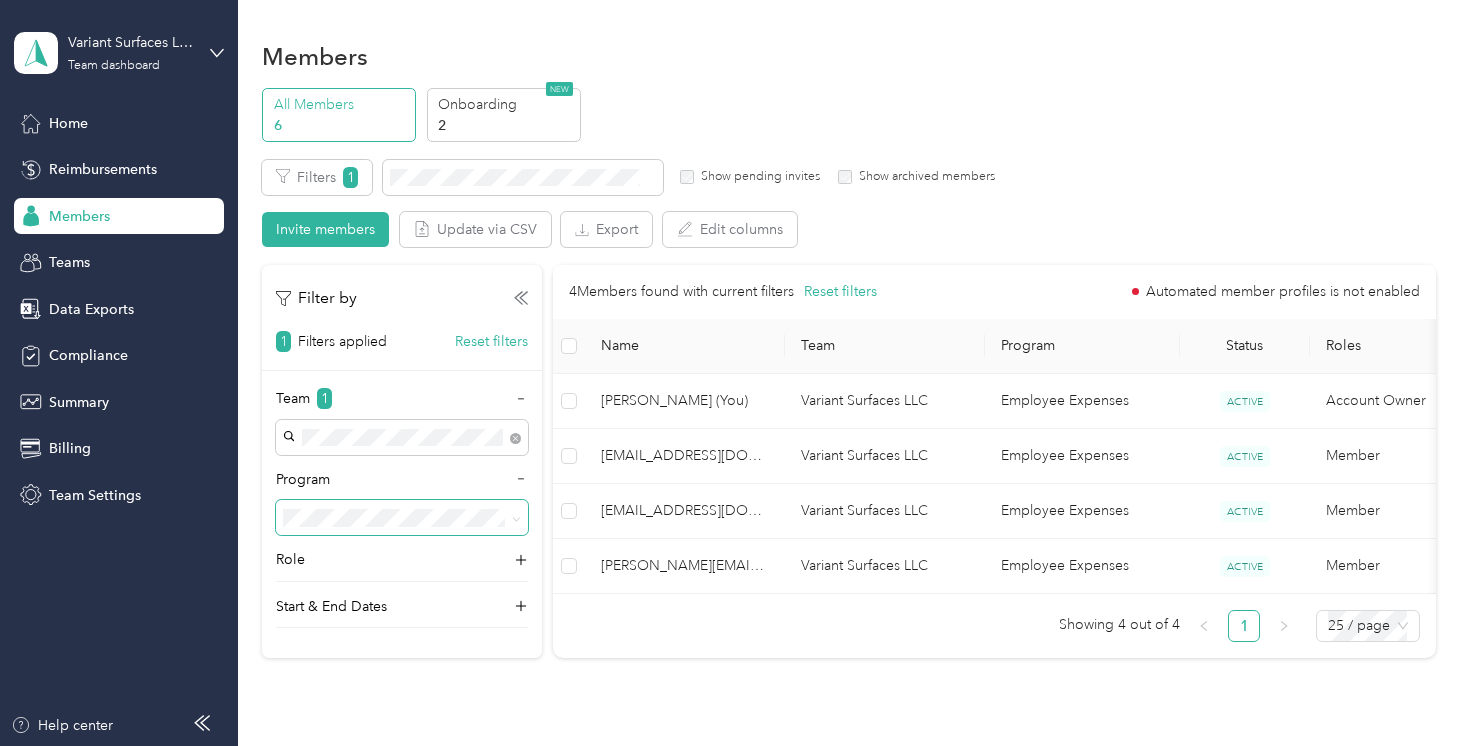 click at bounding box center [402, 517] 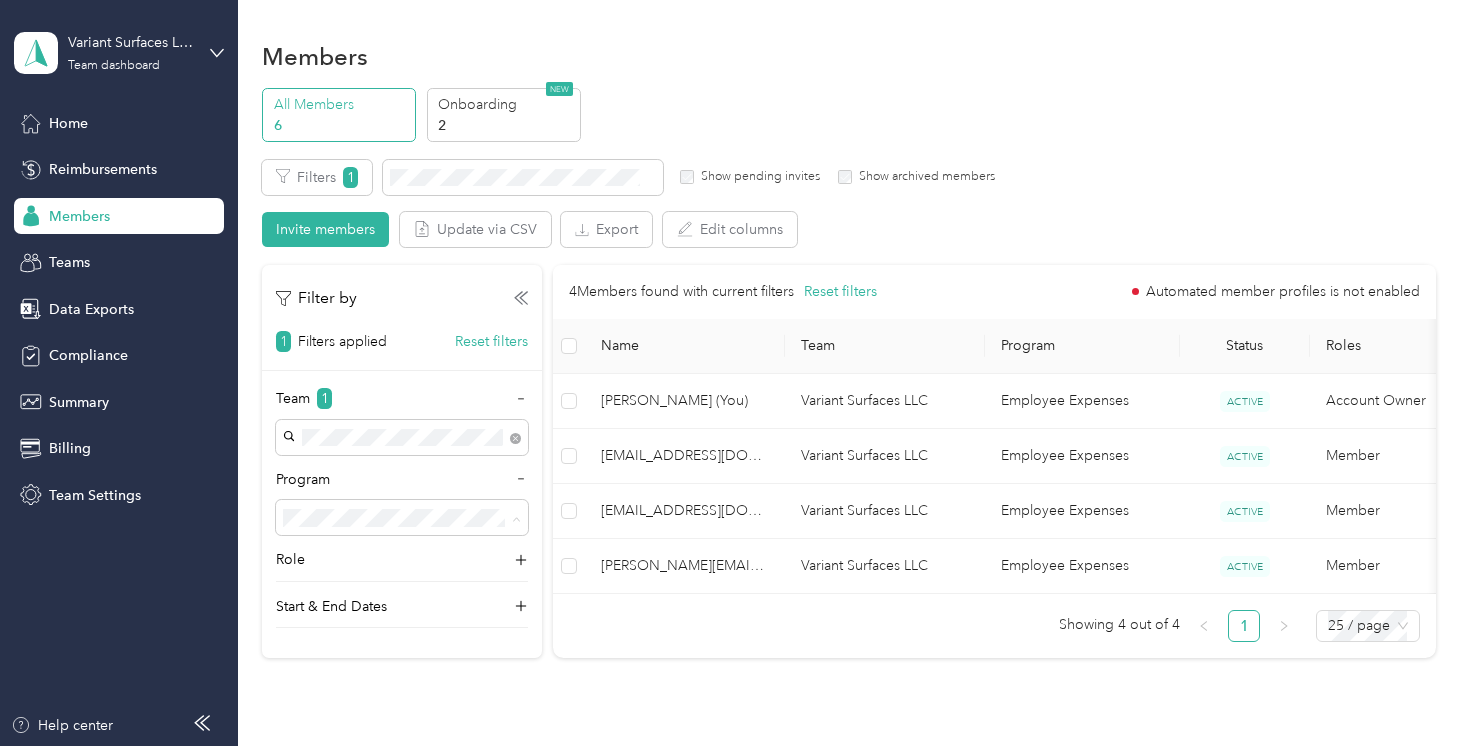 click on "Employee Expenses (CPM)" at bounding box center [376, 410] 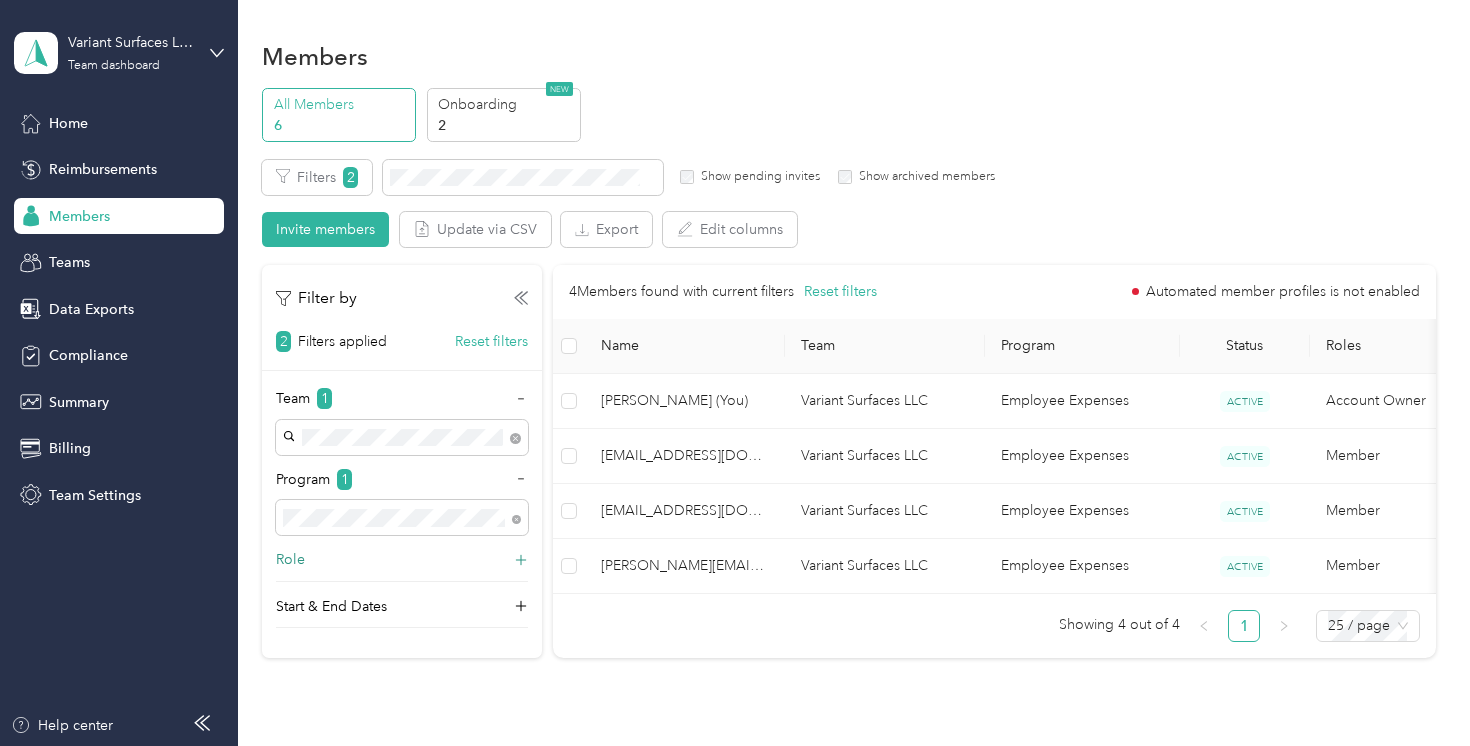 click on "Role" at bounding box center (402, 565) 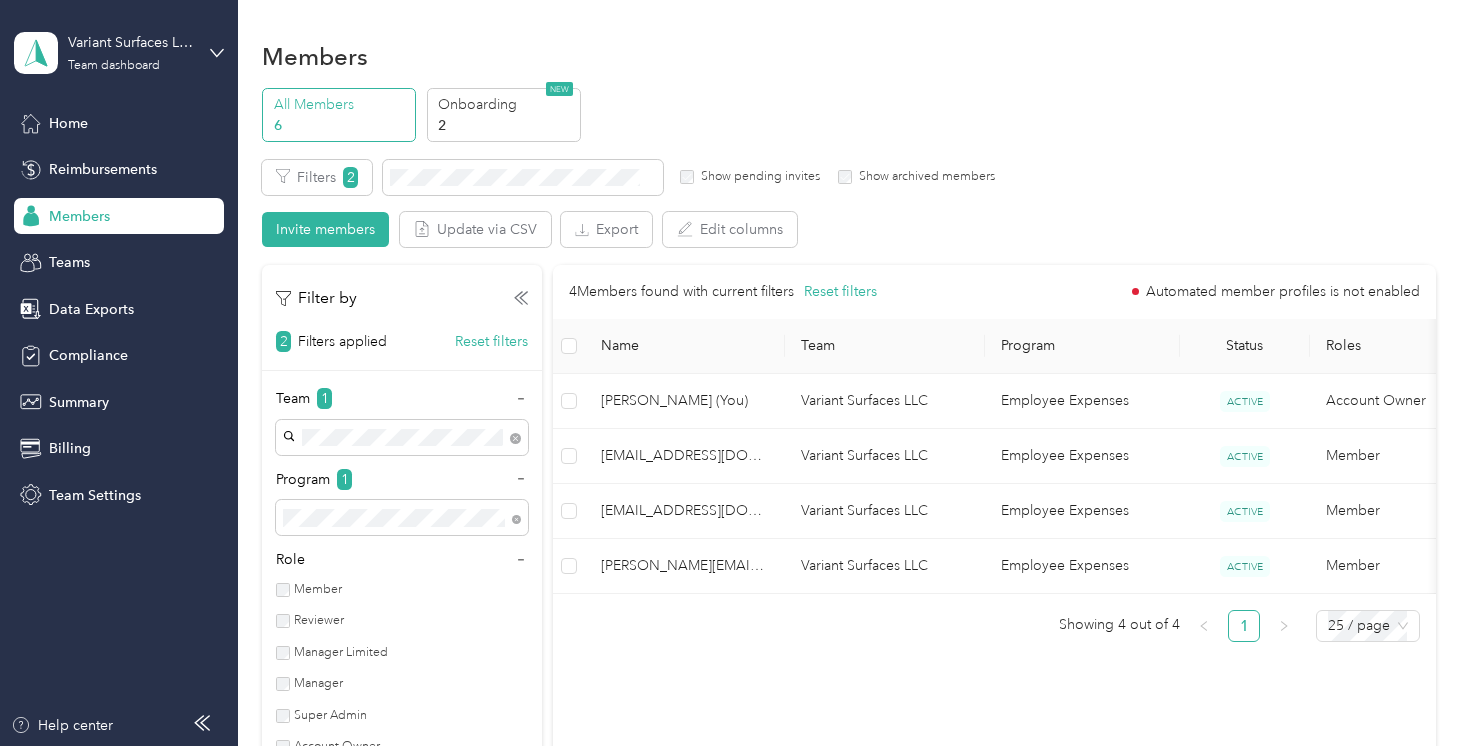 click on "Member" at bounding box center (316, 590) 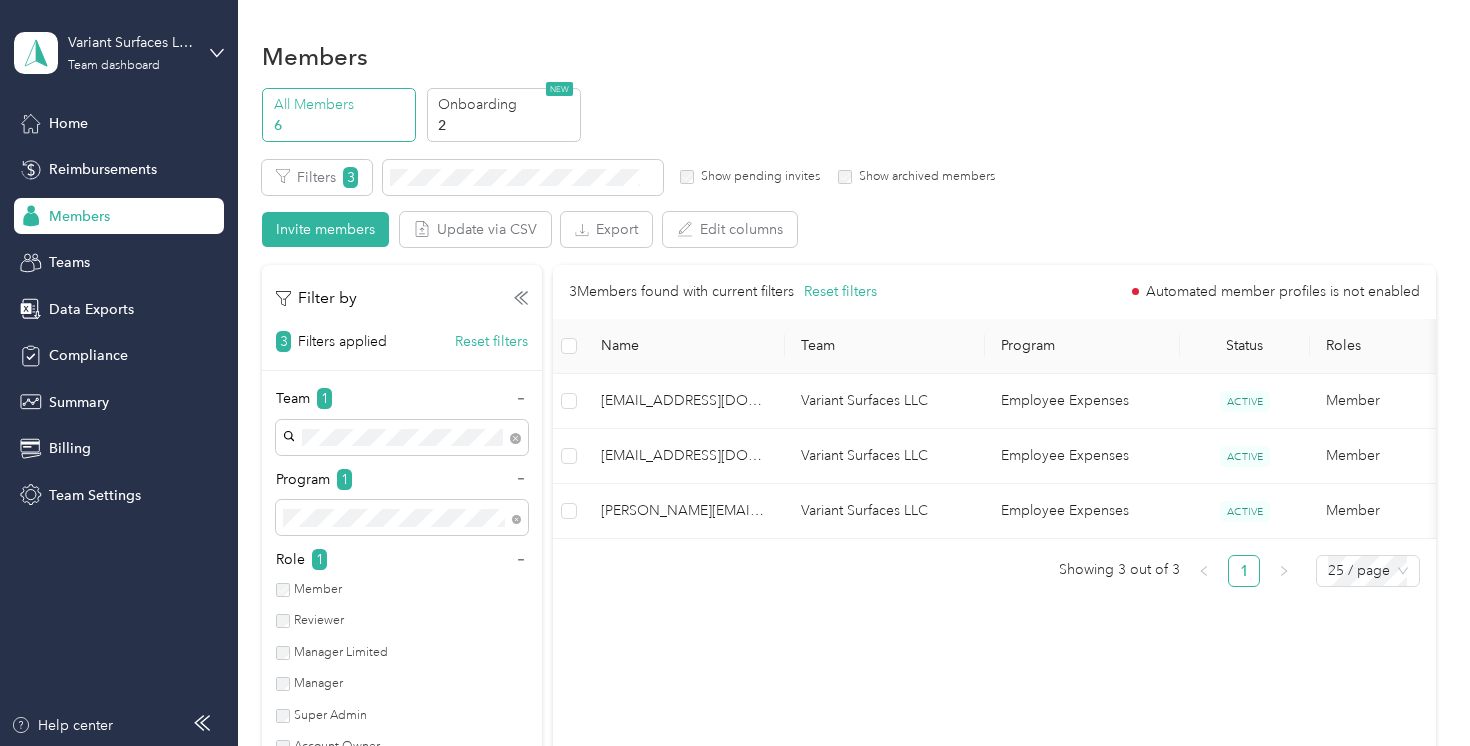 click on "Member" at bounding box center [316, 590] 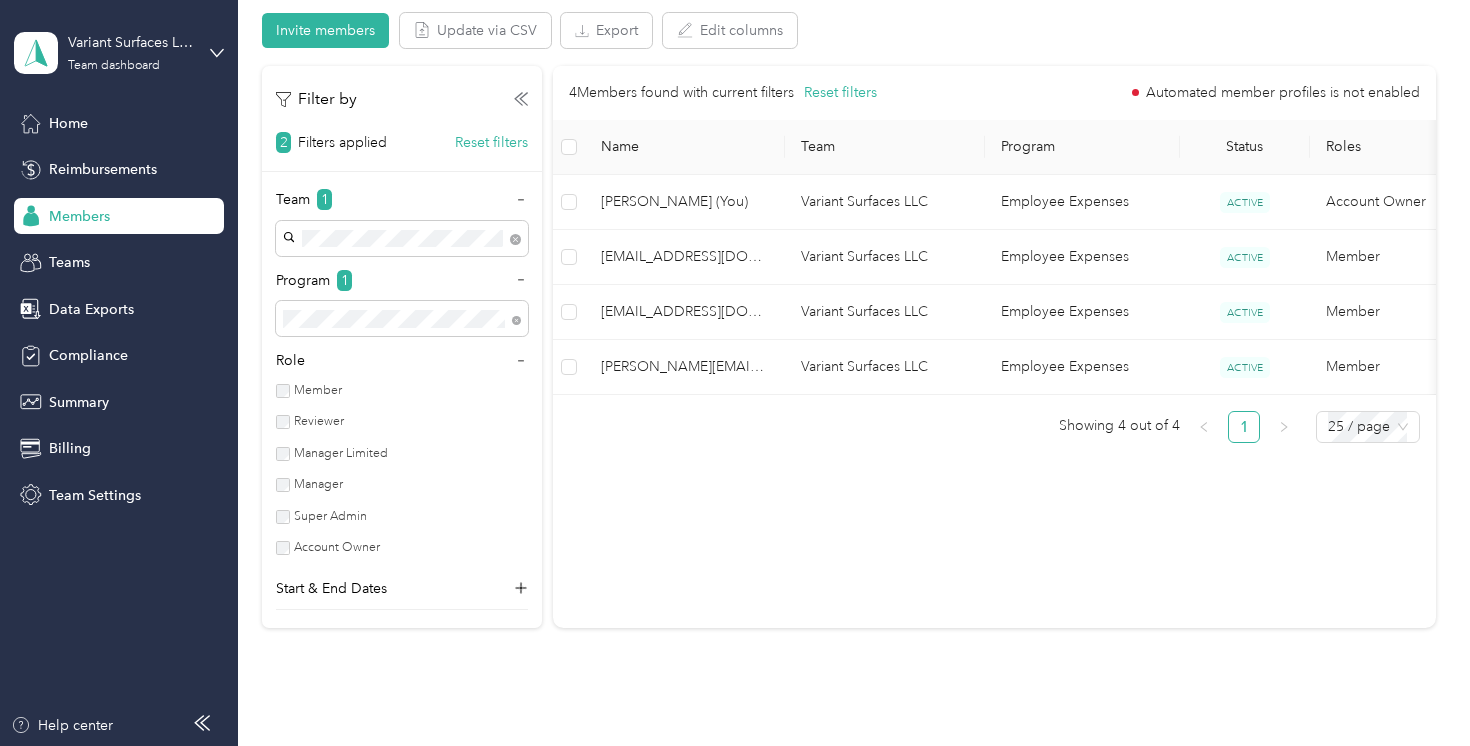 scroll, scrollTop: 200, scrollLeft: 0, axis: vertical 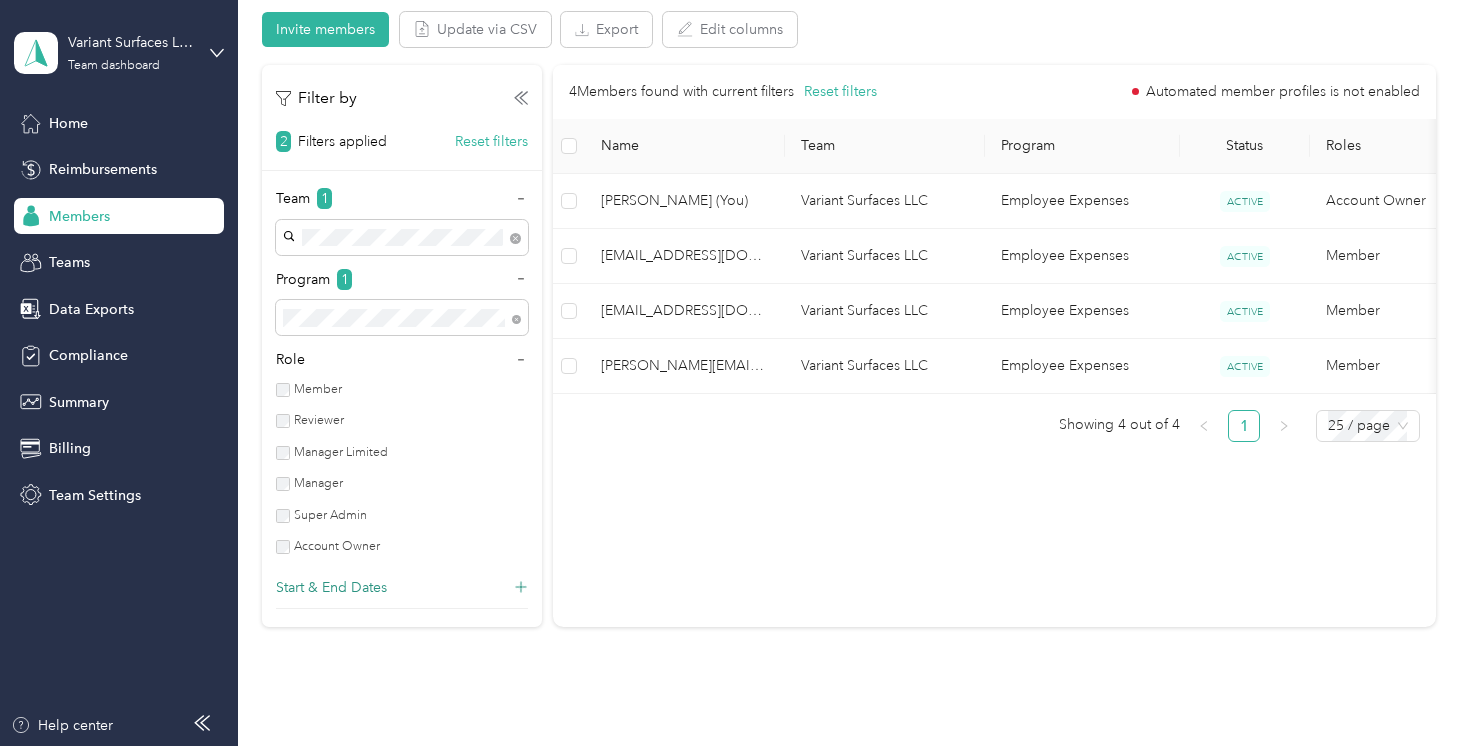 click on "Start & End Dates" at bounding box center (402, 593) 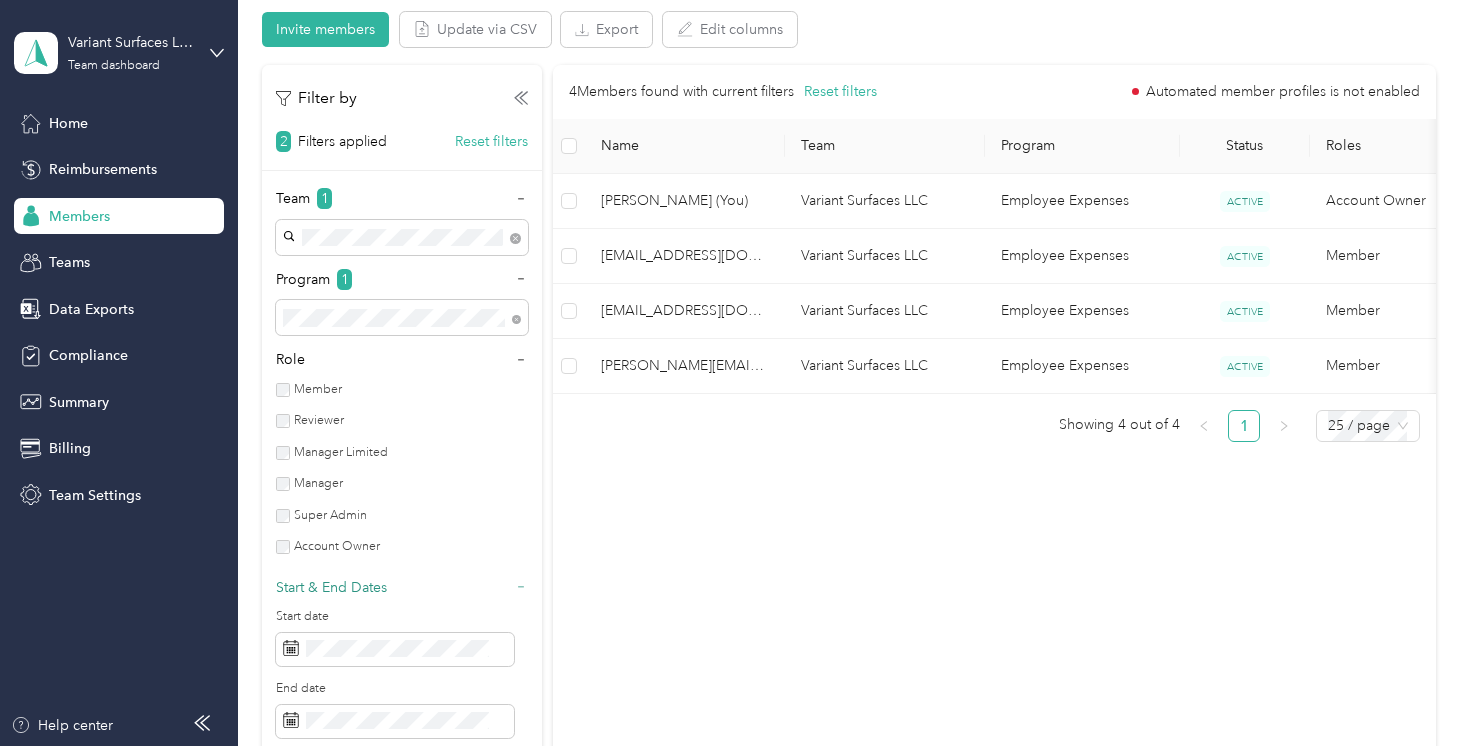 click on "Start & End Dates" at bounding box center (402, 593) 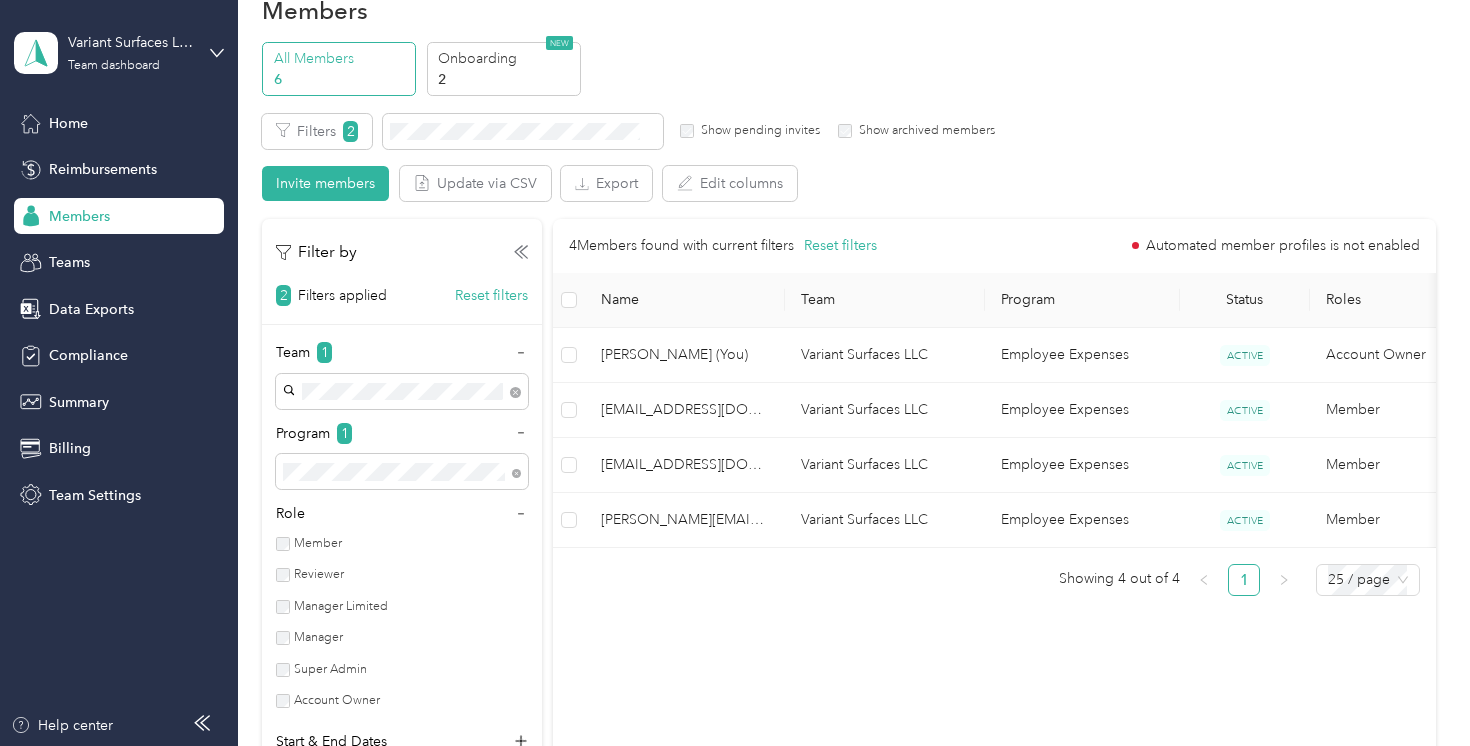 scroll, scrollTop: 0, scrollLeft: 0, axis: both 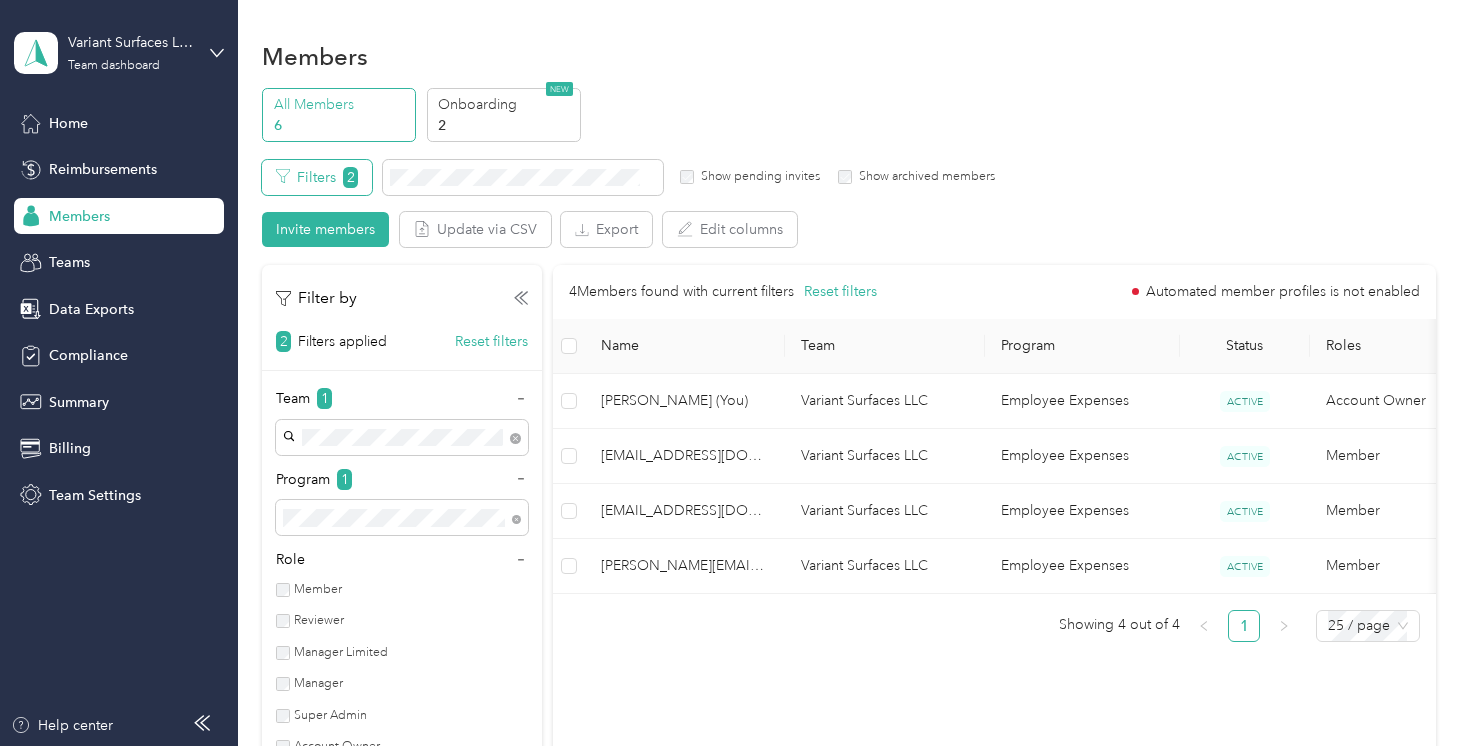 click on "Filters 2" at bounding box center [317, 177] 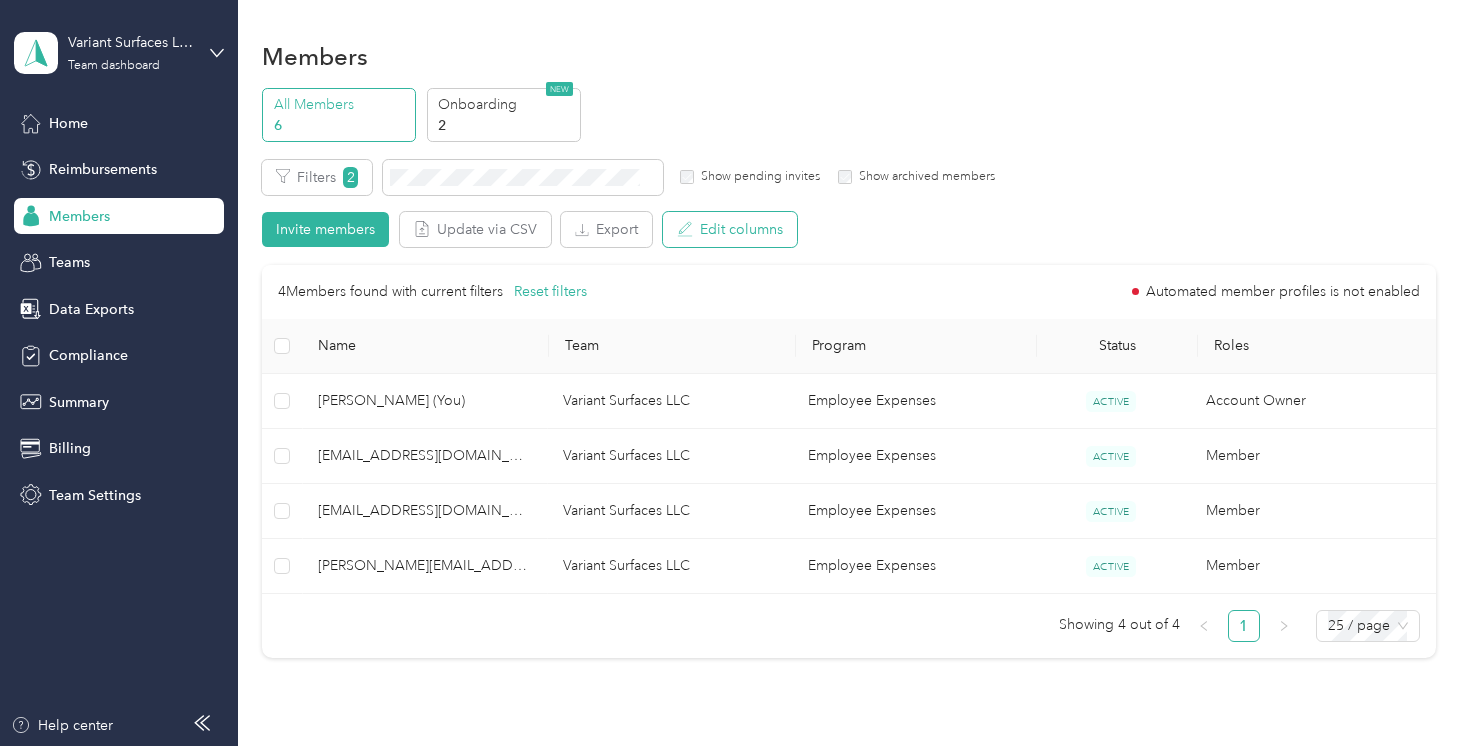 click on "Edit columns" at bounding box center [730, 229] 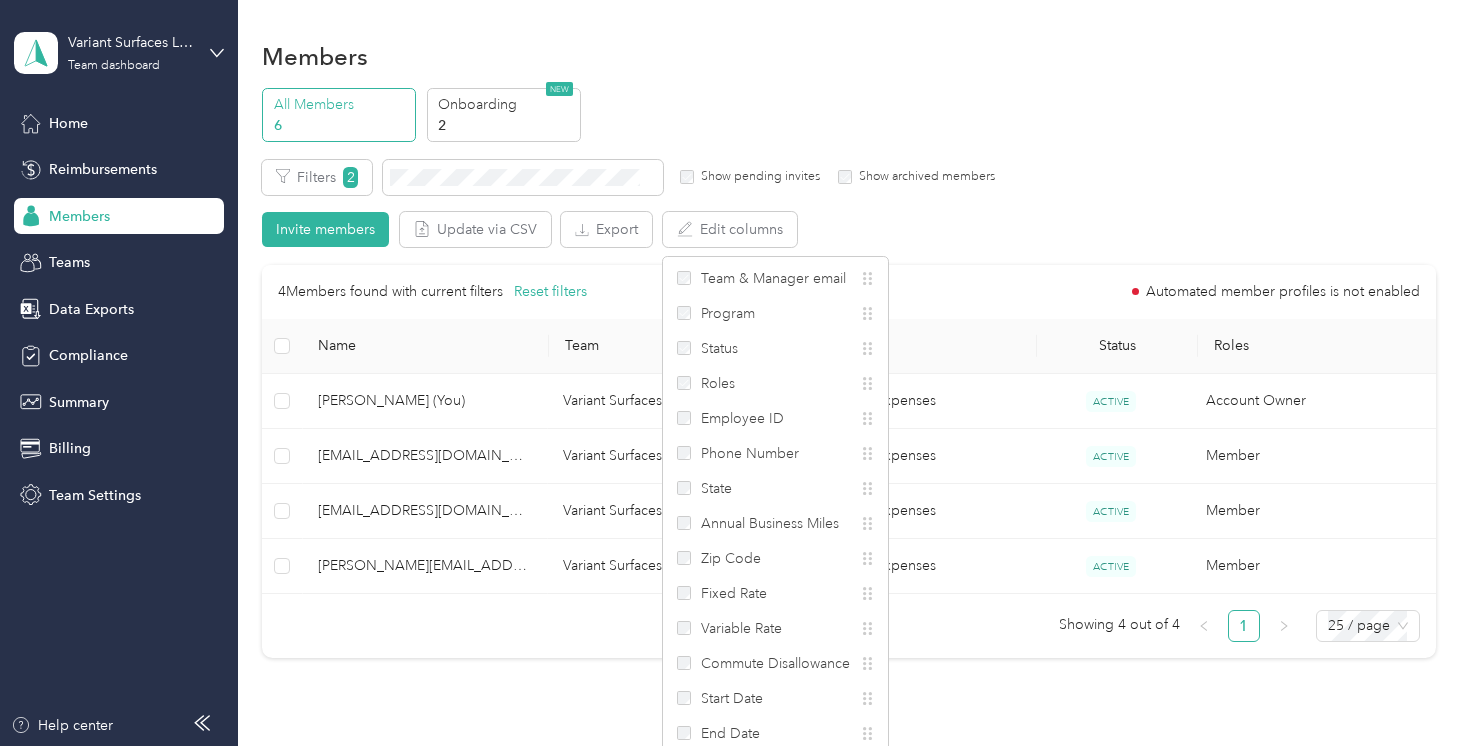 click on "Filters 2 Show pending invites Show archived members Invite members Update via CSV Export Edit columns" at bounding box center (848, 204) 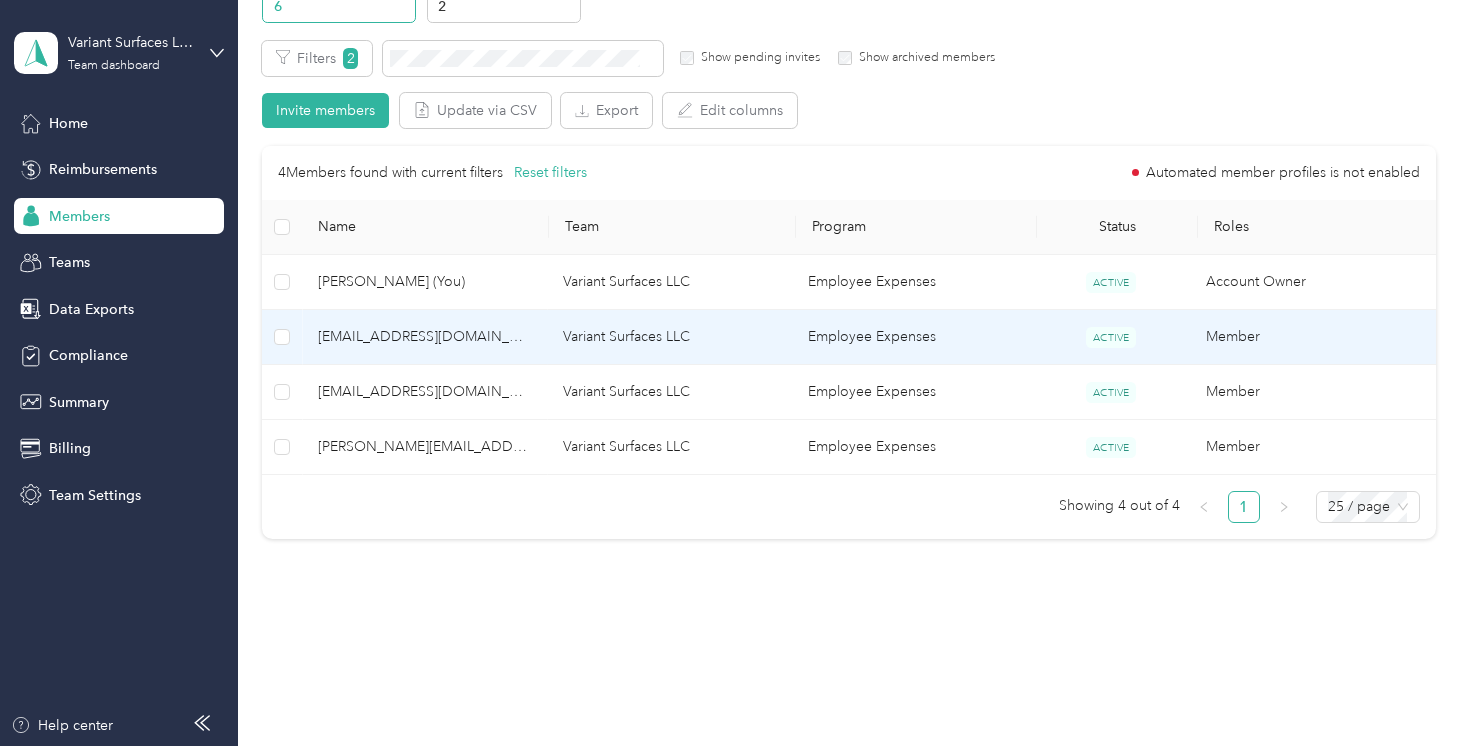 scroll, scrollTop: 136, scrollLeft: 0, axis: vertical 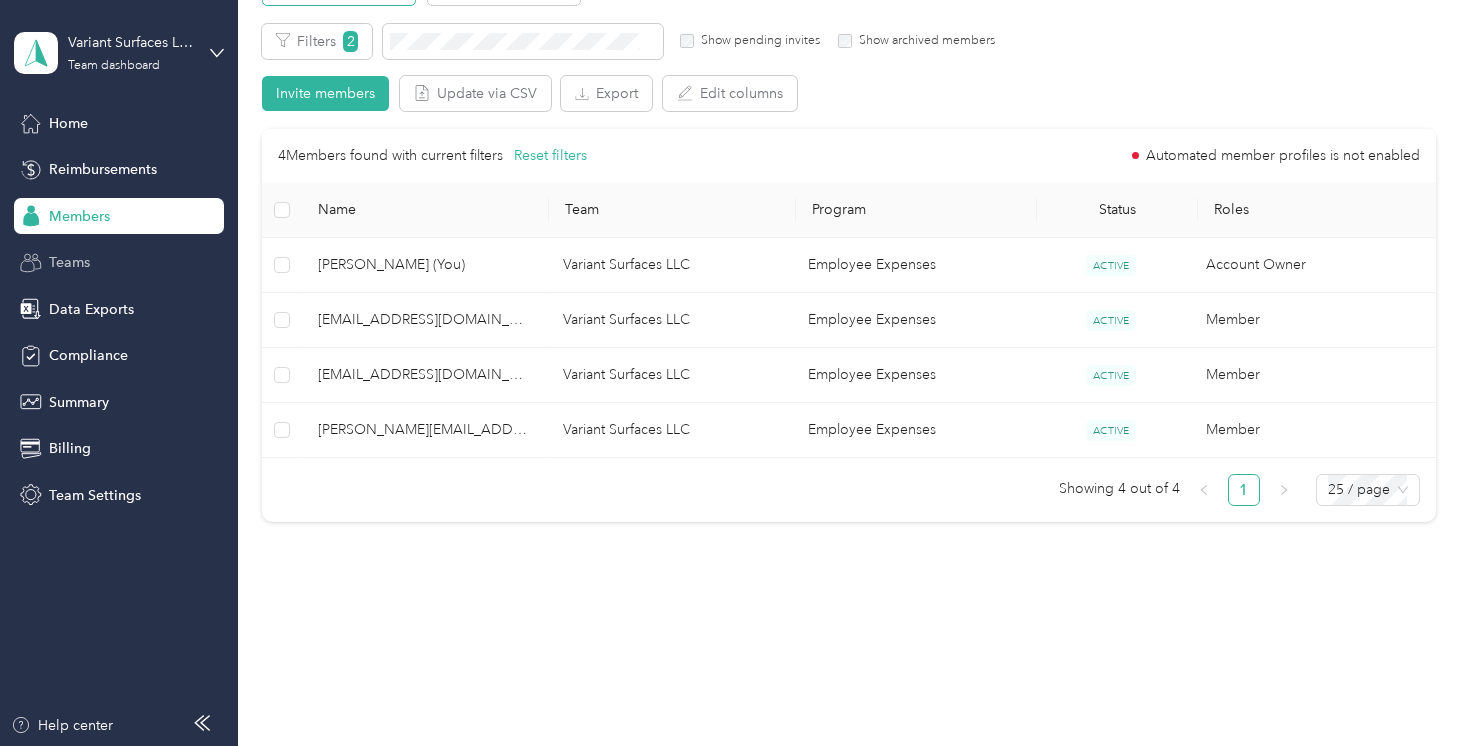 click on "Teams" at bounding box center [119, 263] 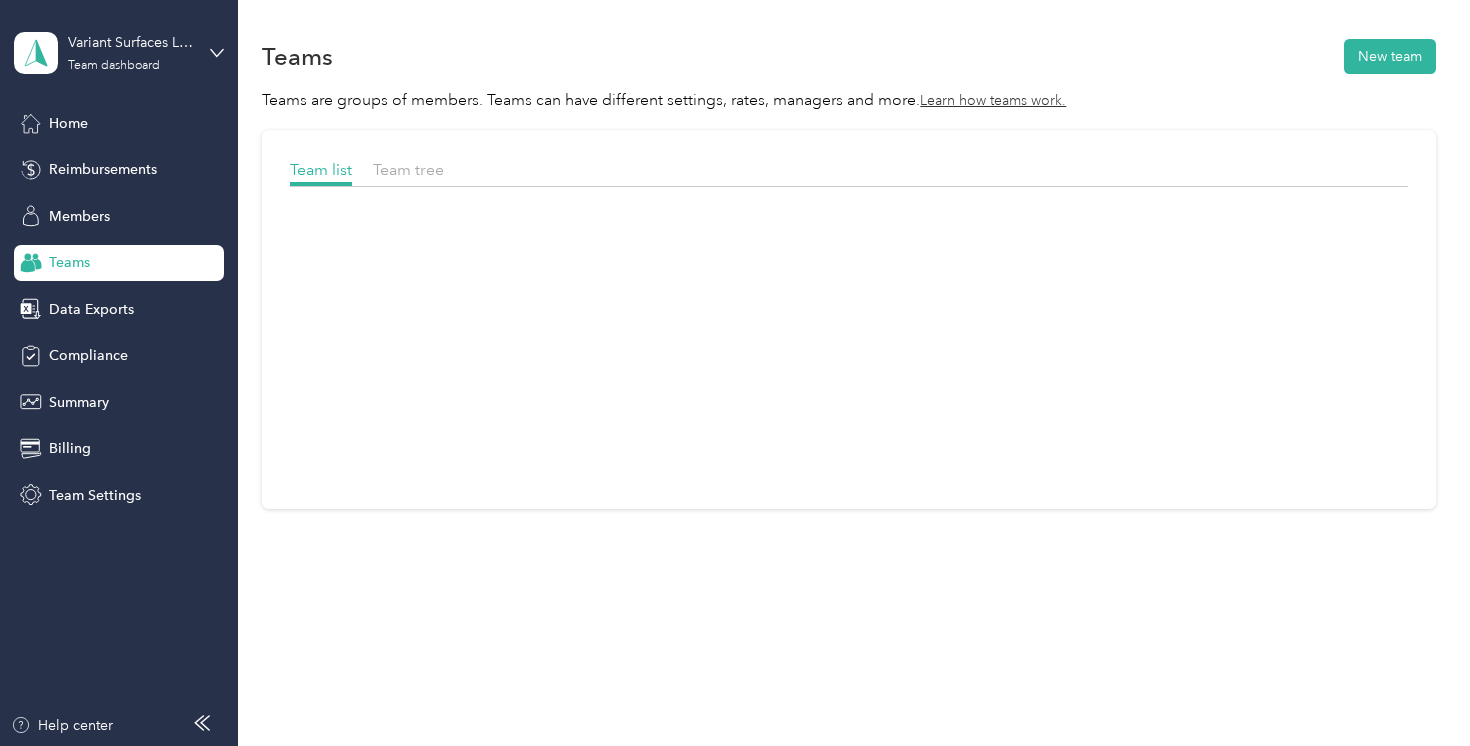 scroll, scrollTop: 0, scrollLeft: 0, axis: both 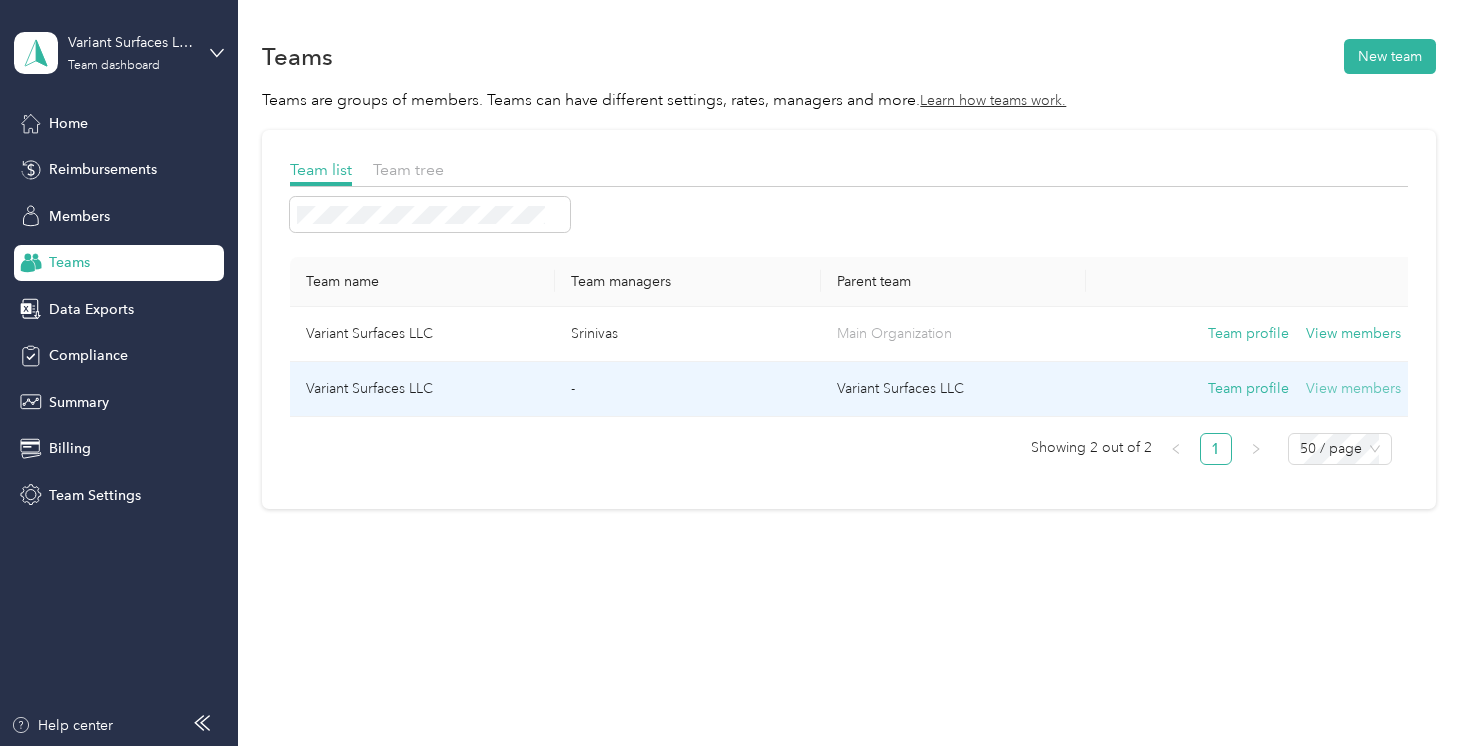 click on "View members" at bounding box center [1353, 389] 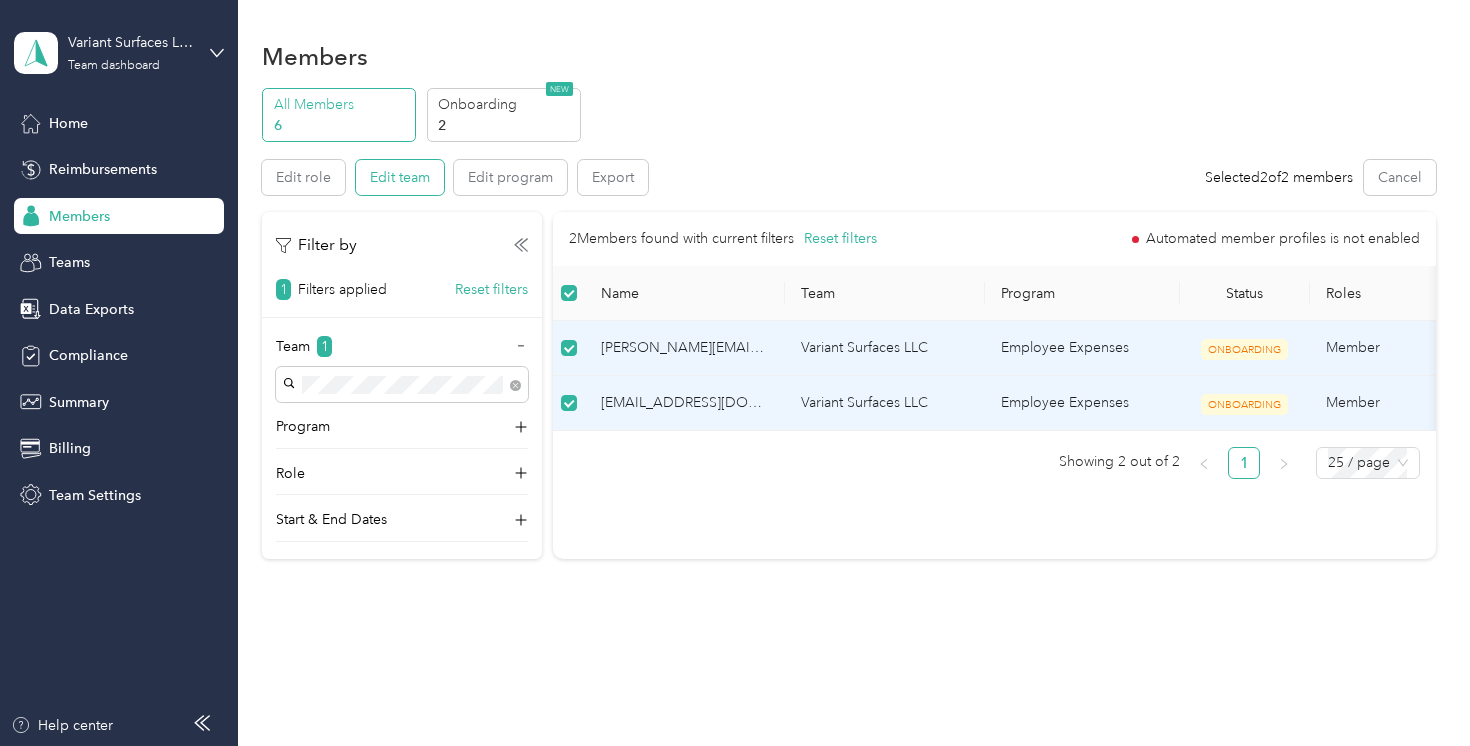 click on "Edit team" at bounding box center (400, 177) 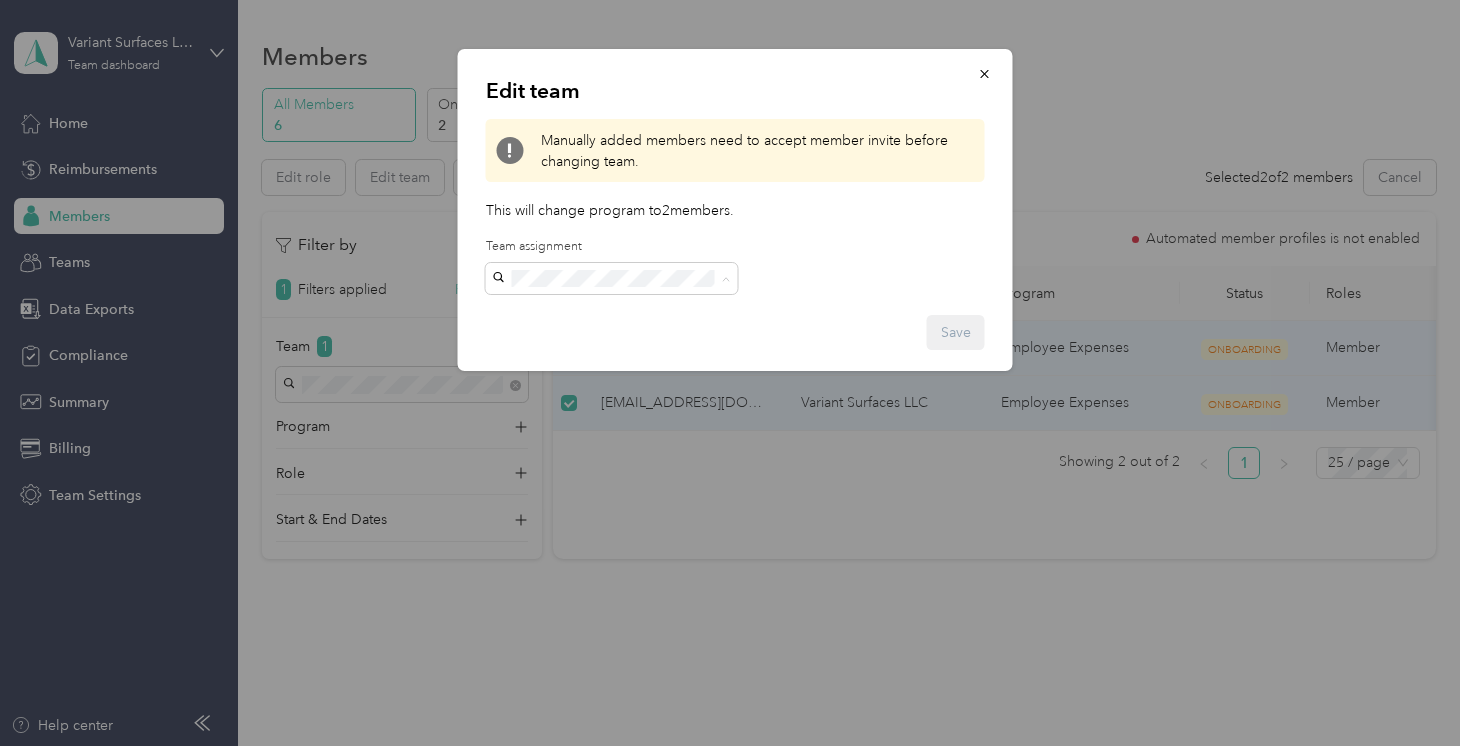 click on "Variant Surfaces LLC (Main organization) Srinivas" at bounding box center (612, 336) 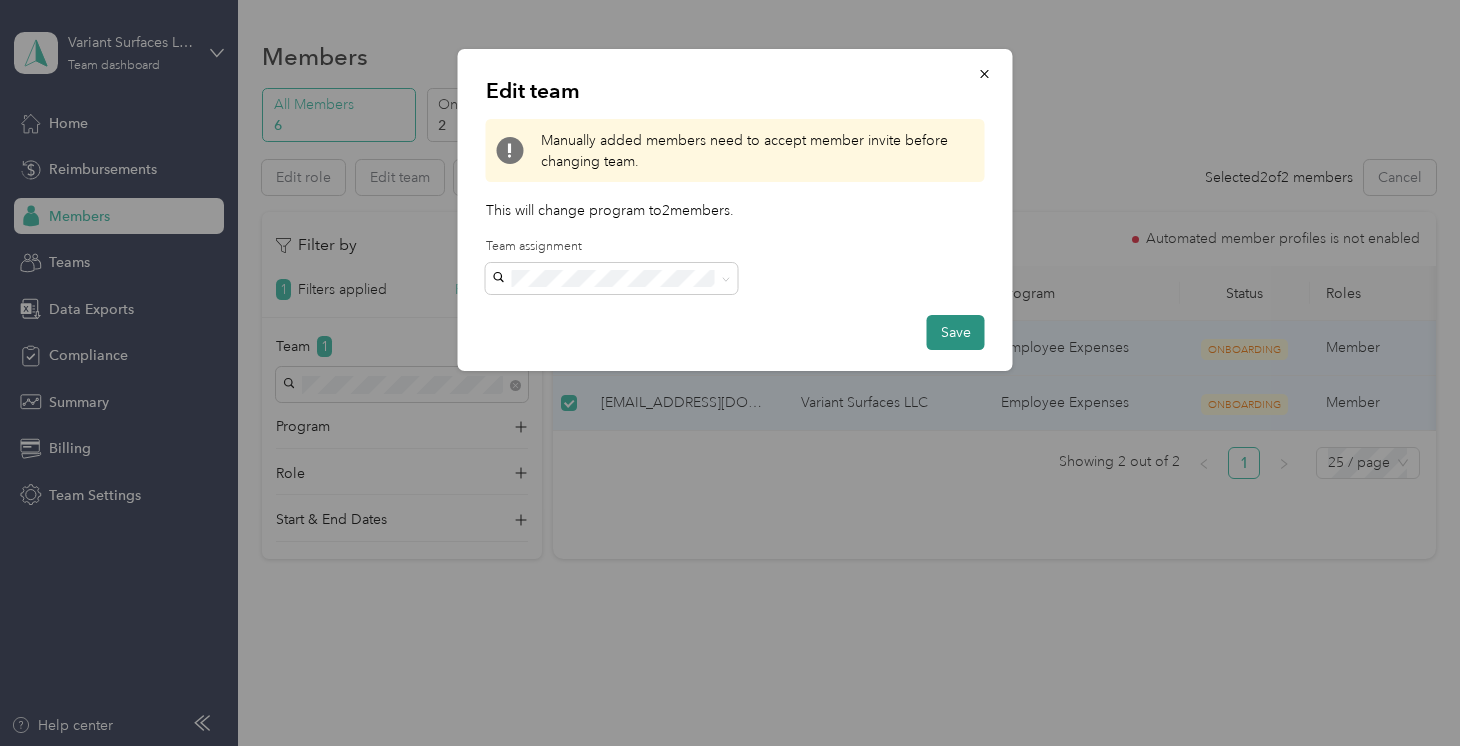 click on "Save" at bounding box center (956, 332) 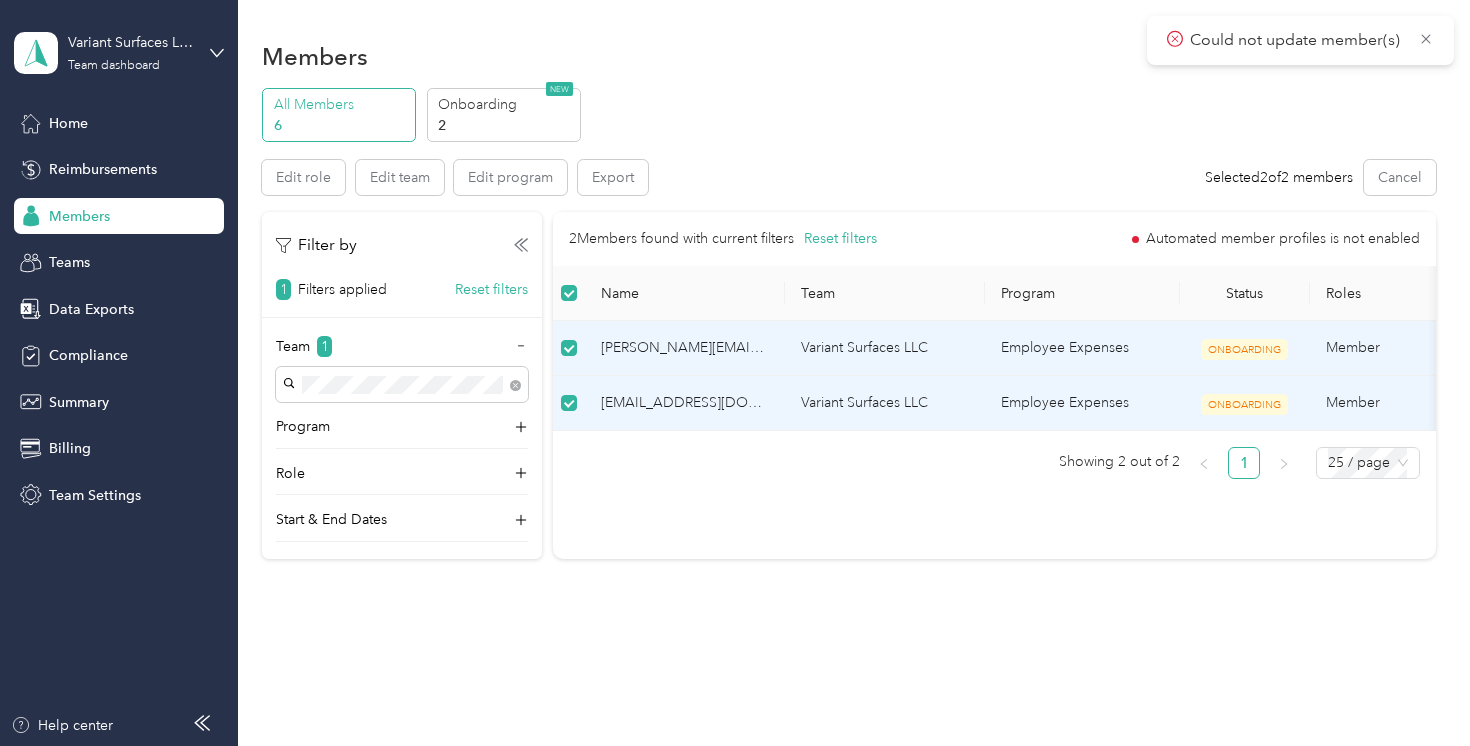 click on "Members" at bounding box center (79, 216) 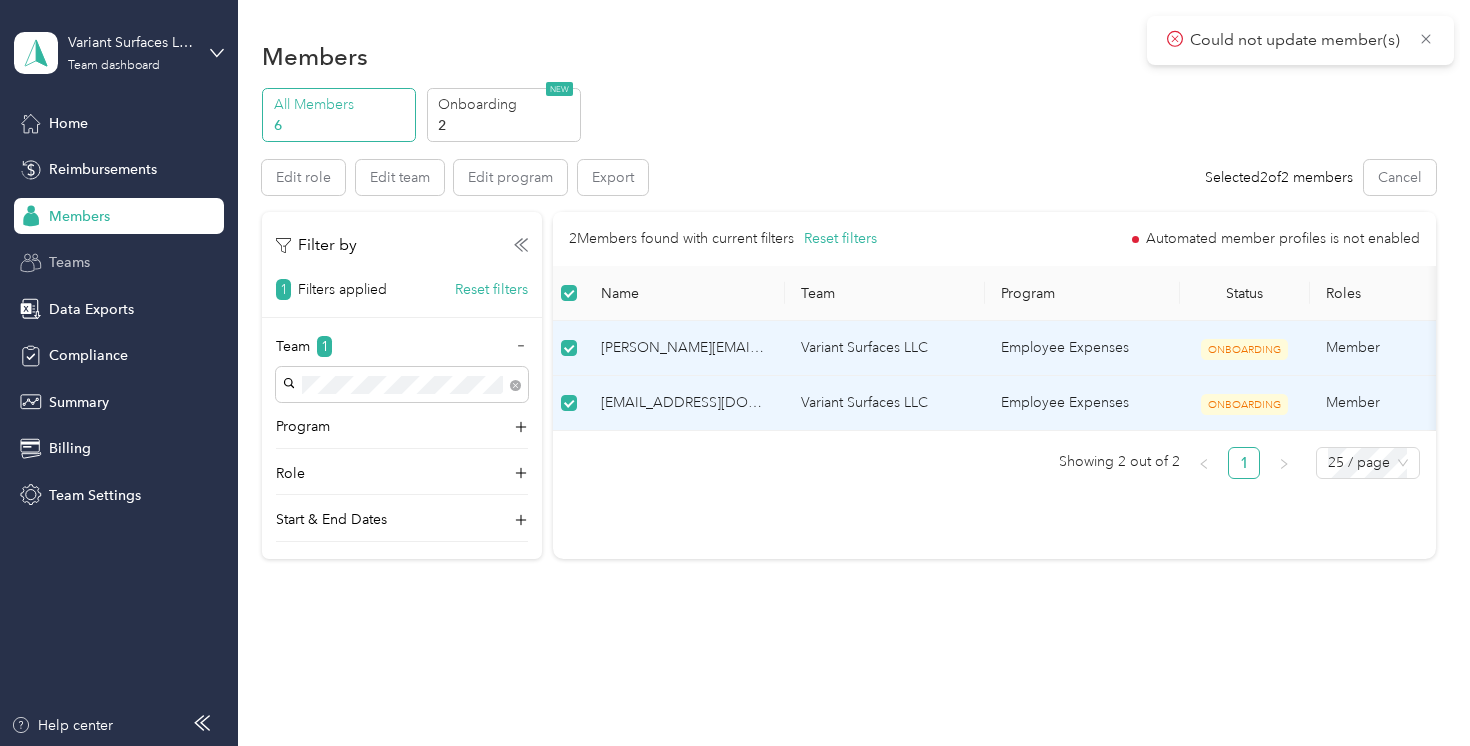 click on "Teams" at bounding box center (69, 262) 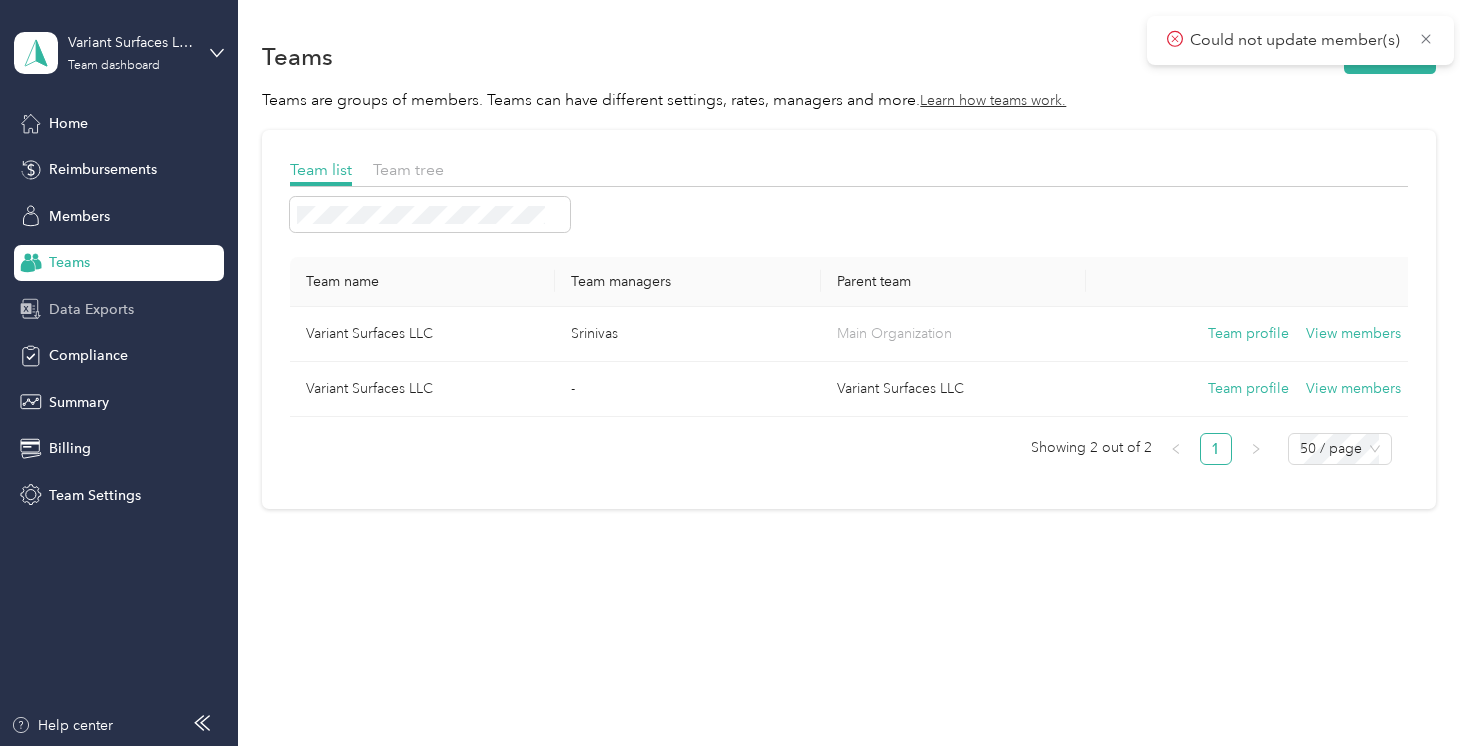 click on "Data Exports" at bounding box center [91, 309] 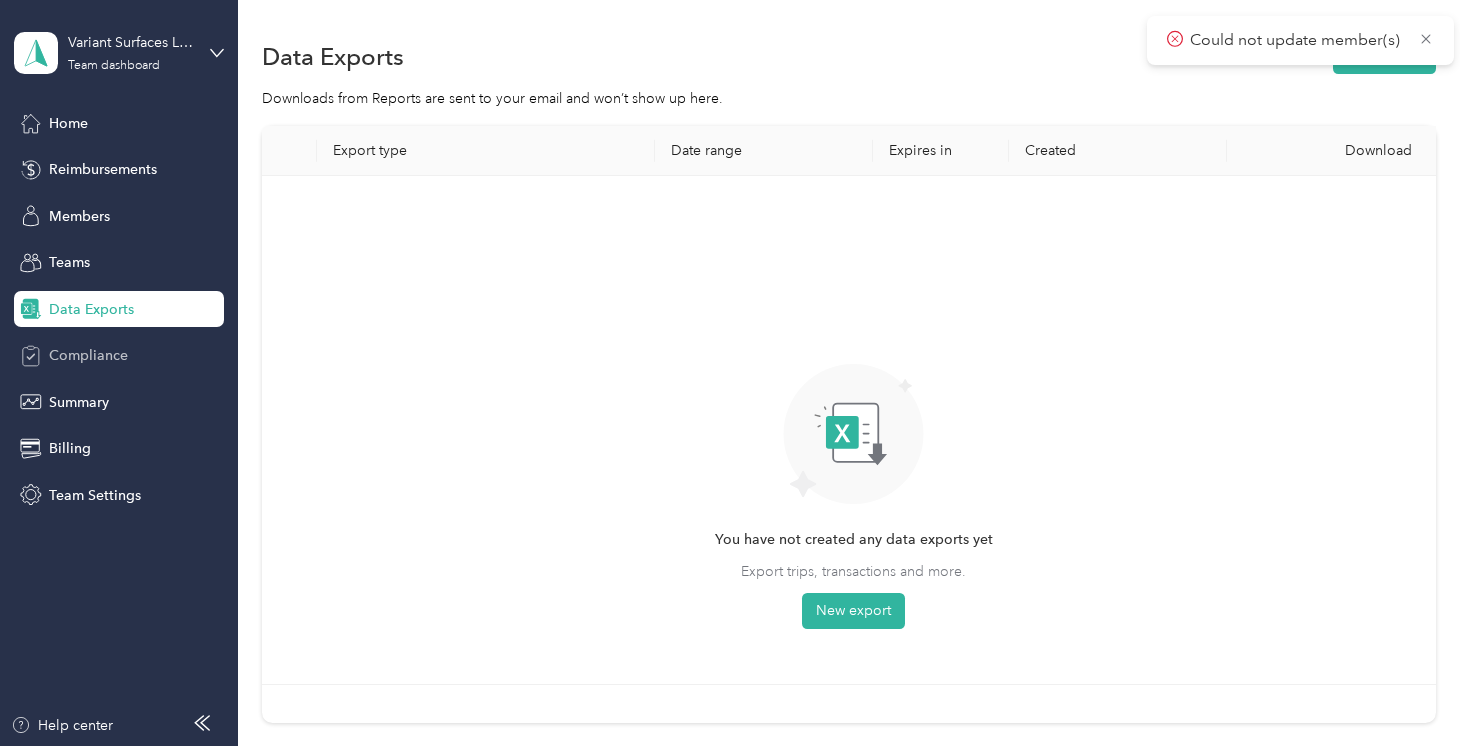 click on "Compliance" at bounding box center (88, 355) 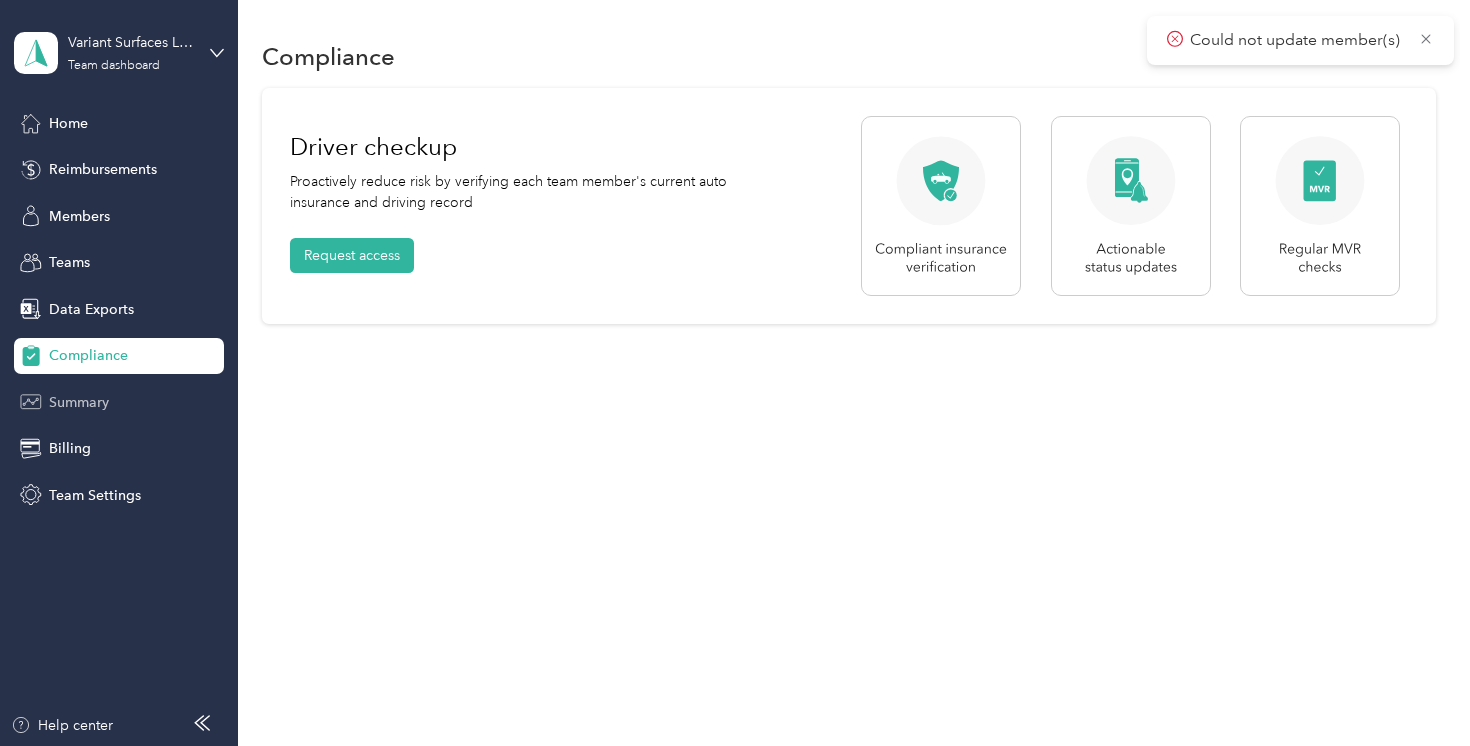 click on "Summary" at bounding box center (119, 402) 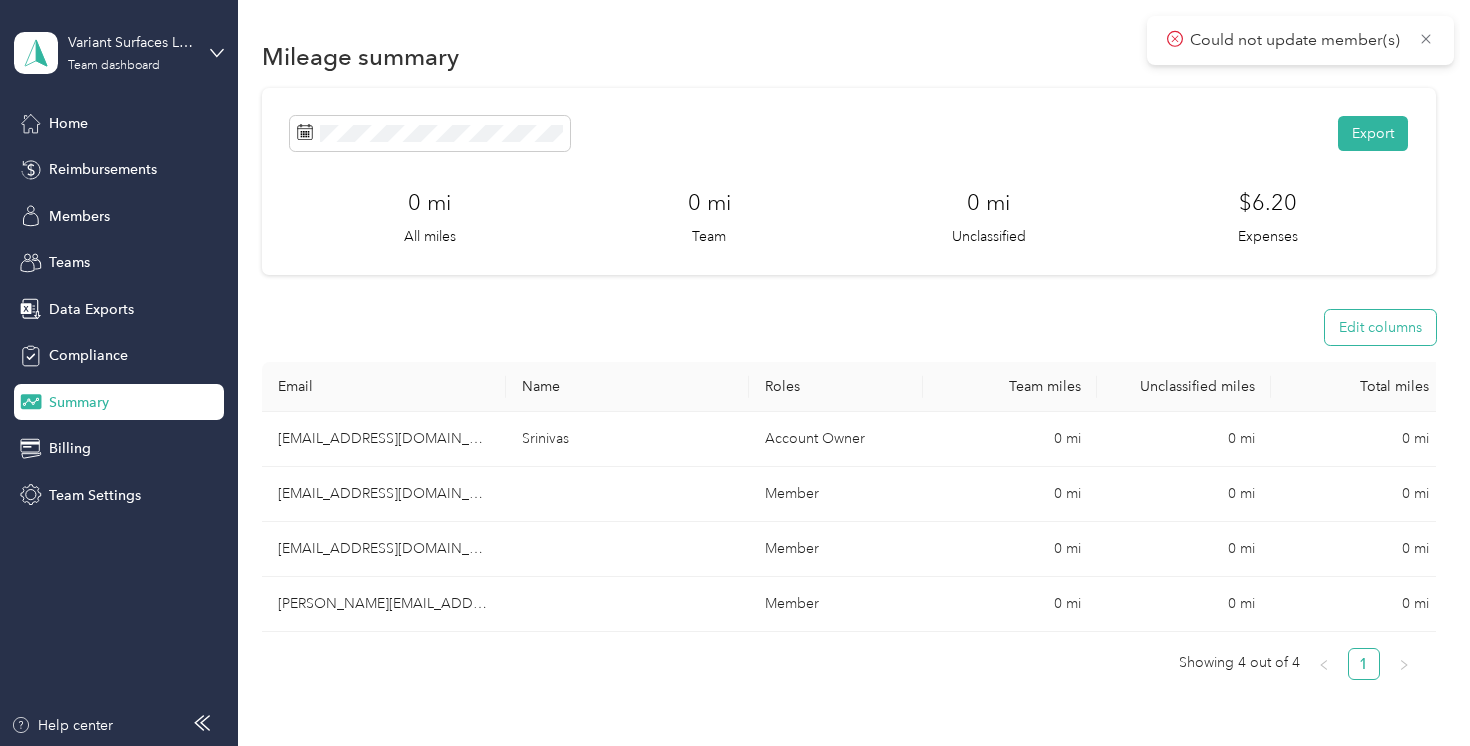 click on "Edit columns" at bounding box center [1380, 327] 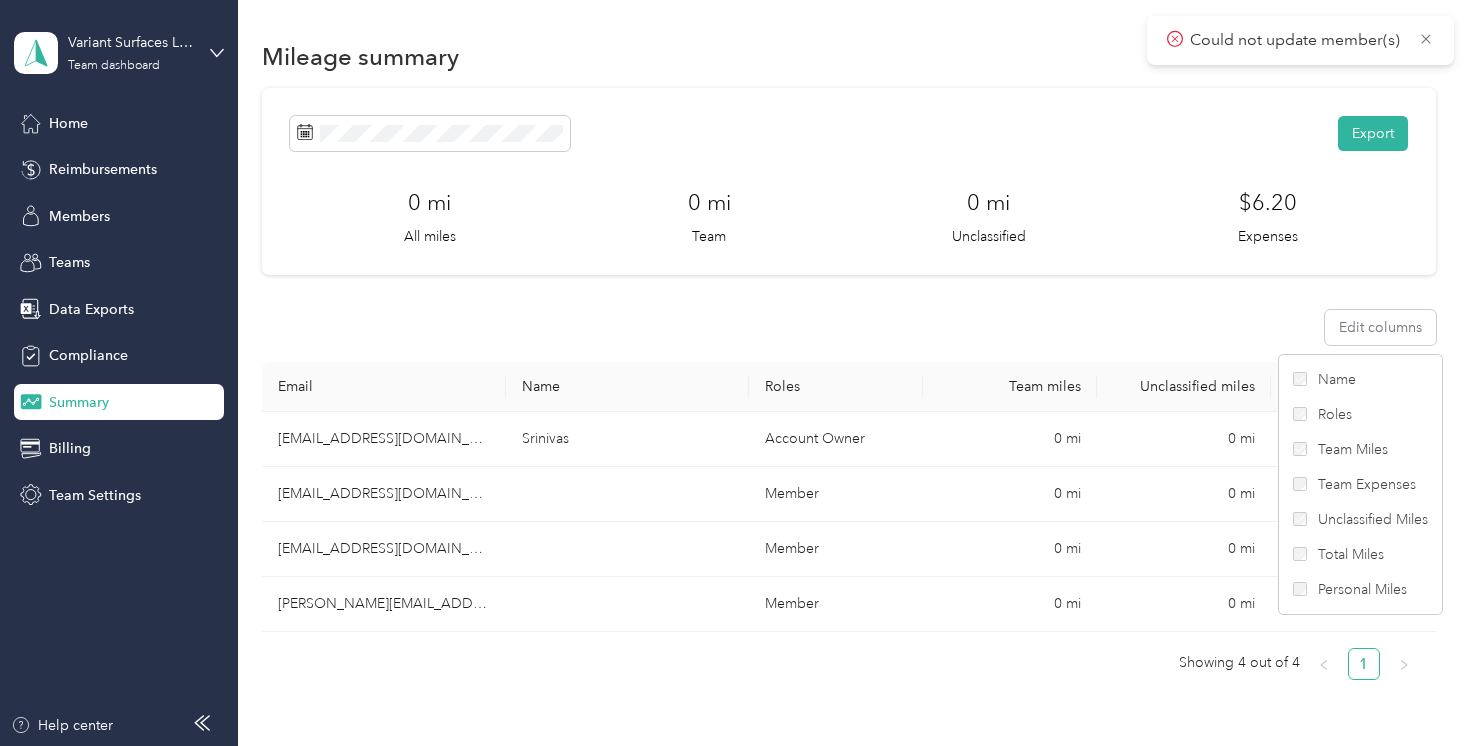 click on "Export 0 mi All miles 0 mi Team 0 mi Unclassified $6.20 Expenses Edit columns Email Name Roles Team miles Unclassified miles Total miles             admin@variant.co Srinivas  Account Owner 0 mi 0 mi 0 mi mileydi@variant.co   Member 0 mi 0 mi 0 mi karime@variant.co   Member 0 mi 0 mi 0 mi mauricio@variant.co   Member 0 mi 0 mi 0 mi Showing 4 out of 4 1" at bounding box center (848, 392) 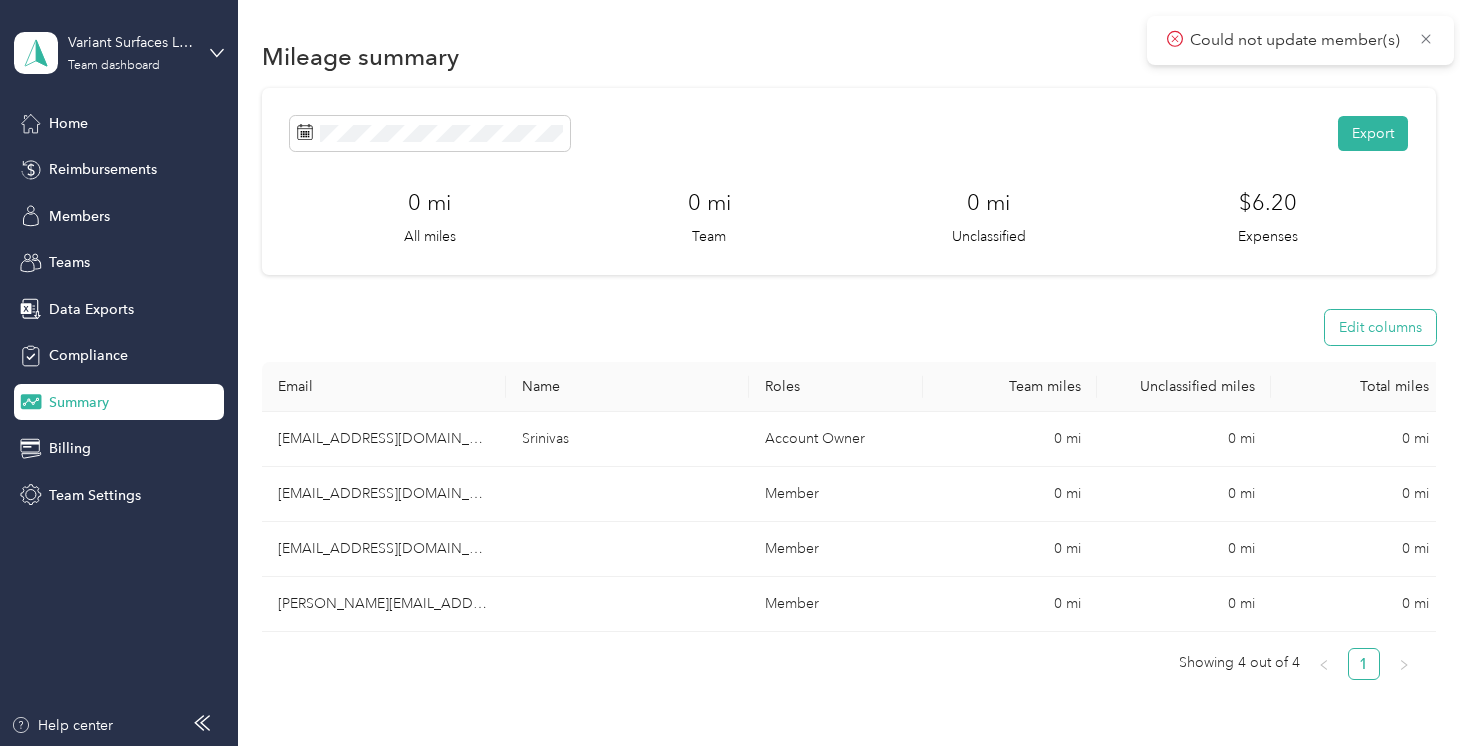 click on "Edit columns" at bounding box center (1380, 327) 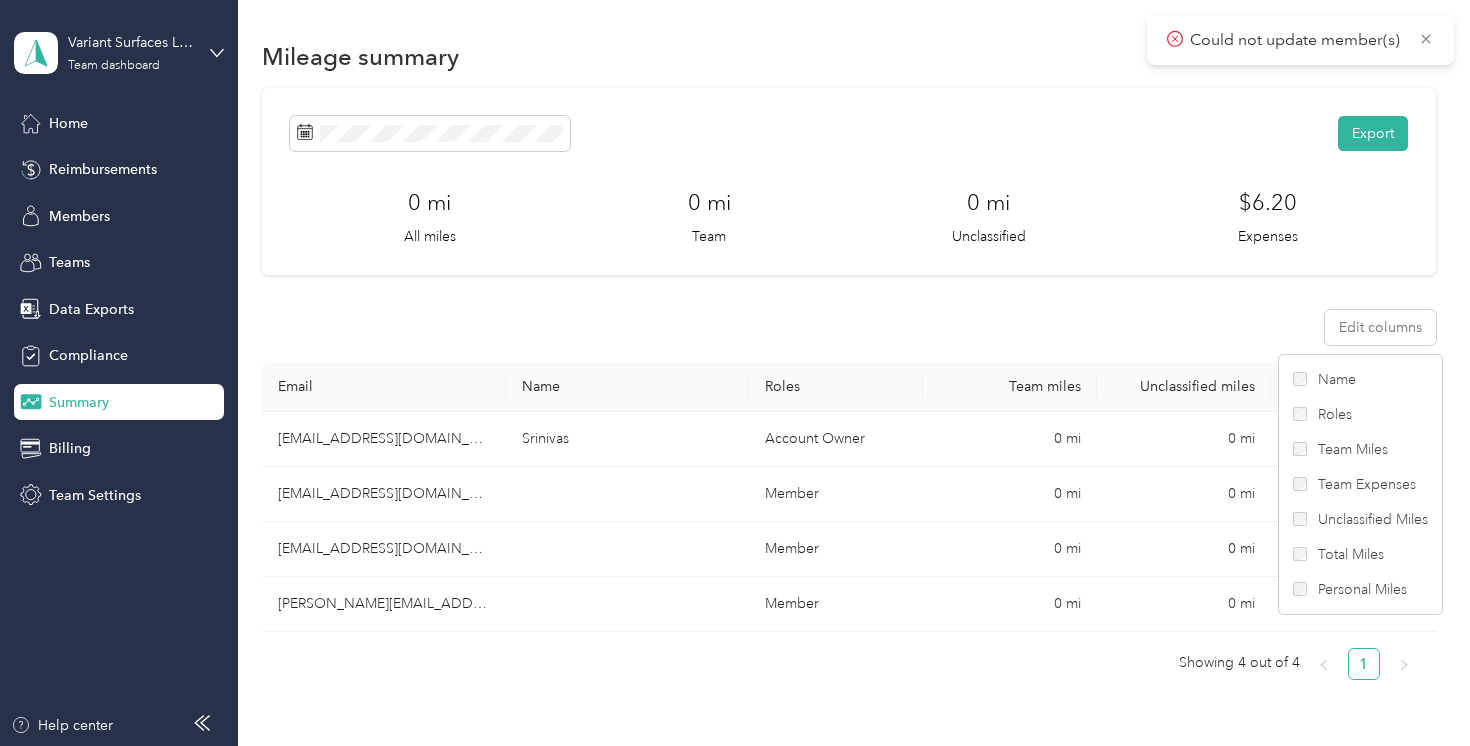 click on "Team Expenses" at bounding box center (1367, 484) 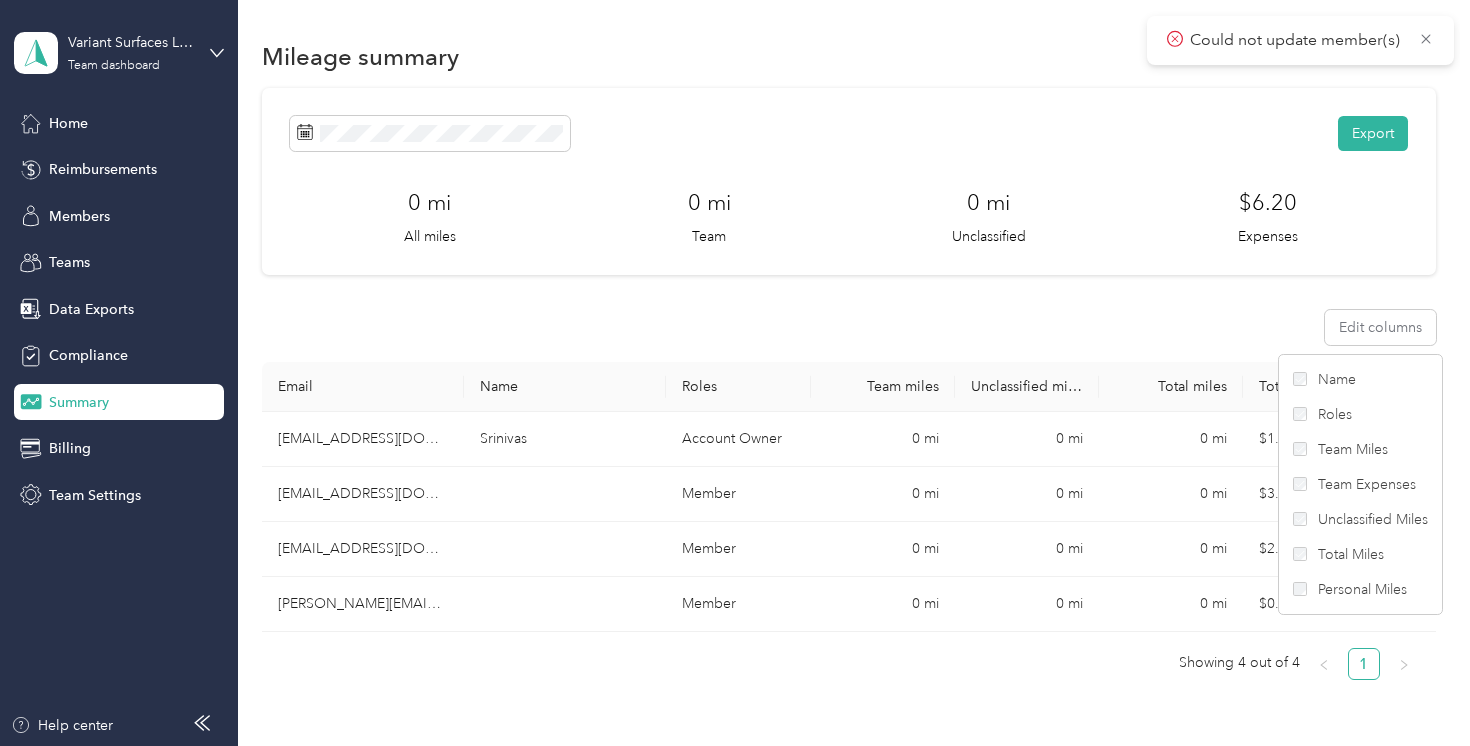 click on "Team Expenses" at bounding box center [1367, 484] 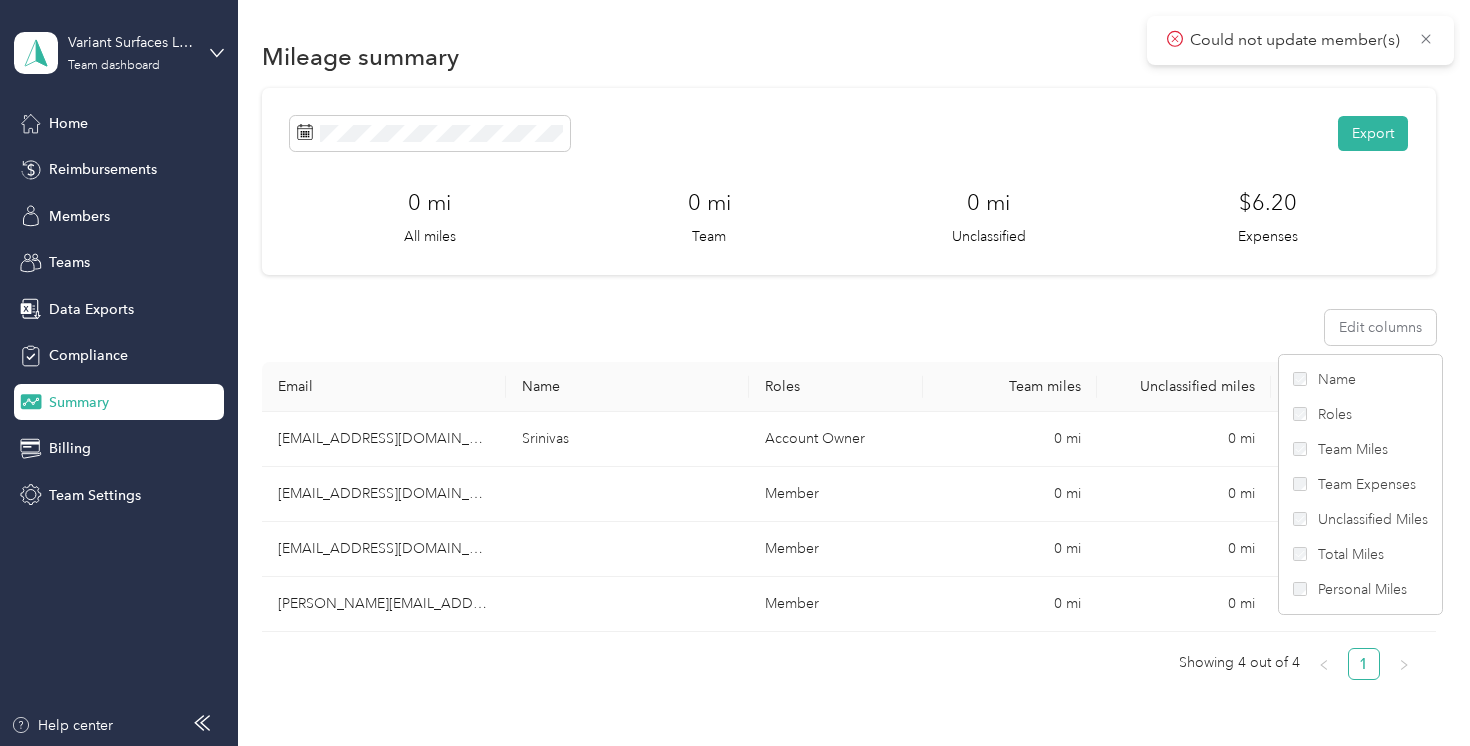 click on "Team Expenses" at bounding box center [1367, 484] 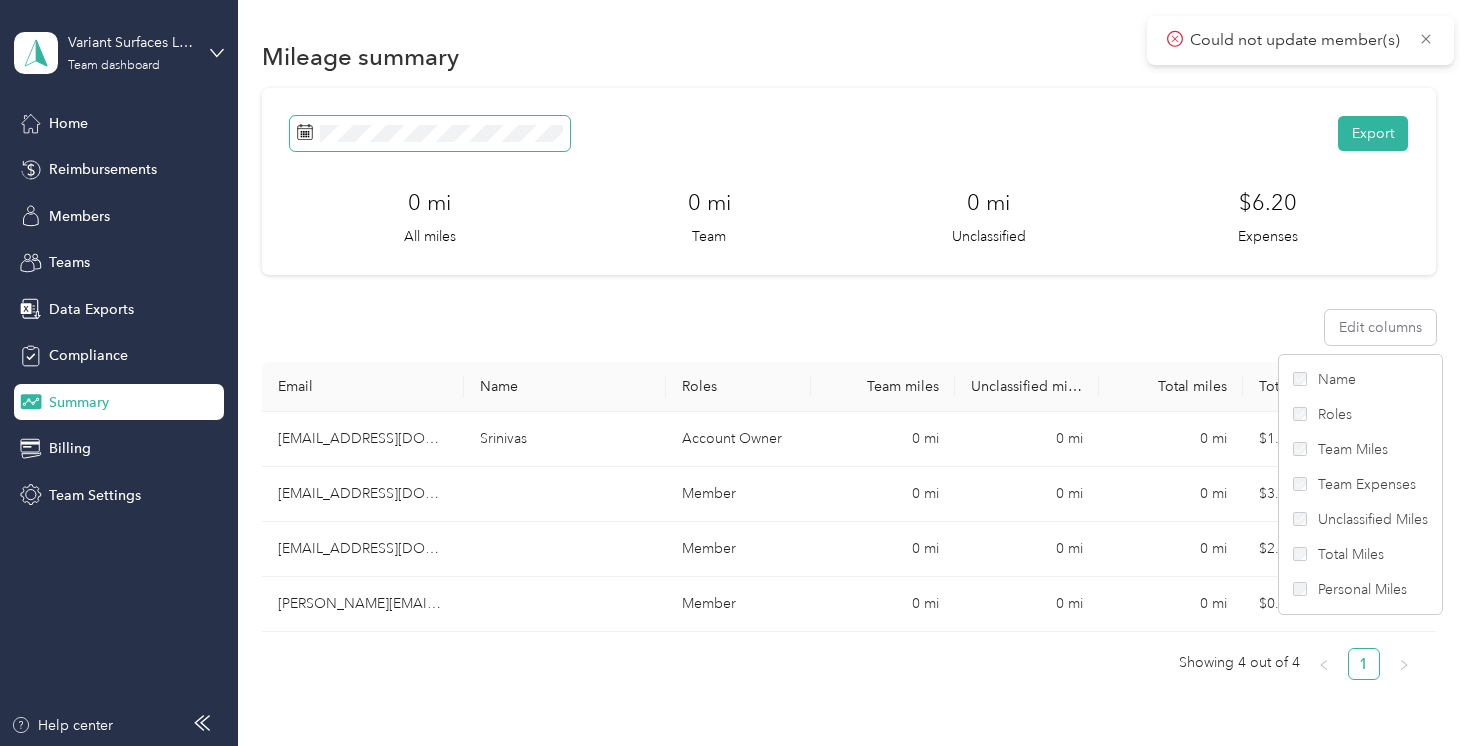 click at bounding box center (430, 133) 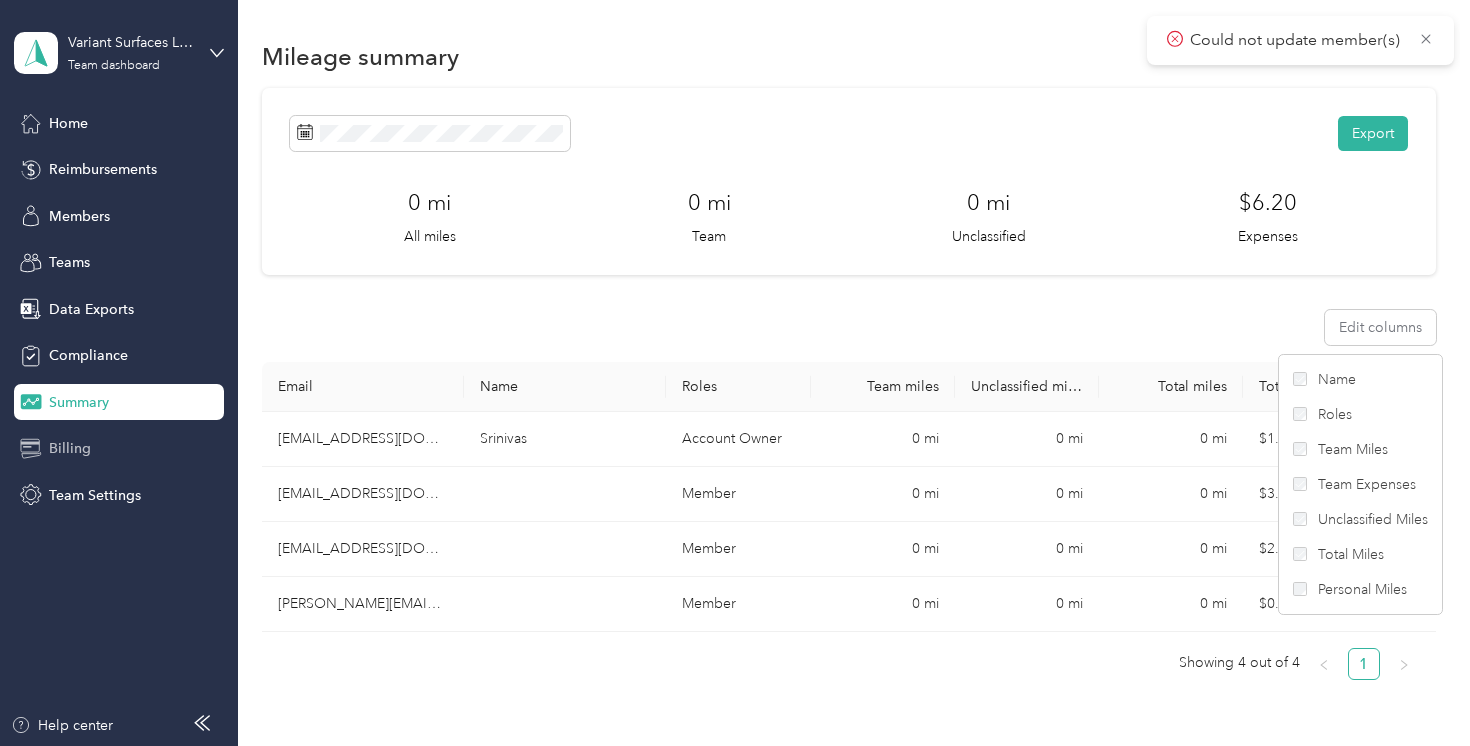 click on "Billing" at bounding box center [119, 449] 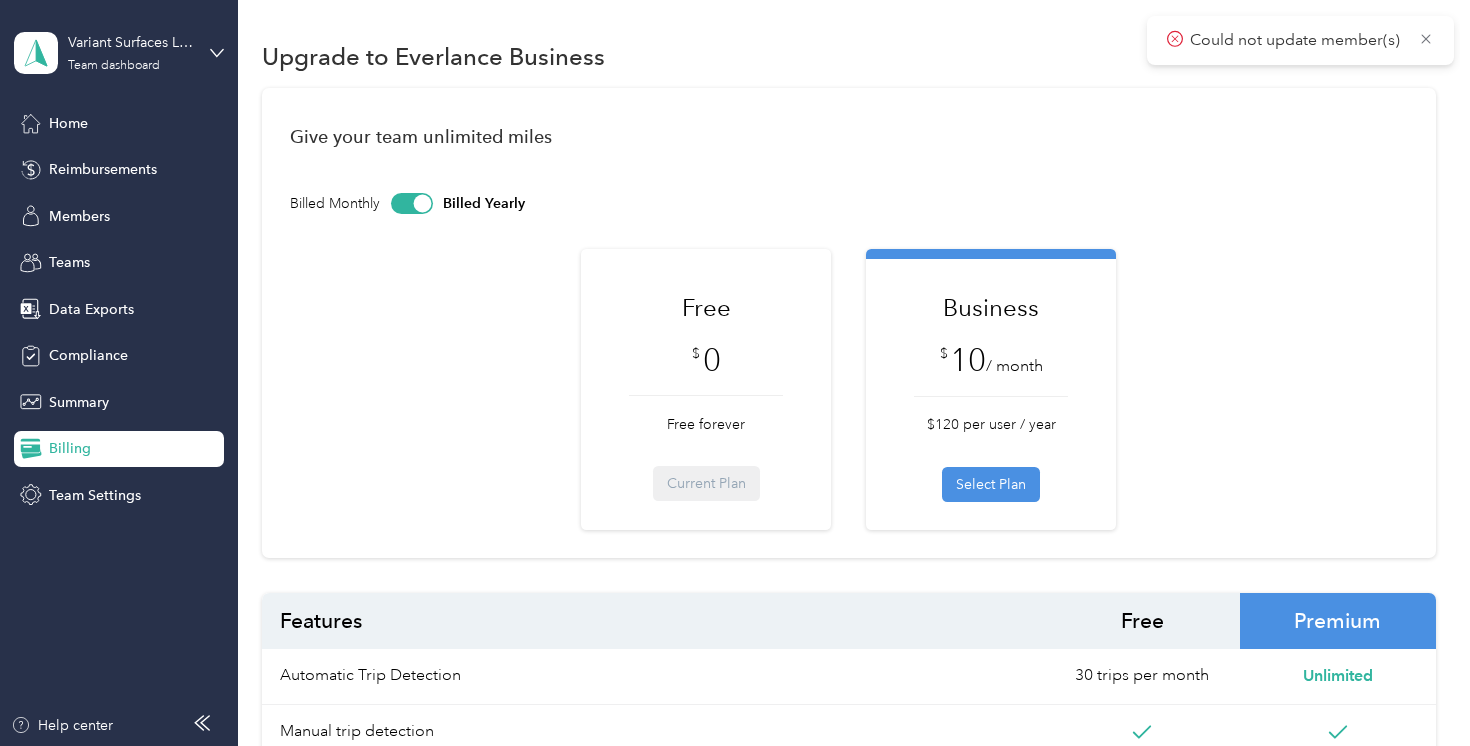 click on "Free $ 0 Free forever Current Plan" at bounding box center [706, 395] 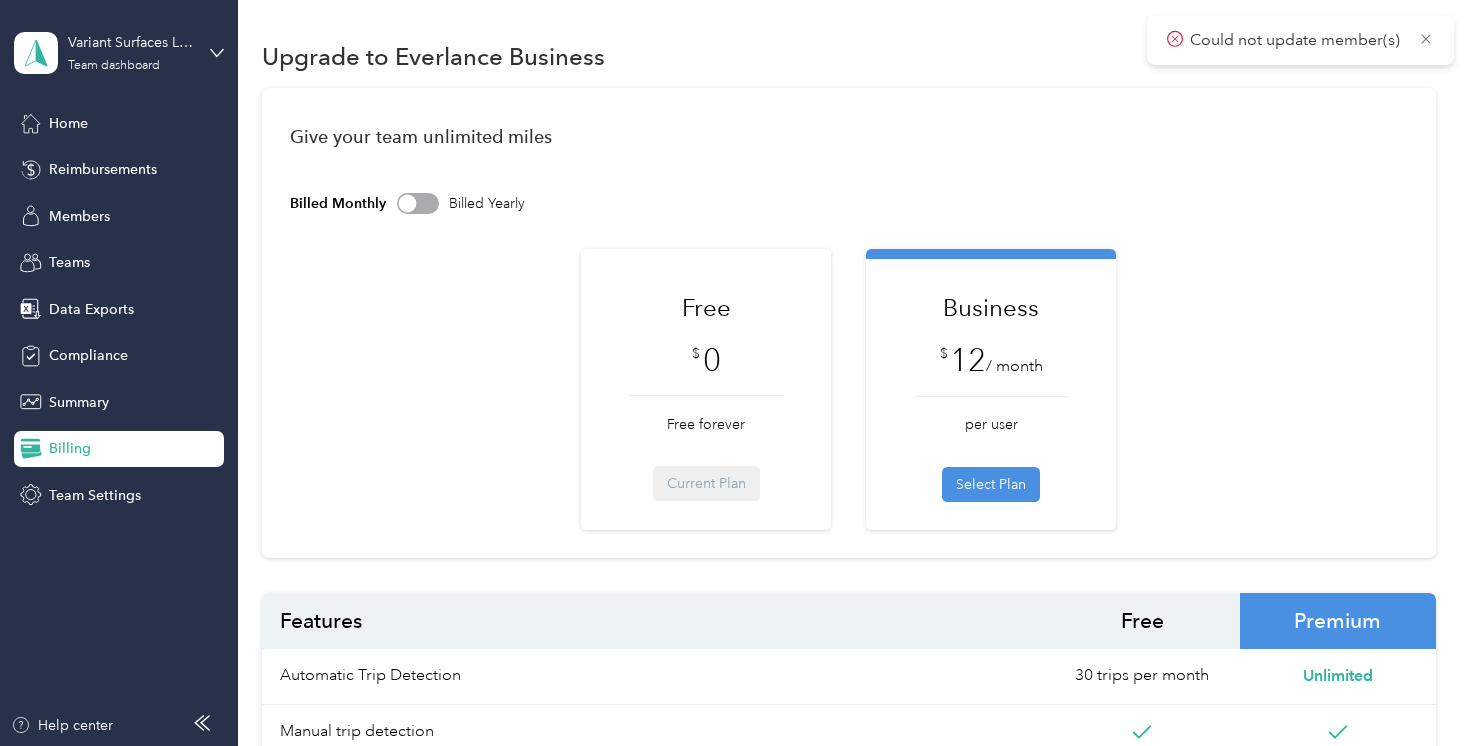 click at bounding box center [407, 203] 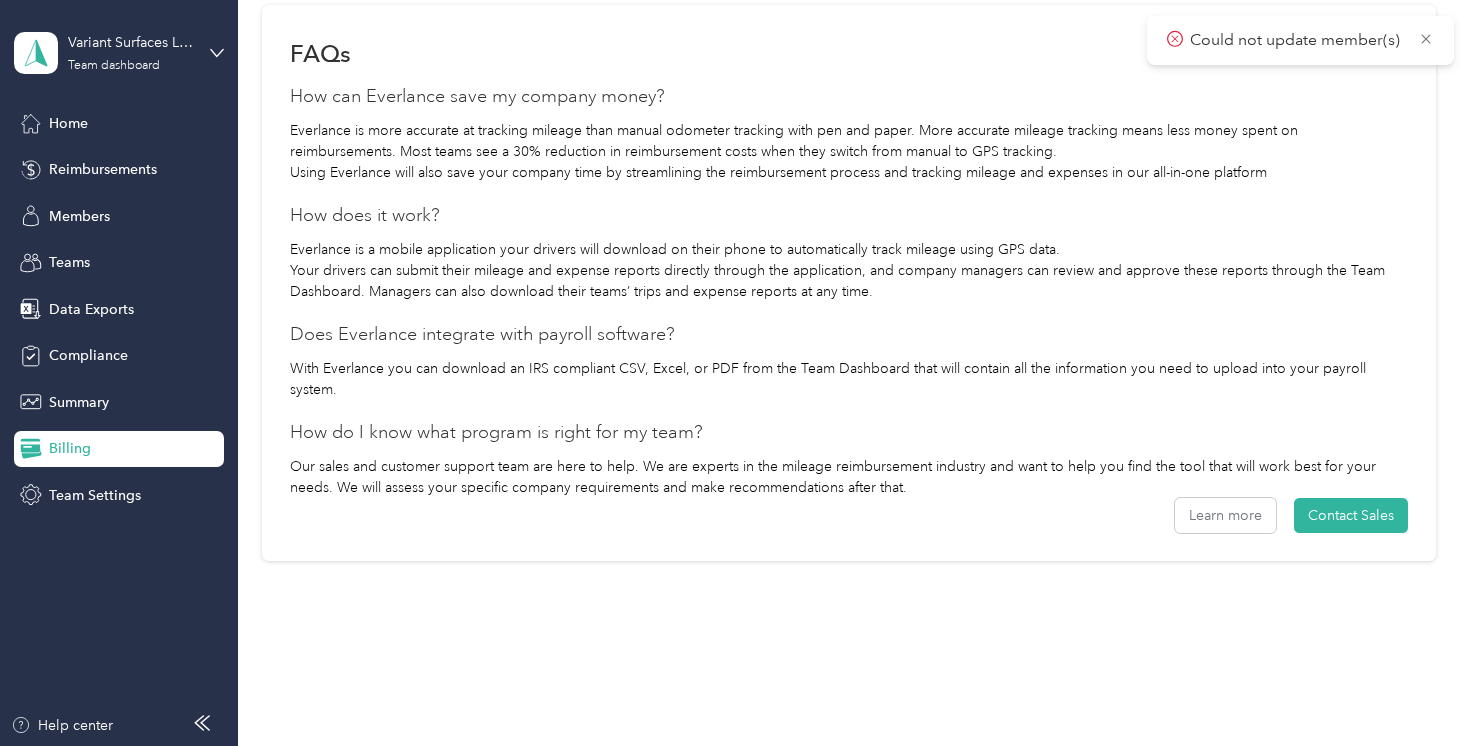 scroll, scrollTop: 344, scrollLeft: 0, axis: vertical 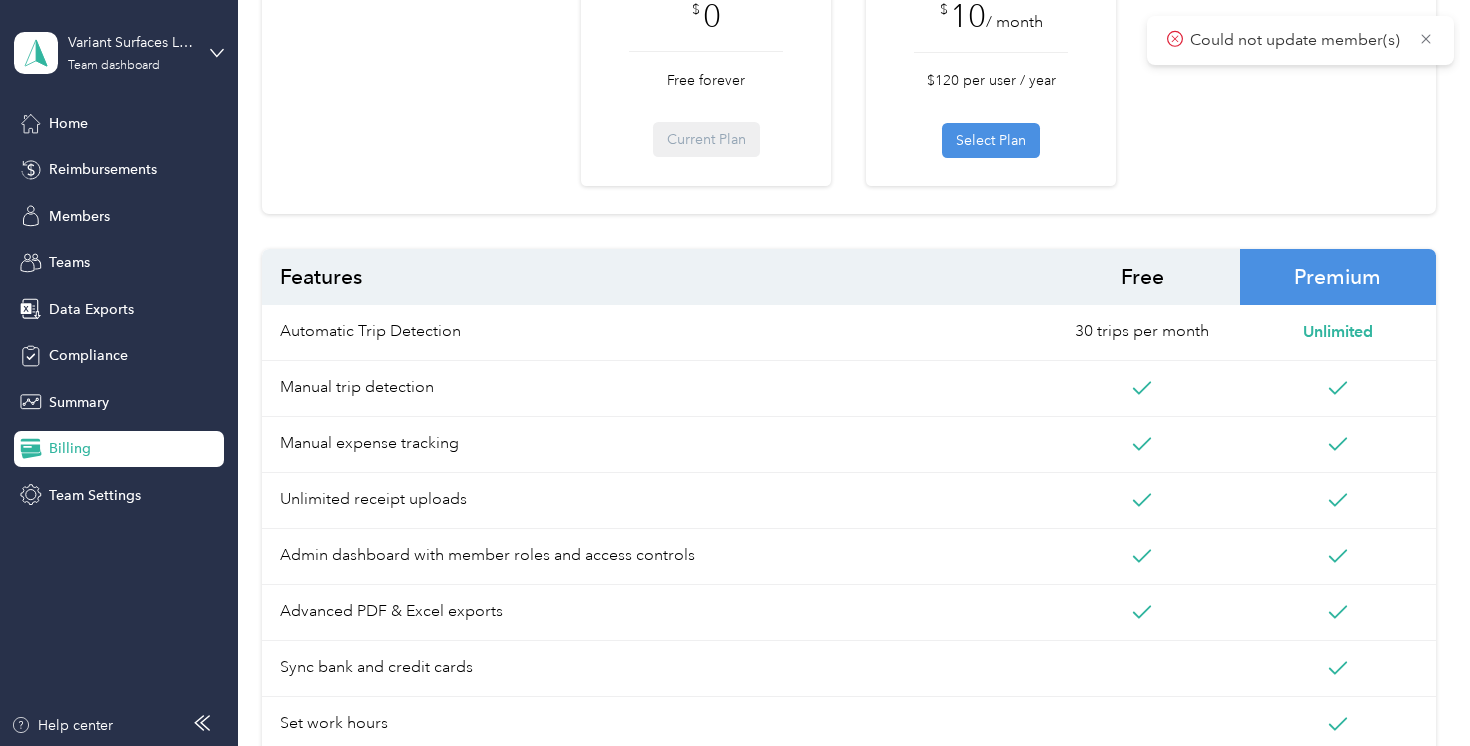 click on "Free" at bounding box center [1142, 277] 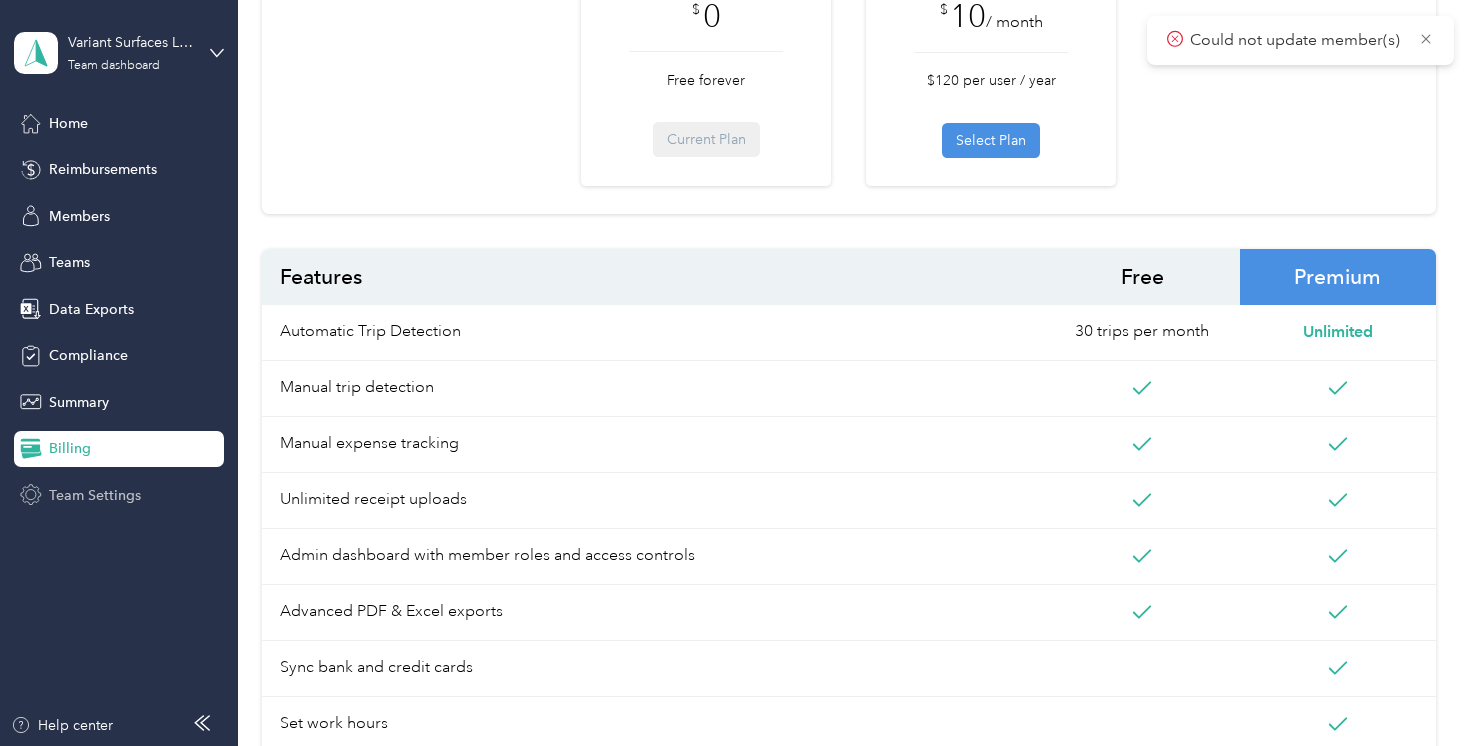 click on "Team Settings" at bounding box center (119, 495) 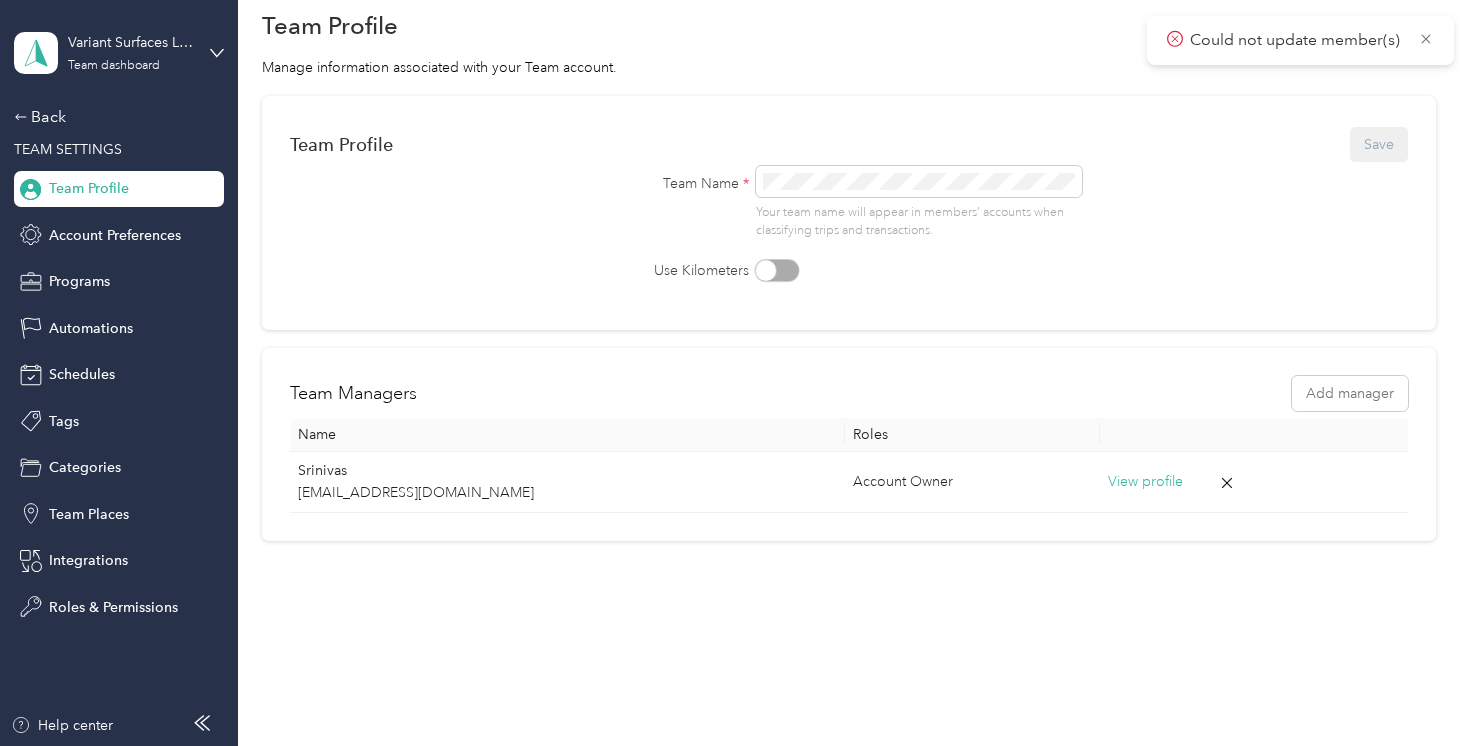 click on "Team Places" at bounding box center (89, 514) 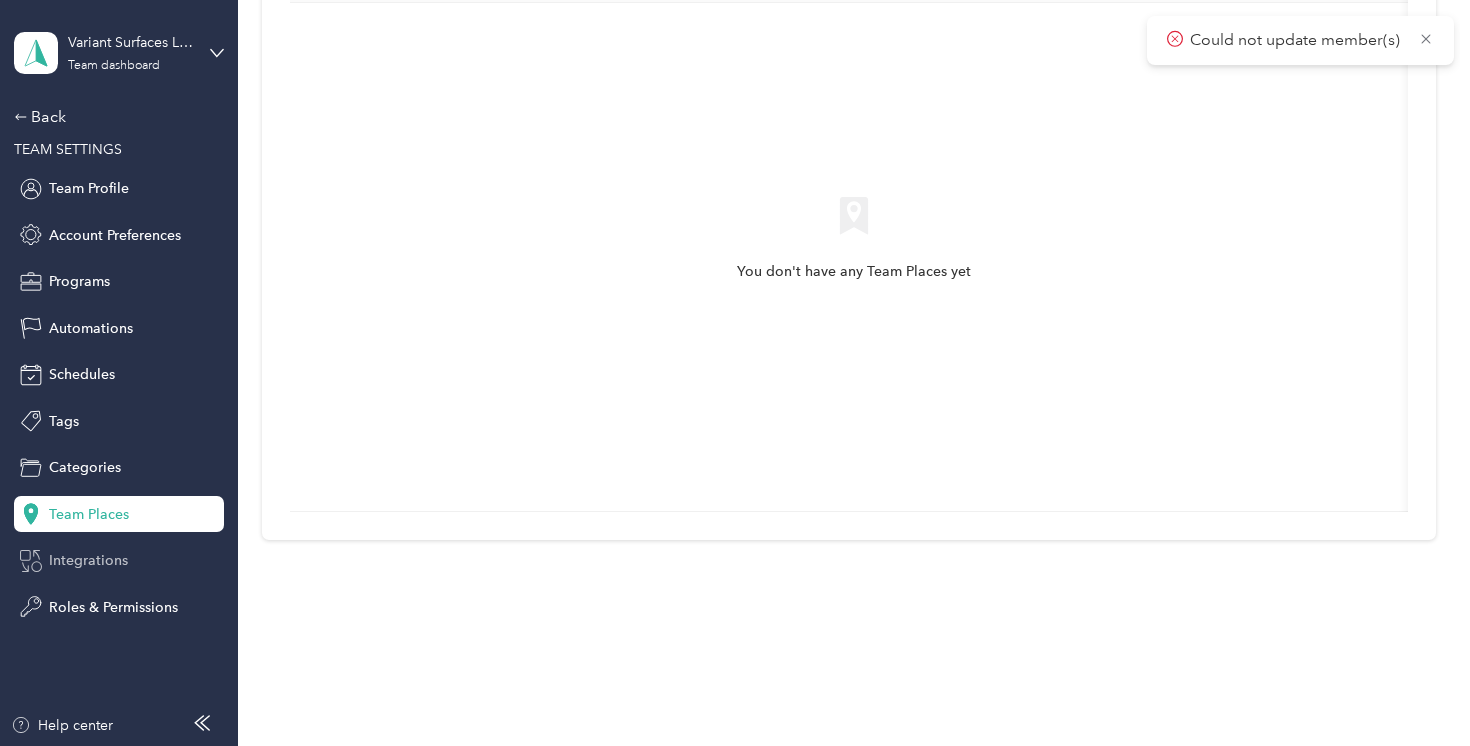 click on "Integrations" at bounding box center [88, 560] 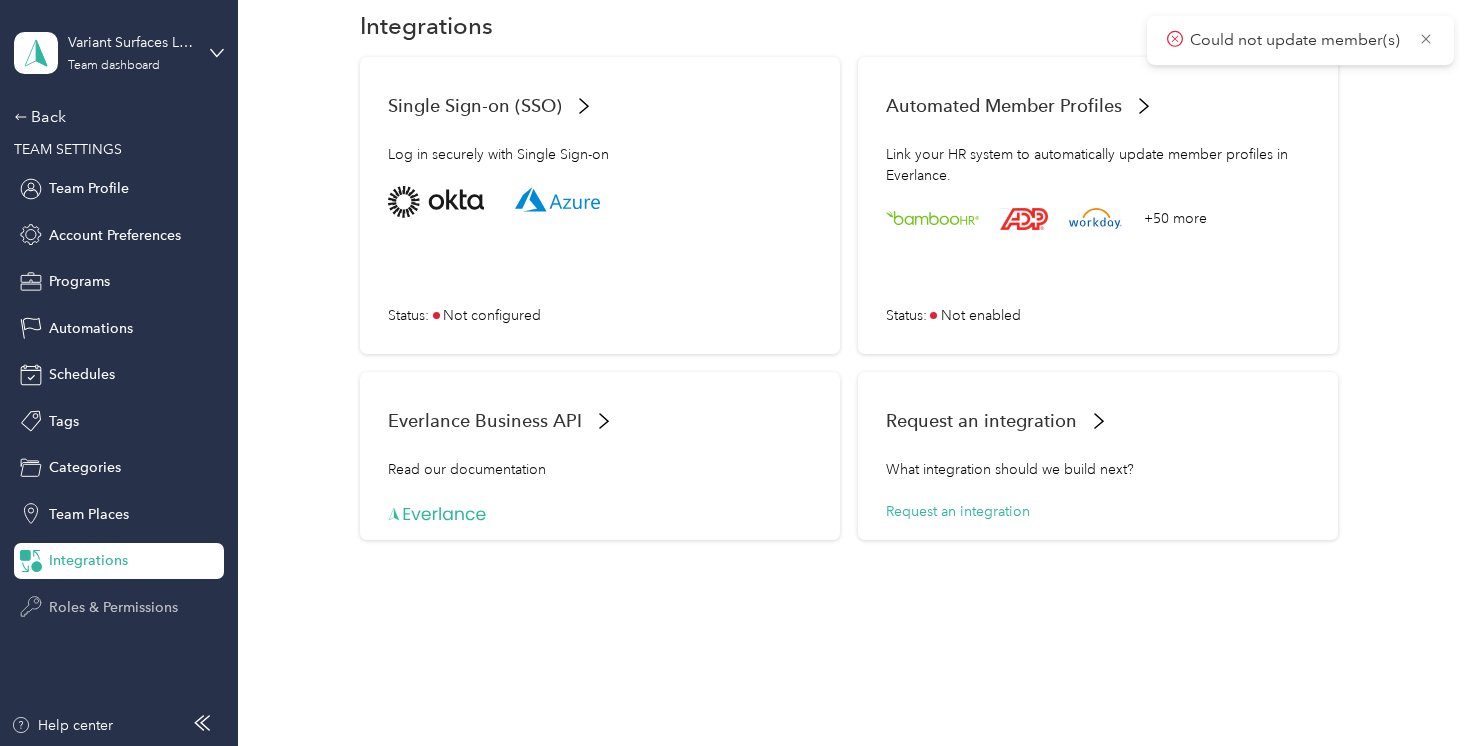 click on "Roles & Permissions" at bounding box center (113, 607) 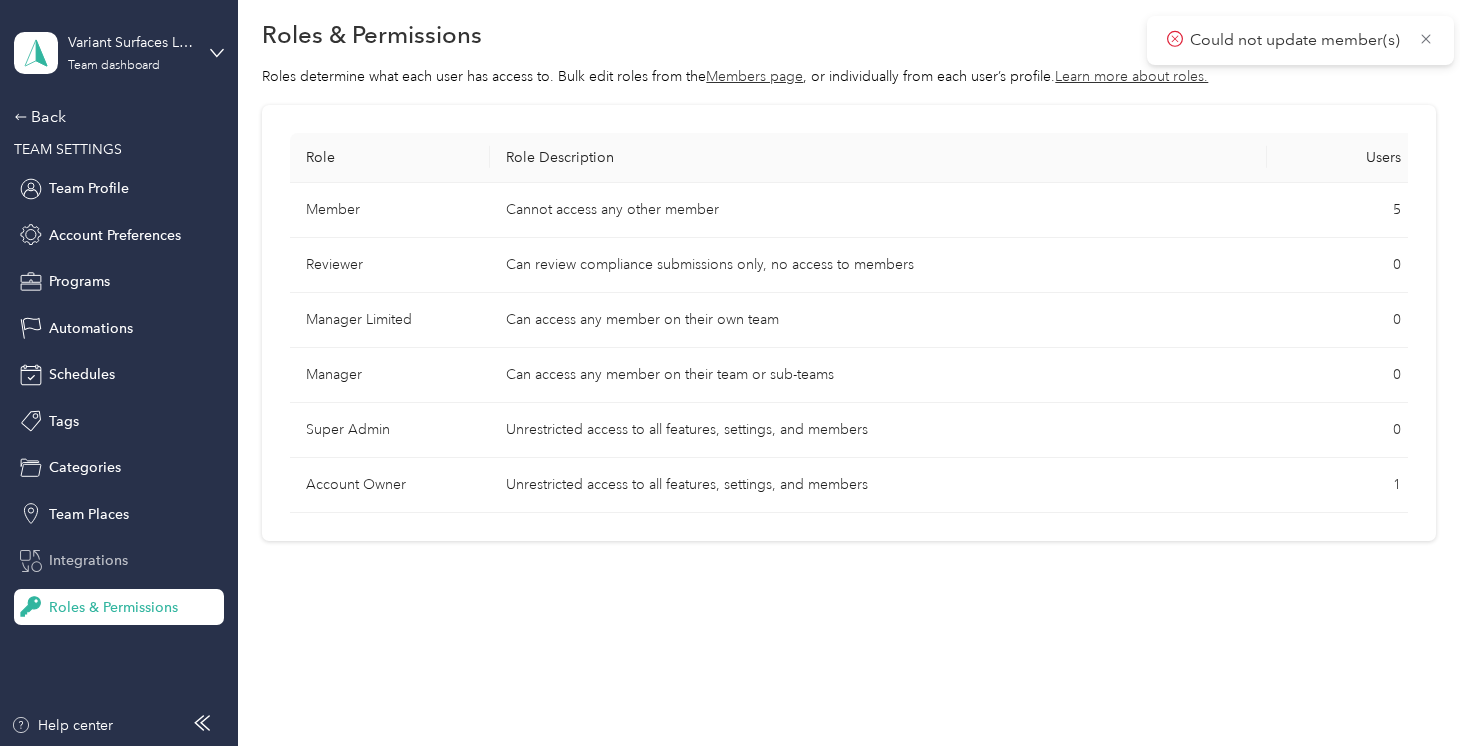 click on "Integrations" at bounding box center (88, 560) 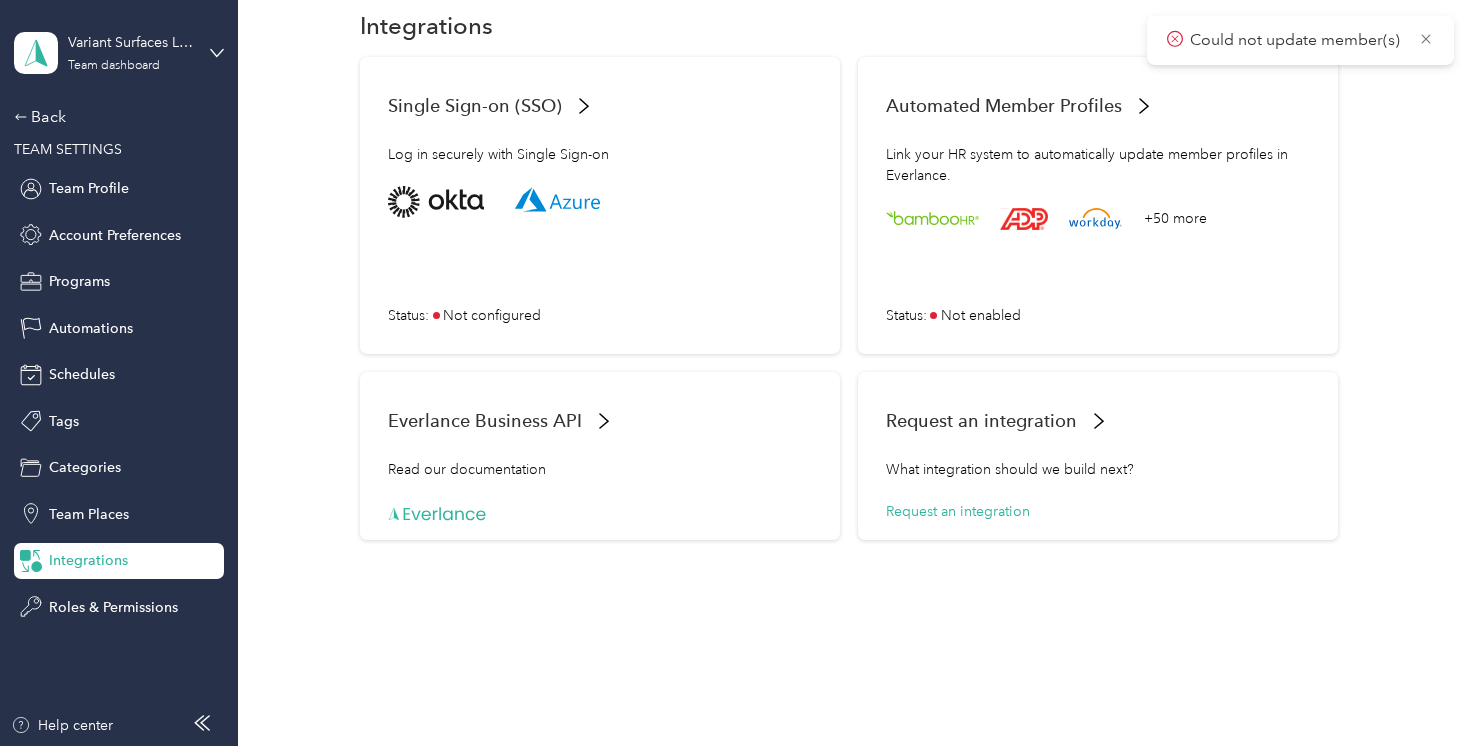 scroll, scrollTop: 31, scrollLeft: 0, axis: vertical 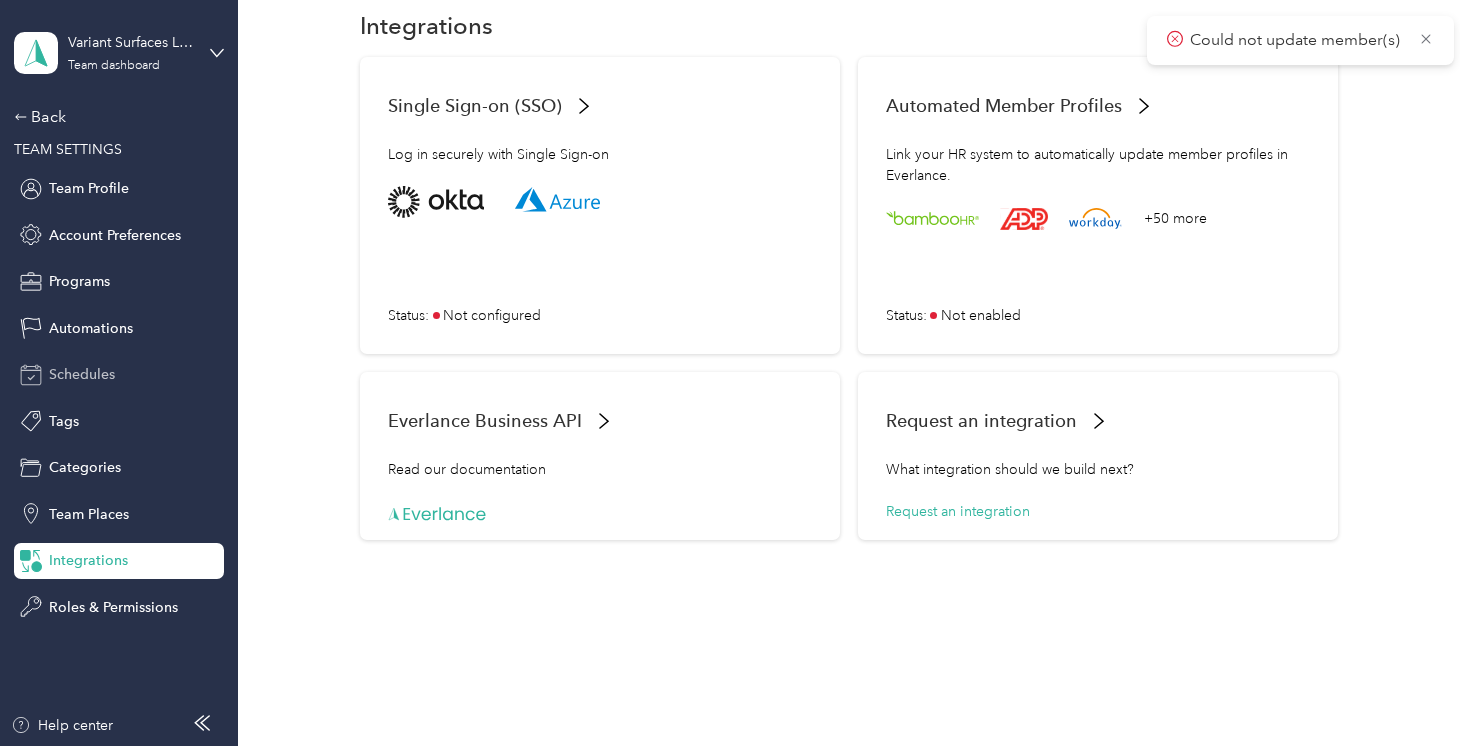 click on "Schedules" at bounding box center [82, 374] 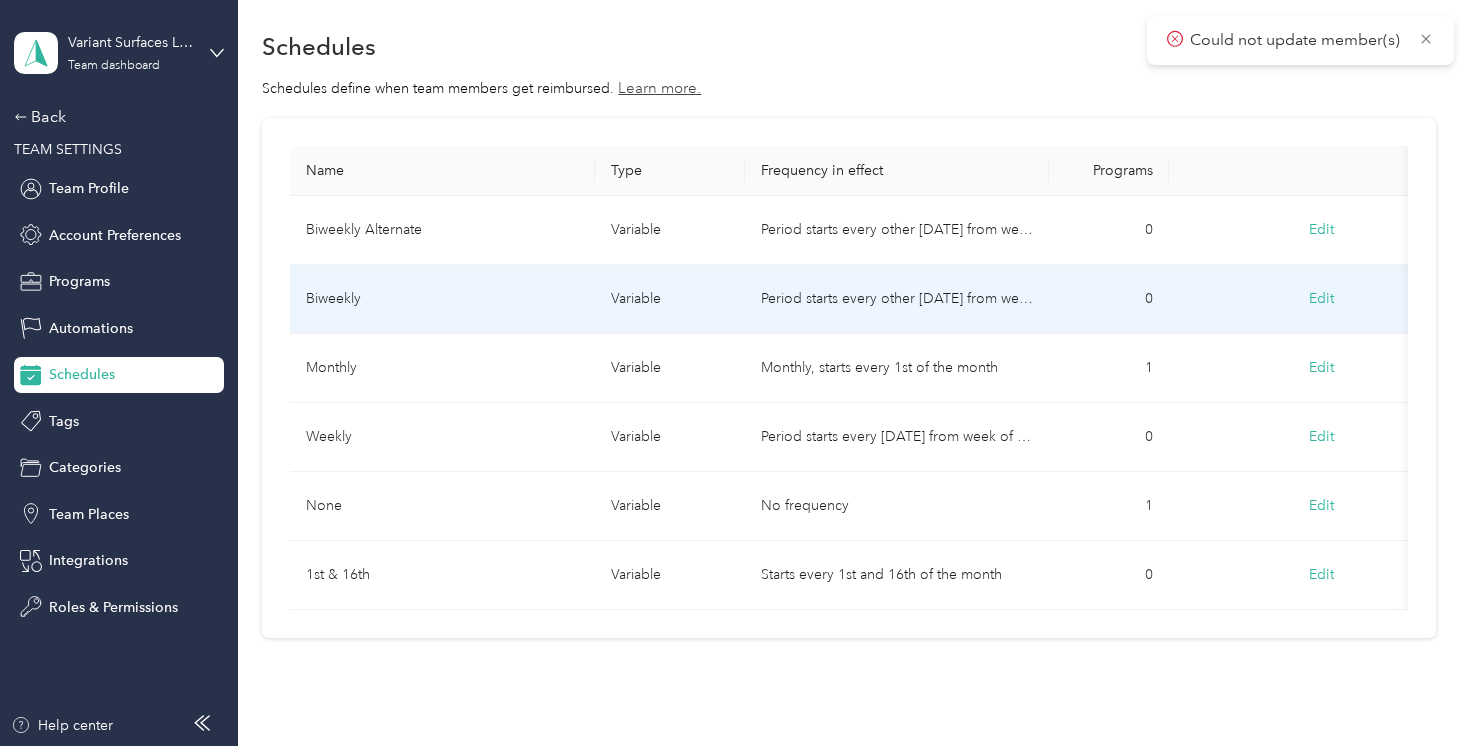 scroll, scrollTop: 0, scrollLeft: 0, axis: both 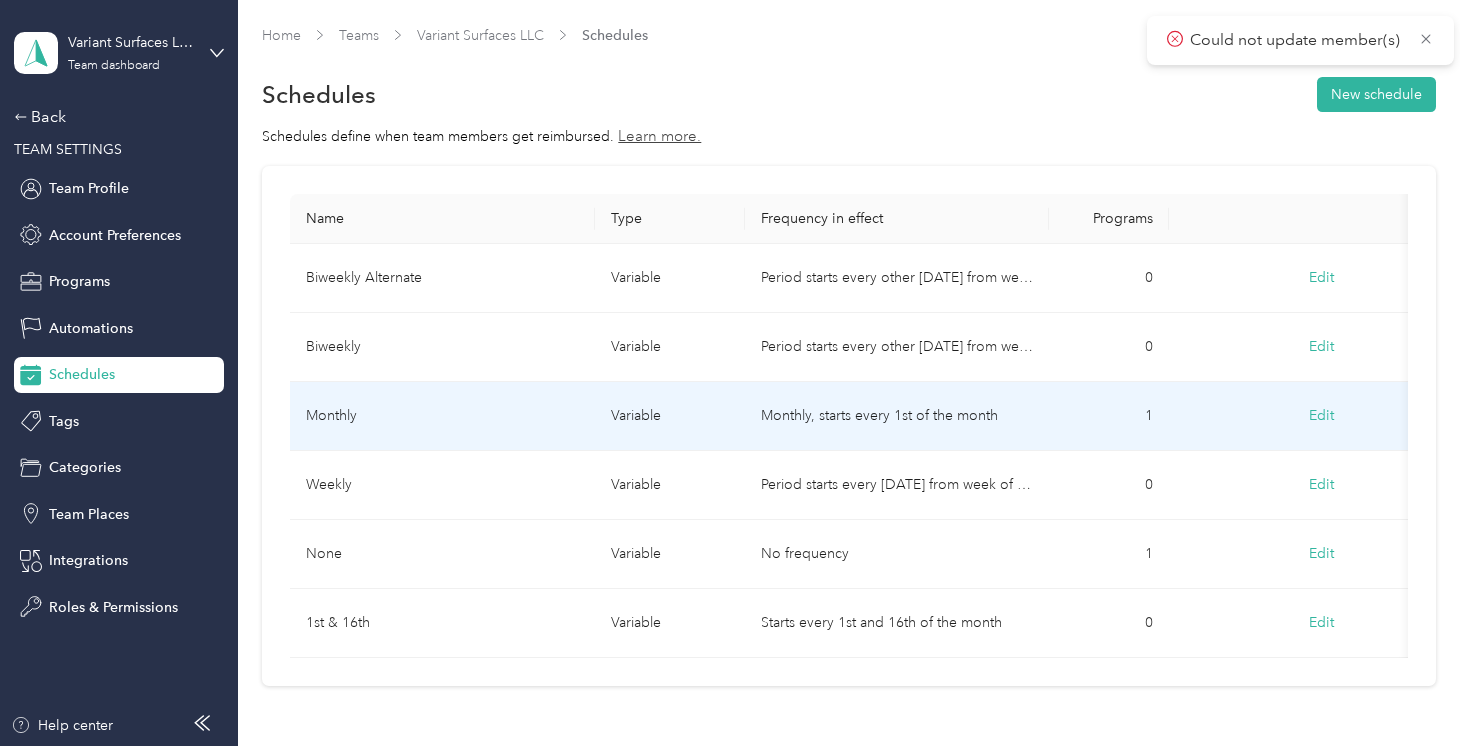 click on "Edit" at bounding box center [1321, 416] 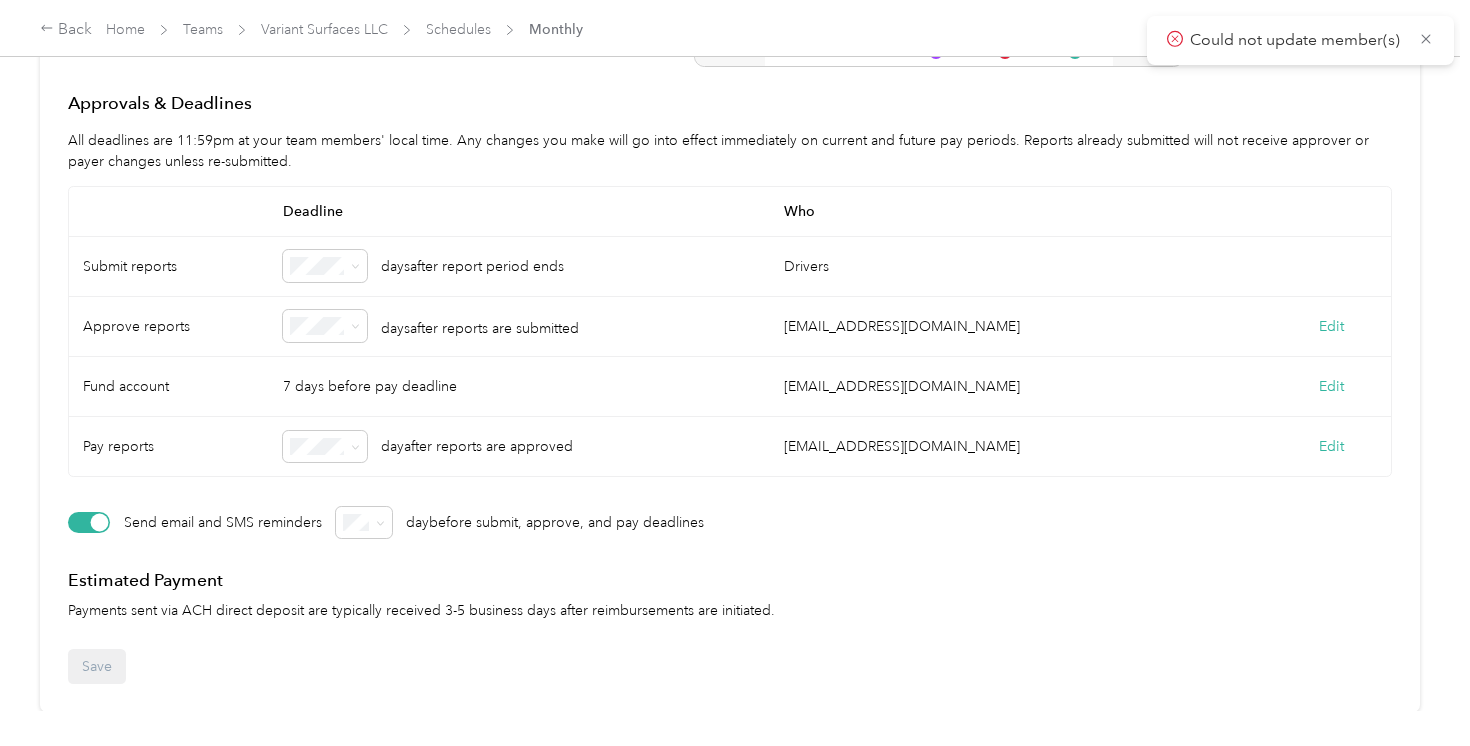 scroll, scrollTop: 0, scrollLeft: 0, axis: both 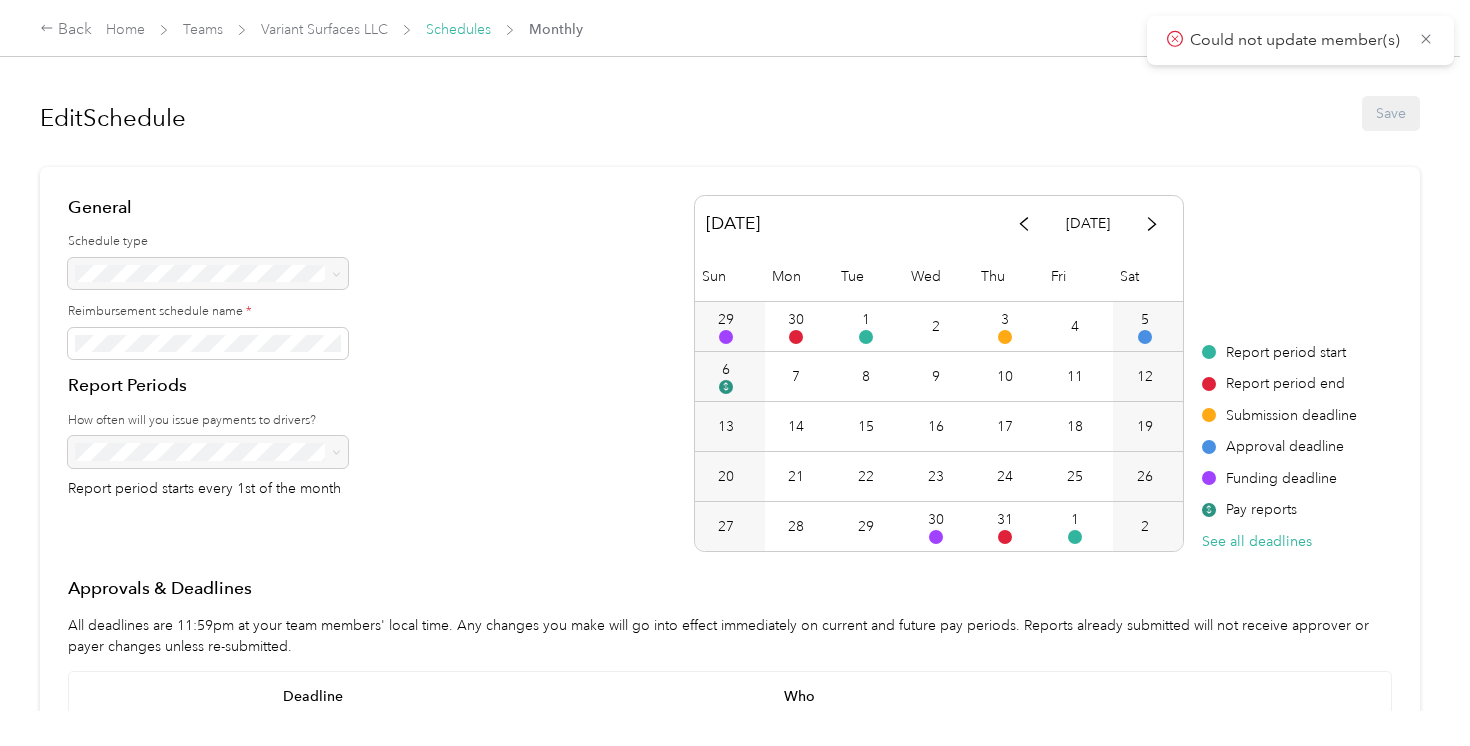 click on "Schedules" at bounding box center [458, 29] 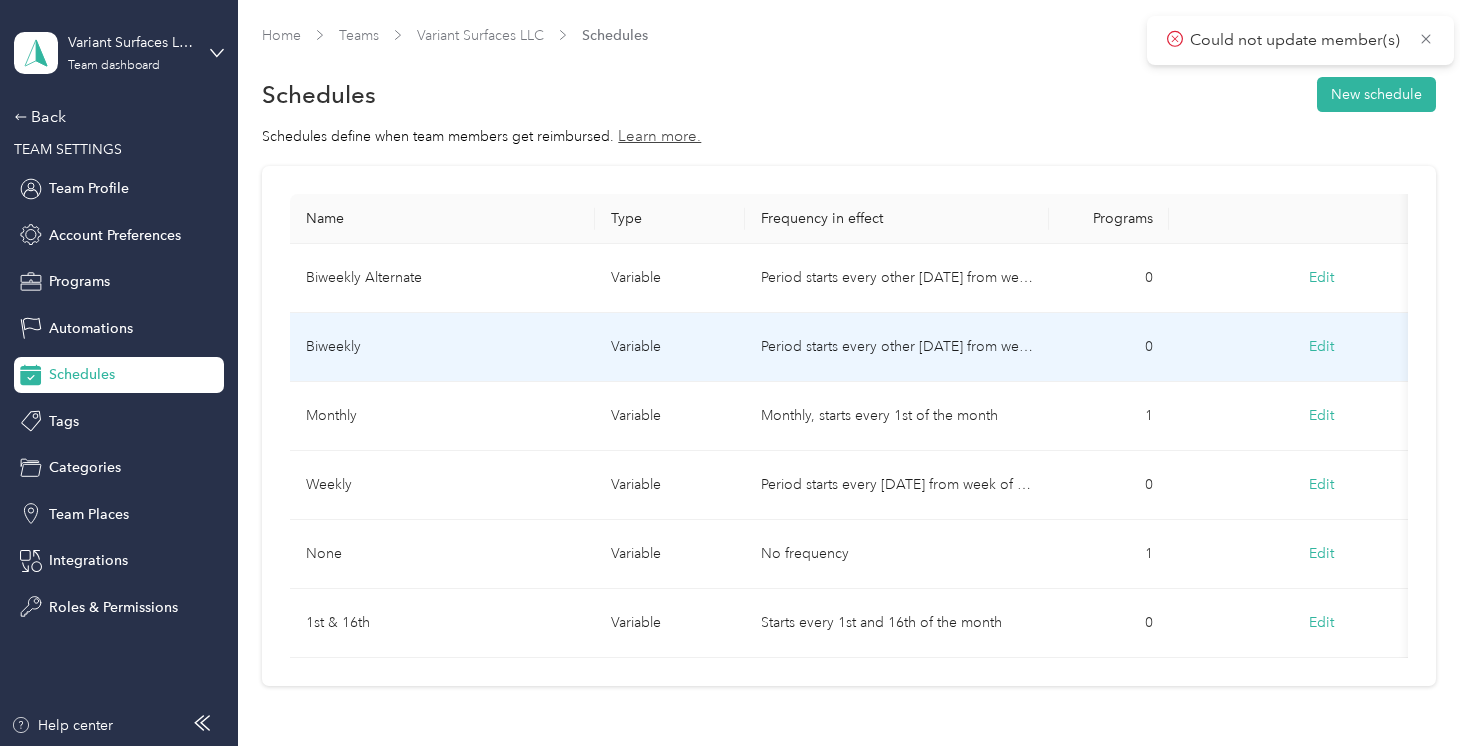 click on "Edit" at bounding box center (1321, 347) 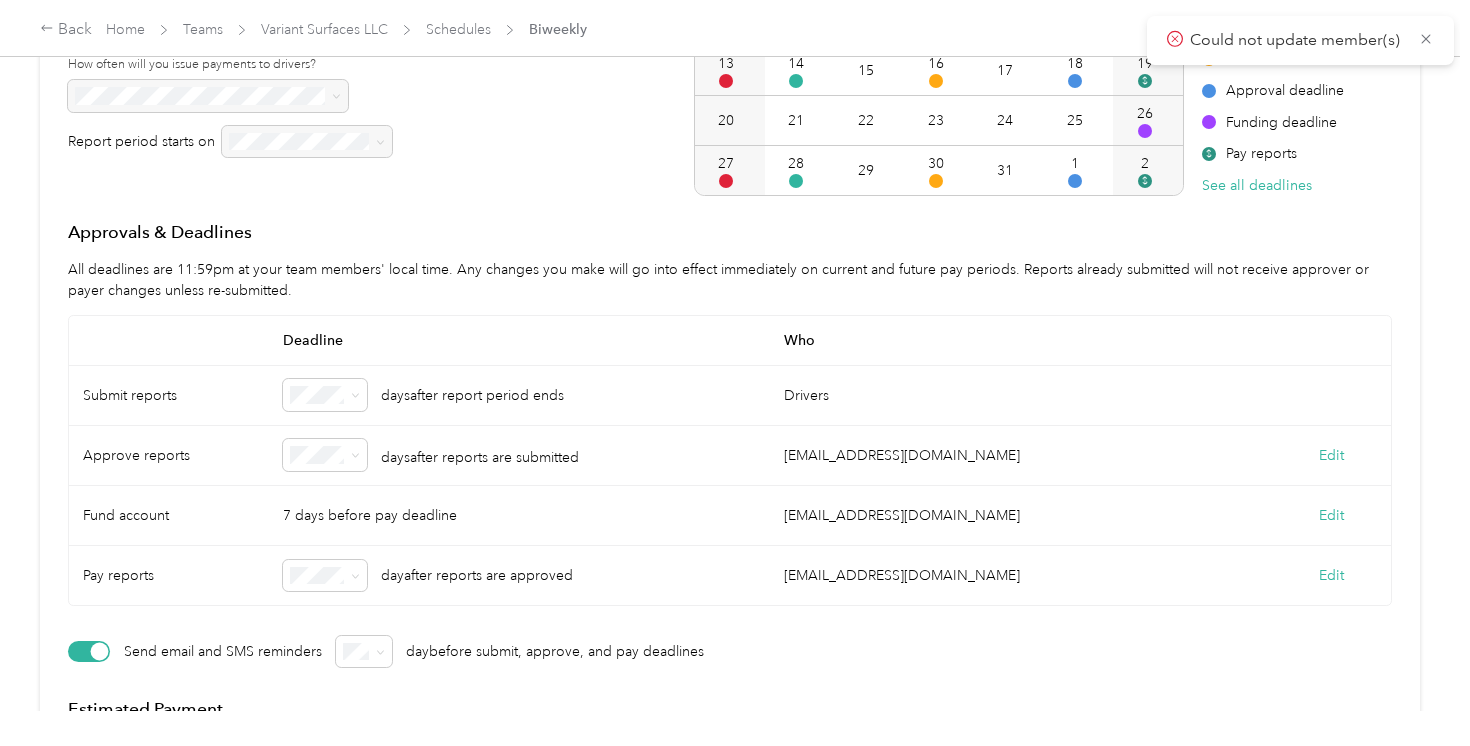 scroll, scrollTop: 125, scrollLeft: 0, axis: vertical 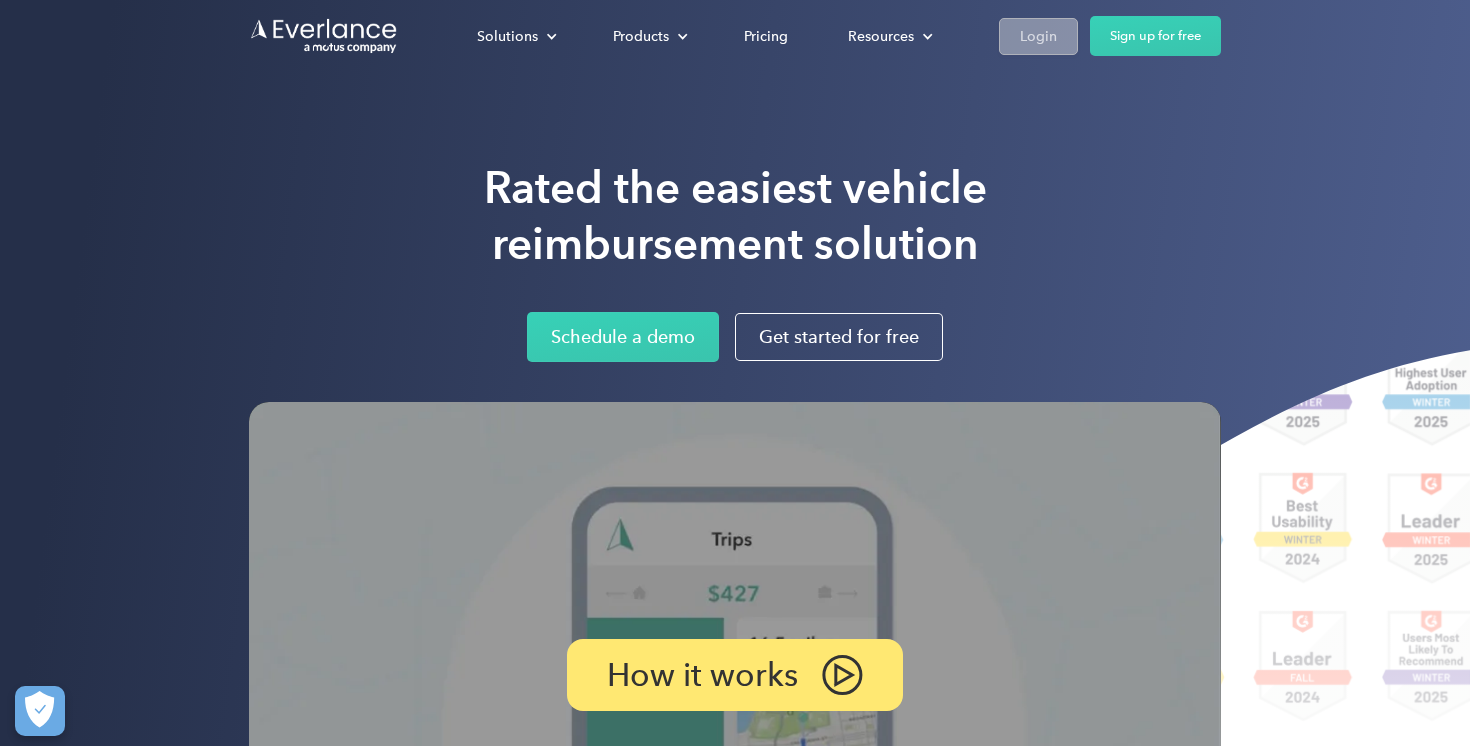 click on "Login" at bounding box center (1038, 36) 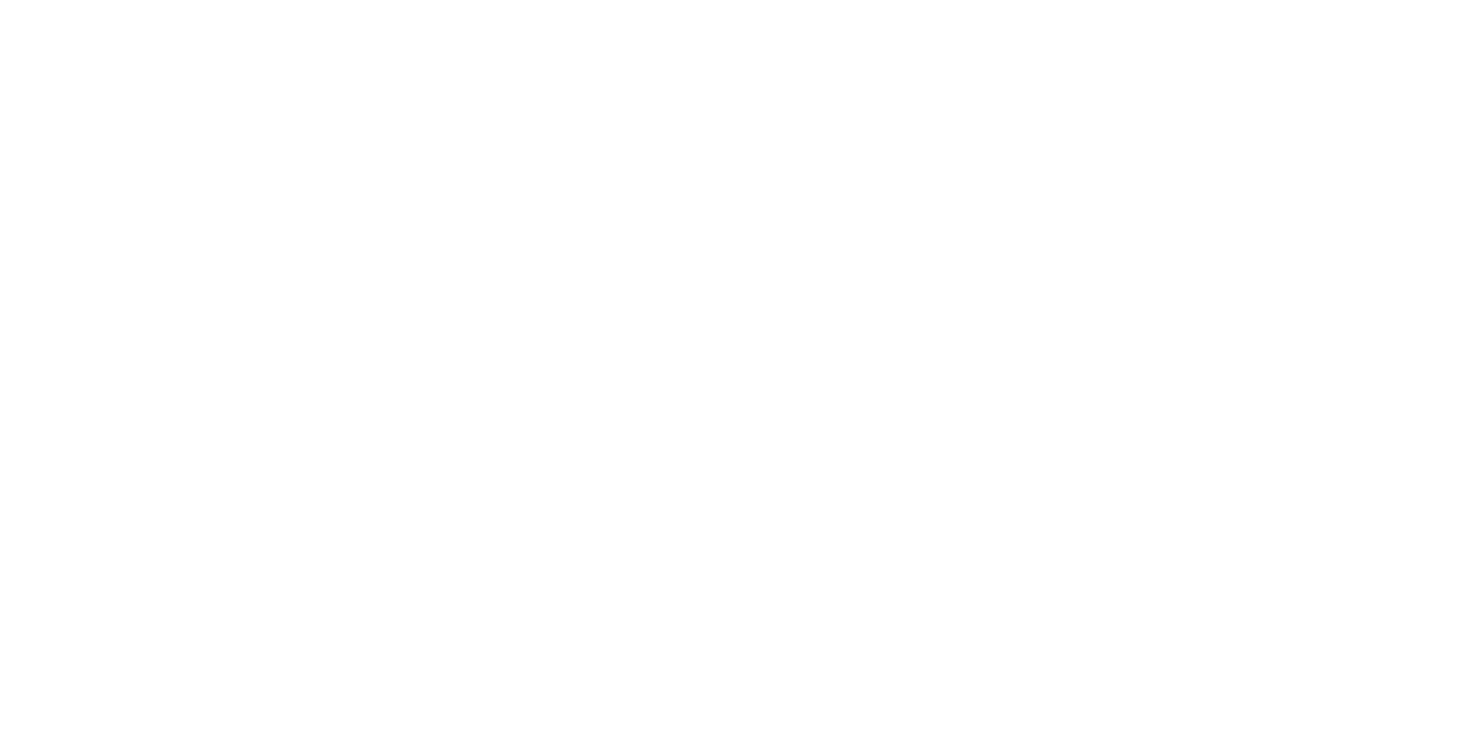 scroll, scrollTop: 0, scrollLeft: 0, axis: both 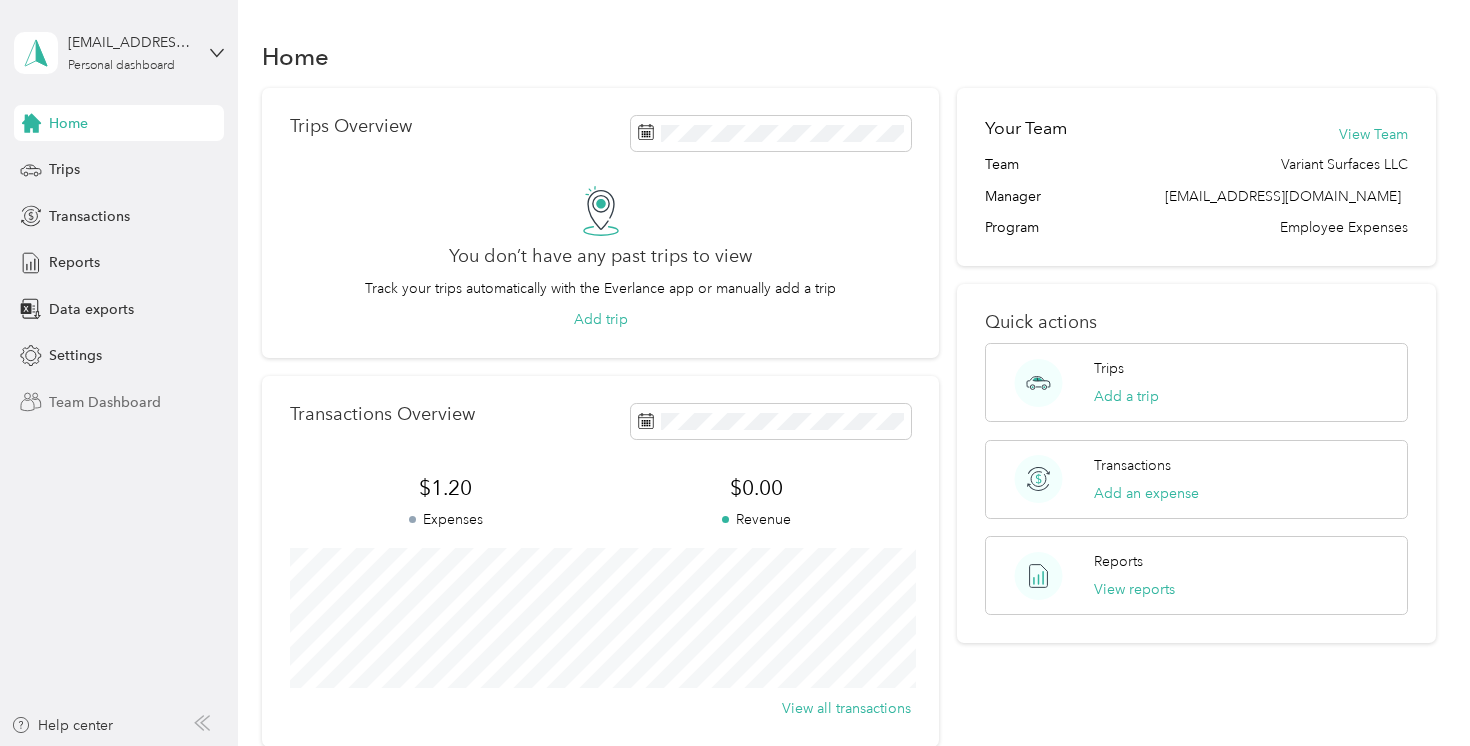 click on "Team Dashboard" at bounding box center (105, 402) 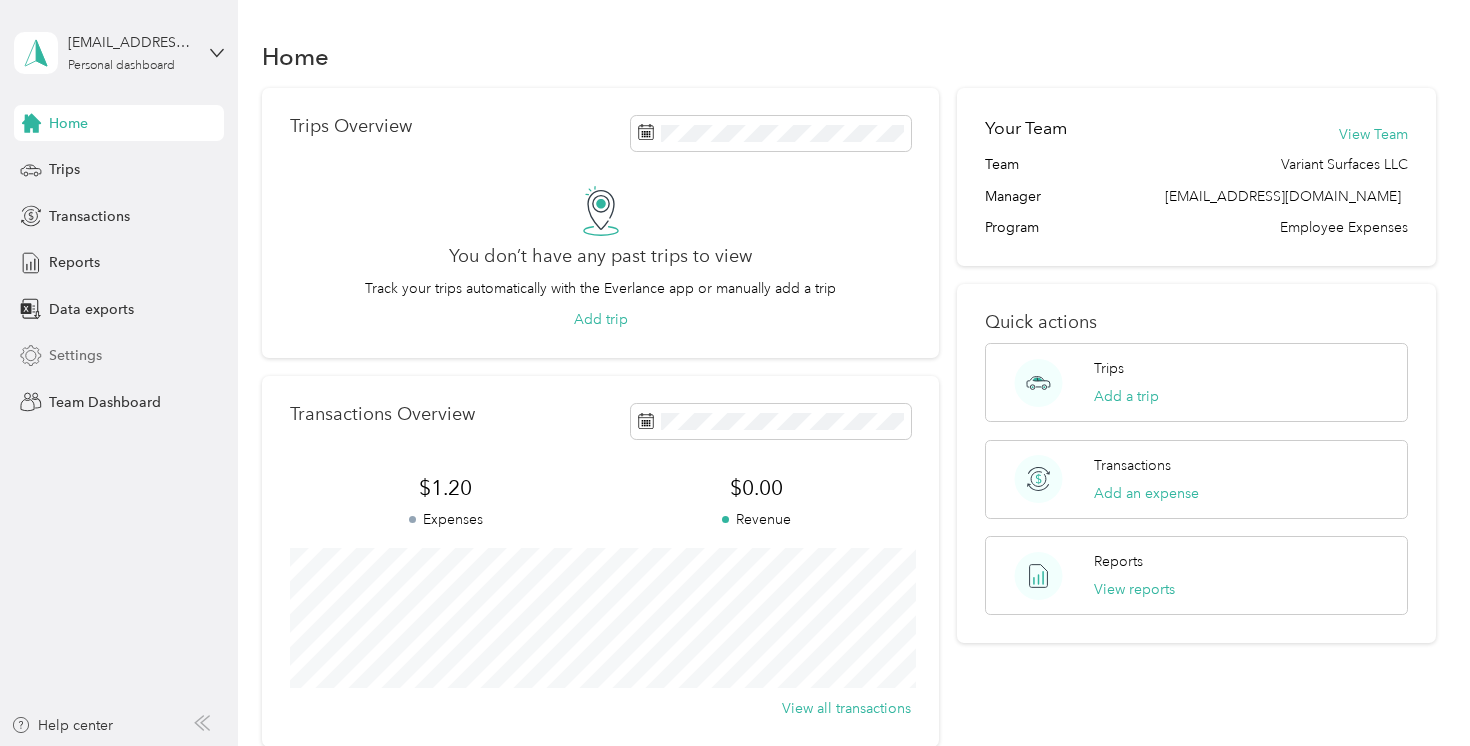 click on "Settings" at bounding box center (75, 355) 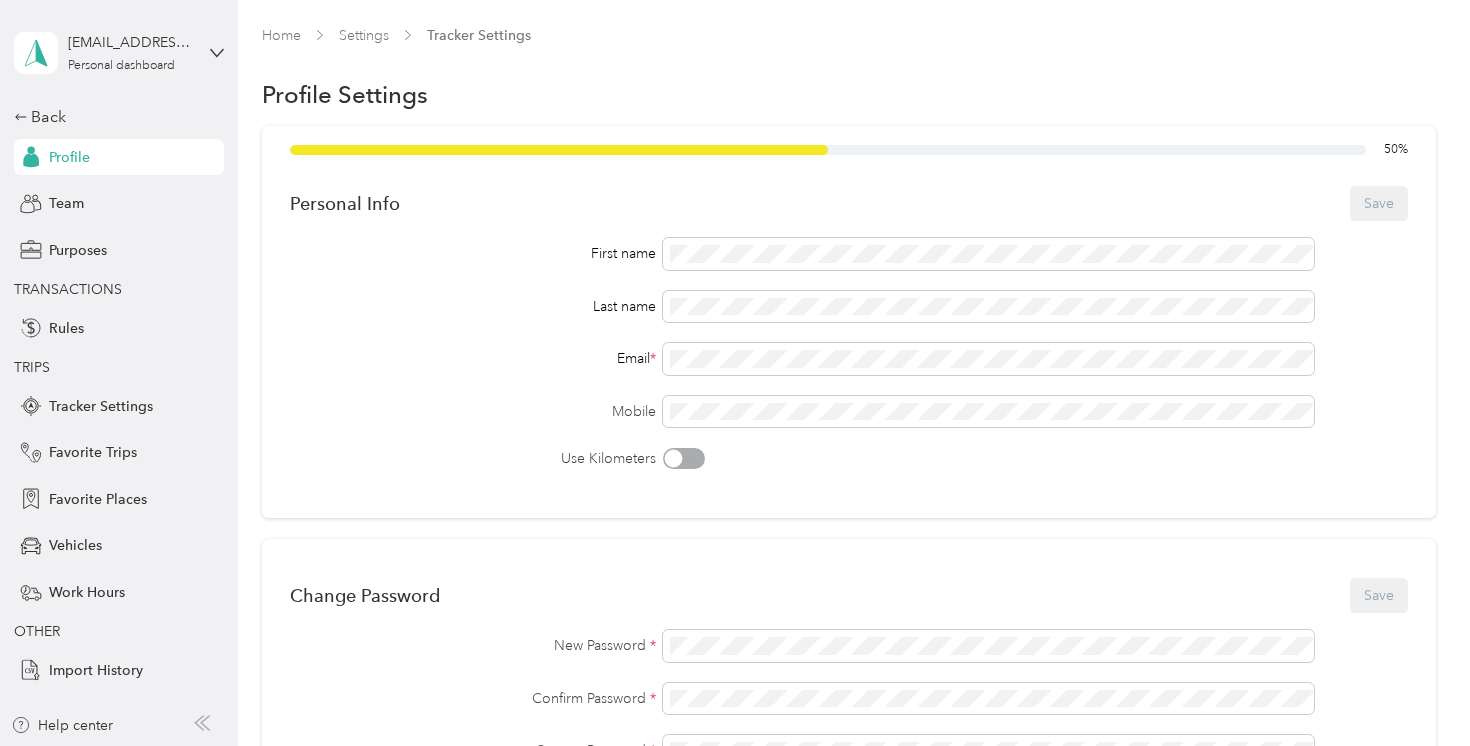 click on "[EMAIL_ADDRESS][DOMAIN_NAME] Personal dashboard" at bounding box center (119, 53) 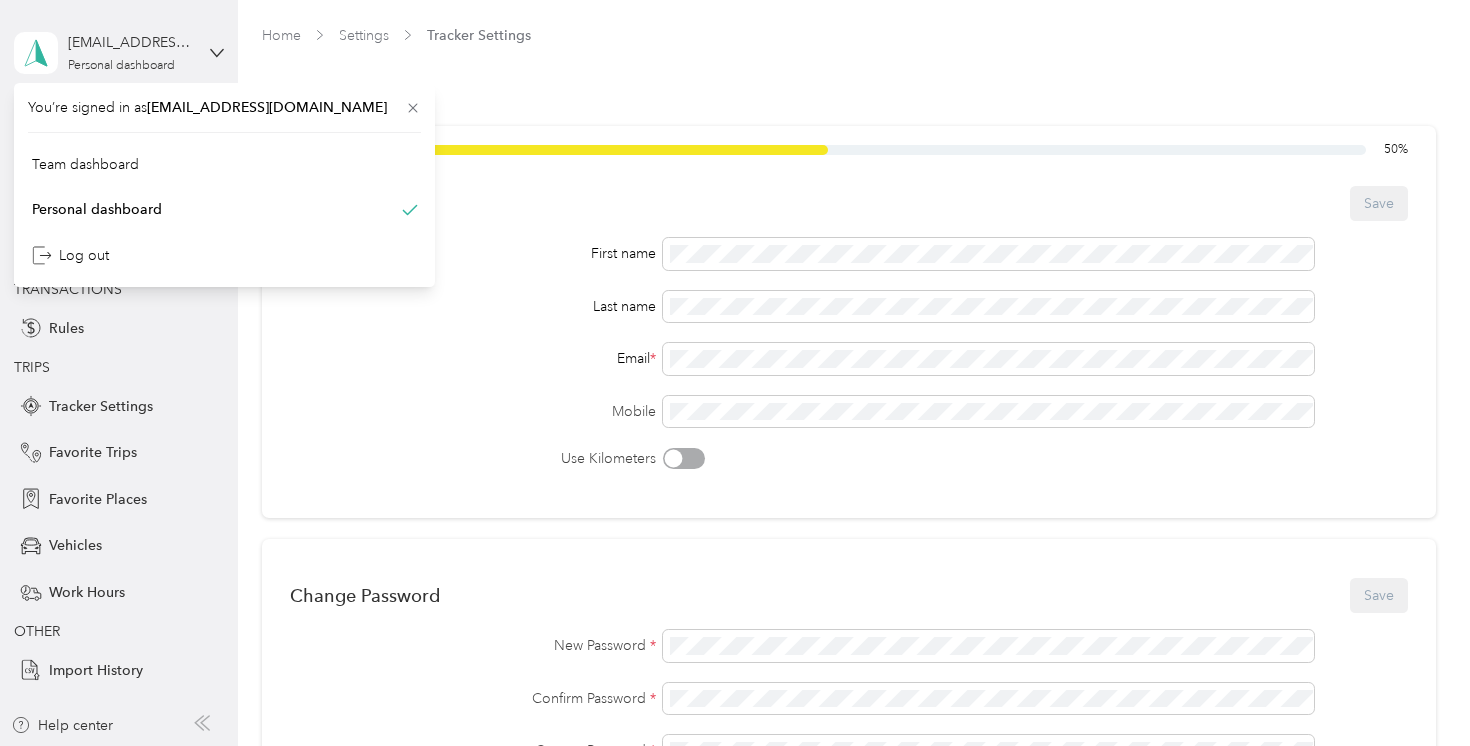 click on "[EMAIL_ADDRESS][DOMAIN_NAME] Personal dashboard" at bounding box center (119, 53) 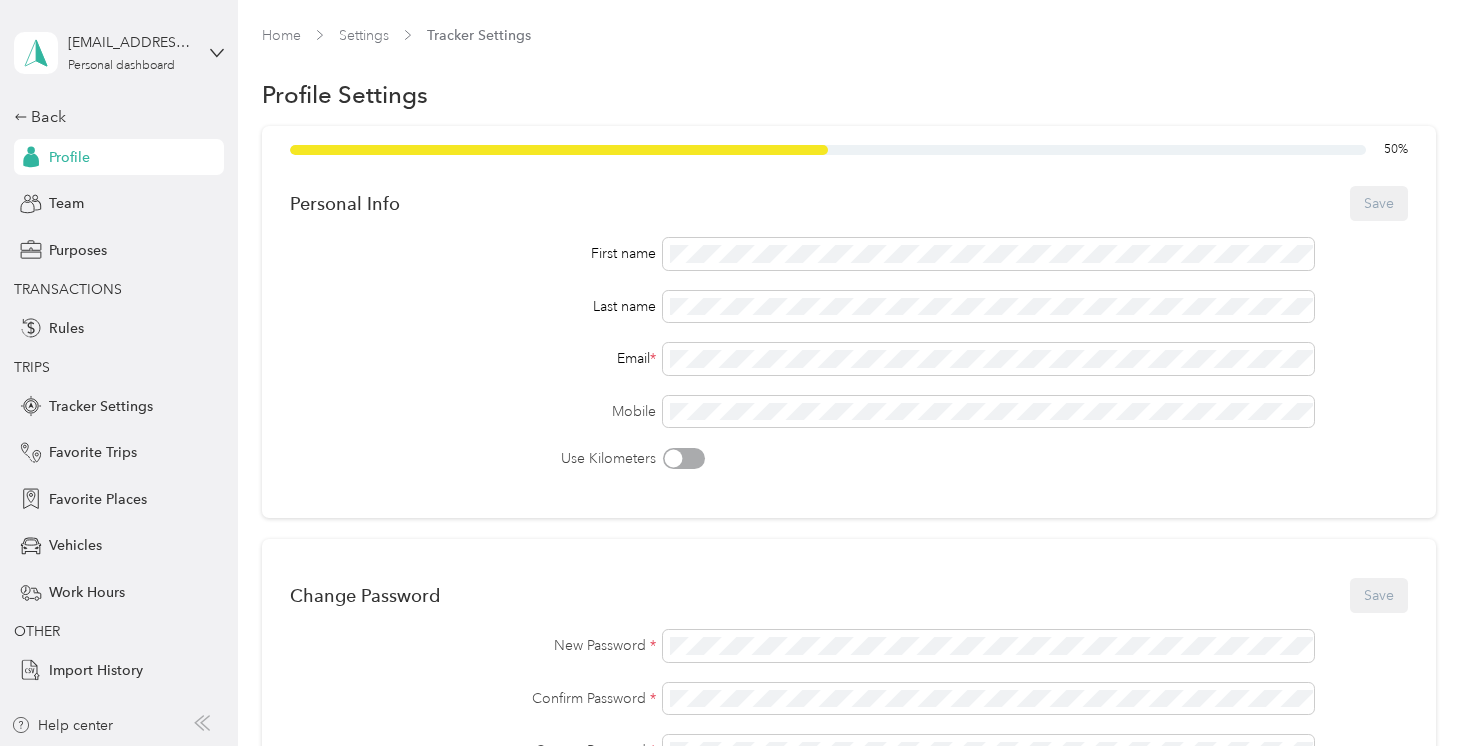 click on "[EMAIL_ADDRESS][DOMAIN_NAME] Personal dashboard" at bounding box center [119, 53] 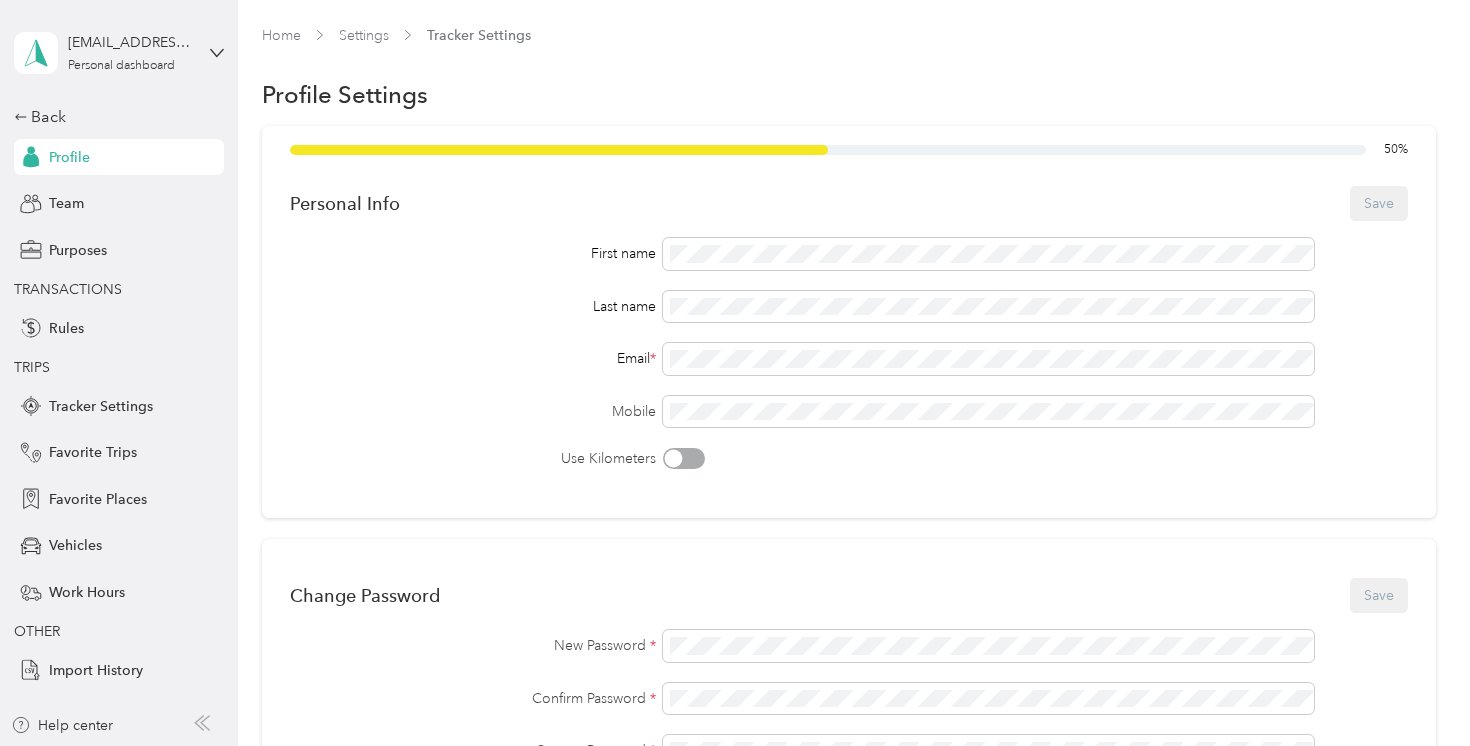 click on "Team dashboard" at bounding box center [224, 164] 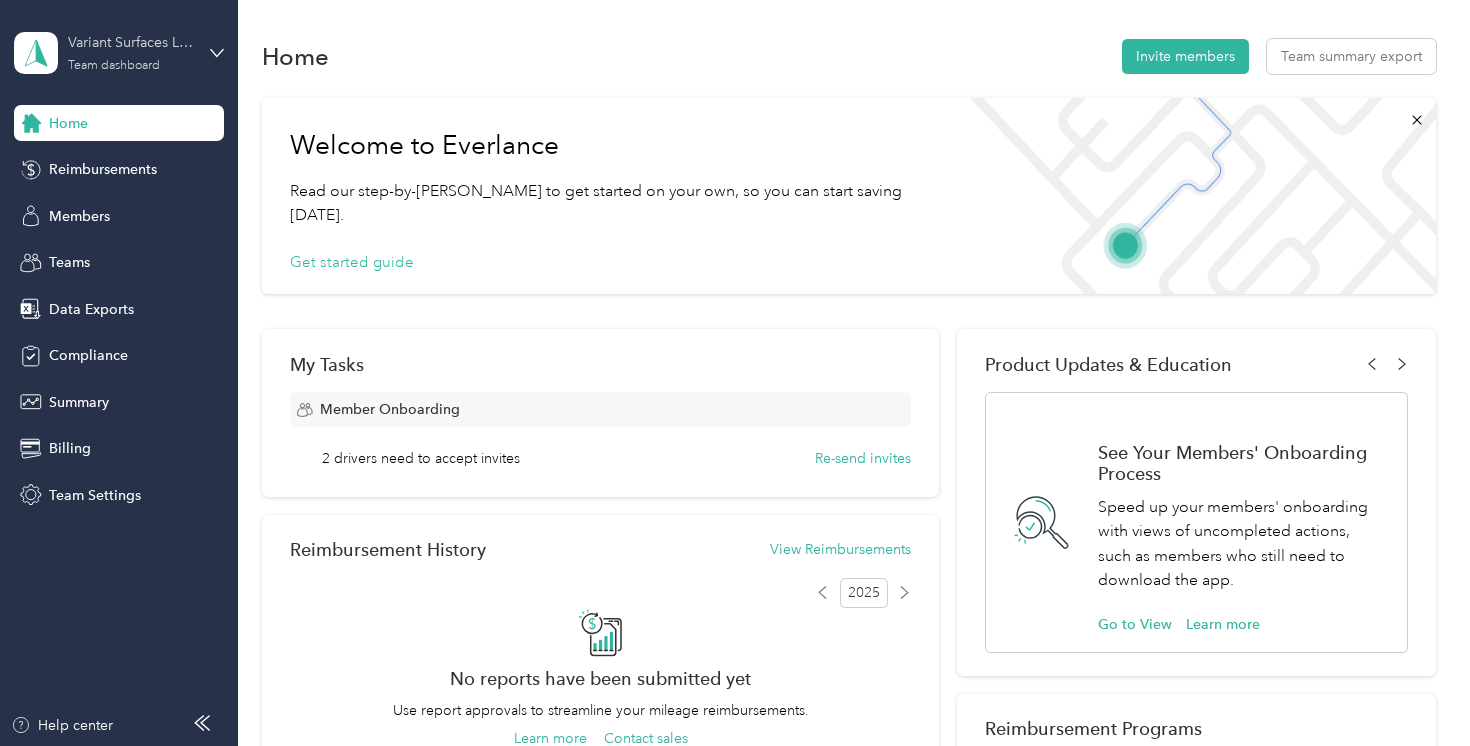 click on "Variant Surfaces LLC Team dashboard" at bounding box center (130, 52) 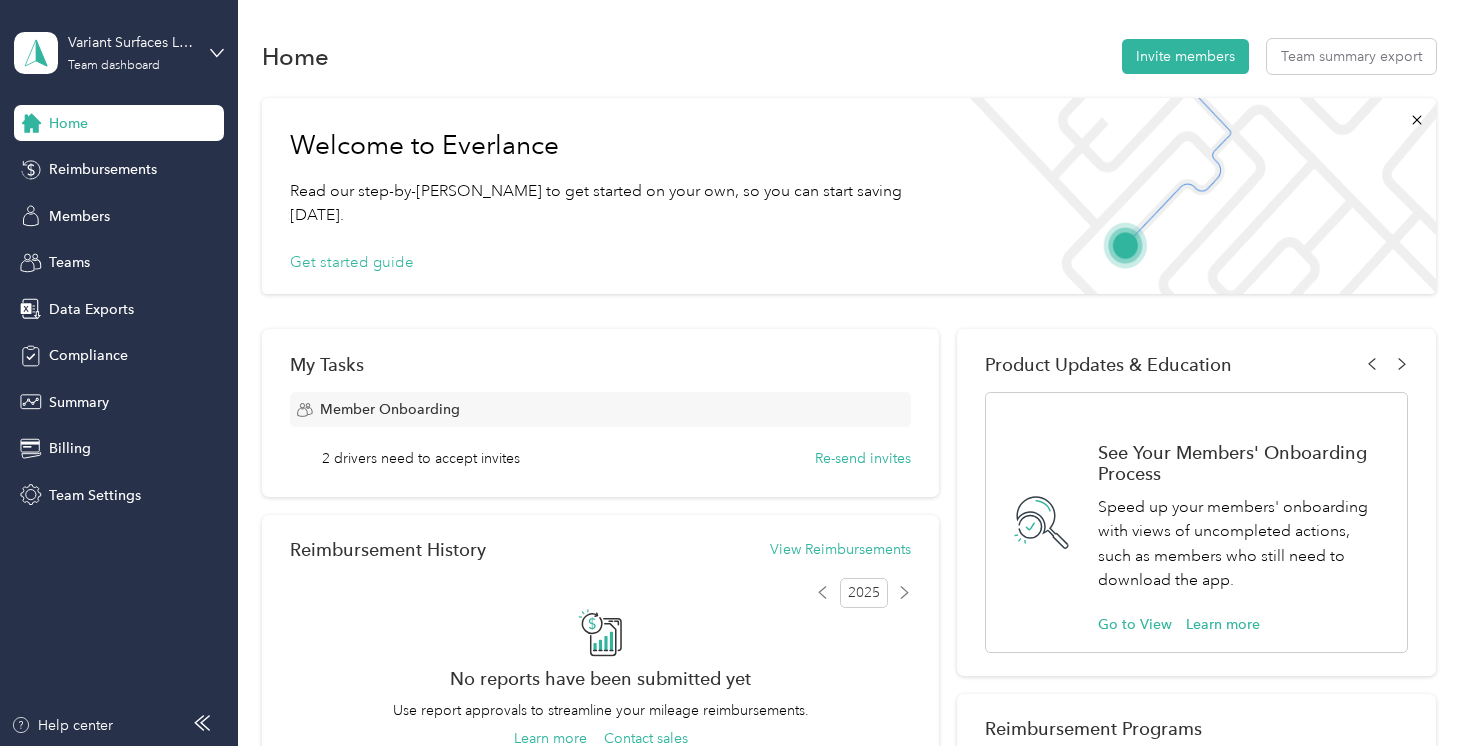 click on "Personal dashboard" at bounding box center [224, 209] 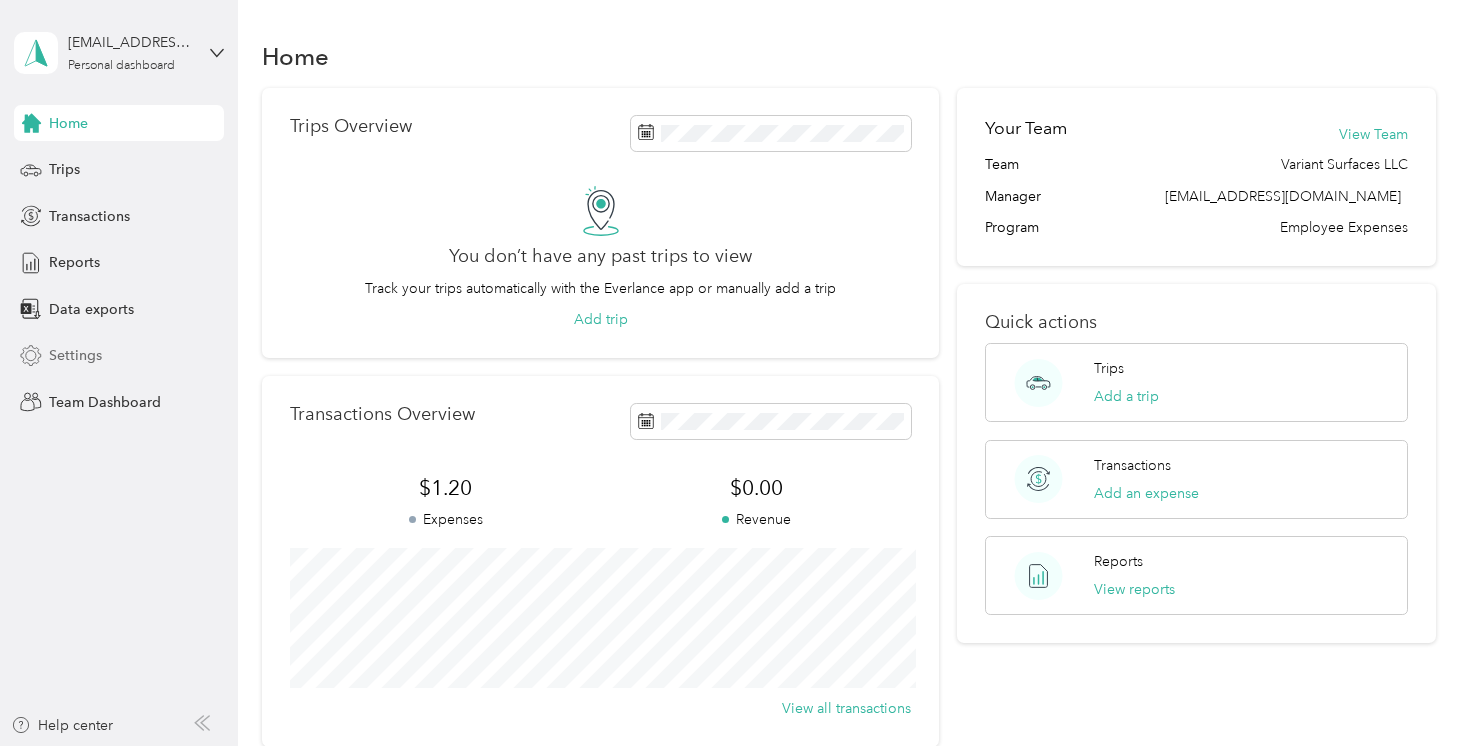 click on "Settings" at bounding box center (75, 355) 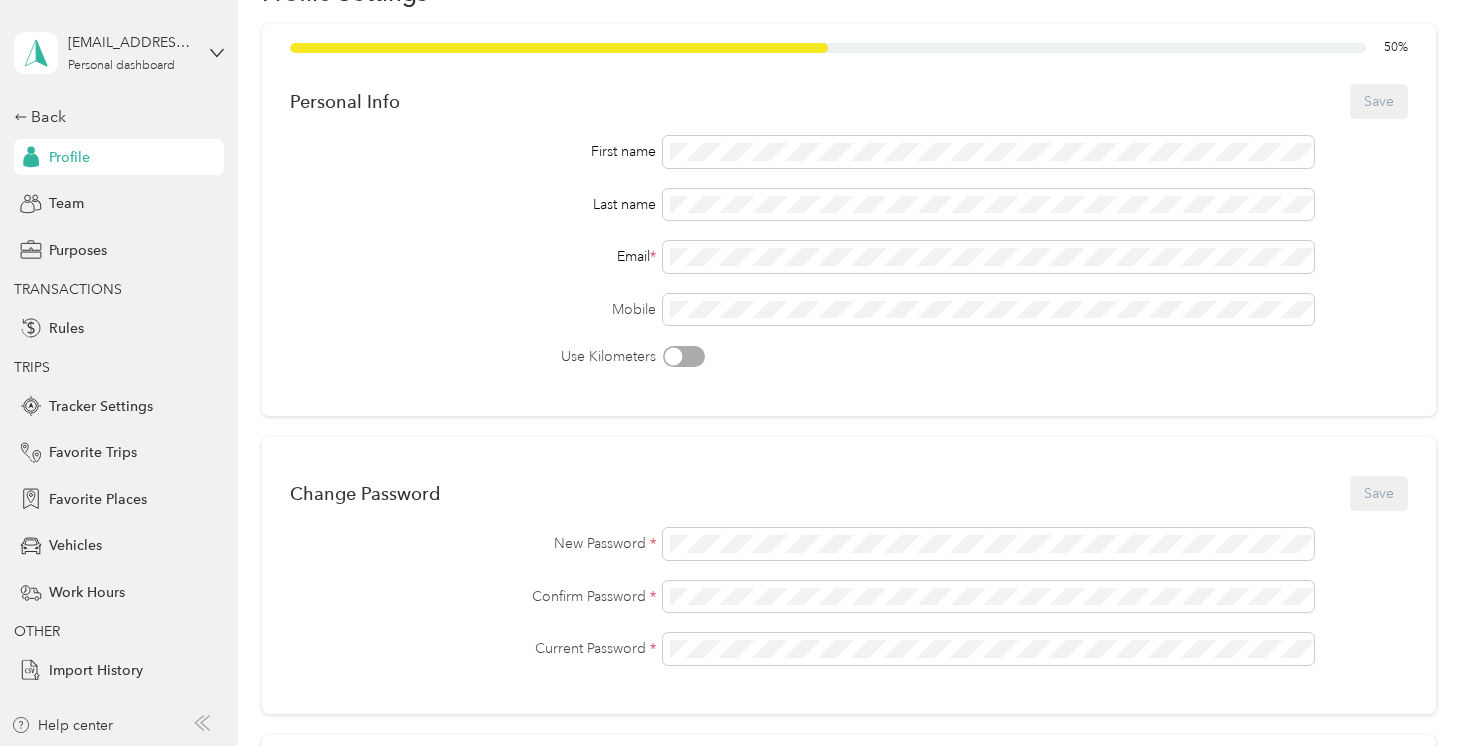 scroll, scrollTop: 99, scrollLeft: 0, axis: vertical 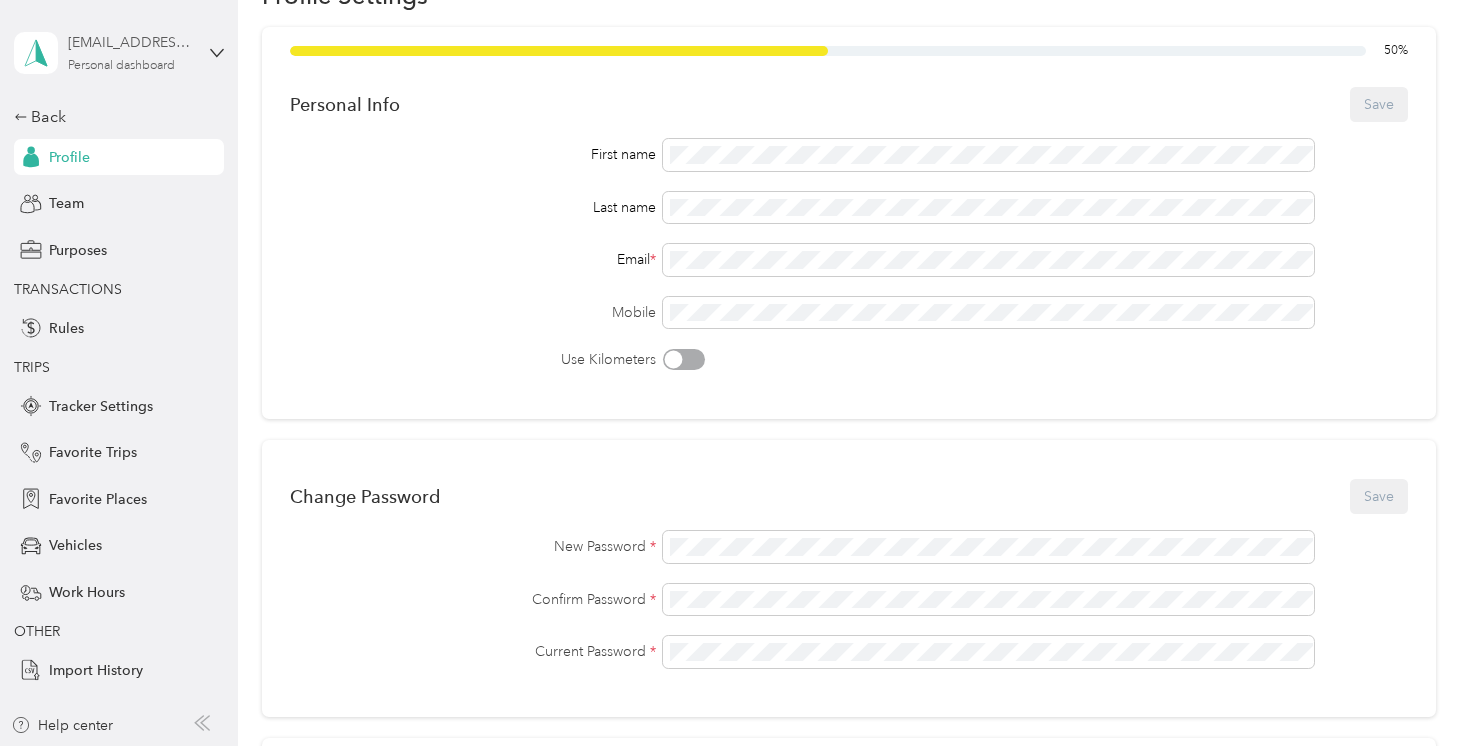 click on "[EMAIL_ADDRESS][DOMAIN_NAME]" at bounding box center (130, 42) 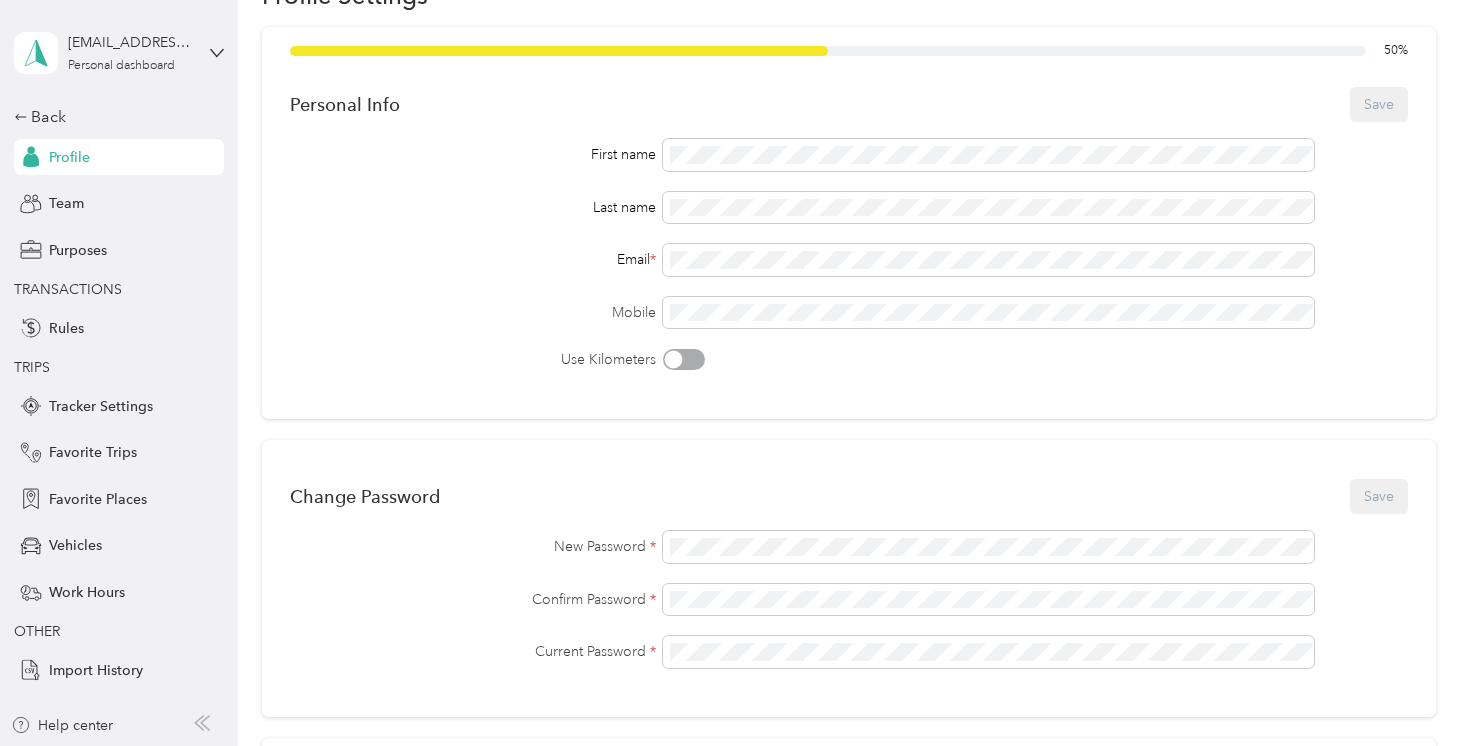 click on "Team dashboard" at bounding box center (224, 163) 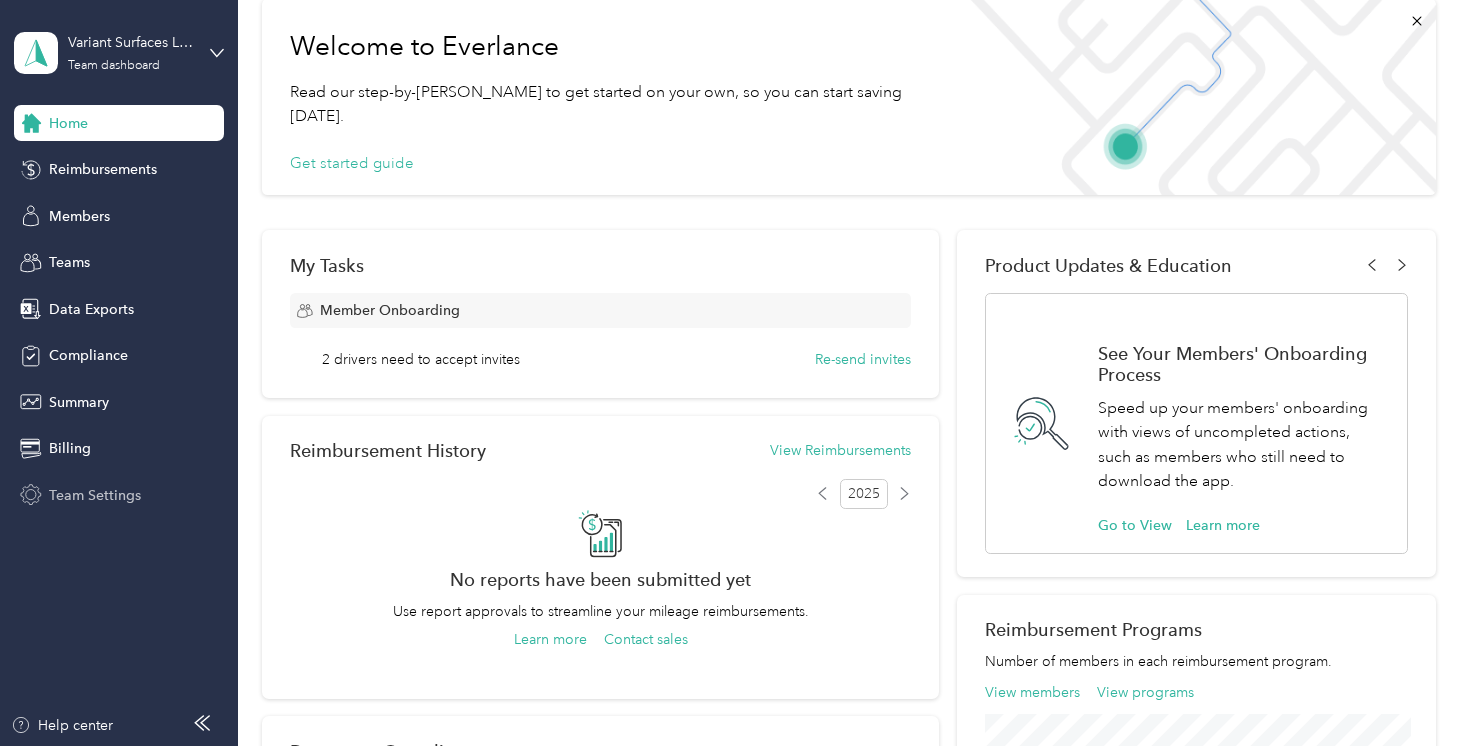click on "Team Settings" at bounding box center (95, 495) 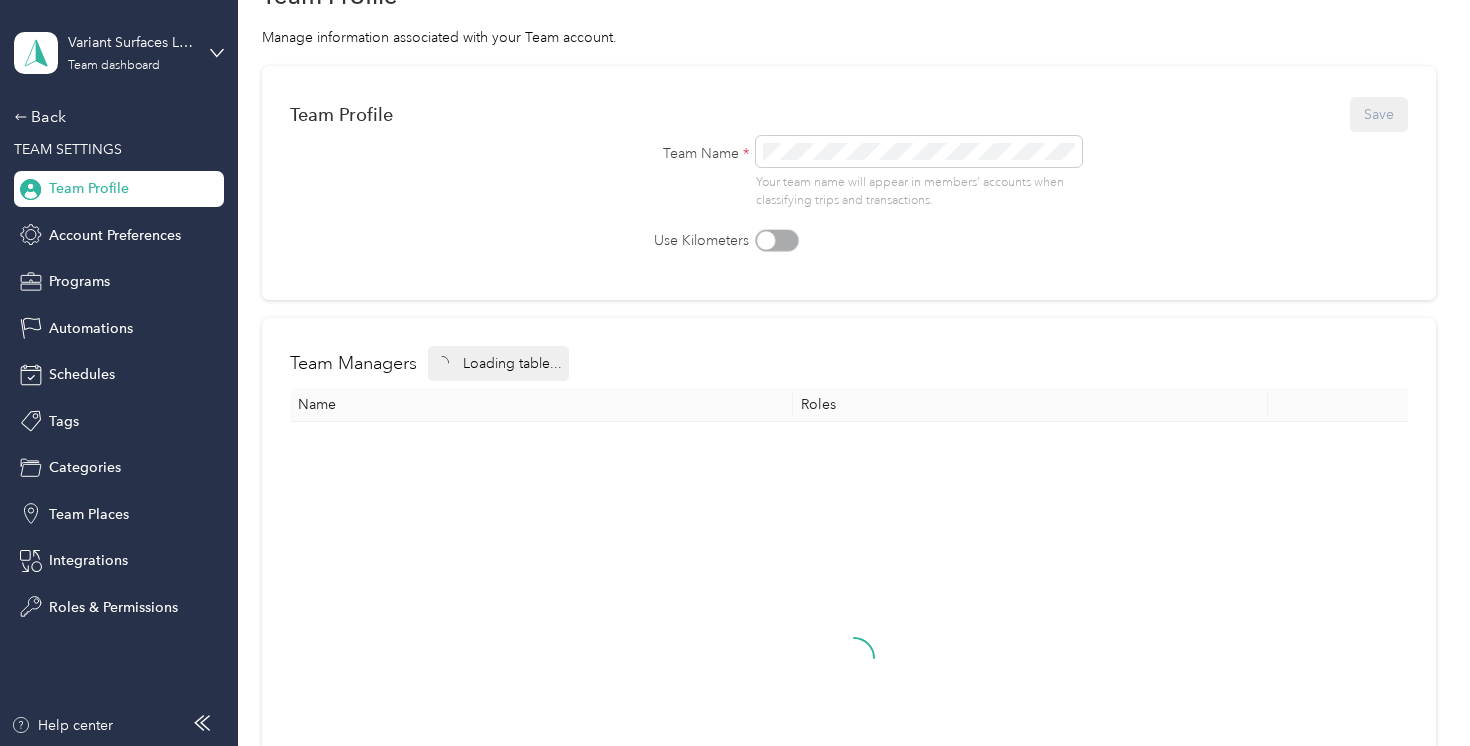 scroll, scrollTop: 69, scrollLeft: 0, axis: vertical 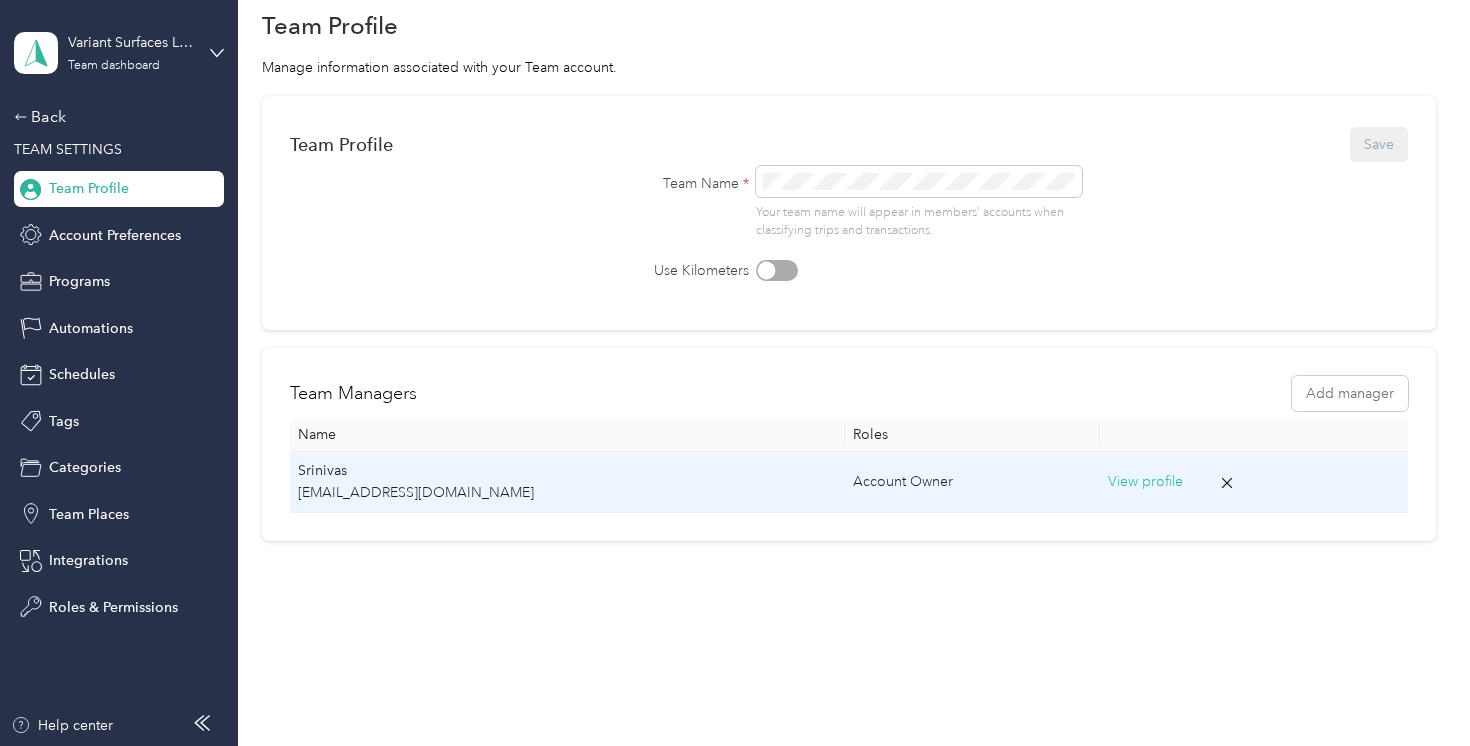 click on "View profile" at bounding box center (1258, 482) 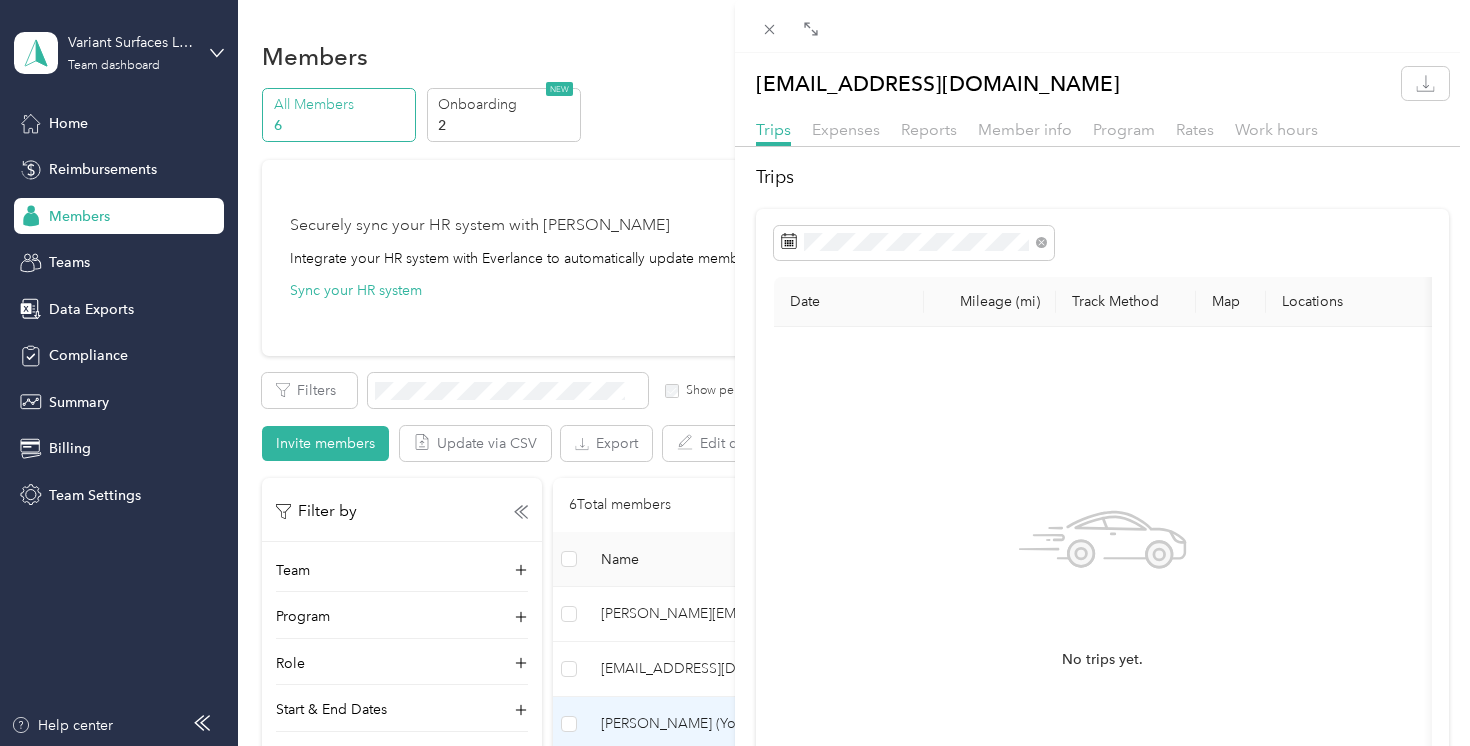 click on "[EMAIL_ADDRESS][DOMAIN_NAME] Trips Expenses Reports Member info Program Rates Work hours Trips Date Mileage (mi) Track Method Map Locations Mileage value Purpose               No trips yet." at bounding box center (735, 373) 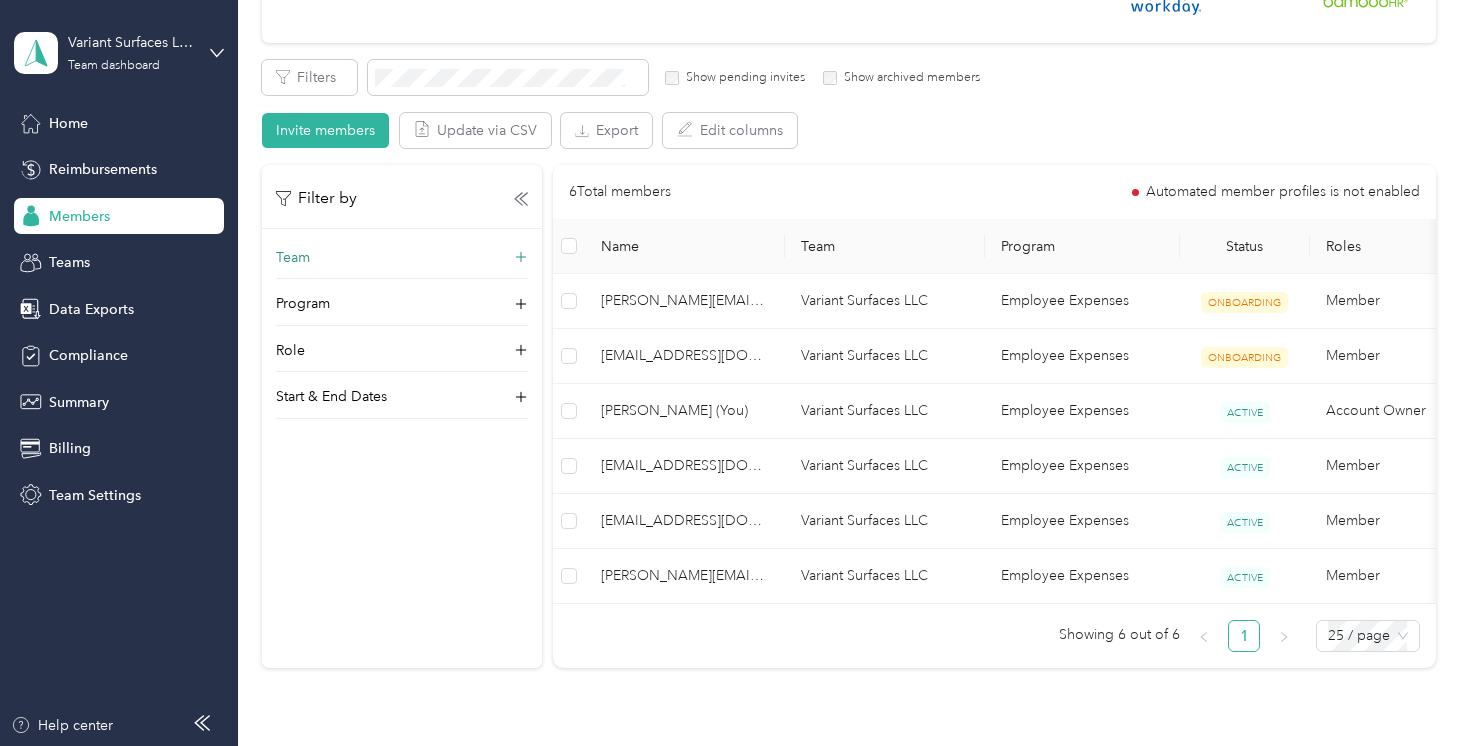 scroll, scrollTop: 328, scrollLeft: 0, axis: vertical 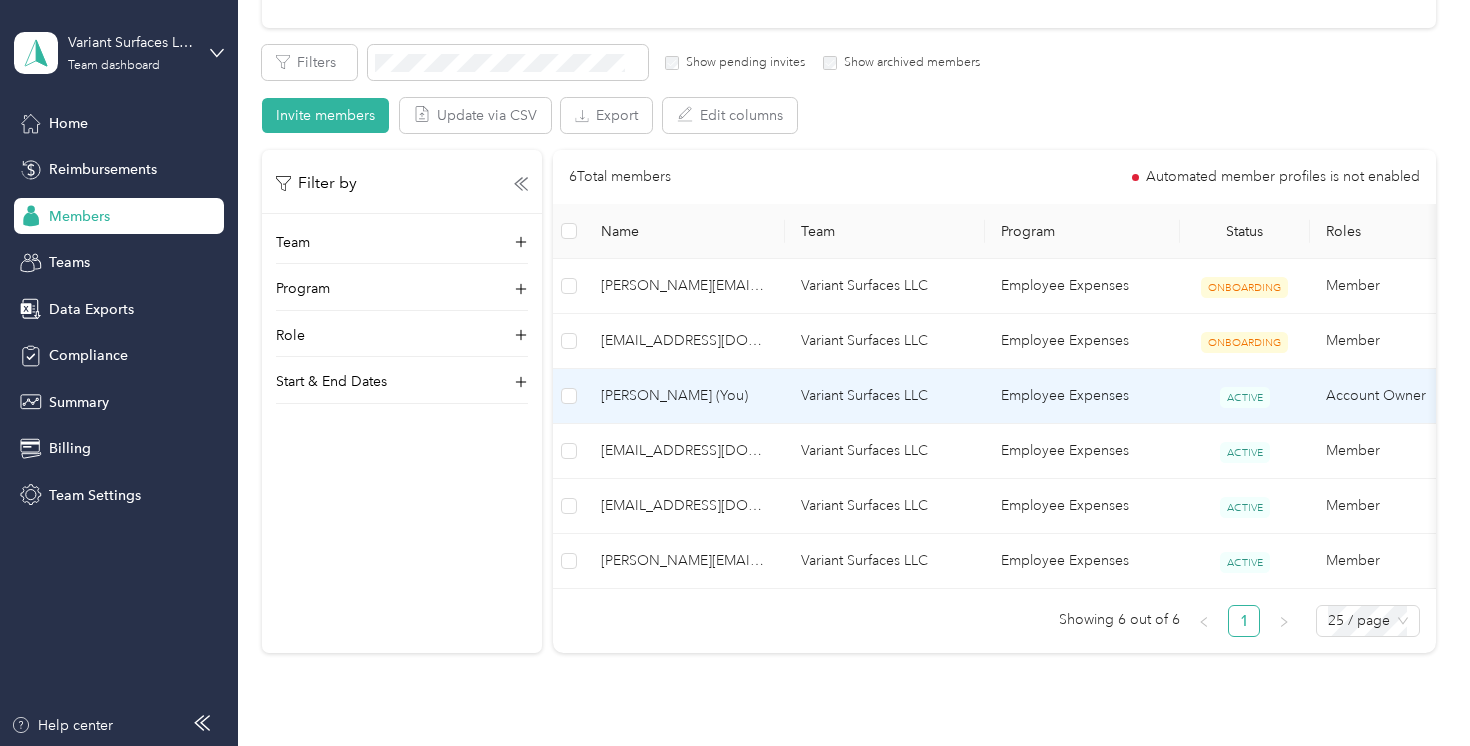 click on "[PERSON_NAME]  (You)" at bounding box center (685, 396) 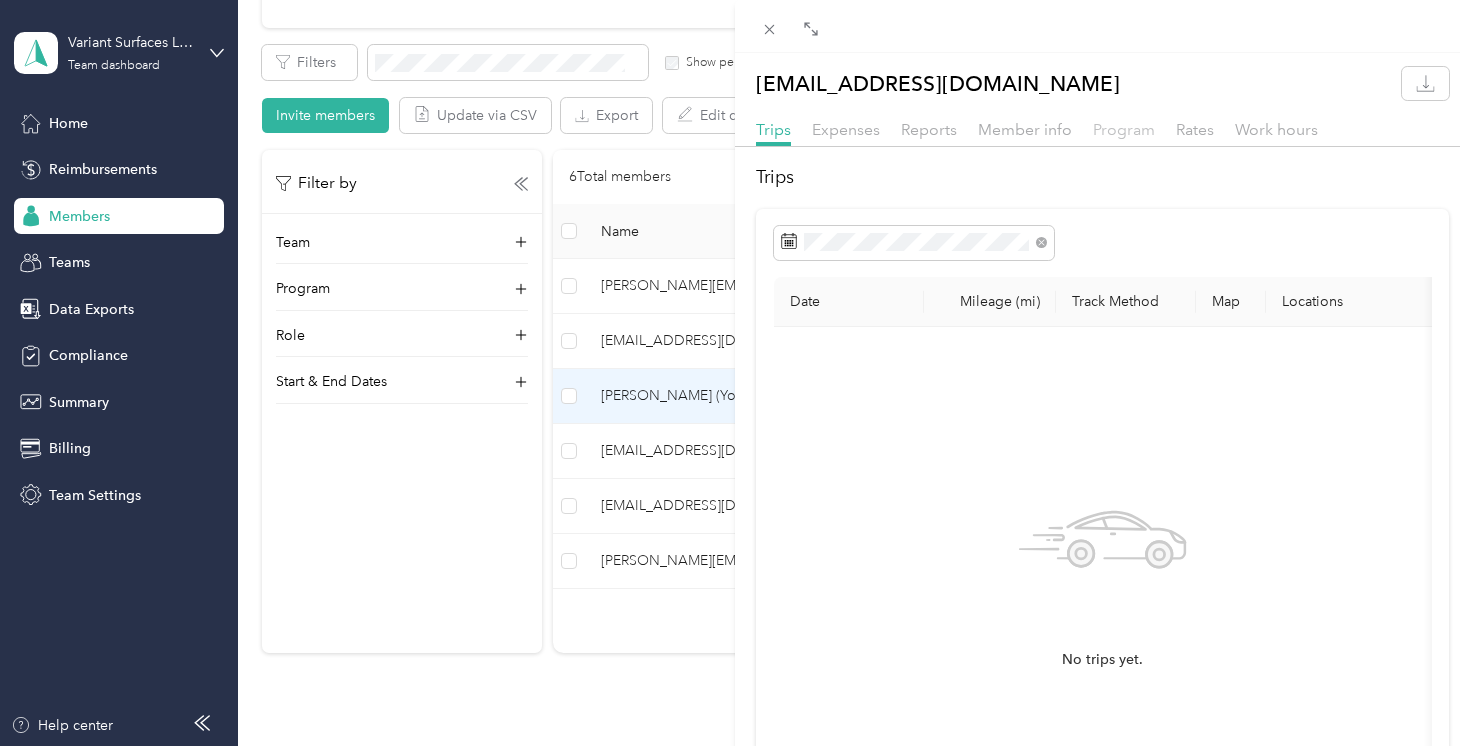 click on "Program" at bounding box center (1124, 129) 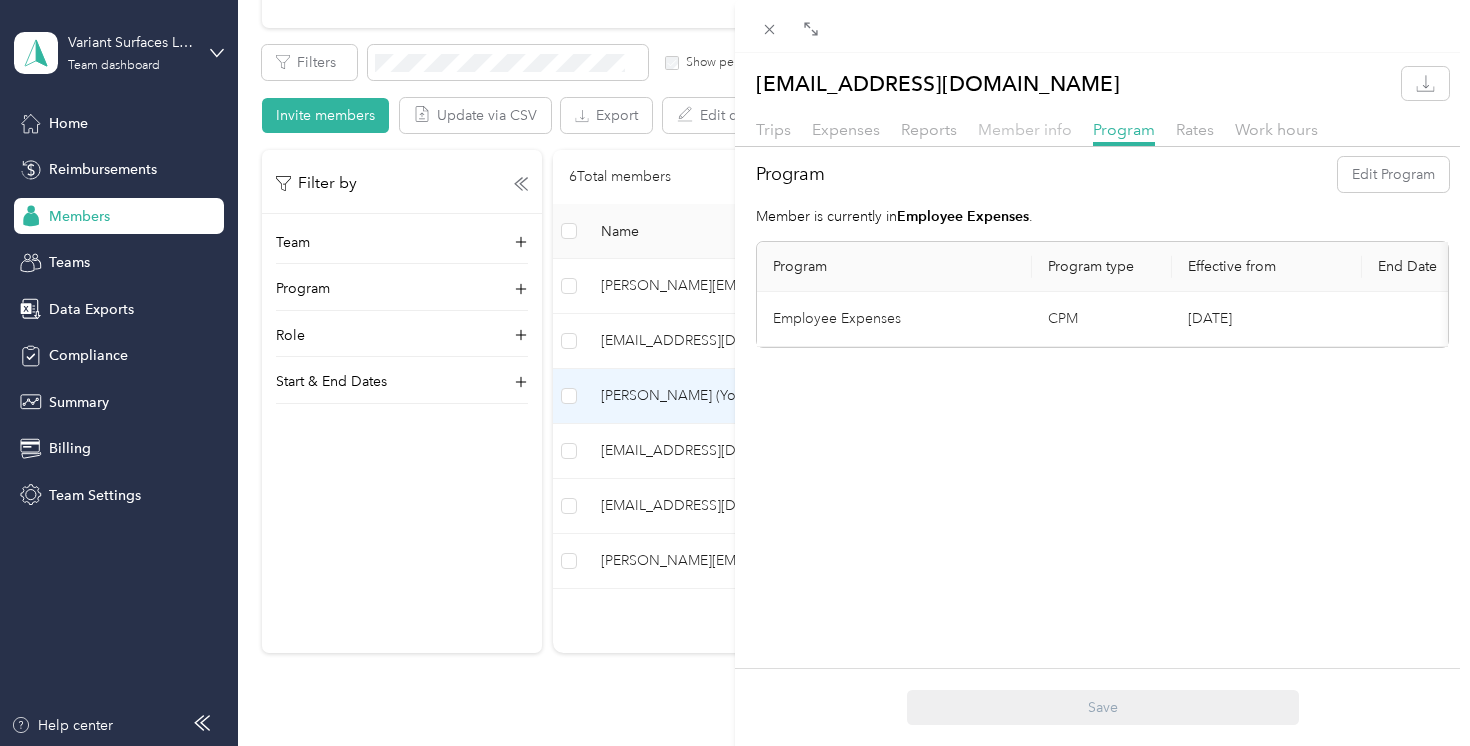 click on "Member info" at bounding box center [1025, 129] 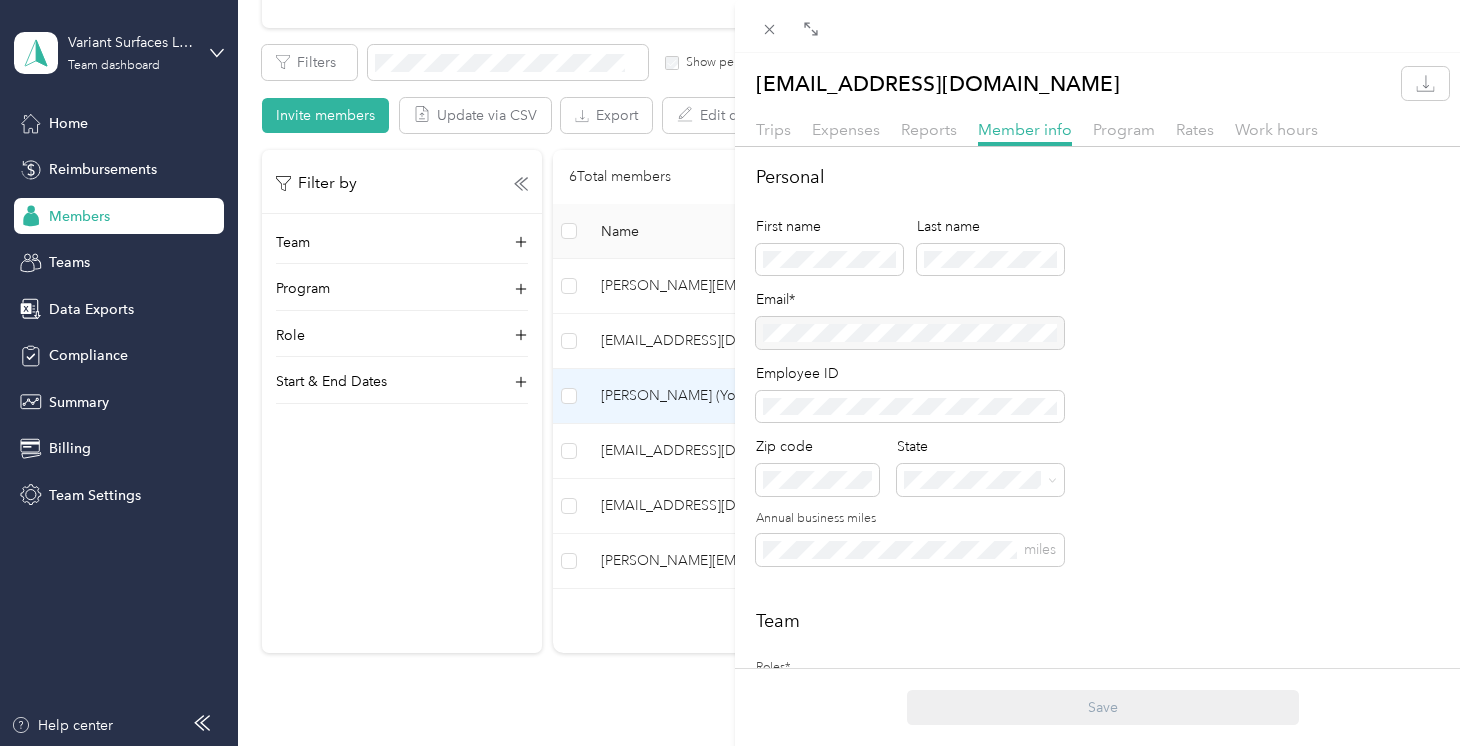 click on "Trips Expenses Reports Member info Program Rates Work hours" at bounding box center (1102, 132) 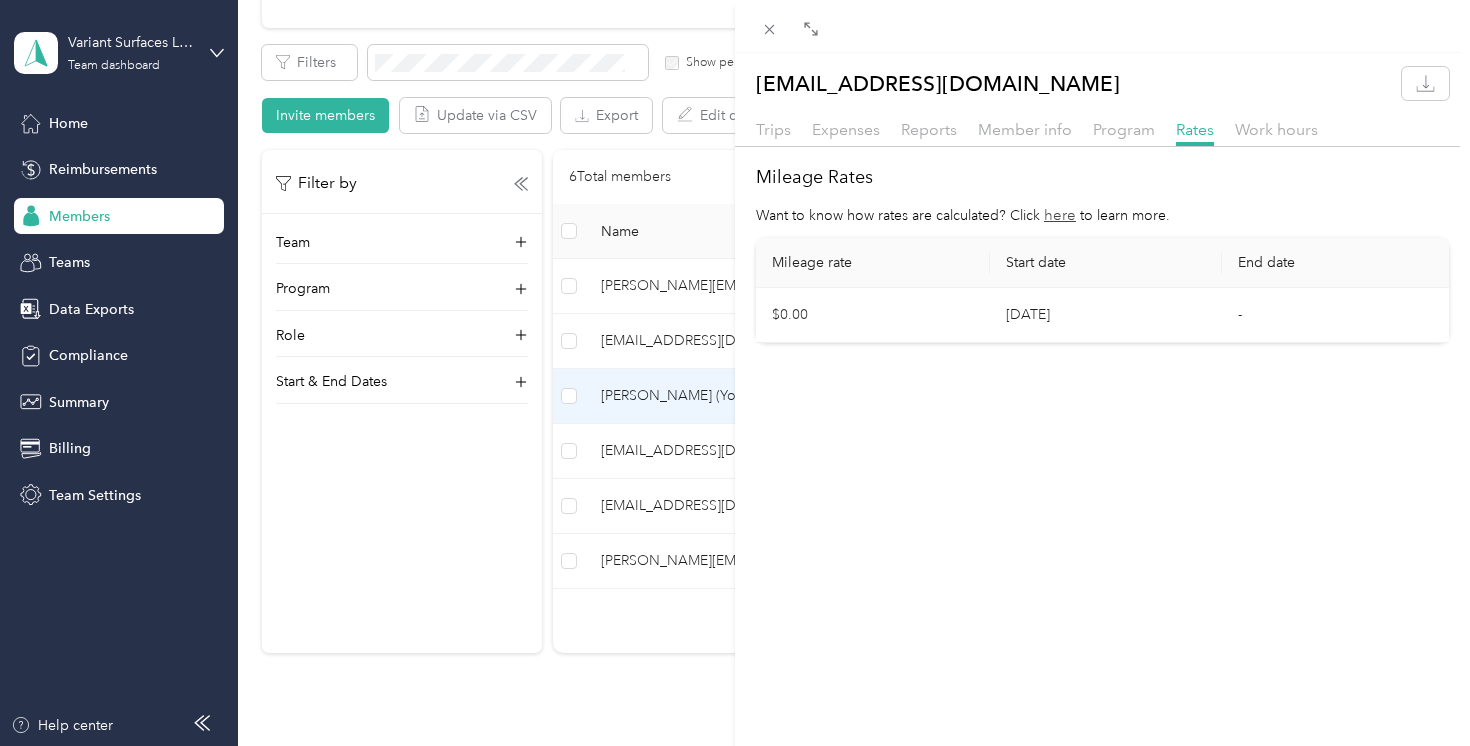 click on "Work hours" at bounding box center [1276, 130] 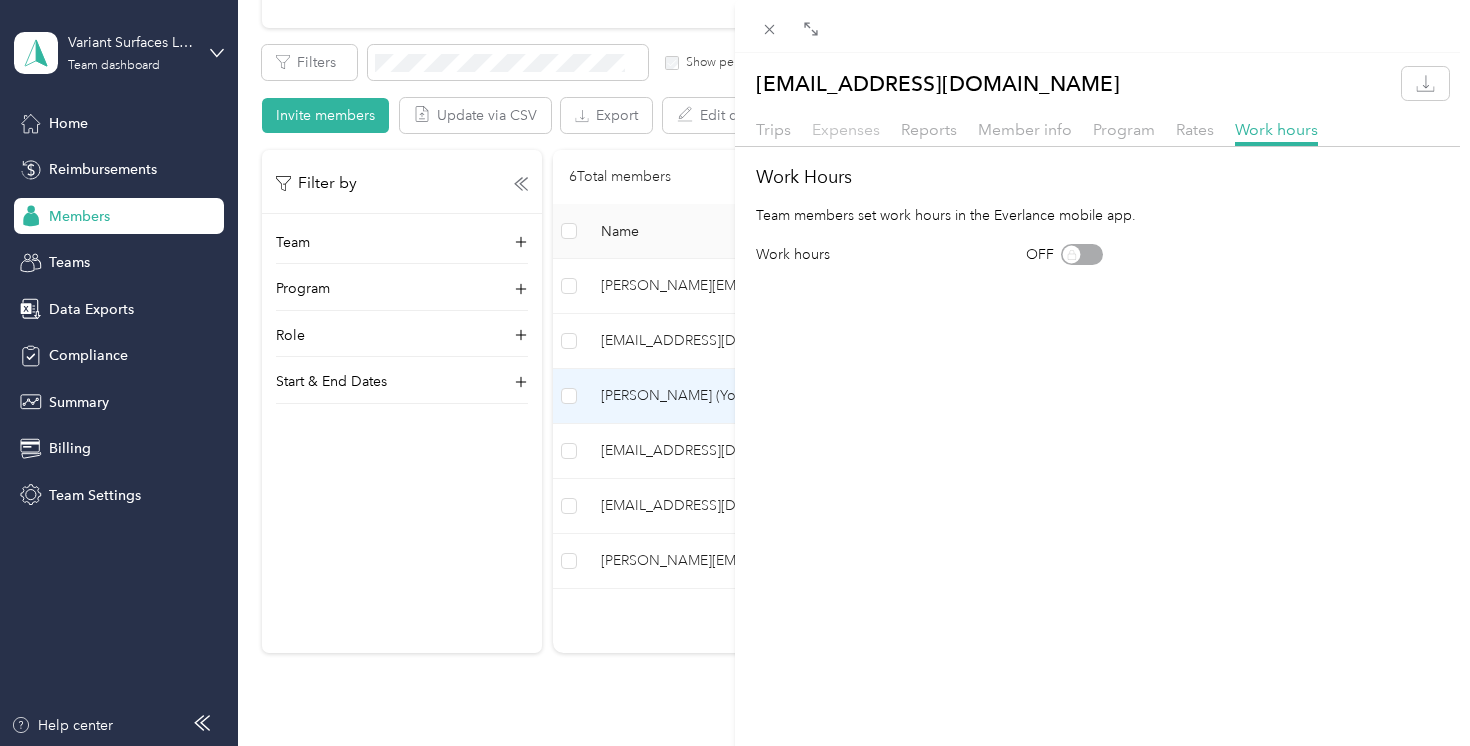 click on "Expenses" at bounding box center (846, 129) 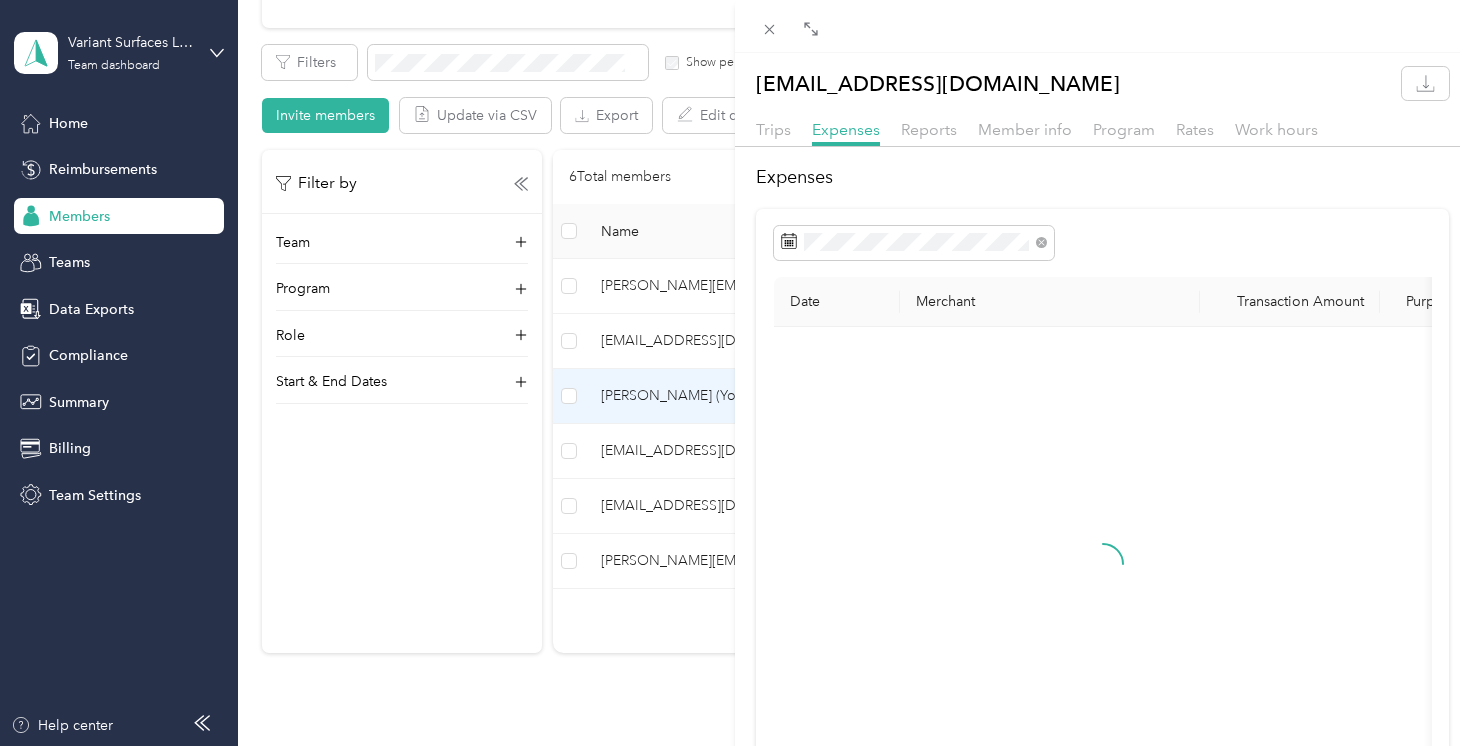 click on "Trips Expenses Reports Member info Program Rates Work hours" at bounding box center (1102, 132) 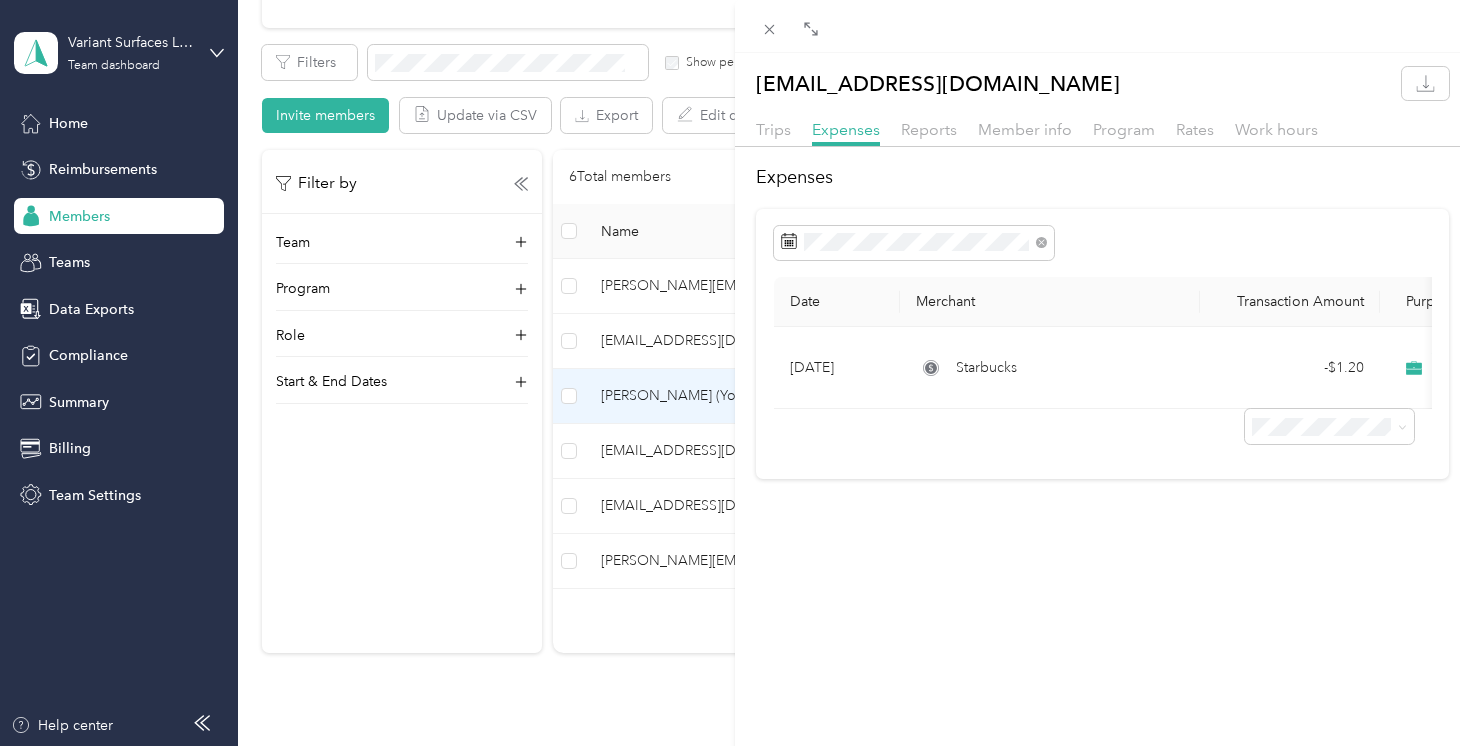 click on "[EMAIL_ADDRESS][DOMAIN_NAME] Trips Expenses Reports Member info Program Rates Work hours Expenses Date Merchant Transaction Amount Purpose Report           [DATE] Starbucks -  $1.20 Variant Surfaces LLC [DATE]" at bounding box center [735, 373] 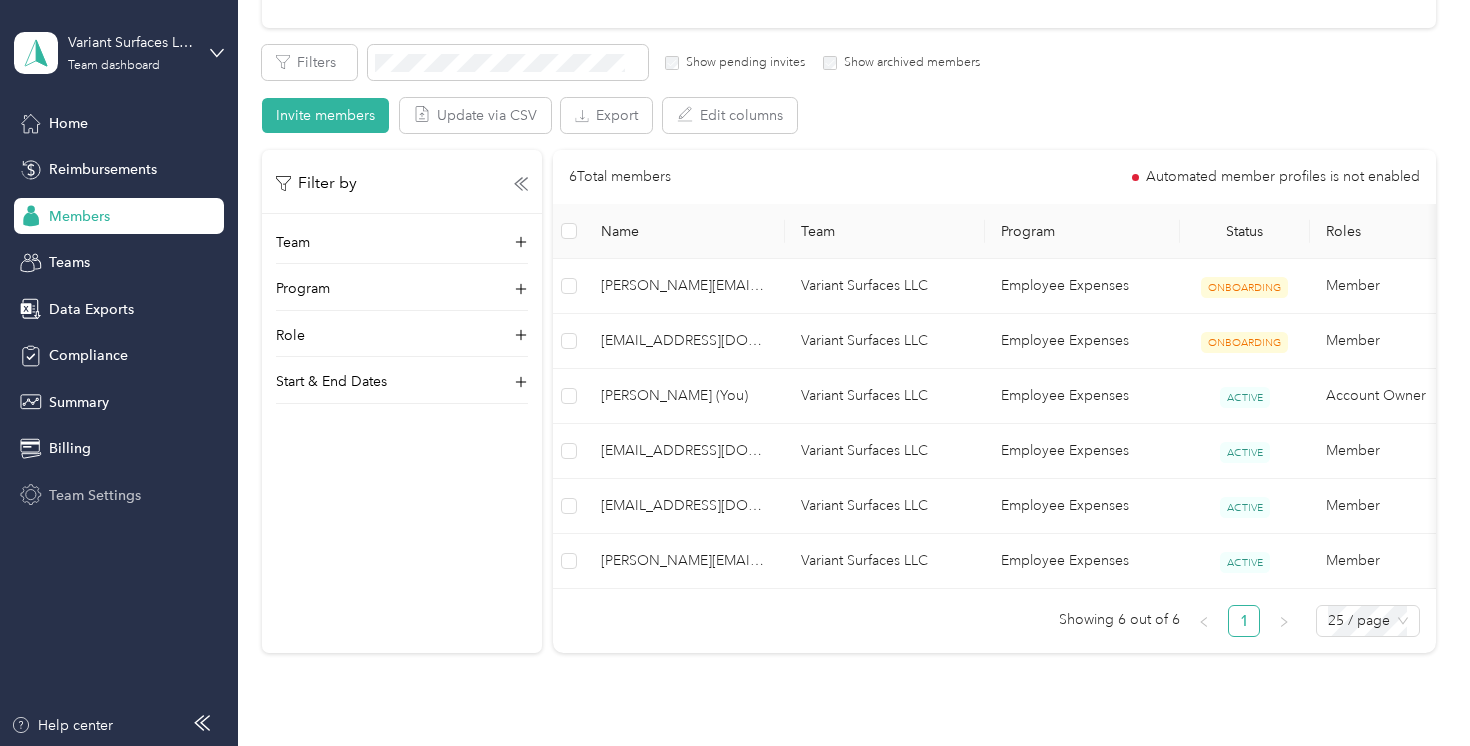 click on "Team Settings" at bounding box center (95, 495) 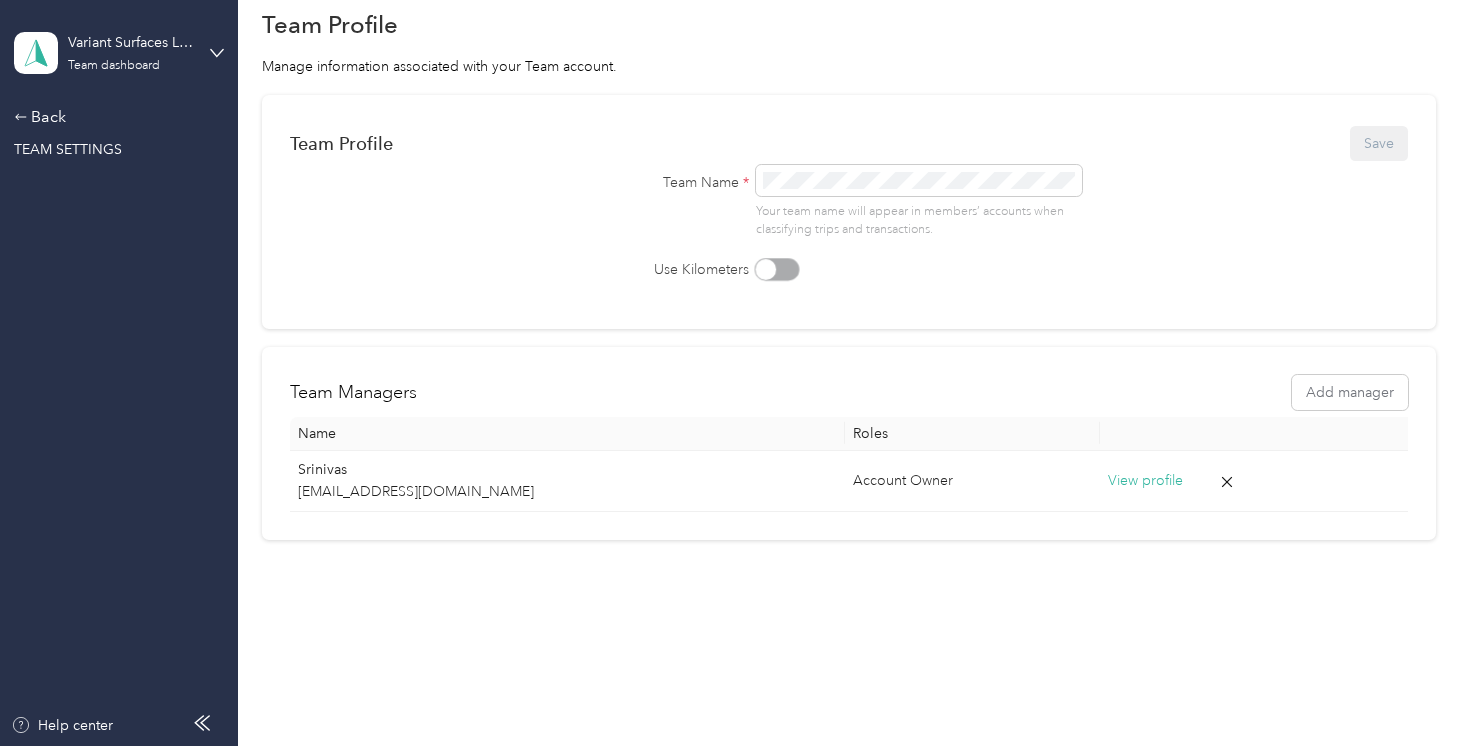 scroll, scrollTop: 69, scrollLeft: 0, axis: vertical 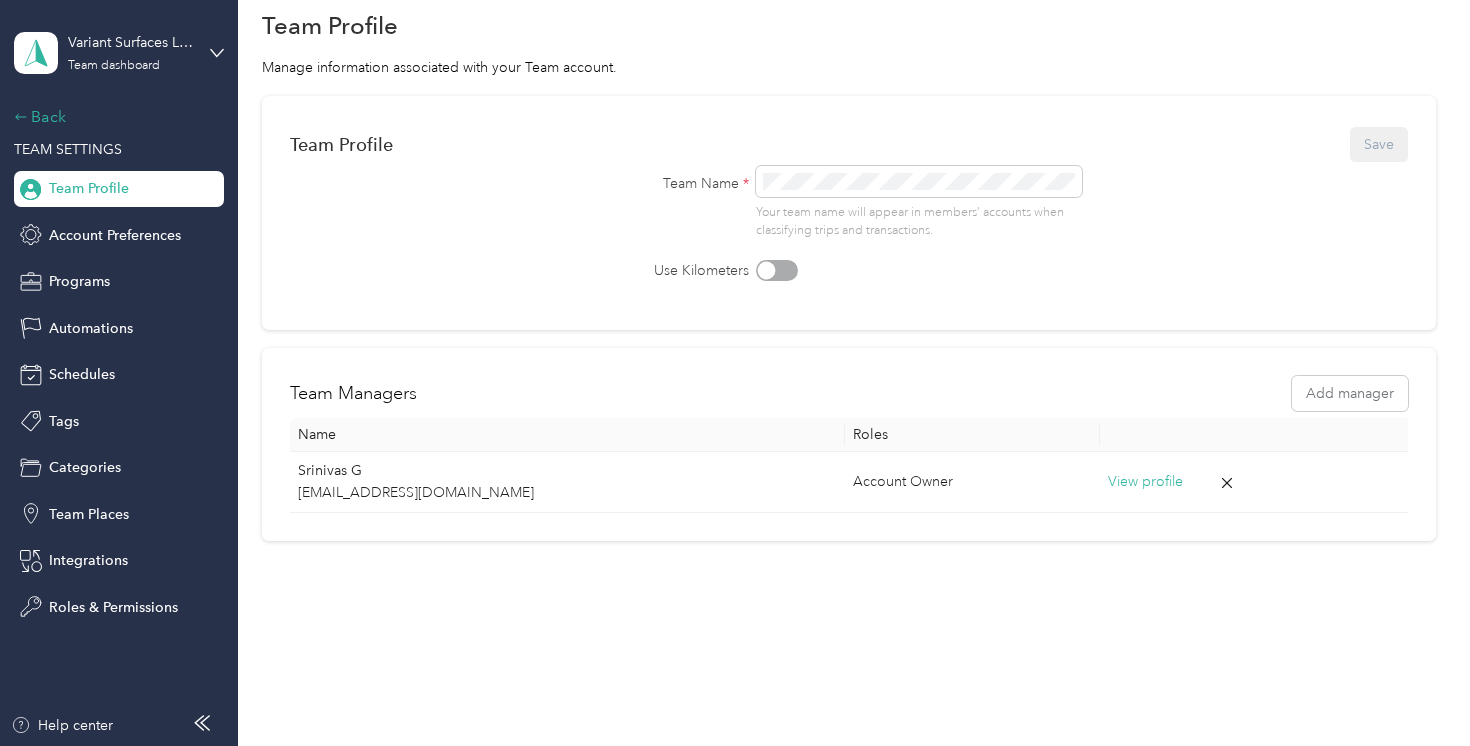 click on "Back" at bounding box center [114, 117] 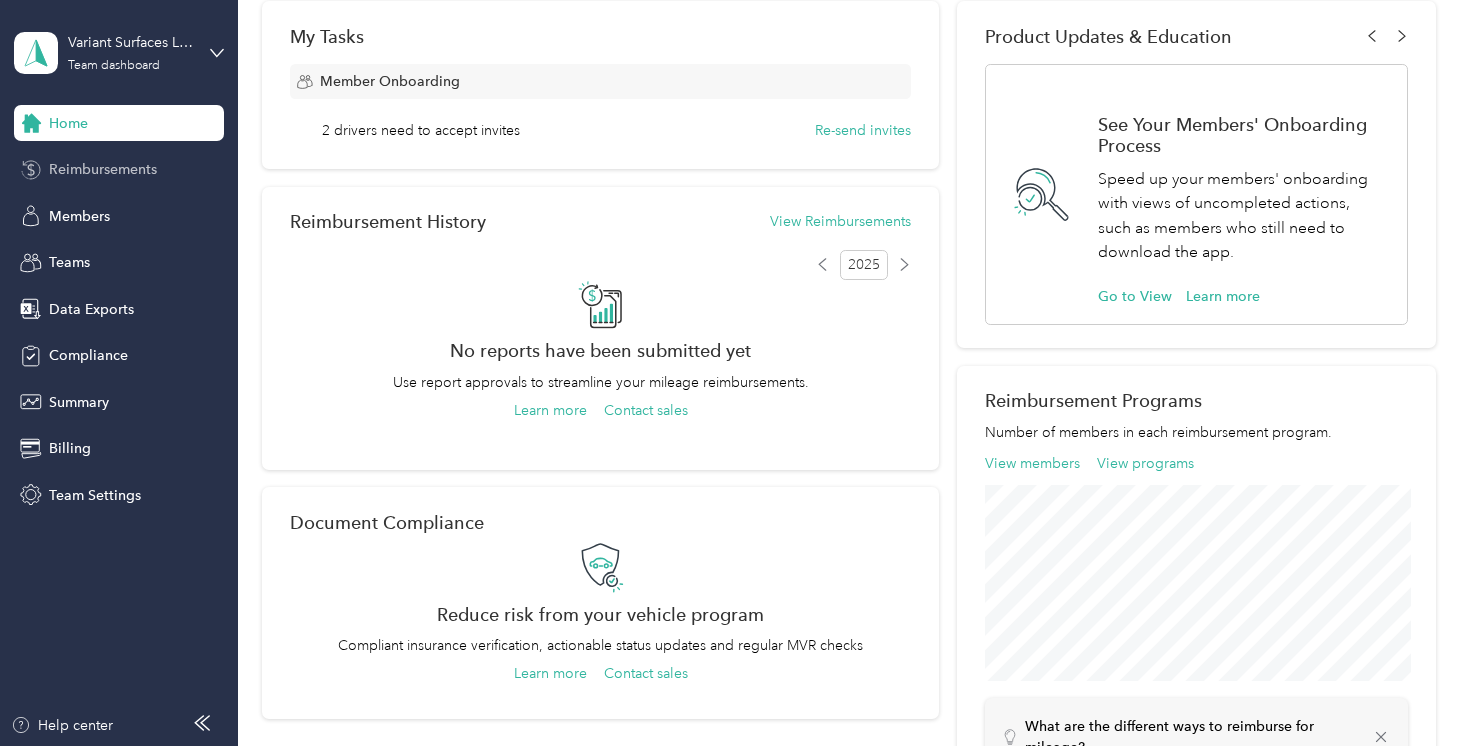 click on "Reimbursements" at bounding box center [103, 169] 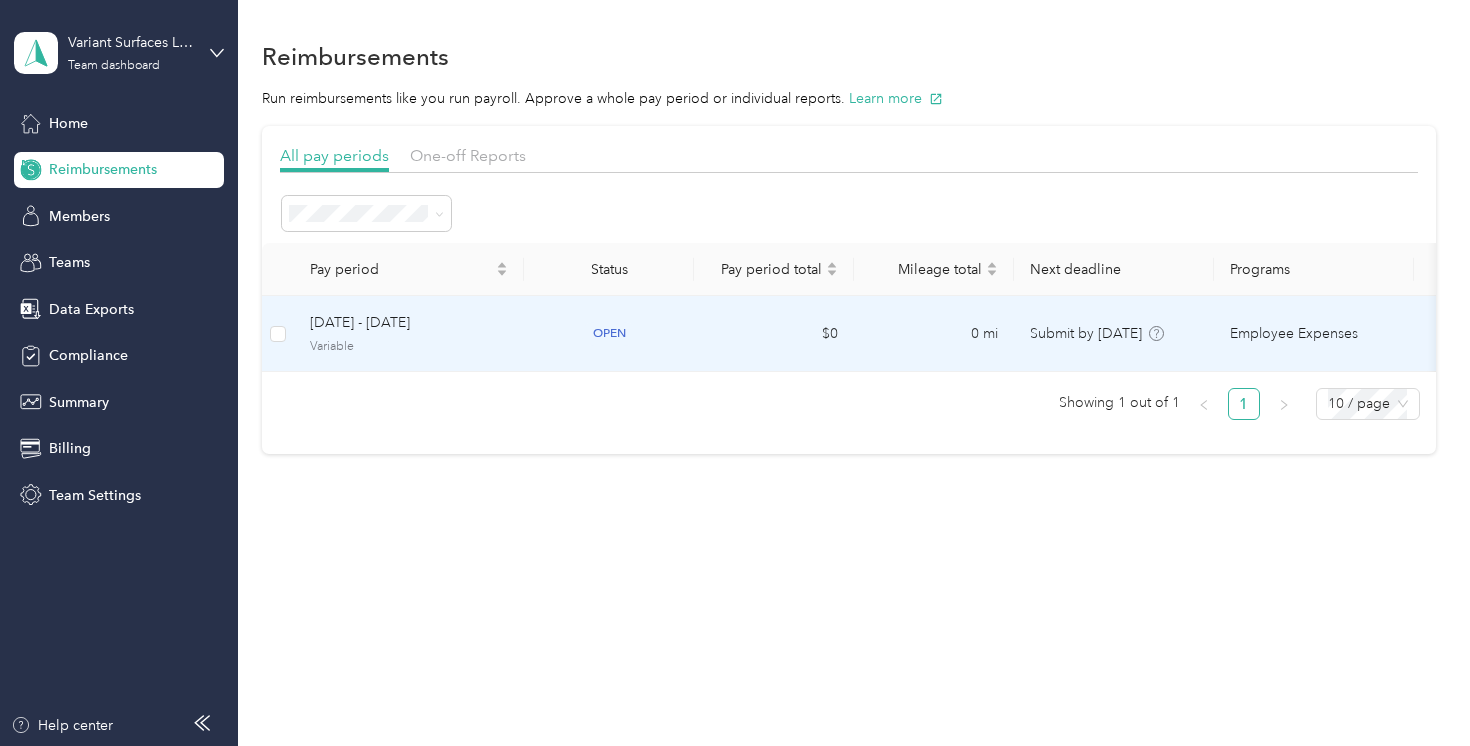click on "[DATE] - [DATE]" at bounding box center (409, 323) 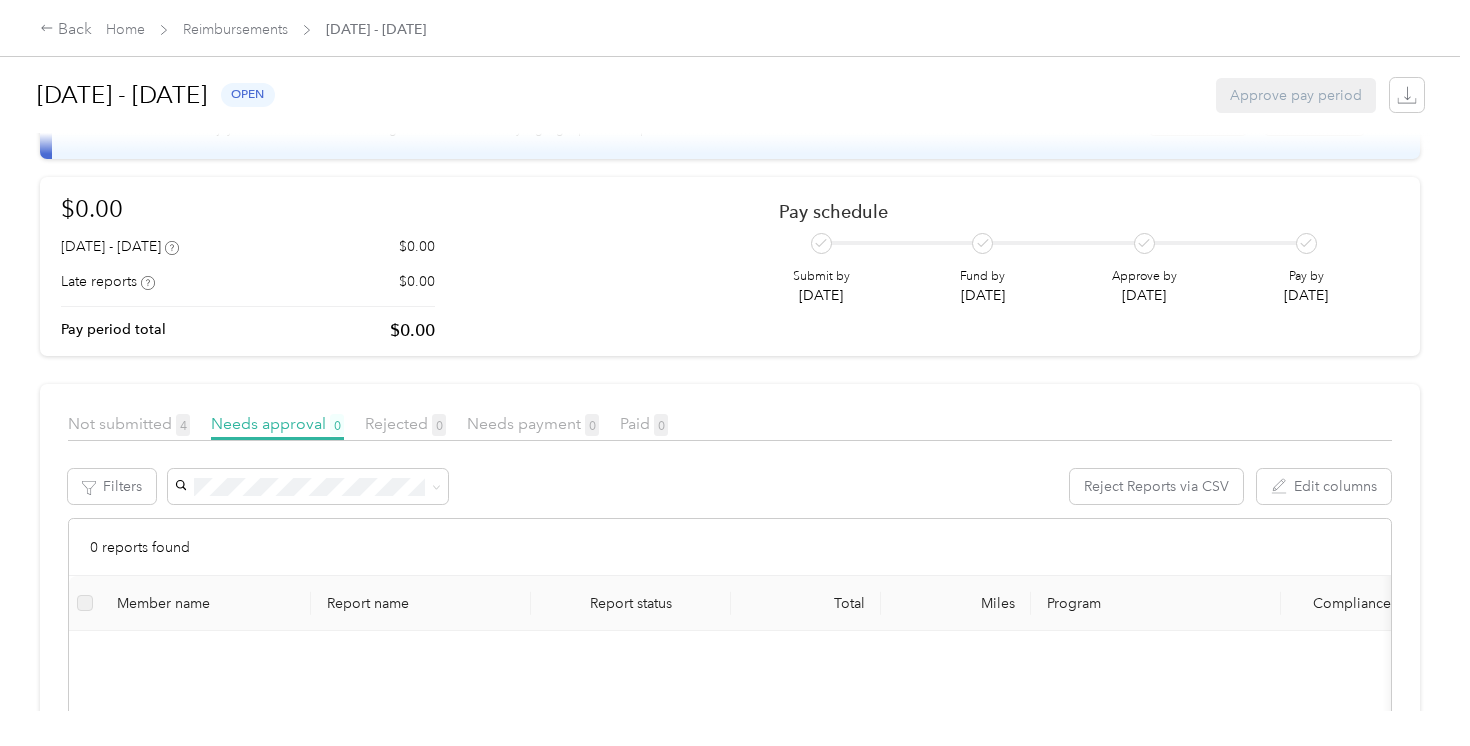 scroll, scrollTop: 0, scrollLeft: 0, axis: both 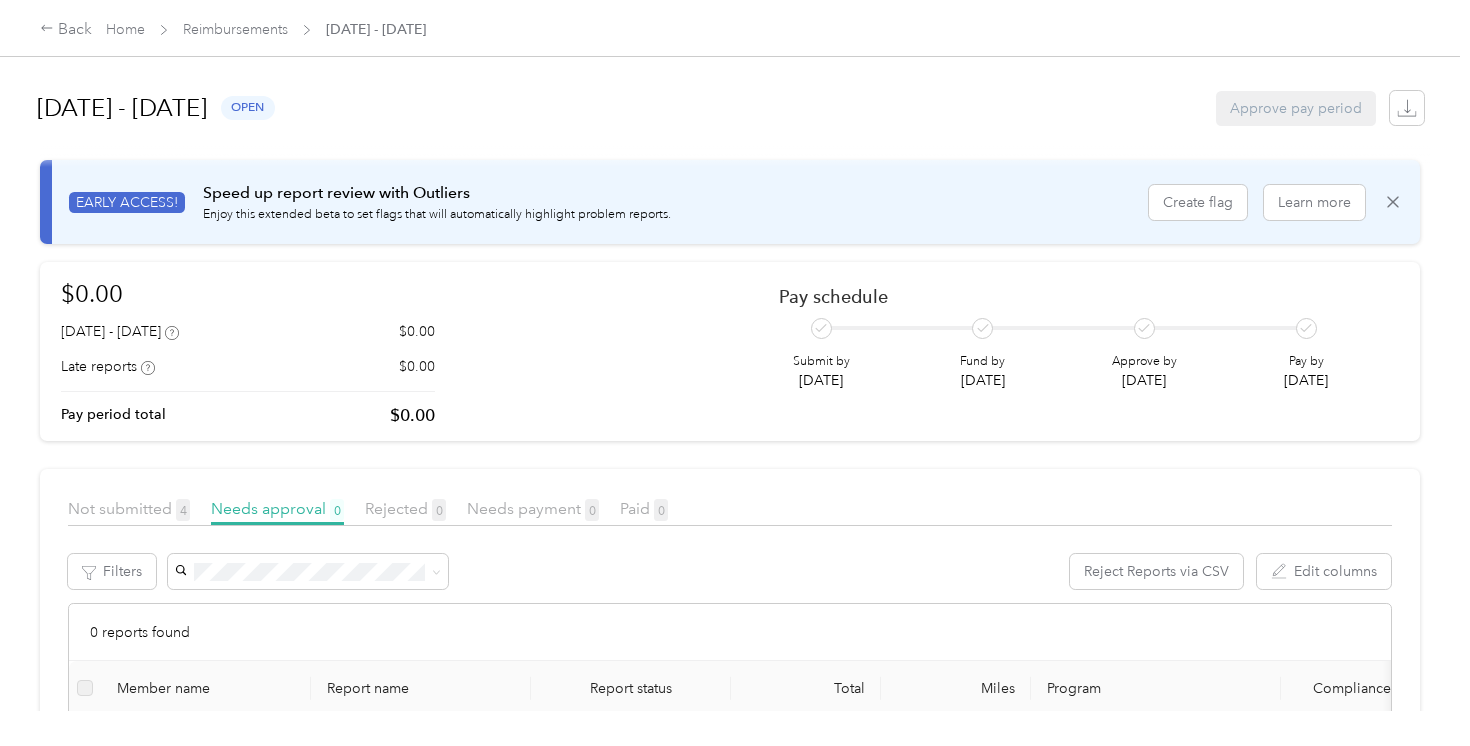 click on "open" at bounding box center [248, 107] 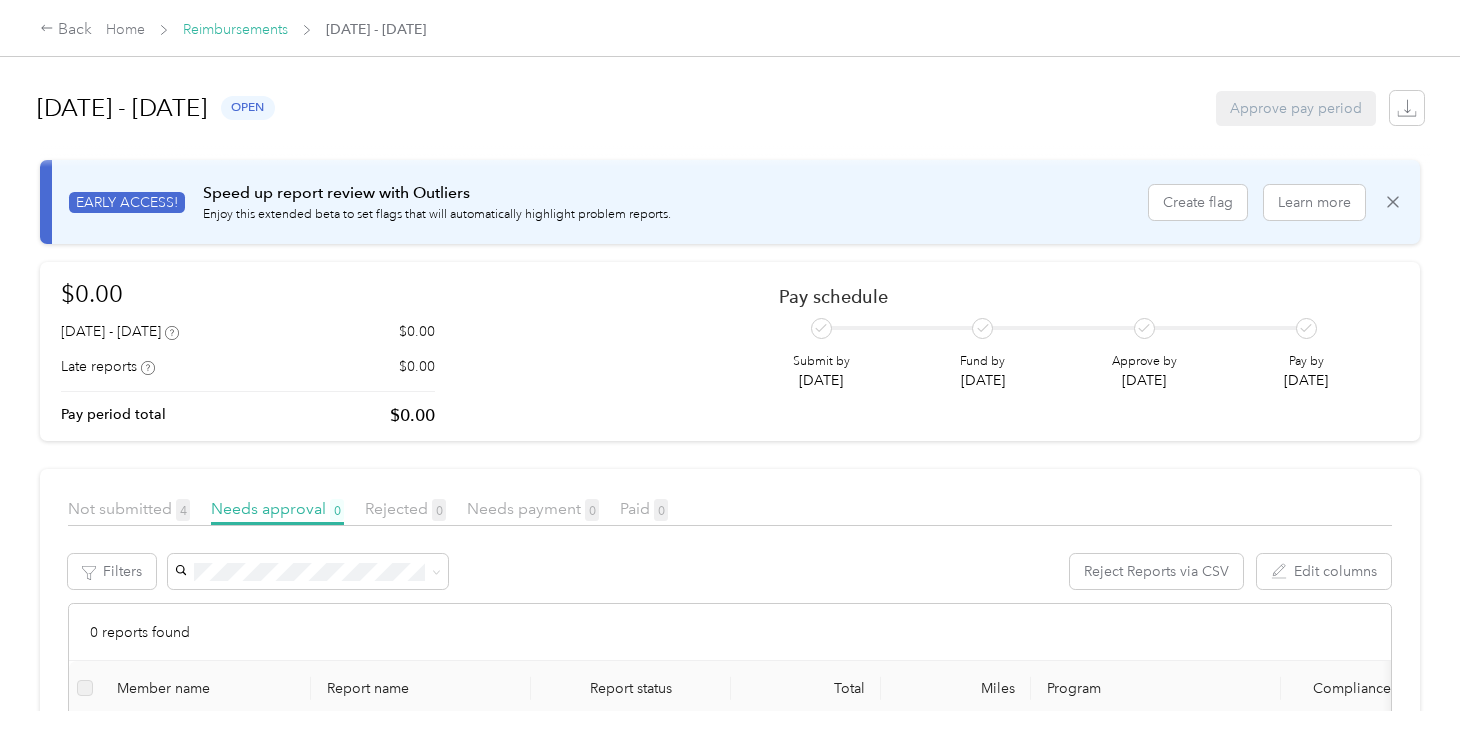 click on "Reimbursements" at bounding box center (235, 29) 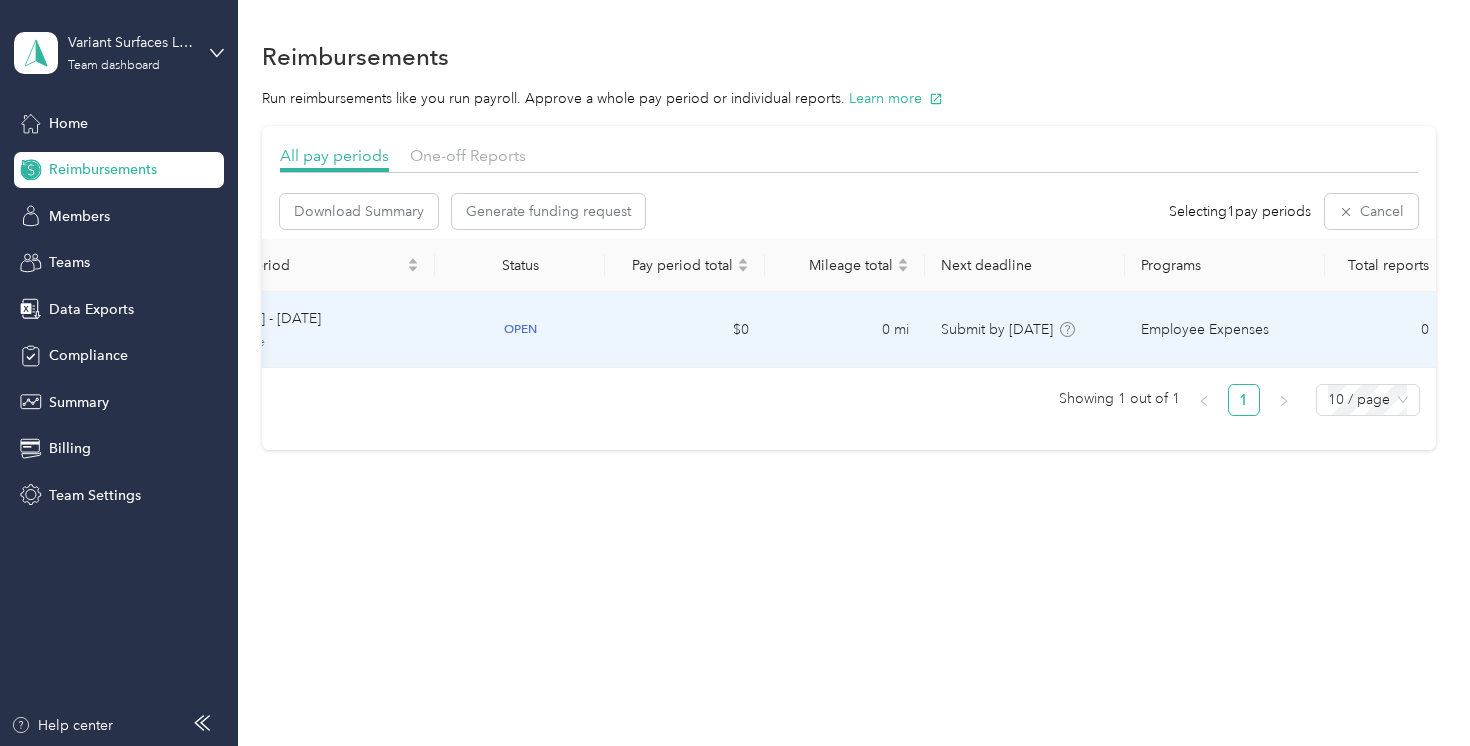 scroll, scrollTop: 0, scrollLeft: 0, axis: both 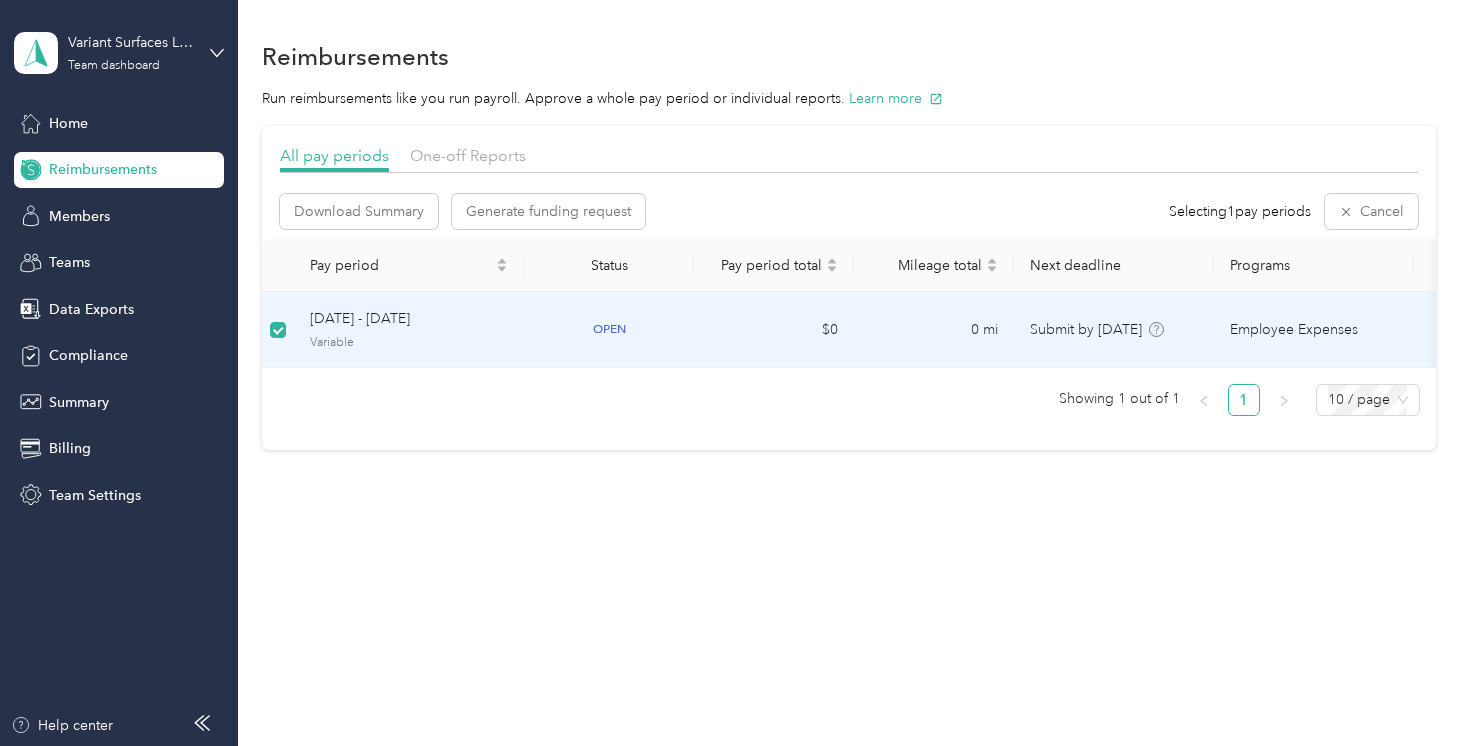 click on "open" at bounding box center [609, 329] 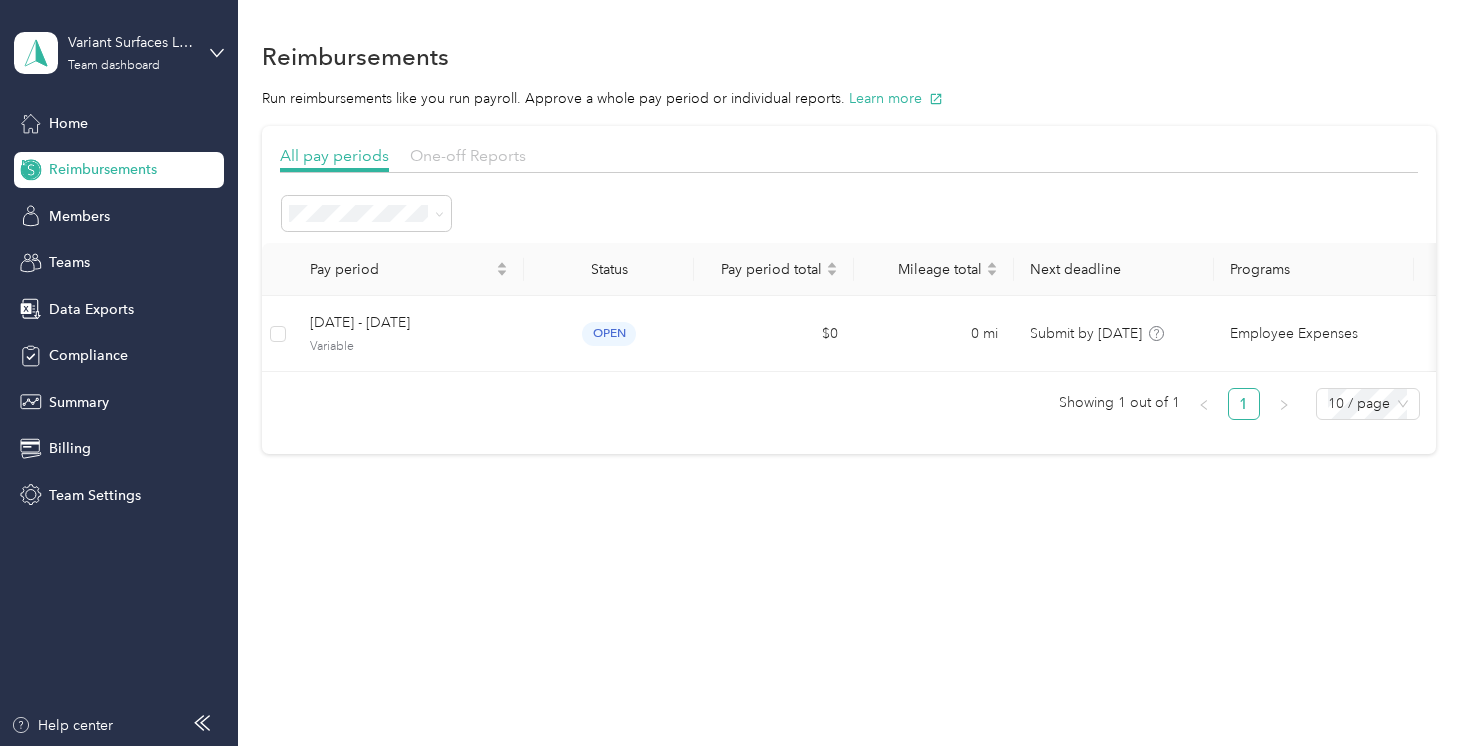 click on "One-off Reports" at bounding box center [468, 155] 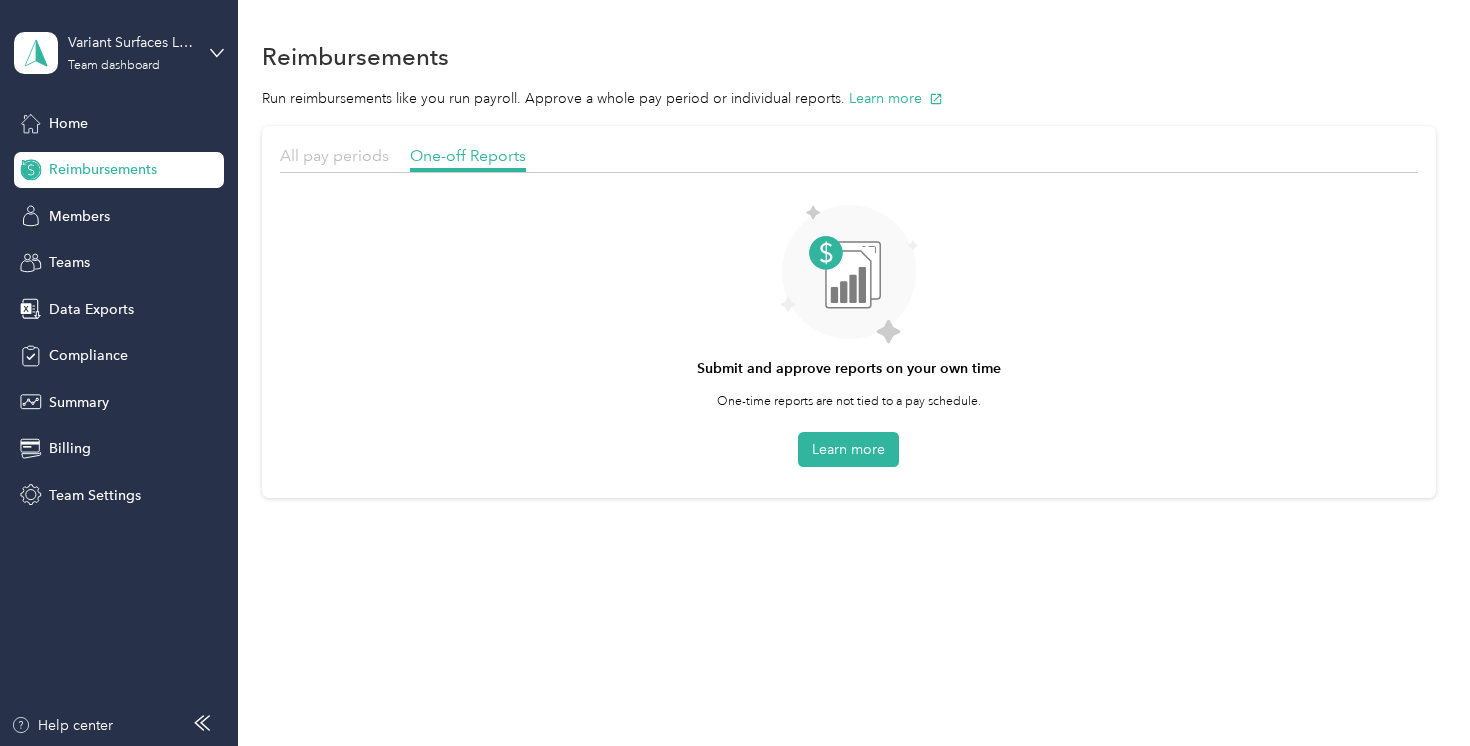 click on "All pay periods" at bounding box center (334, 155) 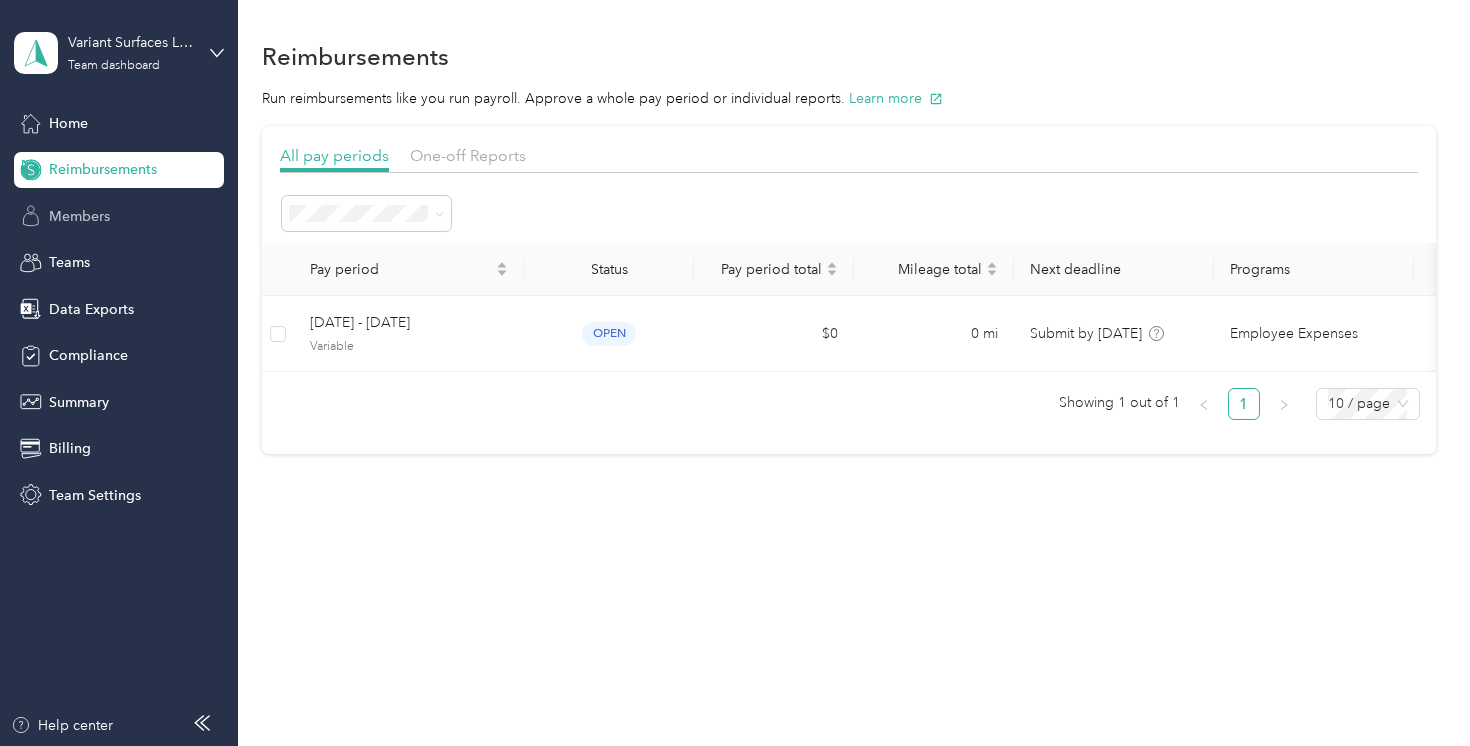 click on "Members" at bounding box center (79, 216) 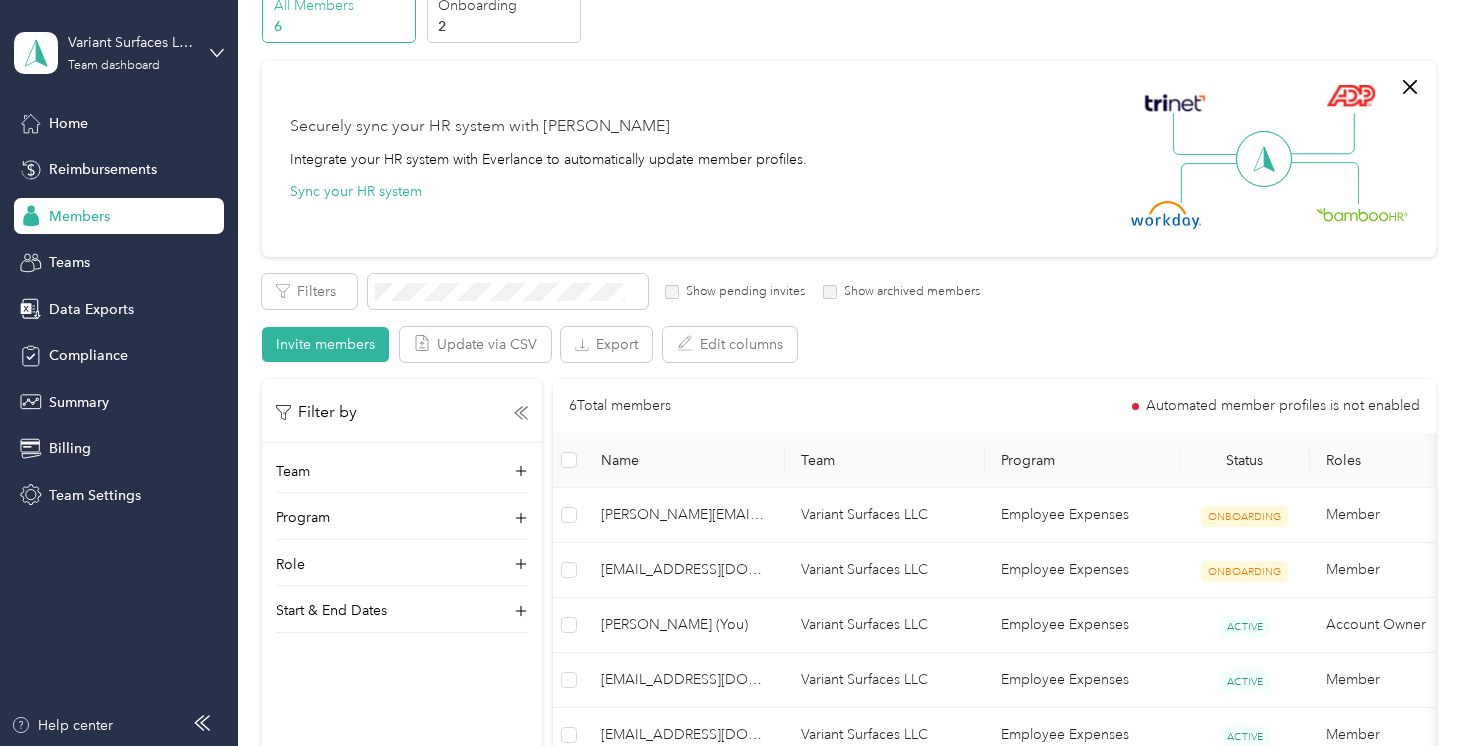 scroll, scrollTop: 95, scrollLeft: 0, axis: vertical 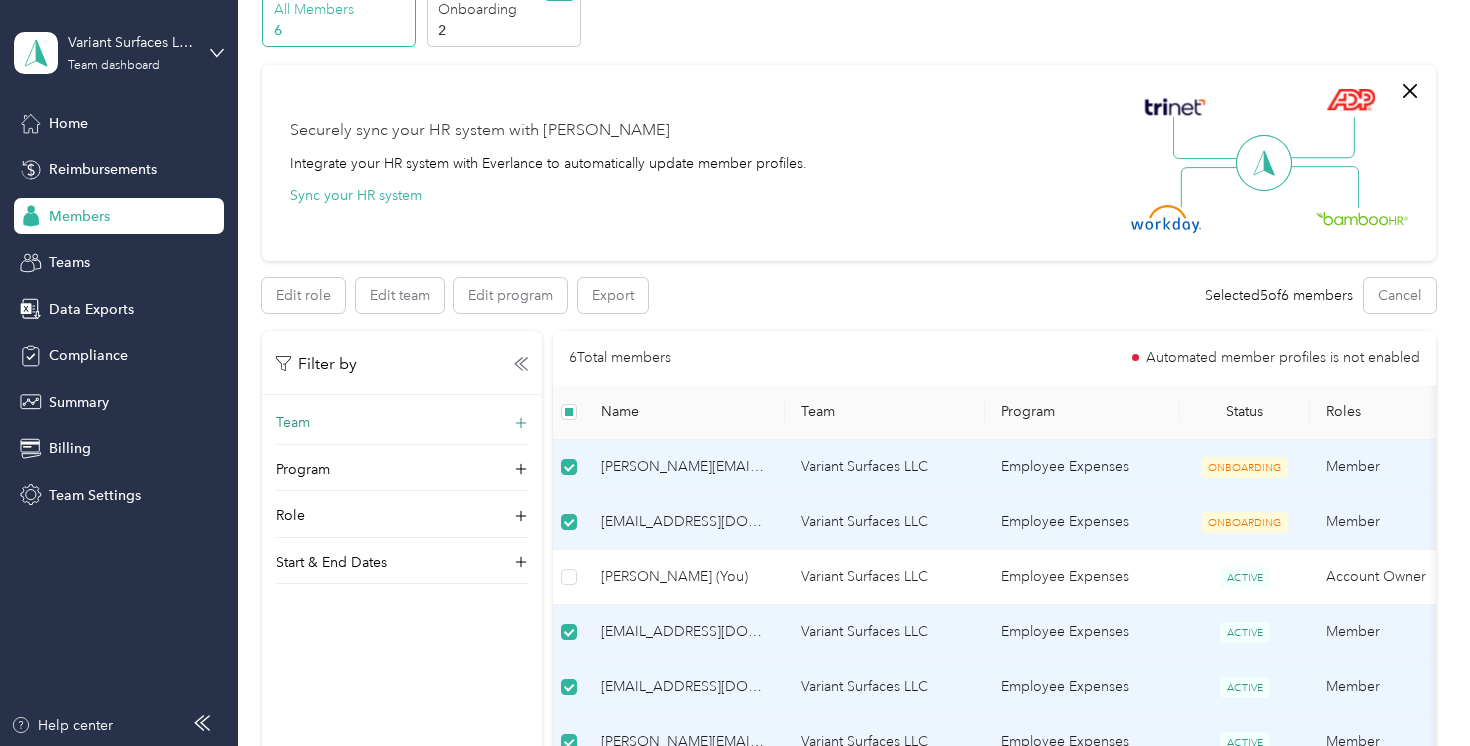 click on "Team" at bounding box center (402, 428) 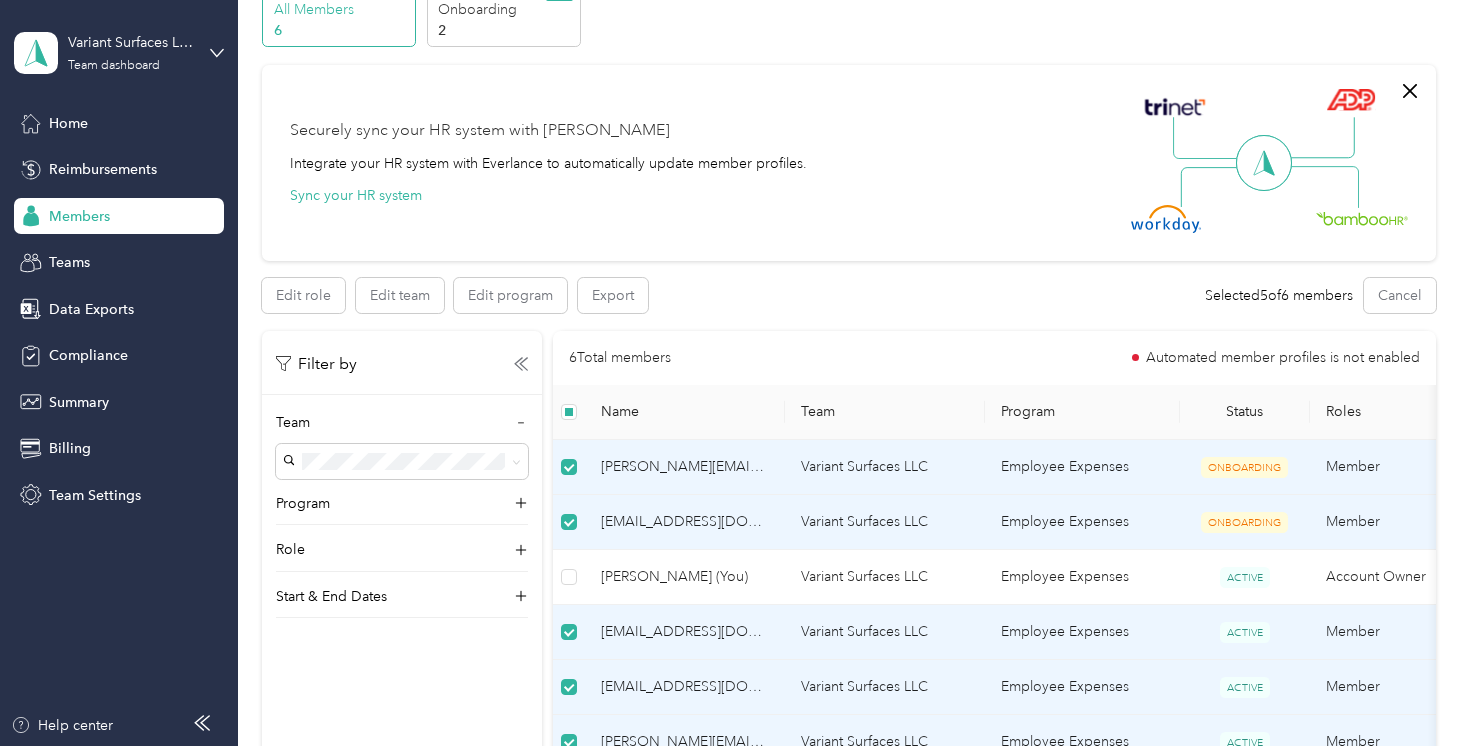 click on "Securely sync your HR system with Everlance Integrate your HR system with Everlance to automatically update member profiles. Sync your HR system" at bounding box center [848, 163] 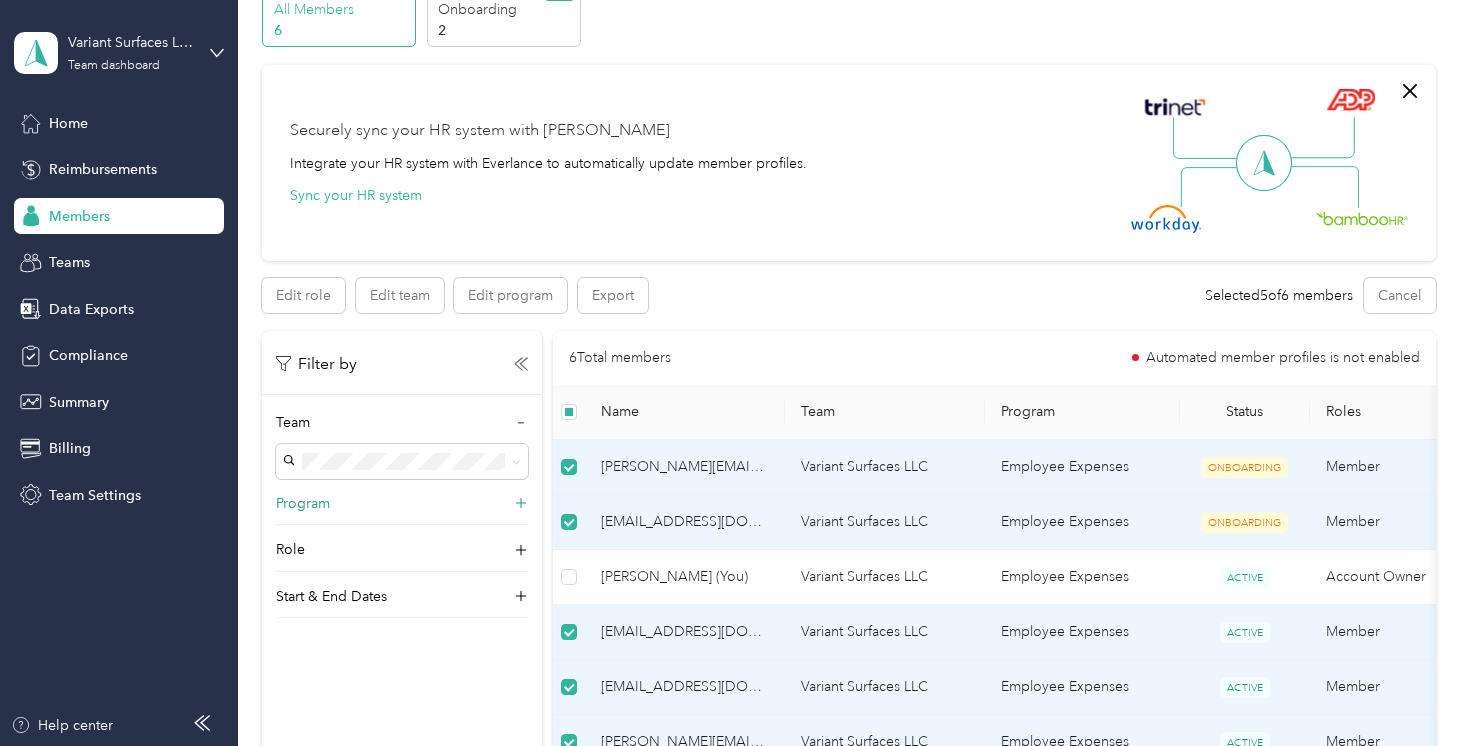 click on "Program" at bounding box center [402, 509] 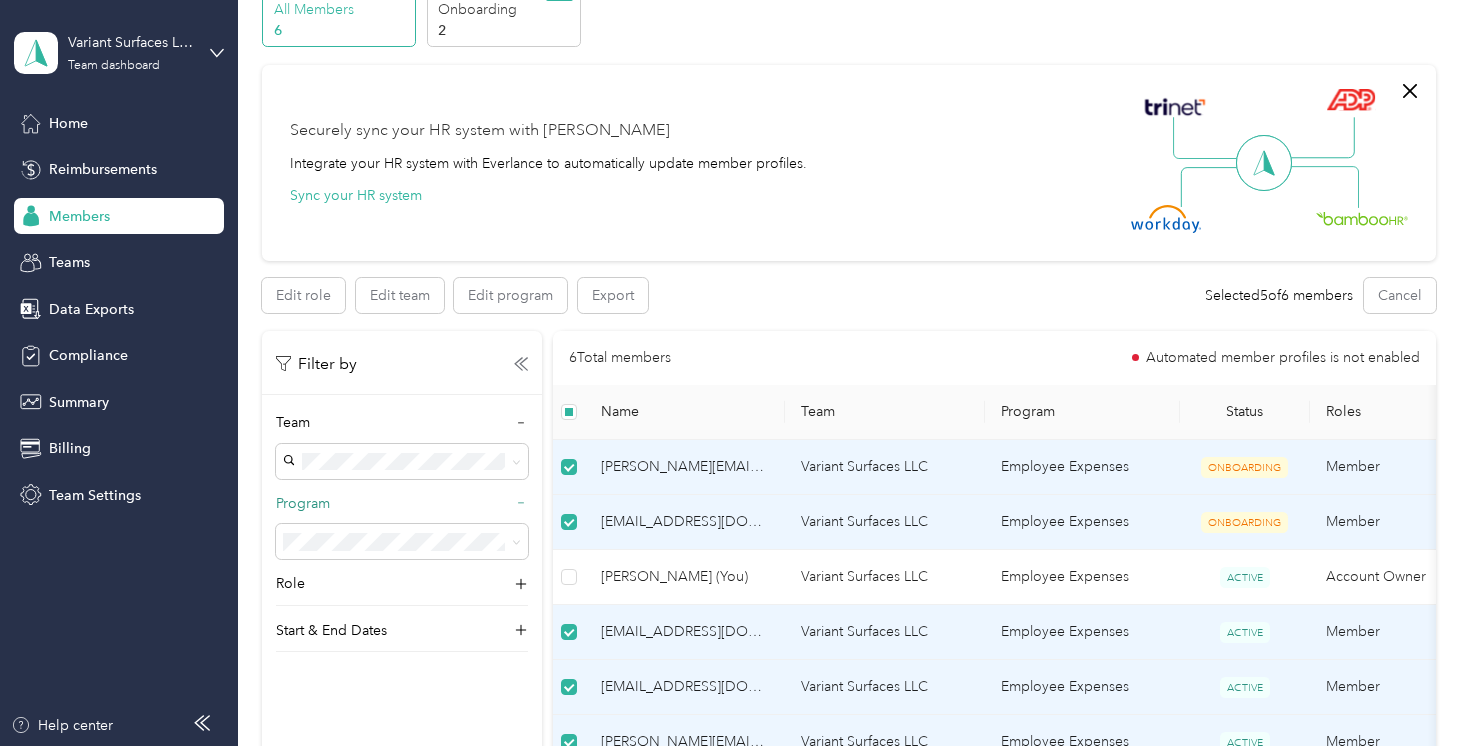 click on "Program" at bounding box center (402, 509) 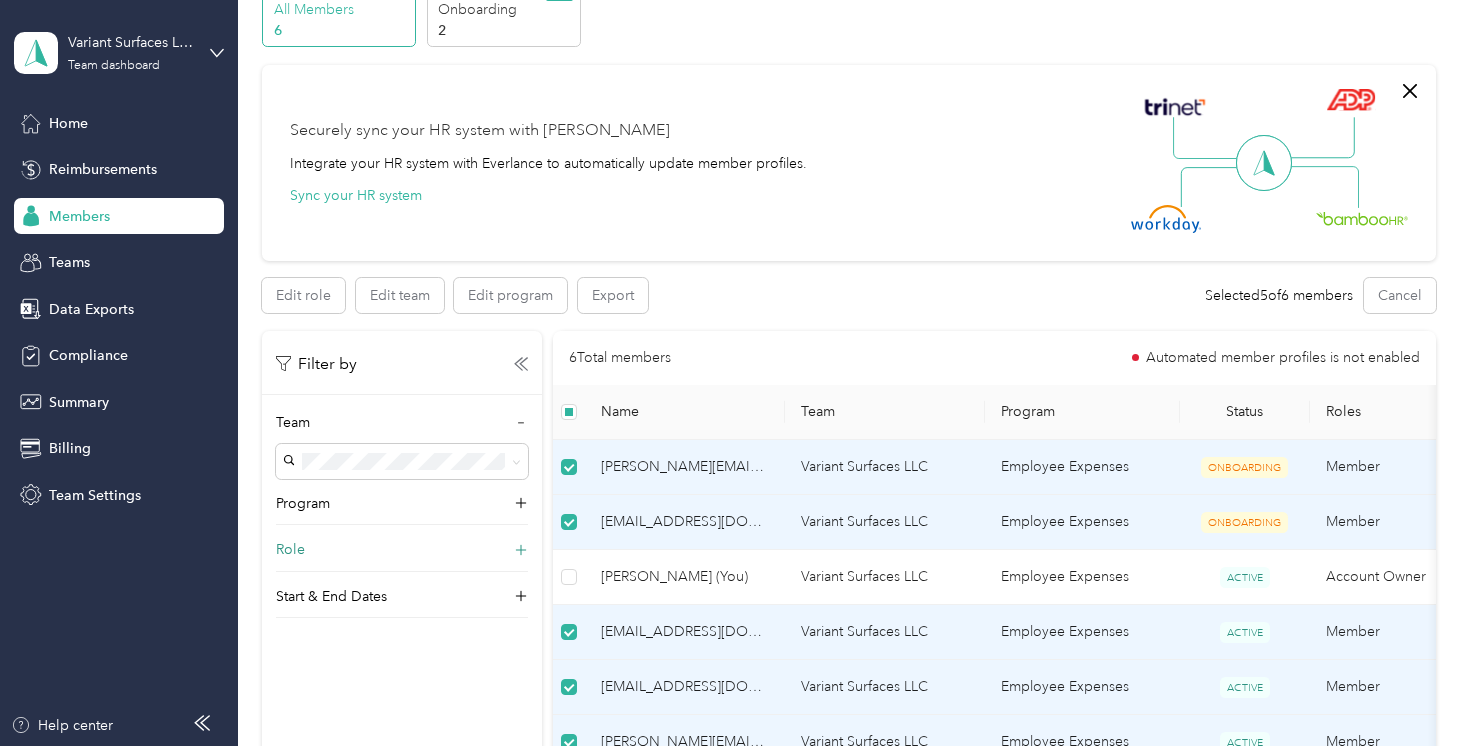 click on "Role" at bounding box center (402, 555) 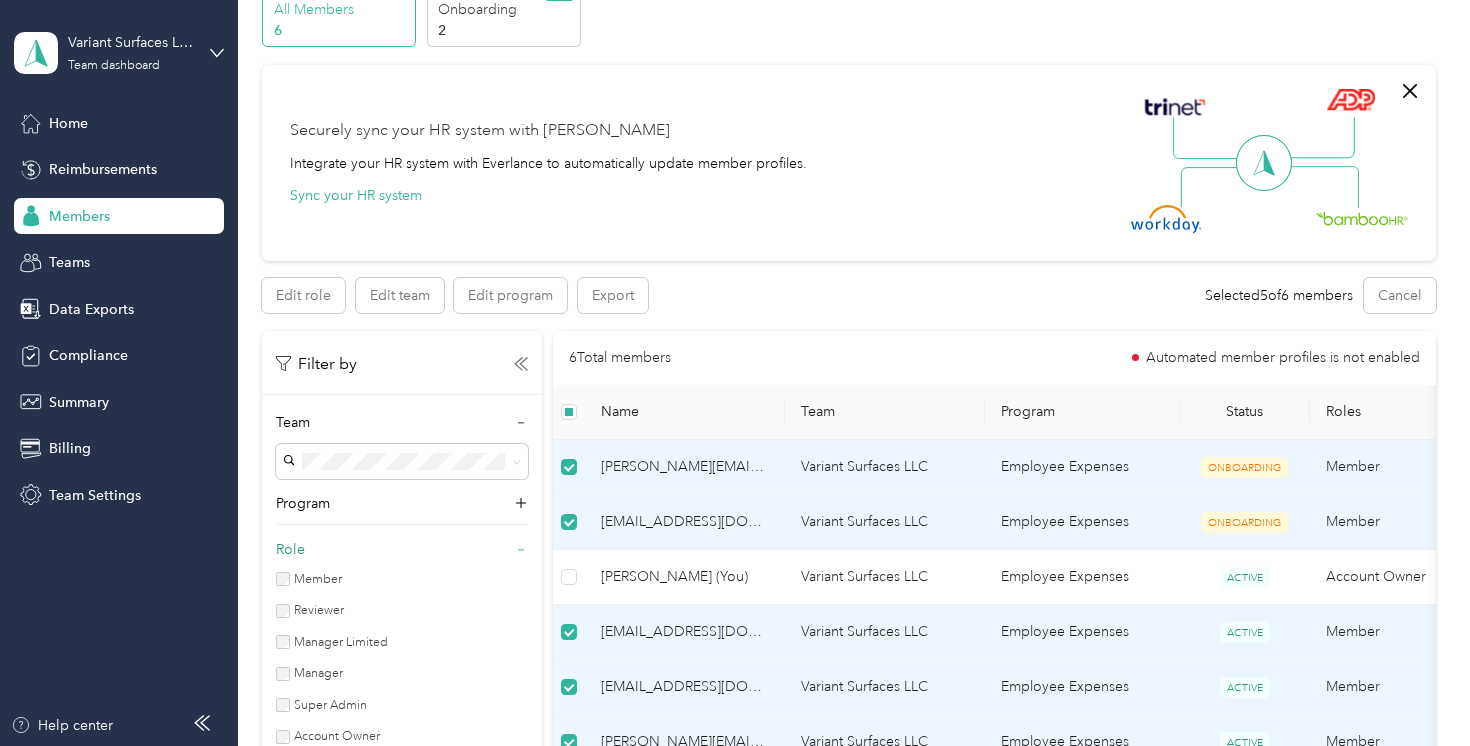 click on "Role" at bounding box center (402, 555) 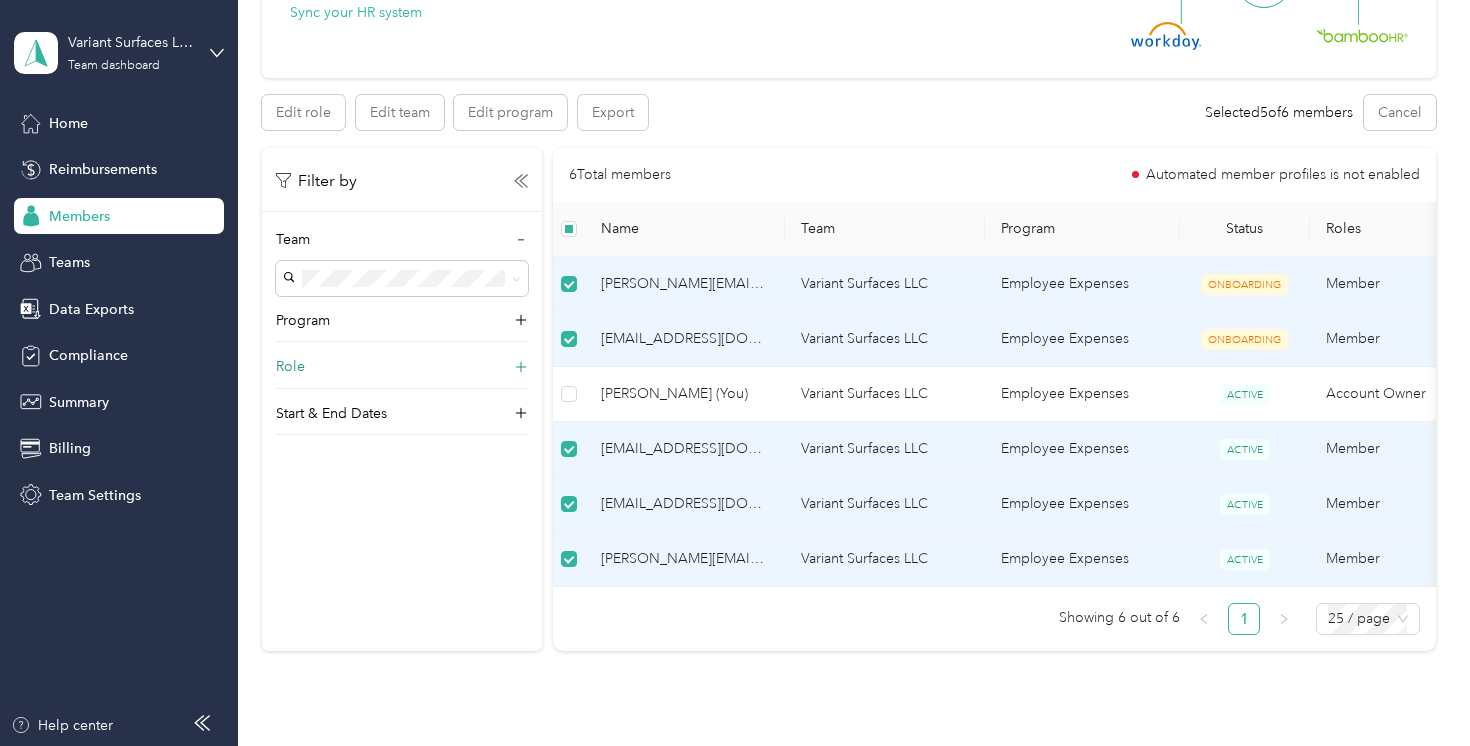 scroll, scrollTop: 279, scrollLeft: 0, axis: vertical 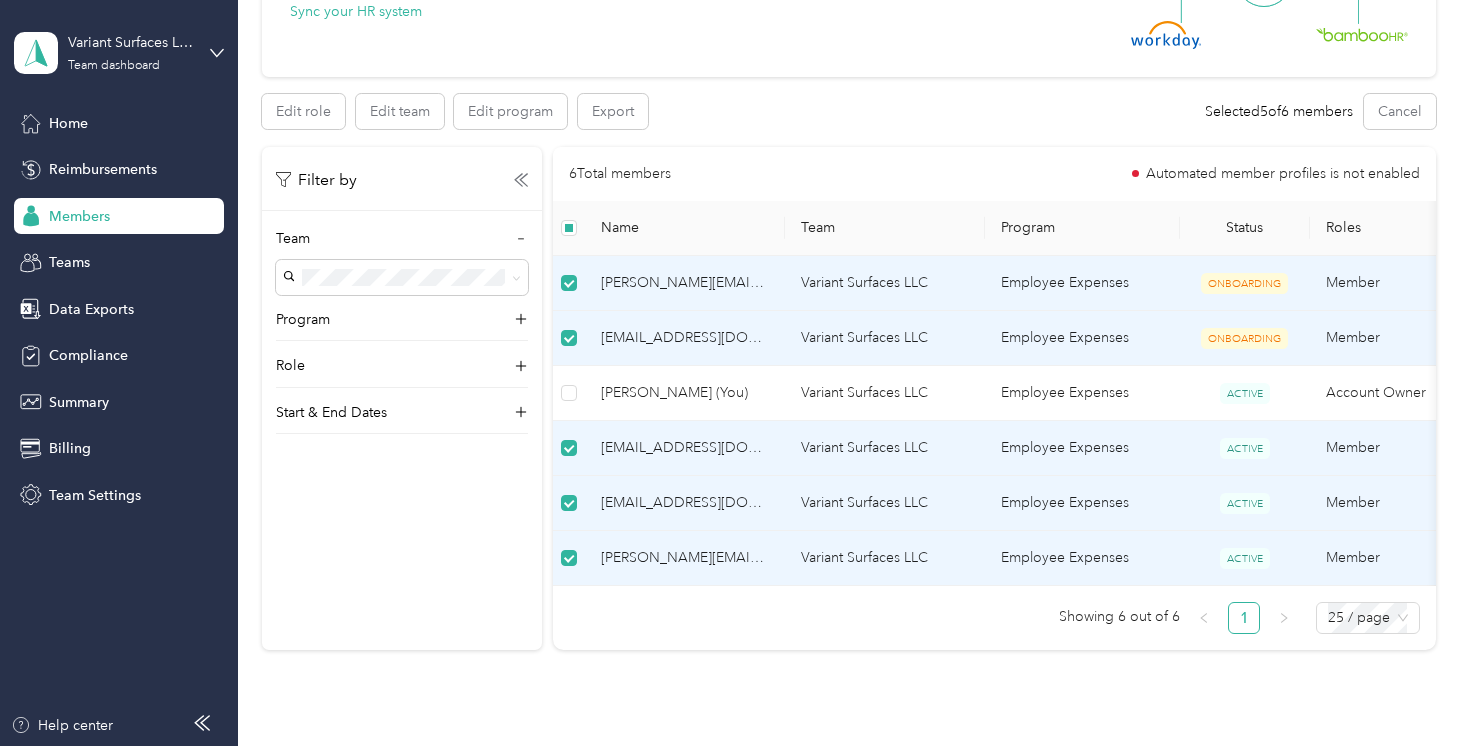 click on "Team Program Role Start & End Dates" at bounding box center (402, 331) 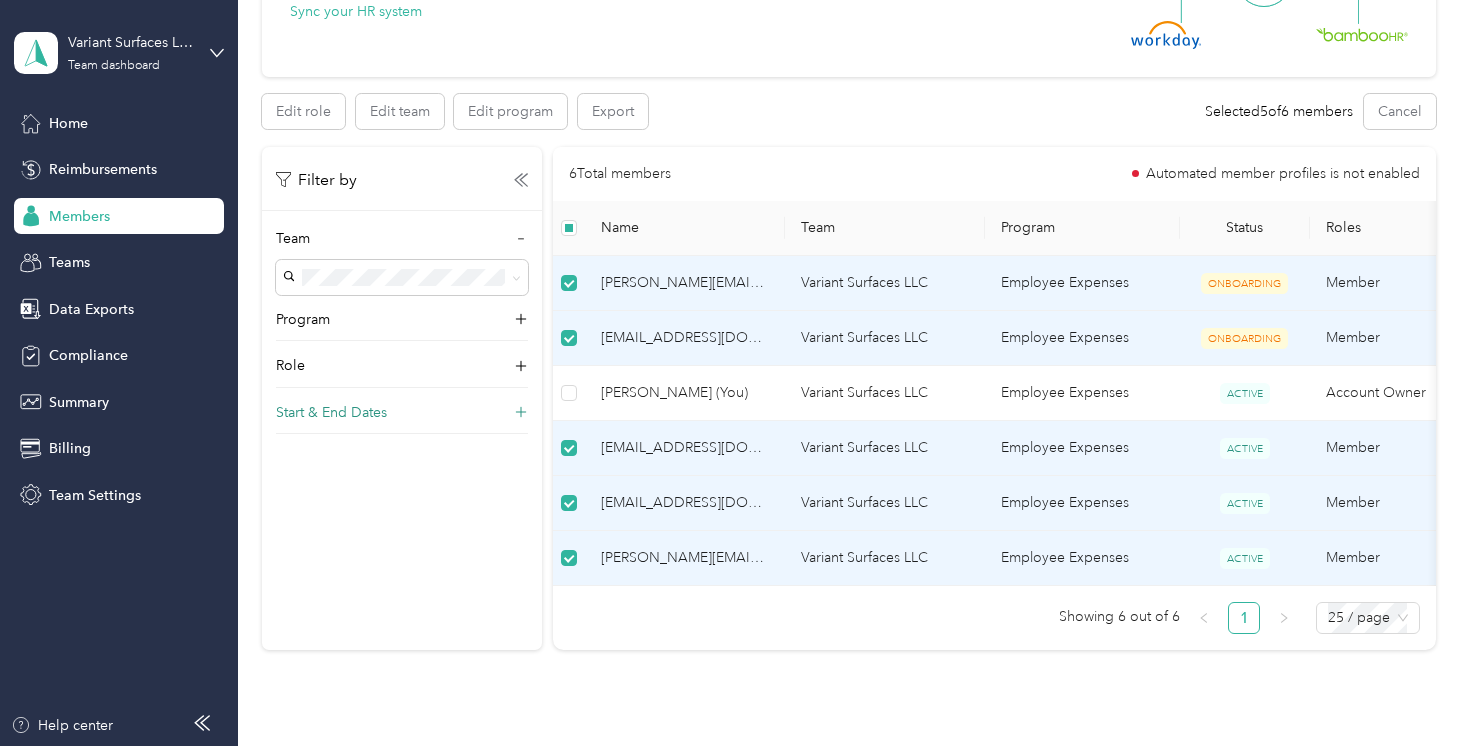click on "Start & End Dates" at bounding box center [402, 418] 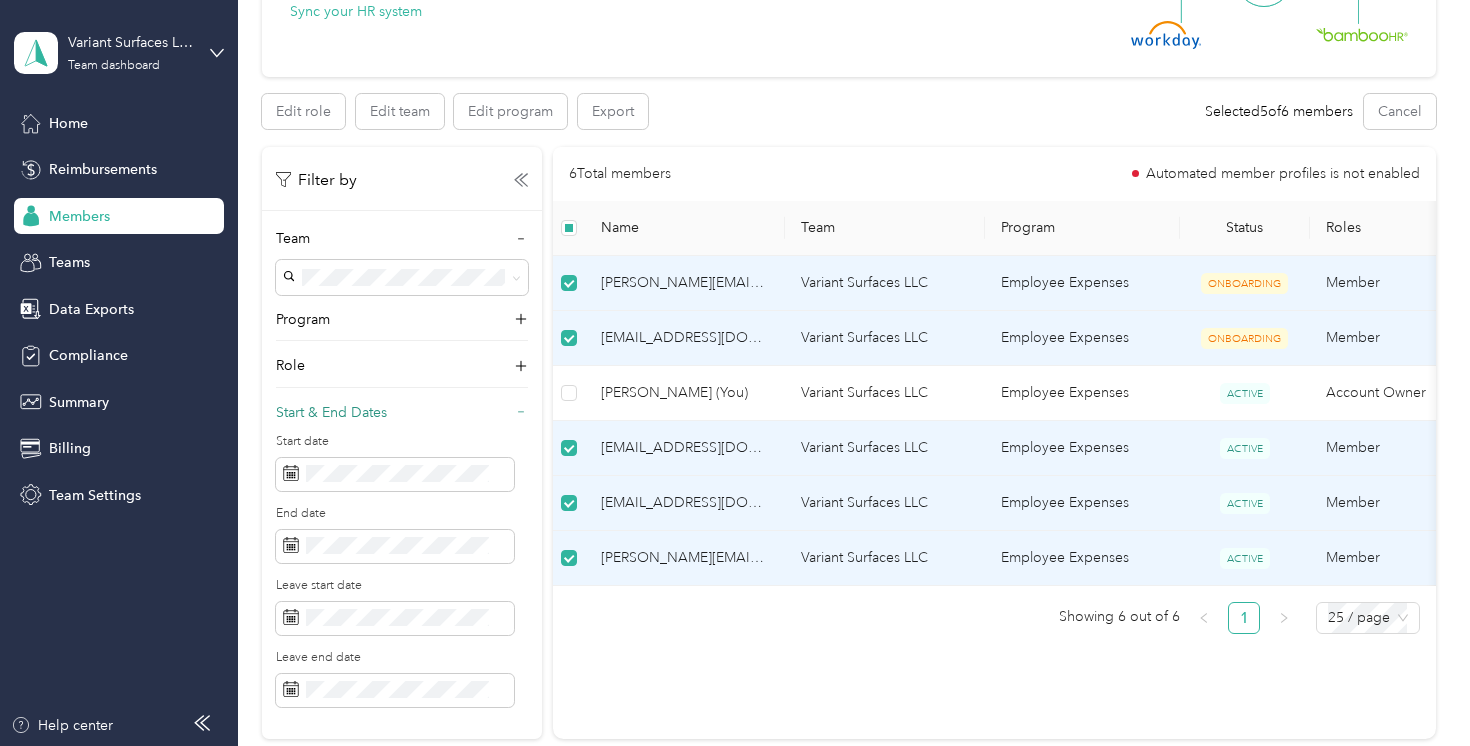 click on "Start & End Dates" at bounding box center (402, 418) 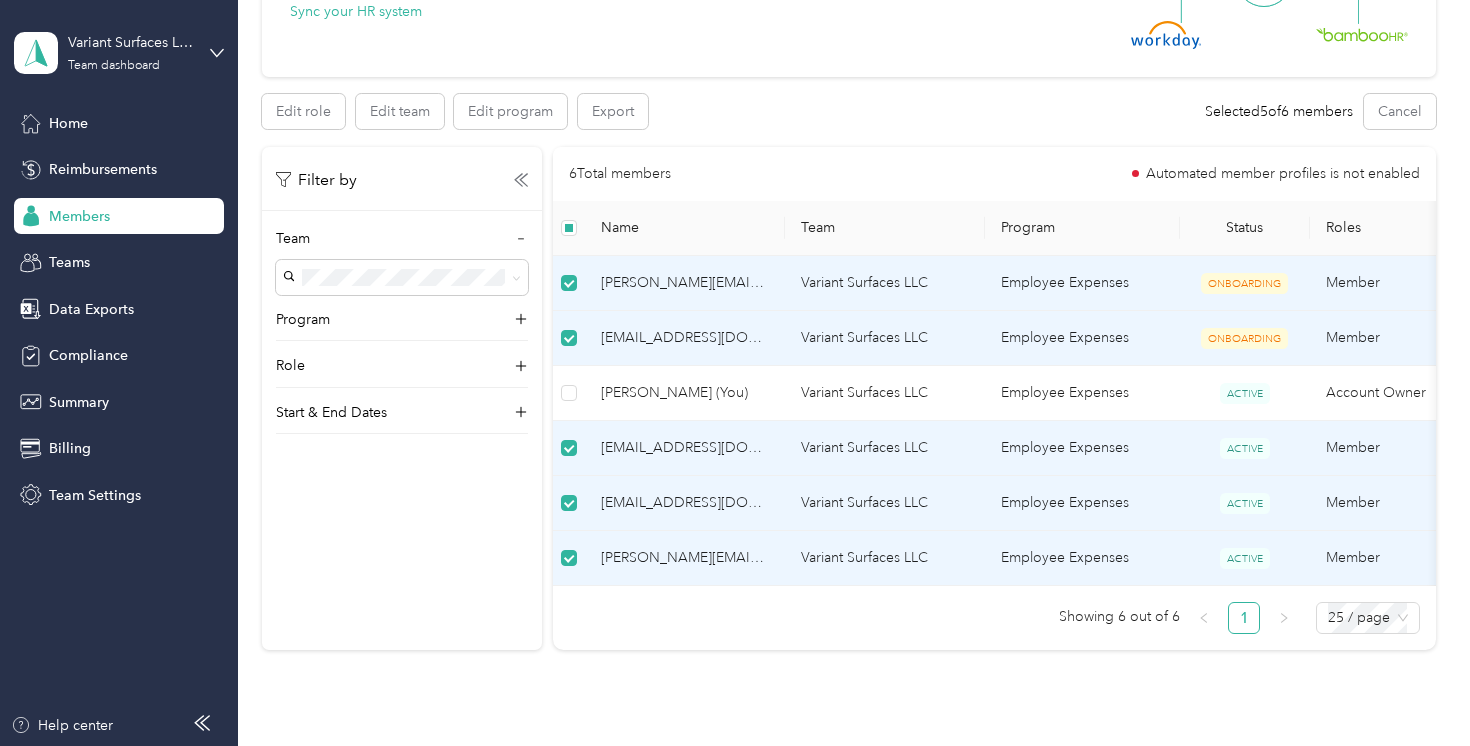 click on "Edit role Edit team Edit program Export Selected  5  of  6   members Cancel Filters Show pending invites Show archived members Invite members Update via CSV Export Edit columns  Filter by Team Program Role Start & End Dates 6  Total members   Automated member profiles is not enabled Name Team Program Status Roles             [PERSON_NAME][EMAIL_ADDRESS][DOMAIN_NAME]  Variant Surfaces LLC Employee Expenses ONBOARDING Member [EMAIL_ADDRESS][DOMAIN_NAME]  Variant Surfaces LLC Employee Expenses ONBOARDING Member [PERSON_NAME] G  (You)  Variant Surfaces LLC Employee Expenses ACTIVE Account Owner [PERSON_NAME][EMAIL_ADDRESS][DOMAIN_NAME]  Variant Surfaces LLC Employee Expenses ACTIVE Member [EMAIL_ADDRESS][DOMAIN_NAME]  Variant Surfaces LLC Employee Expenses ACTIVE Member [PERSON_NAME][EMAIL_ADDRESS][DOMAIN_NAME]  Variant Surfaces LLC Employee Expenses ACTIVE Member Showing 6 out of 6 1 25 / page" at bounding box center (848, 372) 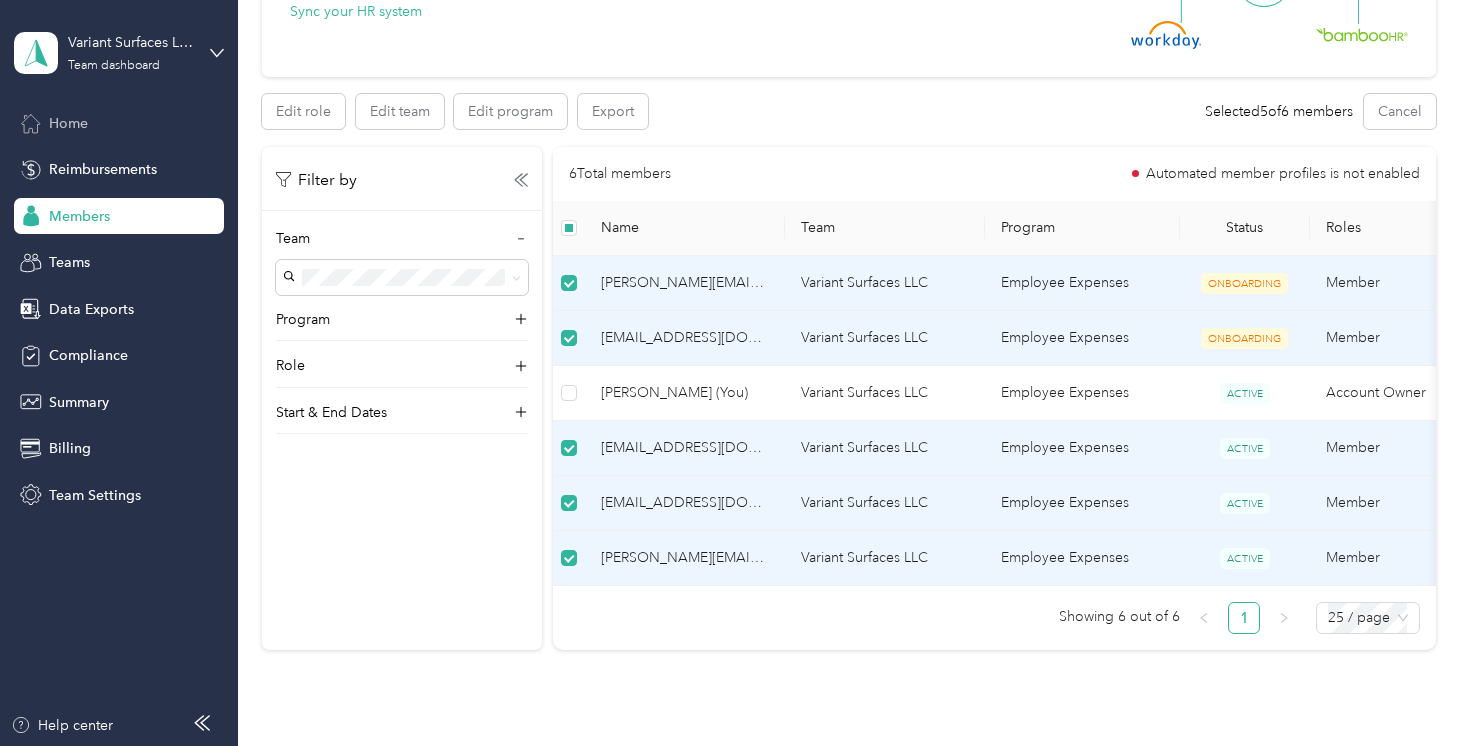 click on "Home" at bounding box center [68, 123] 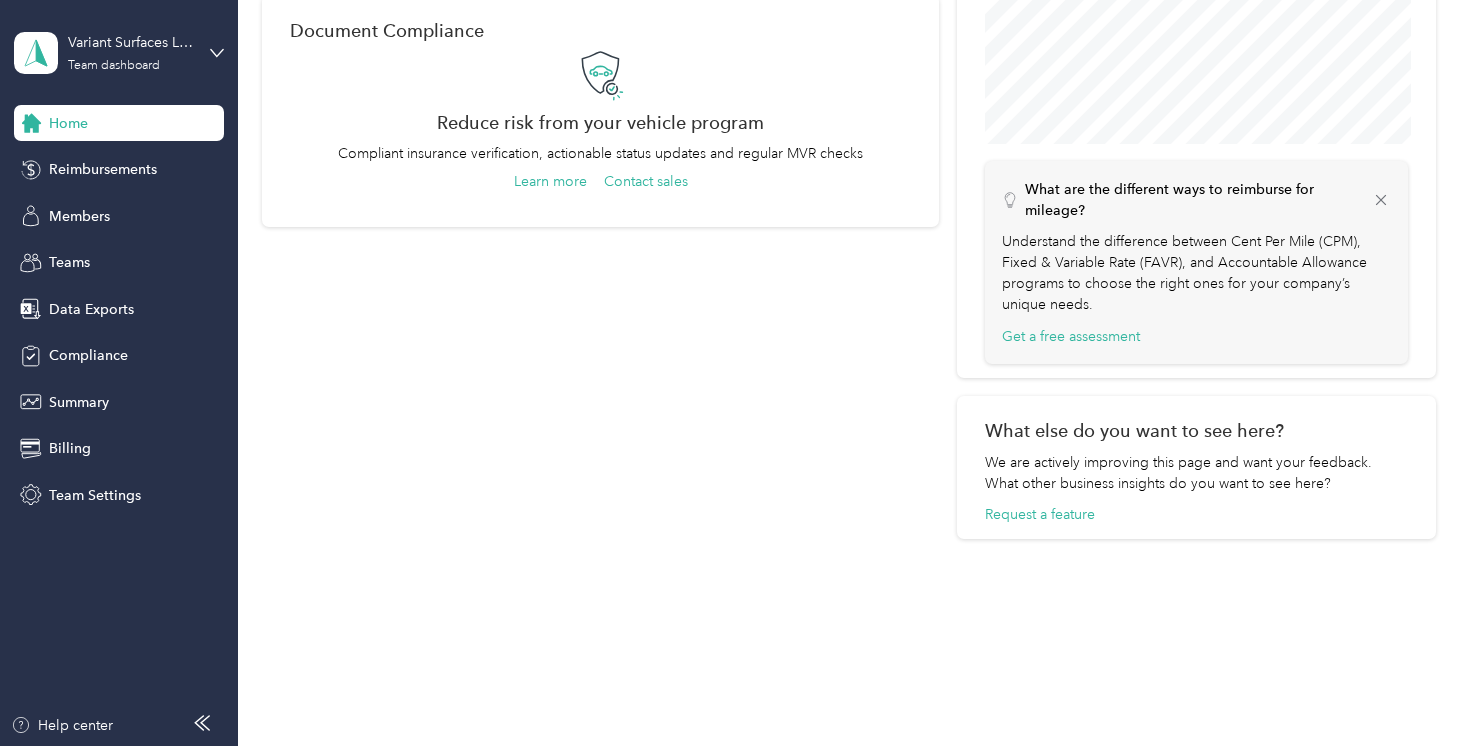 scroll, scrollTop: 798, scrollLeft: 0, axis: vertical 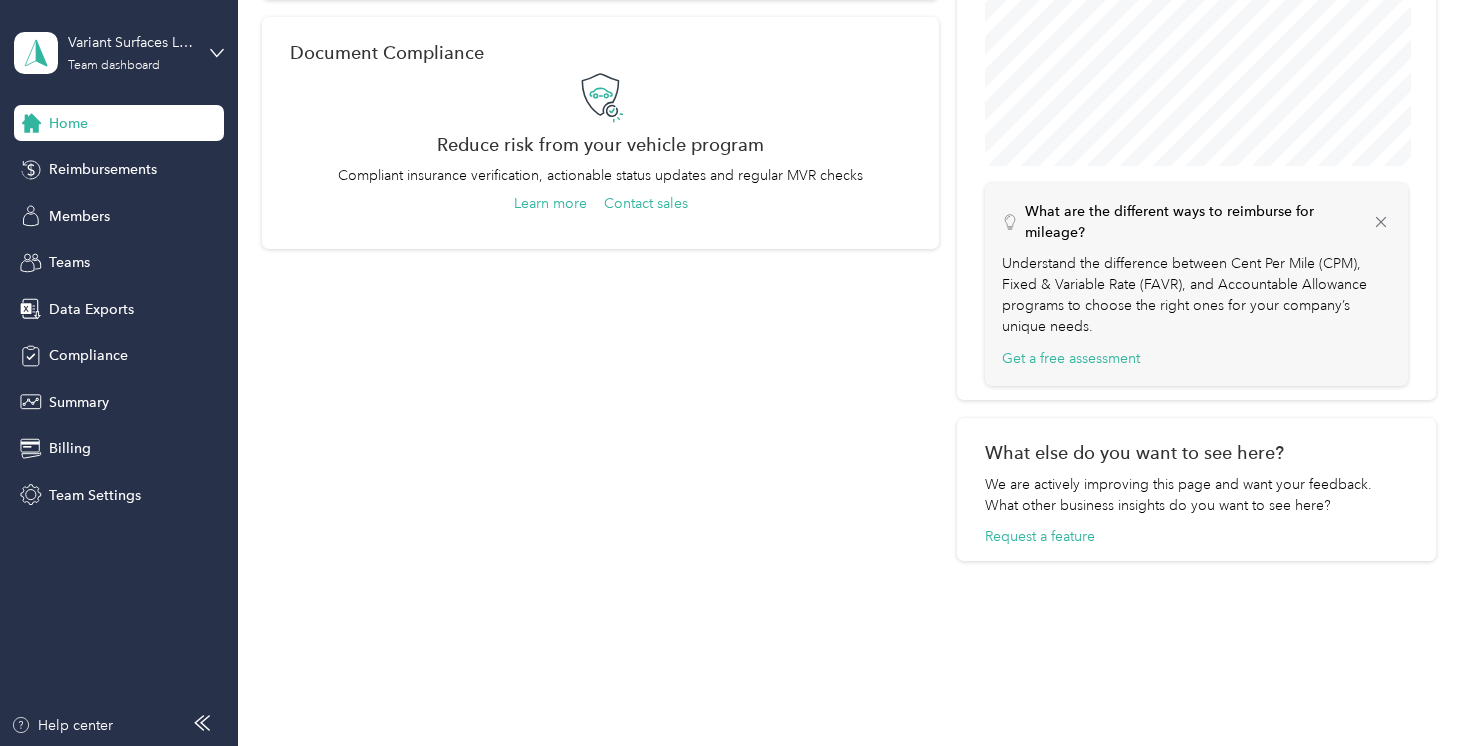 click 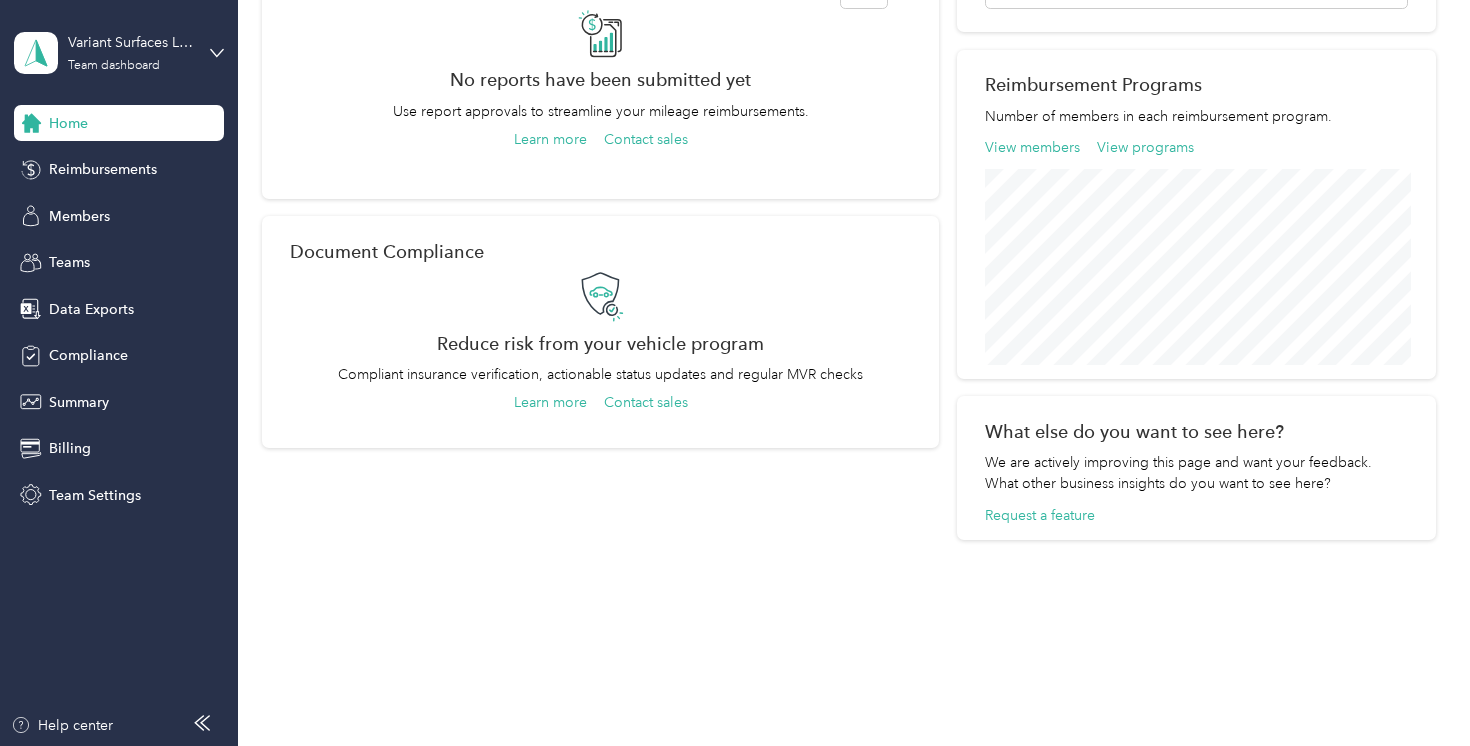 scroll, scrollTop: 599, scrollLeft: 0, axis: vertical 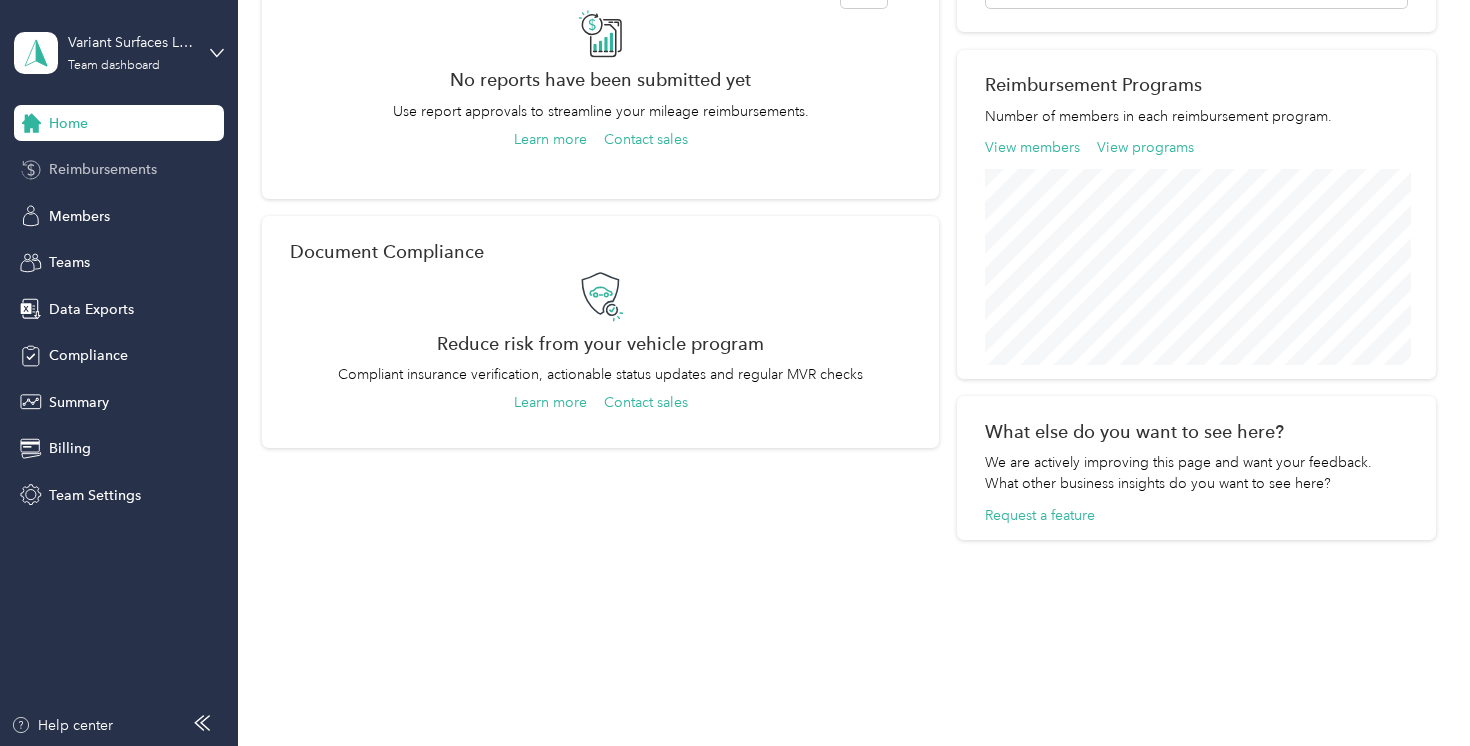 click on "Reimbursements" at bounding box center [103, 169] 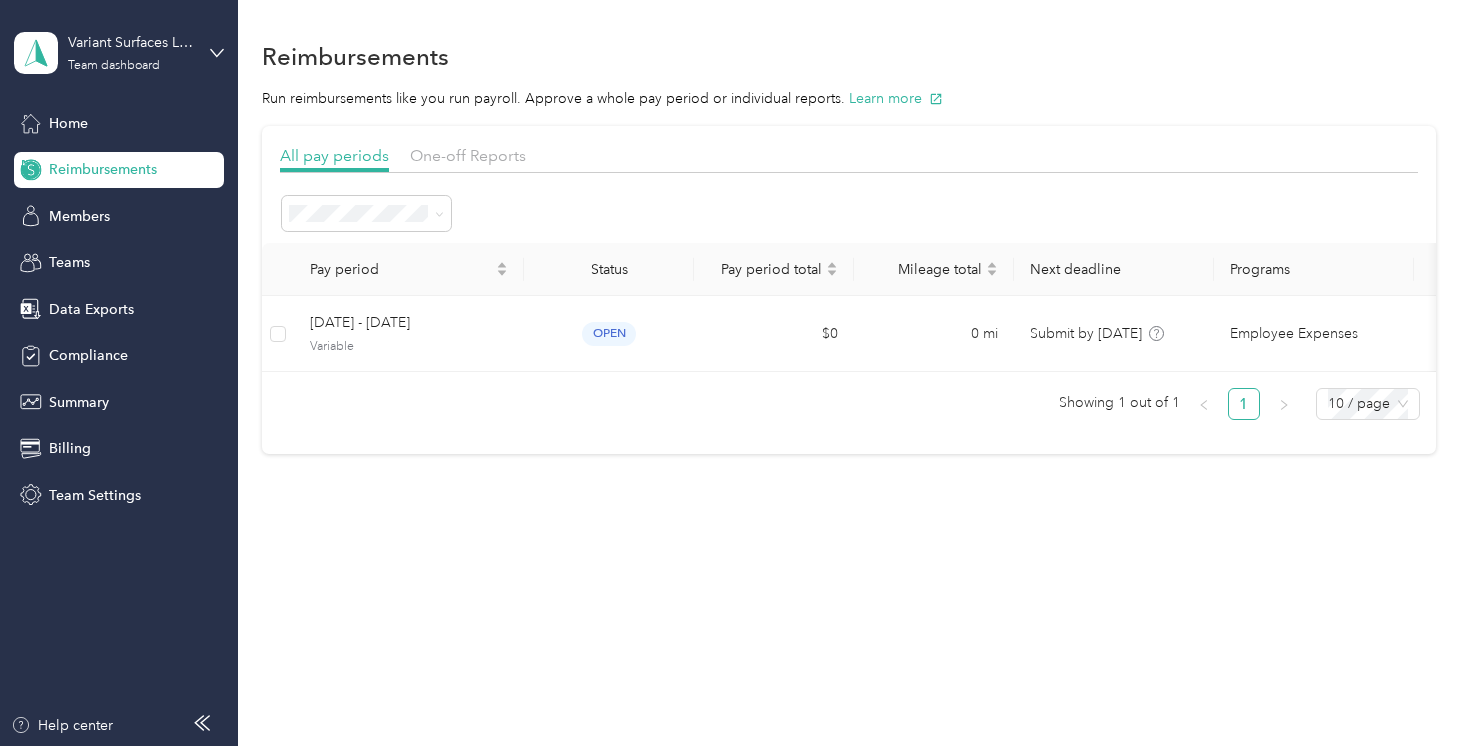 scroll, scrollTop: 0, scrollLeft: 0, axis: both 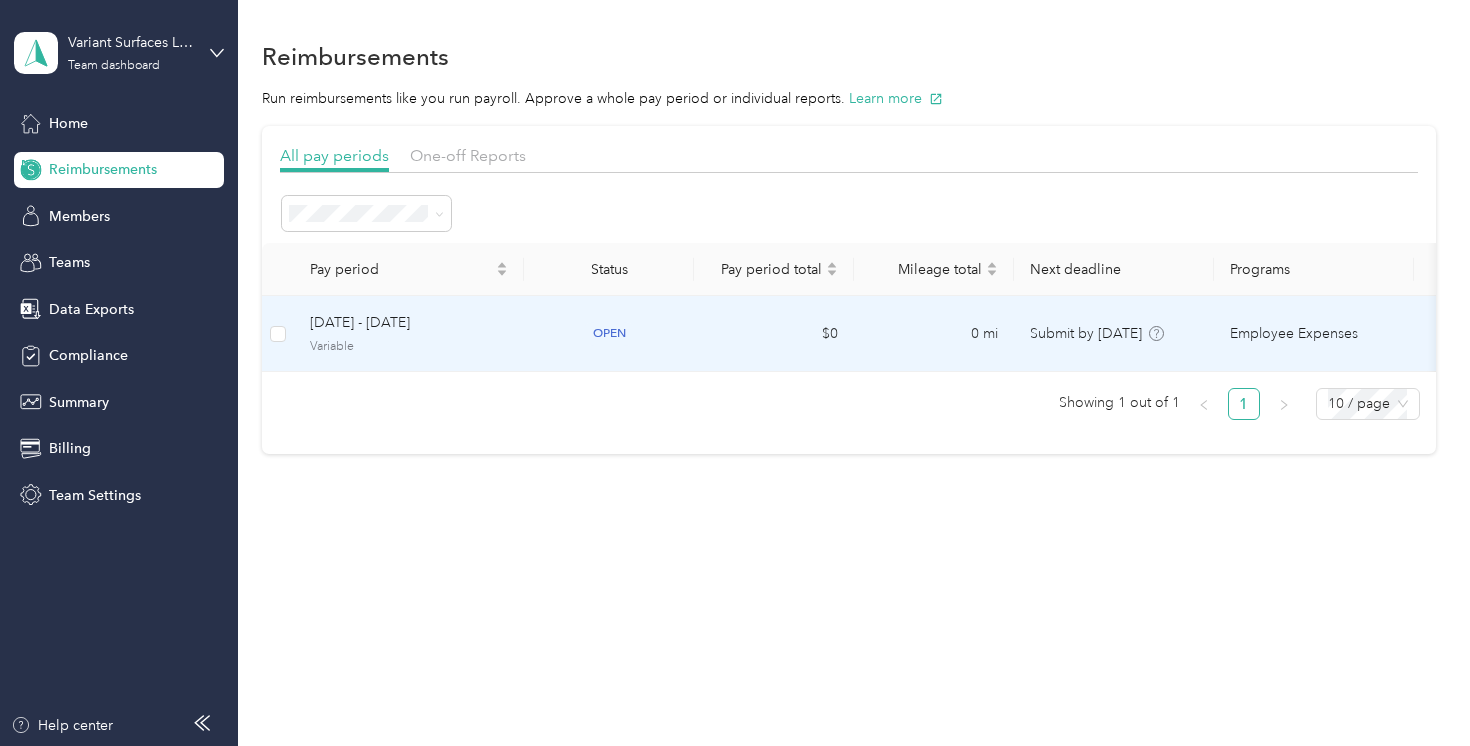 click on "[DATE] - [DATE]" at bounding box center [409, 323] 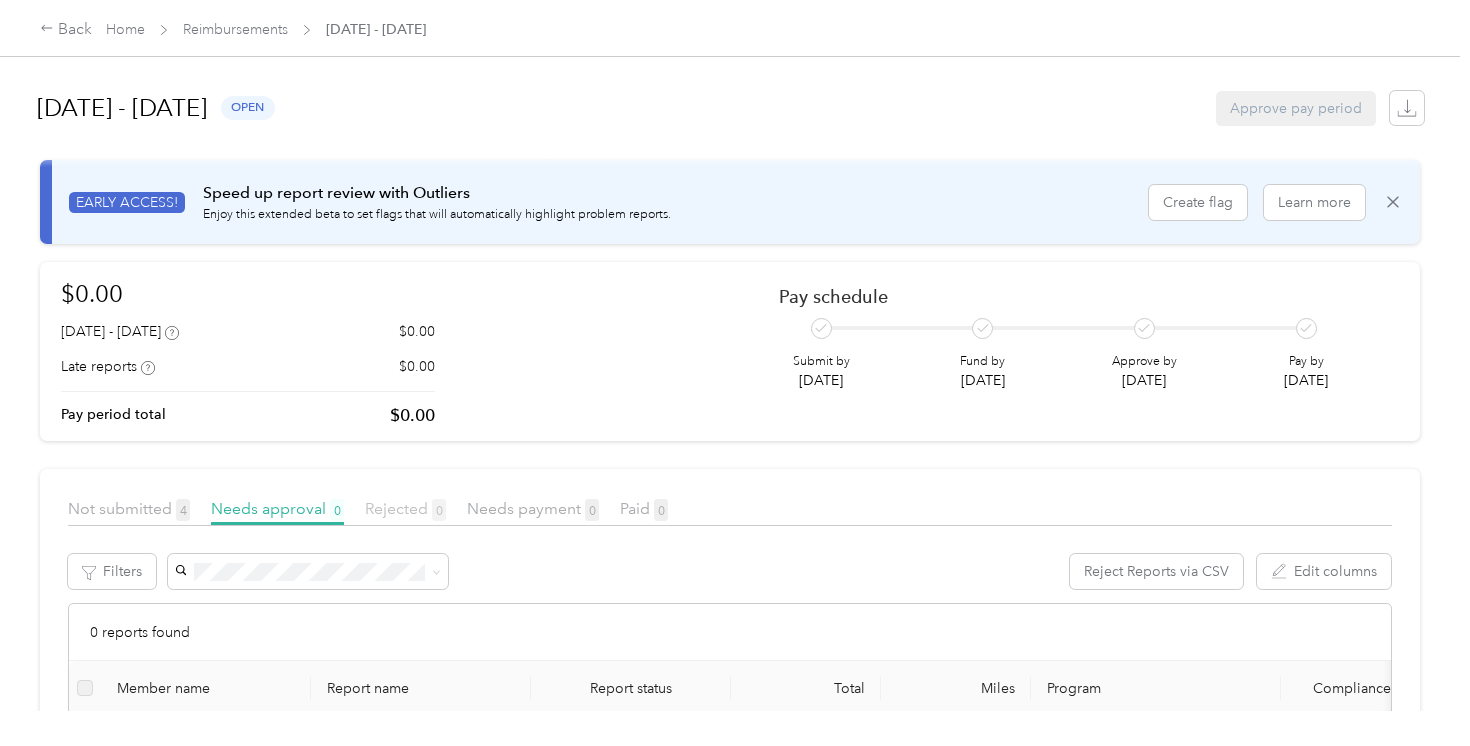 click on "Rejected   0" at bounding box center [405, 508] 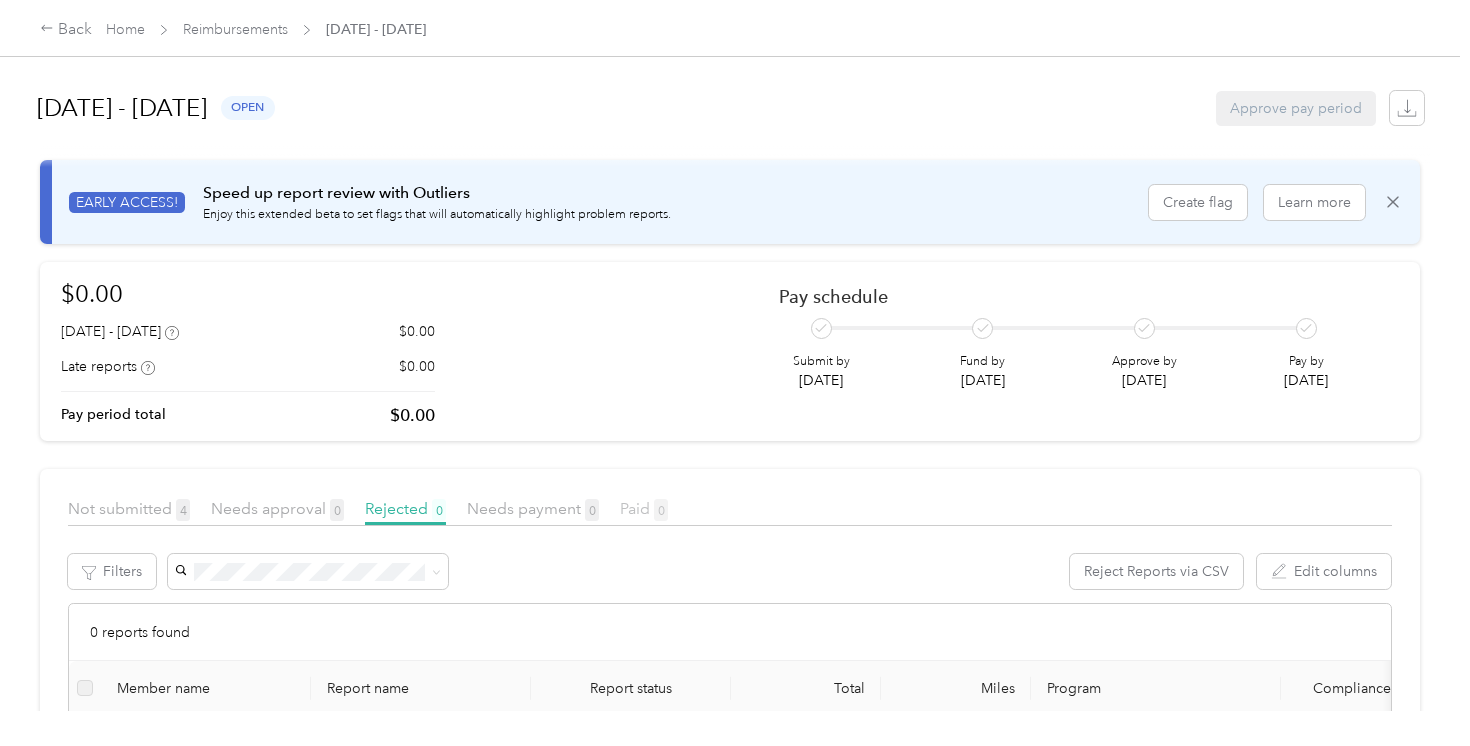 click on "Paid   0" at bounding box center [644, 508] 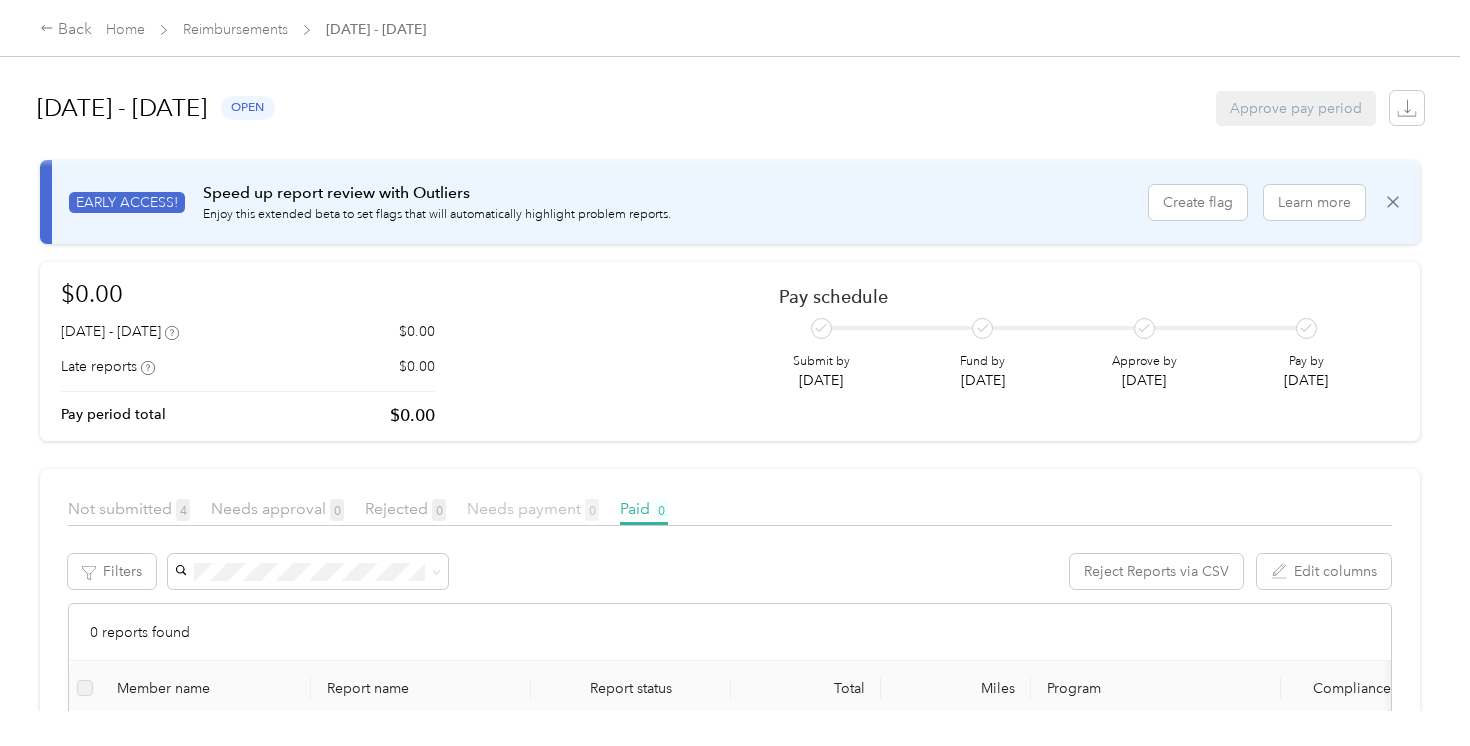 click on "Needs payment   0" at bounding box center (533, 508) 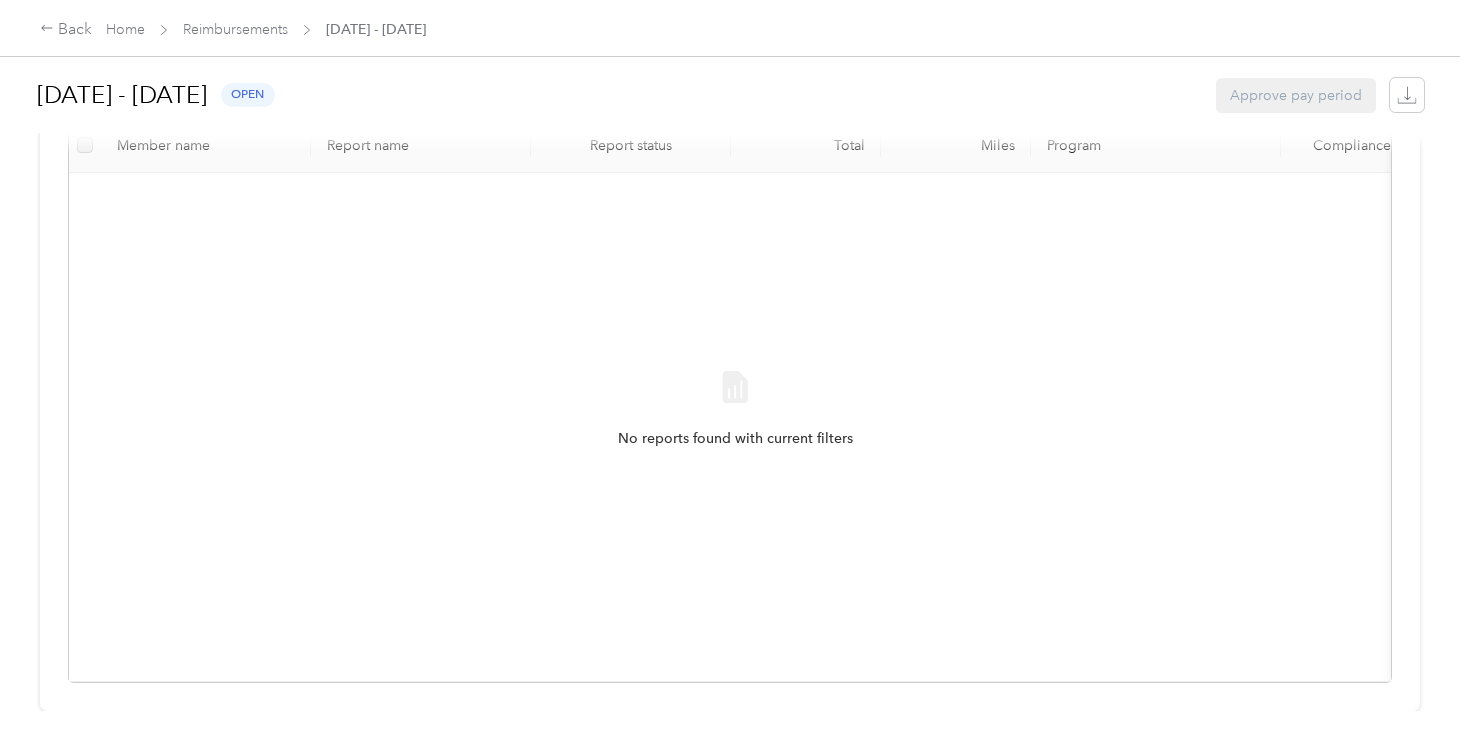 scroll, scrollTop: 0, scrollLeft: 0, axis: both 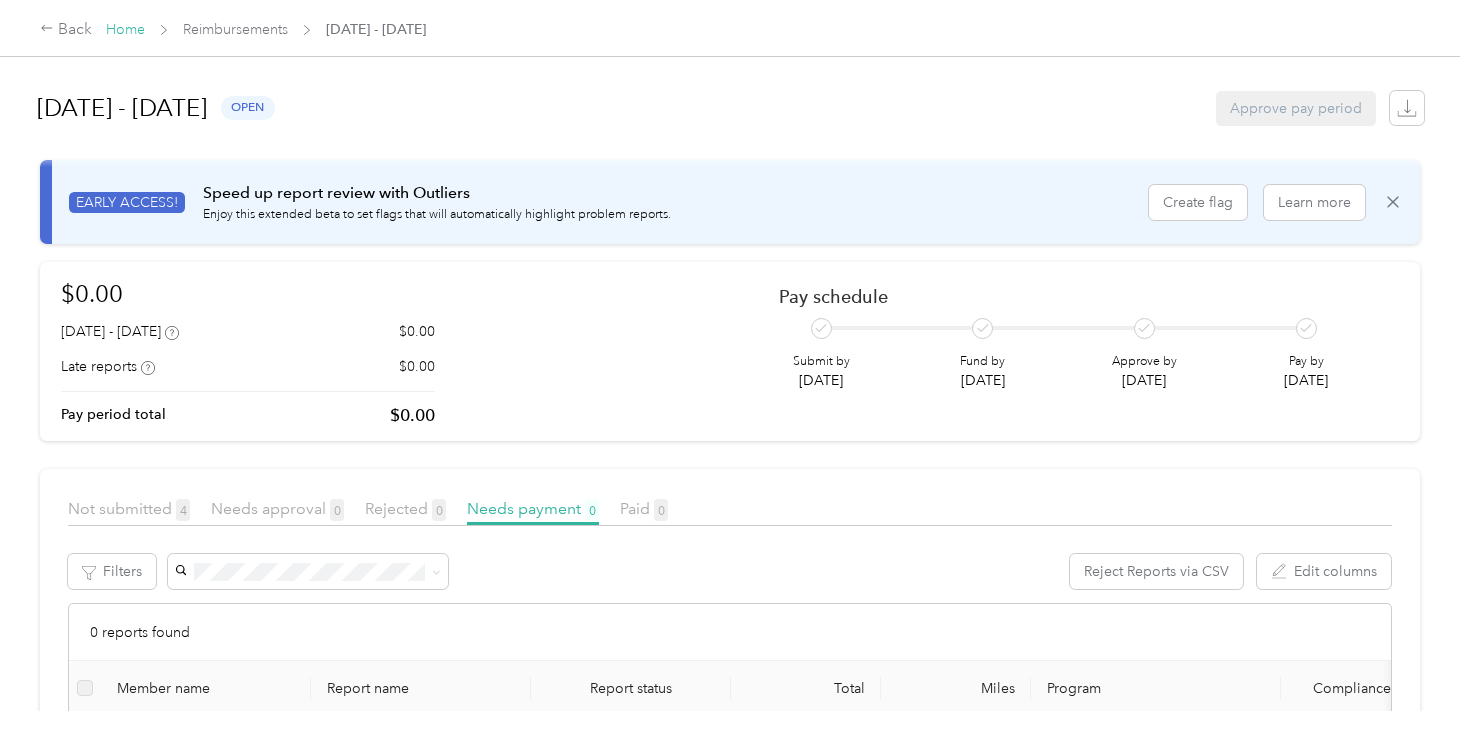 click on "Home" at bounding box center (125, 29) 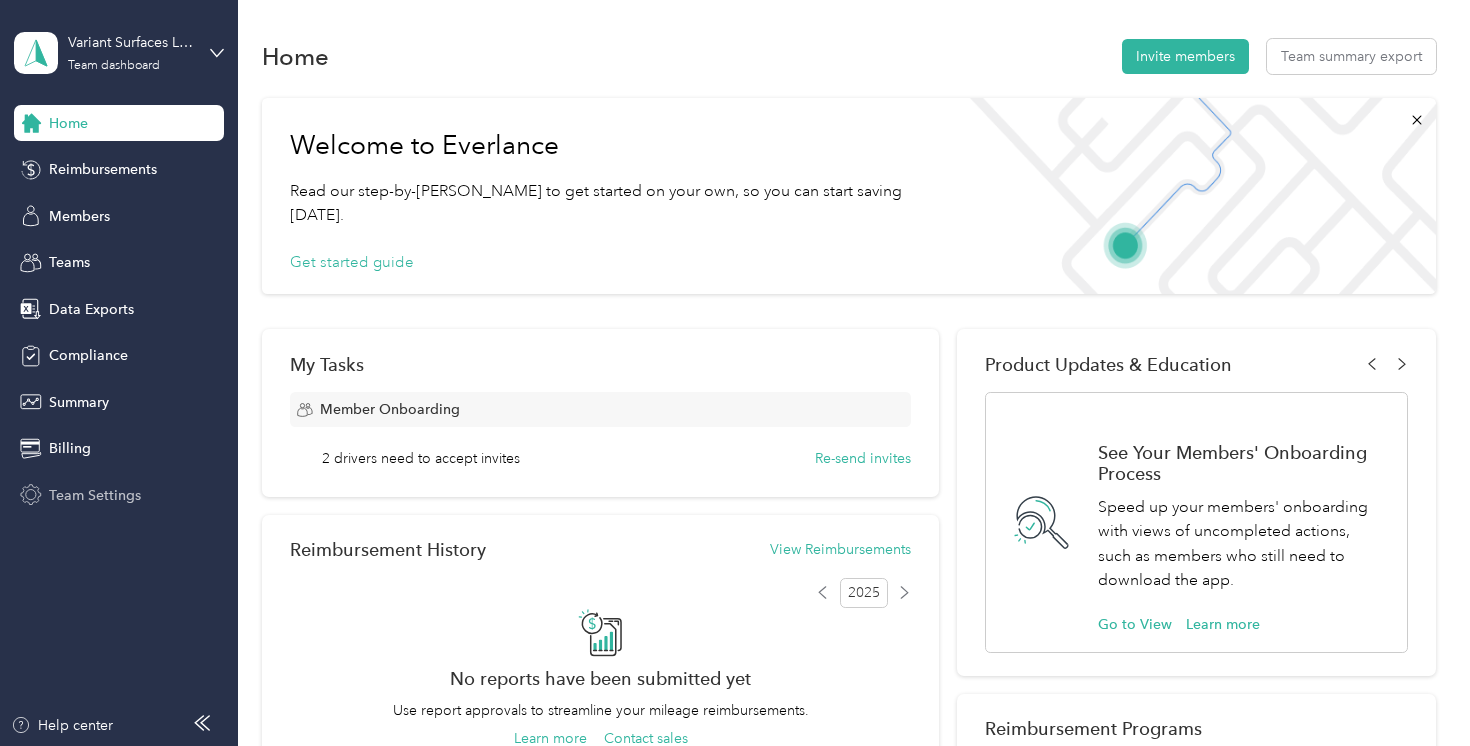 click on "Team Settings" at bounding box center (119, 495) 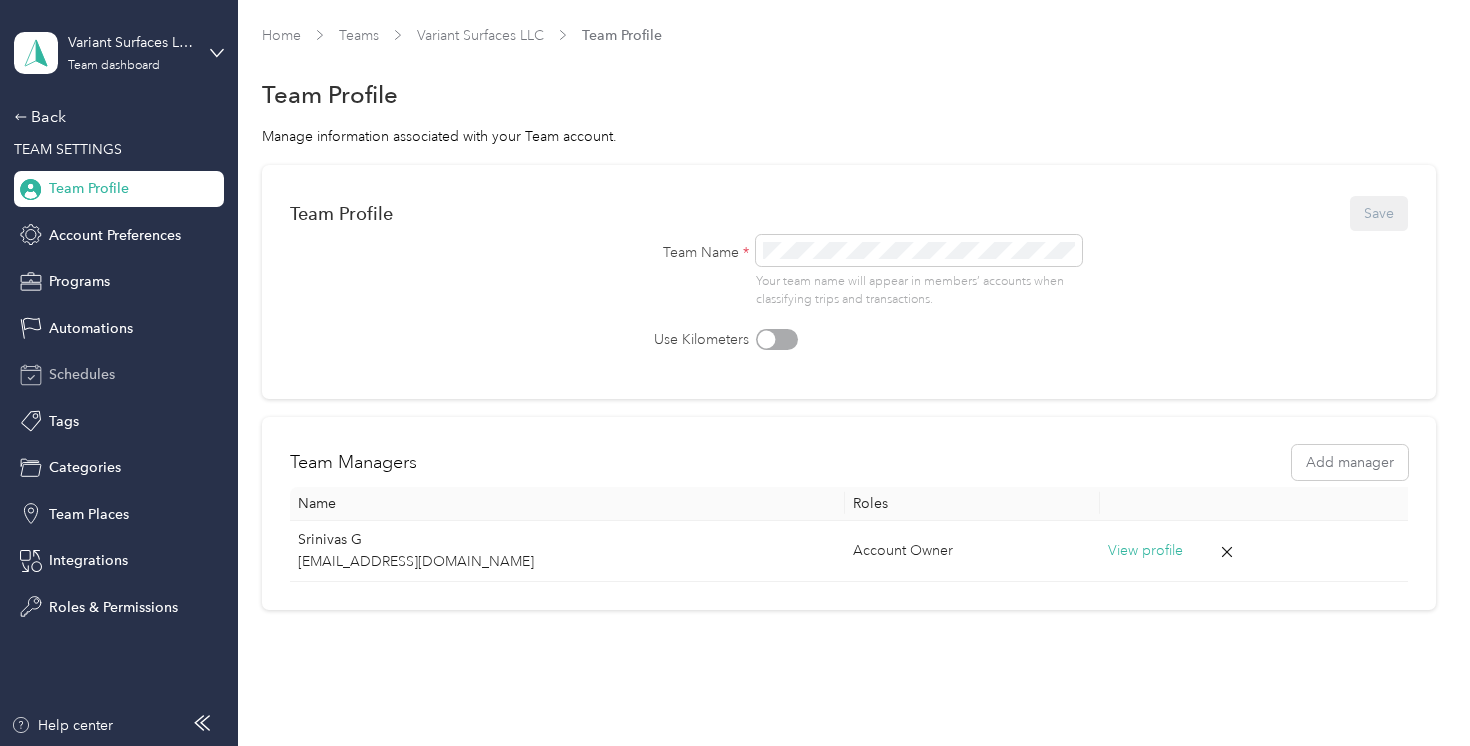 click on "Schedules" at bounding box center (119, 375) 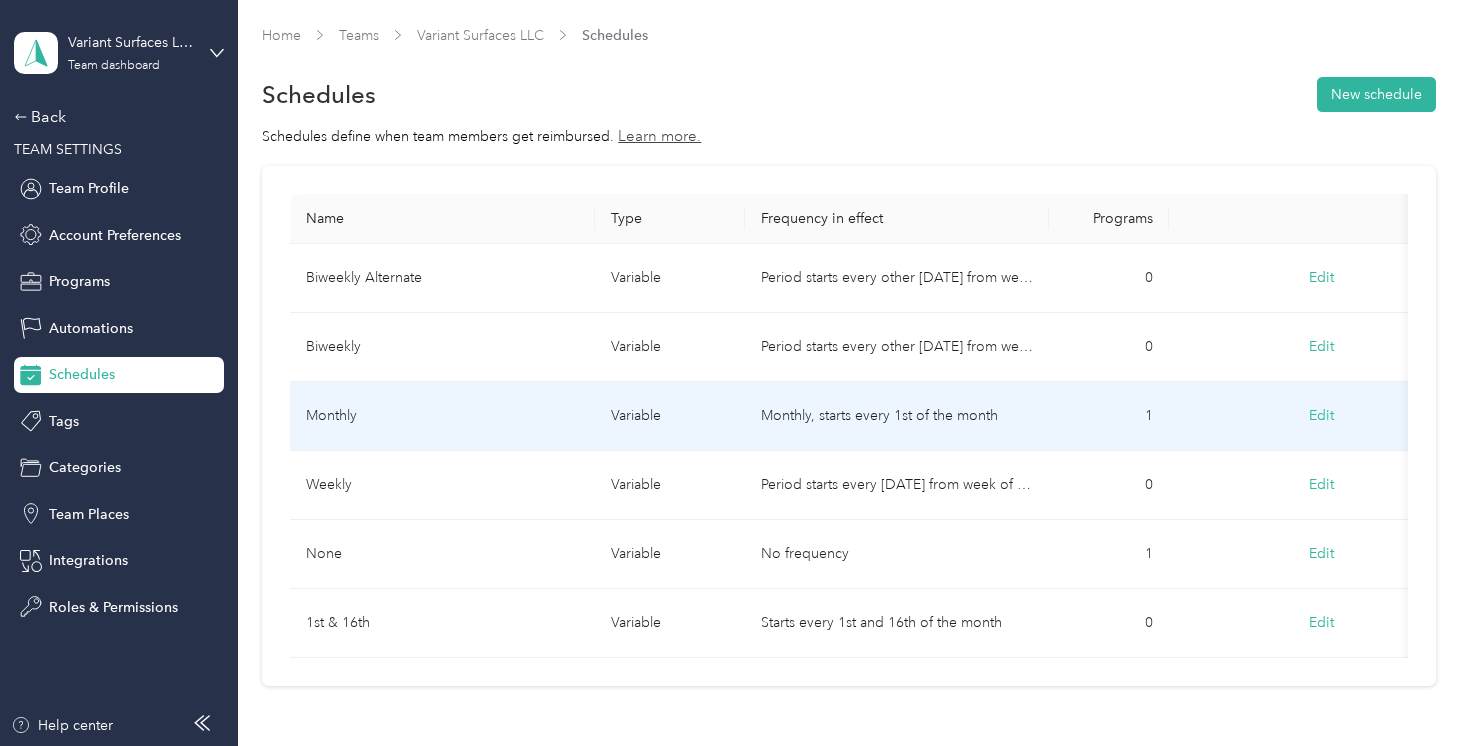 click on "Edit" at bounding box center (1321, 416) 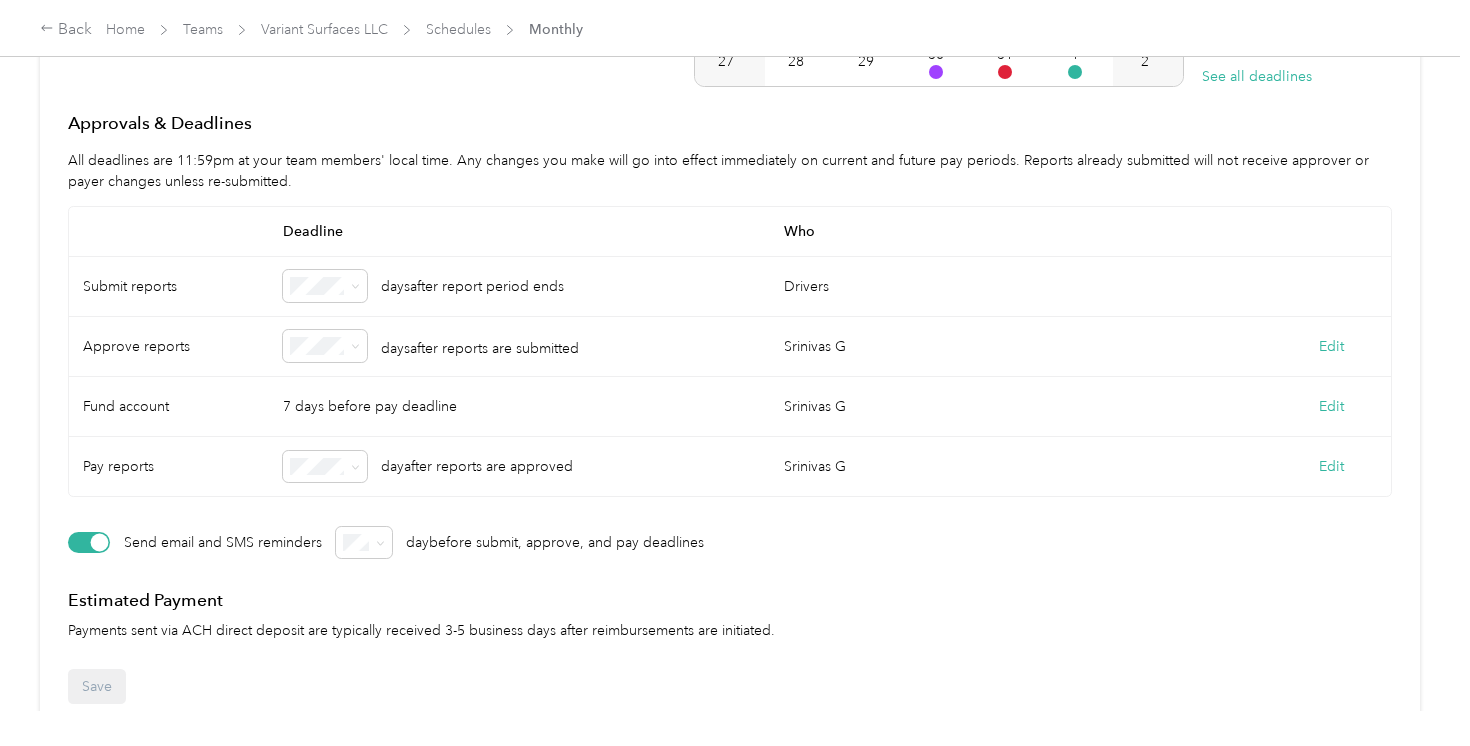 scroll, scrollTop: 468, scrollLeft: 0, axis: vertical 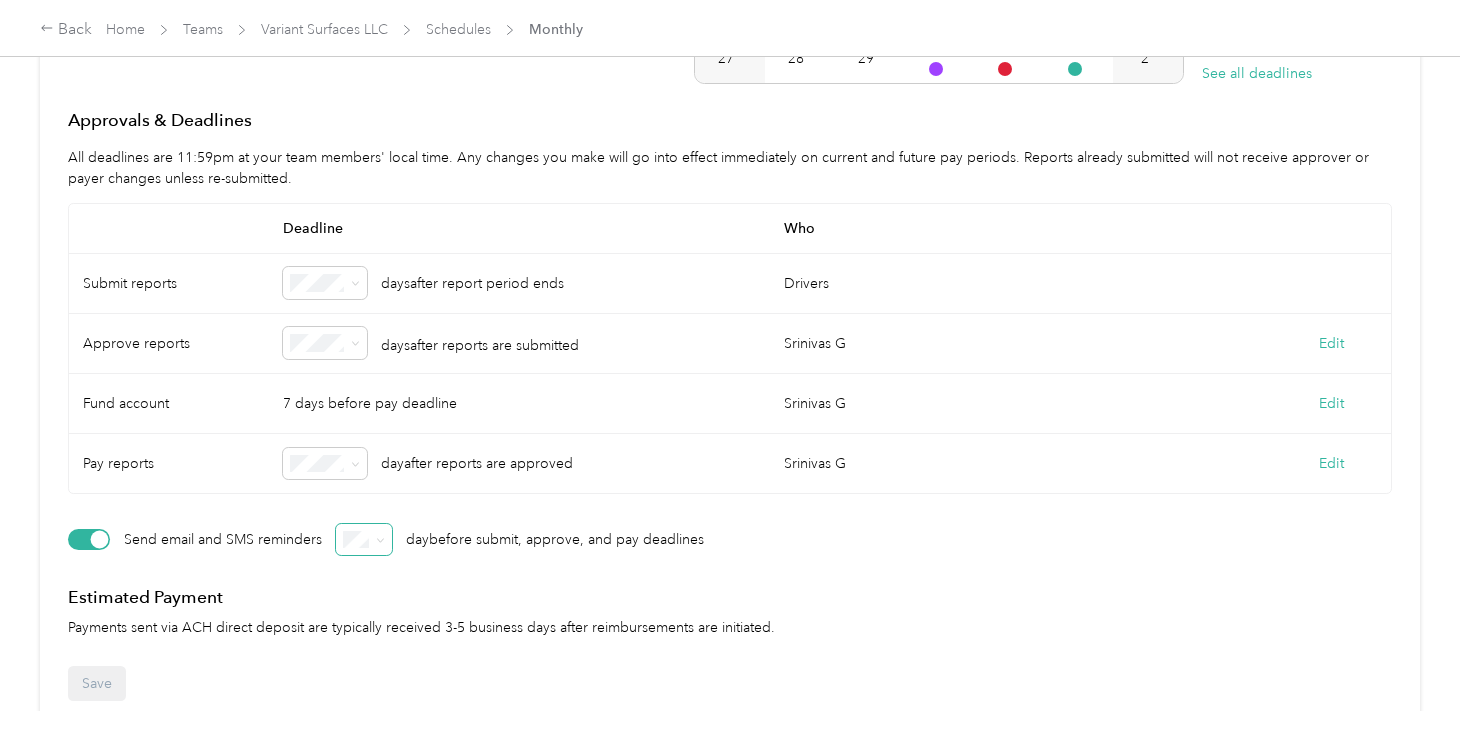 click at bounding box center [364, 540] 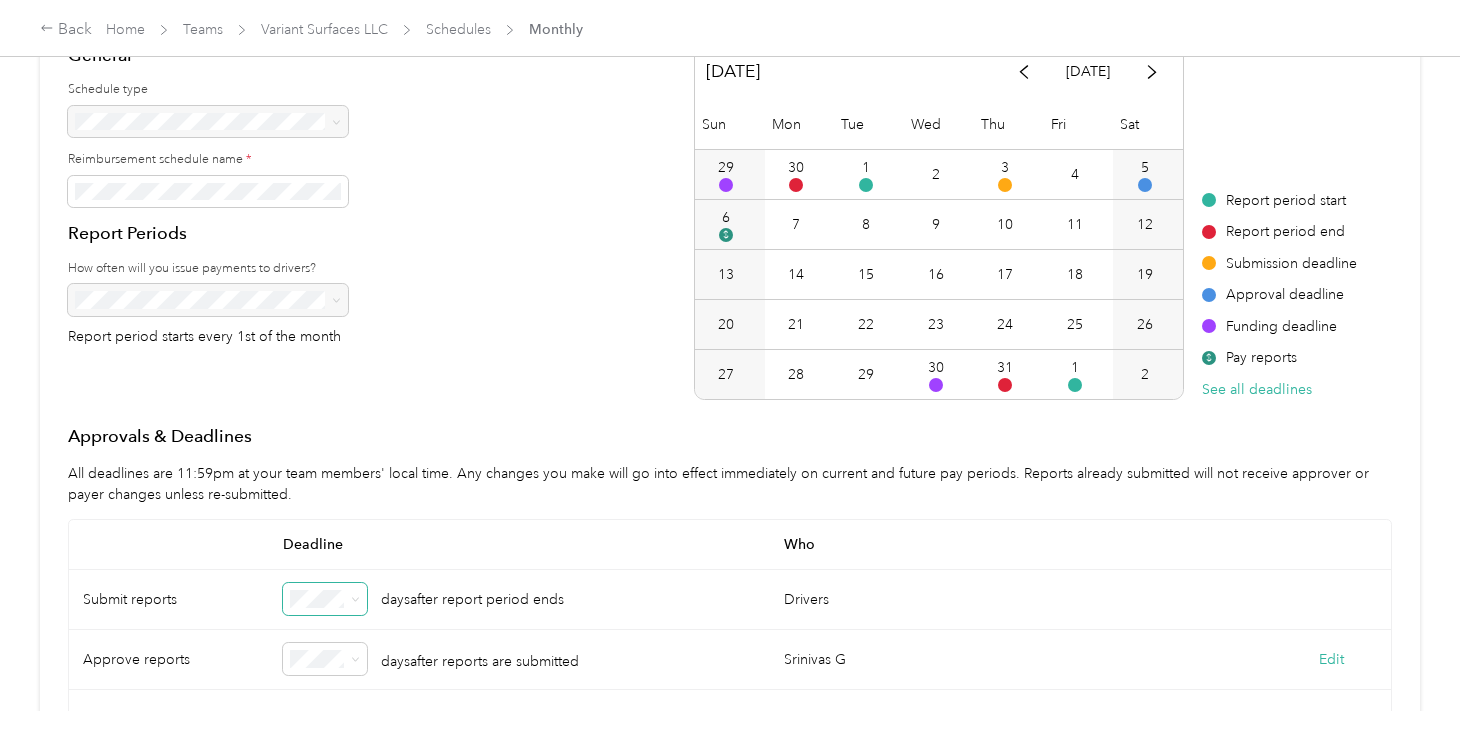 scroll, scrollTop: 0, scrollLeft: 0, axis: both 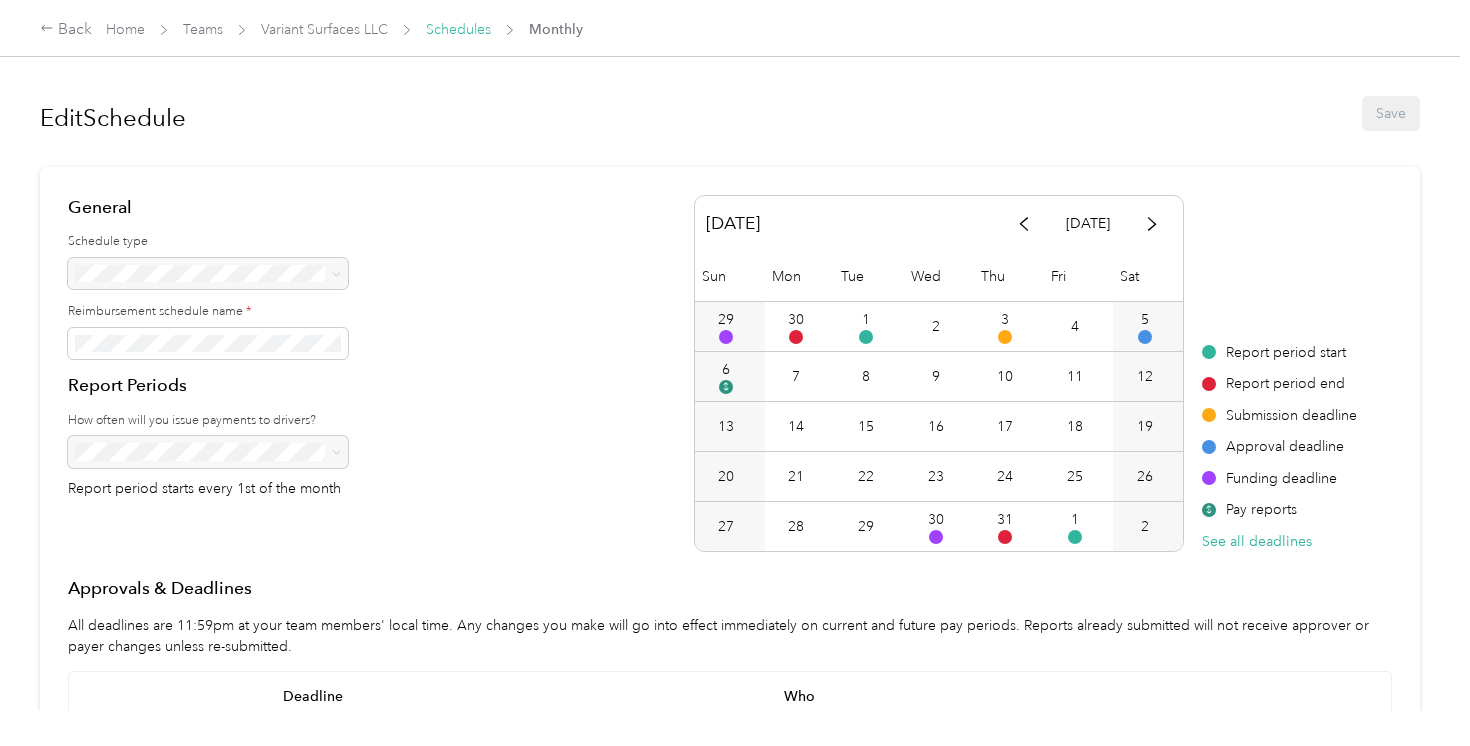 click on "Schedules" at bounding box center [458, 29] 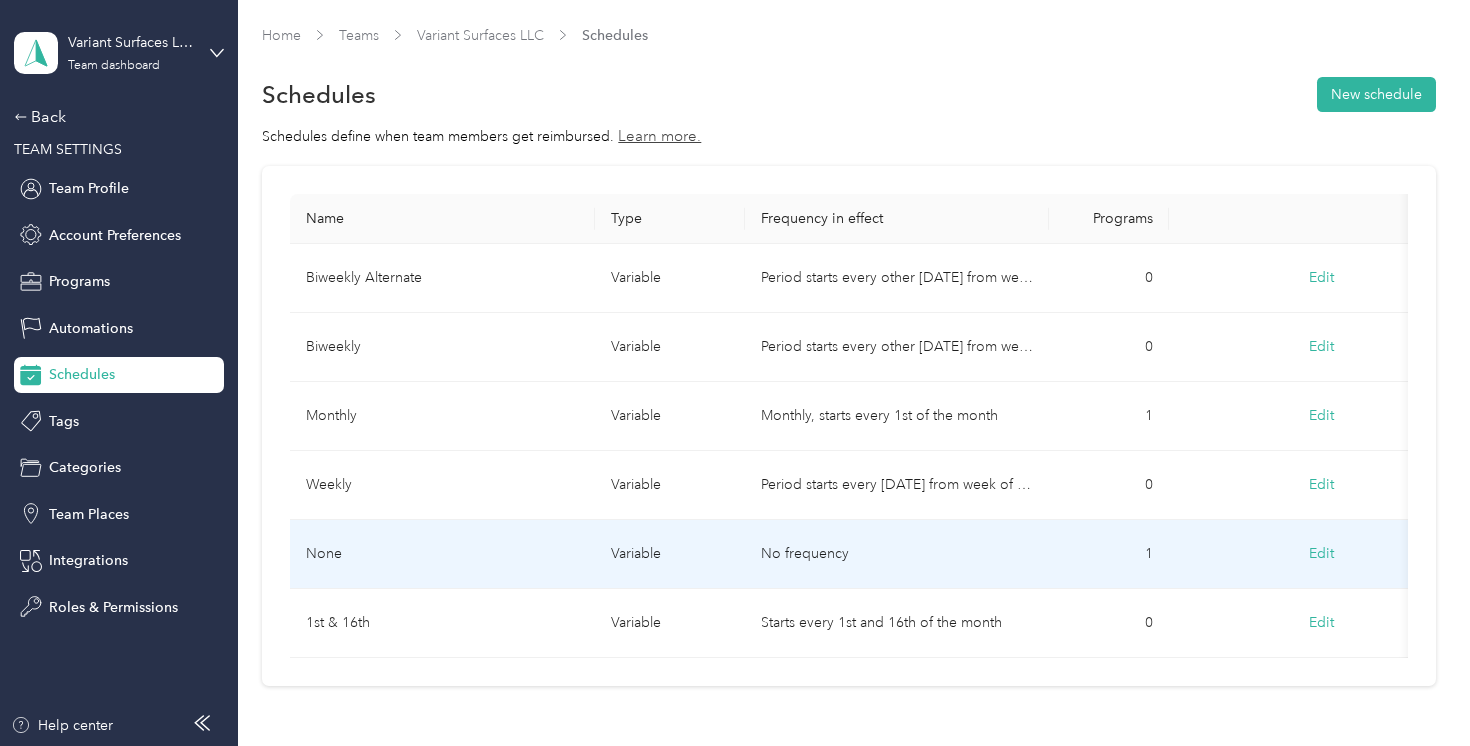 click on "None" at bounding box center [442, 554] 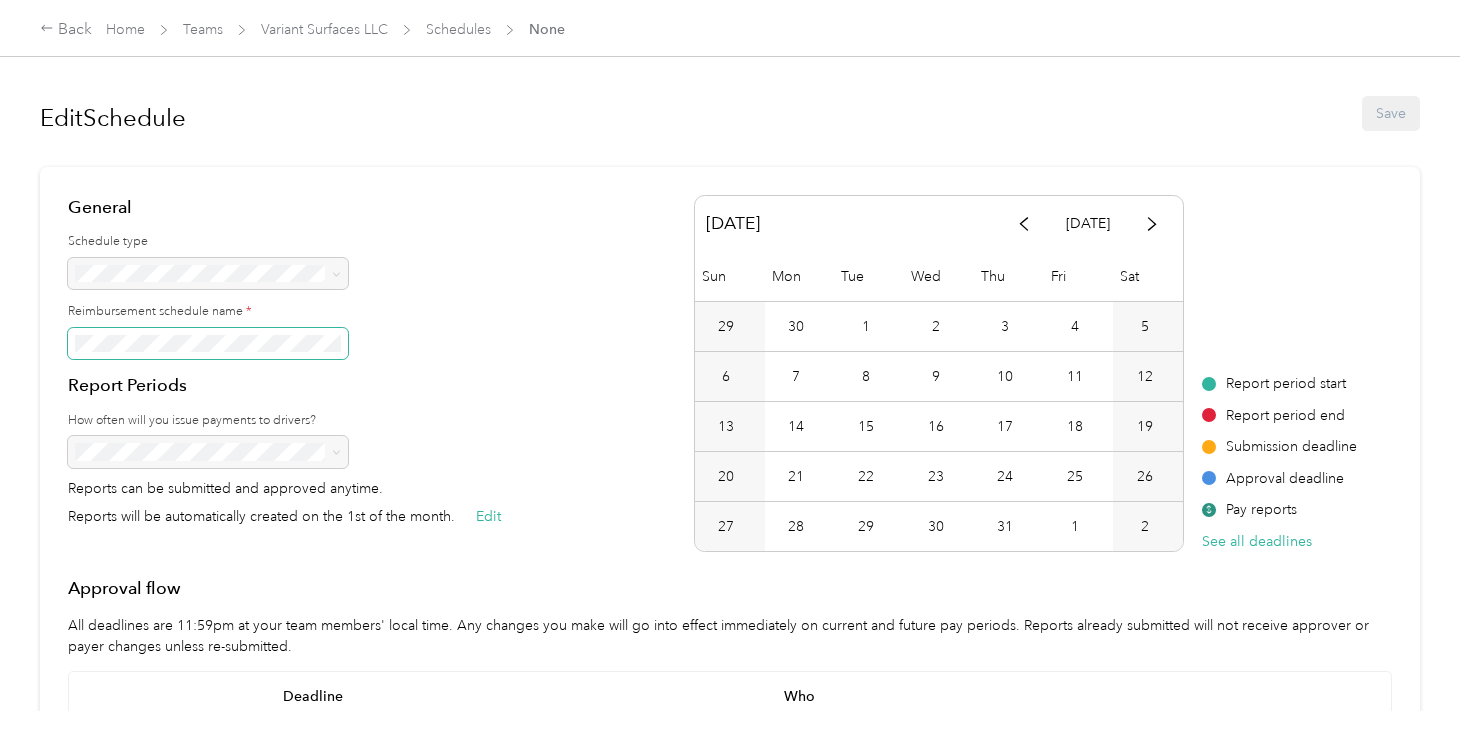 click at bounding box center (208, 344) 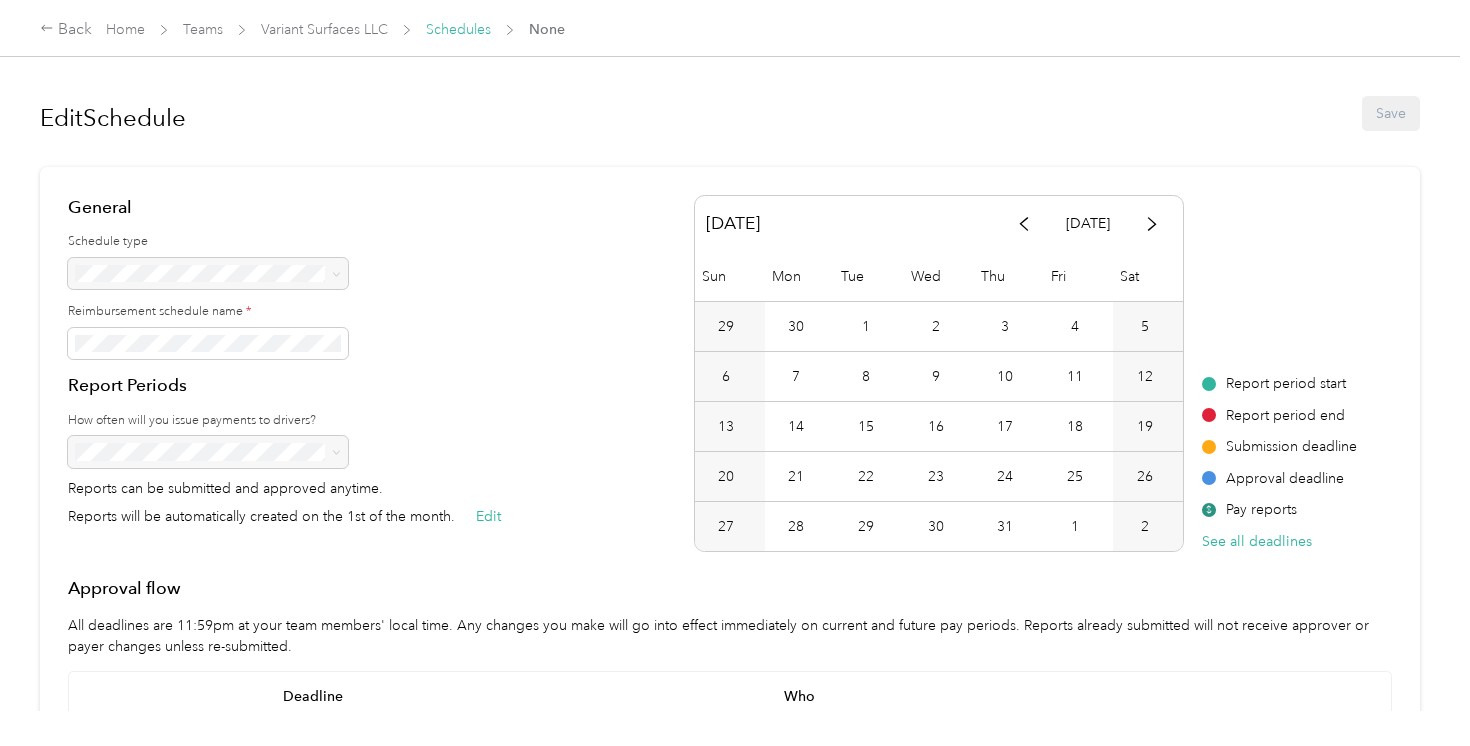 click on "Schedules" at bounding box center [458, 29] 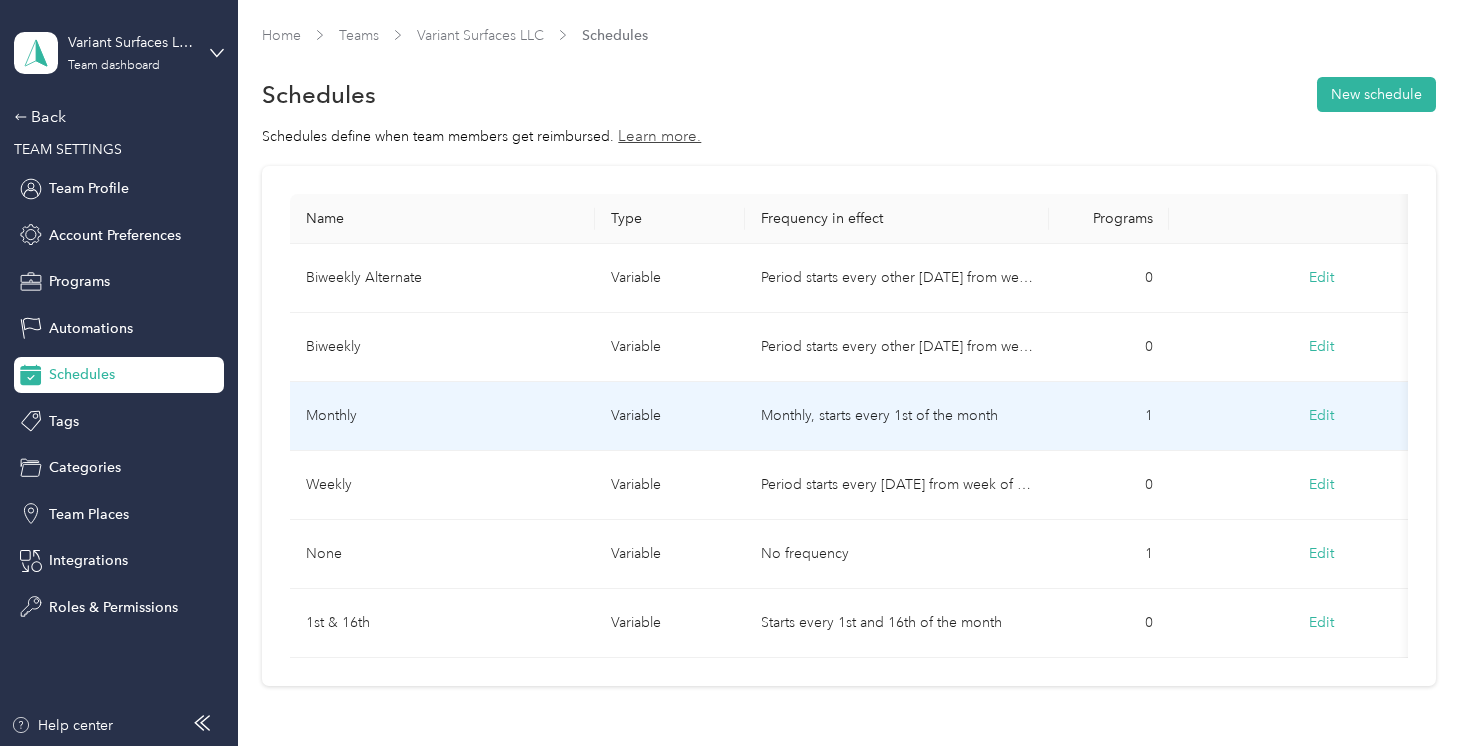 click on "Monthly" at bounding box center (442, 416) 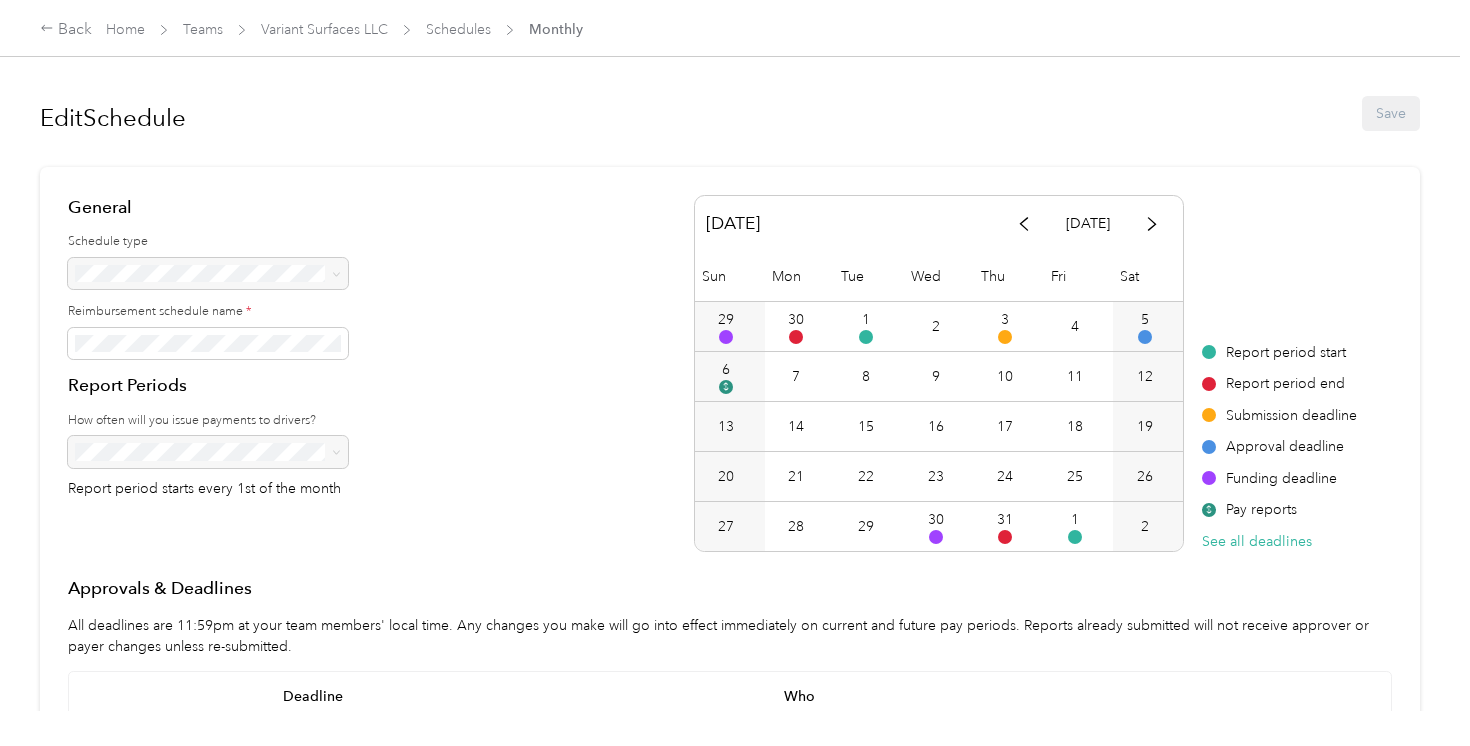 click at bounding box center [208, 274] 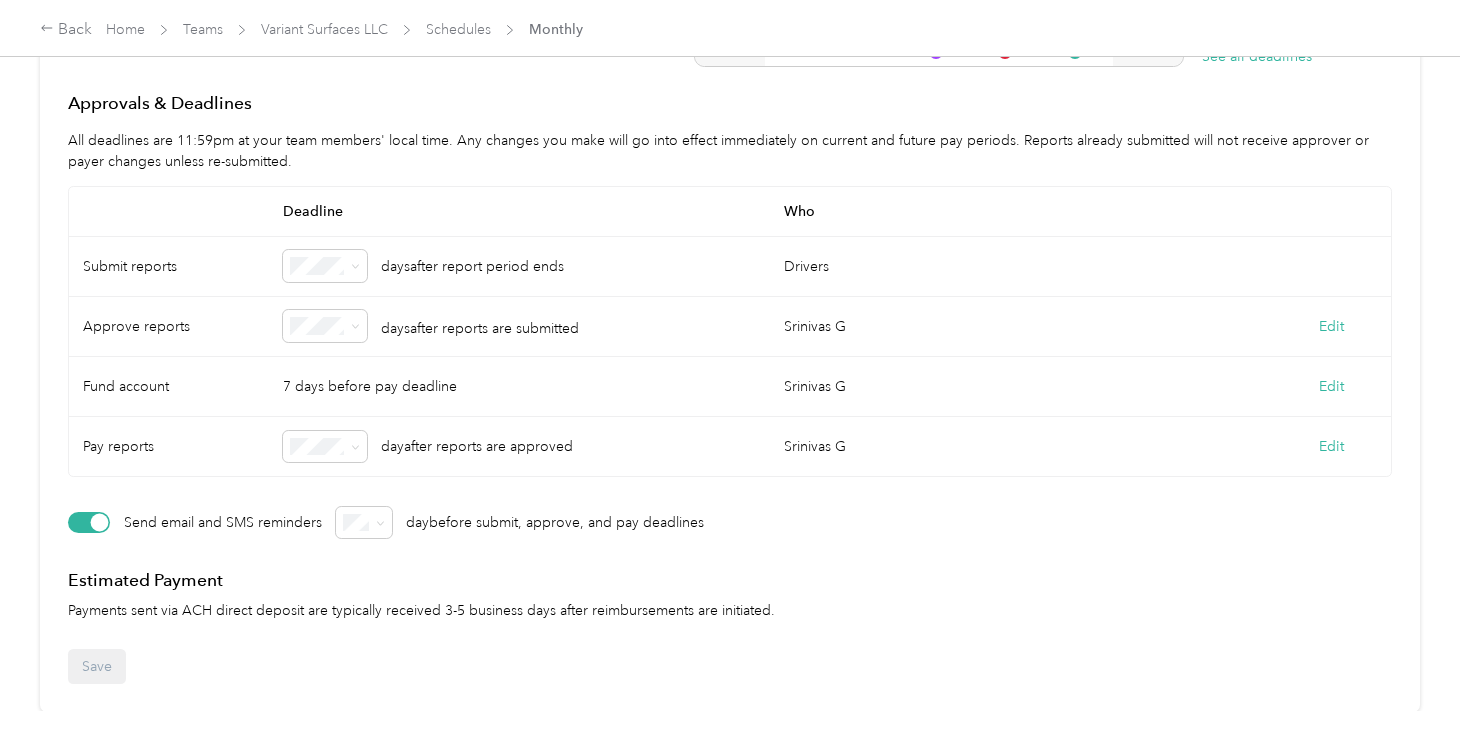 scroll, scrollTop: 0, scrollLeft: 0, axis: both 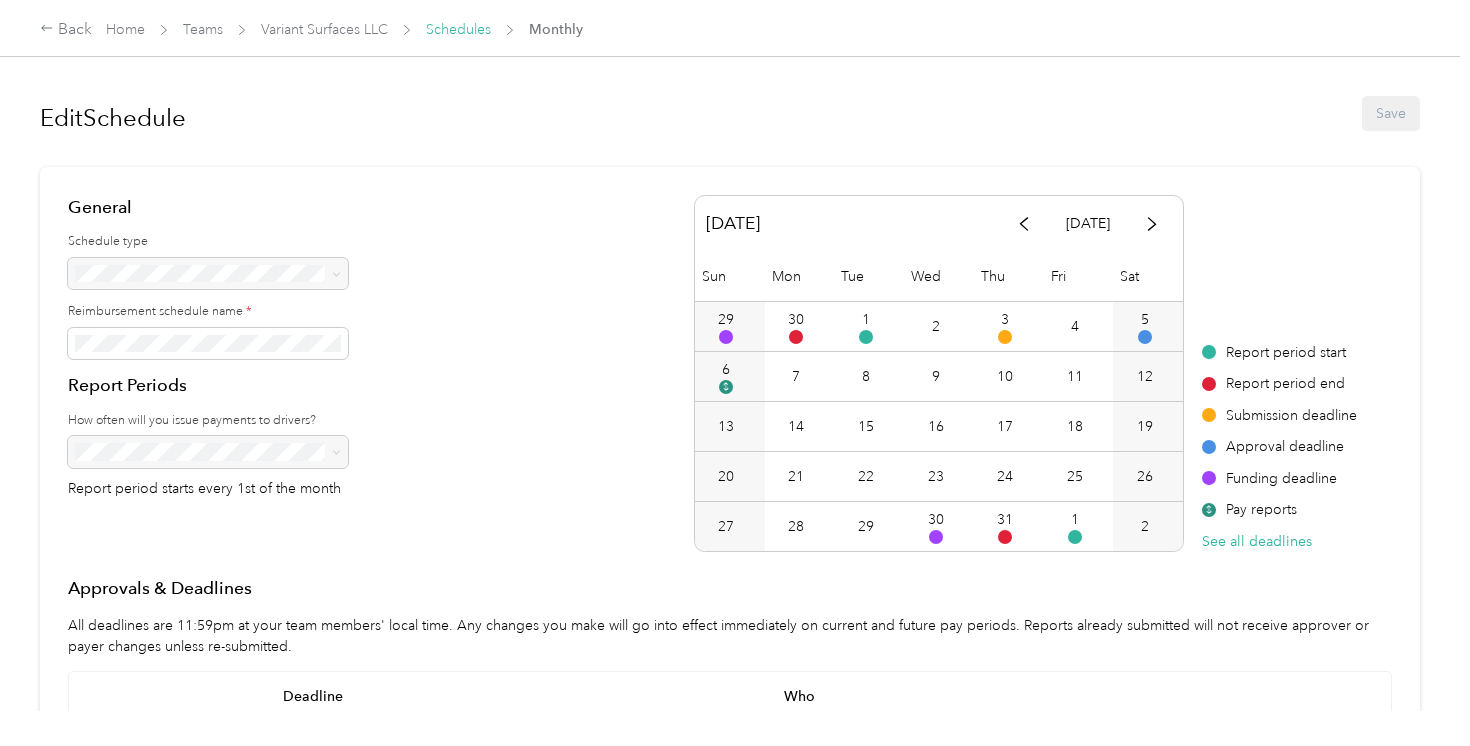 click on "Schedules" at bounding box center (458, 29) 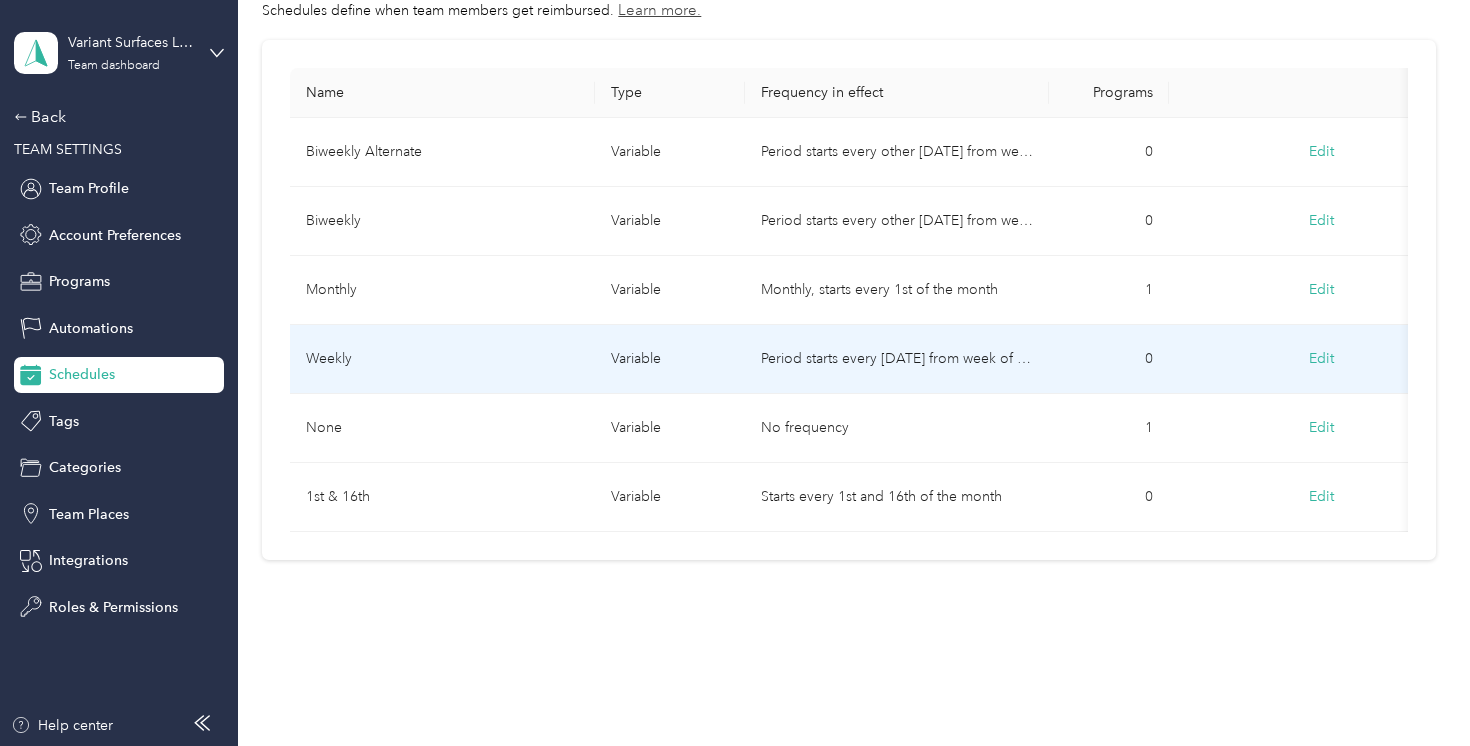 scroll, scrollTop: 126, scrollLeft: 0, axis: vertical 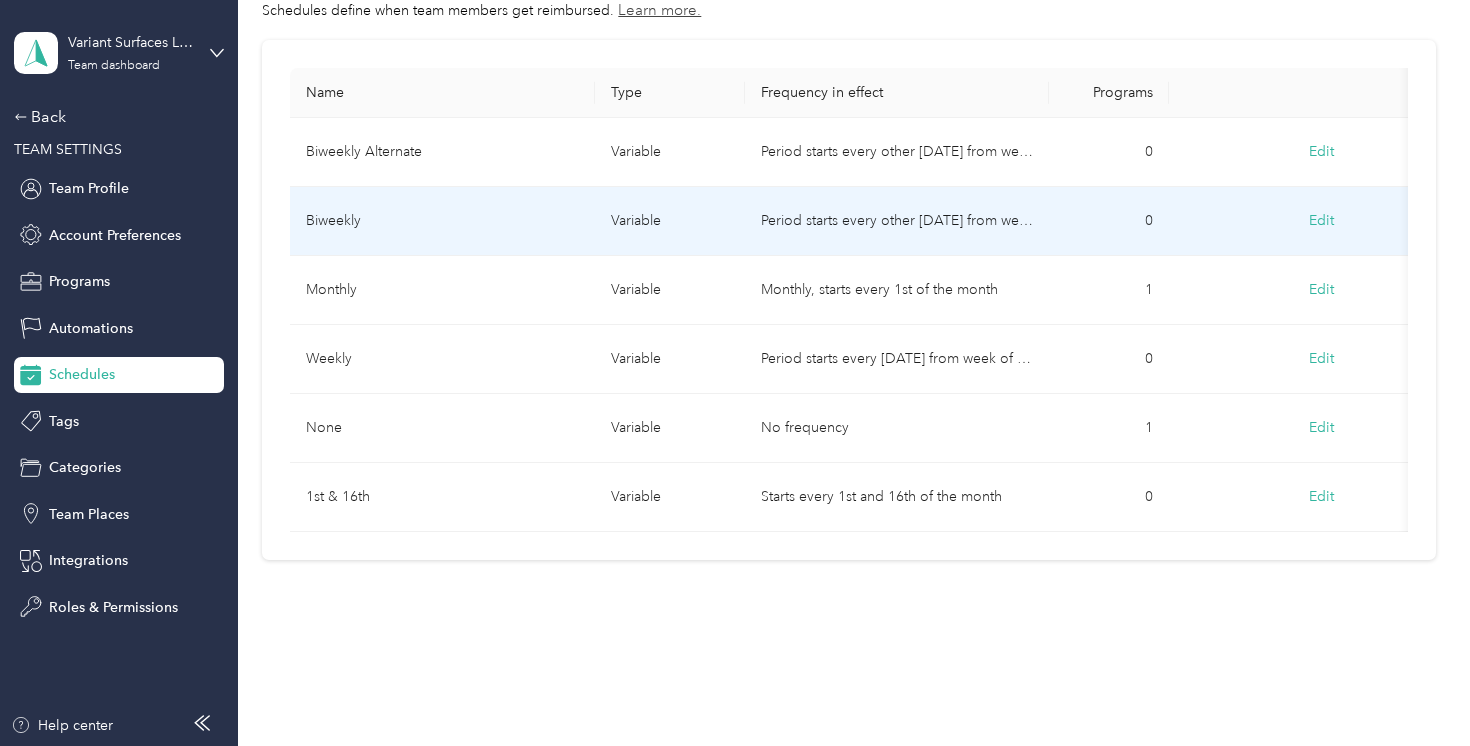 click on "Period starts every other [DATE] from week of [DATE]" at bounding box center (897, 221) 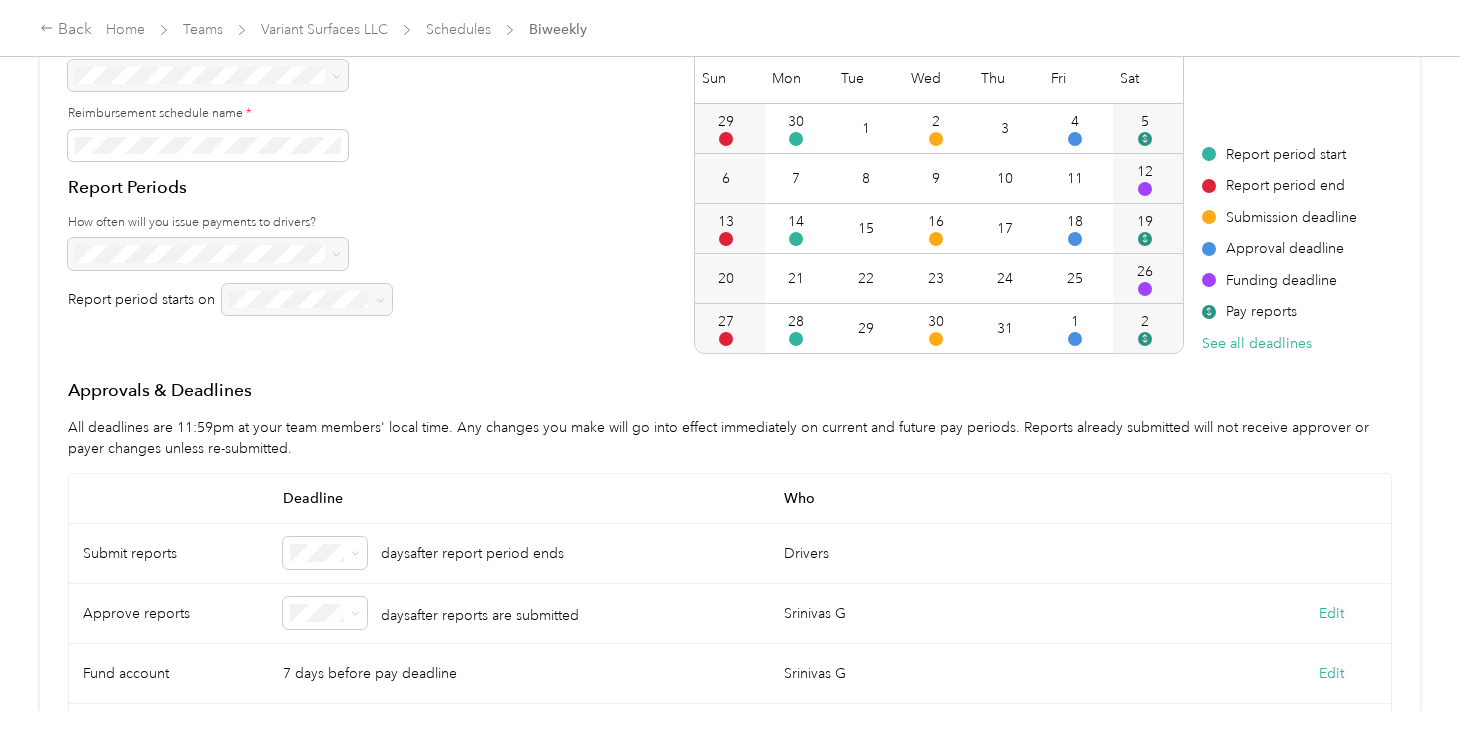 scroll, scrollTop: 0, scrollLeft: 0, axis: both 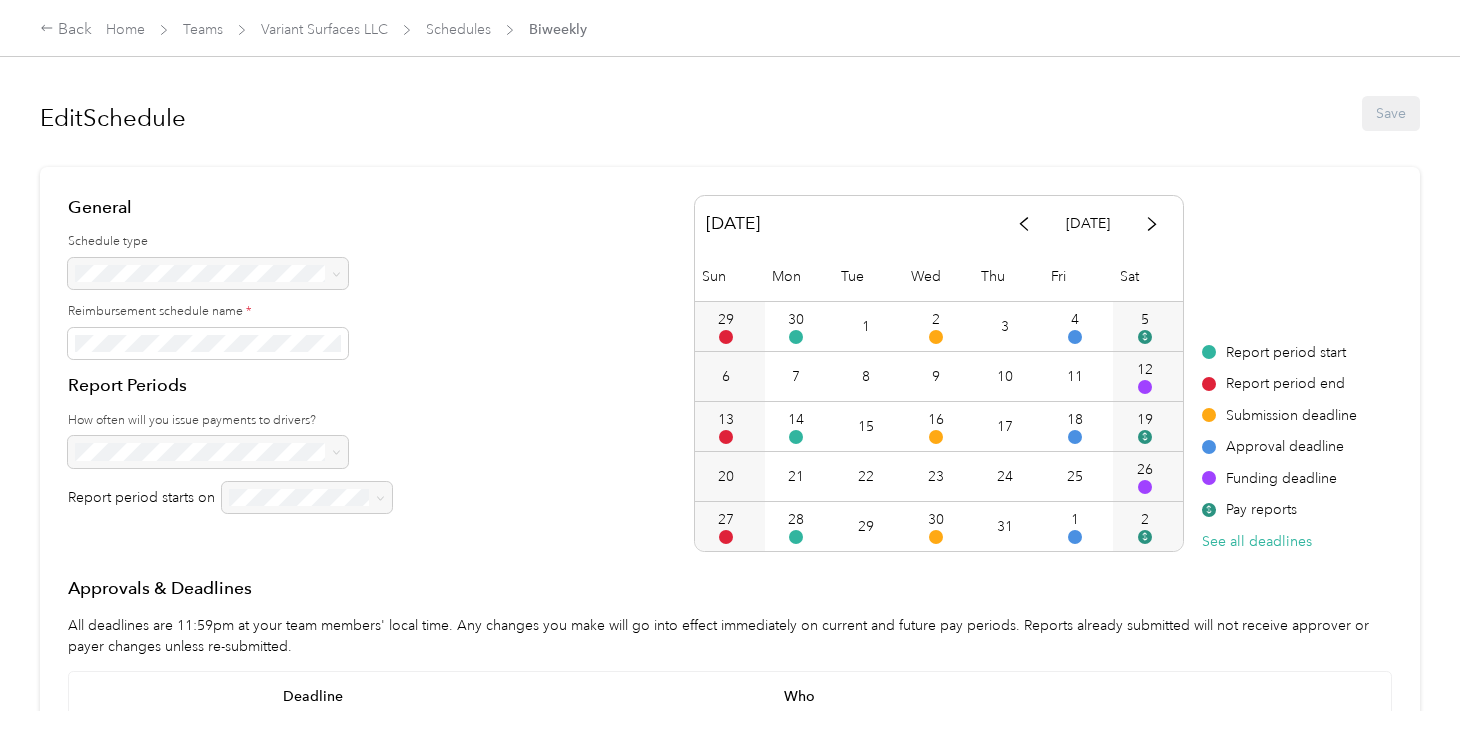 click on "14" at bounding box center (796, 419) 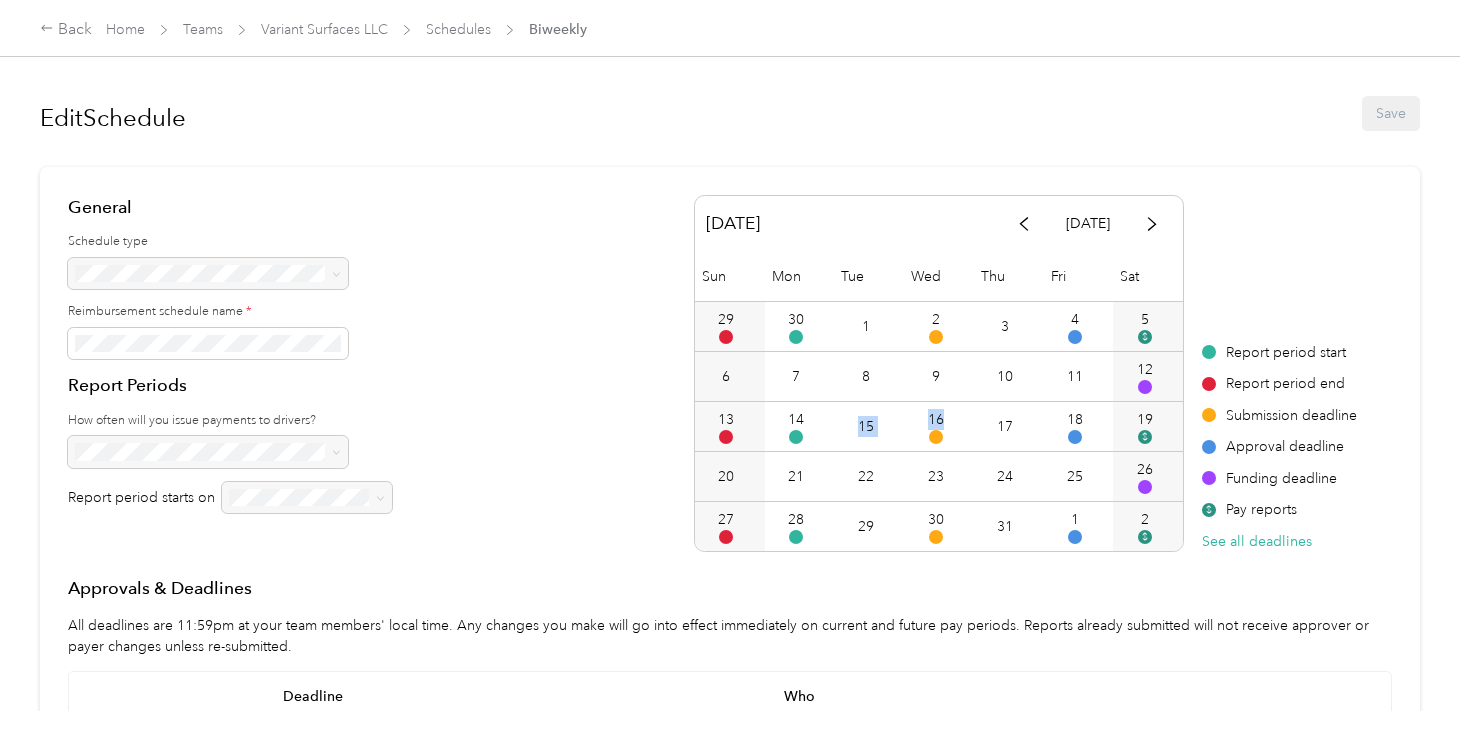 drag, startPoint x: 802, startPoint y: 443, endPoint x: 983, endPoint y: 439, distance: 181.04419 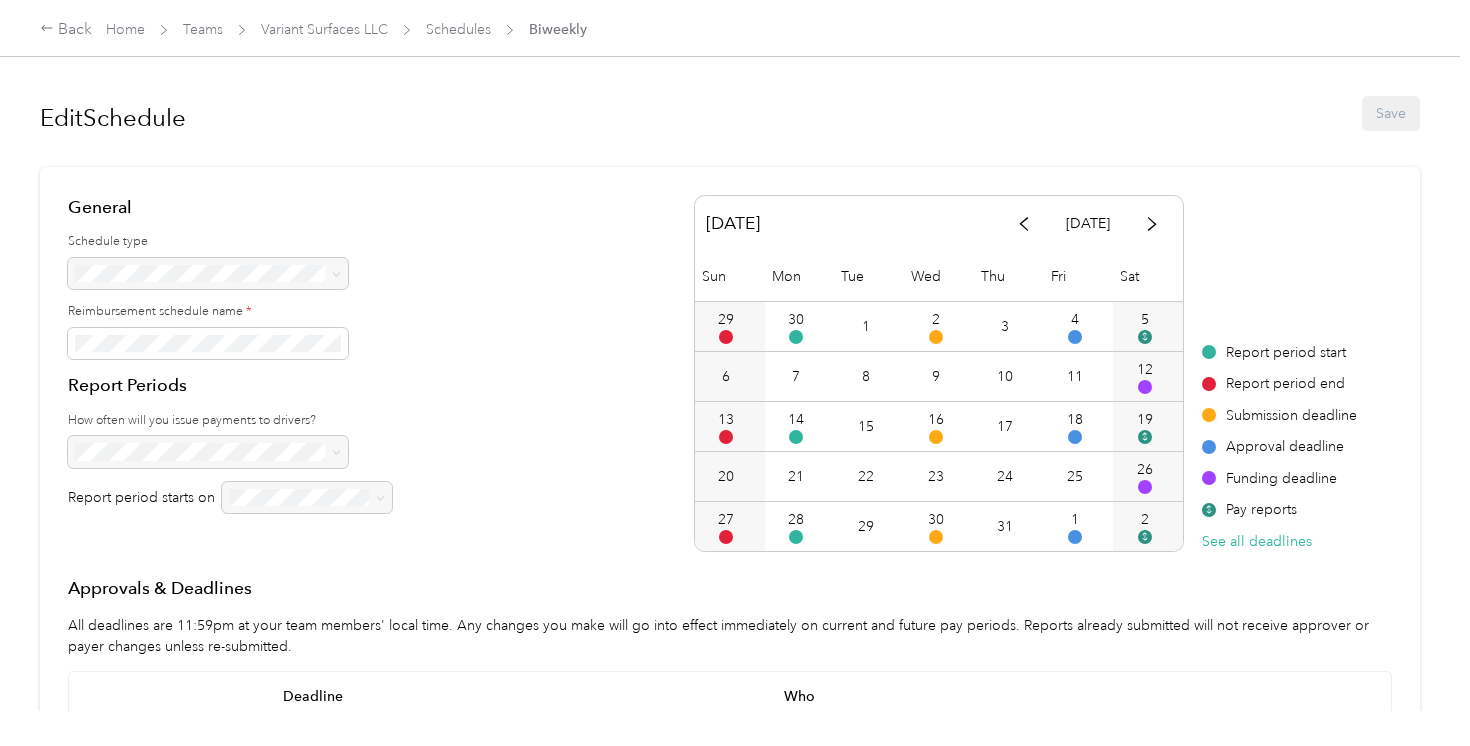click on "General Schedule type   Reimbursement schedule name   * Report Periods How often will you issue payments to drivers?   Report period starts on  [DATE] [DATE] Sun Mon Tue Wed Thu Fri Sat 29 30 1 2 3 4 5 $ 6 7 8 9 10 11 12 13 14 15 16 17 18 19 $ 20 21 22 23 24 25 26 27 28 29 30 31 1 2 $  Report period start  Report period end  Submission deadline  Approval deadline  Funding deadline $  Pay reports See all deadlines  Report period start  Report period end  Submission deadline  Approval deadline  Funding deadline $  Pay reports See all deadlines" at bounding box center [730, 373] 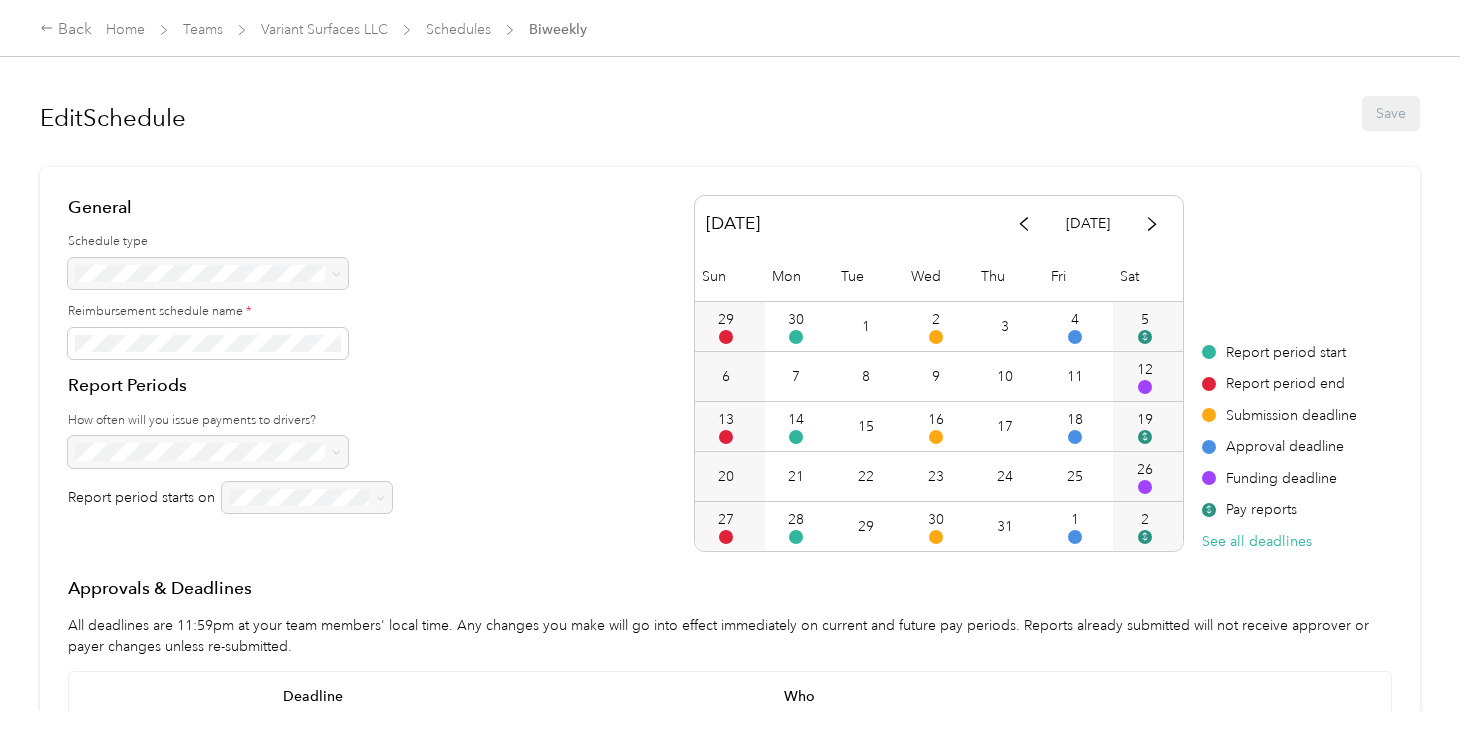 click at bounding box center [230, 274] 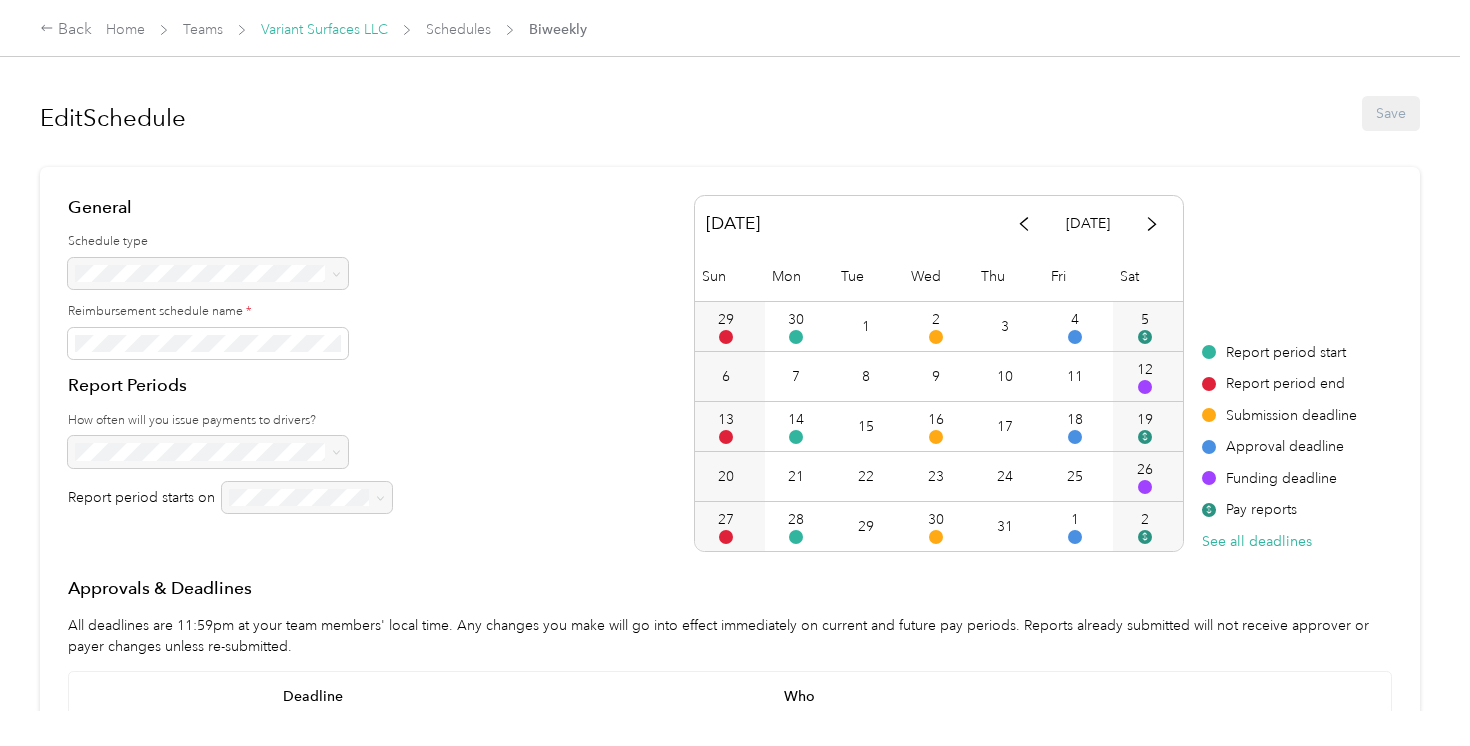 click on "Variant Surfaces LLC" at bounding box center [324, 29] 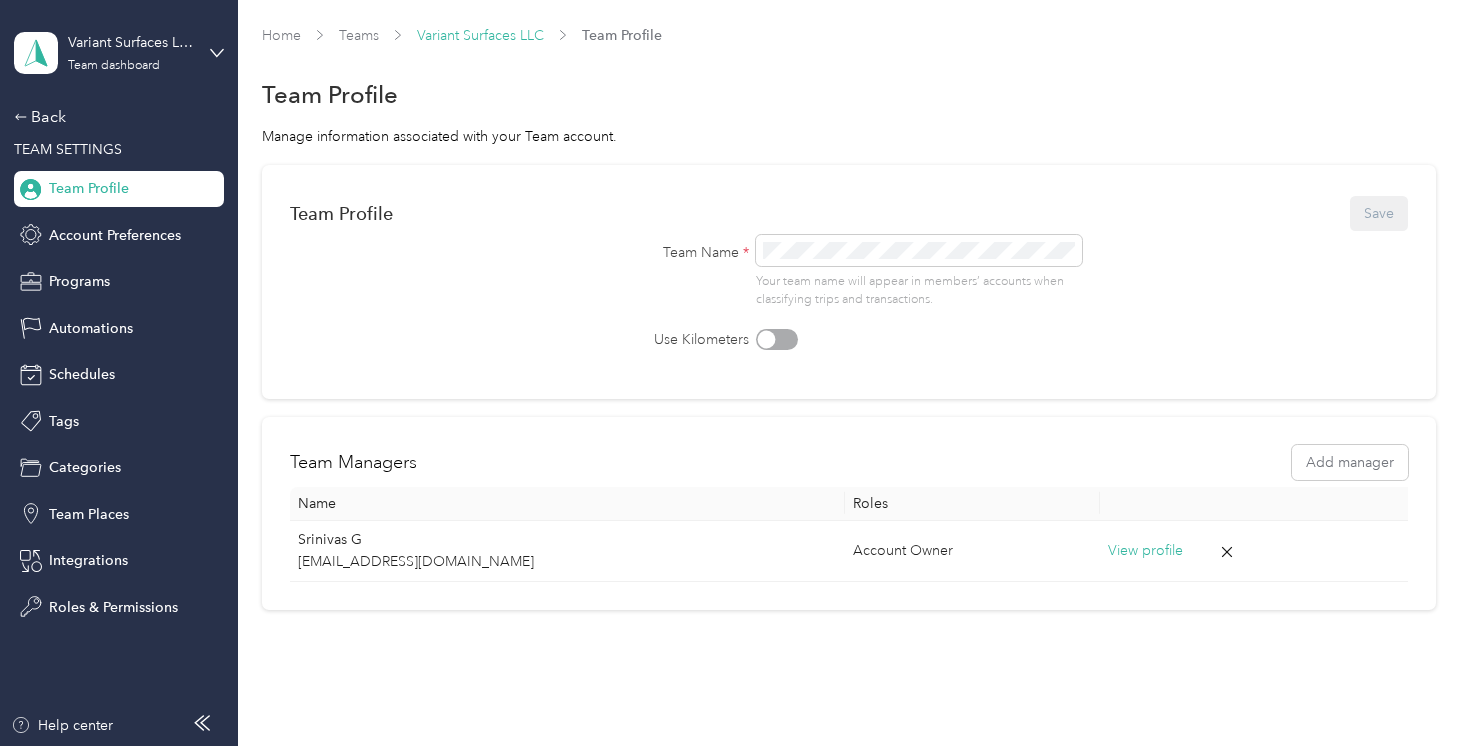 click on "Variant Surfaces LLC" at bounding box center (480, 35) 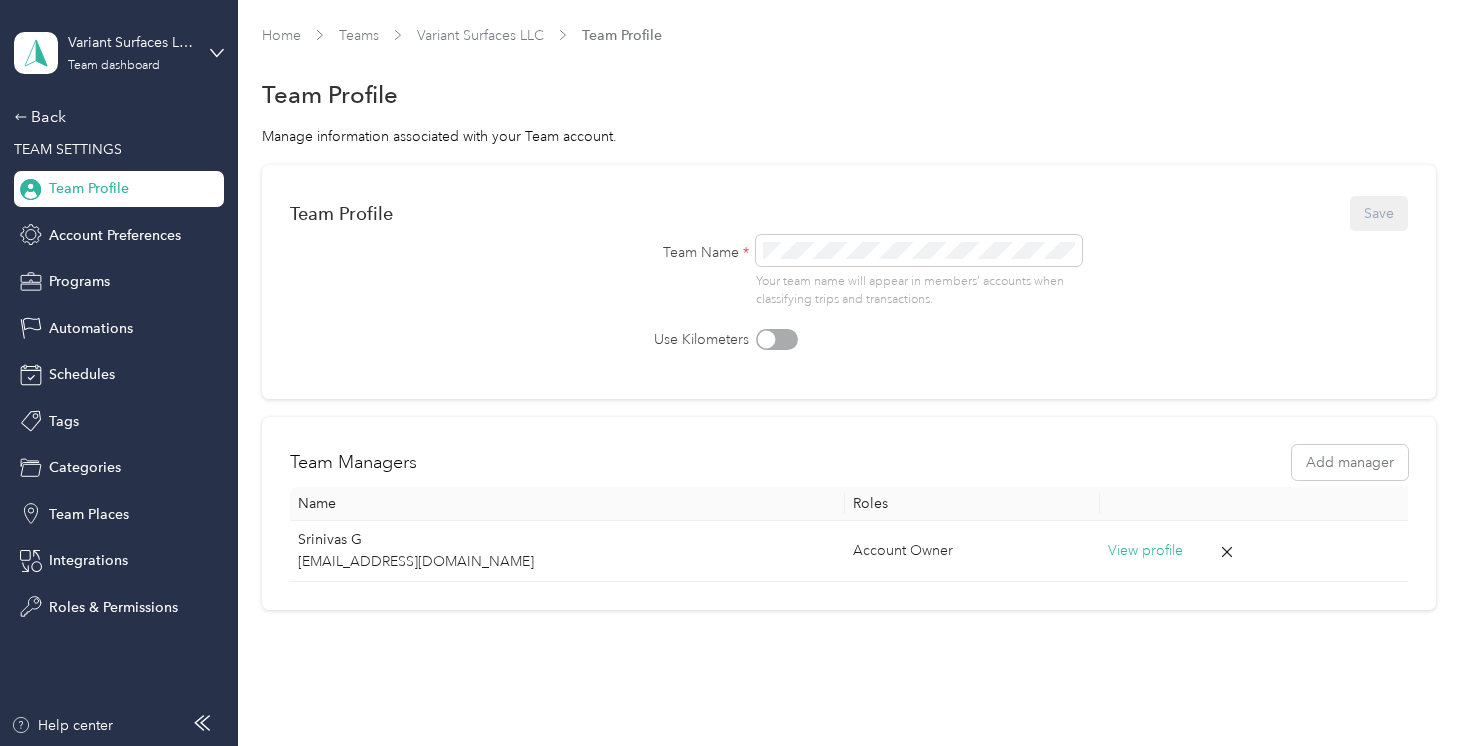 click on "Team Profile Save Team Name   * Your team name will appear in members’ accounts when classifying trips and transactions. Use Kilometers" at bounding box center (848, 282) 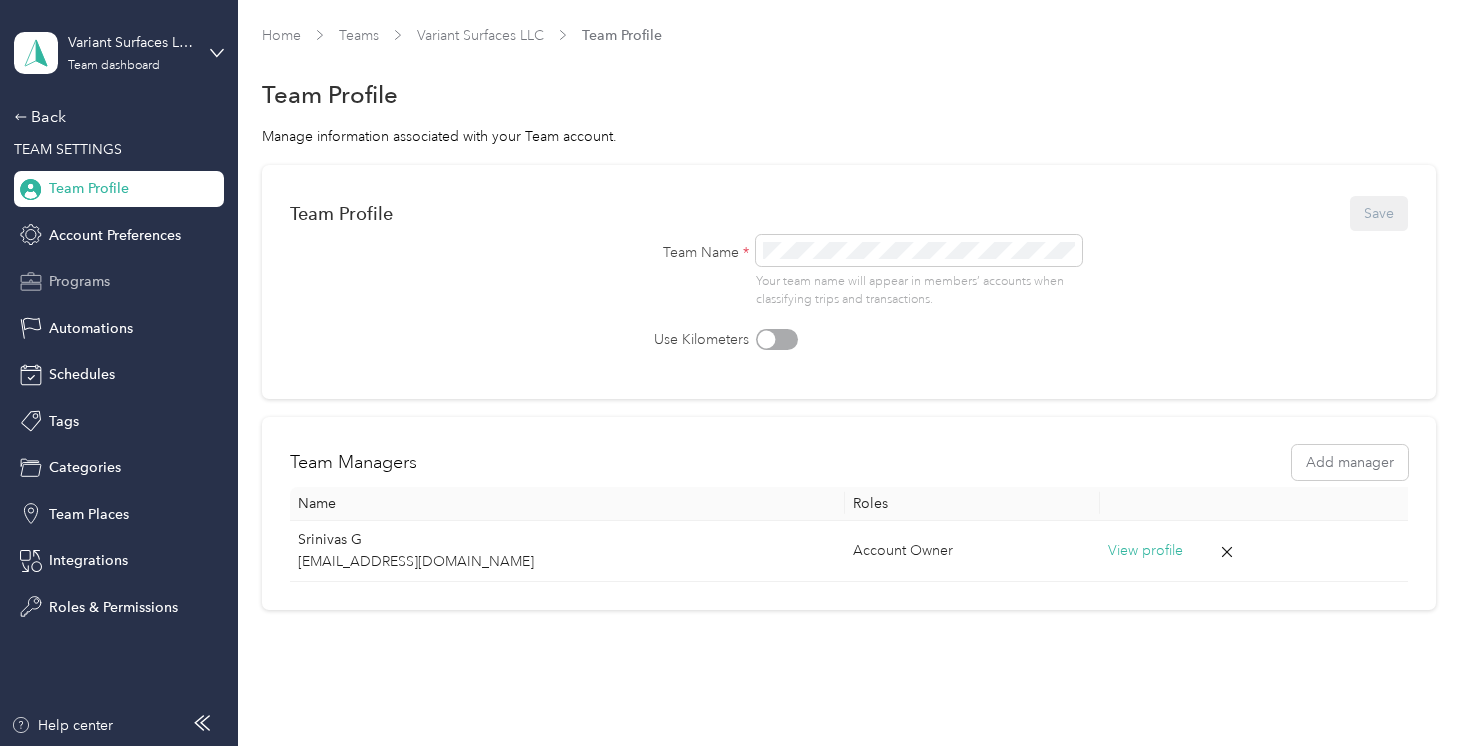 click on "Programs" at bounding box center [79, 281] 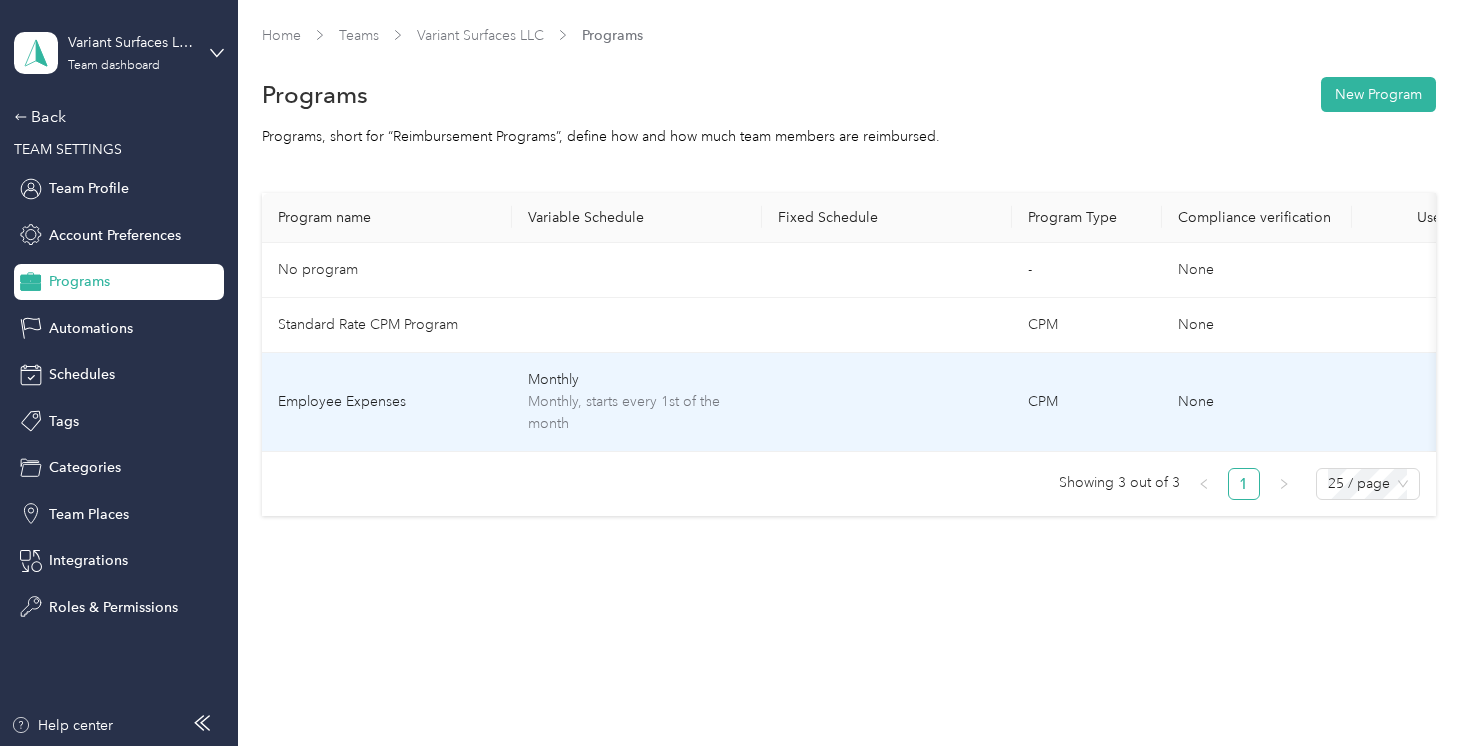 click on "Monthly, starts every 1st of the month" at bounding box center [637, 413] 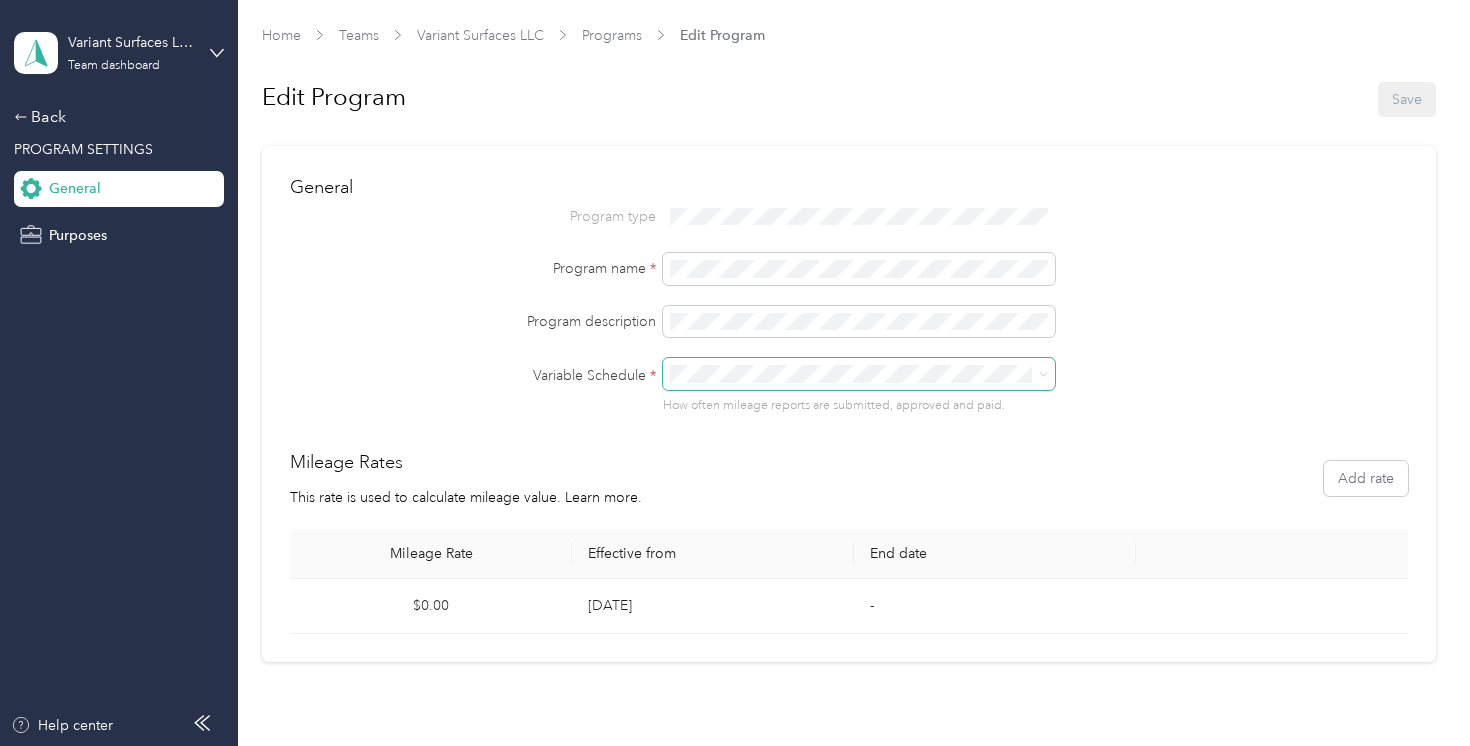 click at bounding box center (859, 374) 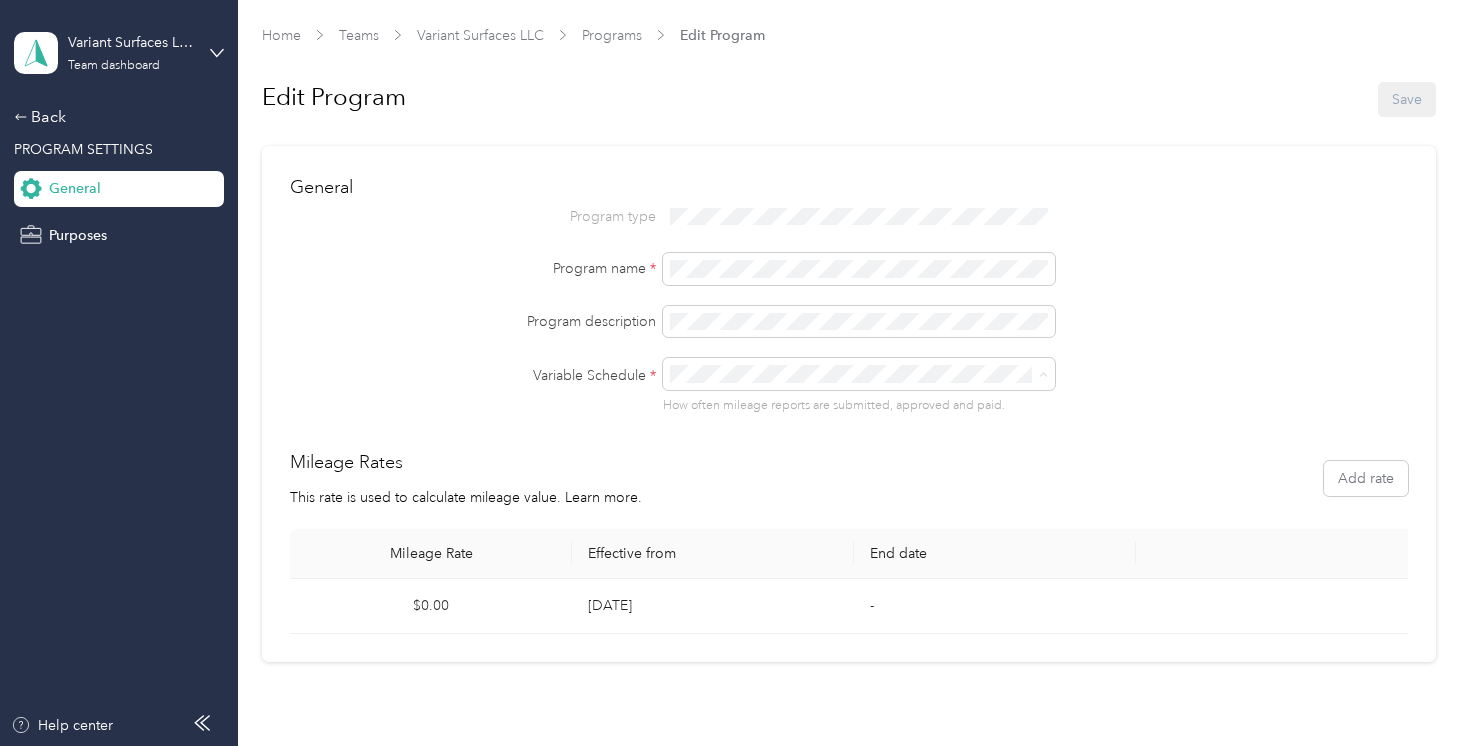 click on "Biweekly" at bounding box center [707, 444] 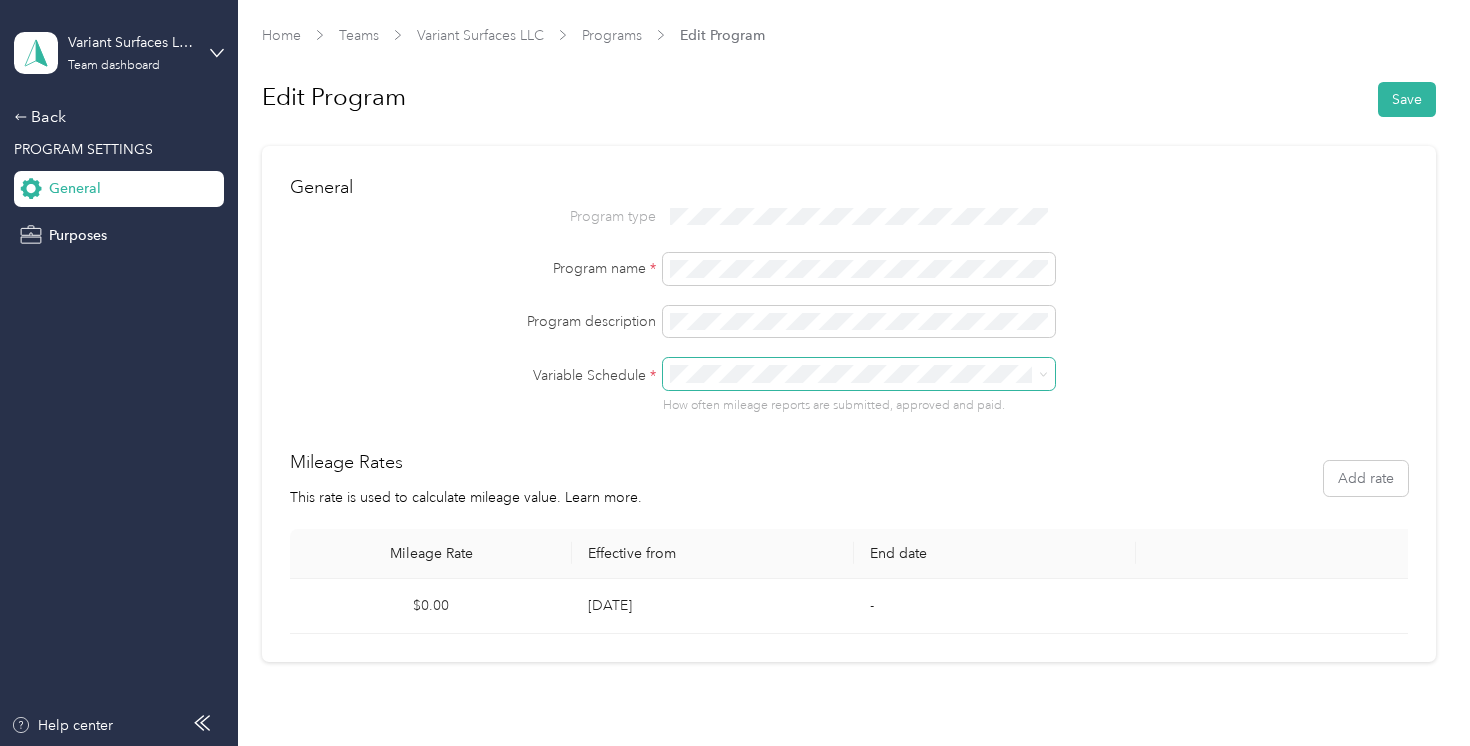 click at bounding box center (859, 374) 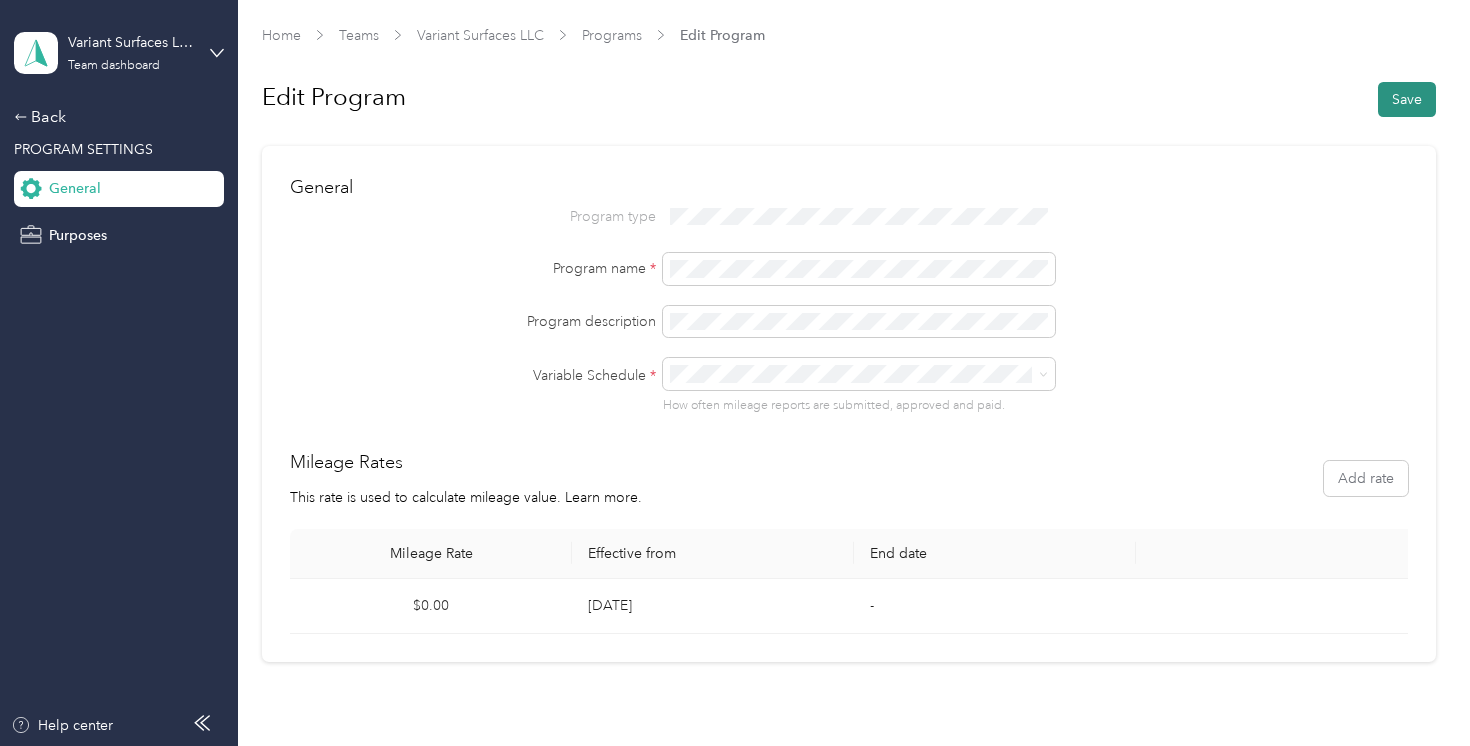 click on "Save" at bounding box center (1407, 99) 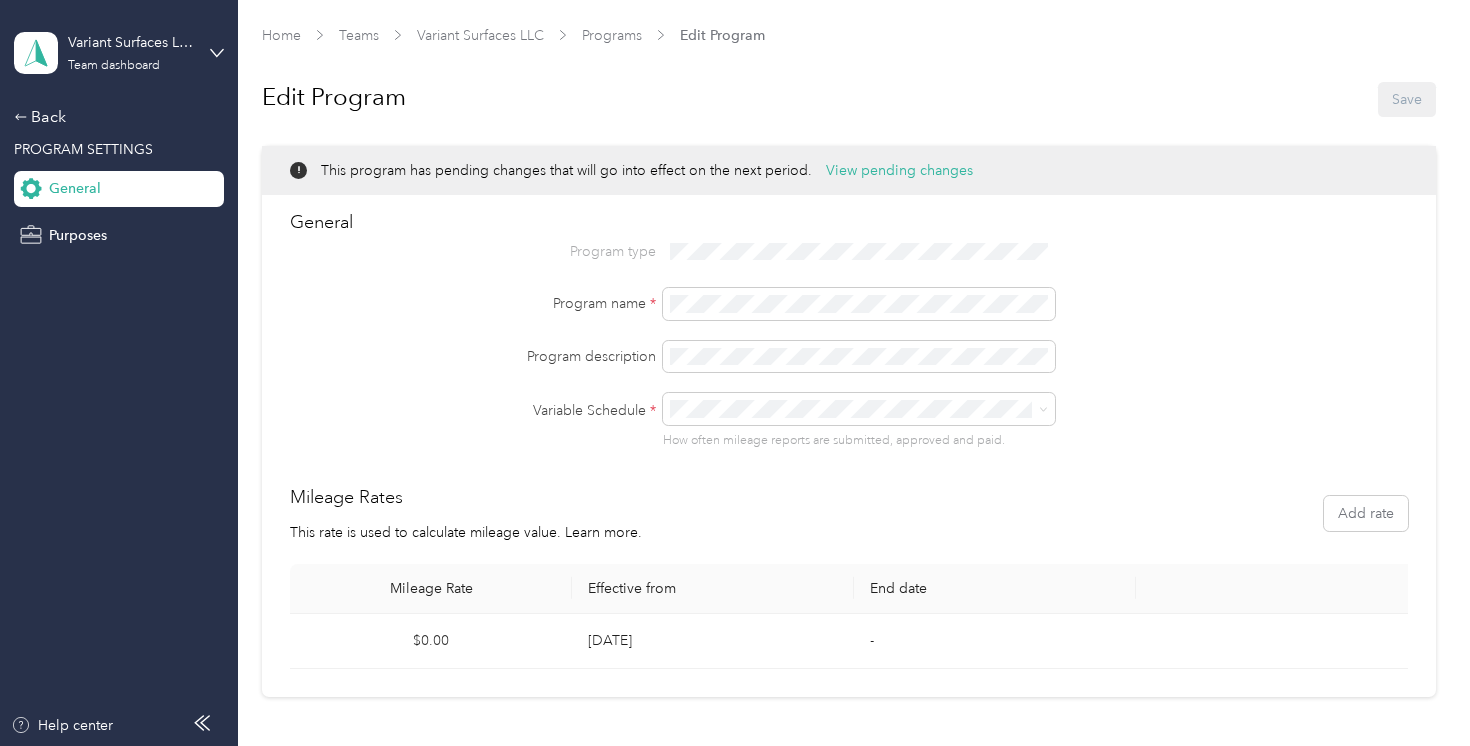 click on "General" at bounding box center [119, 189] 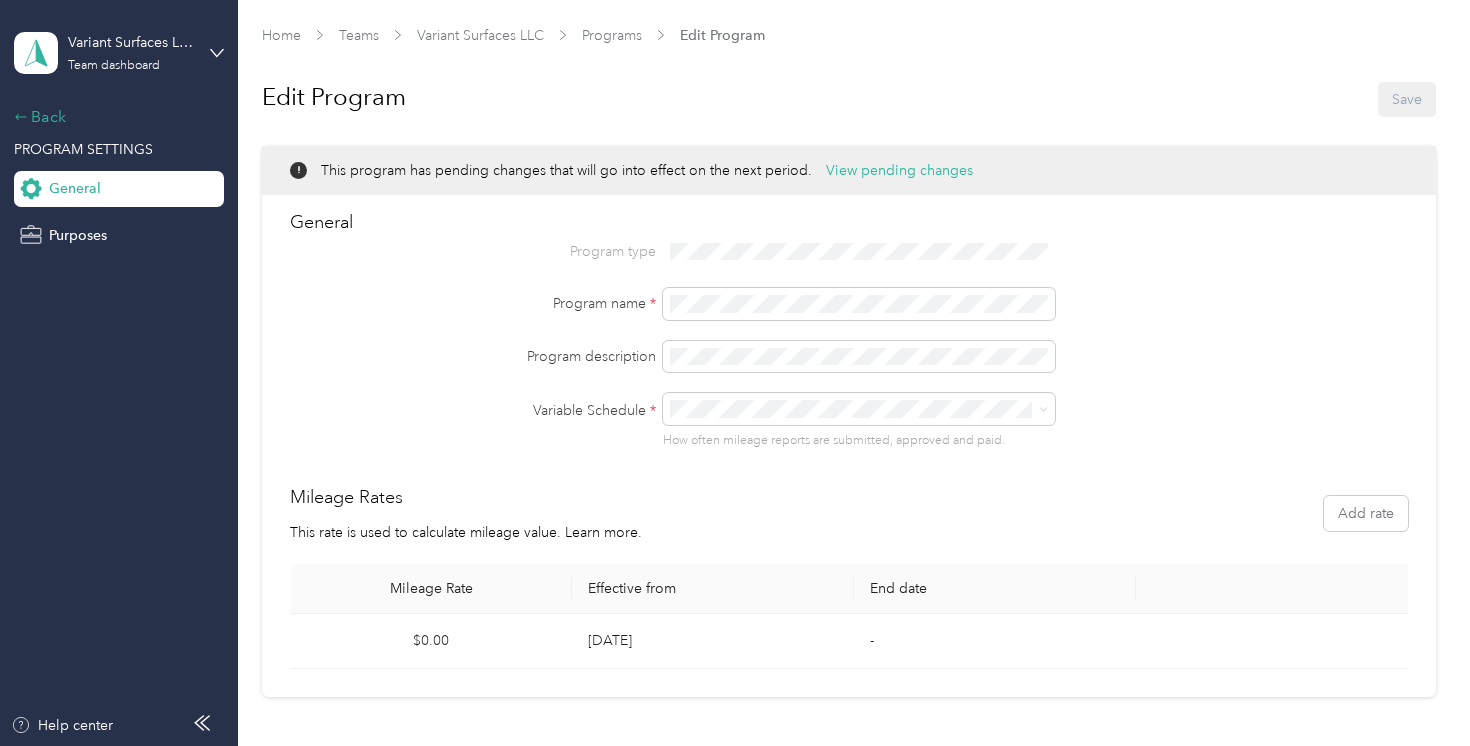 click on "Back" at bounding box center [114, 117] 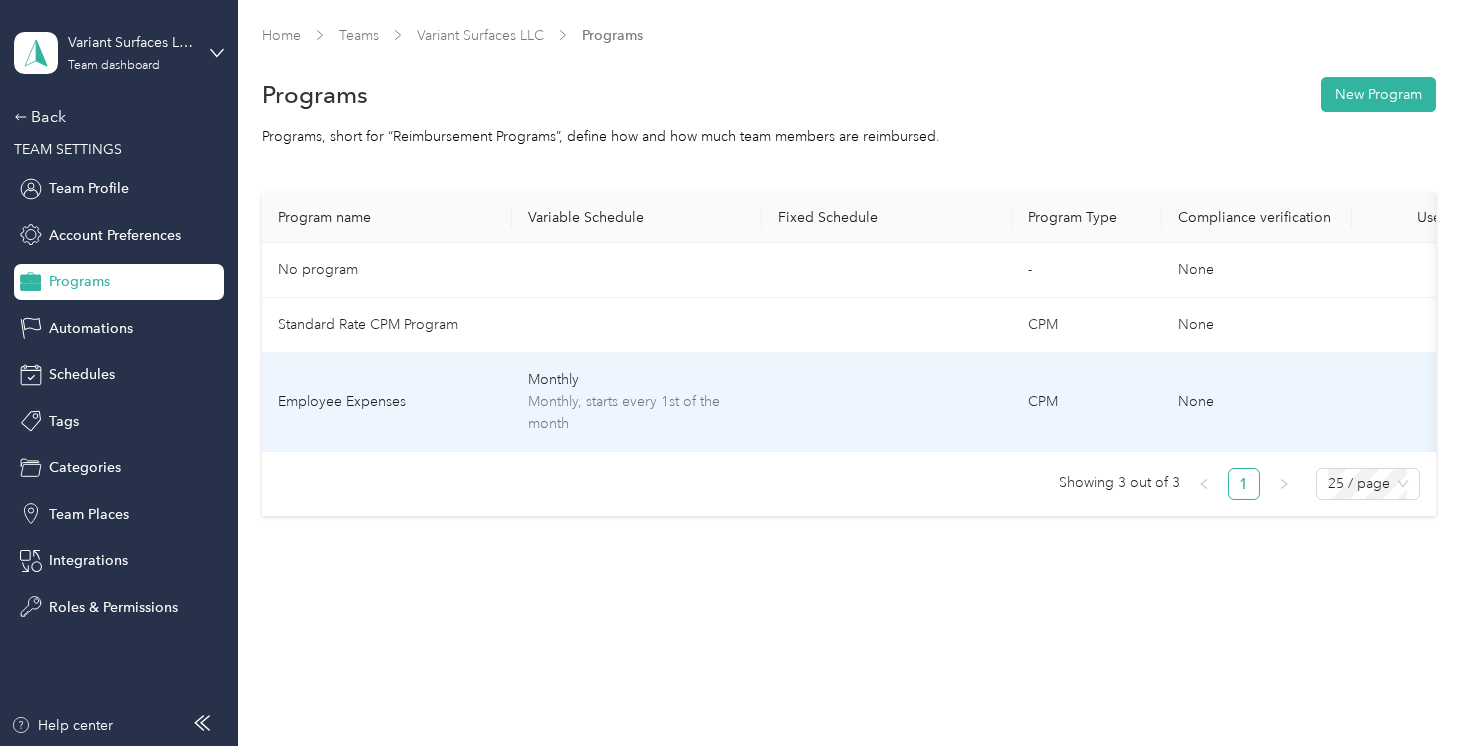 click on "Monthly Monthly, starts every 1st of the month" at bounding box center (637, 402) 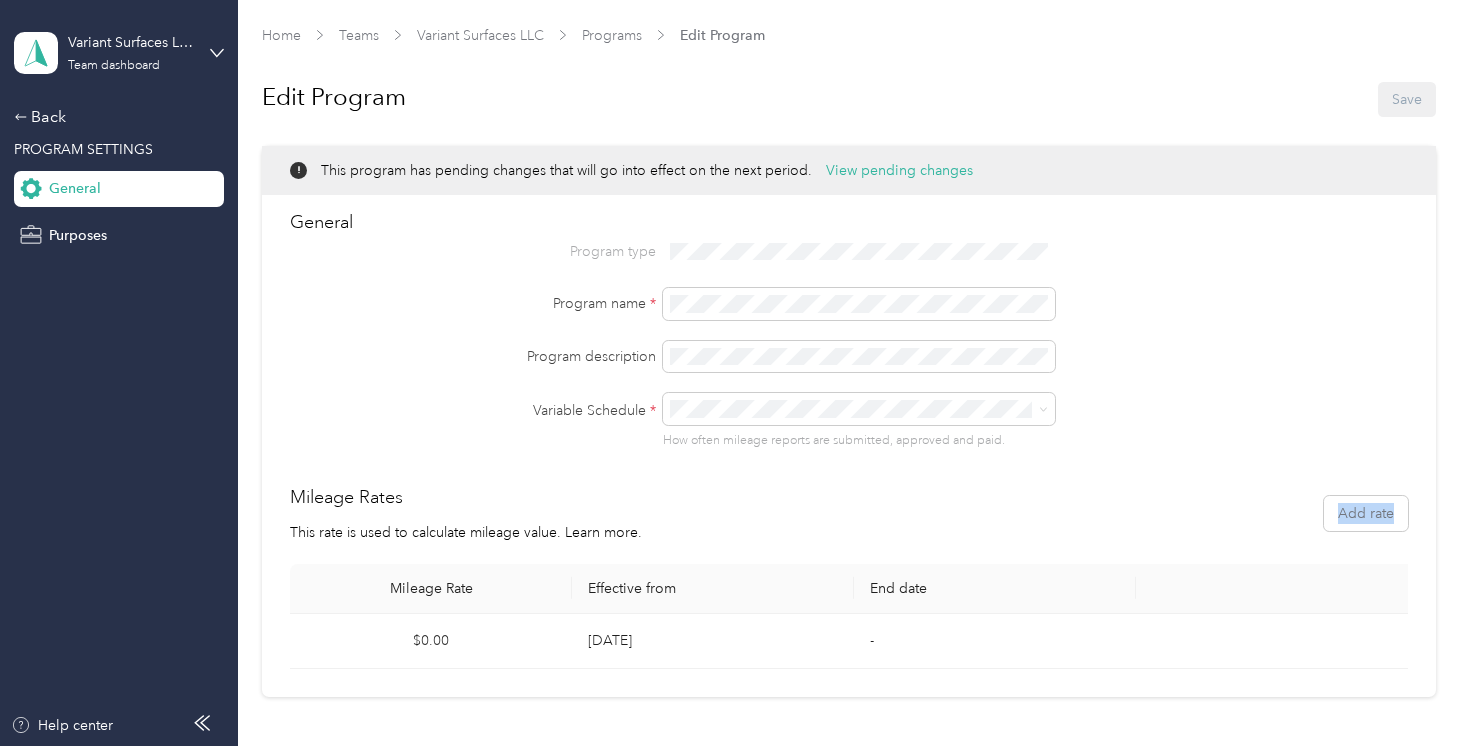 drag, startPoint x: 714, startPoint y: 548, endPoint x: 721, endPoint y: 499, distance: 49.497475 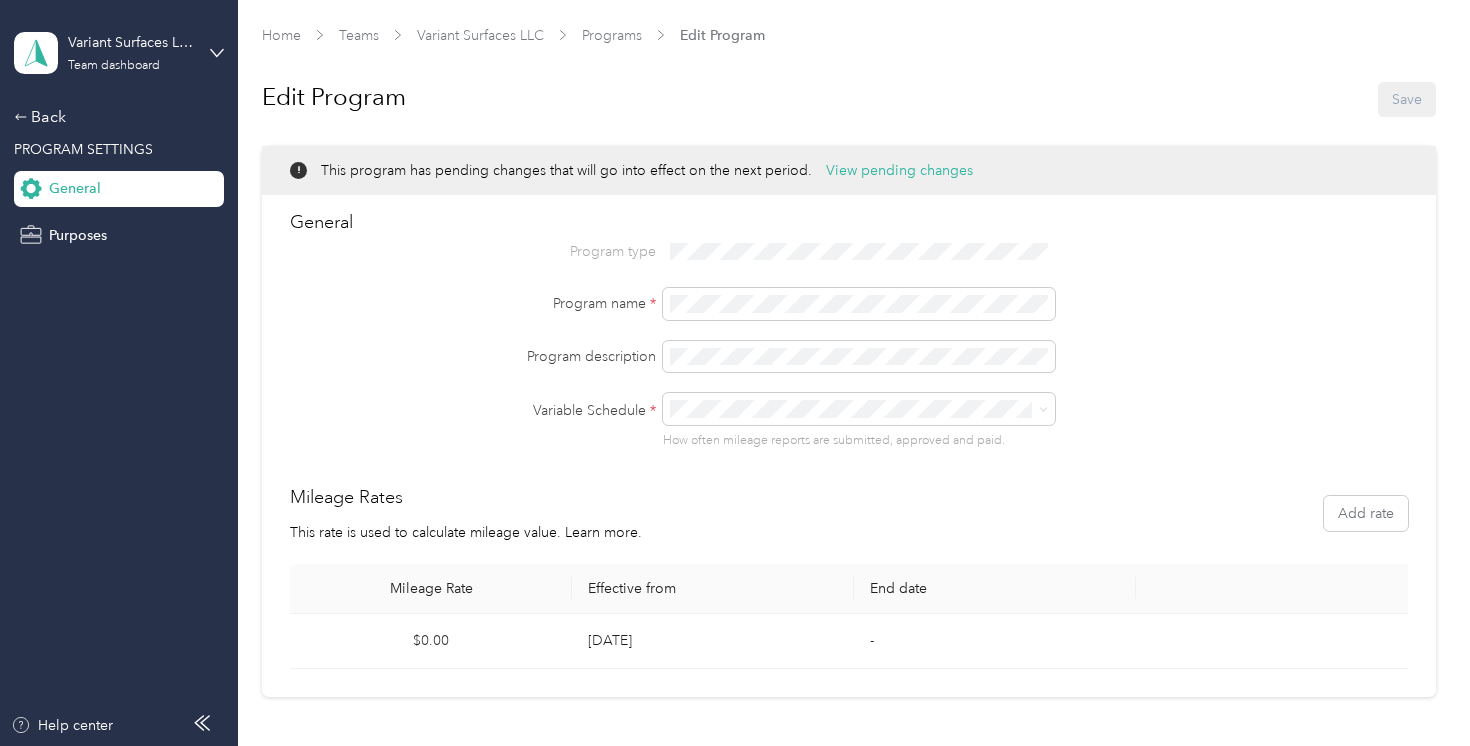 click on "Biweekly" at bounding box center (862, 477) 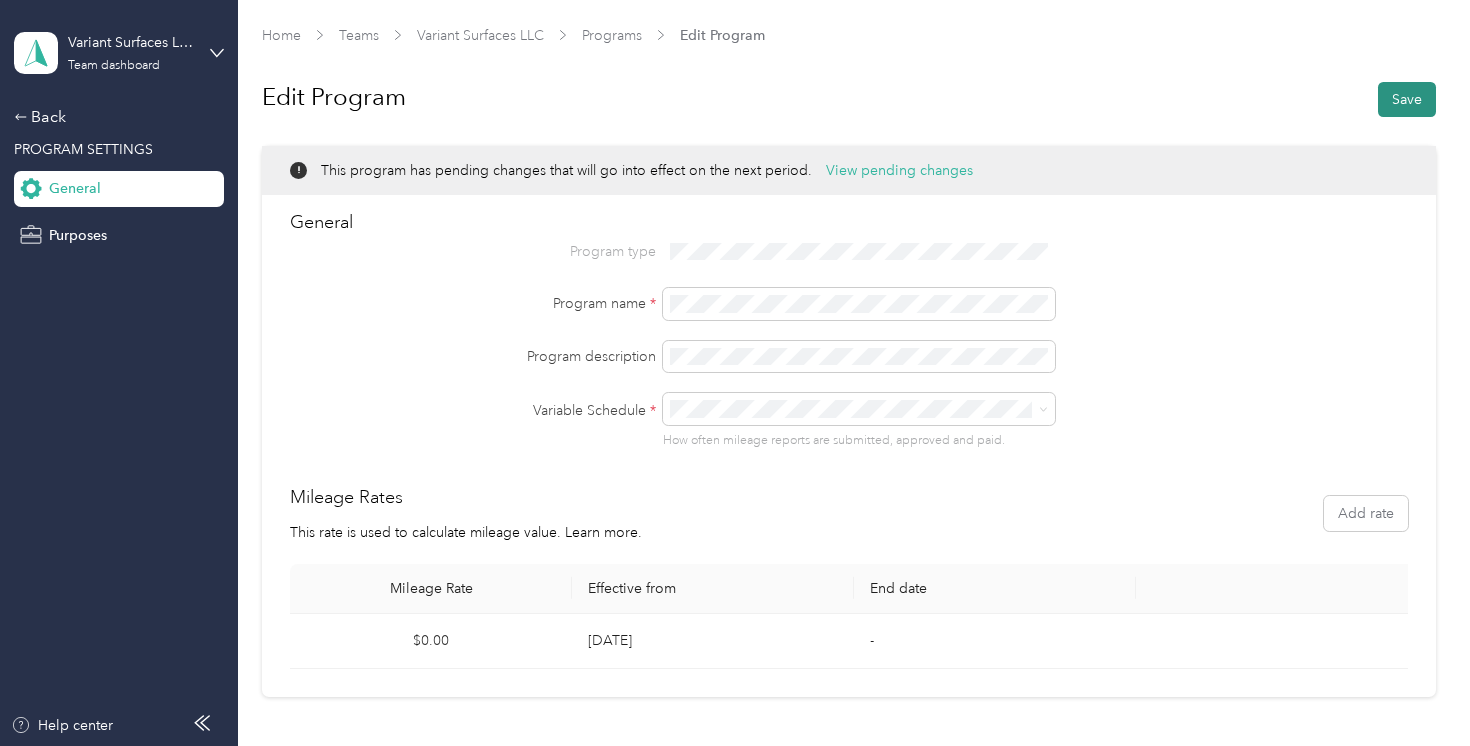 click on "Save" at bounding box center [1407, 99] 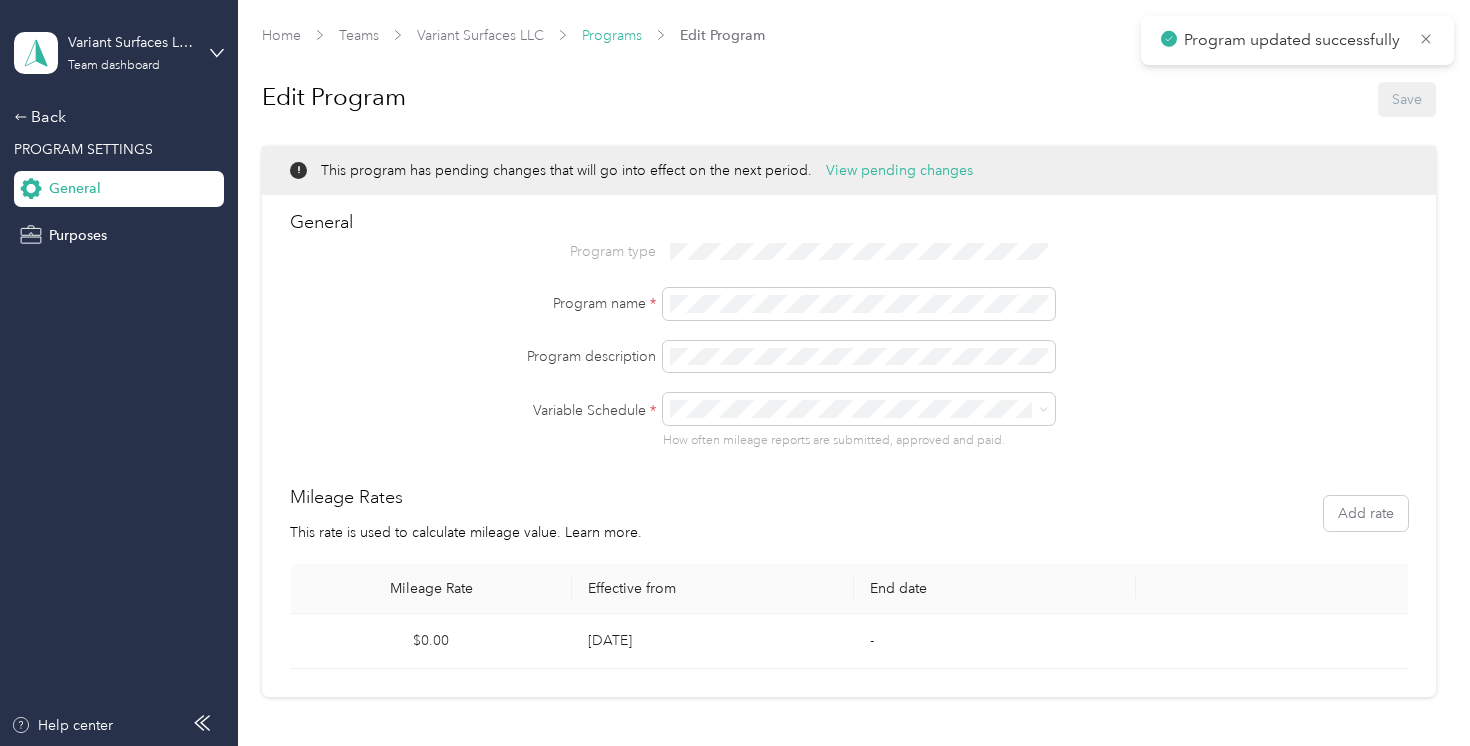 click on "Programs" at bounding box center [612, 35] 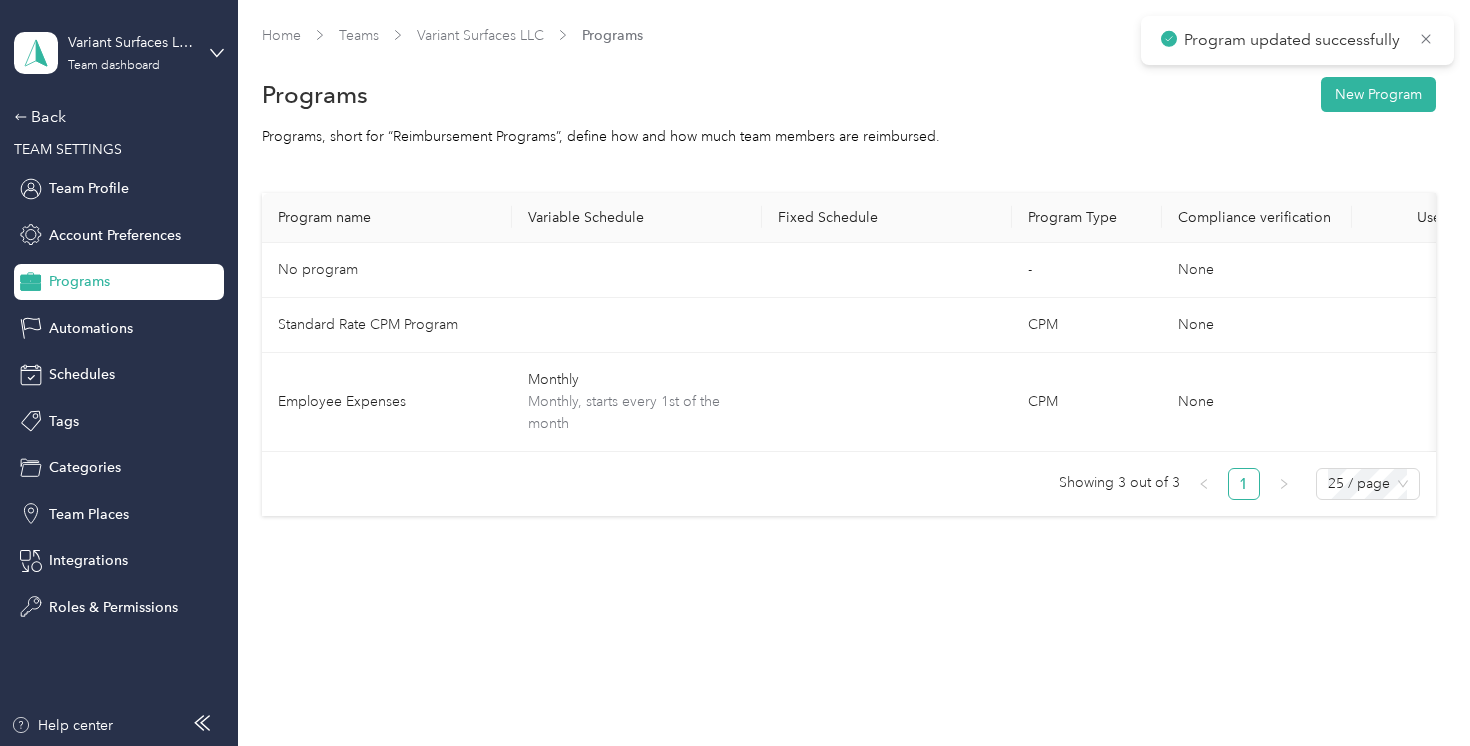 click on "Programs" at bounding box center [612, 35] 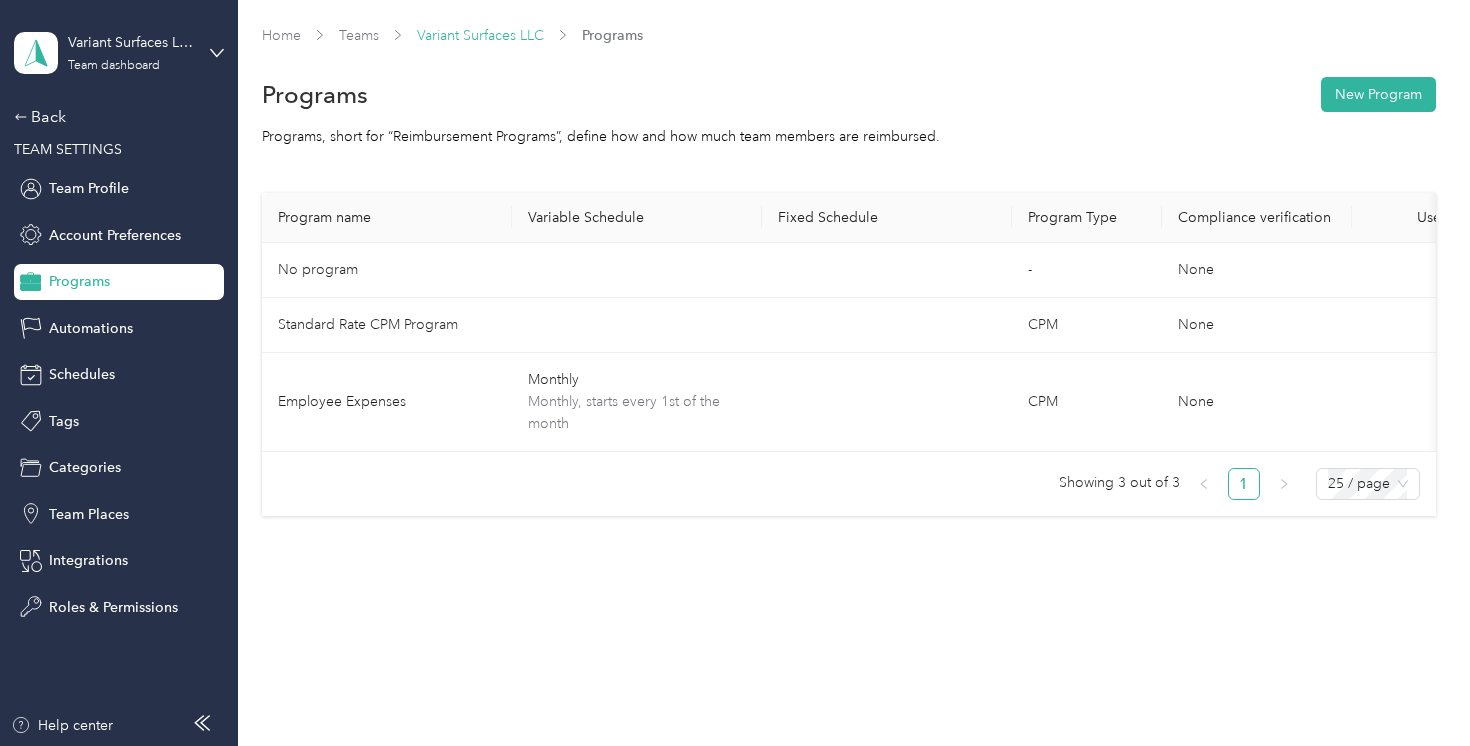 click on "Variant Surfaces LLC" at bounding box center [480, 35] 